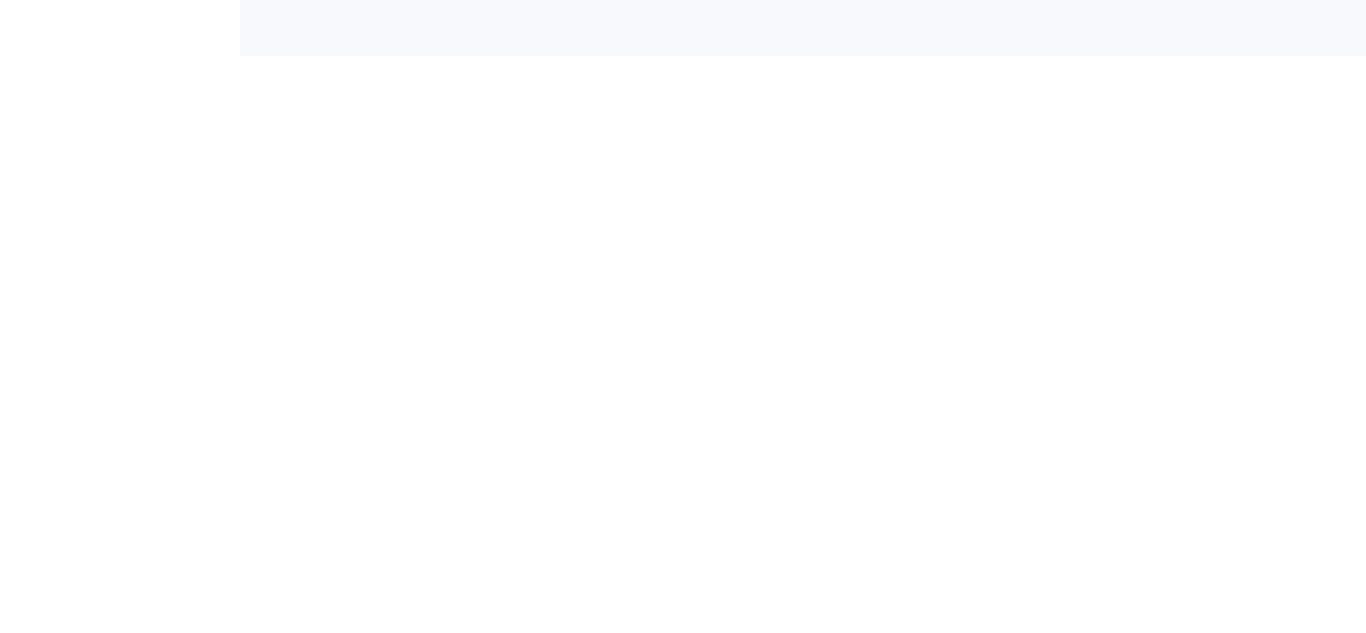 scroll, scrollTop: 0, scrollLeft: 0, axis: both 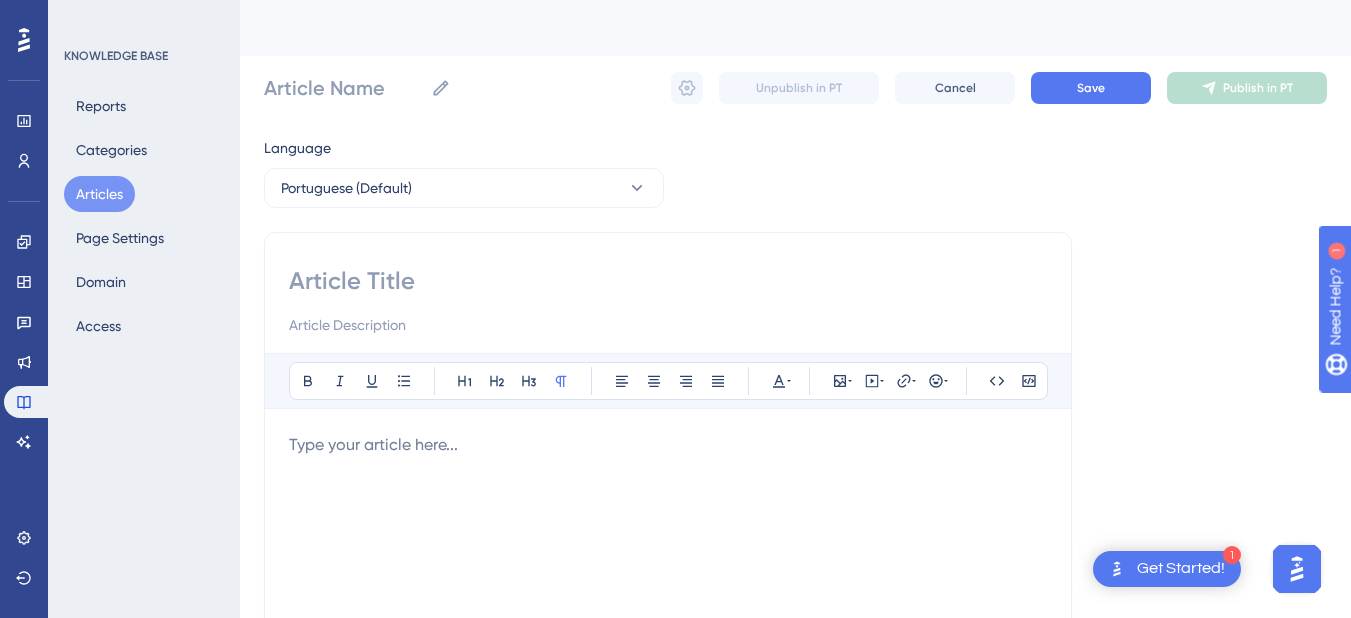 click on "Articles" at bounding box center (99, 194) 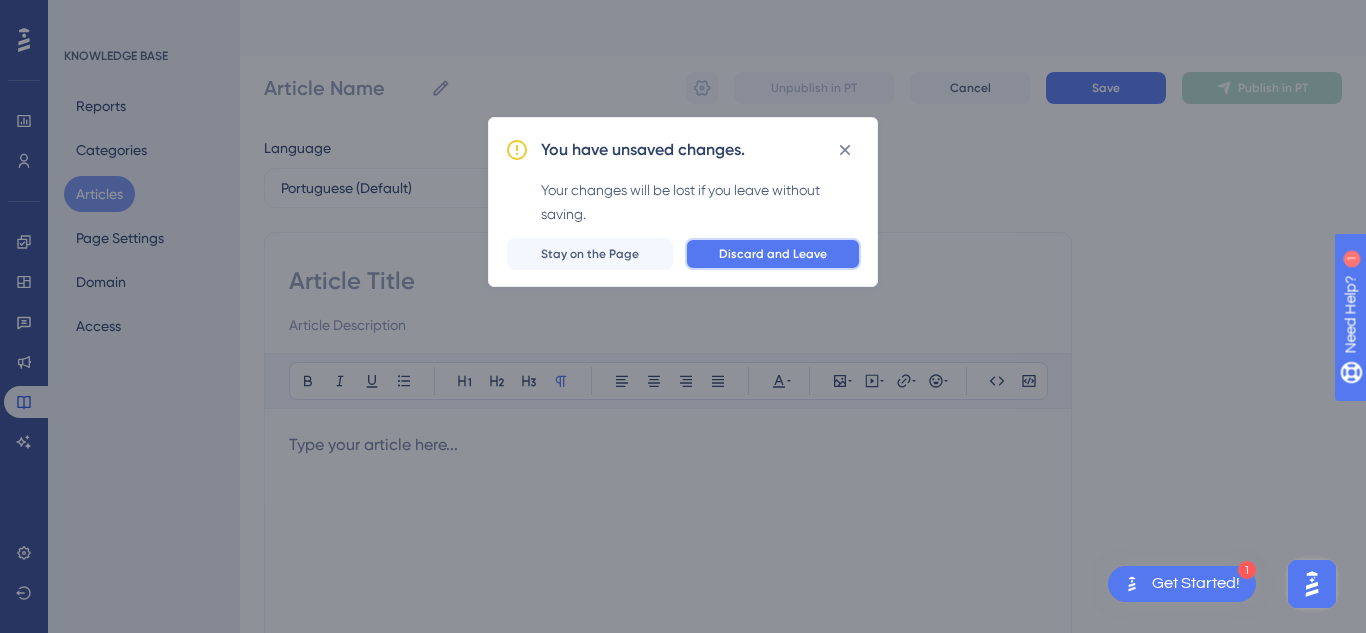 click on "Discard and Leave" at bounding box center (773, 254) 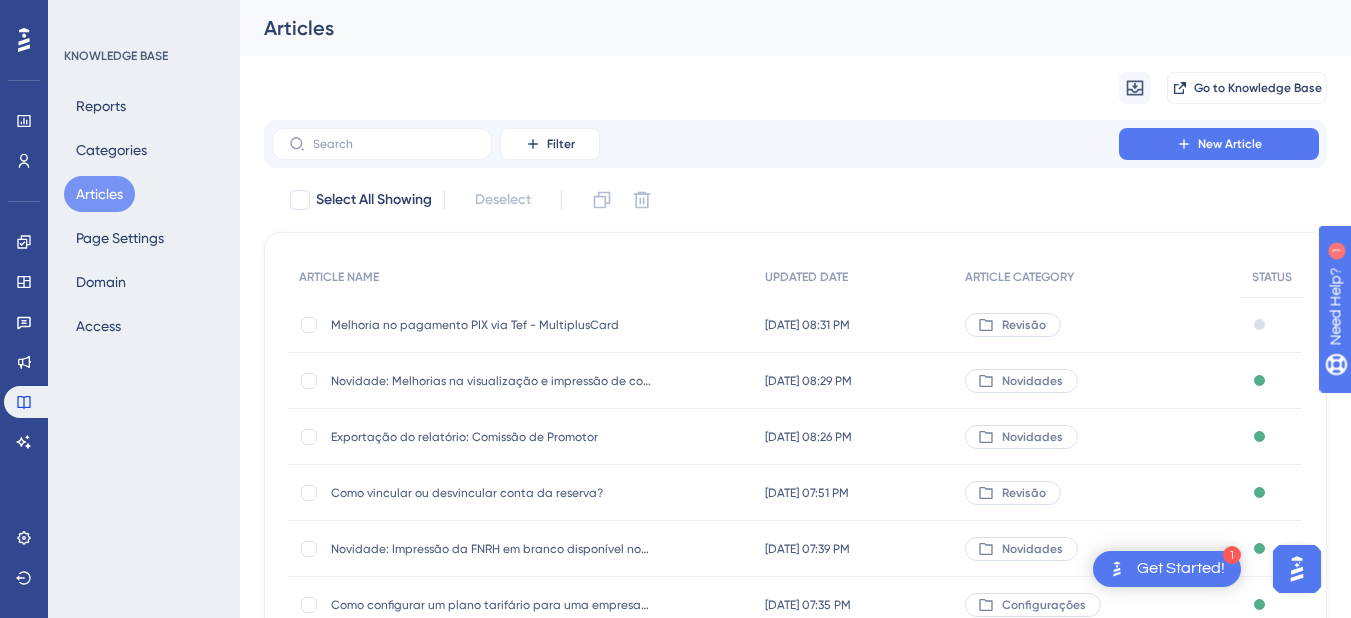 scroll, scrollTop: 200, scrollLeft: 0, axis: vertical 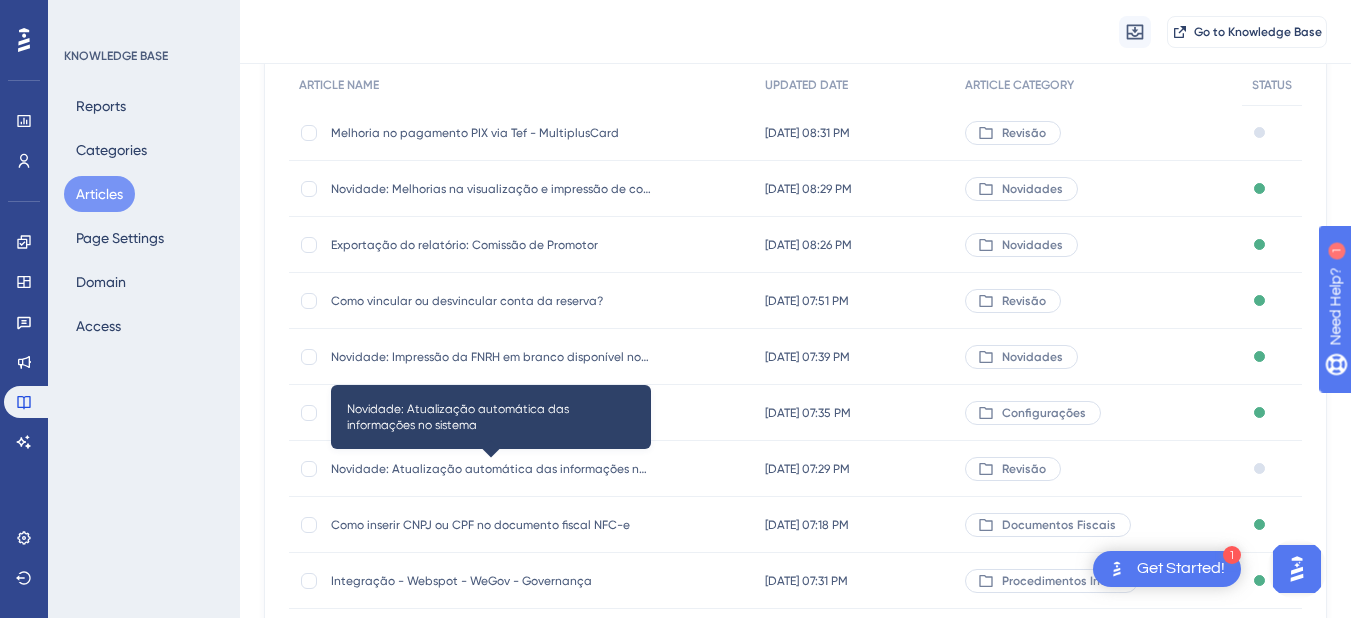 click on "Novidade: Atualização automática das informações no sistema" at bounding box center (491, 469) 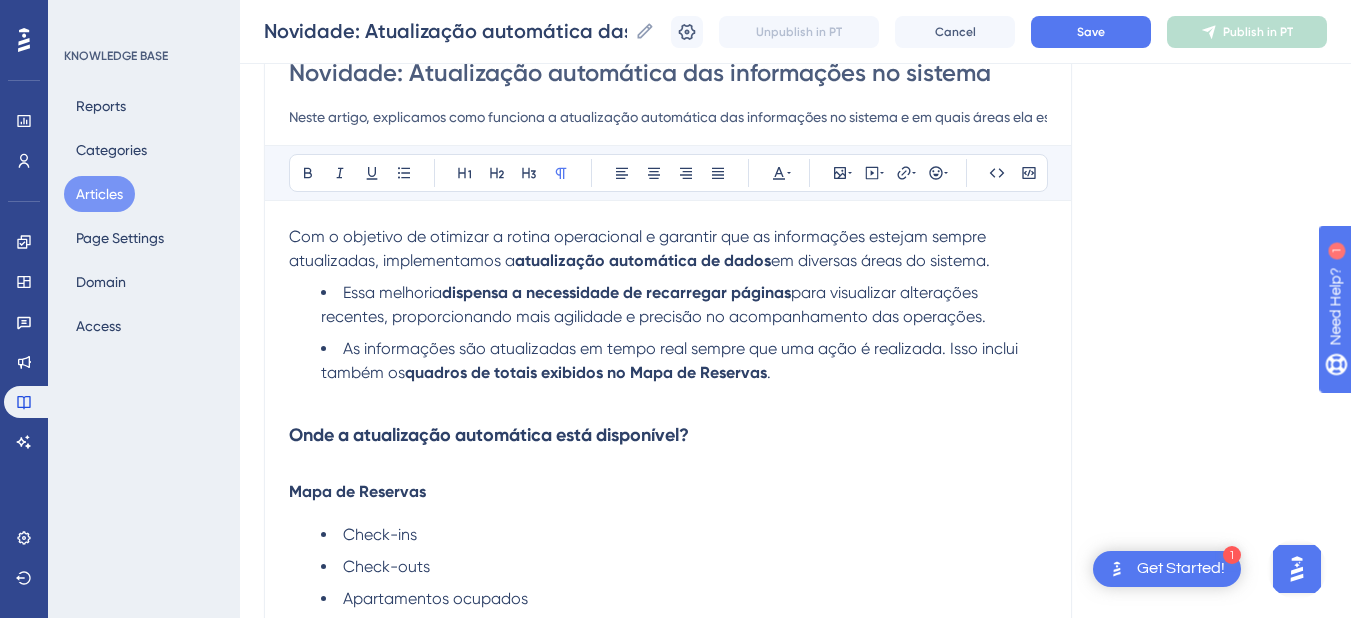 scroll, scrollTop: 400, scrollLeft: 0, axis: vertical 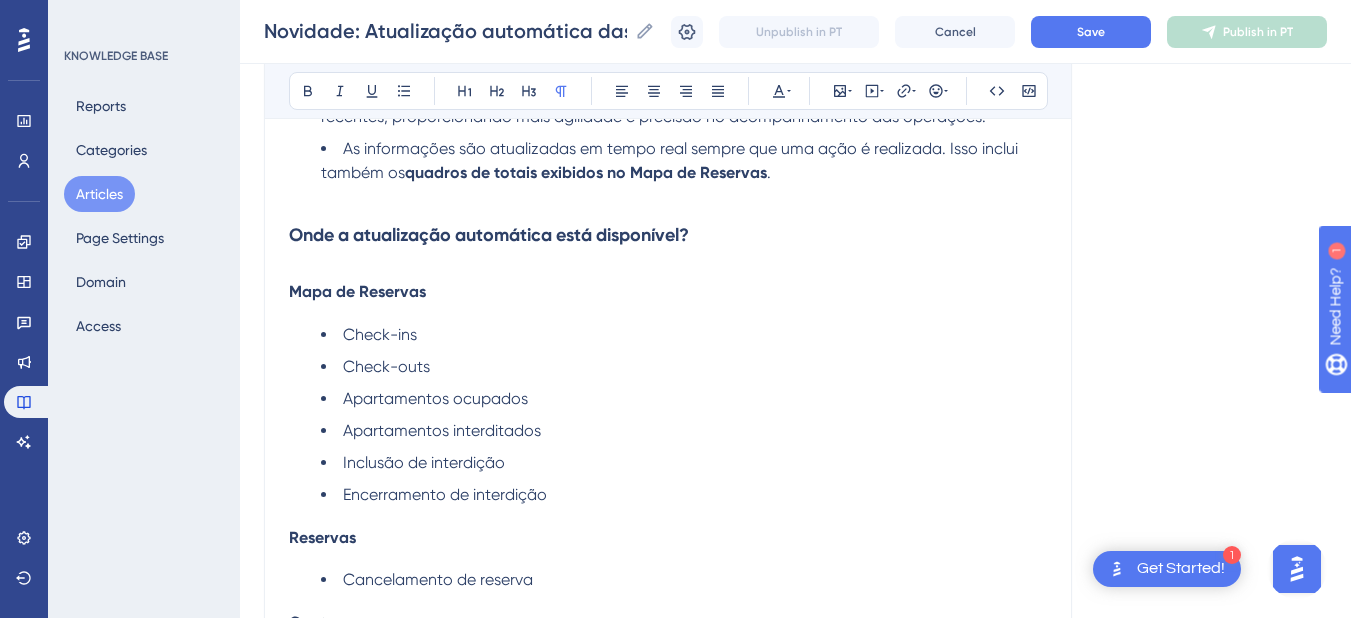 click on "Check-ins" at bounding box center [684, 335] 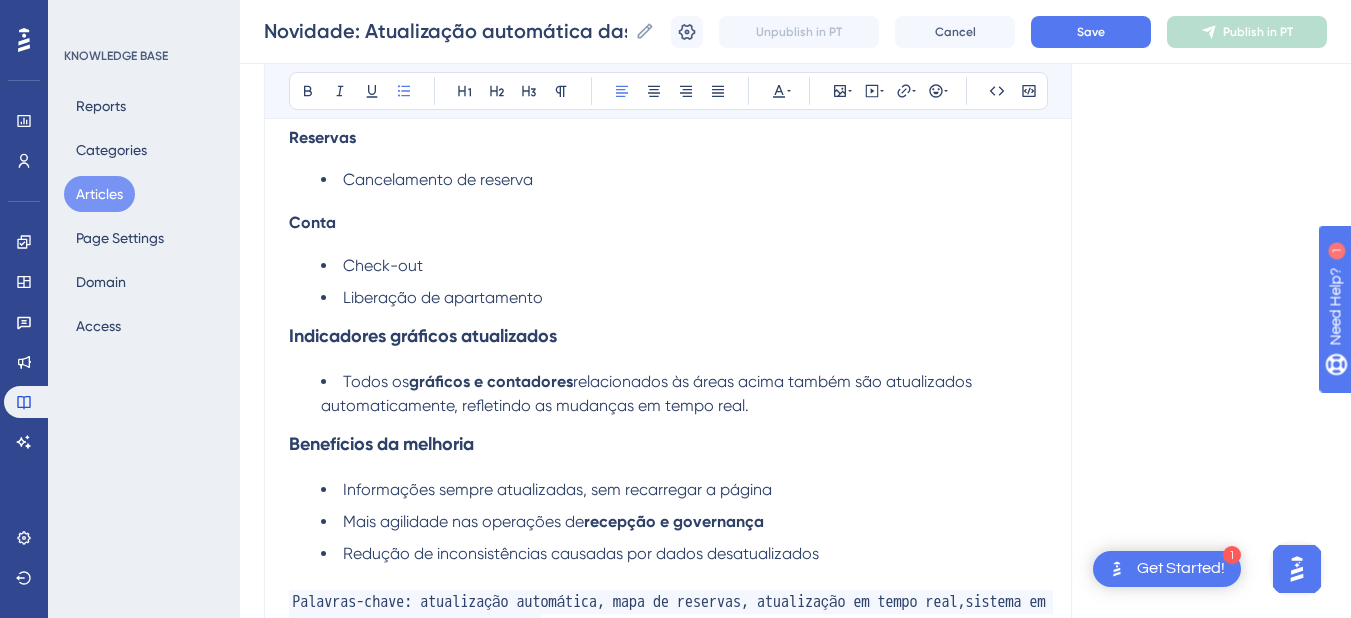 scroll, scrollTop: 1000, scrollLeft: 0, axis: vertical 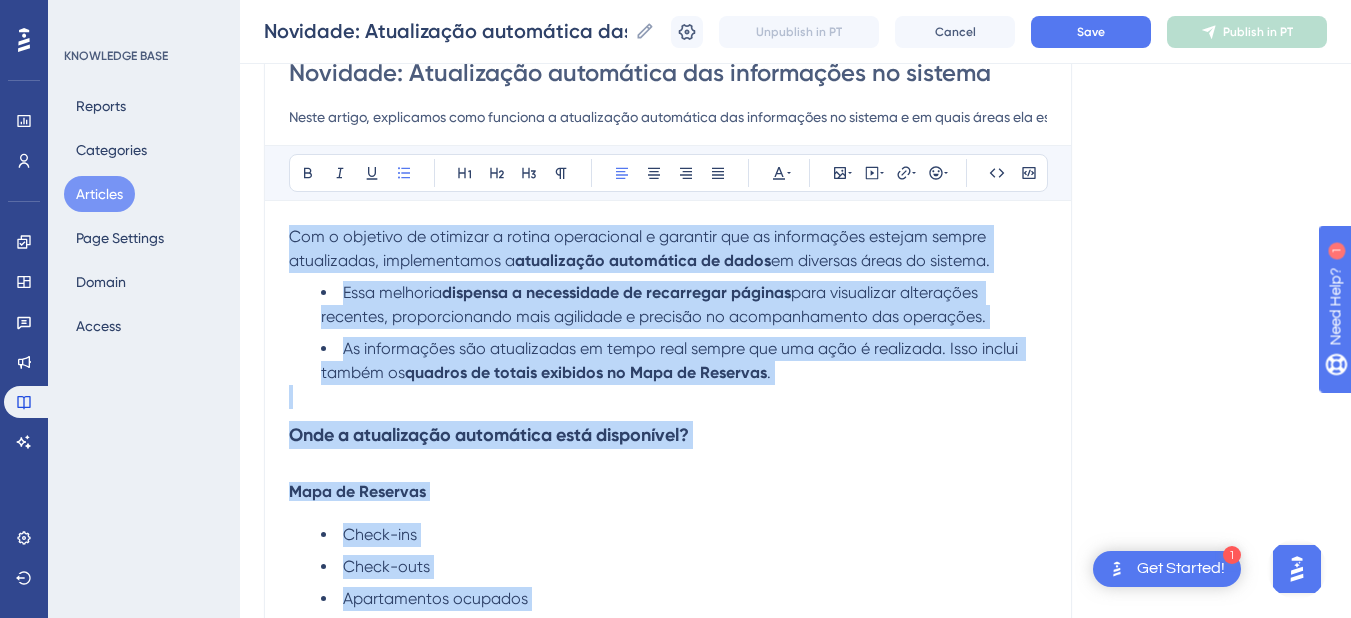 drag, startPoint x: 857, startPoint y: 357, endPoint x: 269, endPoint y: 221, distance: 603.523 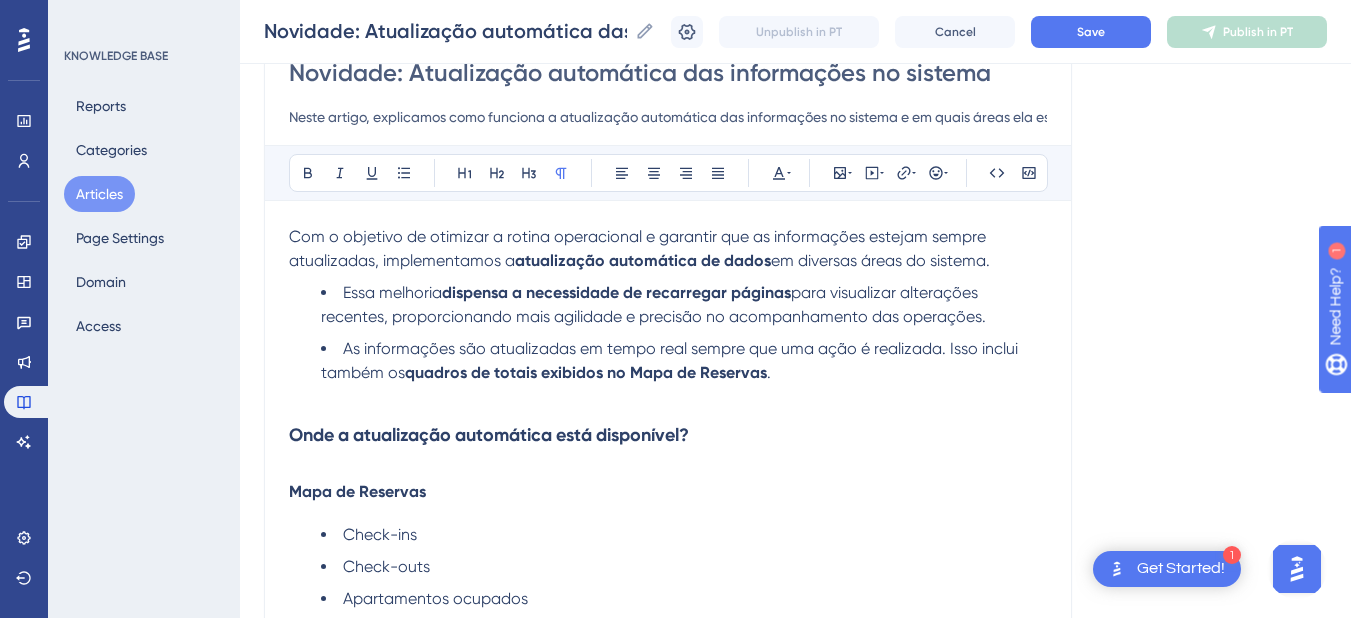 click on "Com o objetivo de otimizar a rotina operacional e garantir que as informações estejam sempre atualizadas, implementamos a  atualização automática de dados  em diversas áreas do sistema. Essa melhoria  dispensa a necessidade de recarregar páginas  para visualizar alterações recentes, proporcionando mais agilidade e precisão no acompanhamento das operações. As informações são atualizadas em tempo real sempre que uma ação é realizada. Isso inclui também os  quadros de totais exibidos no Mapa de Reservas . Onde a atualização automática está disponível?  Mapa de Reservas Check-ins Check-outs Apartamentos ocupados Apartamentos interditados Inclusão de interdição Encerramento de interdição  Reservas Cancelamento de reserva  Conta Check-out Liberação de apartamento Indicadores gráficos atualizados Todos os  gráficos e contadores  relacionados às áreas acima também são atualizados automaticamente, refletindo as mudanças em tempo real. Benefícios da melhoria" at bounding box center [668, 839] 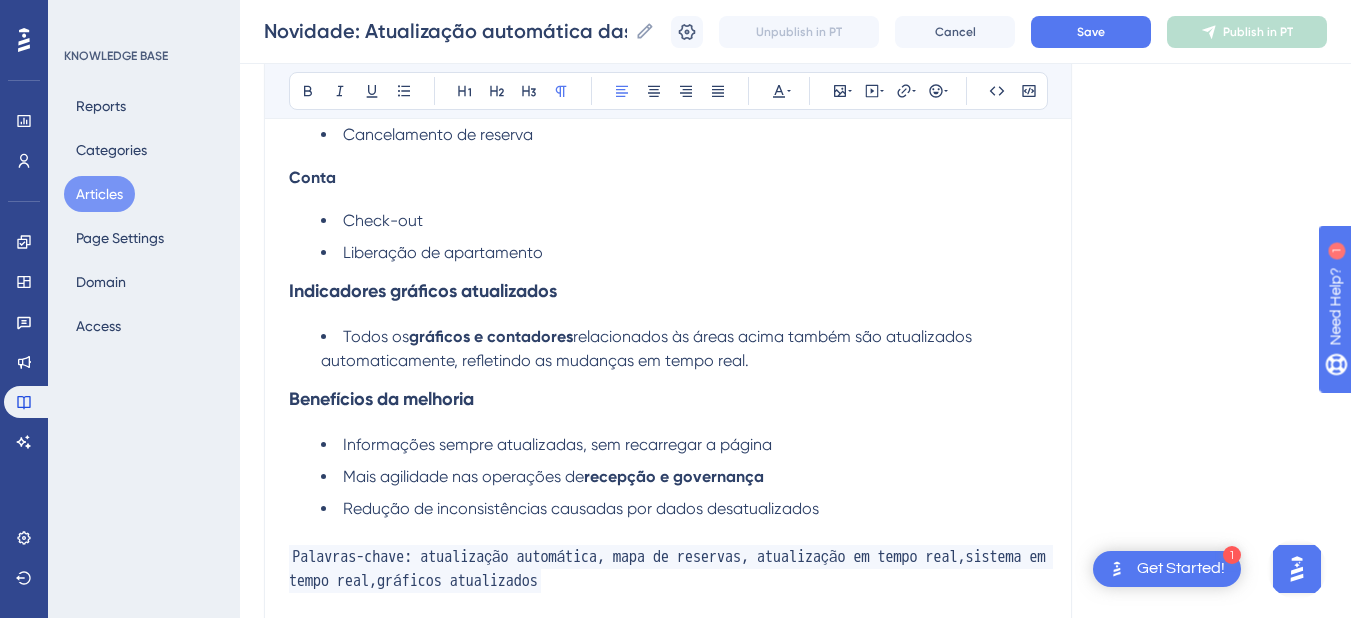 scroll, scrollTop: 1045, scrollLeft: 0, axis: vertical 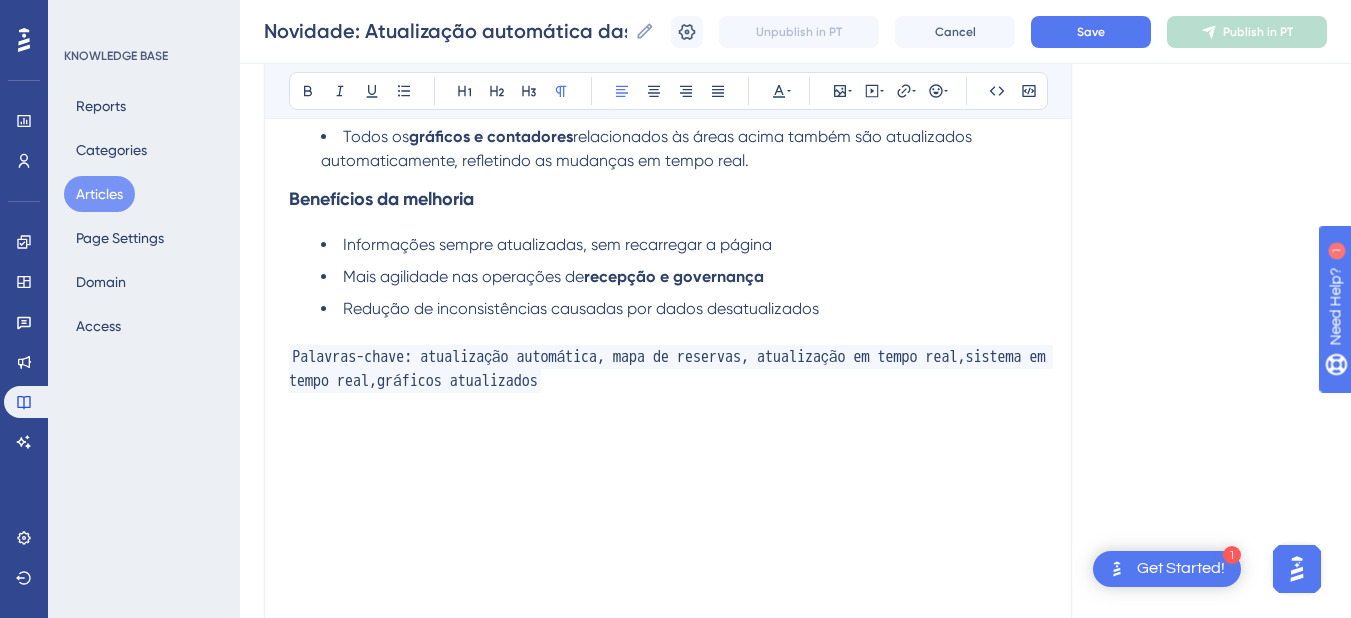 click at bounding box center (668, 333) 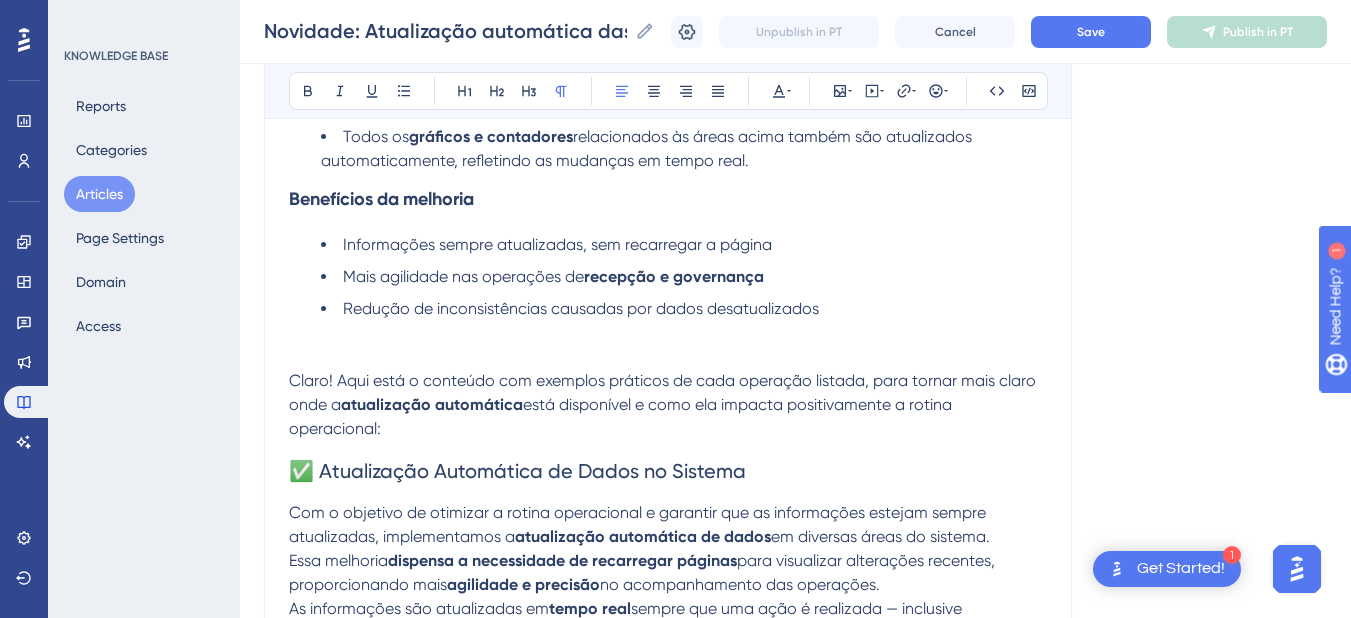scroll, scrollTop: 2704, scrollLeft: 0, axis: vertical 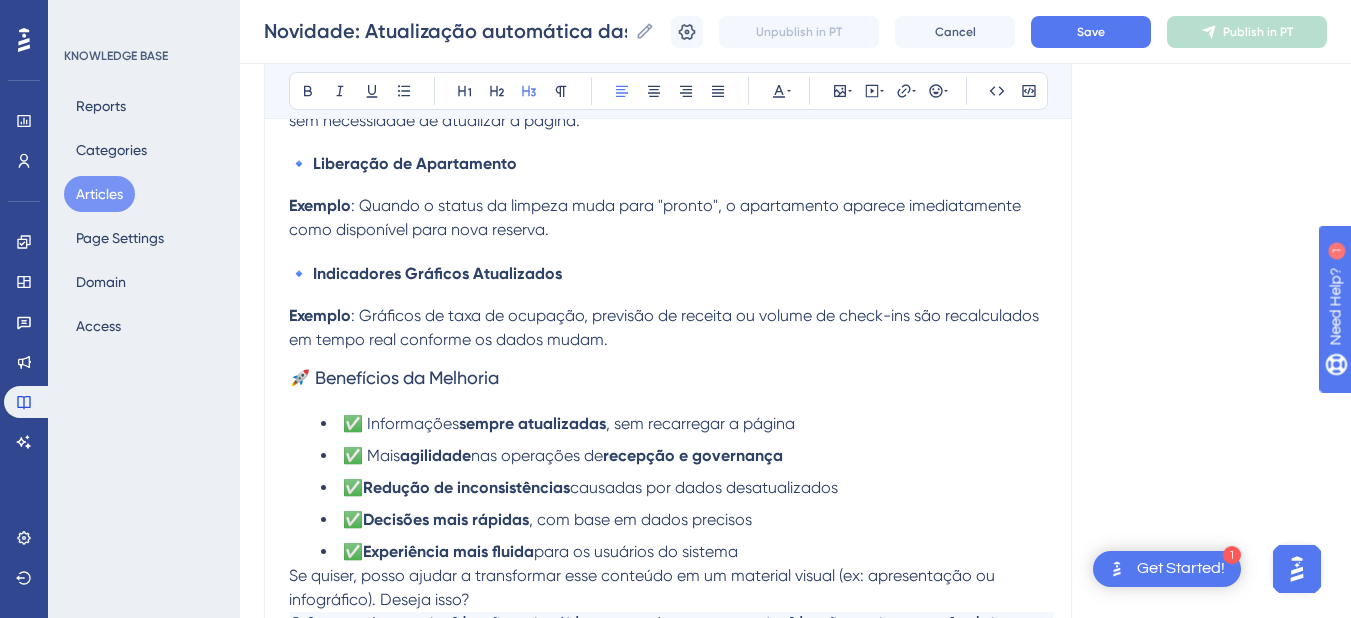 click on "🚀 Benefícios da Melhoria" at bounding box center [394, 377] 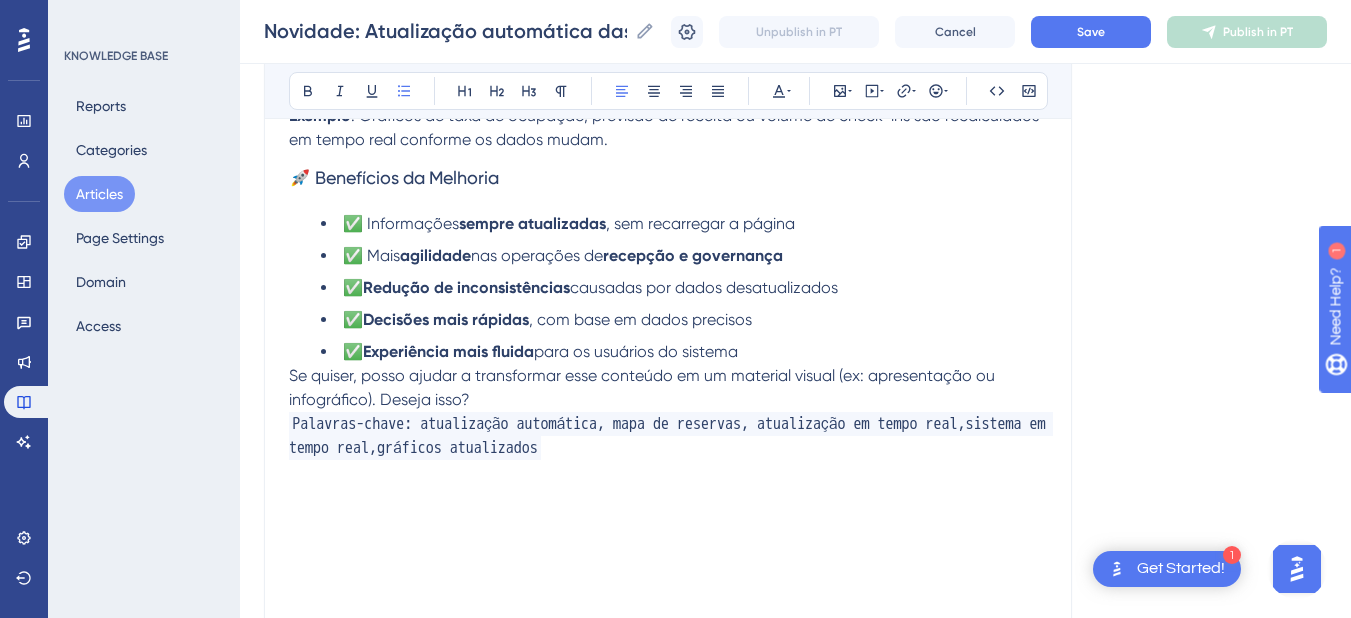 drag, startPoint x: 794, startPoint y: 375, endPoint x: 295, endPoint y: 197, distance: 529.7971 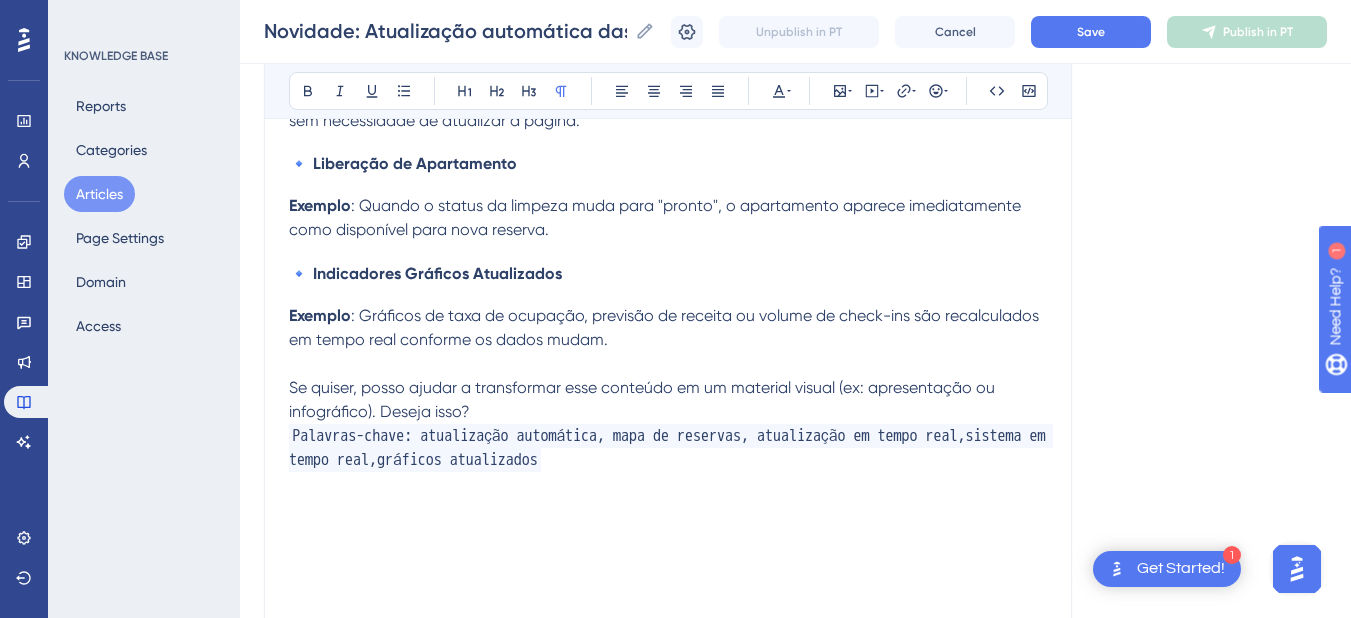 scroll, scrollTop: 2504, scrollLeft: 0, axis: vertical 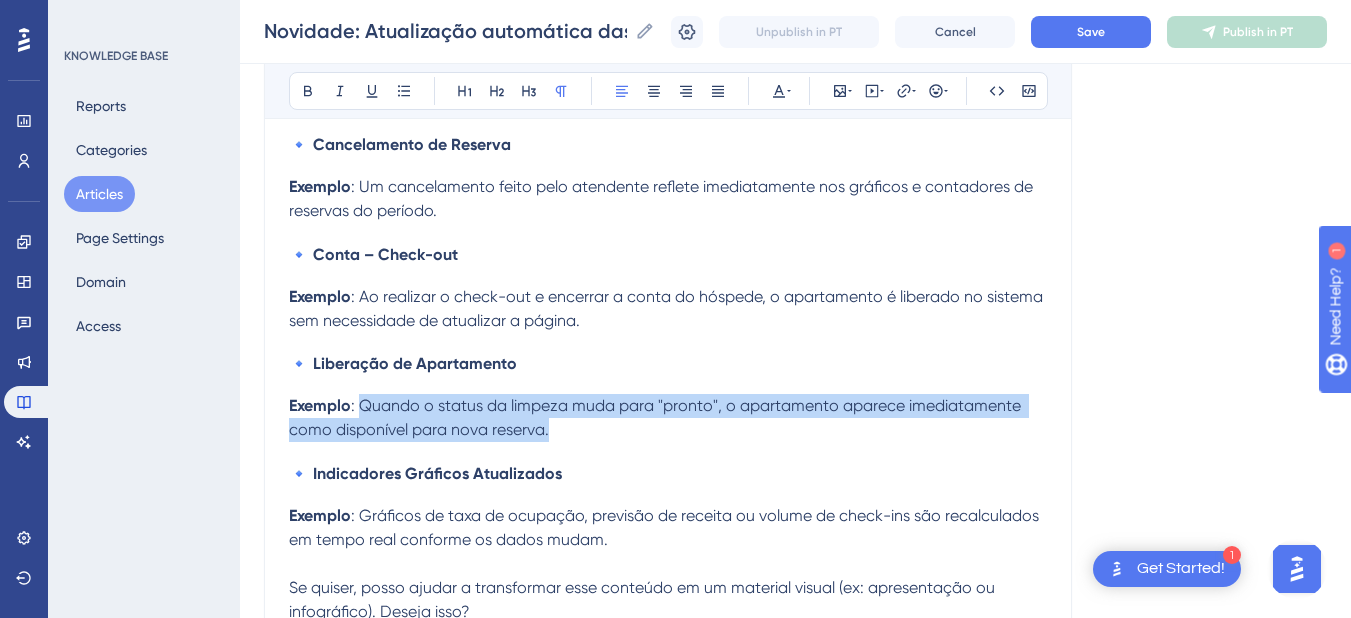 drag, startPoint x: 550, startPoint y: 448, endPoint x: 364, endPoint y: 427, distance: 187.18173 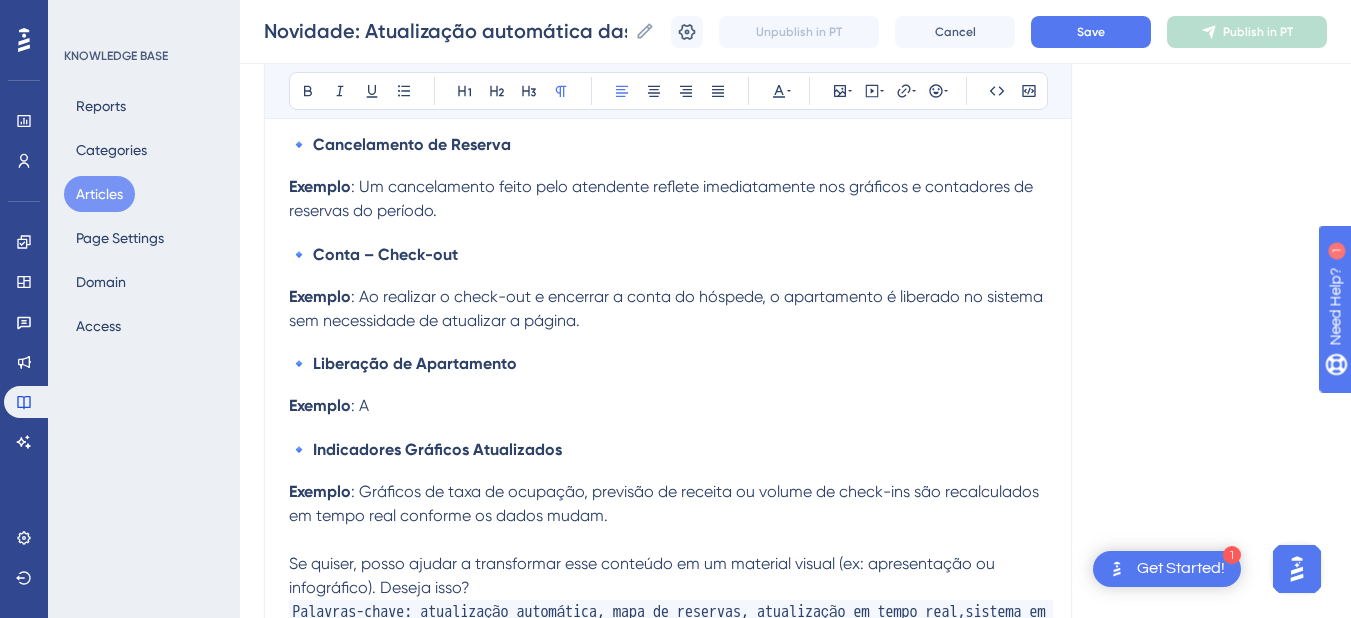 type 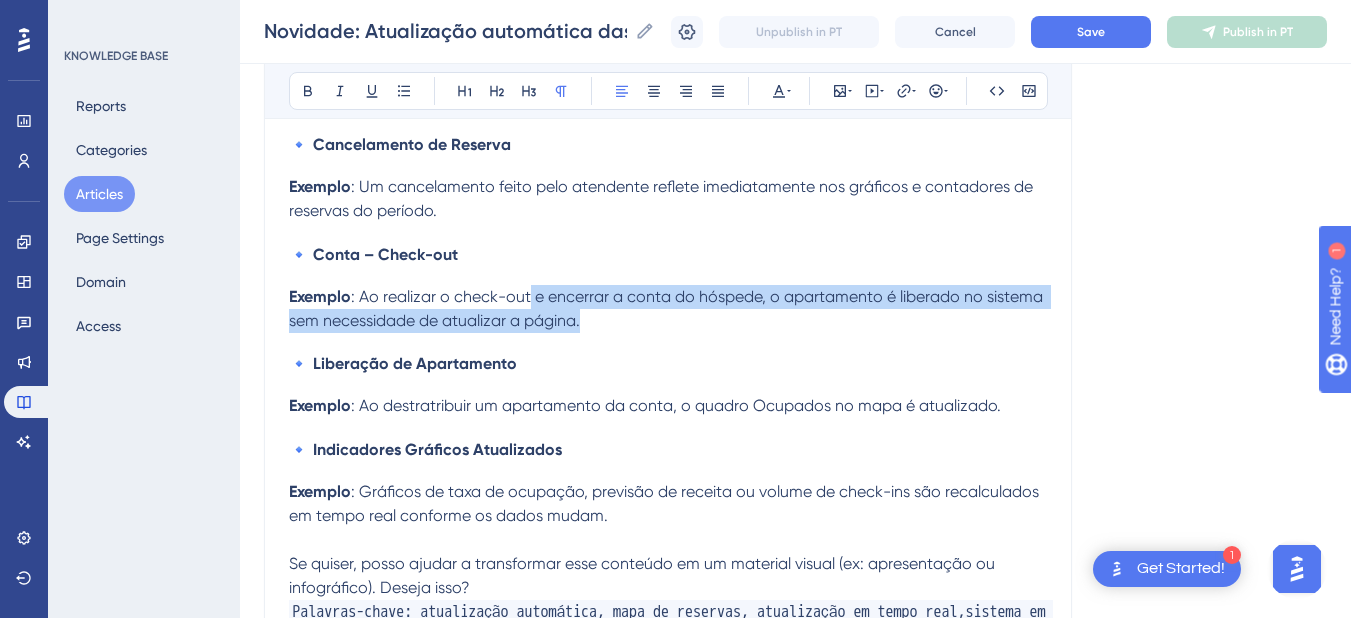 drag, startPoint x: 593, startPoint y: 341, endPoint x: 531, endPoint y: 318, distance: 66.12866 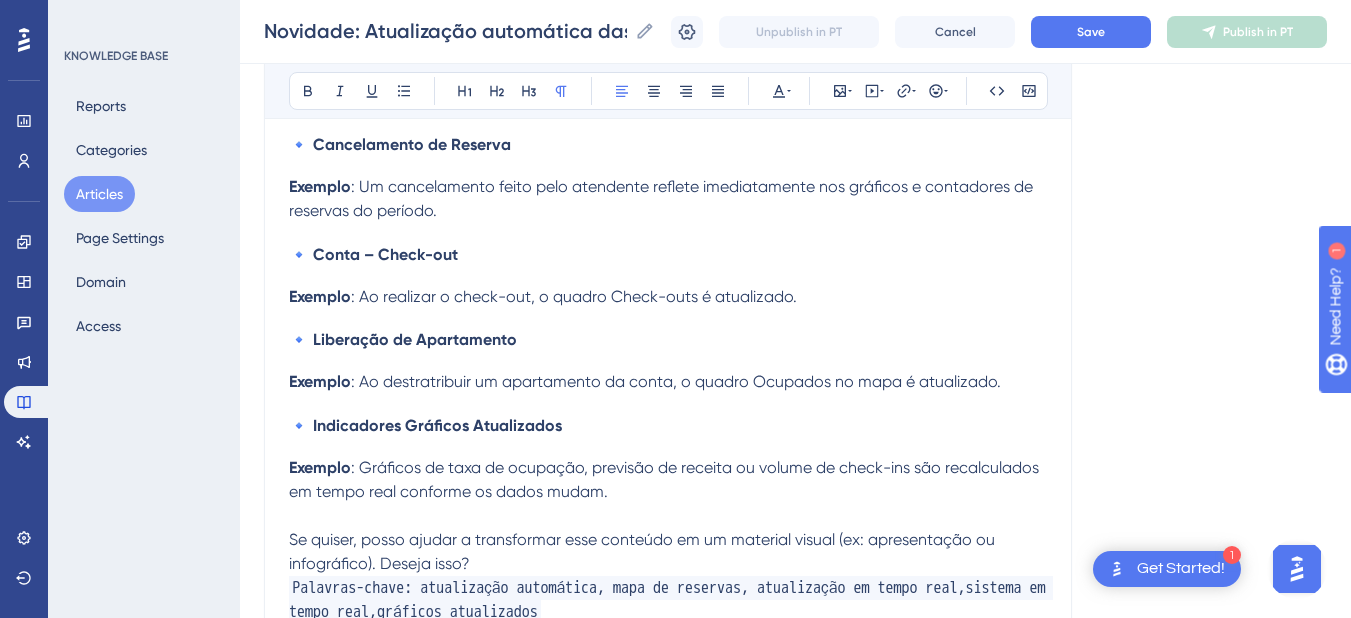 drag, startPoint x: 529, startPoint y: 316, endPoint x: 601, endPoint y: 294, distance: 75.28612 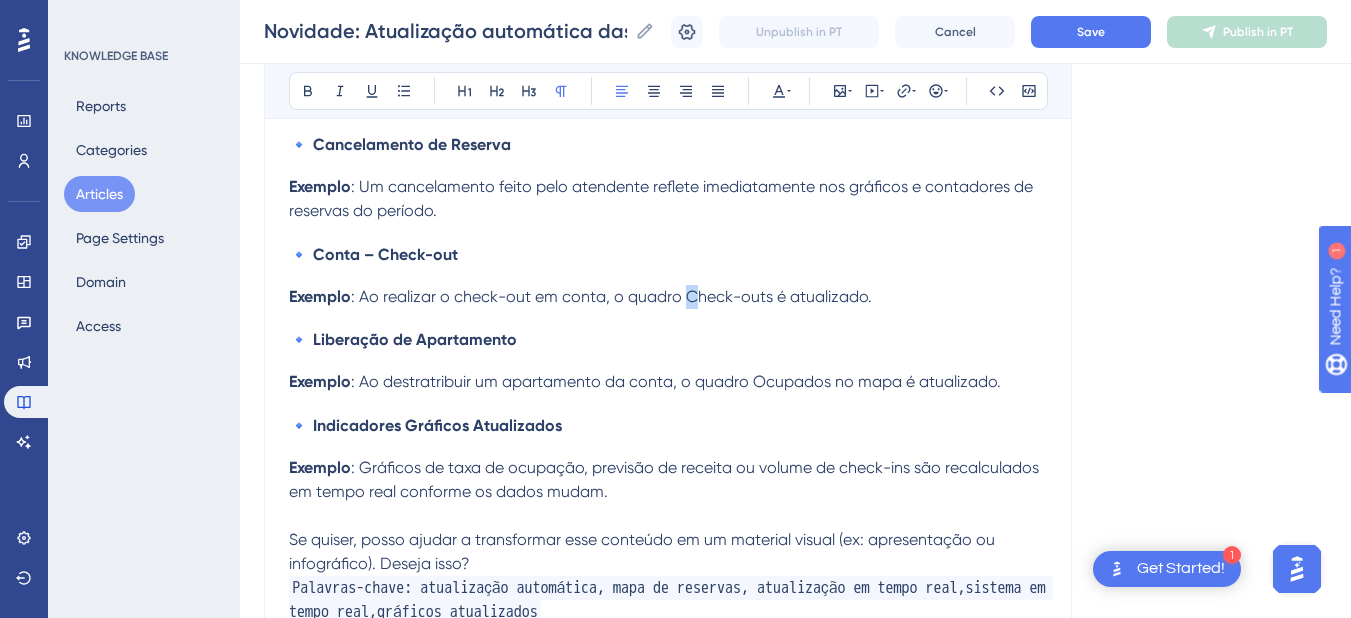 click on ": Ao realizar o check-out em conta, o quadro Check-outs é atualizado." at bounding box center (611, 296) 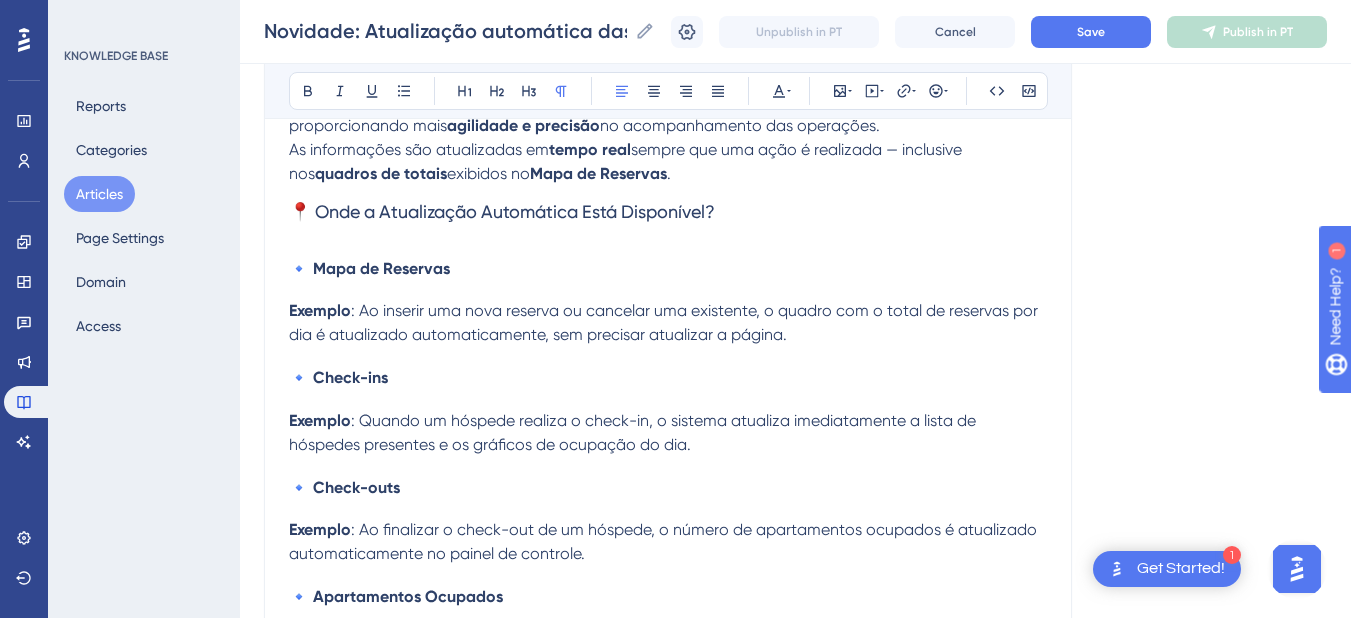 scroll, scrollTop: 1704, scrollLeft: 0, axis: vertical 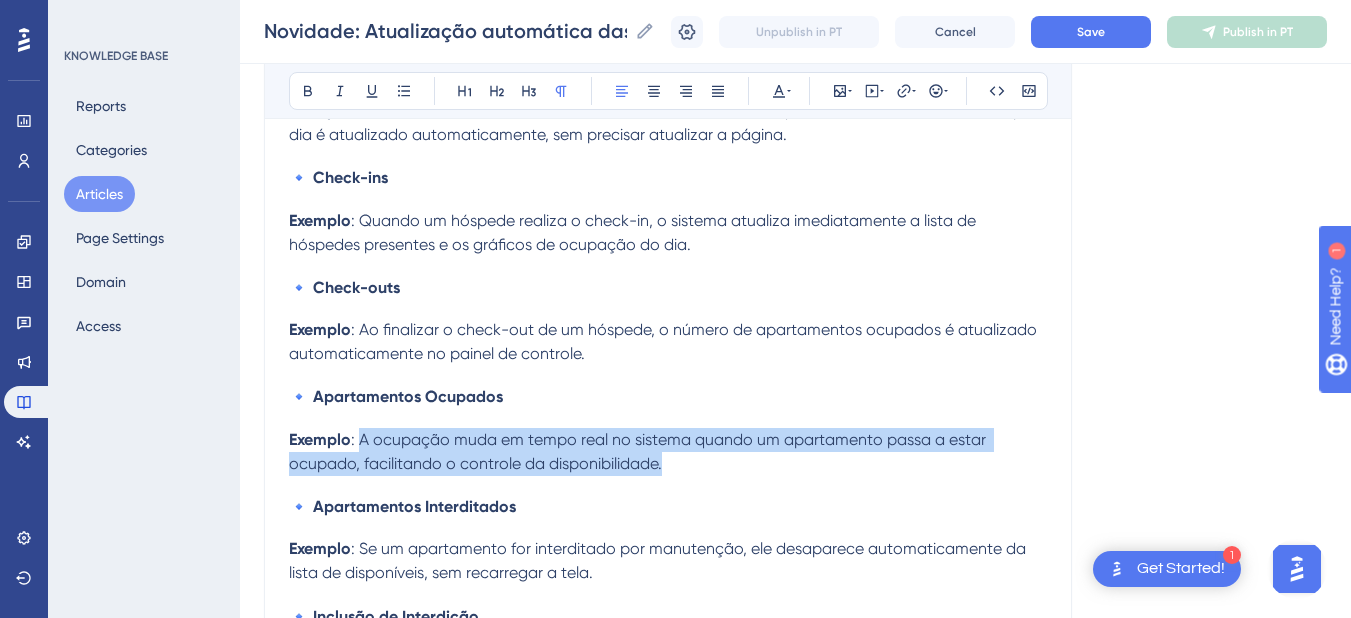 drag, startPoint x: 675, startPoint y: 464, endPoint x: 361, endPoint y: 451, distance: 314.26898 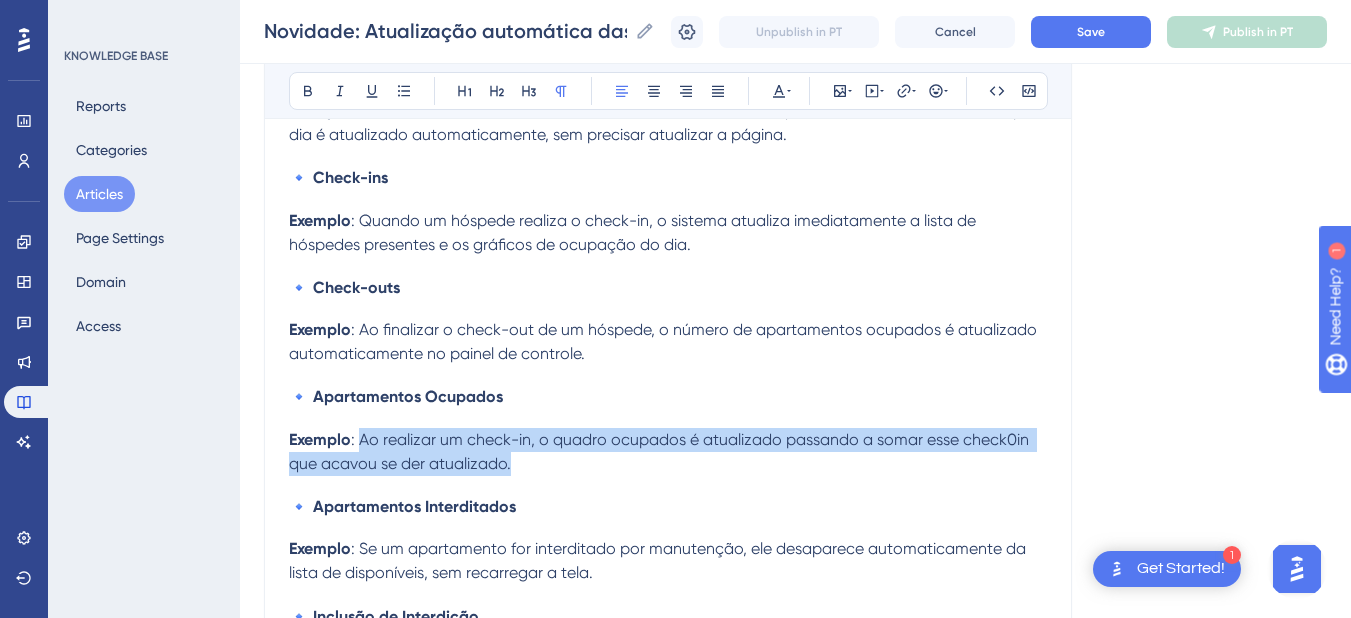 drag, startPoint x: 538, startPoint y: 472, endPoint x: 364, endPoint y: 444, distance: 176.23848 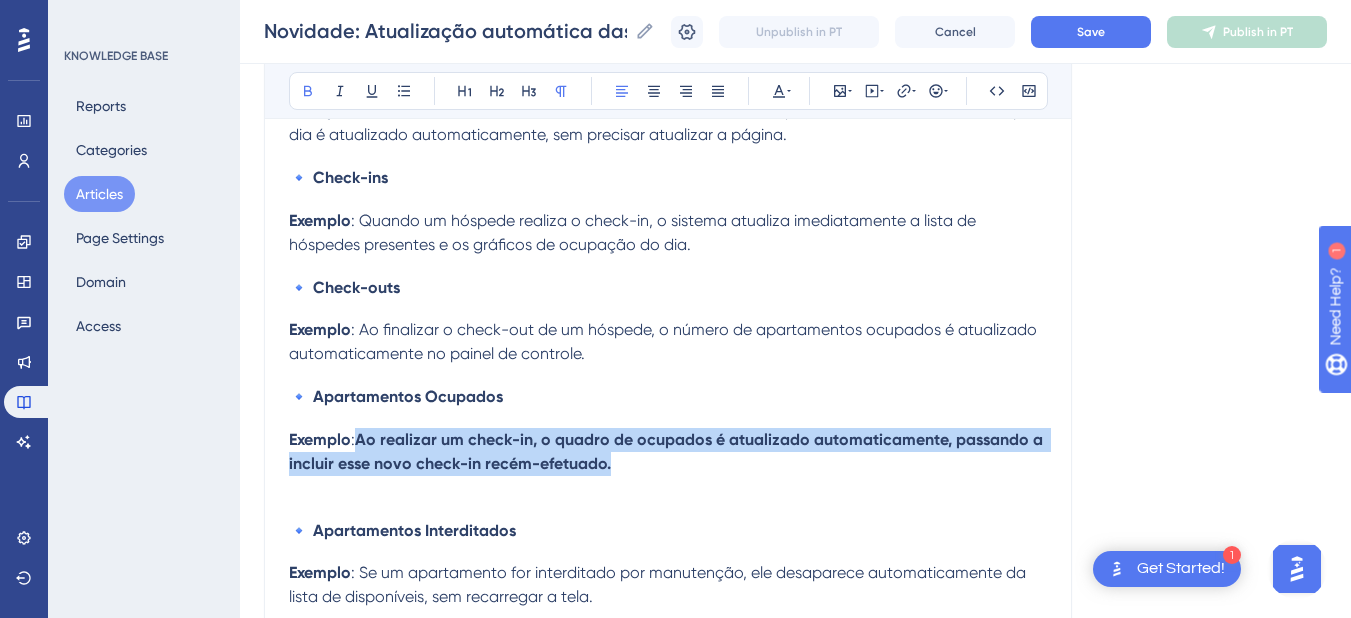 drag, startPoint x: 626, startPoint y: 468, endPoint x: 362, endPoint y: 456, distance: 264.27258 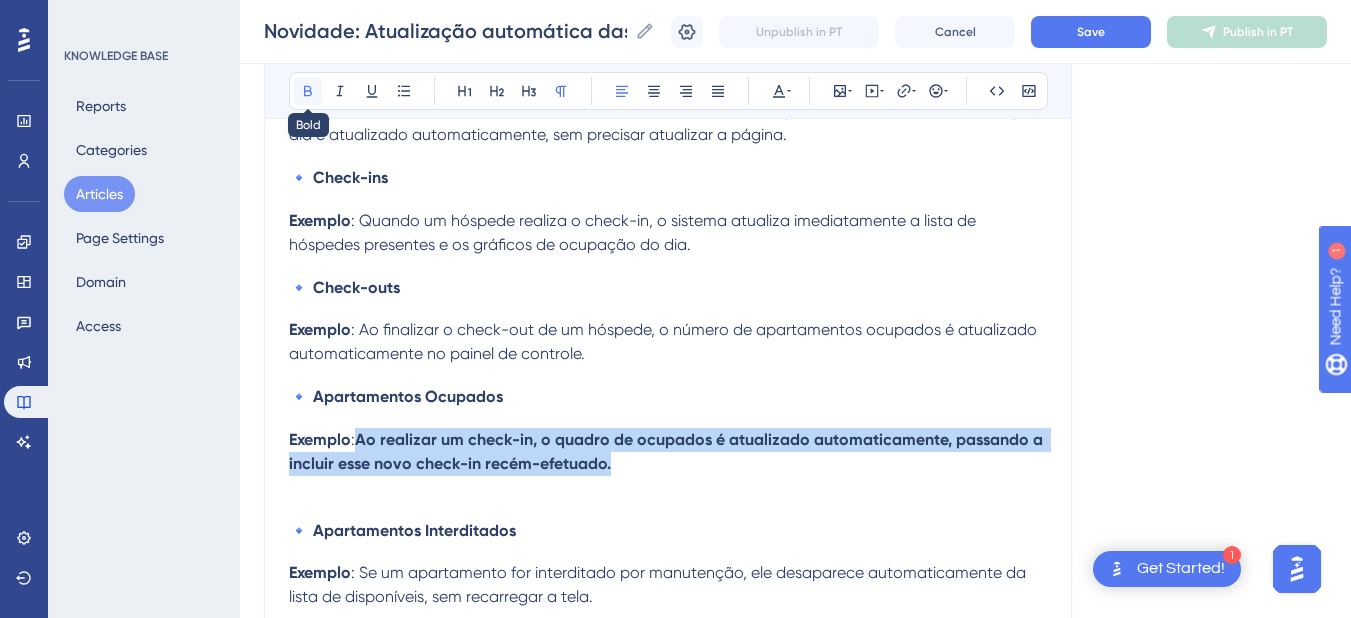 click 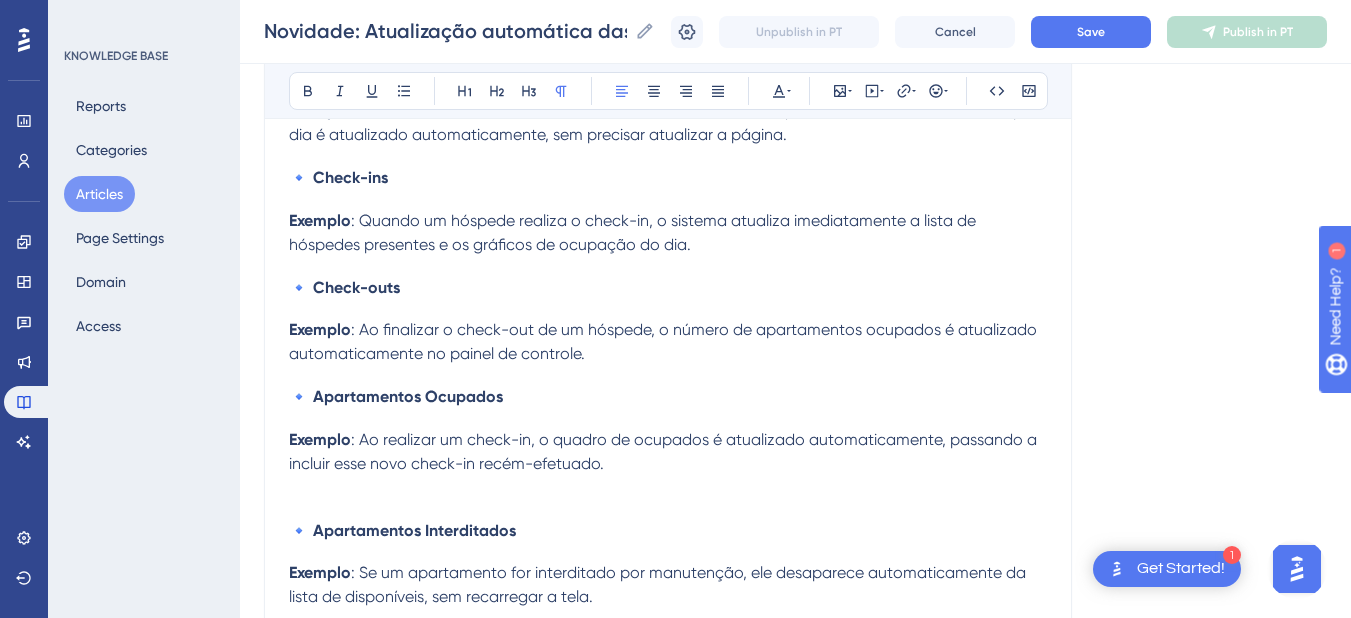 click on "Com o objetivo de otimizar a rotina operacional e garantir que as informações estejam sempre atualizadas, implementamos a  atualização automática de dados  em diversas áreas do sistema. Essa melhoria  dispensa a necessidade de recarregar páginas  para visualizar alterações recentes, proporcionando mais agilidade e precisão no acompanhamento das operações. As informações são atualizadas em tempo real sempre que uma ação é realizada. Isso inclui também os  quadros de totais exibidos no Mapa de Reservas . Onde a atualização automática está disponível?  Mapa de Reservas Check-ins Check-outs Apartamentos ocupados Apartamentos interditados Inclusão de interdição Encerramento de interdição  Reservas Cancelamento de reserva  Conta Check-out Liberação de apartamento Indicadores gráficos atualizados Todos os  gráficos e contadores  relacionados às áreas acima também são atualizados automaticamente, refletindo as mudanças em tempo real. Benefícios da melhoria Essa melhoria  ." at bounding box center [668, 192] 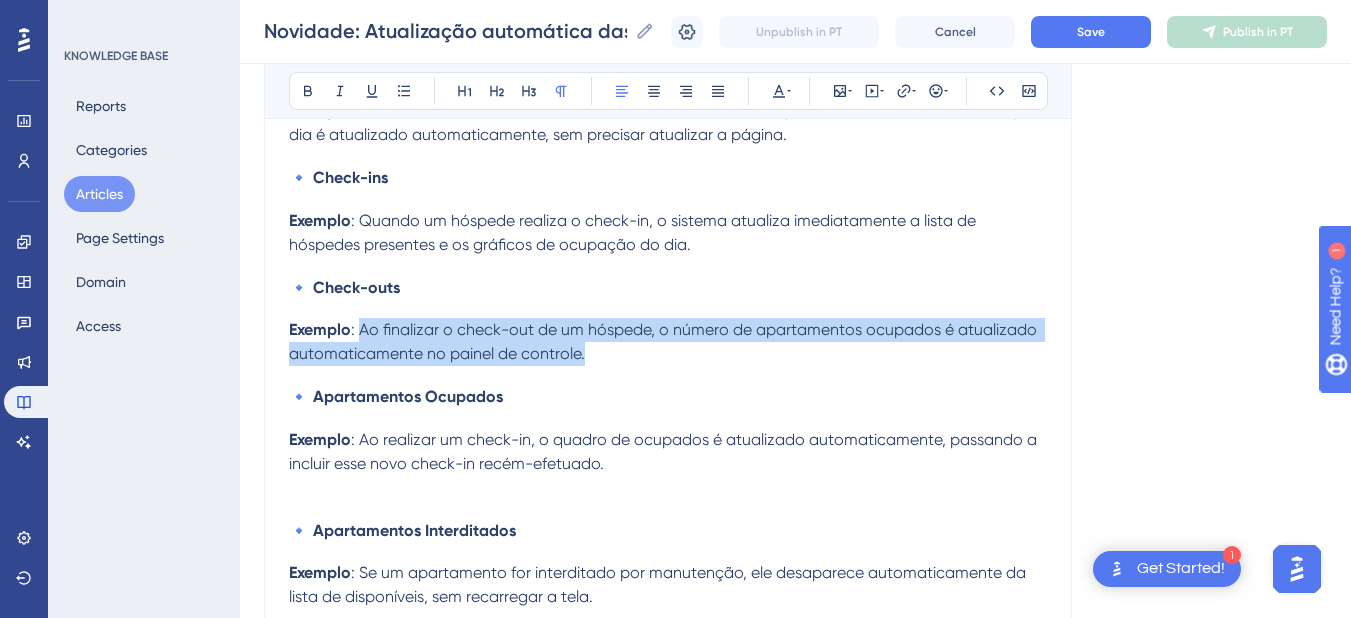 drag, startPoint x: 597, startPoint y: 361, endPoint x: 360, endPoint y: 337, distance: 238.2121 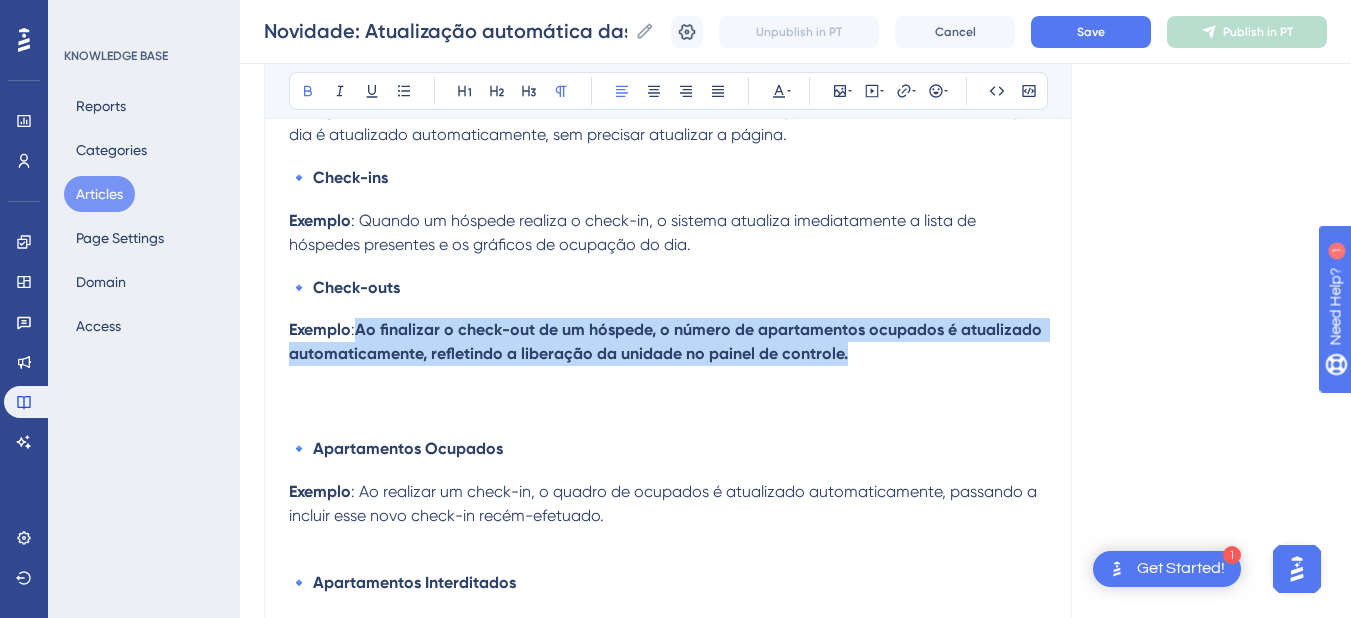 drag, startPoint x: 363, startPoint y: 339, endPoint x: 876, endPoint y: 371, distance: 513.9971 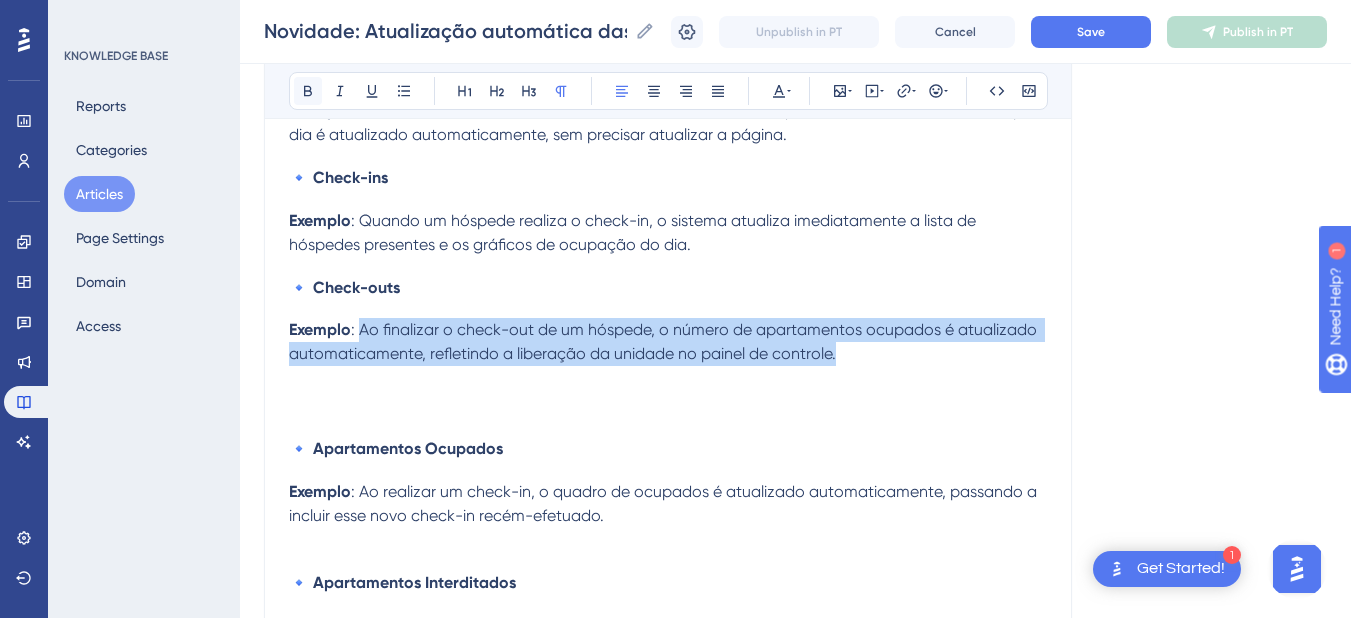 click 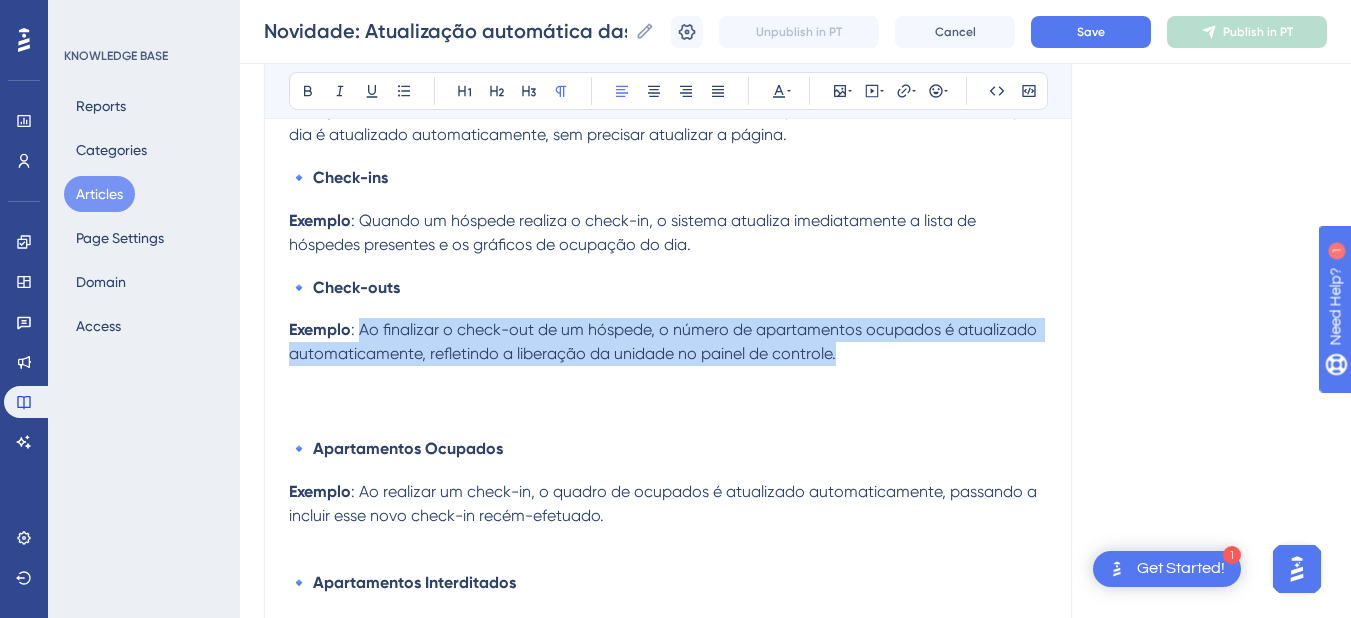 click on ": Ao finalizar o check-out de um hóspede, o número de apartamentos ocupados é atualizado automaticamente, refletindo a liberação da unidade no painel de controle." at bounding box center (665, 341) 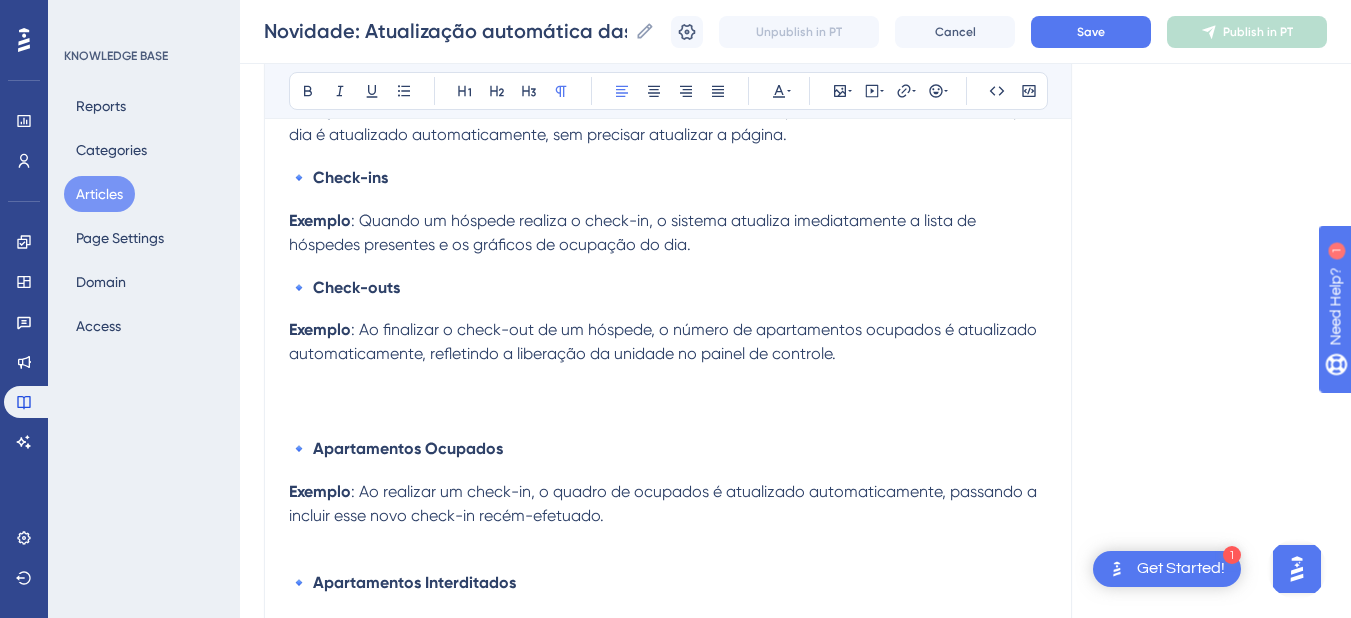 click on ": Ao finalizar o check-out de um hóspede, o número de apartamentos ocupados é atualizado automaticamente, refletindo a liberação da unidade no painel de controle." at bounding box center (665, 341) 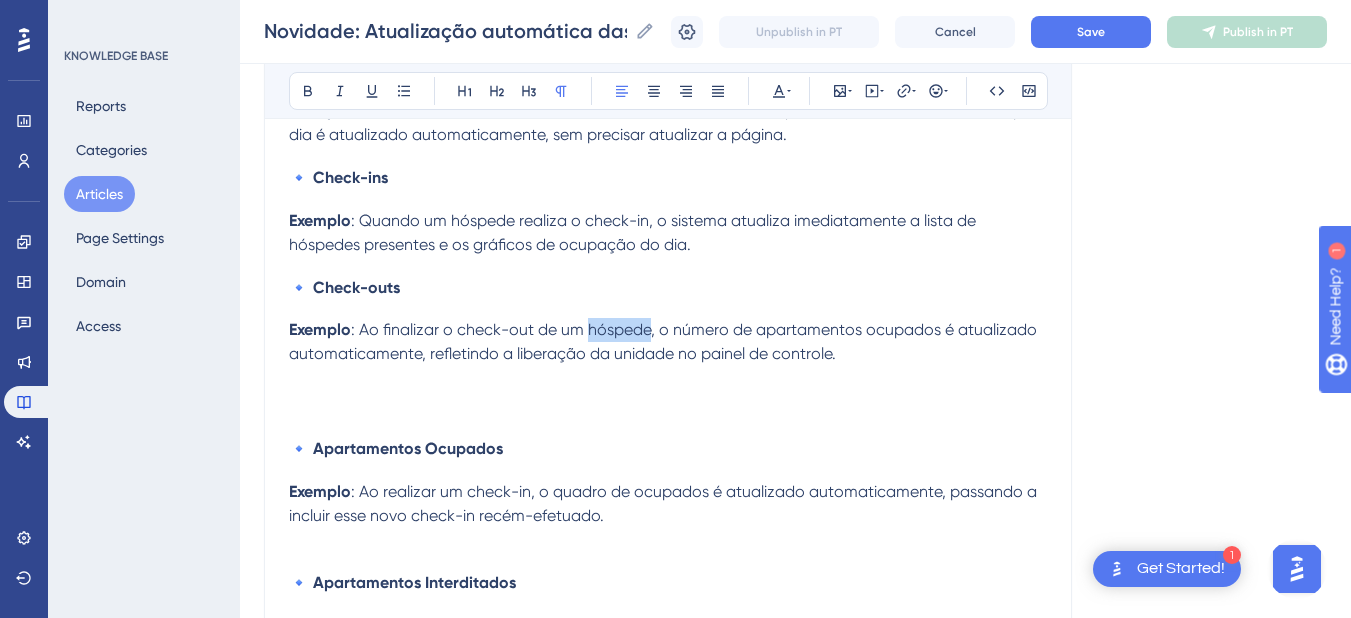 click on ": Ao finalizar o check-out de um hóspede, o número de apartamentos ocupados é atualizado automaticamente, refletindo a liberação da unidade no painel de controle." at bounding box center (665, 341) 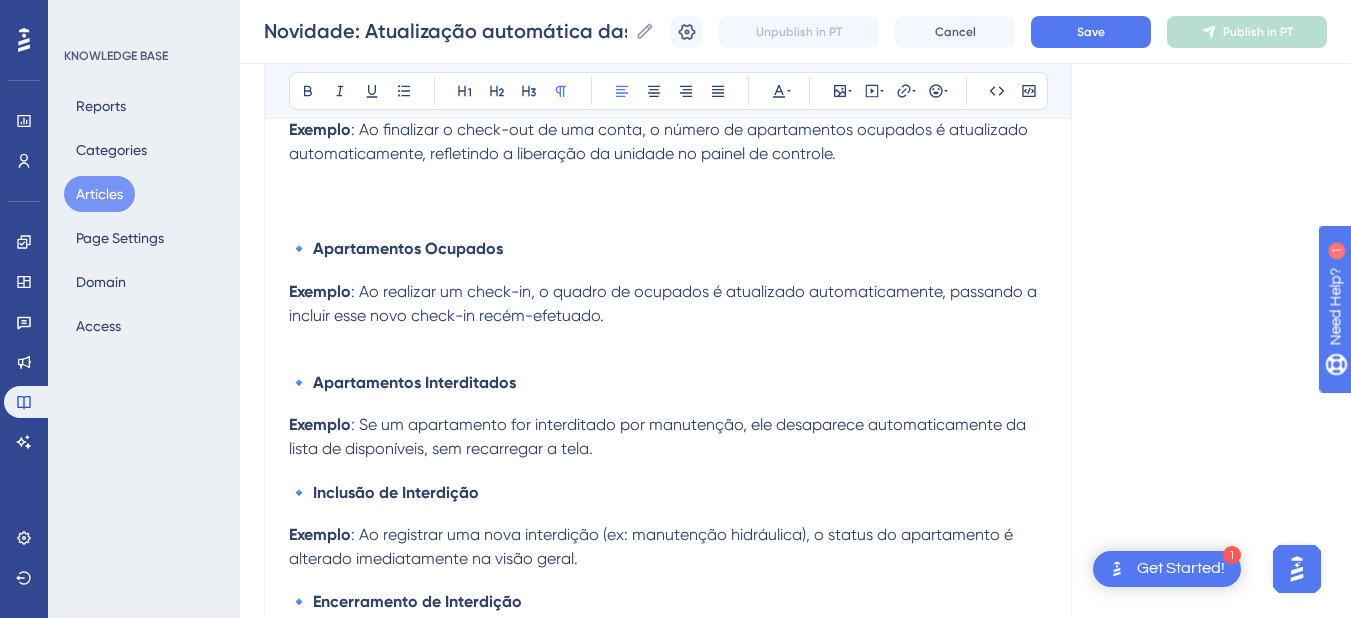 scroll, scrollTop: 1704, scrollLeft: 0, axis: vertical 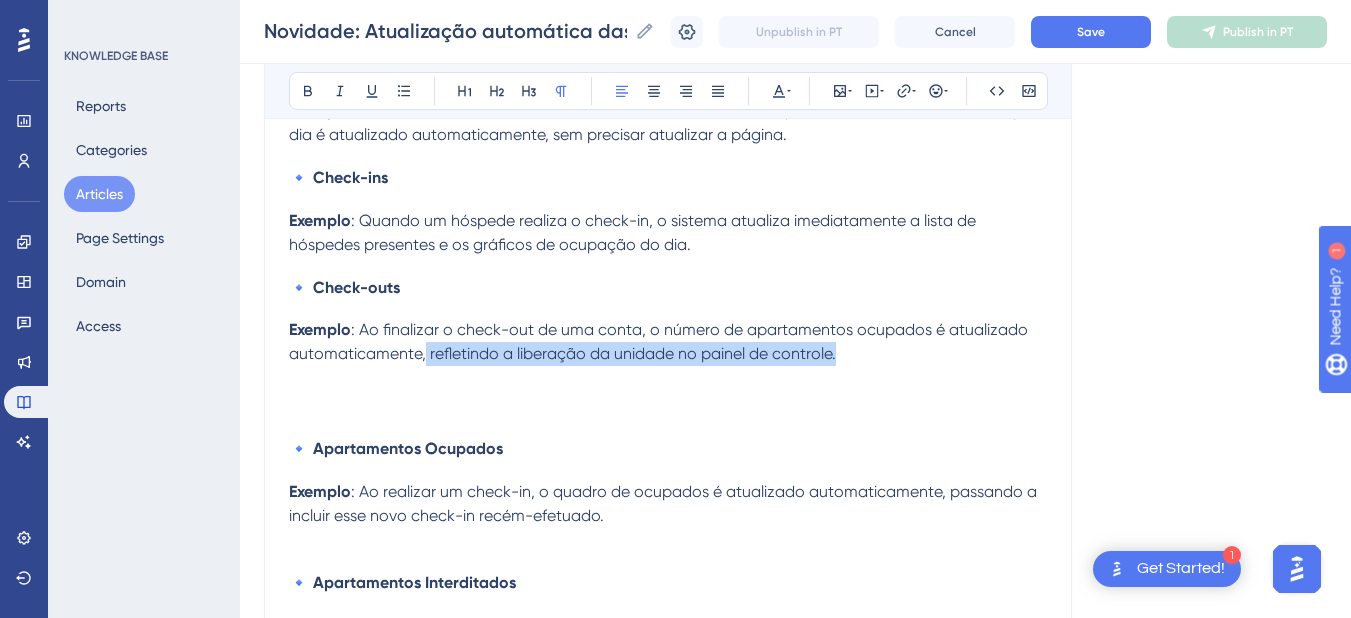 drag, startPoint x: 868, startPoint y: 357, endPoint x: 425, endPoint y: 354, distance: 443.01016 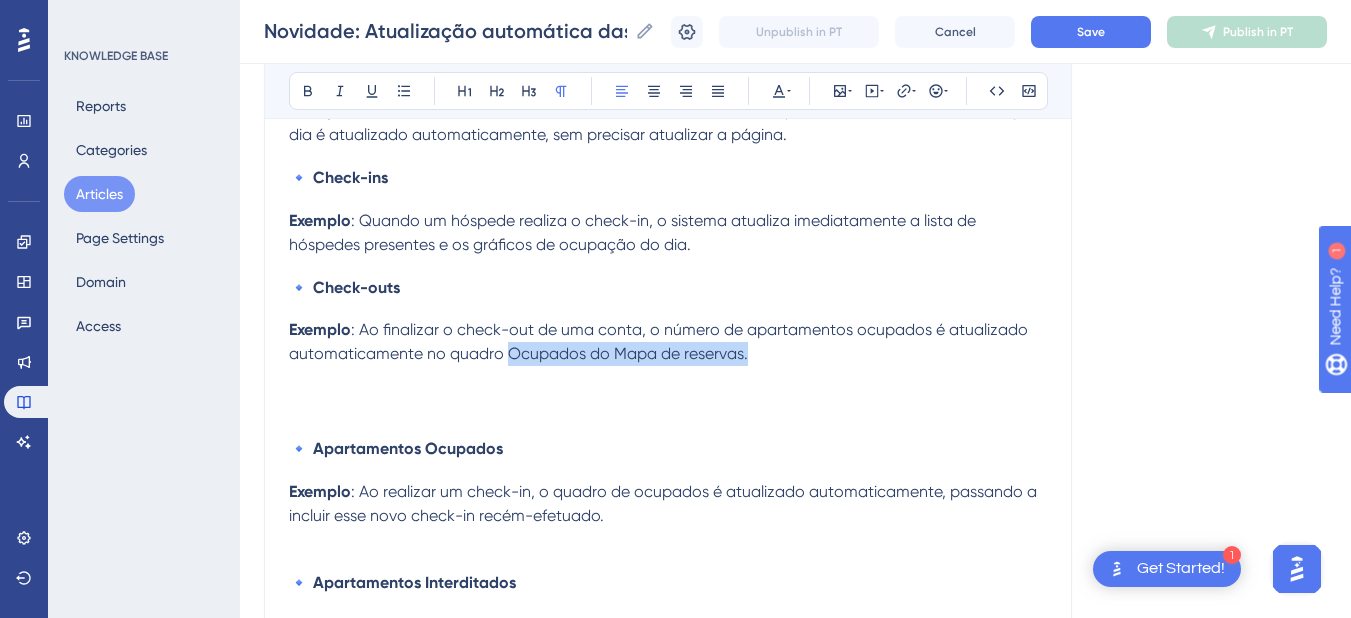 drag, startPoint x: 780, startPoint y: 361, endPoint x: 510, endPoint y: 360, distance: 270.00186 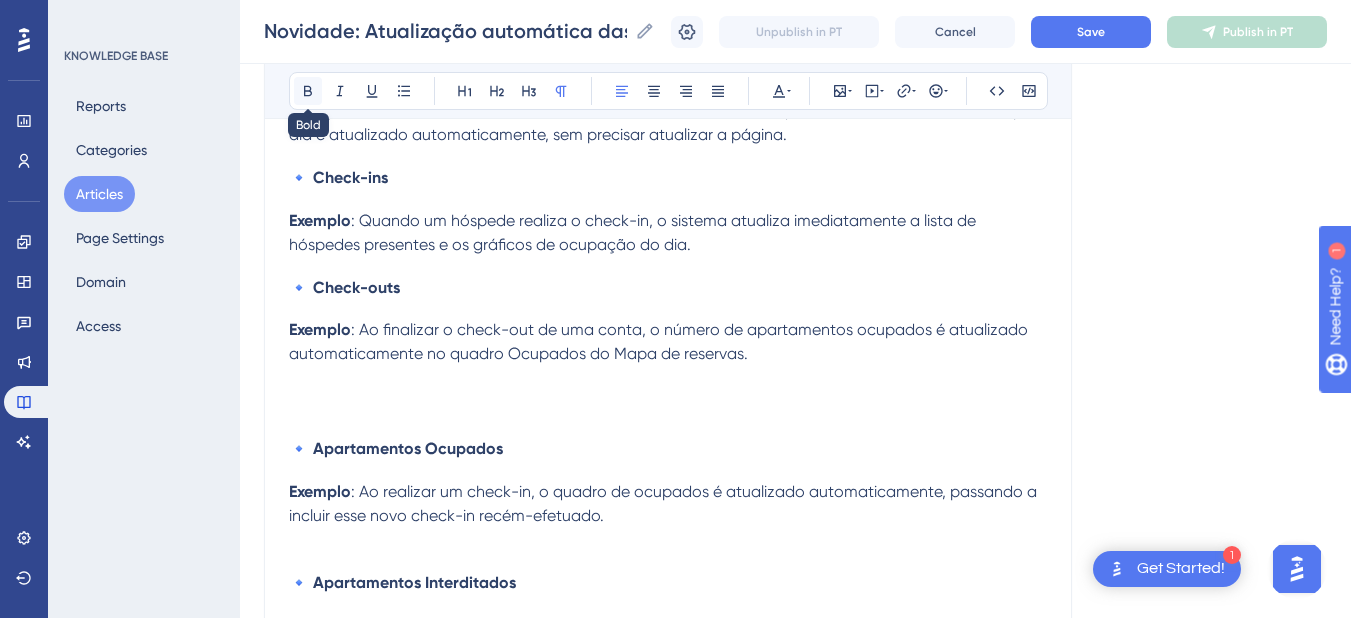 click at bounding box center (308, 91) 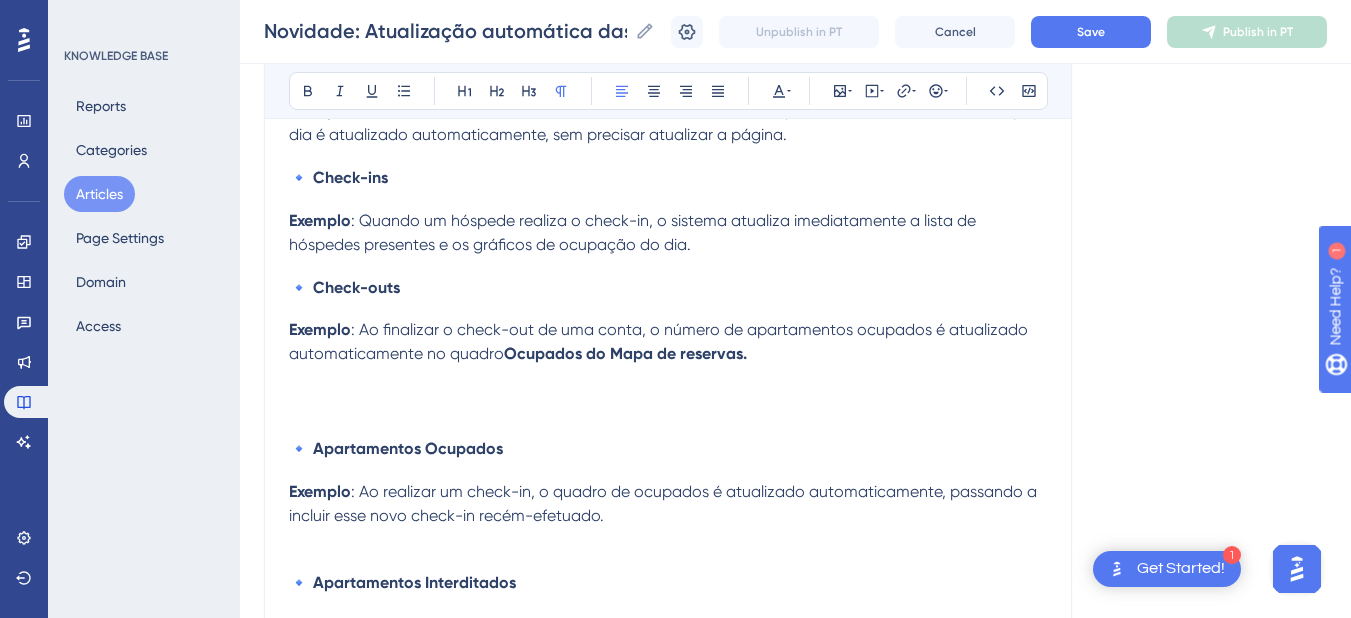 click on ": Ao finalizar o check-out de uma conta, o número de apartamentos ocupados é atualizado automaticamente no quadro" at bounding box center [660, 341] 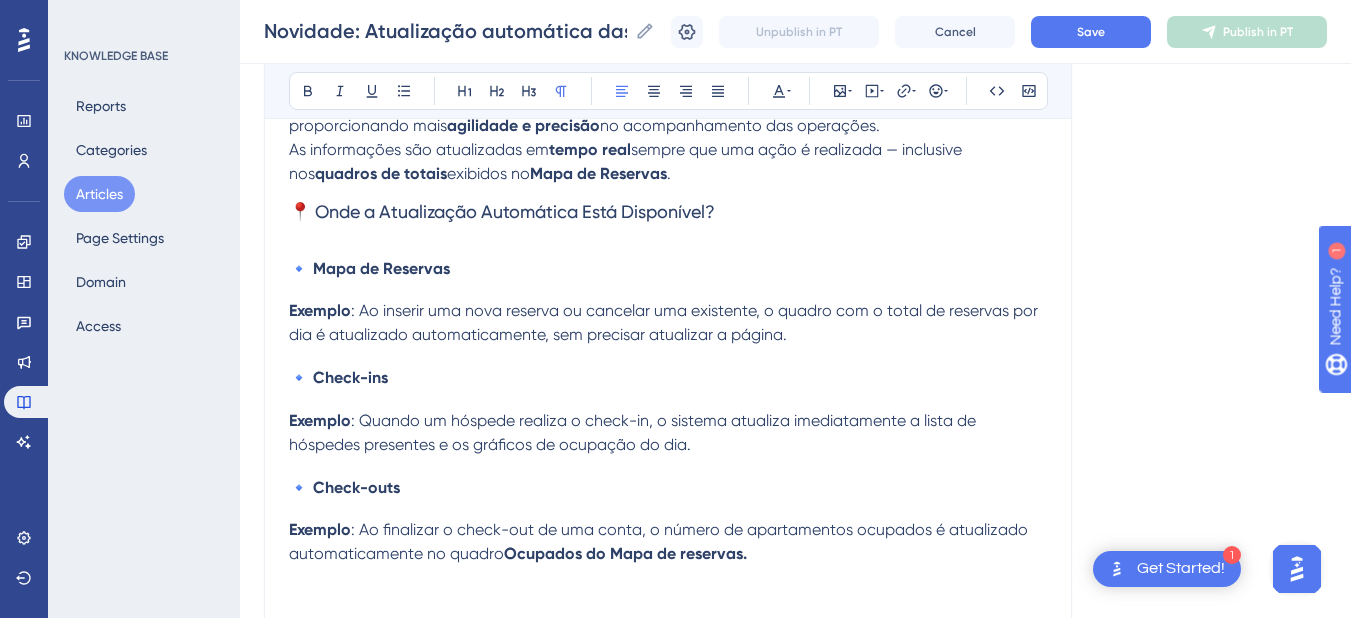 click on ": Ao inserir uma nova reserva ou cancelar uma existente, o quadro com o total de reservas por dia é atualizado automaticamente, sem precisar atualizar a página." at bounding box center (665, 322) 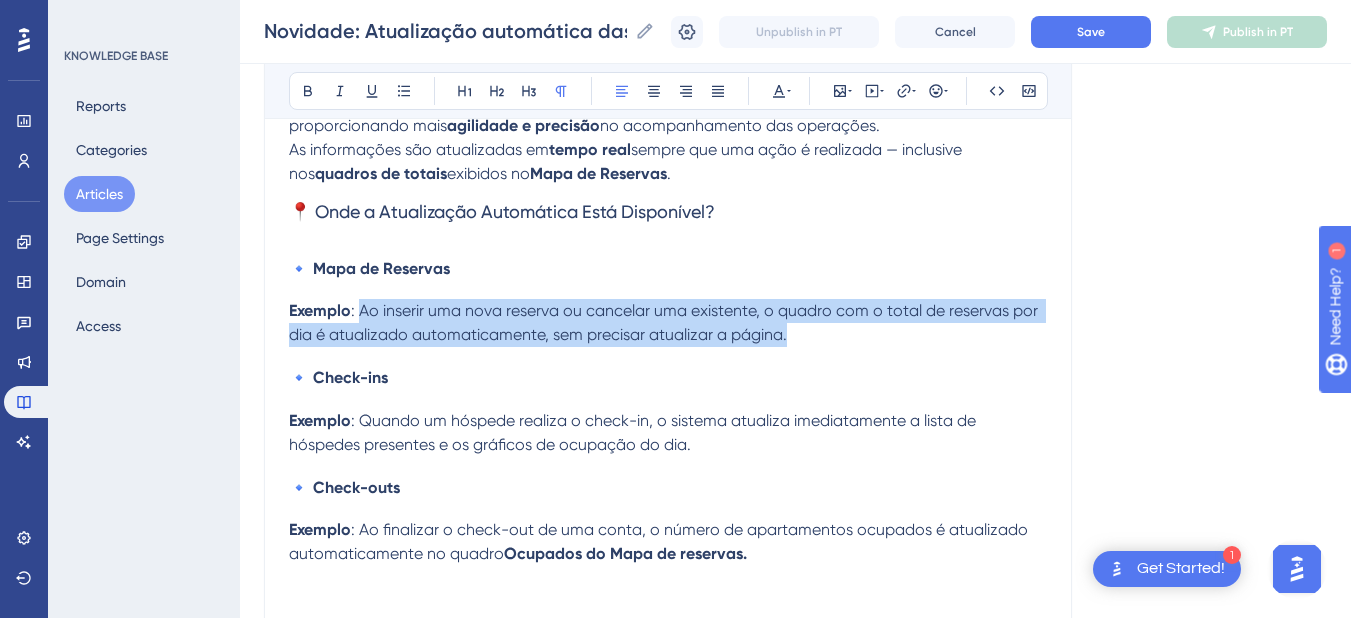 drag, startPoint x: 788, startPoint y: 336, endPoint x: 359, endPoint y: 315, distance: 429.51367 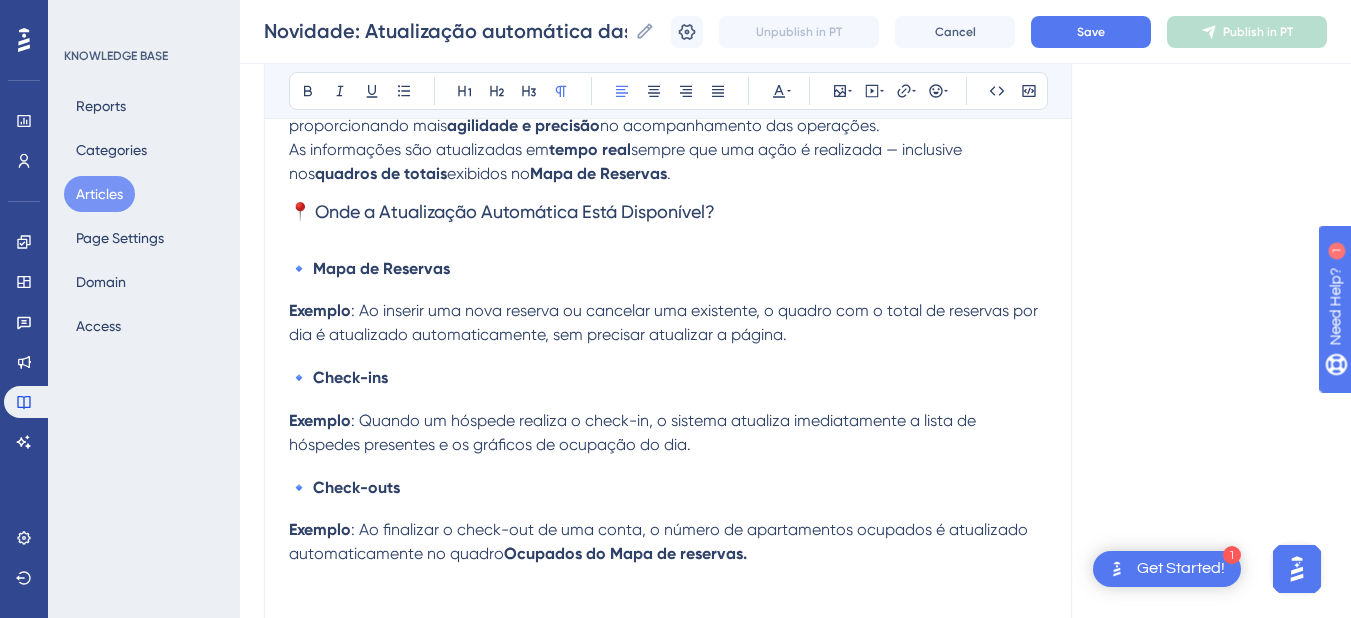 click on ": Ao inserir uma nova reserva ou cancelar uma existente, o quadro com o total de reservas por dia é atualizado automaticamente, sem precisar atualizar a página." at bounding box center [665, 322] 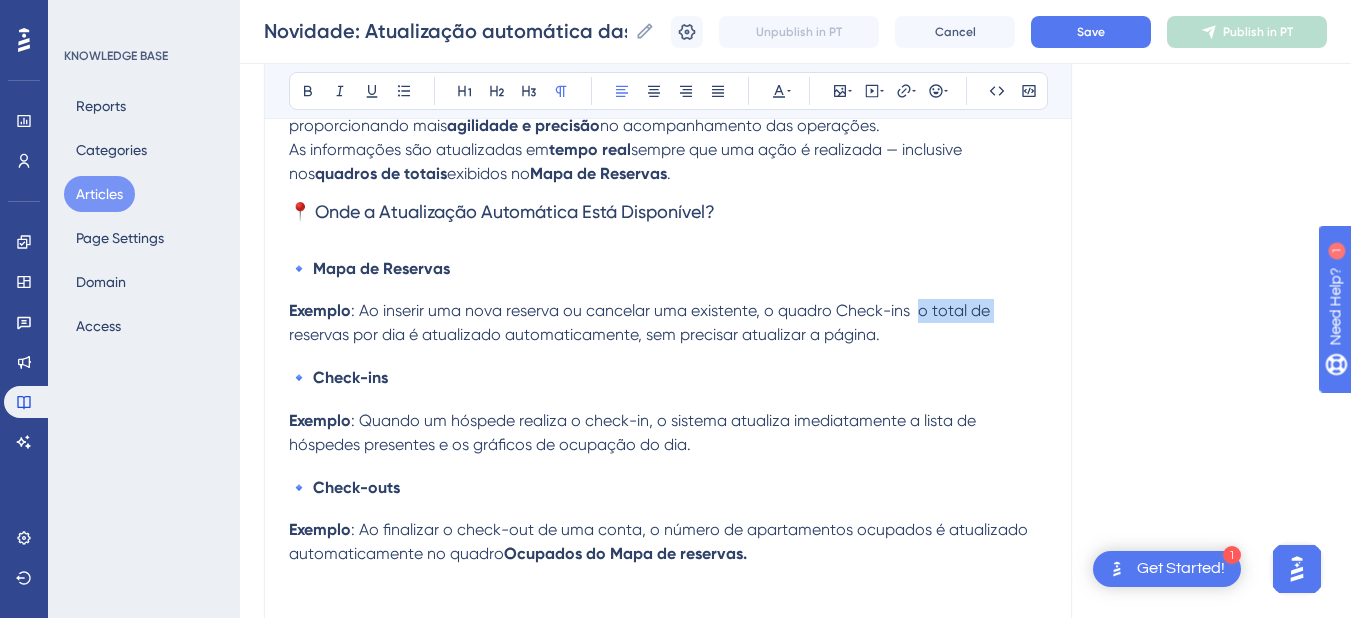 drag, startPoint x: 917, startPoint y: 314, endPoint x: 994, endPoint y: 311, distance: 77.05842 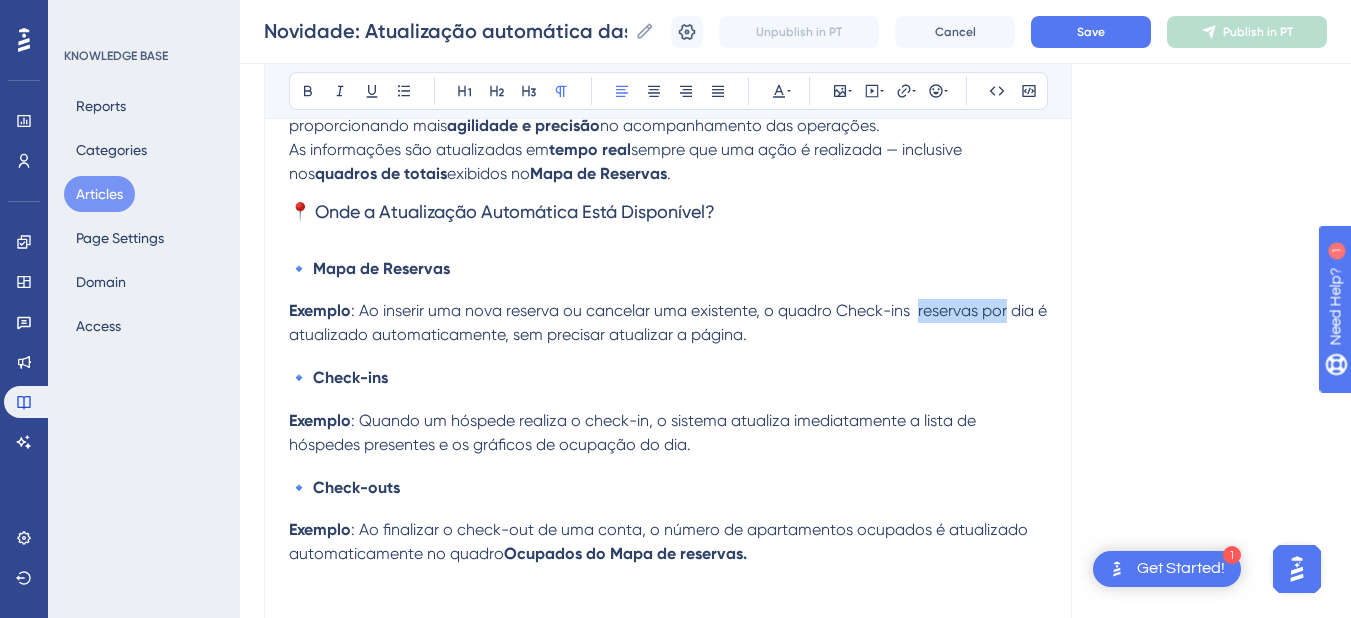 drag, startPoint x: 1005, startPoint y: 311, endPoint x: 919, endPoint y: 307, distance: 86.09297 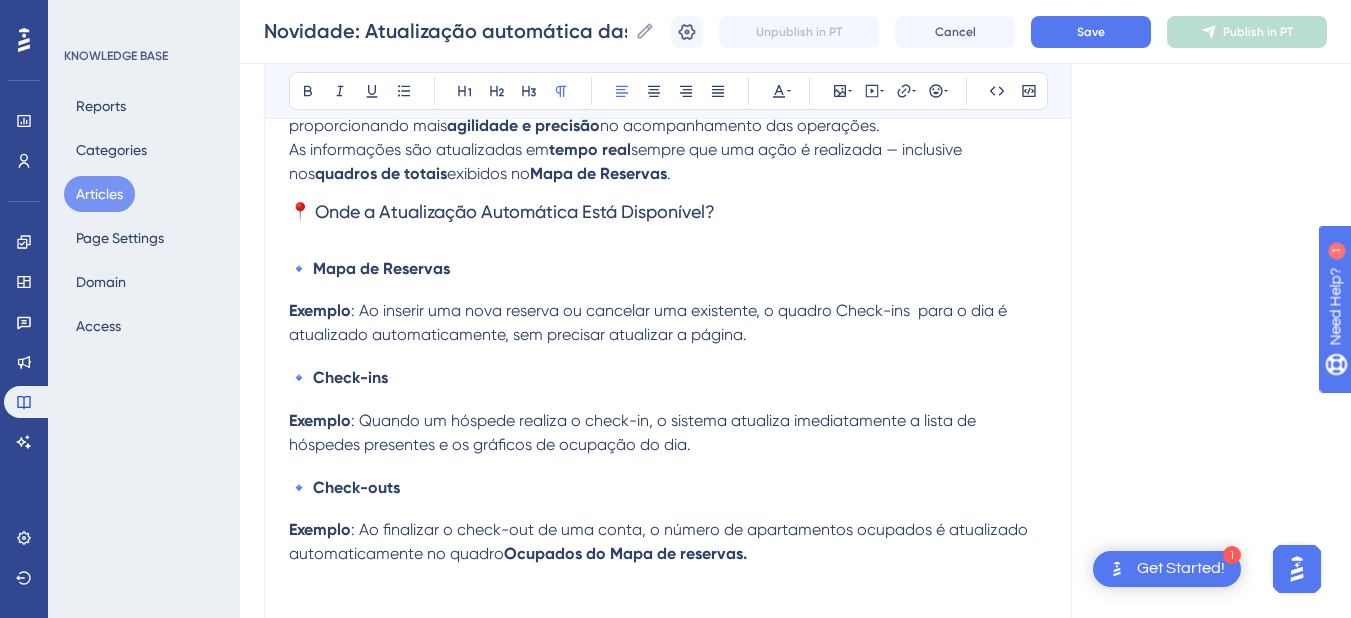 click on ": Ao inserir uma nova reserva ou cancelar uma existente, o quadro Check-ins  para o dia é atualizado automaticamente, sem precisar atualizar a página." at bounding box center [650, 322] 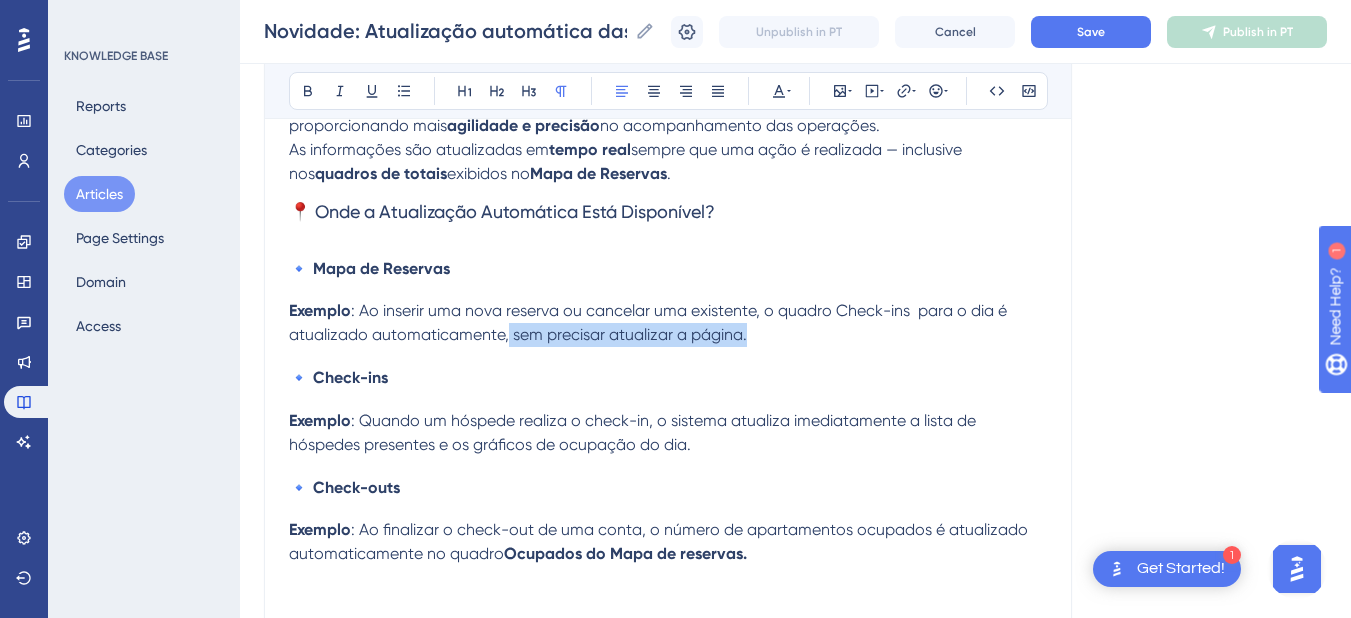 drag, startPoint x: 781, startPoint y: 328, endPoint x: 508, endPoint y: 337, distance: 273.14832 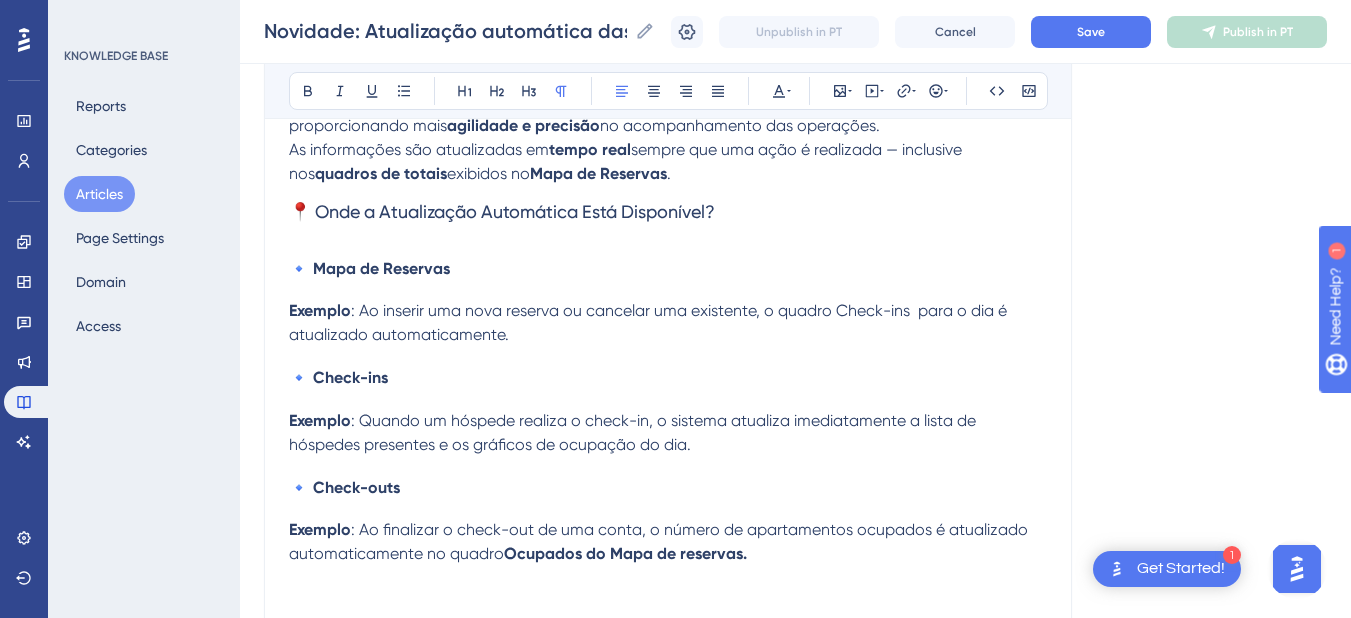 click on "🔹 Check-ins" at bounding box center (668, 377) 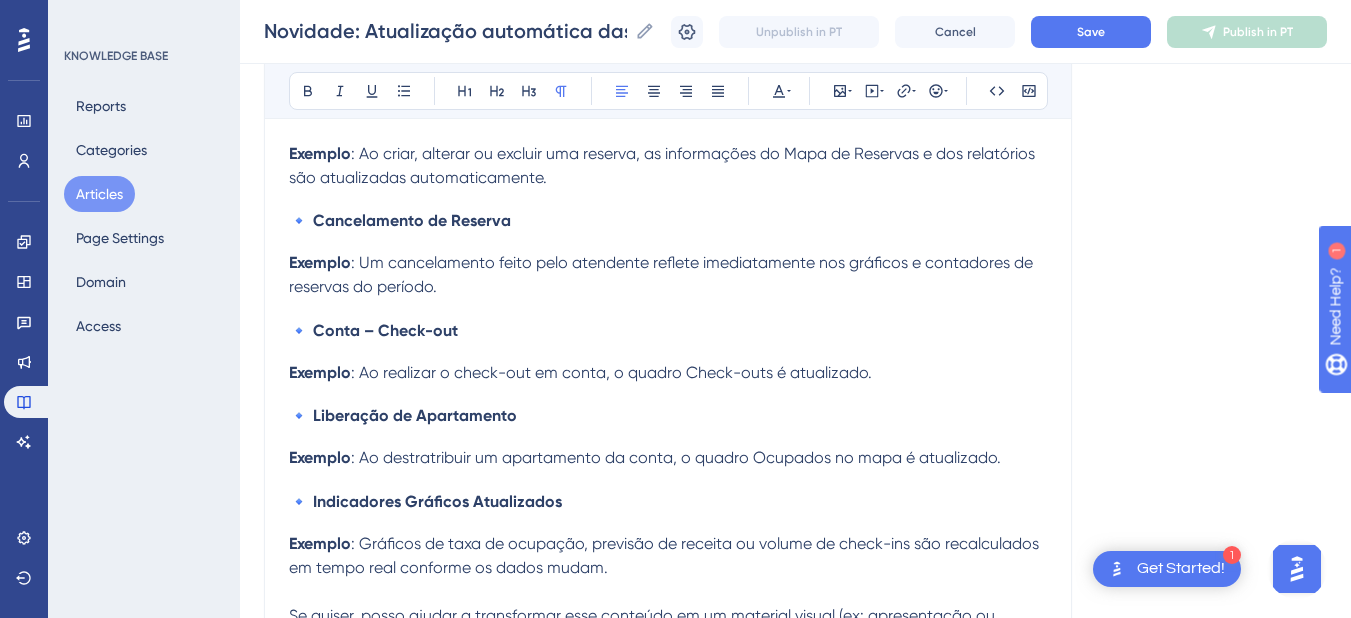 scroll, scrollTop: 2704, scrollLeft: 0, axis: vertical 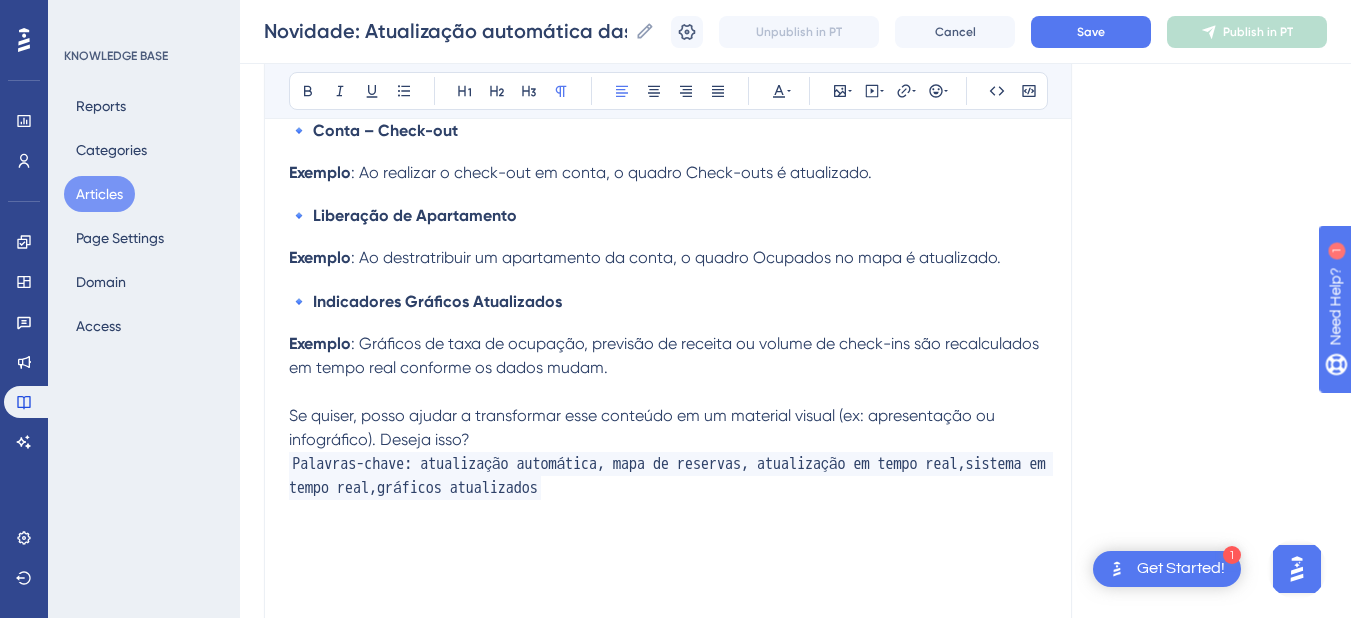 drag, startPoint x: 1025, startPoint y: 263, endPoint x: 1022, endPoint y: 276, distance: 13.341664 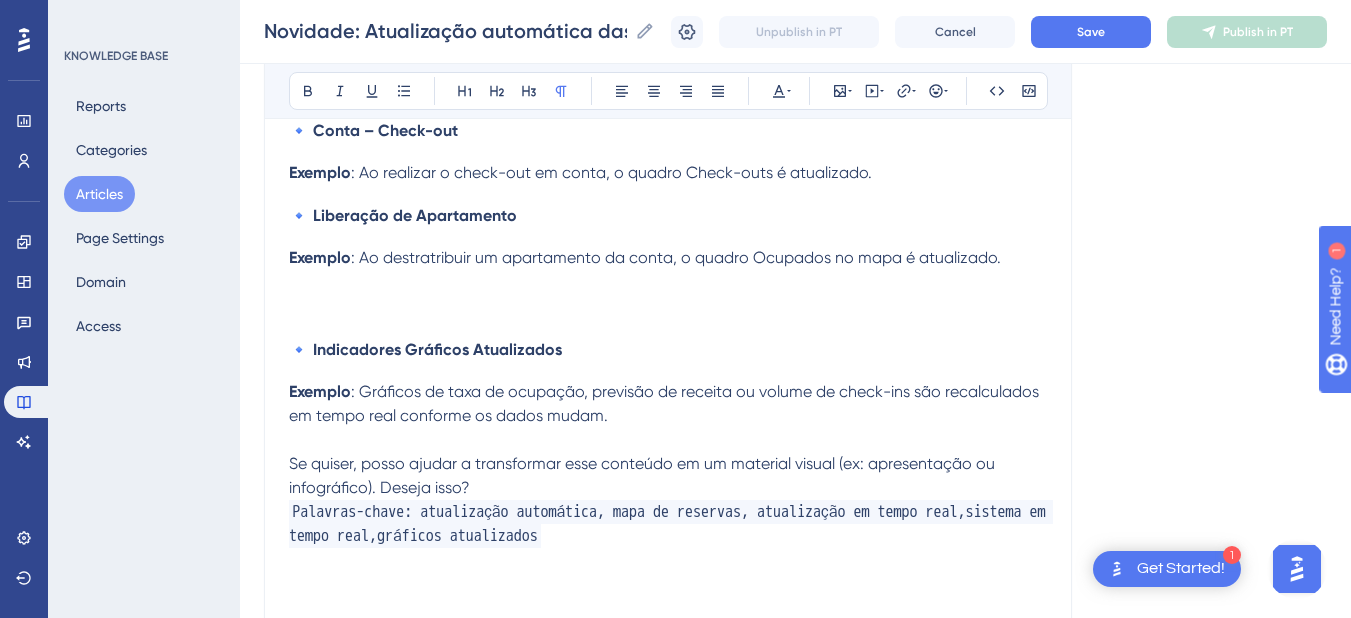 click at bounding box center [668, 282] 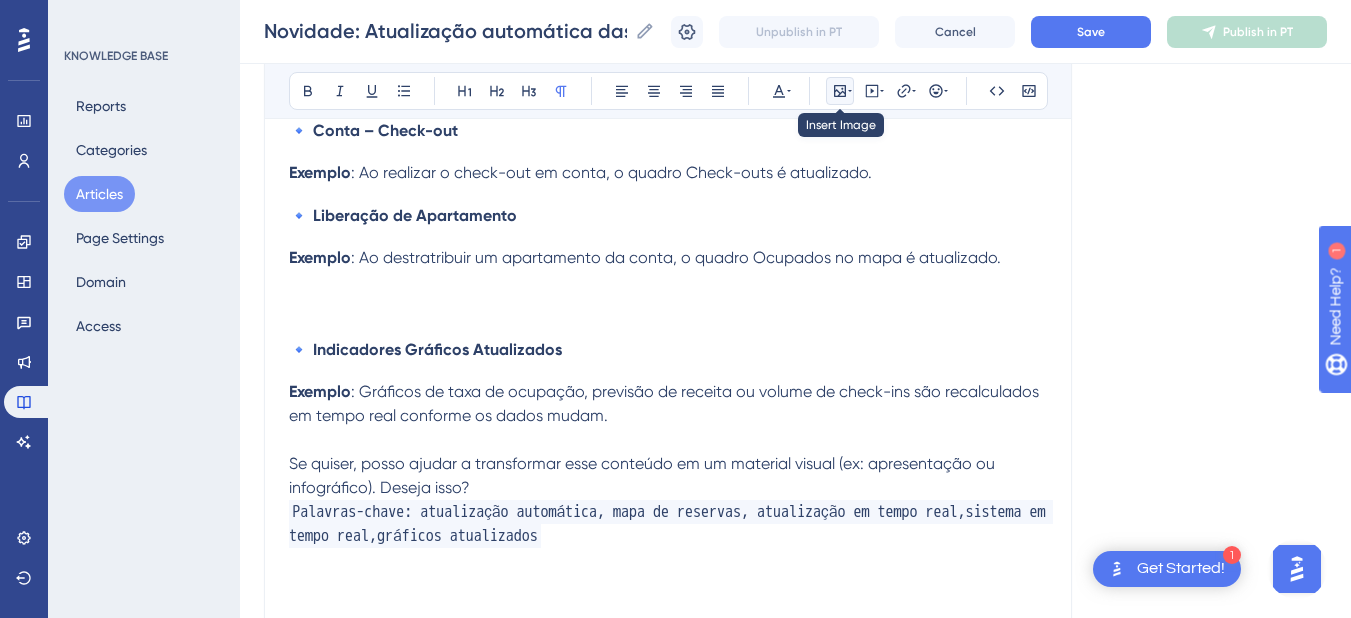 click 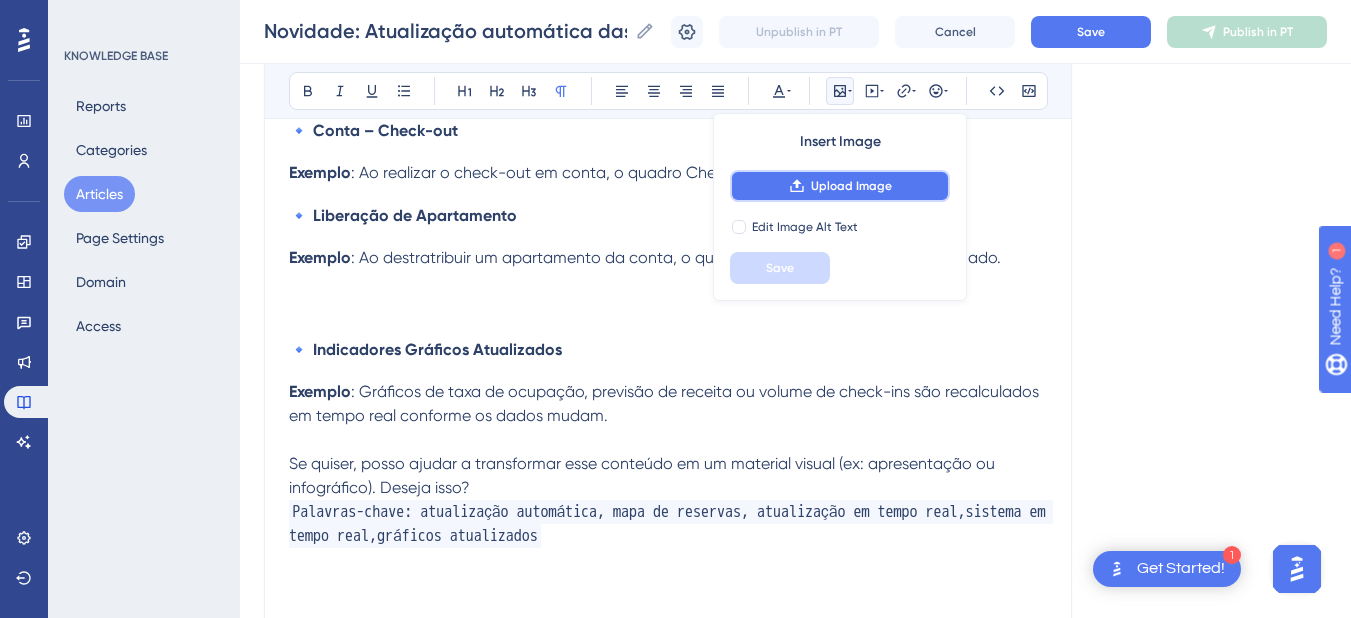 click on "Upload Image" at bounding box center (851, 186) 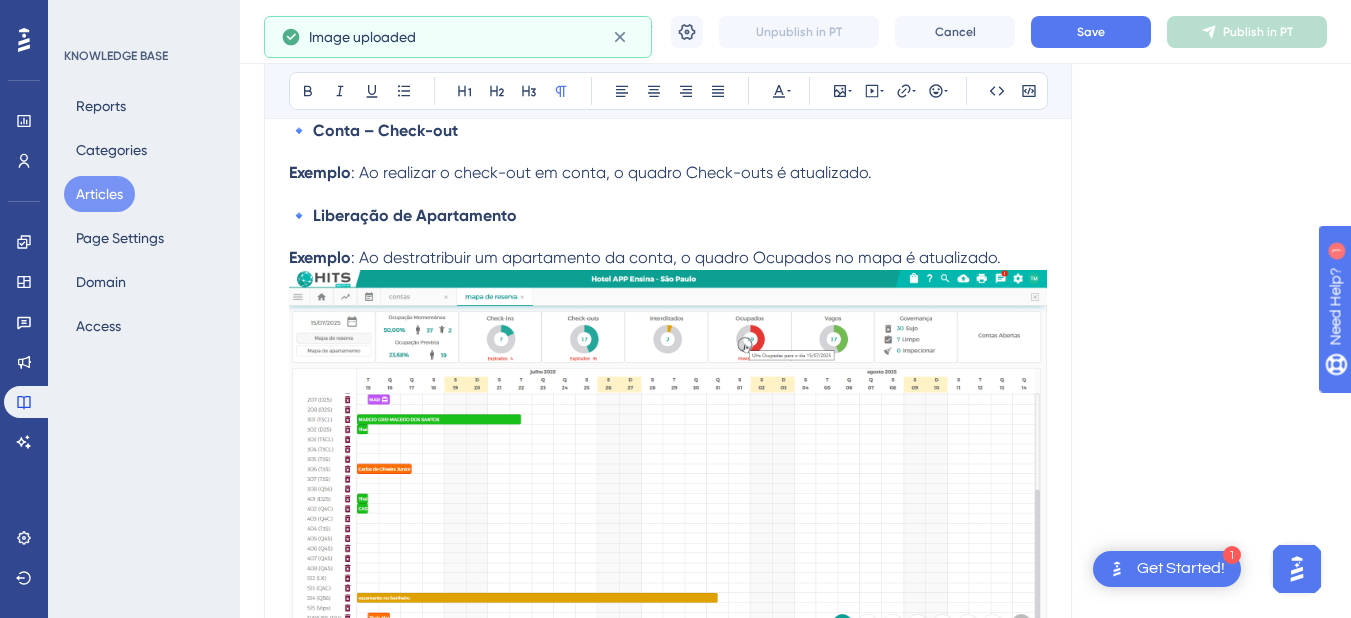 click on "Exemplo : Ao destratribuir um apartamento da conta, o quadro Ocupados no mapa é atualizado." at bounding box center (668, 258) 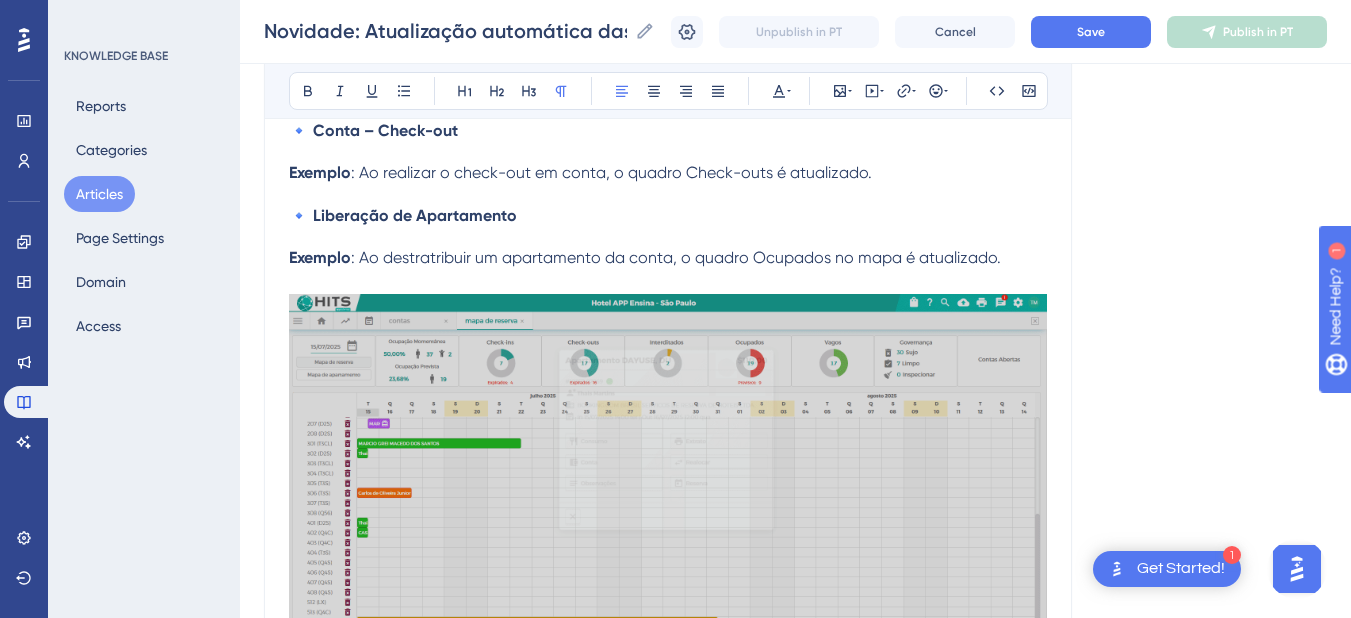 click on "Exemplo : Ao destratribuir um apartamento da conta, o quadro Ocupados no mapa é atualizado." at bounding box center (668, 258) 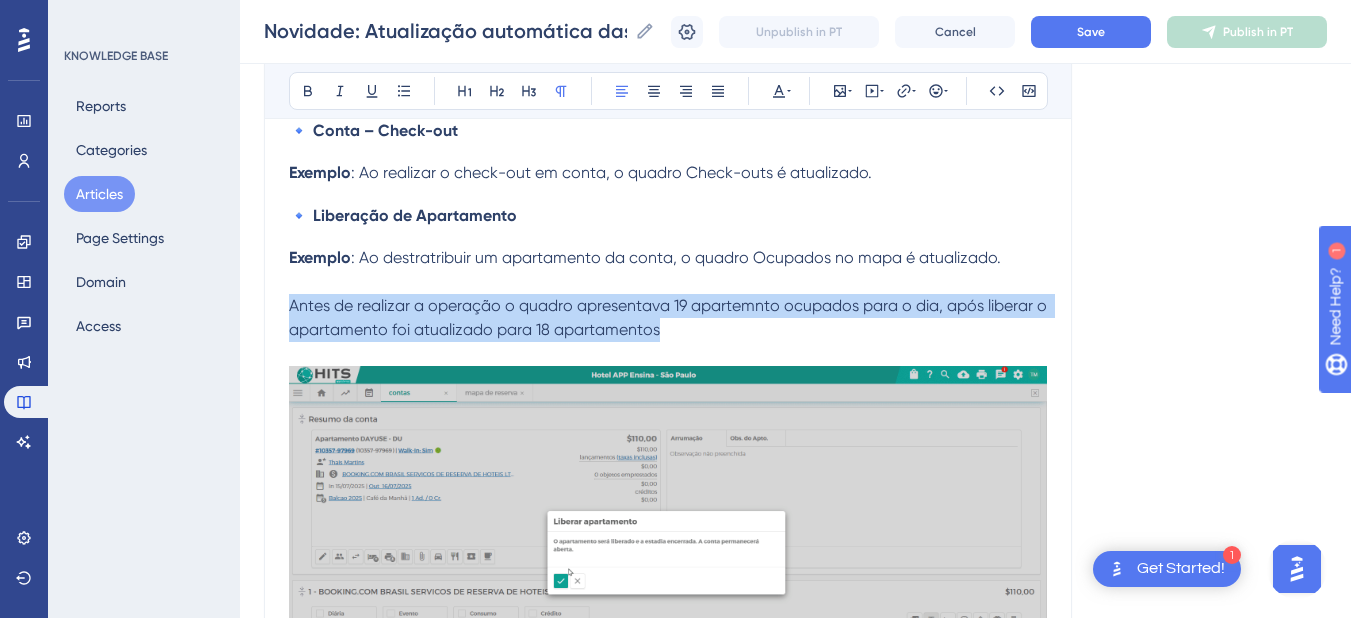 drag, startPoint x: 689, startPoint y: 348, endPoint x: 294, endPoint y: 328, distance: 395.506 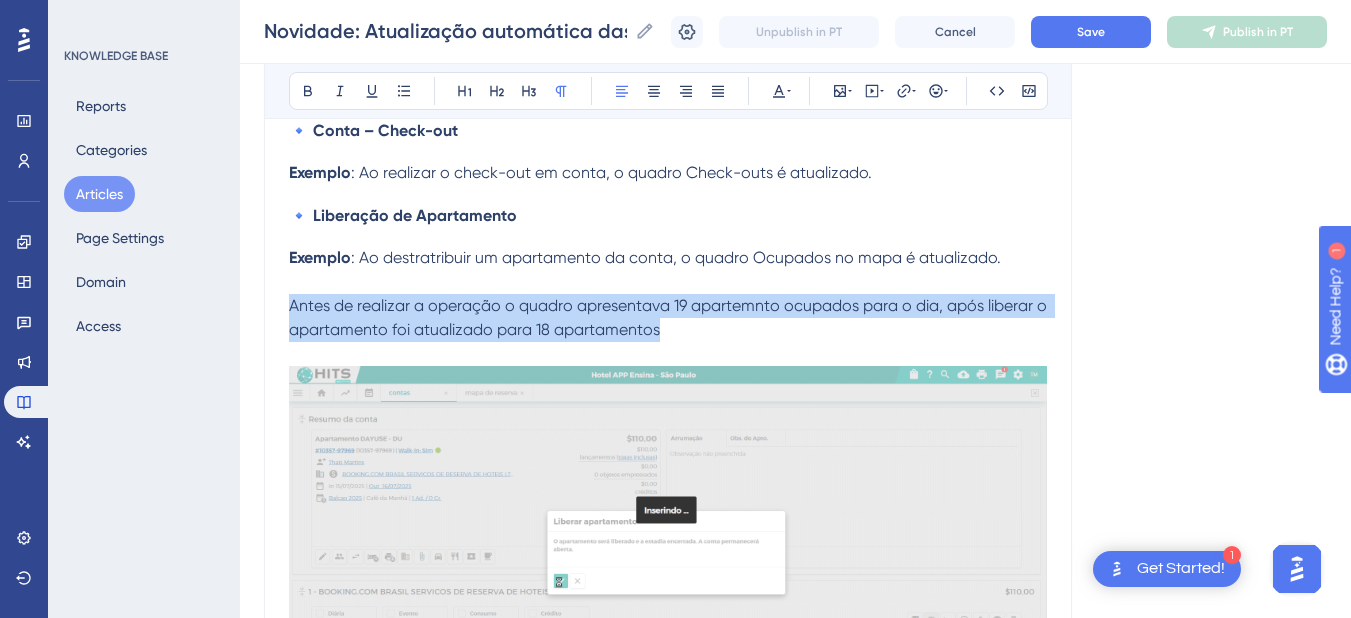 click on "Novidade: Atualização automática das informações no sistema Neste artigo, explicamos como funciona a atualização automática das informações no sistema e em quais áreas ela está disponível. Bold Italic Underline Bullet Point Heading 1 Heading 2 Heading 3 Normal Align Left Align Center Align Right Align Justify Text Color Insert Image Embed Video Hyperlink Emojis Code Code Block Com o objetivo de otimizar a rotina operacional e garantir que as informações estejam sempre atualizadas, implementamos a  atualização automática de dados  em diversas áreas do sistema. Essa melhoria  dispensa a necessidade de recarregar páginas  para visualizar alterações recentes, proporcionando mais agilidade e precisão no acompanhamento das operações. As informações são atualizadas em tempo real sempre que uma ação é realizada. Isso inclui também os  quadros de totais exibidos no Mapa de Reservas . Onde a atualização automática está disponível?  Mapa de Reservas Check-ins Check-outs  Reservas ." at bounding box center [668, -620] 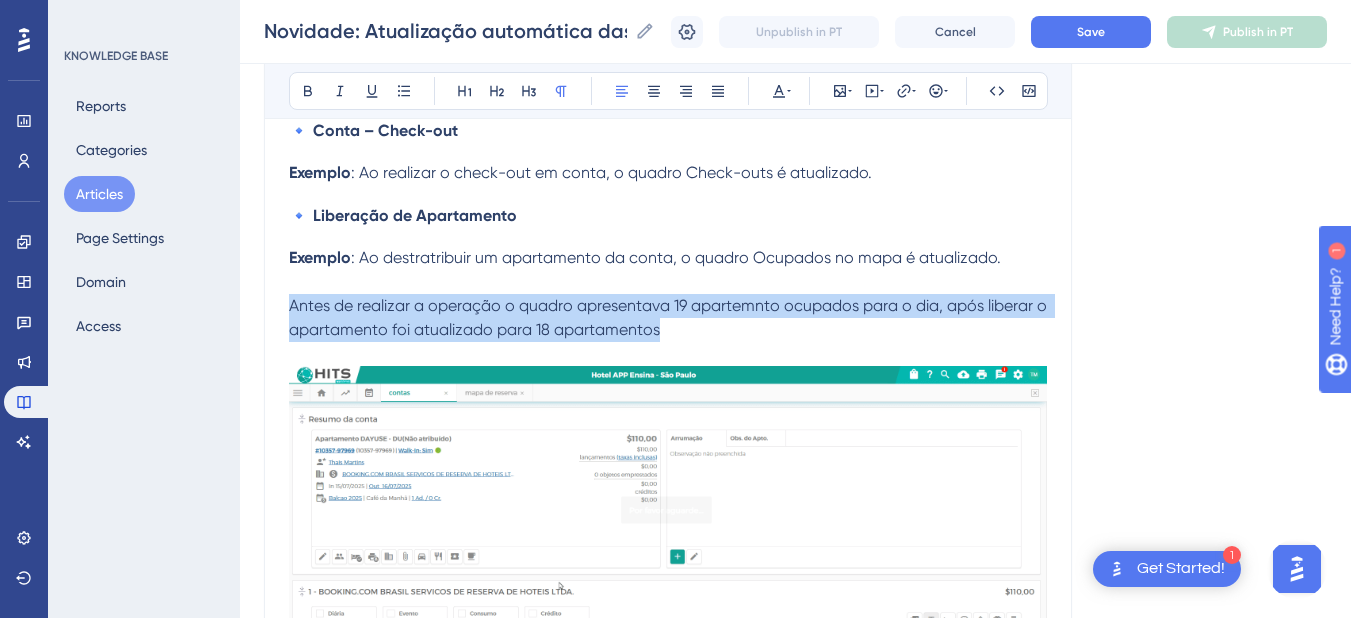 copy on "Antes de realizar a operação o quadro apresentava 19 apartemnto ocupados para o dia, após liberar o apartamento foi atualizado para 18 apartamentos" 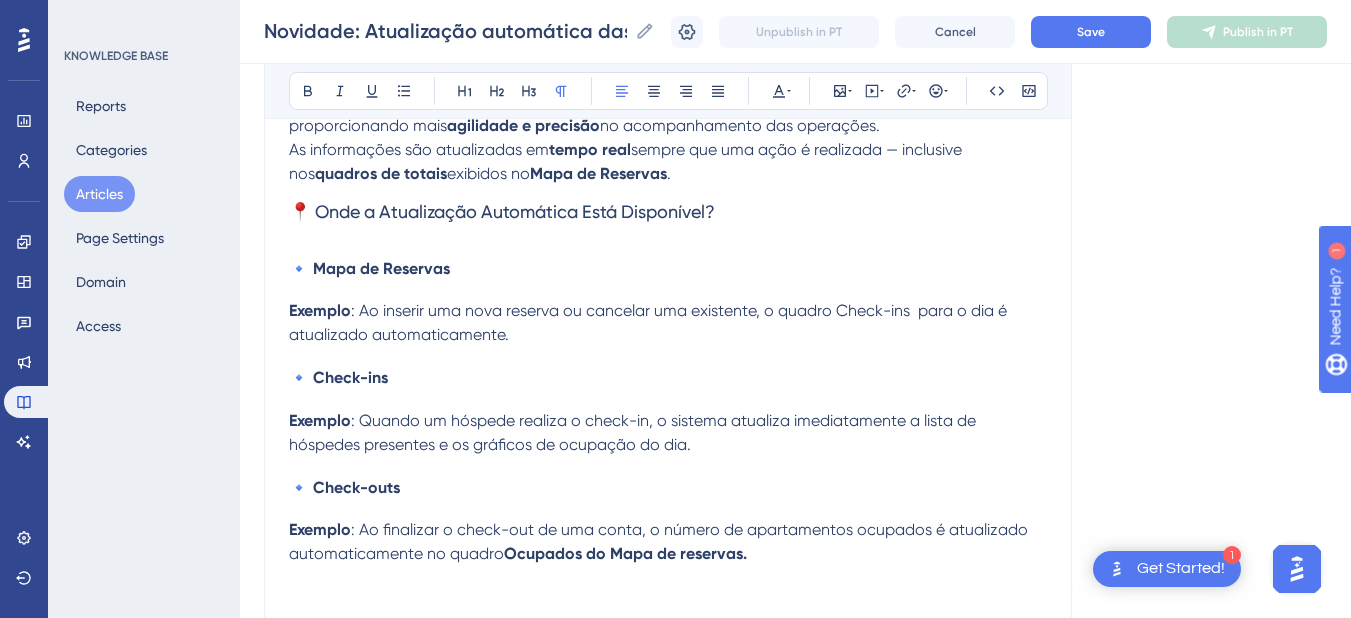scroll, scrollTop: 1304, scrollLeft: 0, axis: vertical 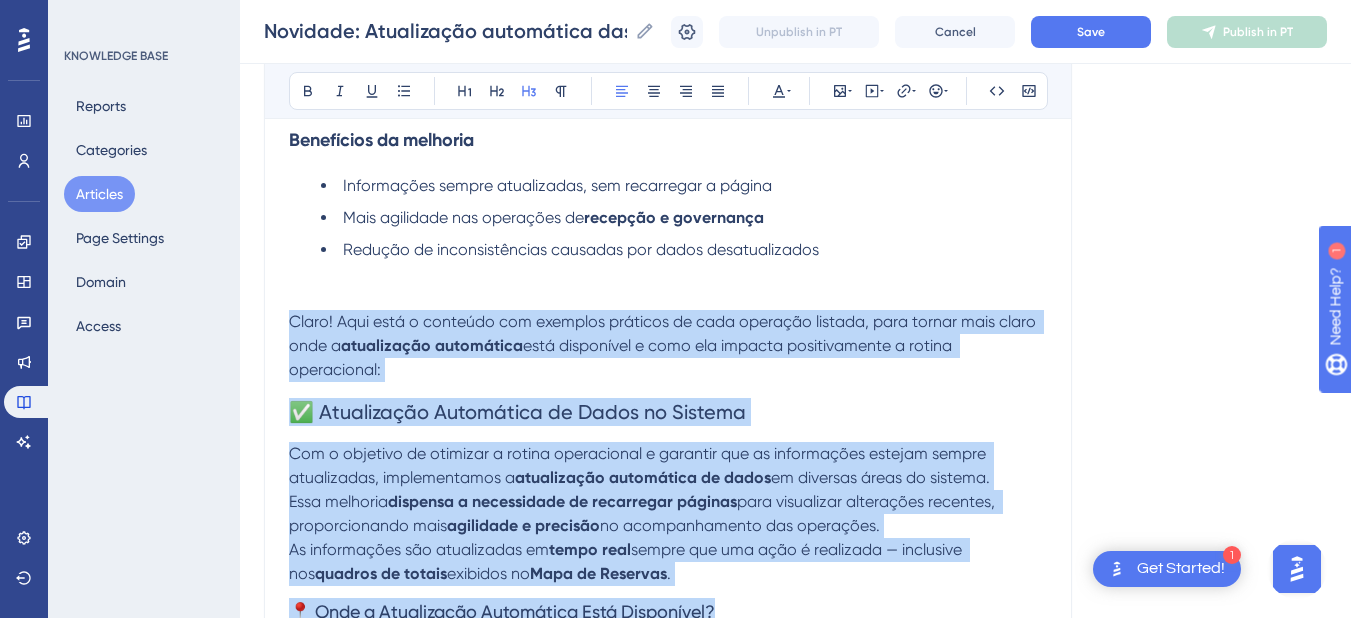 drag, startPoint x: 764, startPoint y: 419, endPoint x: 292, endPoint y: 316, distance: 483.10764 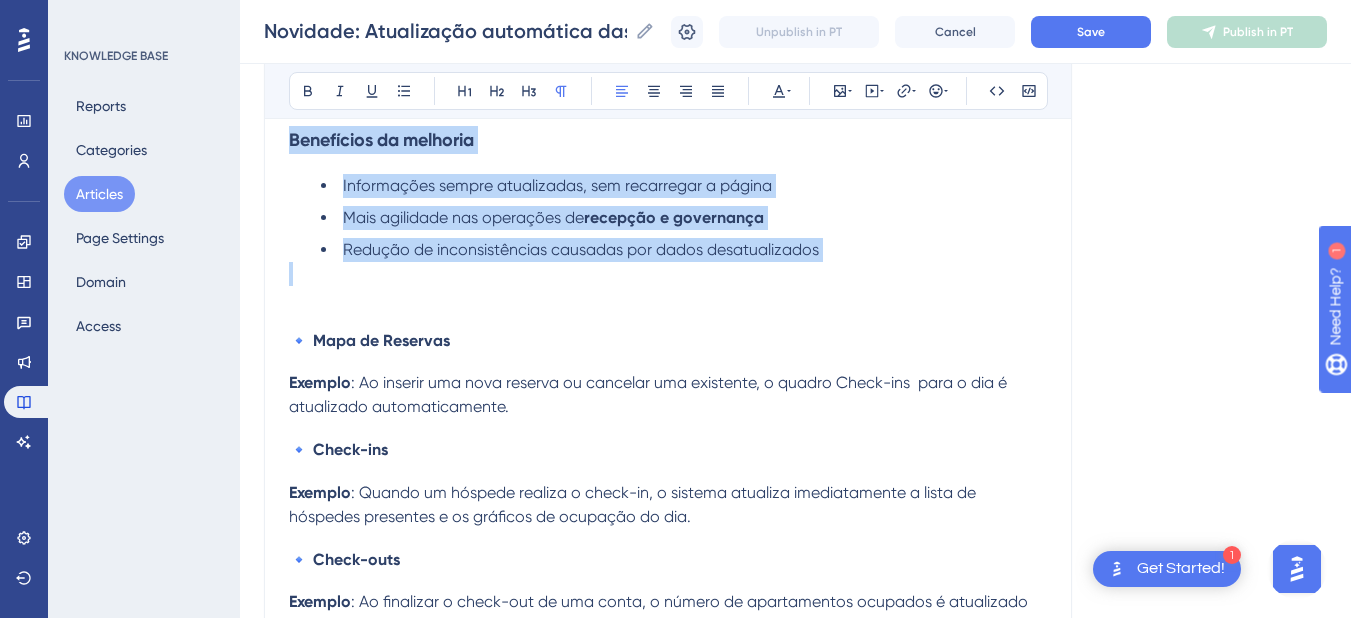scroll, scrollTop: 904, scrollLeft: 0, axis: vertical 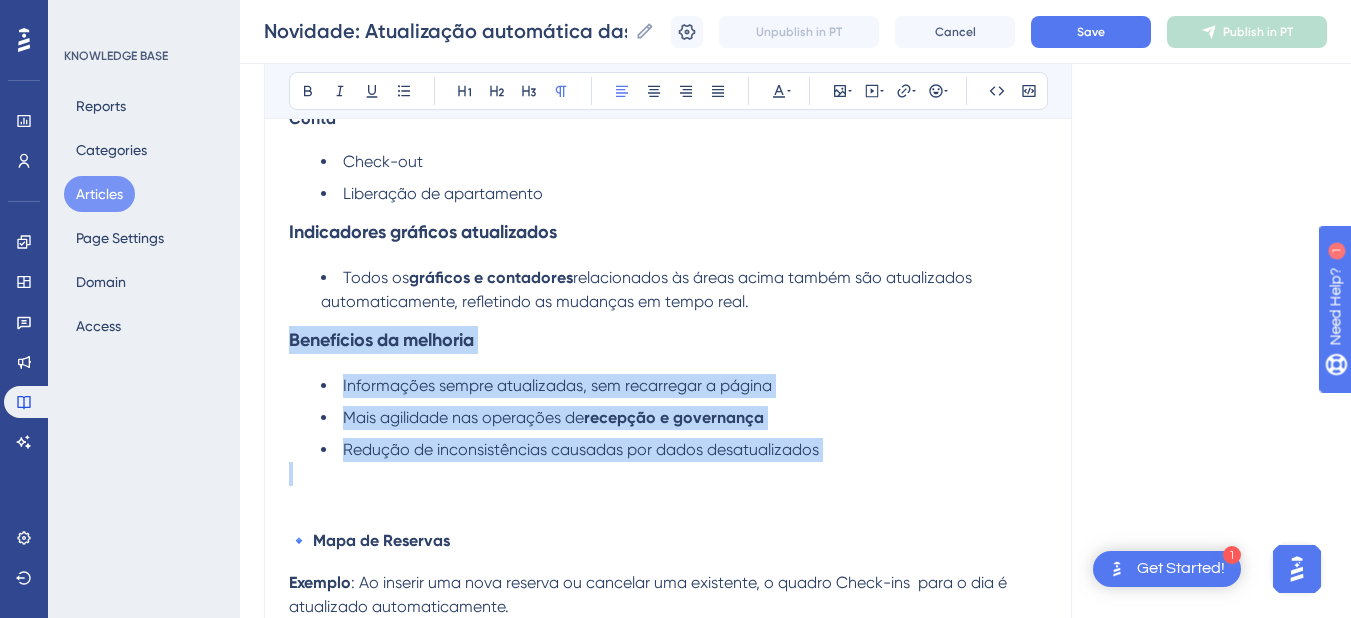 drag, startPoint x: 875, startPoint y: 263, endPoint x: 253, endPoint y: 336, distance: 626.2691 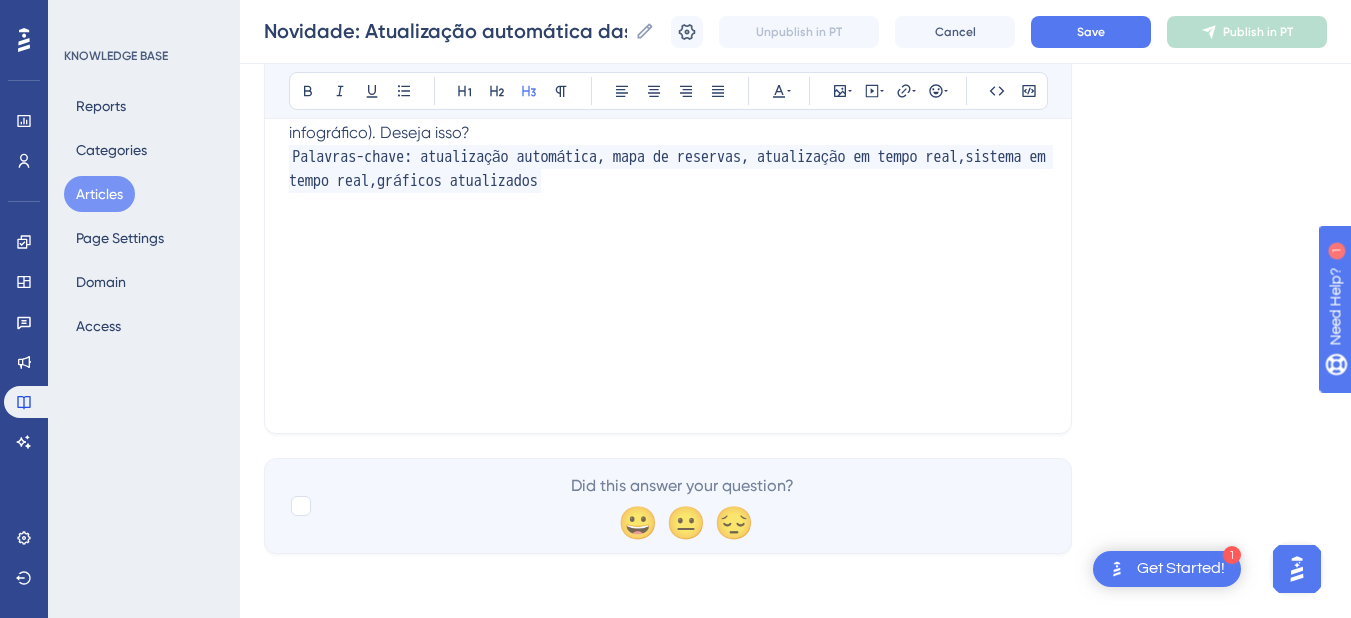 scroll, scrollTop: 2886, scrollLeft: 0, axis: vertical 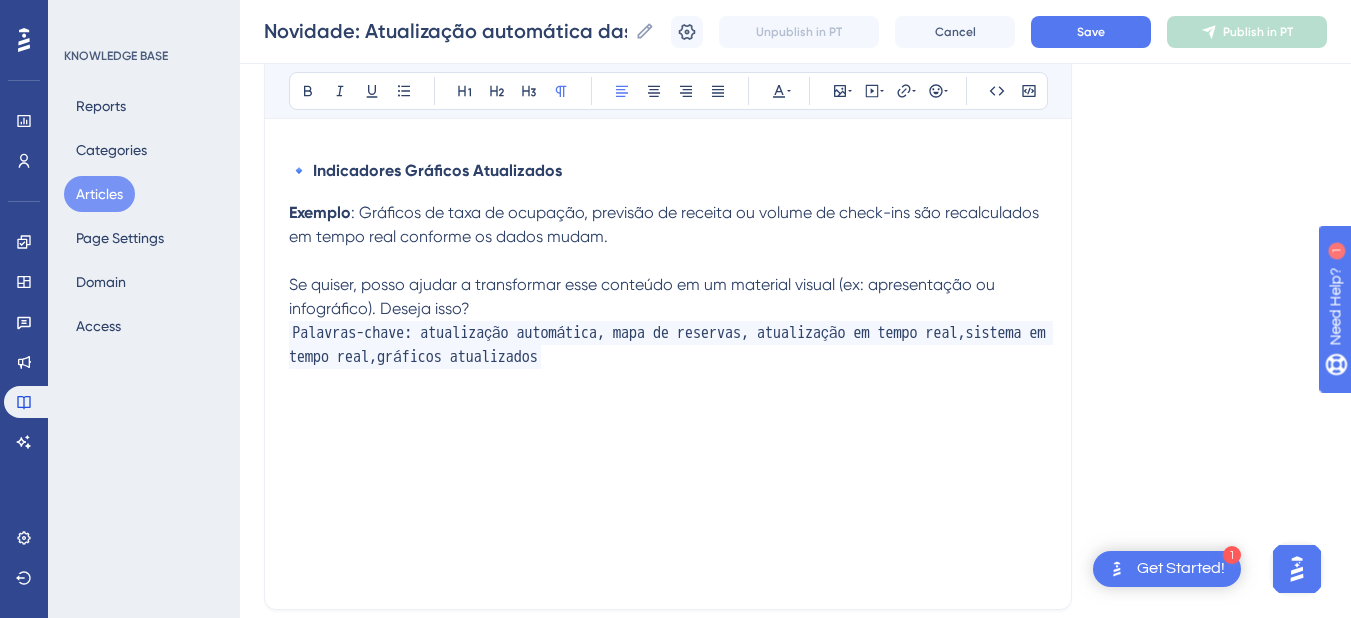 click on "Se quiser, posso ajudar a transformar esse conteúdo em um material visual (ex: apresentação ou infográfico). Deseja isso?" at bounding box center (668, 297) 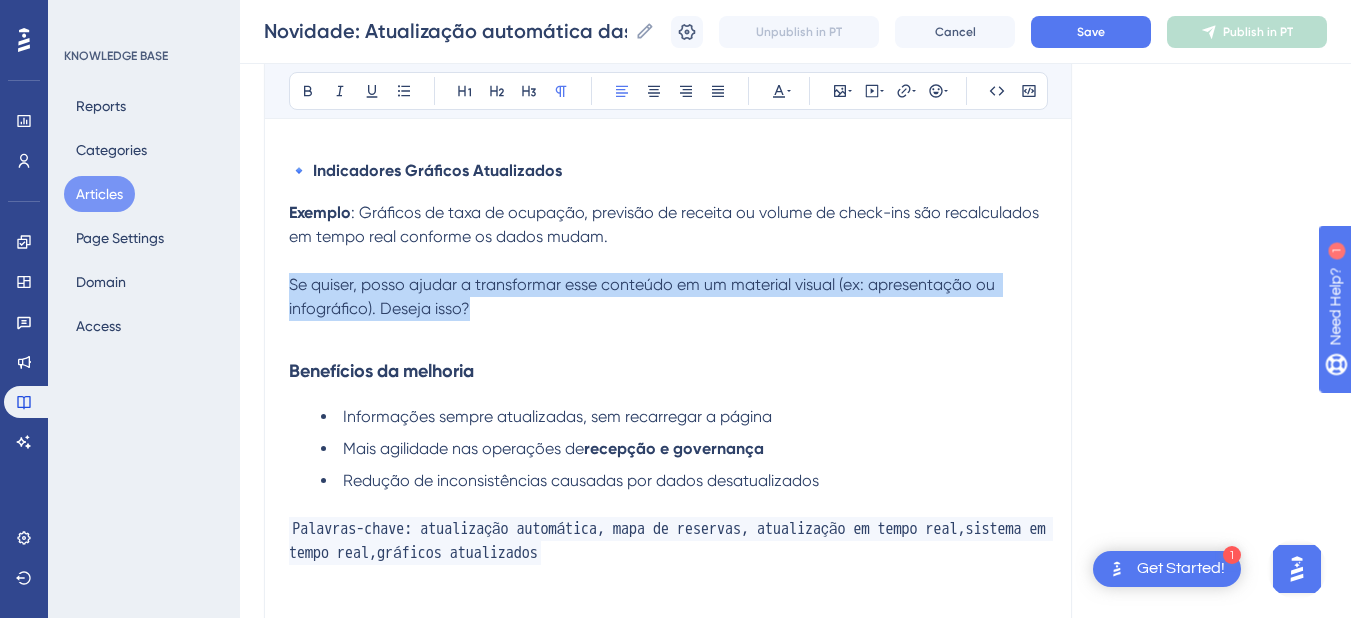 drag, startPoint x: 516, startPoint y: 329, endPoint x: 226, endPoint y: 305, distance: 290.9914 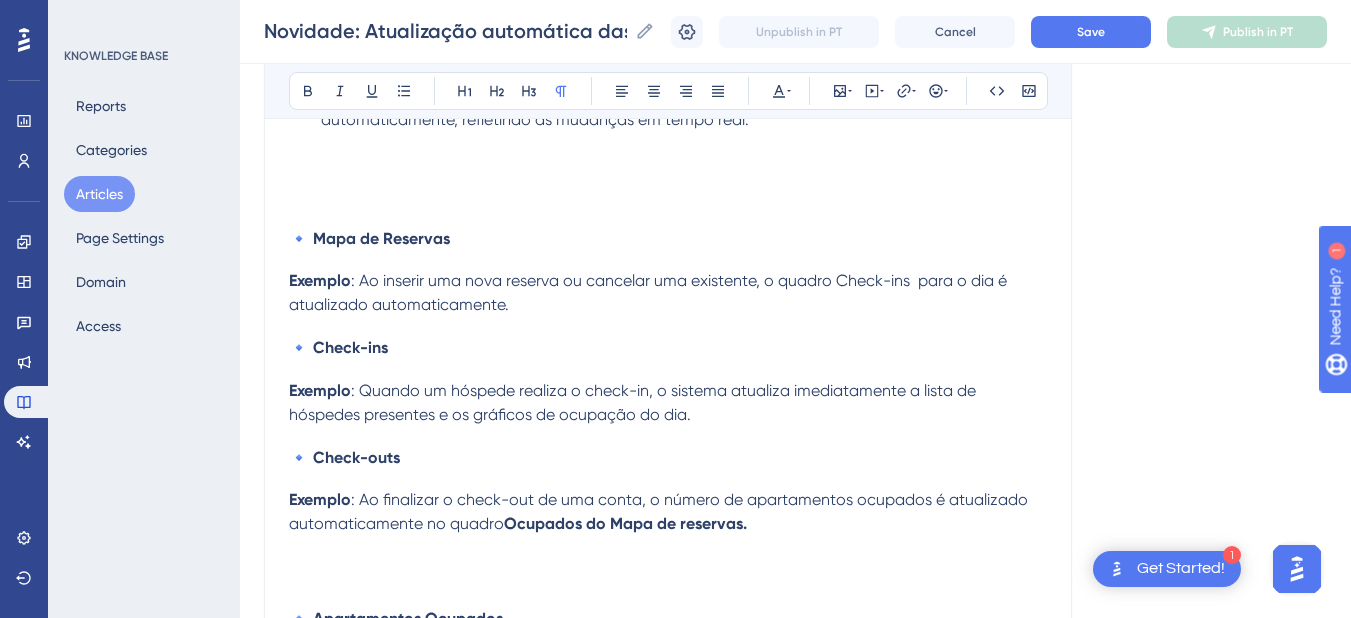 scroll, scrollTop: 886, scrollLeft: 0, axis: vertical 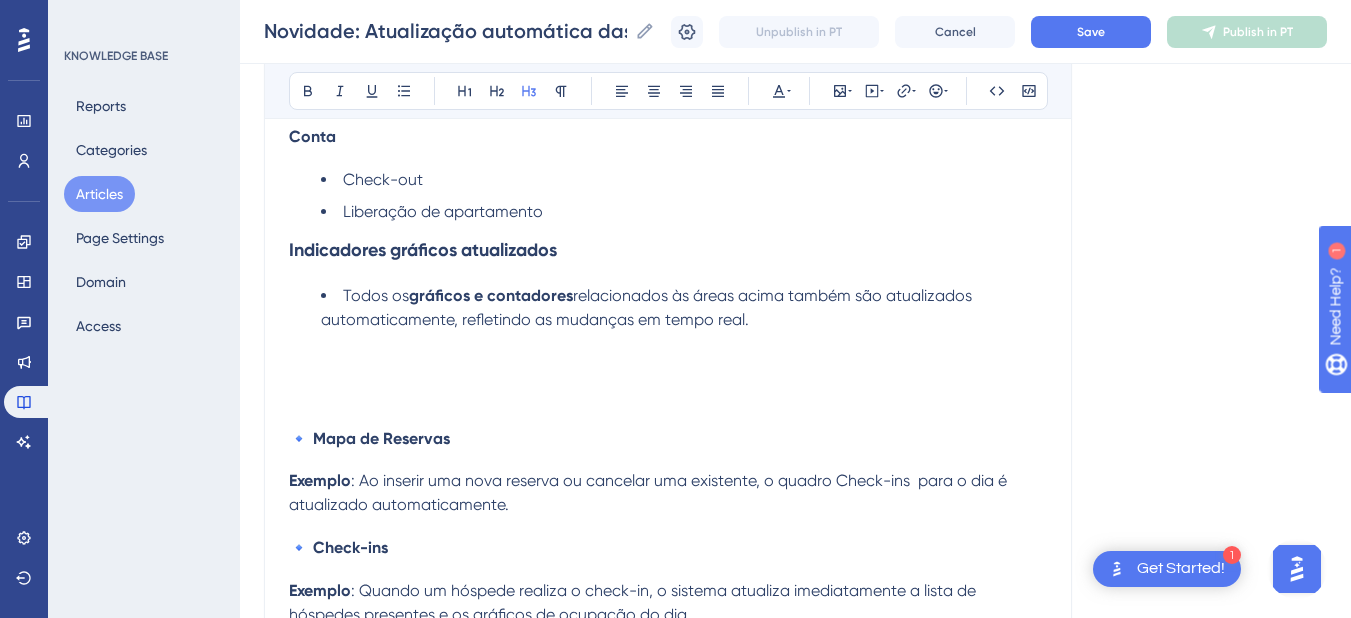 click at bounding box center [668, 358] 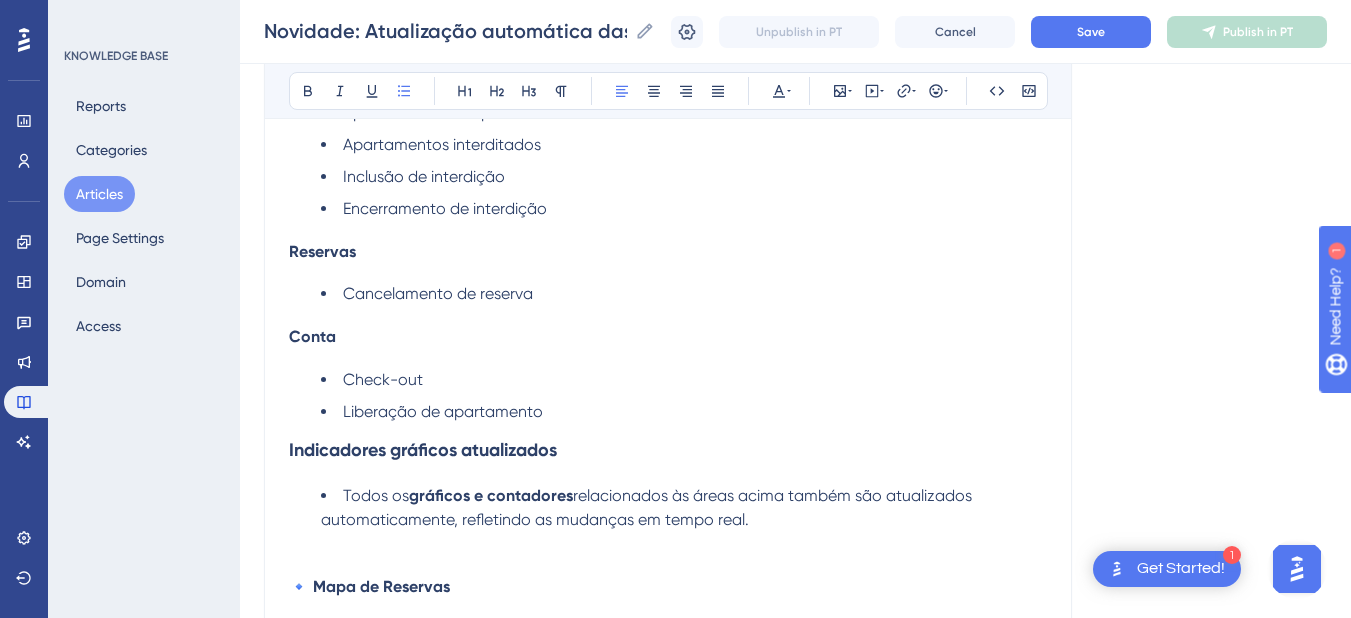 scroll, scrollTop: 486, scrollLeft: 0, axis: vertical 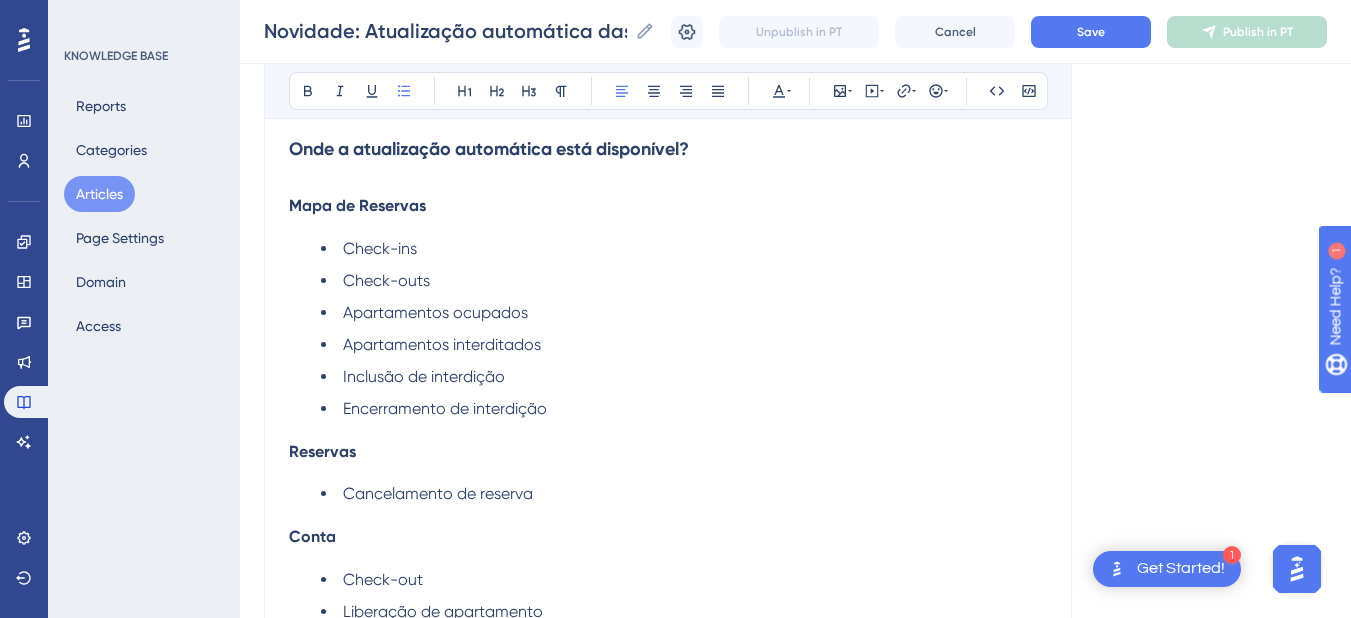 drag, startPoint x: 790, startPoint y: 320, endPoint x: 281, endPoint y: 202, distance: 522.4988 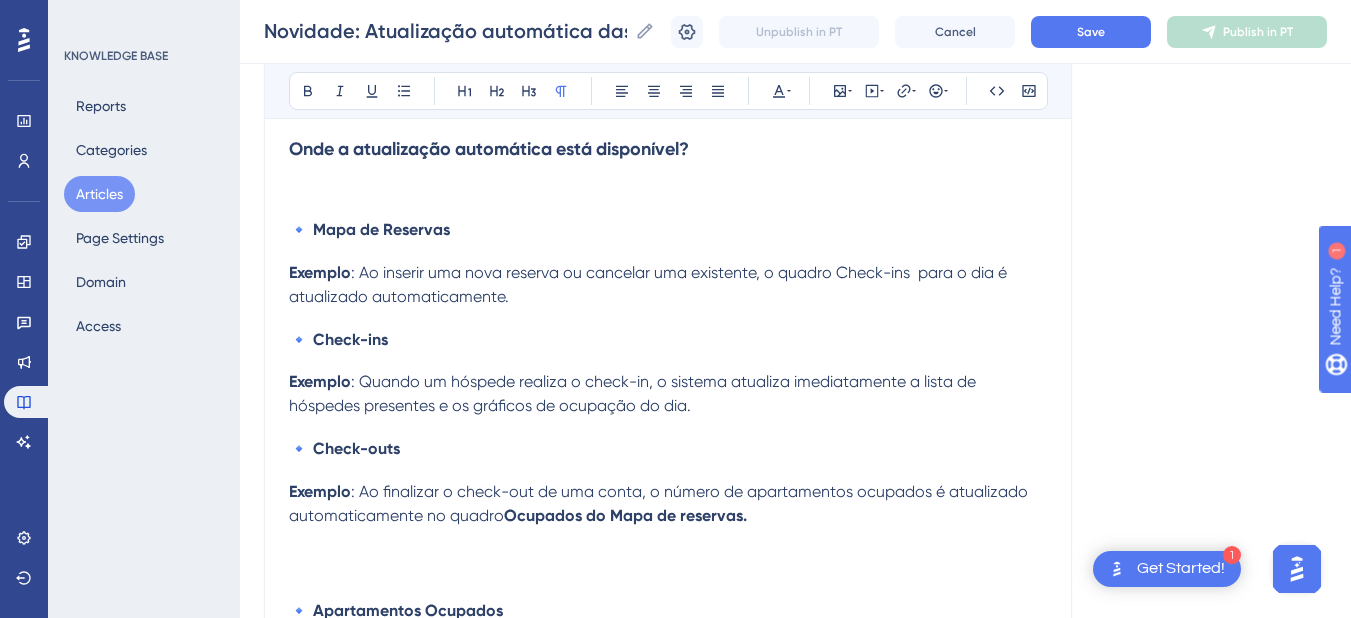 click at bounding box center (668, 187) 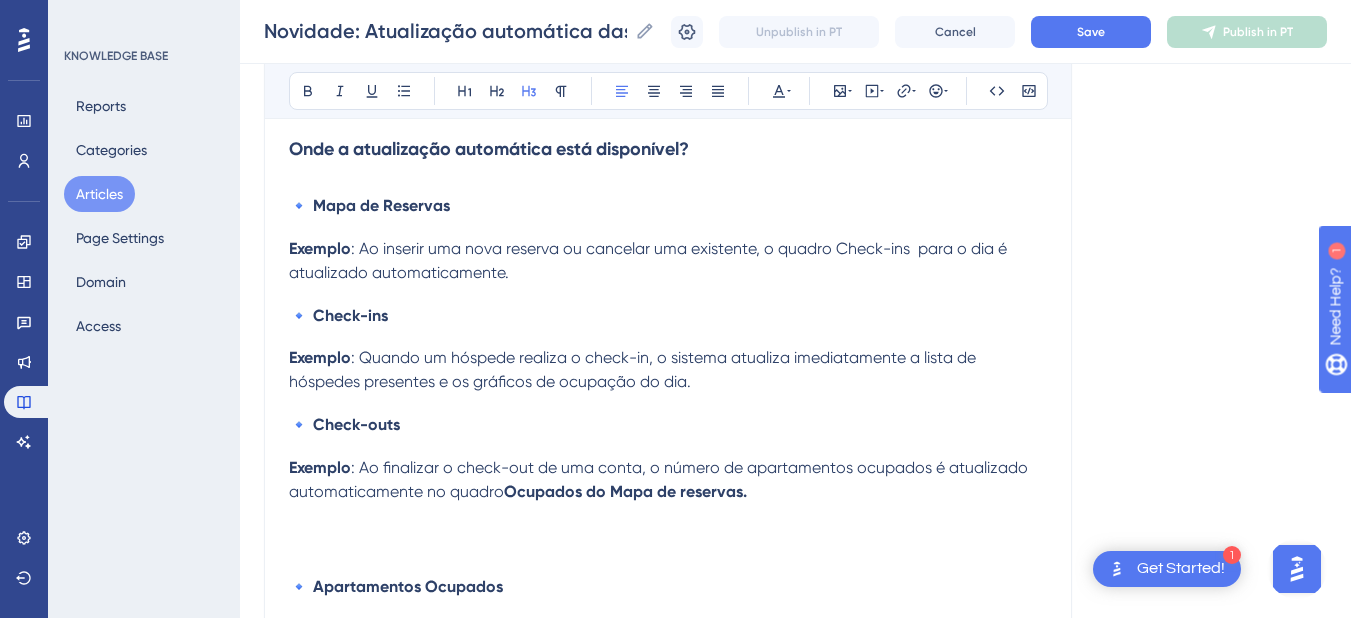 scroll, scrollTop: 686, scrollLeft: 0, axis: vertical 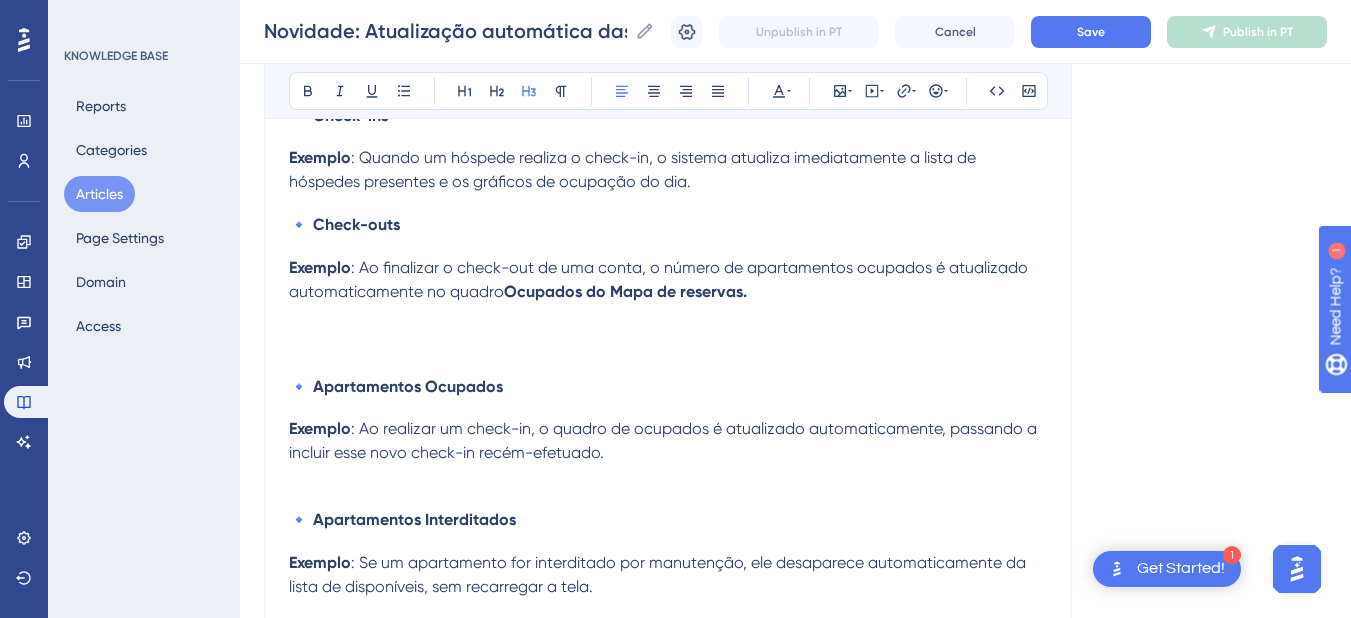 click on "Com o objetivo de otimizar a rotina operacional e garantir que as informações estejam sempre atualizadas, implementamos a  atualização automática de dados  em diversas áreas do sistema. Essa melhoria  dispensa a necessidade de recarregar páginas  para visualizar alterações recentes, proporcionando mais agilidade e precisão no acompanhamento das operações. As informações são atualizadas em tempo real sempre que uma ação é realizada. Isso inclui também os  quadros de totais exibidos no Mapa de Reservas . Onde a atualização automática está disponível? 🔹 Mapa de Reservas Exemplo : Ao inserir uma nova reserva ou cancelar uma existente, o quadro Check-ins  para o dia é atualizado automaticamente. 🔹 Check-ins Exemplo : Quando um hóspede realiza o check-in, o sistema atualiza imediatamente a lista de hóspedes presentes e os gráficos de ocupação do dia. 🔹 Check-outs Exemplo Ocupados do Mapa de reservas. 🔹 Apartamentos Ocupados Exemplo 🔹 Apartamentos Interditados Exemplo" at bounding box center [668, 1019] 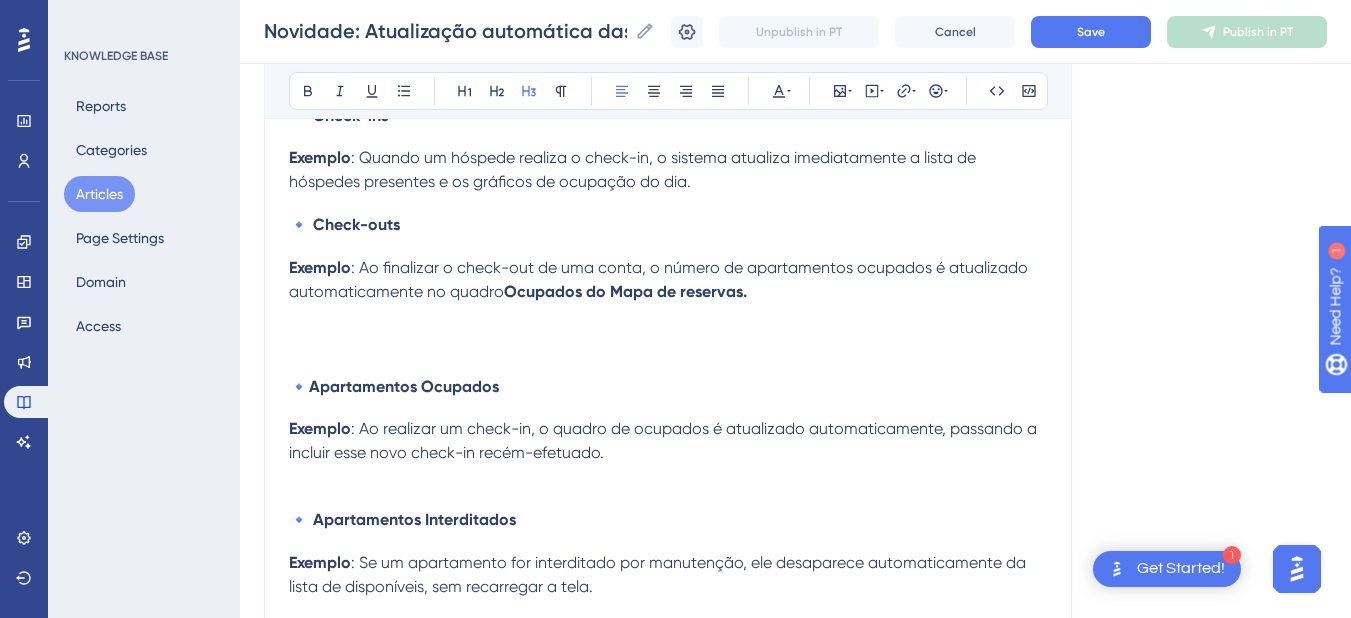 click on "Com o objetivo de otimizar a rotina operacional e garantir que as informações estejam sempre atualizadas, implementamos a  atualização automática de dados  em diversas áreas do sistema. Essa melhoria  dispensa a necessidade de recarregar páginas  para visualizar alterações recentes, proporcionando mais agilidade e precisão no acompanhamento das operações. As informações são atualizadas em tempo real sempre que uma ação é realizada. Isso inclui também os  quadros de totais exibidos no Mapa de Reservas . Onde a atualização automática está disponível? 🔹 Mapa de Reservas Exemplo : Ao inserir uma nova reserva ou cancelar uma existente, o quadro Check-ins  para o dia é atualizado automaticamente. 🔹 Check-ins Exemplo : Quando um hóspede realiza o check-in, o sistema atualiza imediatamente a lista de hóspedes presentes e os gráficos de ocupação do dia. 🔹 Check-outs Exemplo Ocupados do Mapa de reservas. 🔹Apartamentos Ocupados Exemplo 🔹 Apartamentos Interditados Exemplo" at bounding box center [668, 1019] 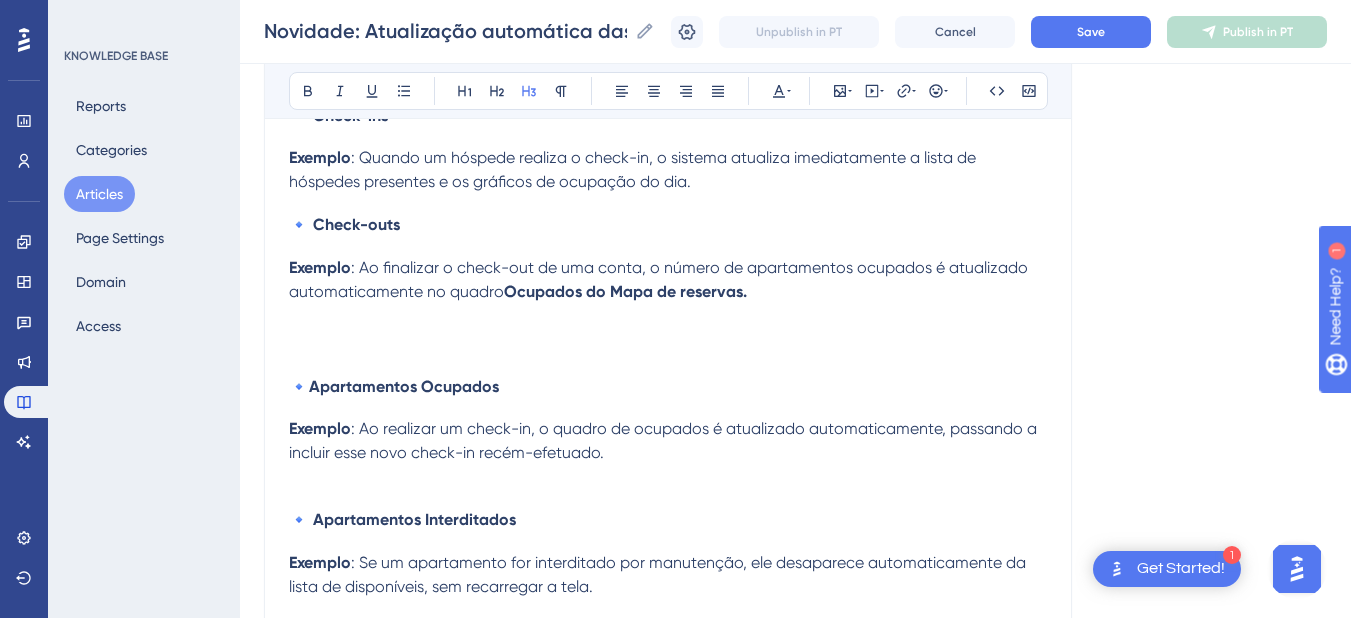 click at bounding box center (668, 330) 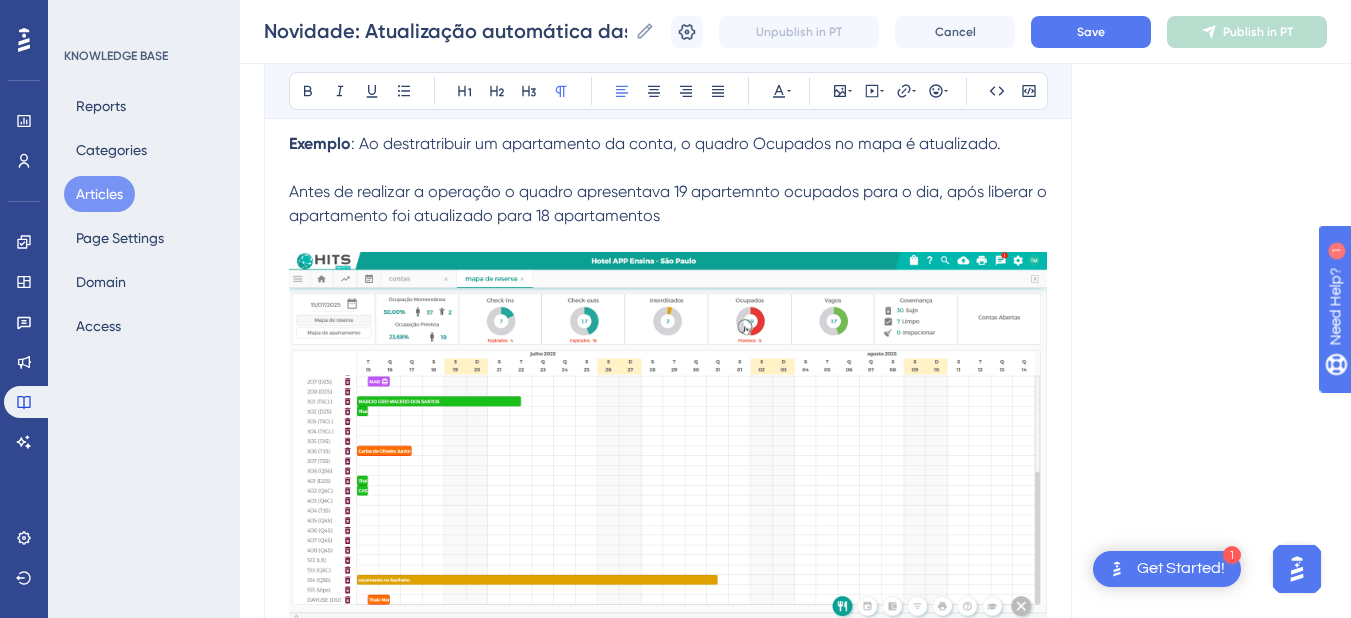scroll, scrollTop: 1486, scrollLeft: 0, axis: vertical 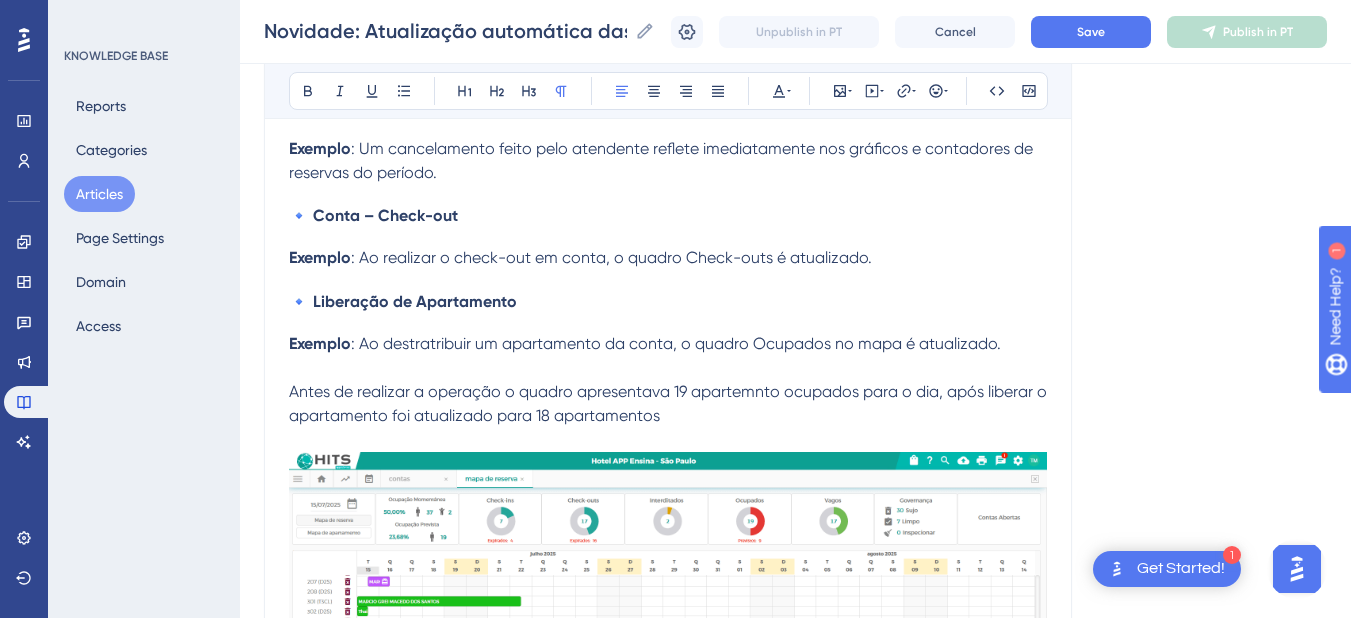 click on "Exemplo : Ao realizar o check-out em conta, o quadro Check-outs é atualizado." at bounding box center [668, 258] 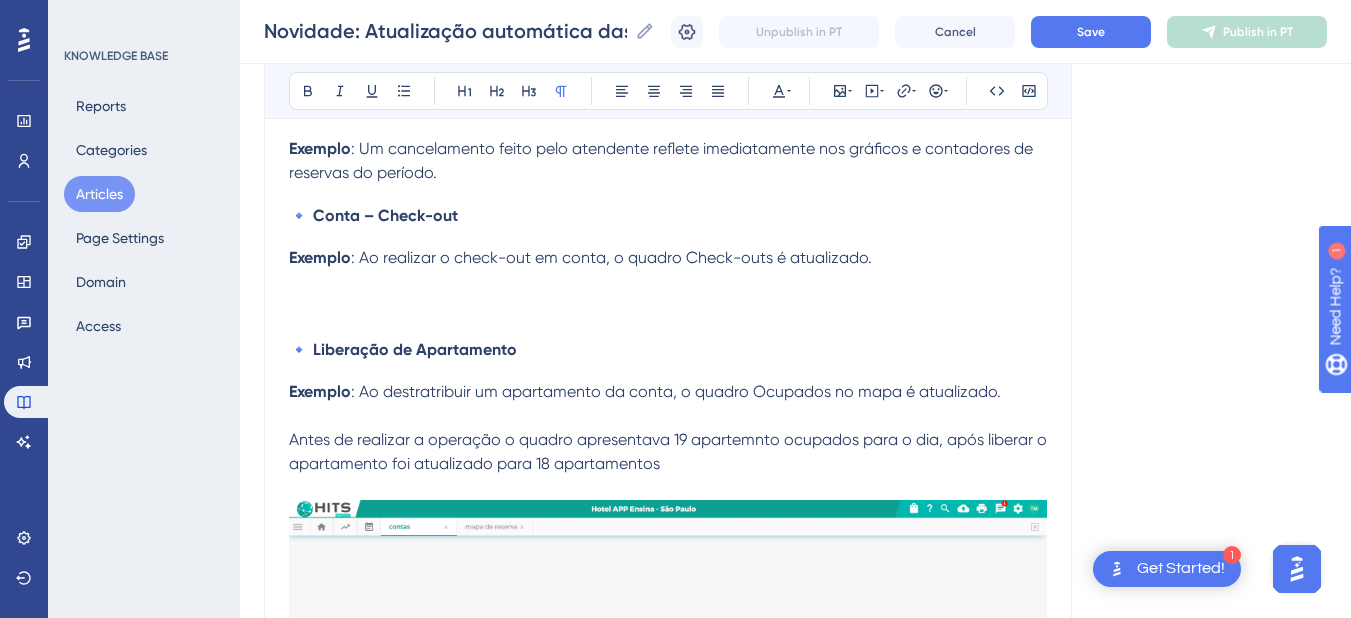 click on "Antes de realizar a operação o quadro apresentava 19 apartemnto ocupados para o dia, após liberar o apartamento foi atualizado para 18 apartamentos" at bounding box center [668, 452] 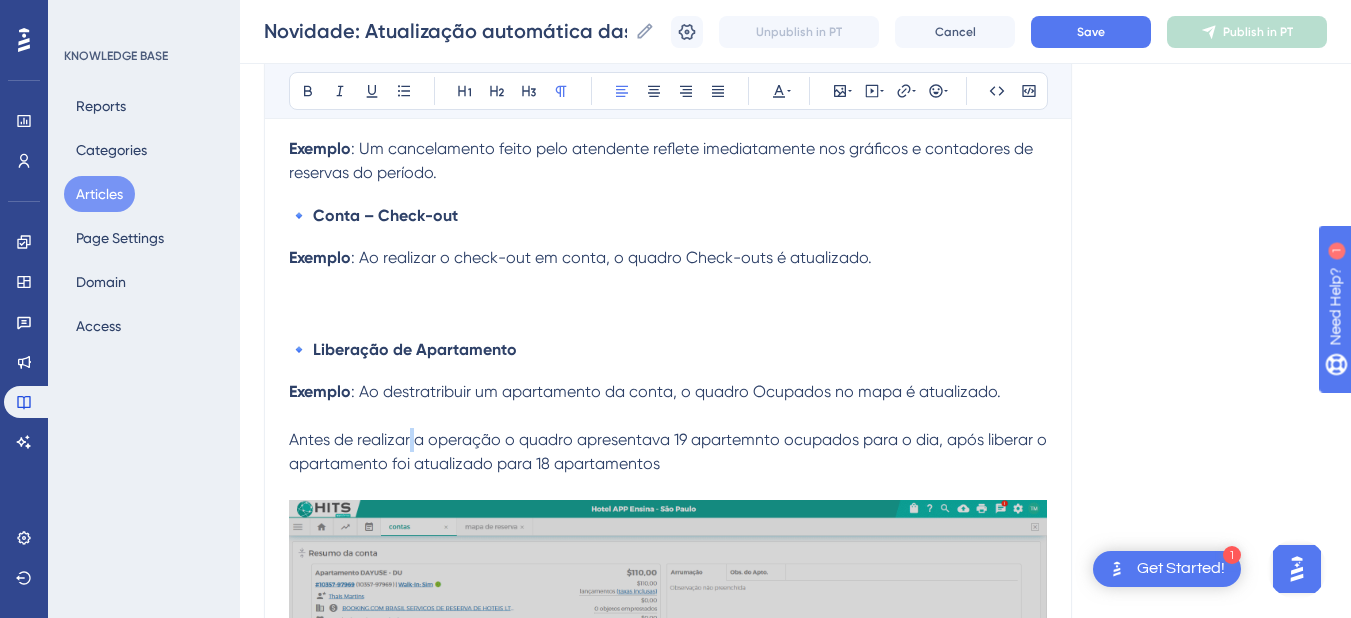 click on "Antes de realizar a operação o quadro apresentava 19 apartemnto ocupados para o dia, após liberar o apartamento foi atualizado para 18 apartamentos" at bounding box center [668, 452] 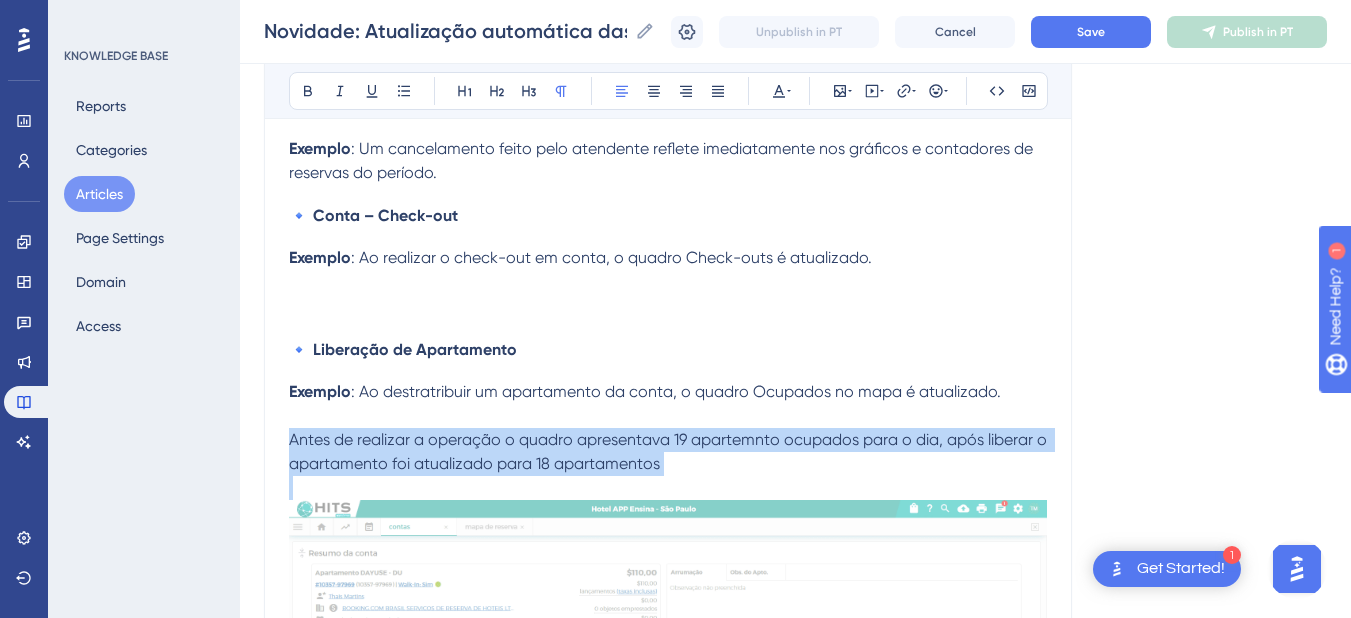 click on "Antes de realizar a operação o quadro apresentava 19 apartemnto ocupados para o dia, após liberar o apartamento foi atualizado para 18 apartamentos" at bounding box center [668, 452] 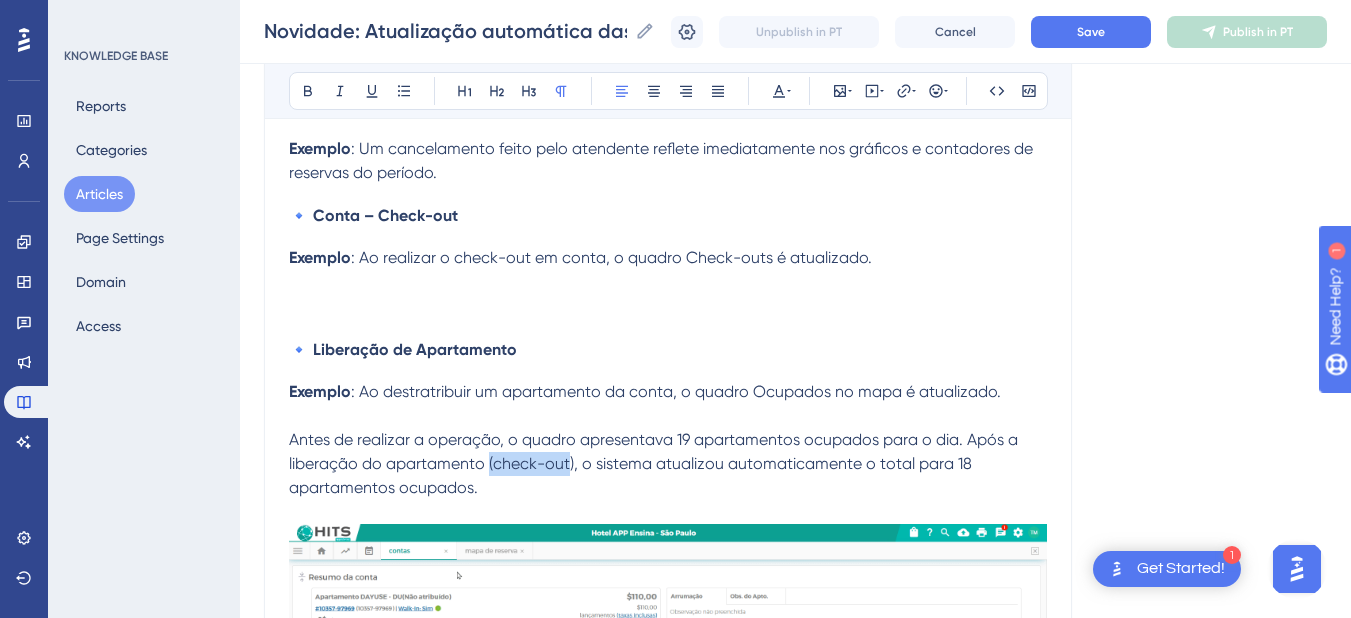 drag, startPoint x: 570, startPoint y: 482, endPoint x: 487, endPoint y: 483, distance: 83.00603 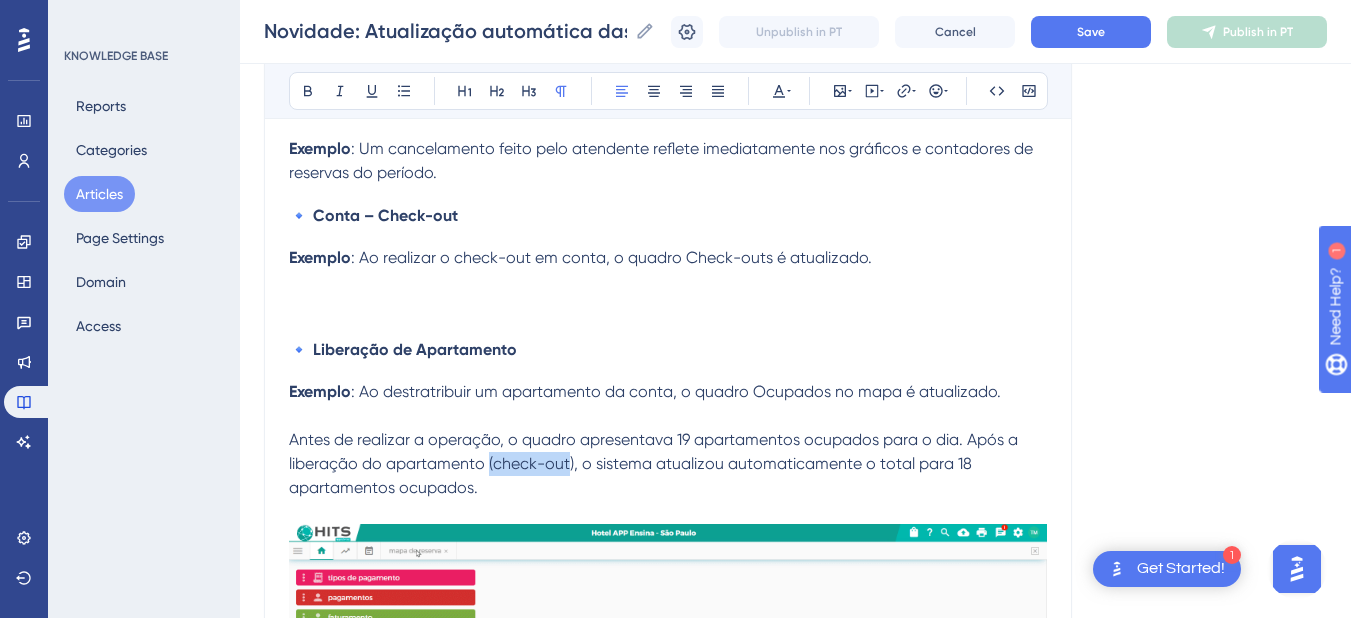 click on "Antes de realizar a operação, o quadro apresentava 19 apartamentos ocupados para o dia. Após a liberação do apartamento (check-out), o sistema atualizou automaticamente o total para 18 apartamentos ocupados." at bounding box center [655, 463] 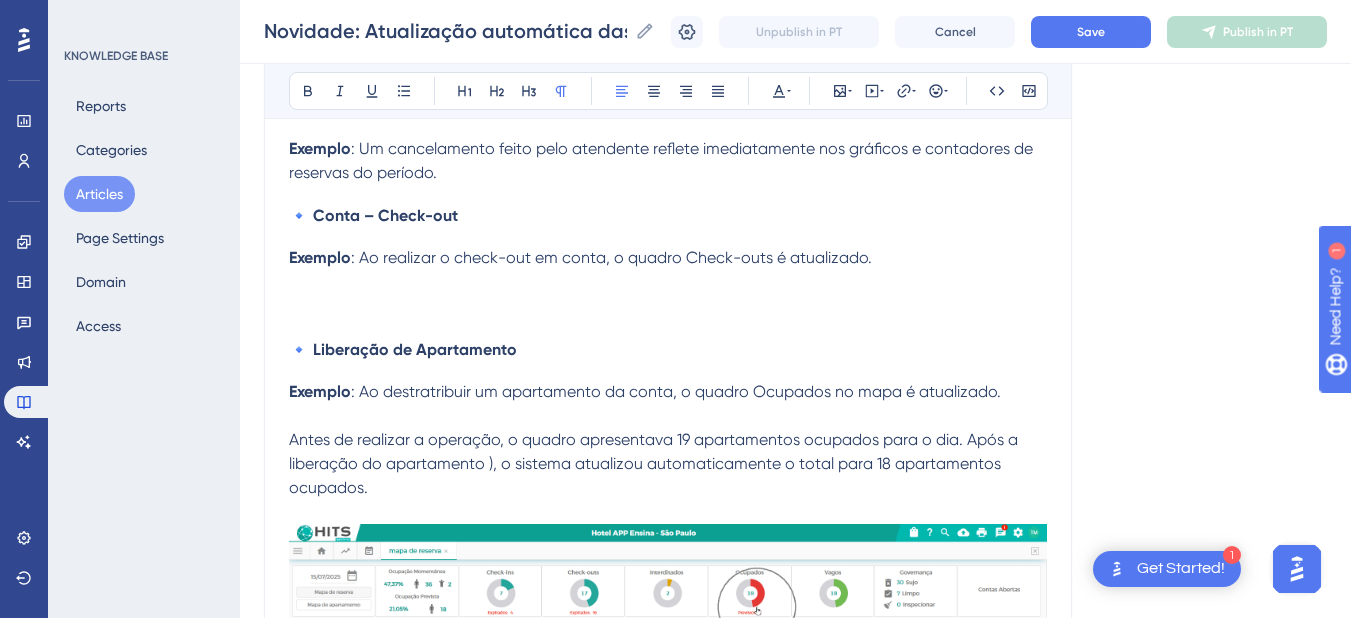 click on "Antes de realizar a operação, o quadro apresentava 19 apartamentos ocupados para o dia. Após a liberação do apartamento ), o sistema atualizou automaticamente o total para 18 apartamentos ocupados." at bounding box center (655, 463) 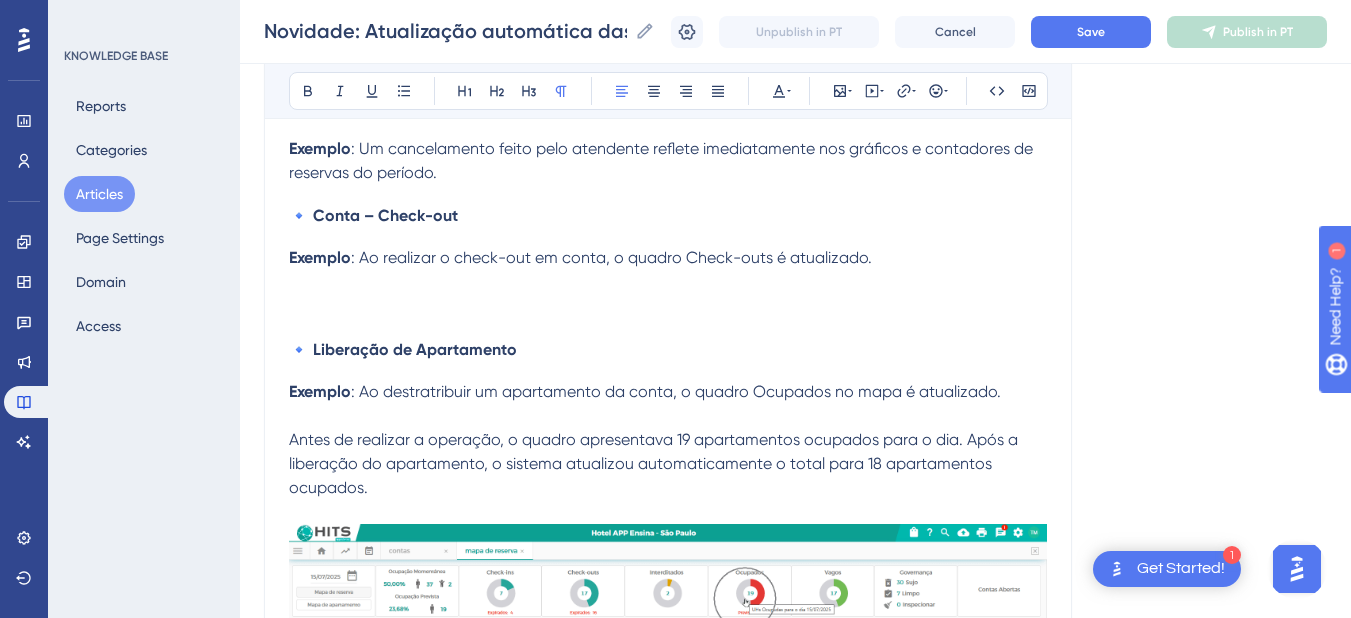 click on "Antes de realizar a operação, o quadro apresentava 19 apartamentos ocupados para o dia. Após a liberação do apartamento, o sistema atualizou automaticamente o total para 18 apartamentos ocupados." at bounding box center [655, 463] 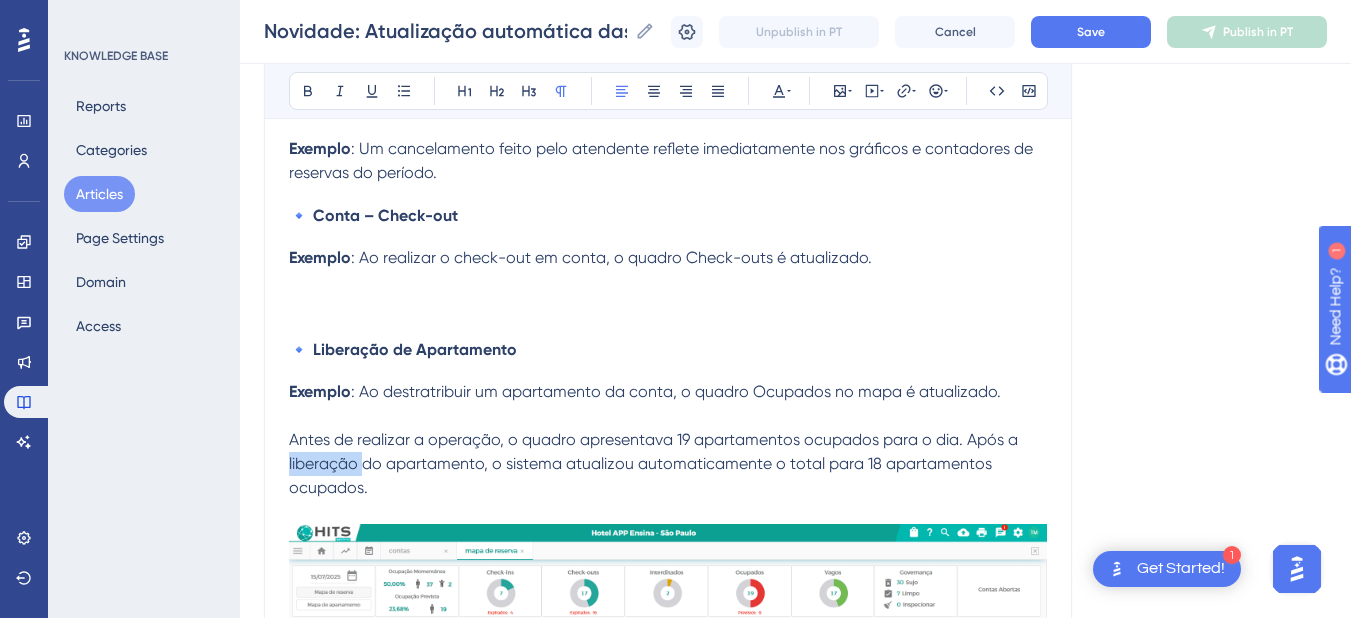 click on "Antes de realizar a operação, o quadro apresentava 19 apartamentos ocupados para o dia. Após a liberação do apartamento, o sistema atualizou automaticamente o total para 18 apartamentos ocupados." at bounding box center [655, 463] 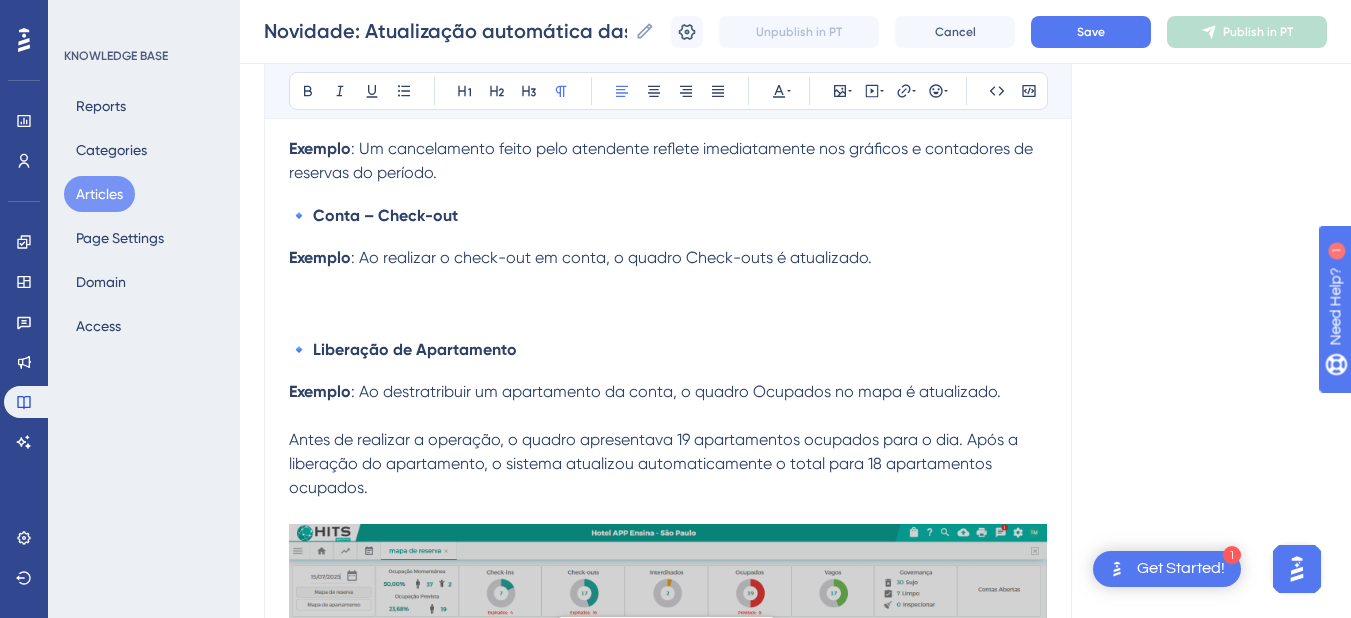 click on "Antes de realizar a operação, o quadro apresentava 19 apartamentos ocupados para o dia. Após a liberação do apartamento, o sistema atualizou automaticamente o total para 18 apartamentos ocupados." at bounding box center (668, 464) 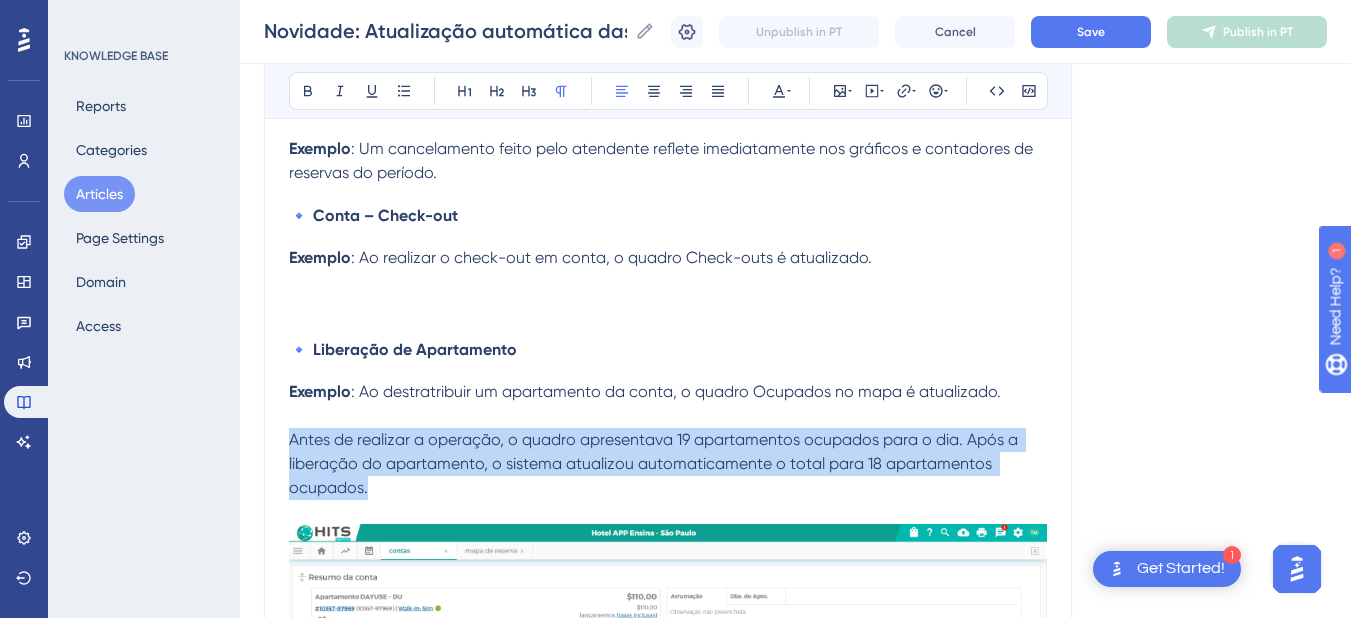 drag, startPoint x: 387, startPoint y: 508, endPoint x: 268, endPoint y: 461, distance: 127.9453 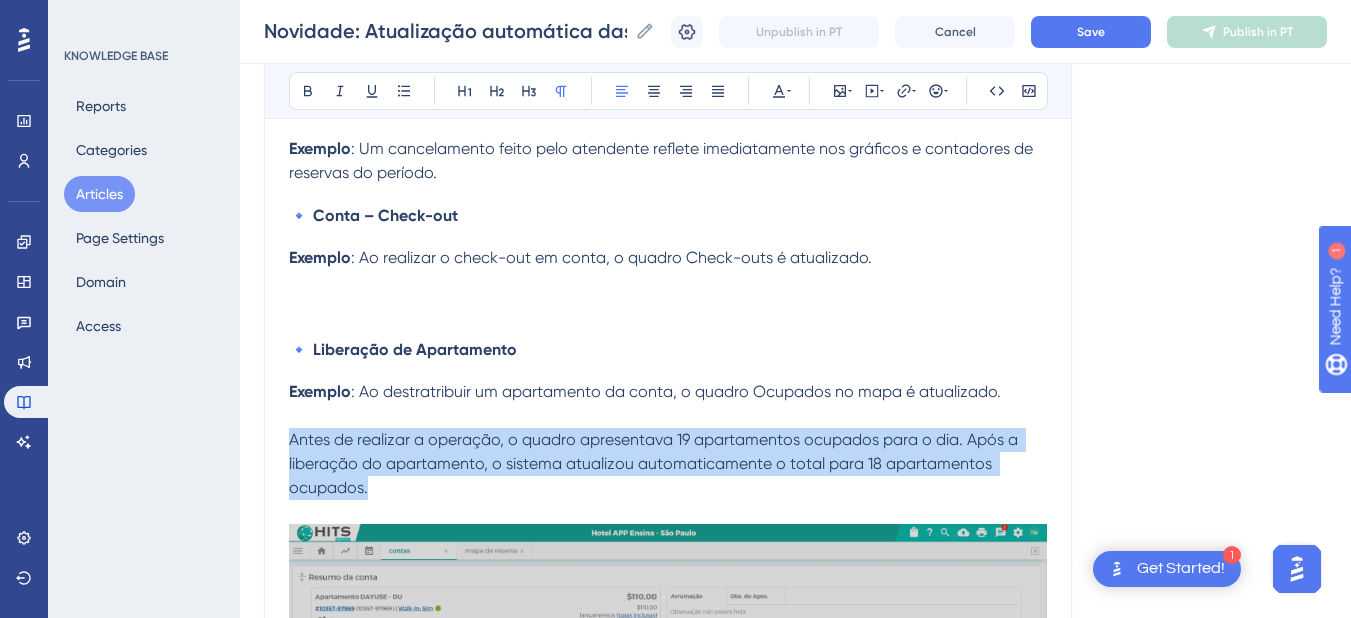 click on "Novidade: Atualização automática das informações no sistema Neste artigo, explicamos como funciona a atualização automática das informações no sistema e em quais áreas ela está disponível. Bold Italic Underline Bullet Point Heading 1 Heading 2 Heading 3 Normal Align Left Align Center Align Right Align Justify Text Color Insert Image Embed Video Hyperlink Emojis Code Code Block Com o objetivo de otimizar a rotina operacional e garantir que as informações estejam sempre atualizadas, implementamos a  atualização automática de dados  em diversas áreas do sistema. Essa melhoria  dispensa a necessidade de recarregar páginas  para visualizar alterações recentes, proporcionando mais agilidade e precisão no acompanhamento das operações. As informações são atualizadas em tempo real sempre que uma ação é realizada. Isso inclui também os  quadros de totais exibidos no Mapa de Reservas . Onde a atualização automática está disponível? 🔹 Mapa de Reservas Exemplo 🔹 Check-ins Exemplo" at bounding box center (668, 141) 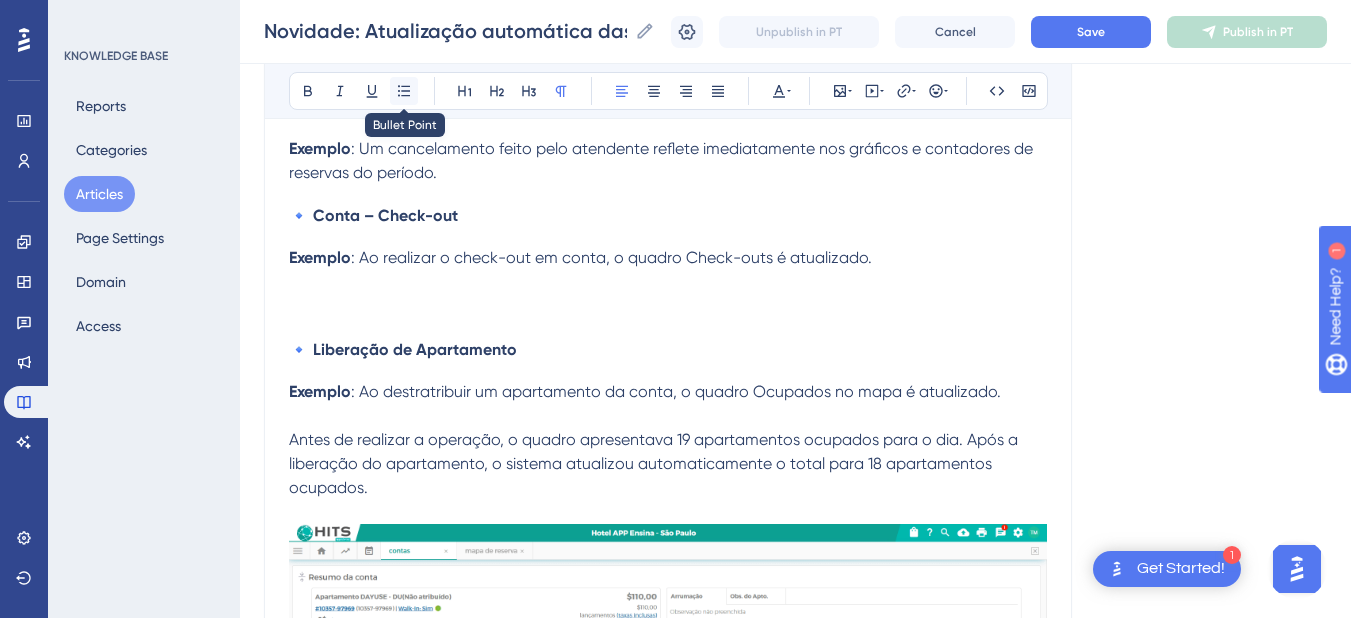 click 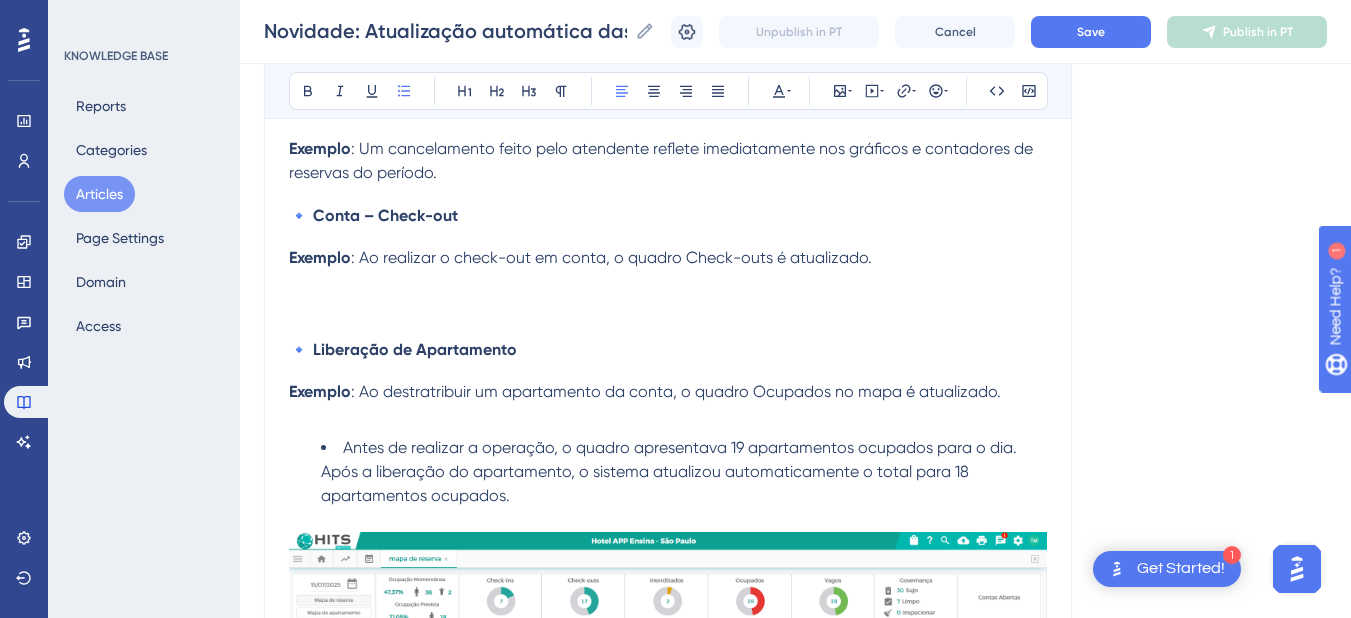click on "Antes de realizar a operação, o quadro apresentava 19 apartamentos ocupados para o dia. Após a liberação do apartamento, o sistema atualizou automaticamente o total para 18 apartamentos ocupados." at bounding box center (684, 472) 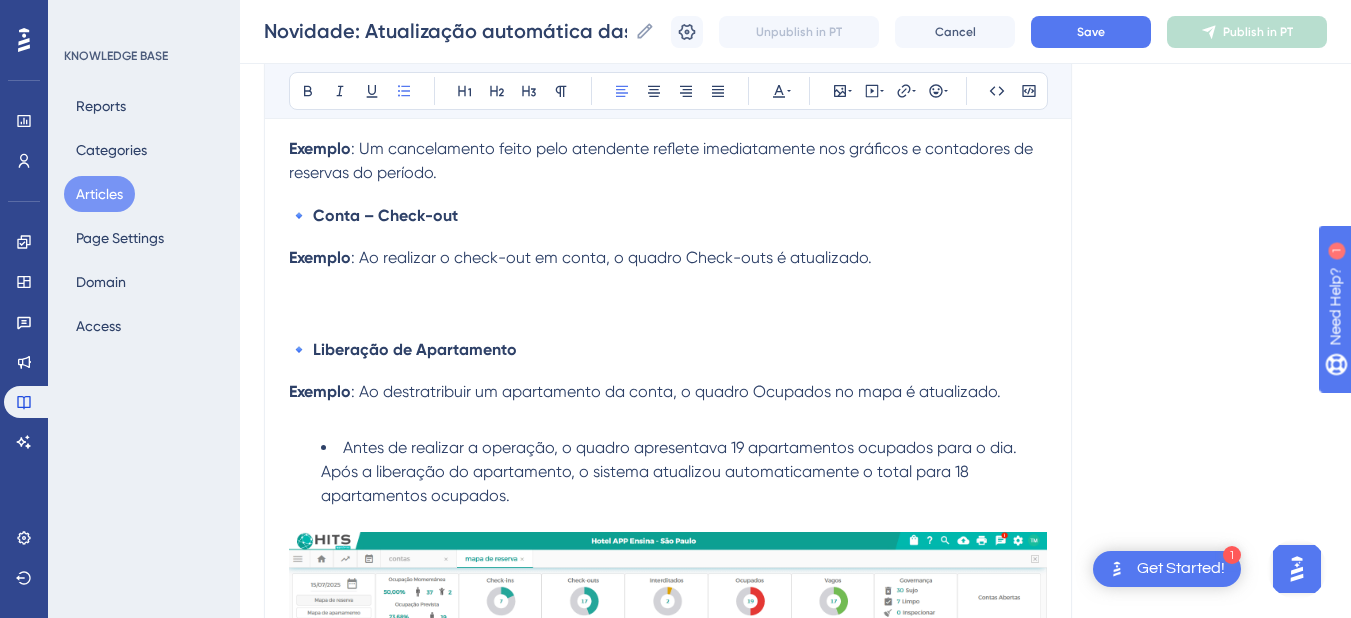 click on ": Ao destratribuir um apartamento da conta, o quadro Ocupados no mapa é atualizado." at bounding box center (676, 391) 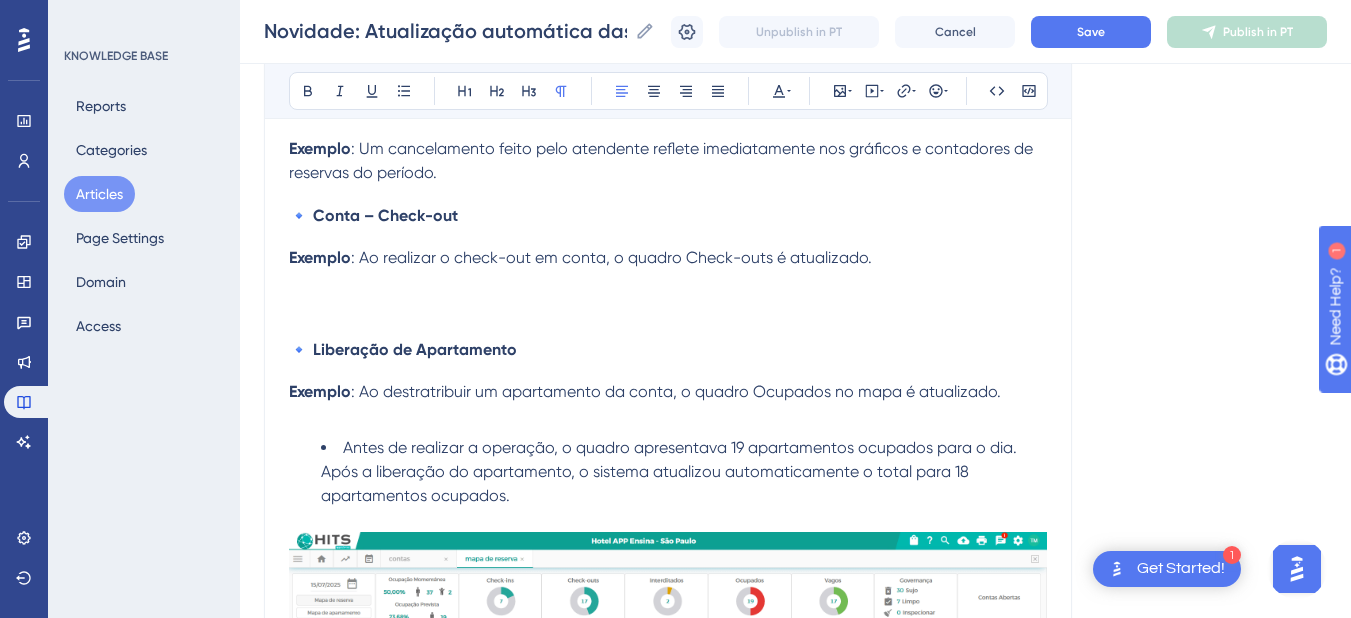 click on "Antes de realizar a operação, o quadro apresentava 19 apartamentos ocupados para o dia. Após a liberação do apartamento, o sistema atualizou automaticamente o total para 18 apartamentos ocupados." at bounding box center [671, 471] 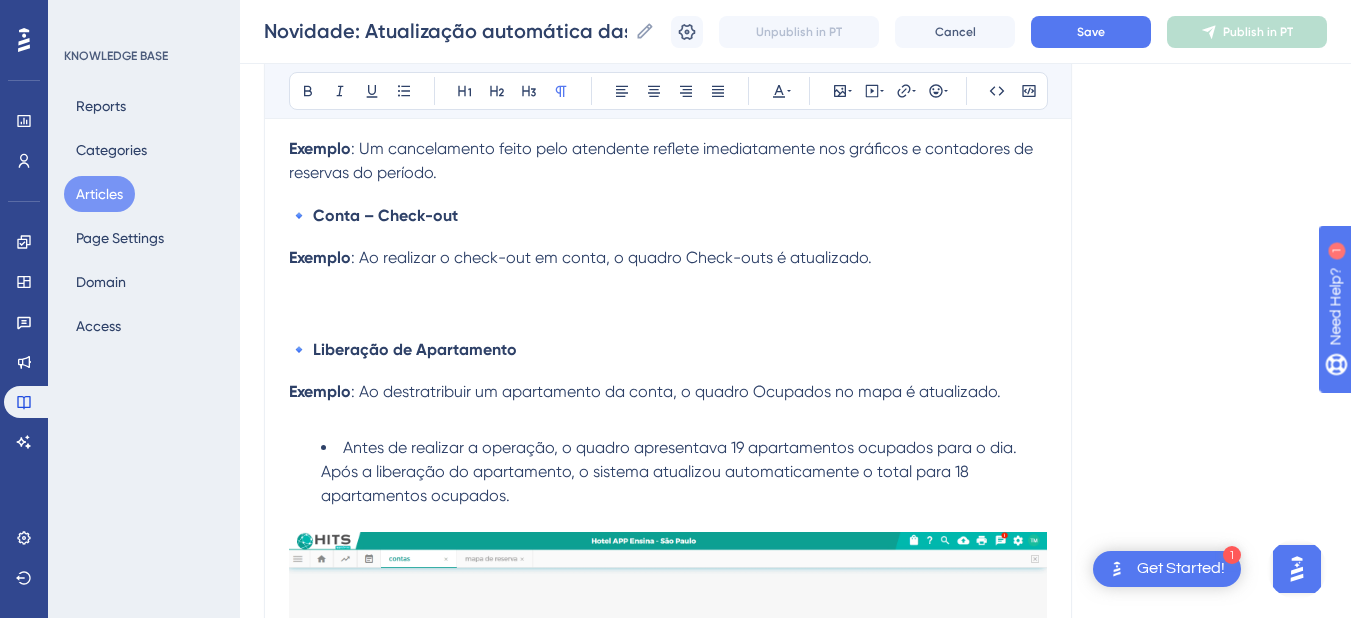 click at bounding box center [668, 416] 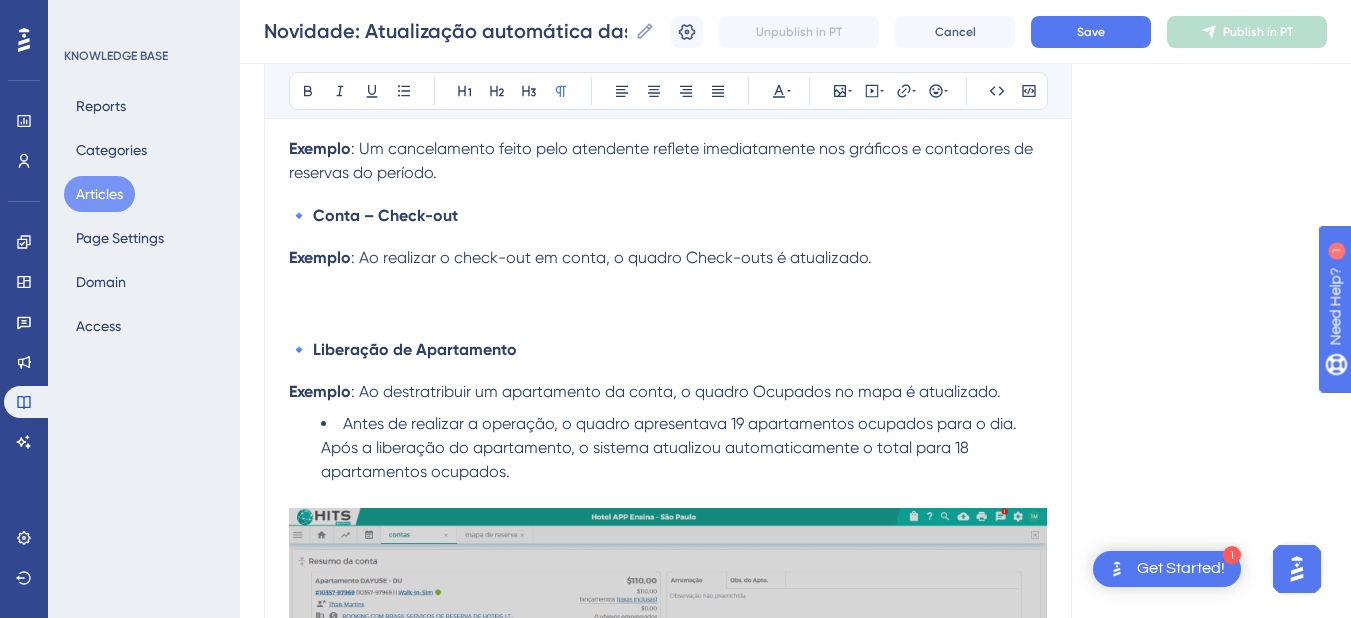 click at bounding box center [668, 306] 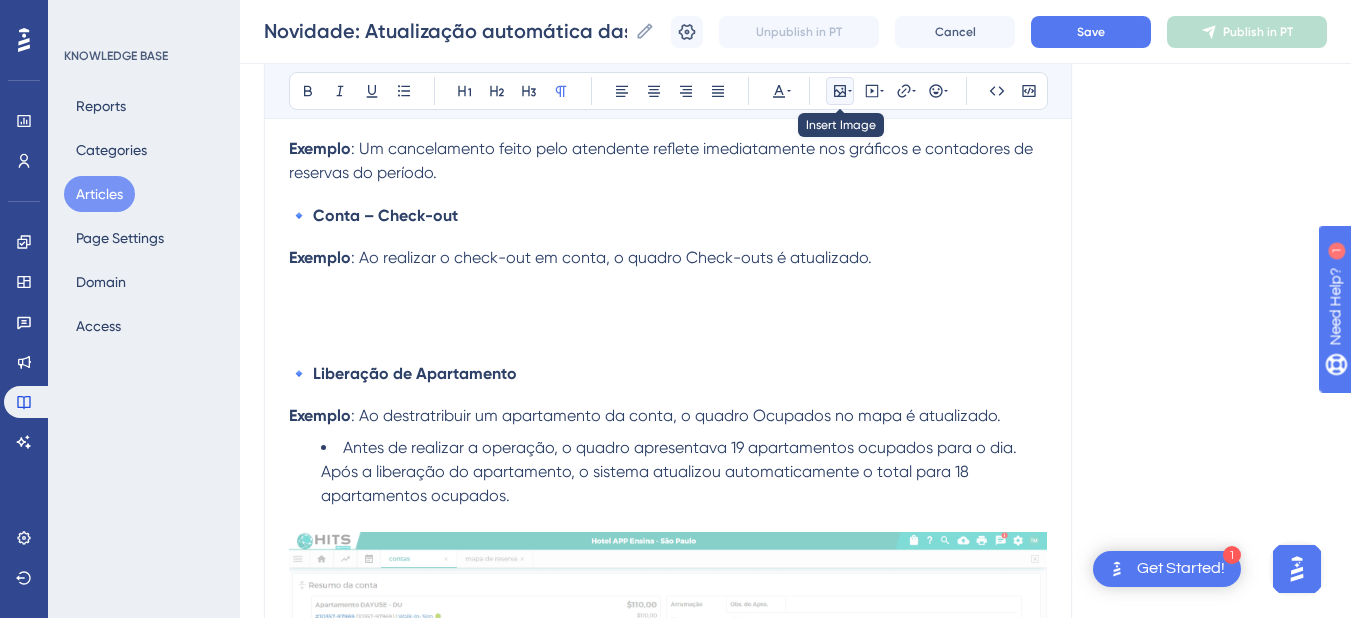 click at bounding box center [840, 91] 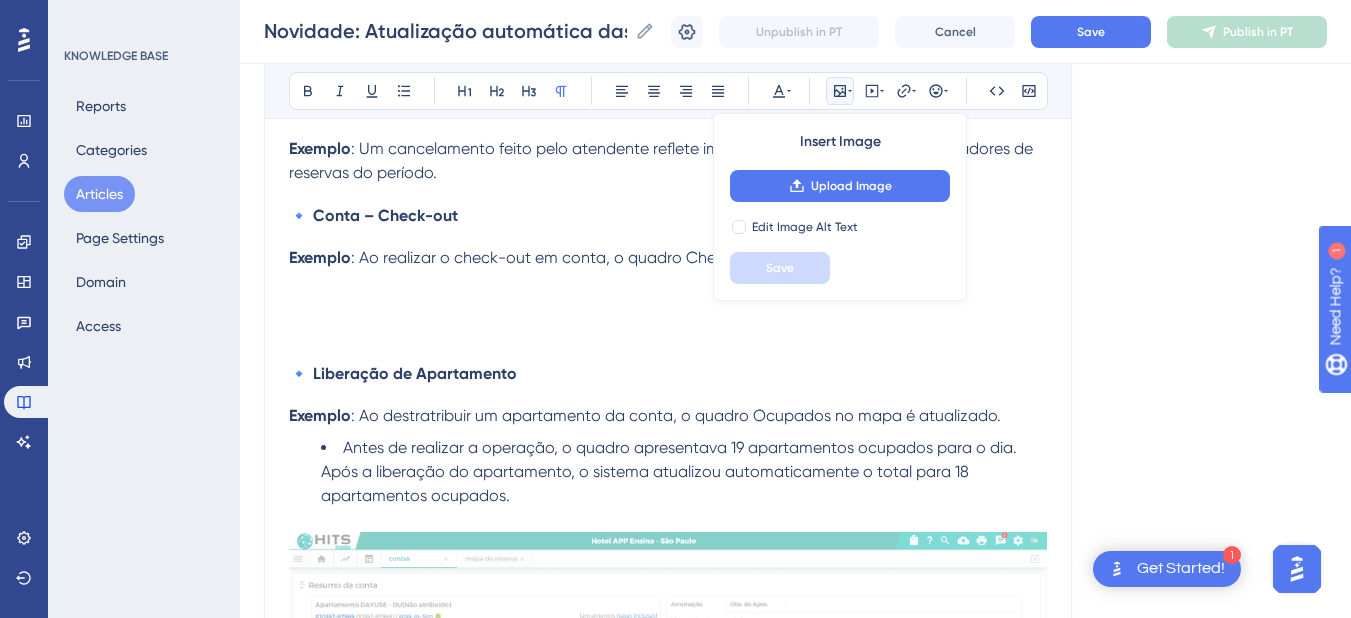 click on "Insert Image Upload Image Edit Image Alt Text Save" at bounding box center [840, 207] 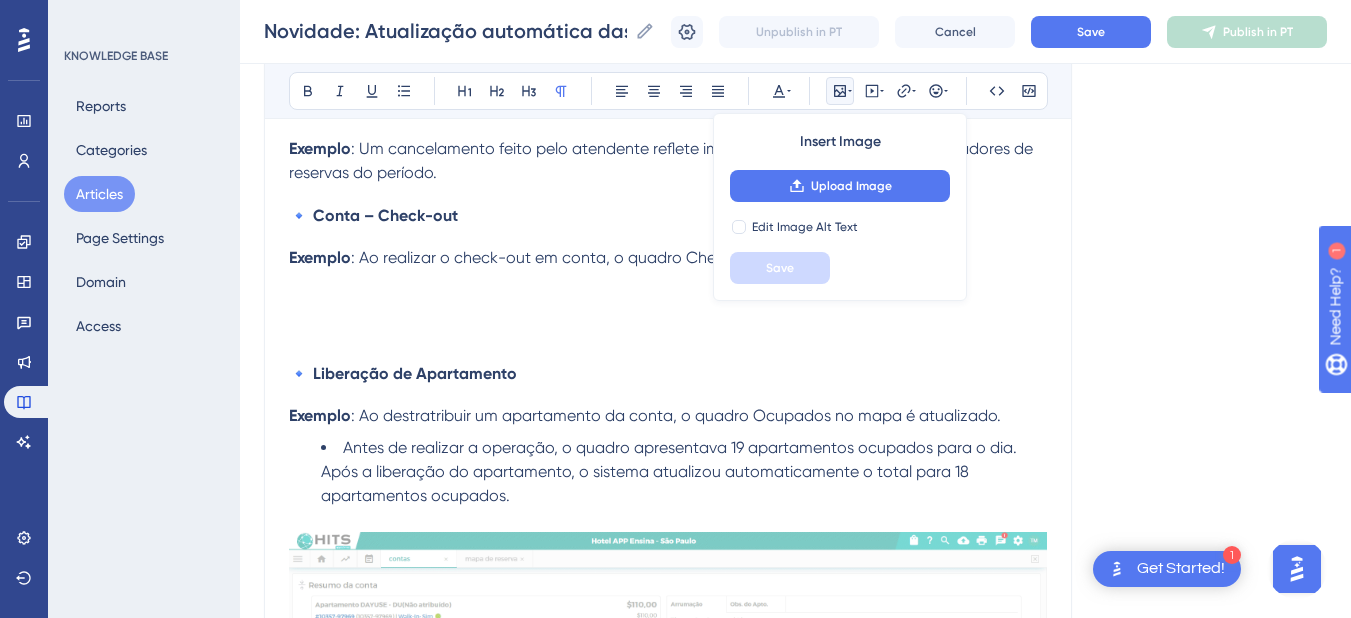 click on "Insert Image Upload Image Edit Image Alt Text Save" at bounding box center [840, 207] 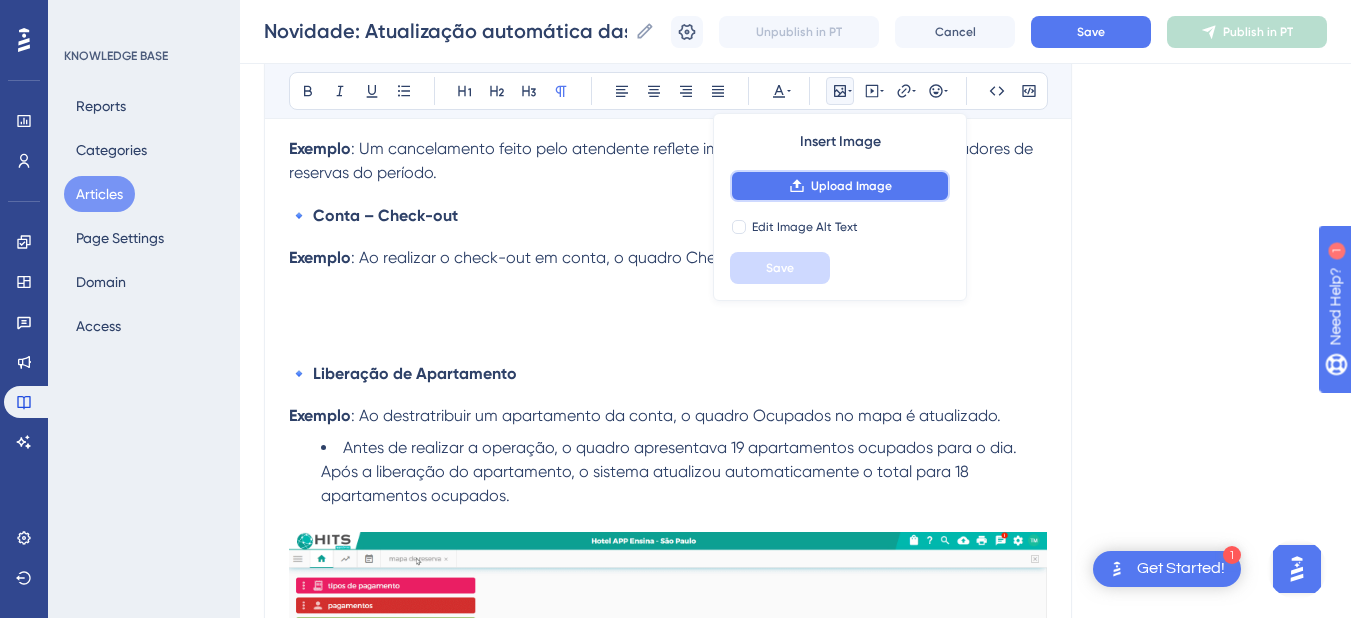 click on "Upload Image" at bounding box center (840, 186) 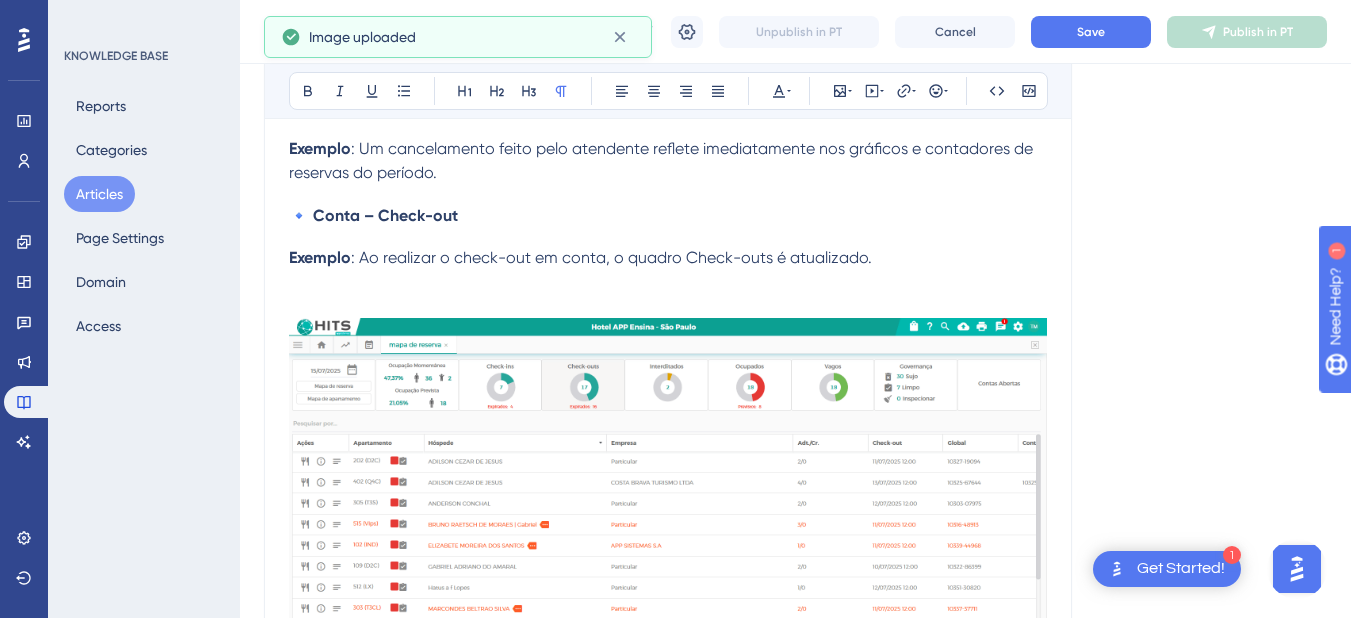 click at bounding box center (668, 306) 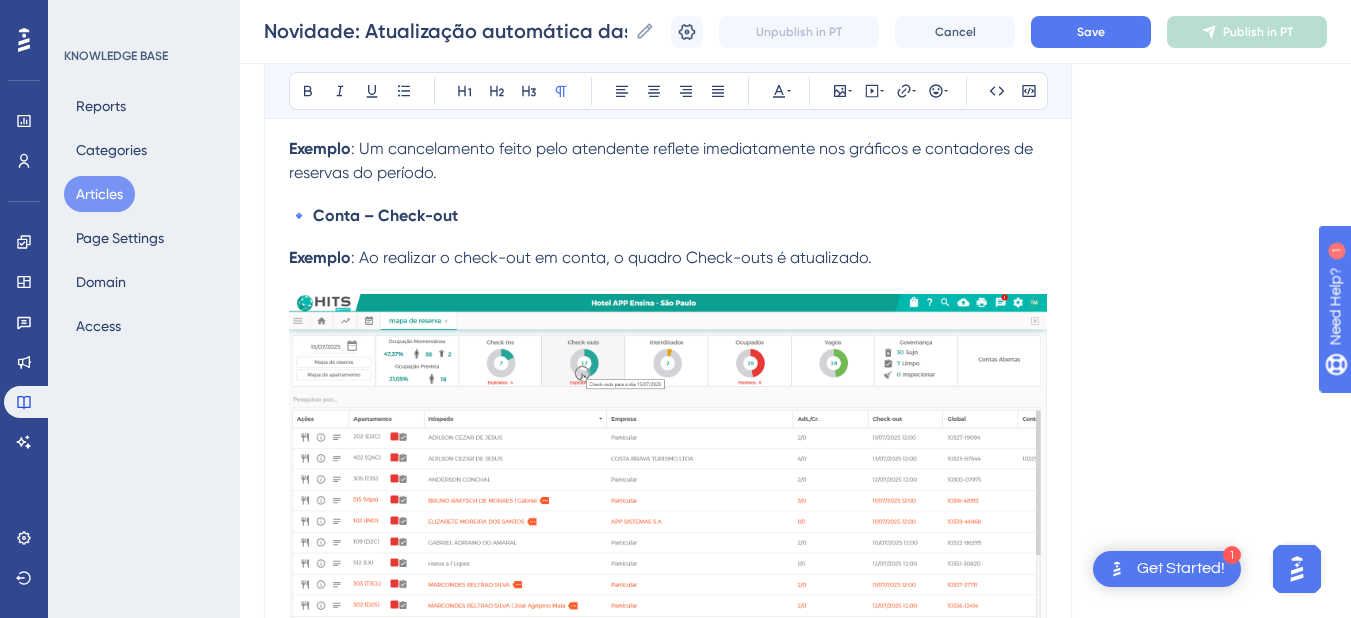 scroll, scrollTop: 1886, scrollLeft: 0, axis: vertical 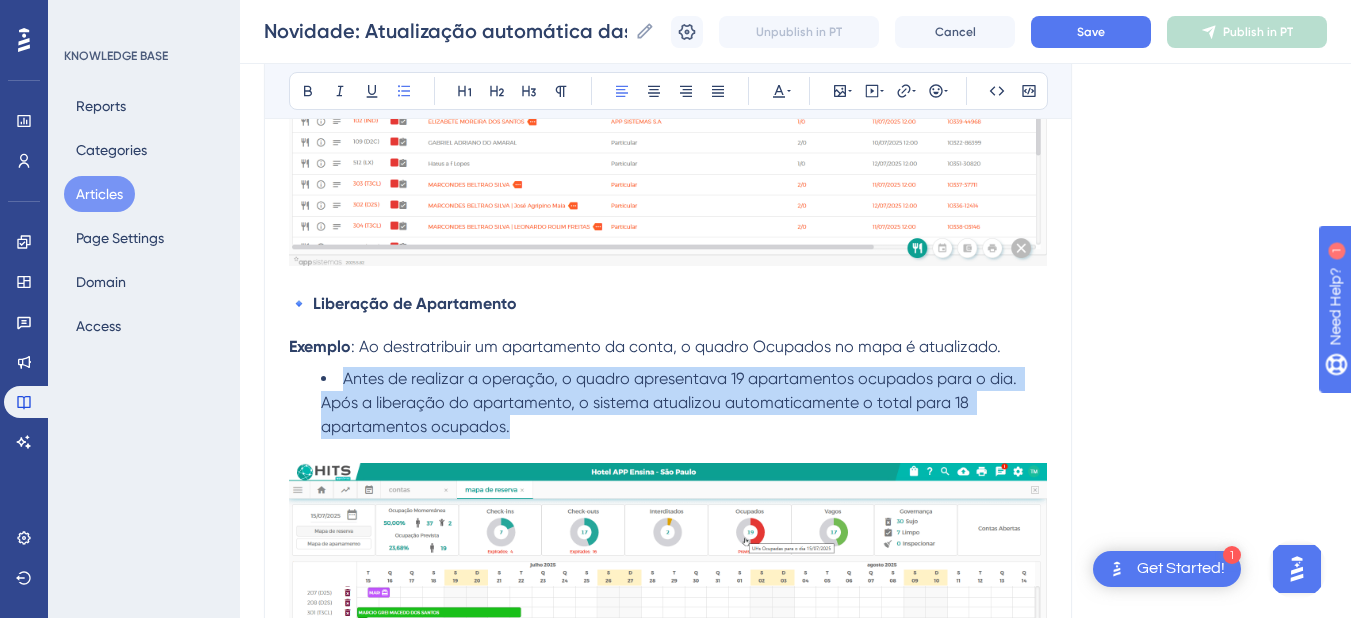 drag, startPoint x: 534, startPoint y: 448, endPoint x: 340, endPoint y: 408, distance: 198.0808 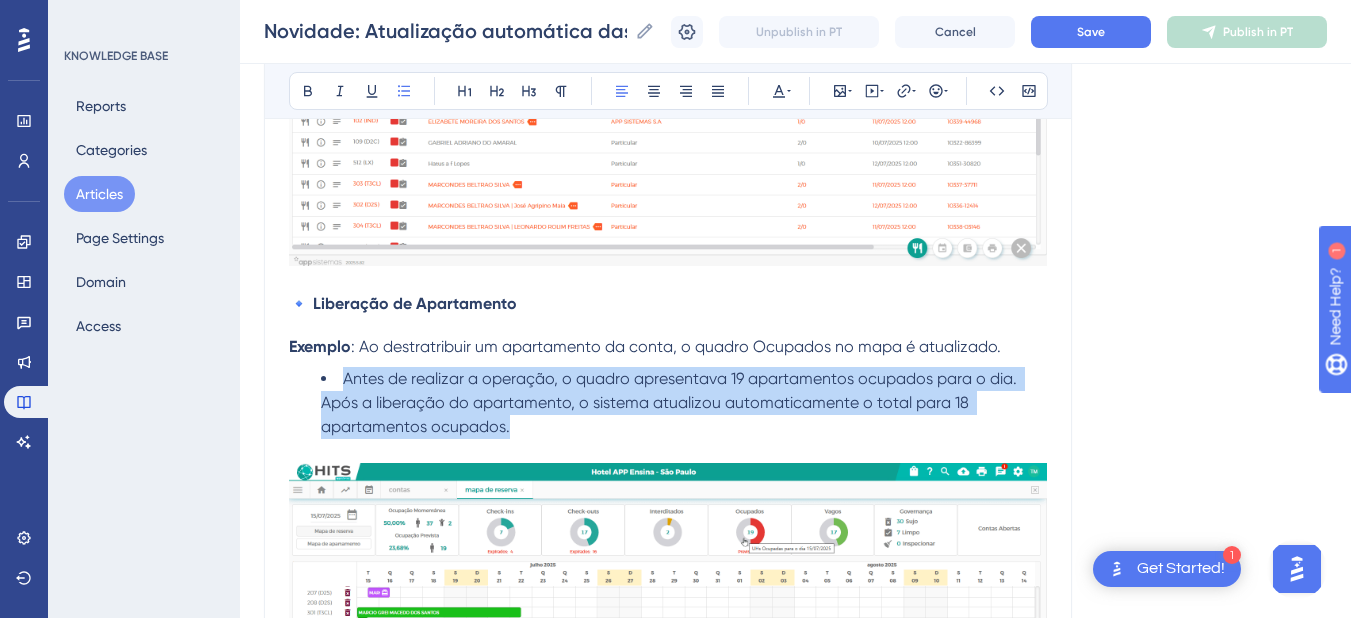 click on "Antes de realizar a operação, o quadro apresentava 19 apartamentos ocupados para o dia. Após a liberação do apartamento, o sistema atualizou automaticamente o total para 18 apartamentos ocupados." at bounding box center (684, 403) 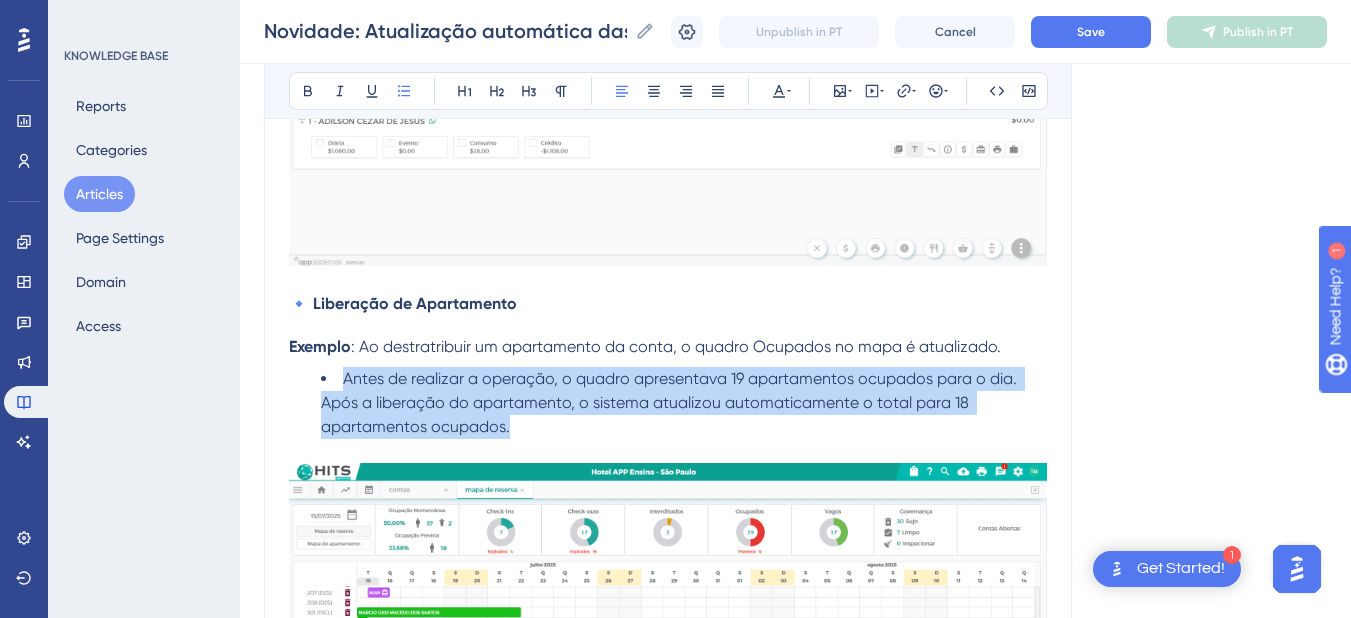 copy on "Antes de realizar a operação, o quadro apresentava 19 apartamentos ocupados para o dia. Após a liberação do apartamento, o sistema atualizou automaticamente o total para 18 apartamentos ocupados." 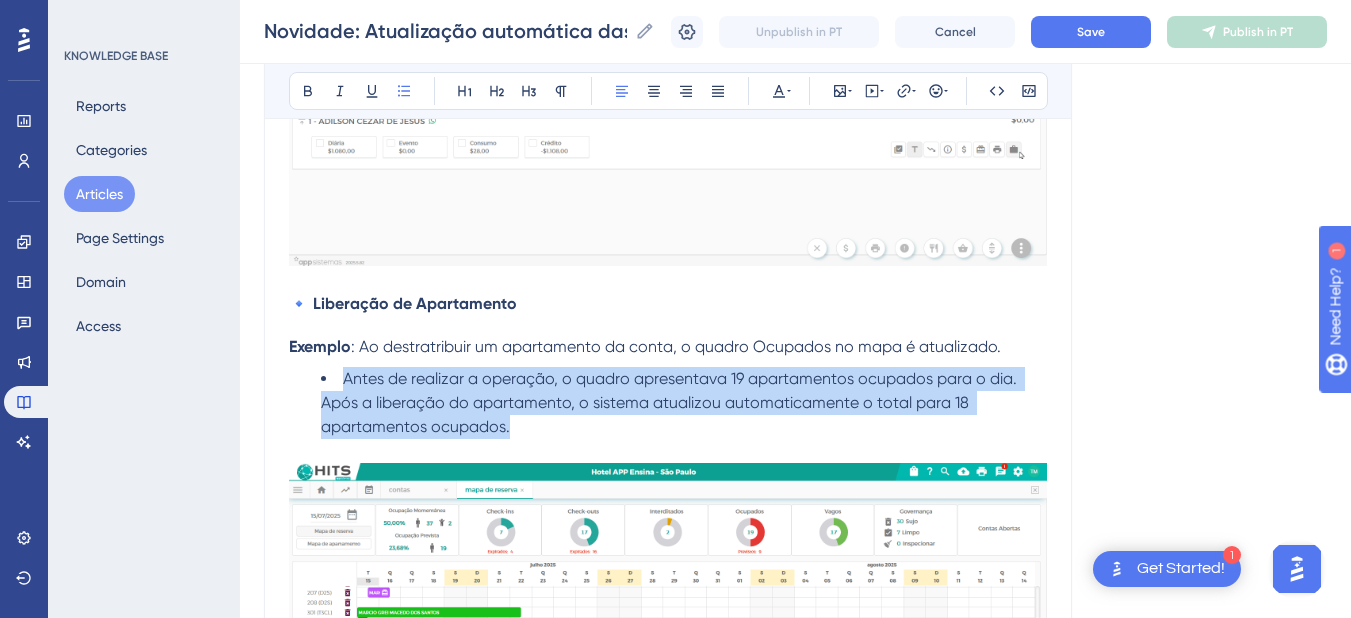 scroll, scrollTop: 1486, scrollLeft: 0, axis: vertical 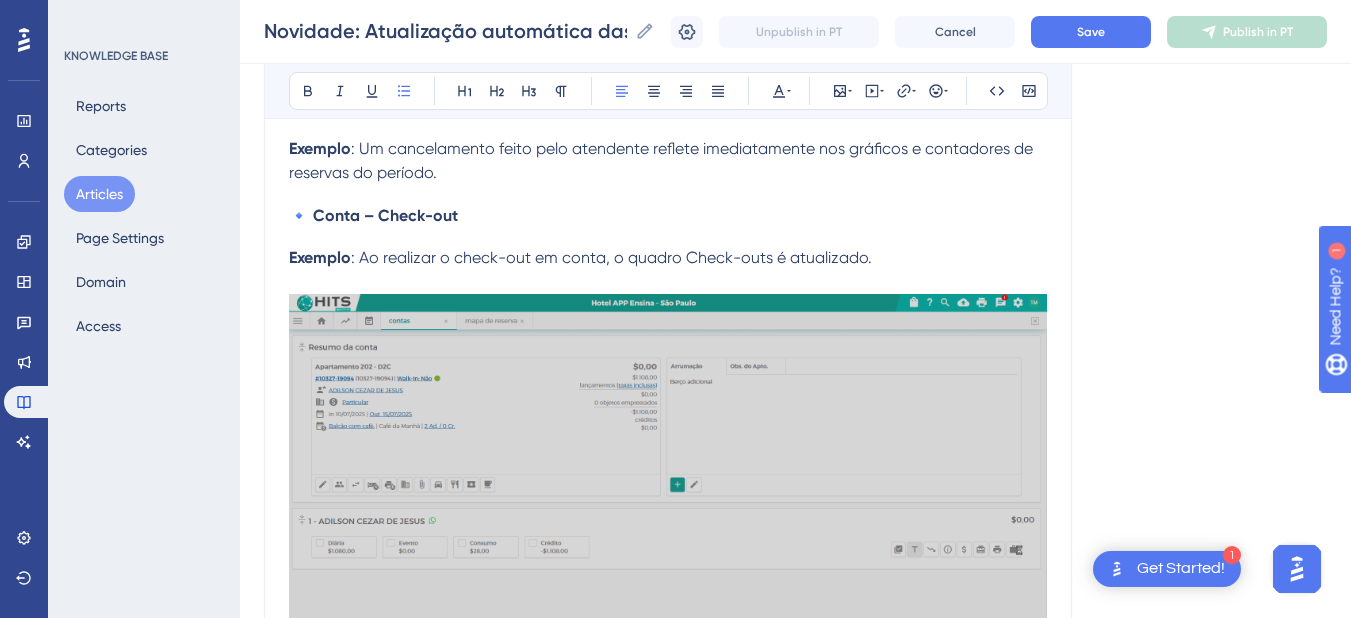 click on "Exemplo : Ao realizar o check-out em conta, o quadro Check-outs é atualizado." at bounding box center [668, 258] 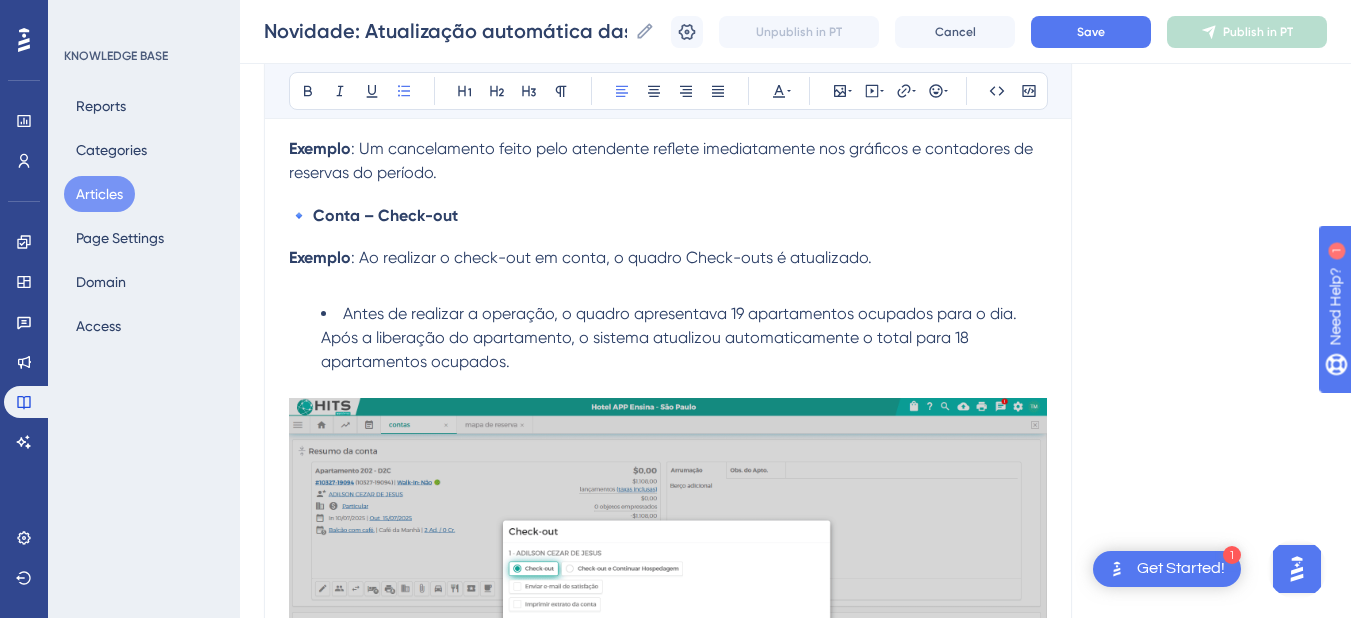 click on "Antes de realizar a operação, o quadro apresentava 19 apartamentos ocupados para o dia. Após a liberação do apartamento, o sistema atualizou automaticamente o total para 18 apartamentos ocupados." at bounding box center [671, 337] 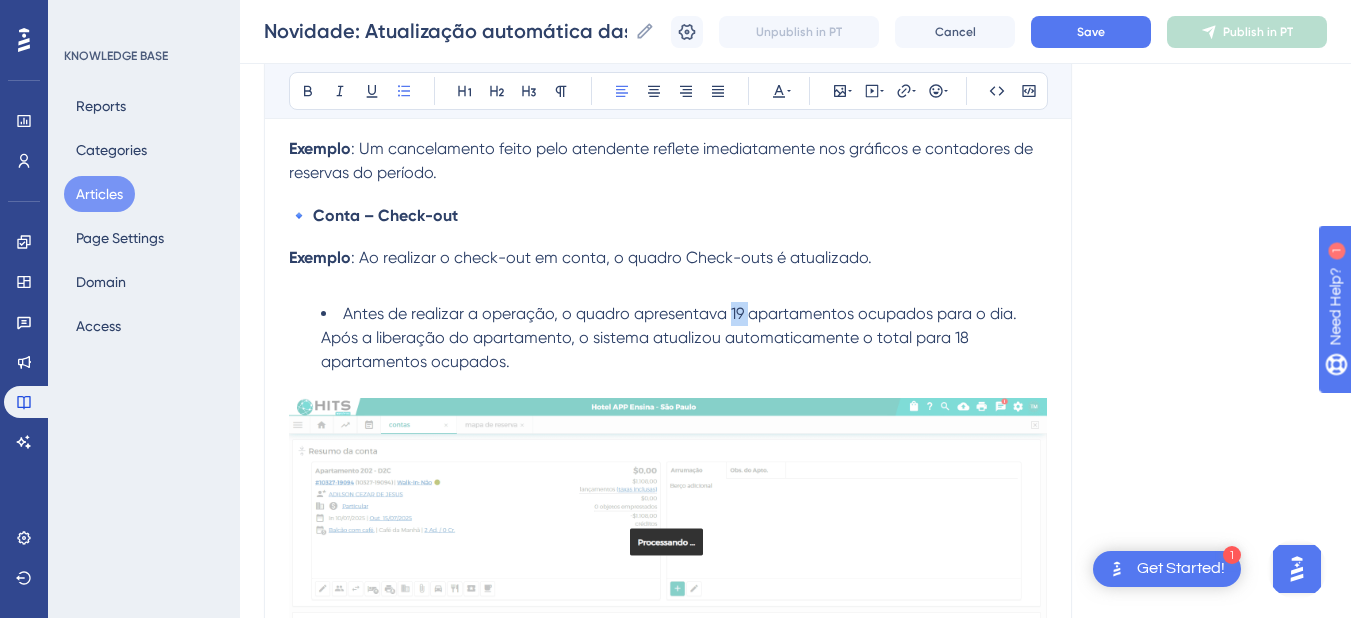 click on "Antes de realizar a operação, o quadro apresentava 19 apartamentos ocupados para o dia. Após a liberação do apartamento, o sistema atualizou automaticamente o total para 18 apartamentos ocupados." at bounding box center (671, 337) 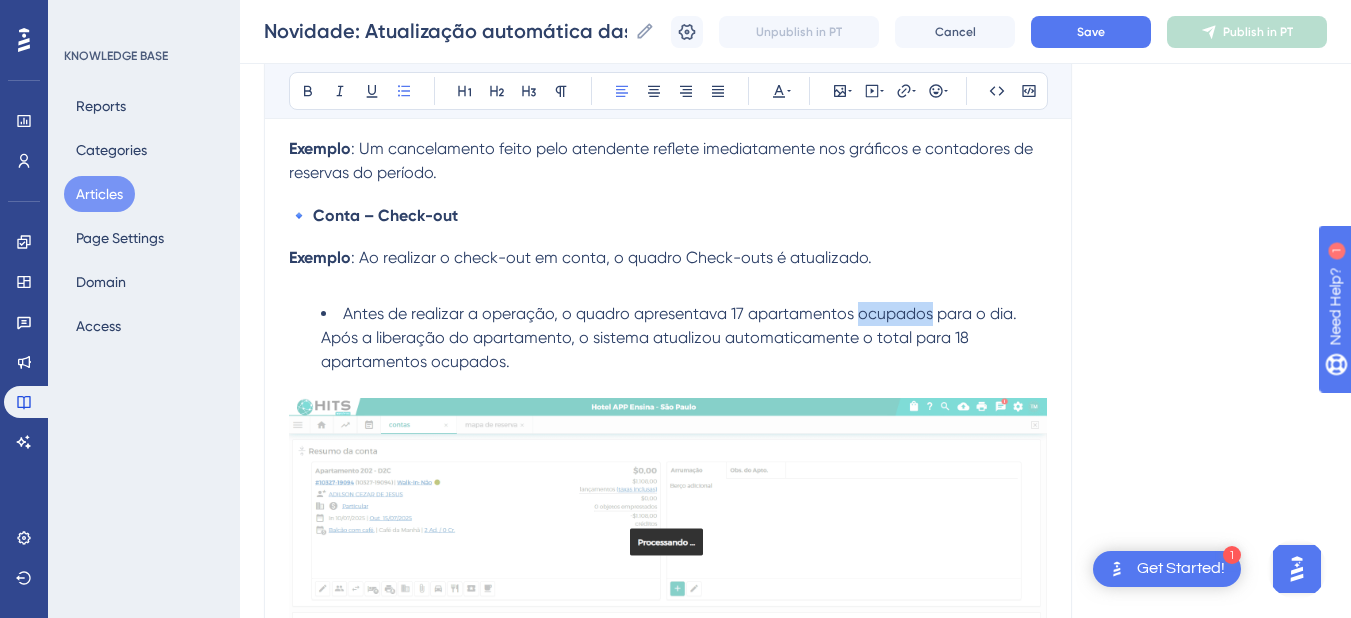 drag, startPoint x: 861, startPoint y: 330, endPoint x: 929, endPoint y: 335, distance: 68.18358 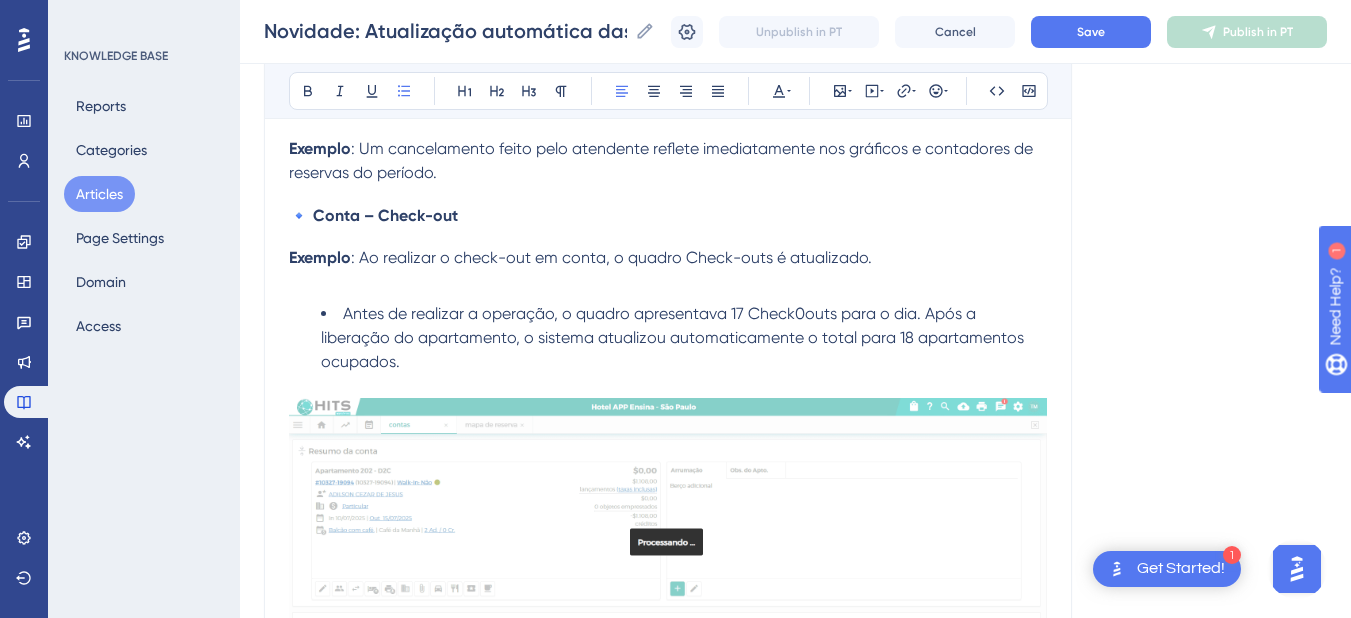 click on "Antes de realizar a operação, o quadro apresentava 17 Check0outs para o dia. Após a liberação do apartamento, o sistema atualizou automaticamente o total para 18 apartamentos ocupados." at bounding box center [684, 338] 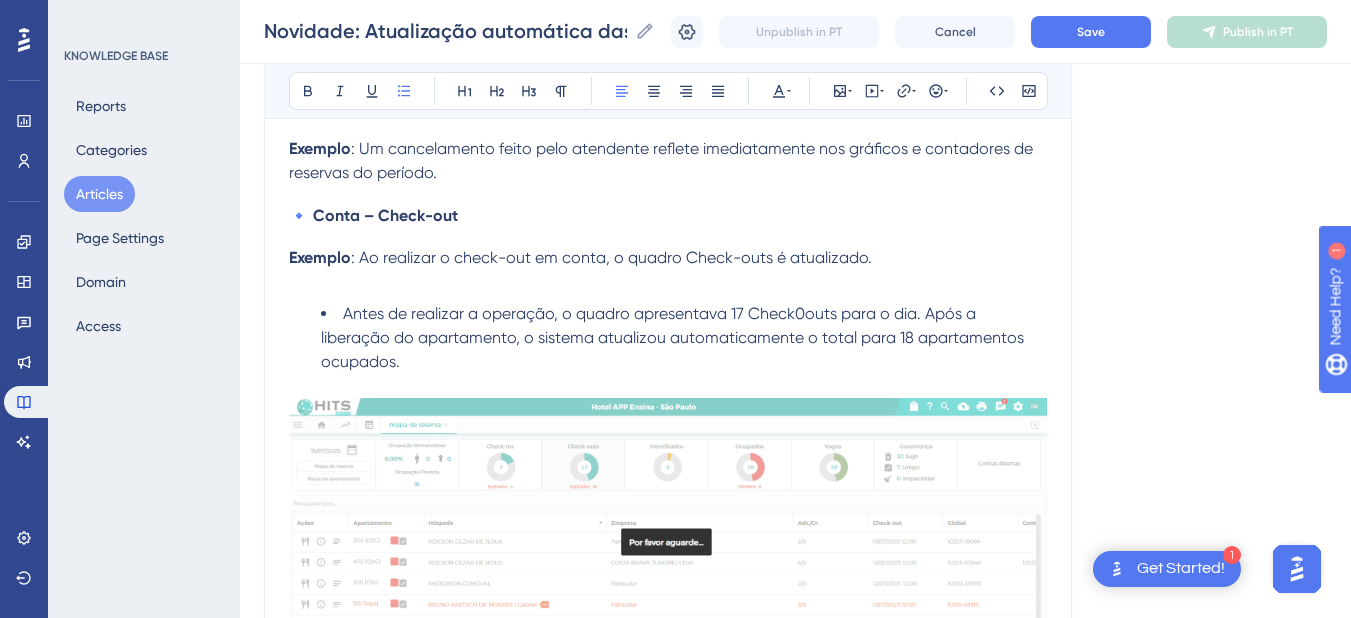 click on "Antes de realizar a operação, o quadro apresentava 17 Check0outs para o dia. Após a liberação do apartamento, o sistema atualizou automaticamente o total para 18 apartamentos ocupados." at bounding box center [674, 337] 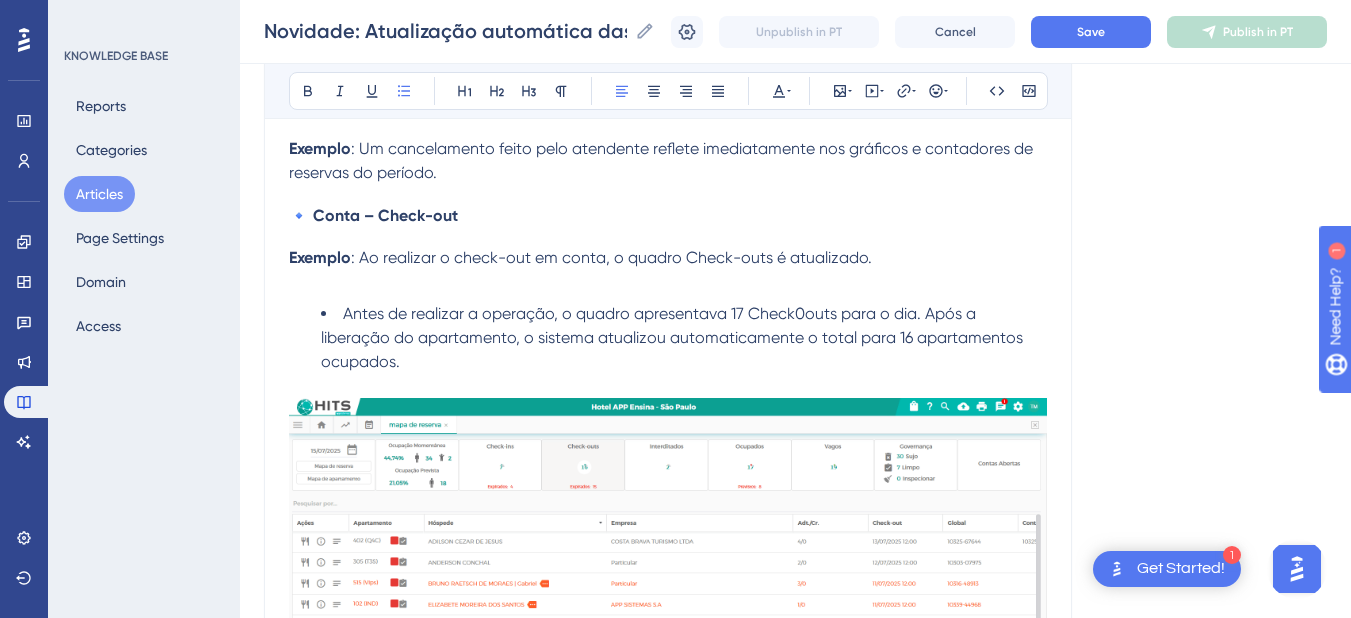 click on "Antes de realizar a operação, o quadro apresentava 17 Check0outs para o dia. Após a liberação do apartamento, o sistema atualizou automaticamente o total para 16 apartamentos ocupados." at bounding box center (684, 338) 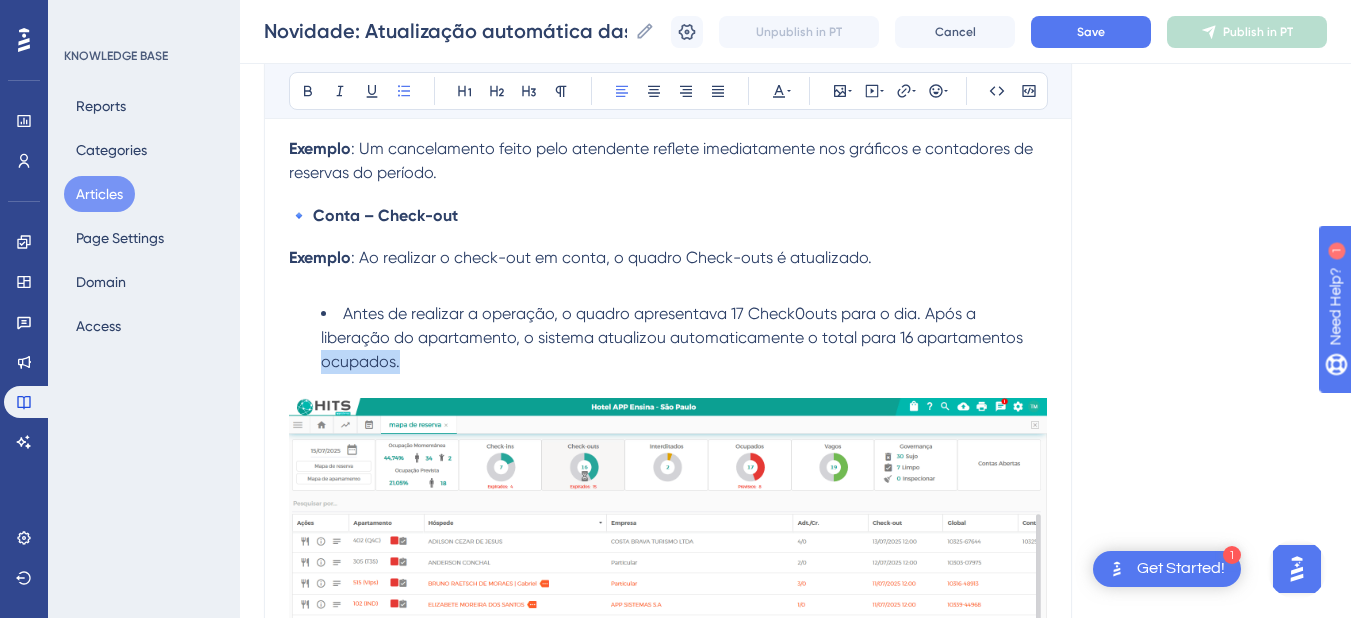 drag, startPoint x: 405, startPoint y: 385, endPoint x: 1026, endPoint y: 361, distance: 621.4636 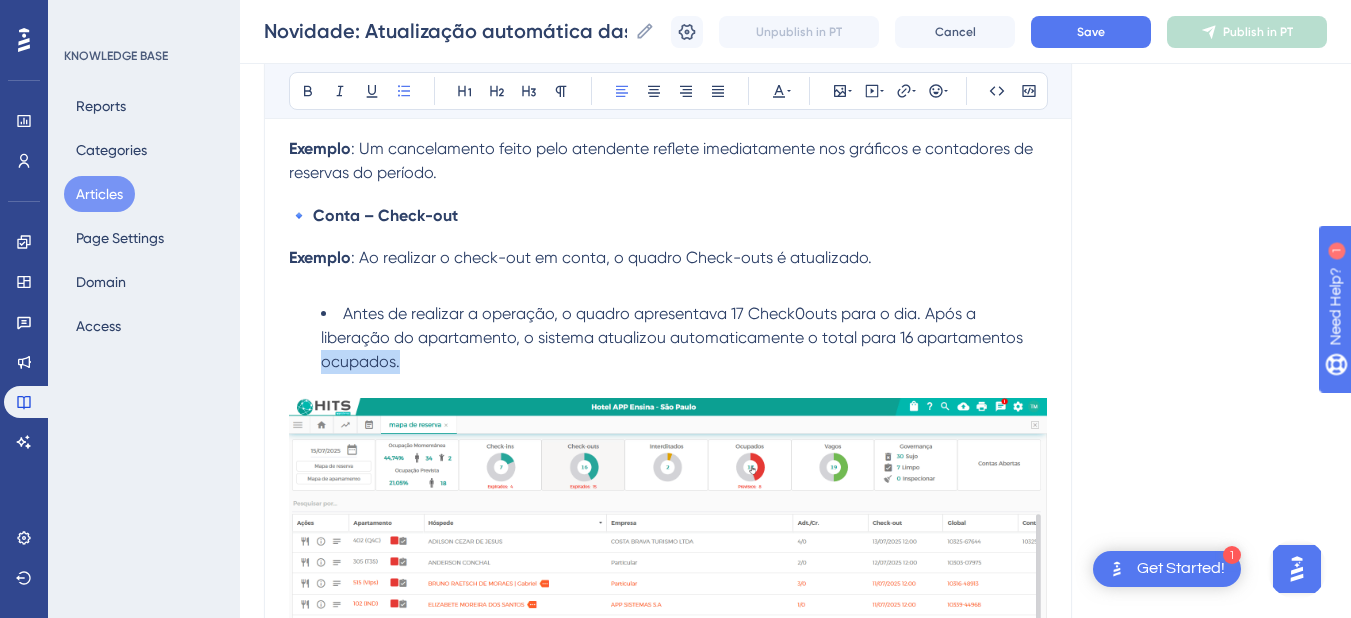 click on "Antes de realizar a operação, o quadro apresentava 17 Check0outs para o dia. Após a liberação do apartamento, o sistema atualizou automaticamente o total para 16 apartamentos ocupados." at bounding box center [684, 338] 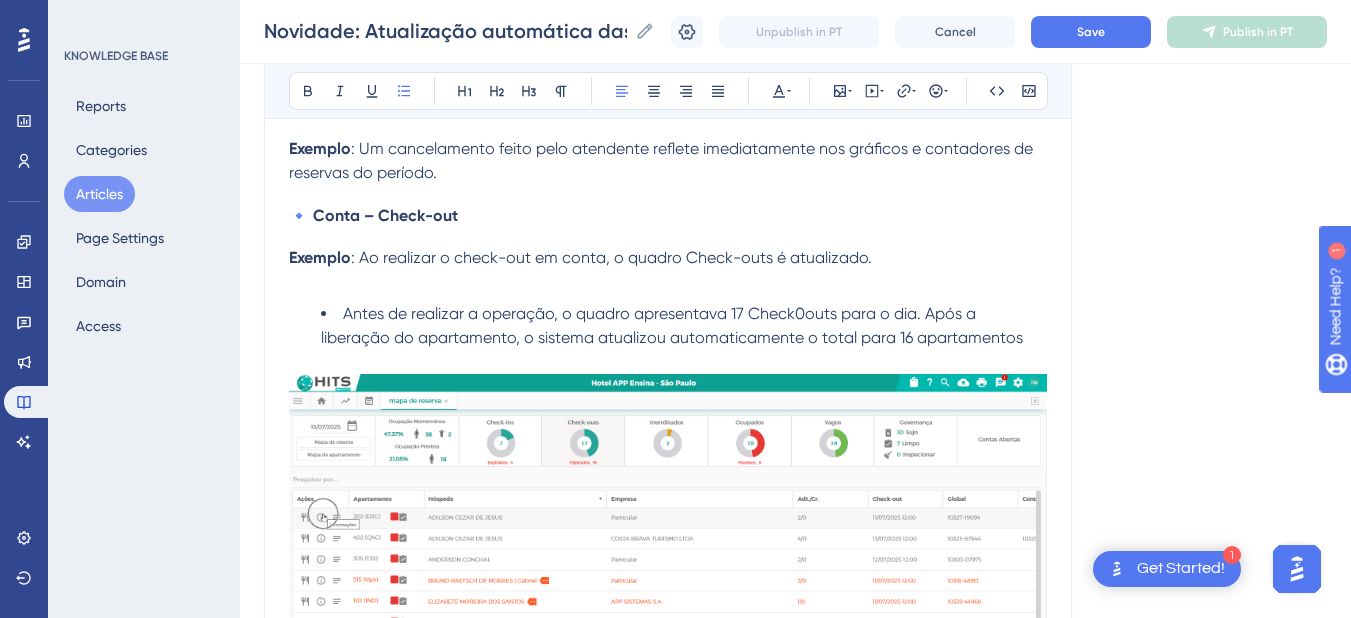 click on "Antes de realizar a operação, o quadro apresentava 17 Check0outs para o dia. Após a liberação do apartamento, o sistema atualizou automaticamente o total para 16 apartamentos" at bounding box center [672, 325] 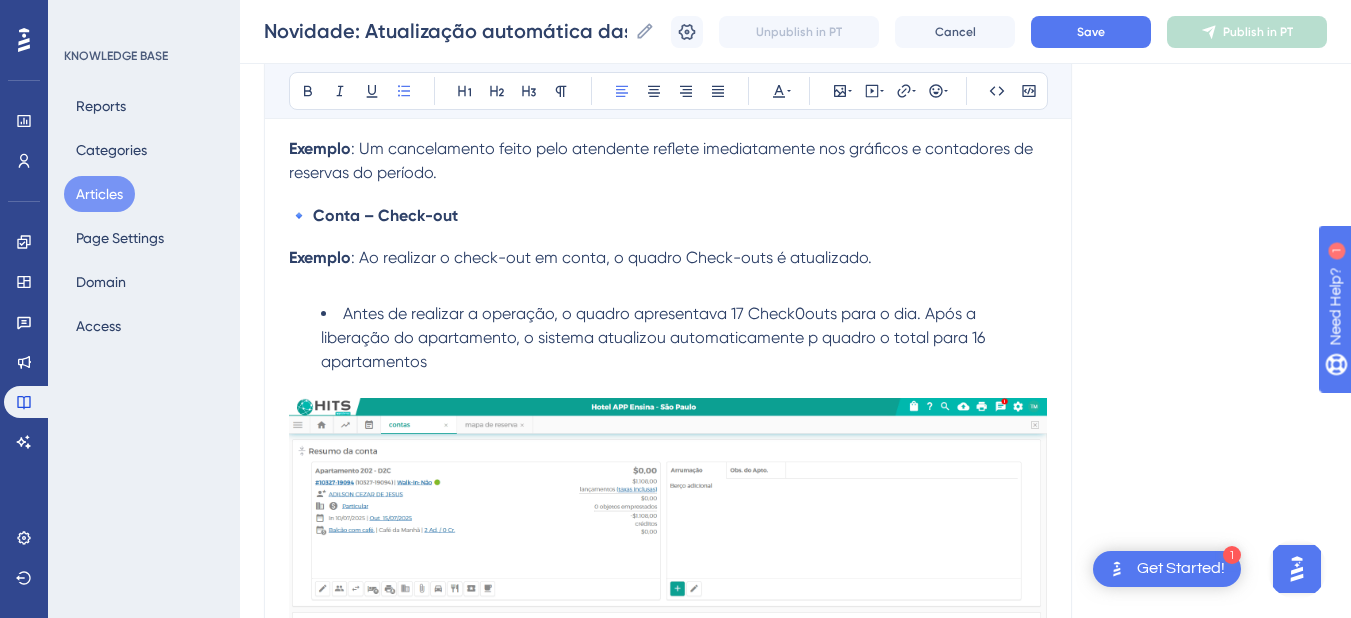 click on "Antes de realizar a operação, o quadro apresentava 17 Check0outs para o dia. Após a liberação do apartamento, o sistema atualizou automaticamente p quadro o total para 16 apartamentos" at bounding box center (684, 338) 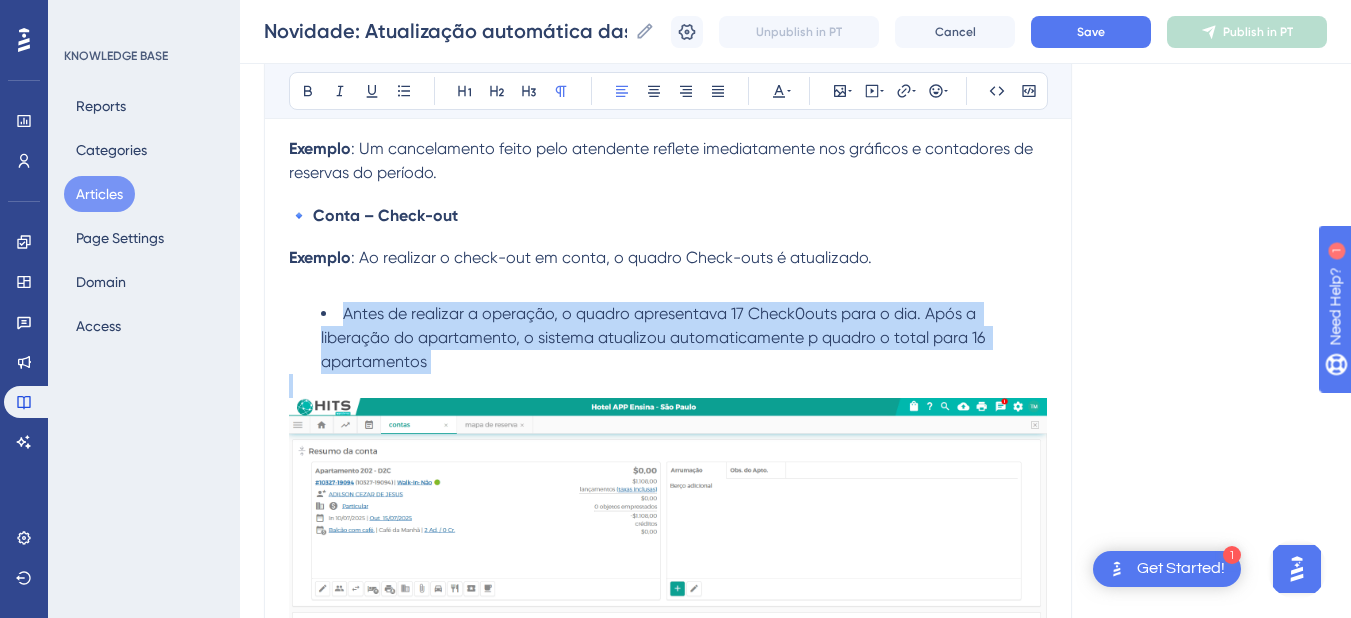 drag, startPoint x: 457, startPoint y: 384, endPoint x: 347, endPoint y: 333, distance: 121.24768 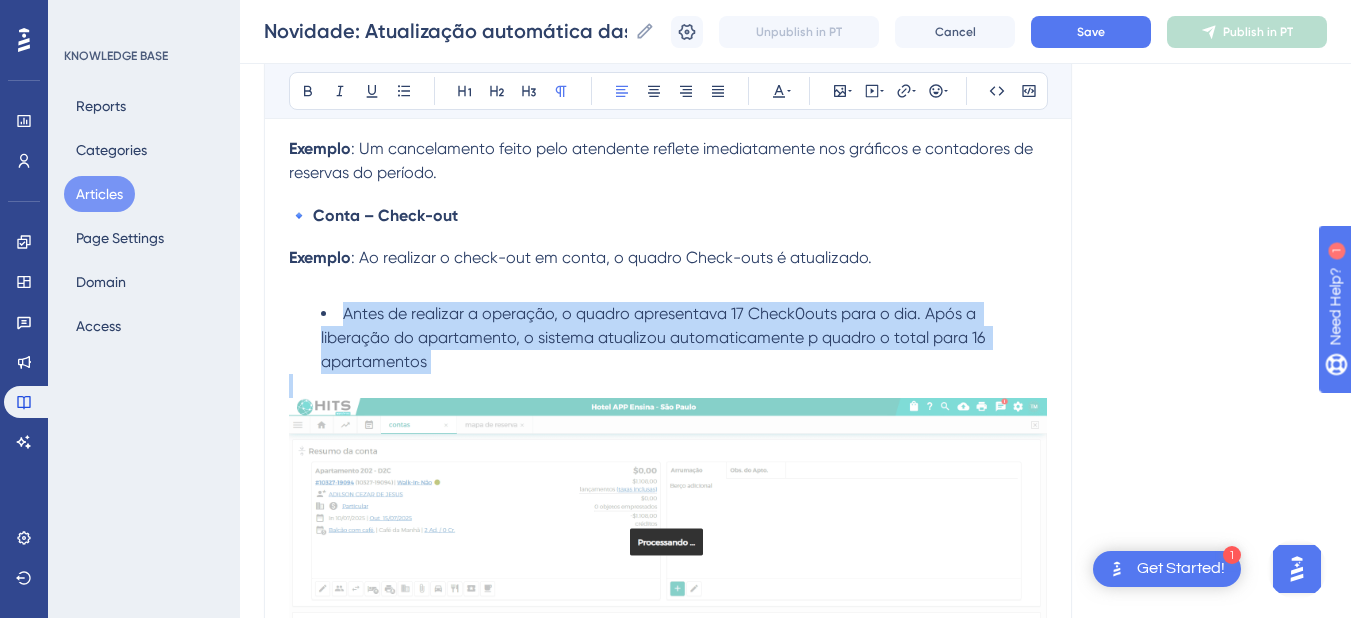click on "Antes de realizar a operação, o quadro apresentava 17 Check0outs para o dia. Após a liberação do apartamento, o sistema atualizou automaticamente p quadro o total para 16 apartamentos" at bounding box center [684, 338] 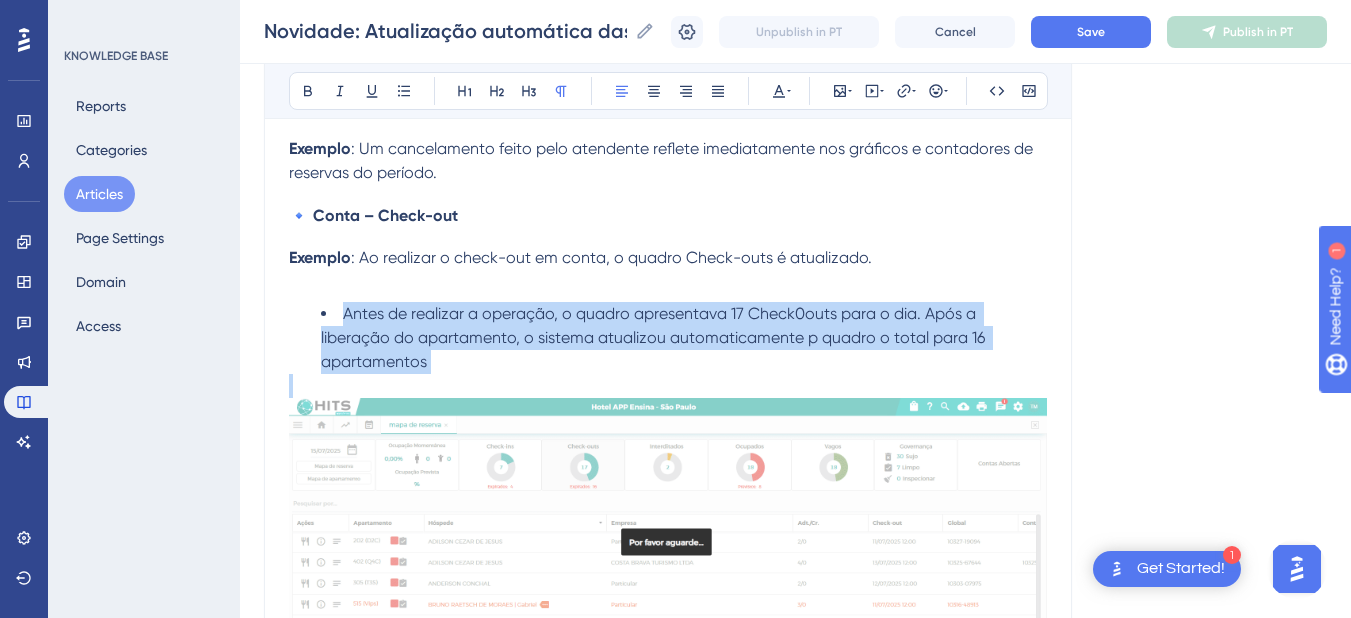 copy on "Antes de realizar a operação, o quadro apresentava 17 Check0outs para o dia. Após a liberação do apartamento, o sistema atualizou automaticamente p quadro o total para 16 apartamentos" 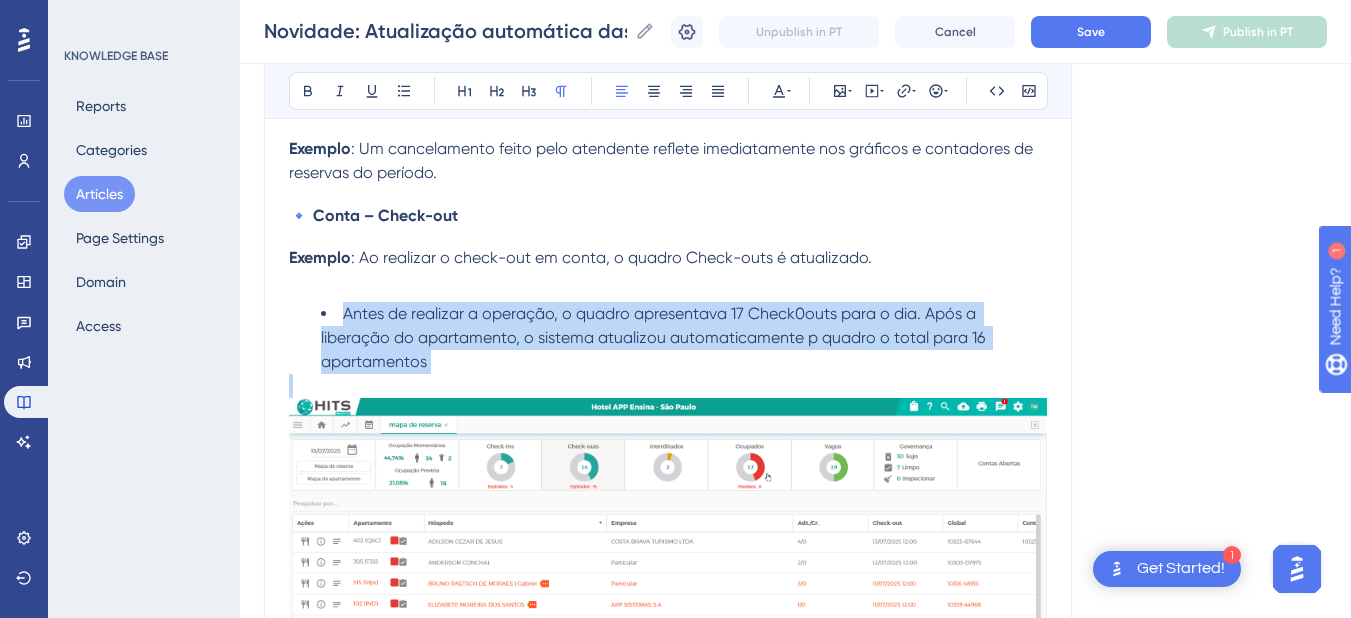 click on "Antes de realizar a operação, o quadro apresentava 17 Check0outs para o dia. Após a liberação do apartamento, o sistema atualizou automaticamente p quadro o total para 16 apartamentos" at bounding box center (655, 337) 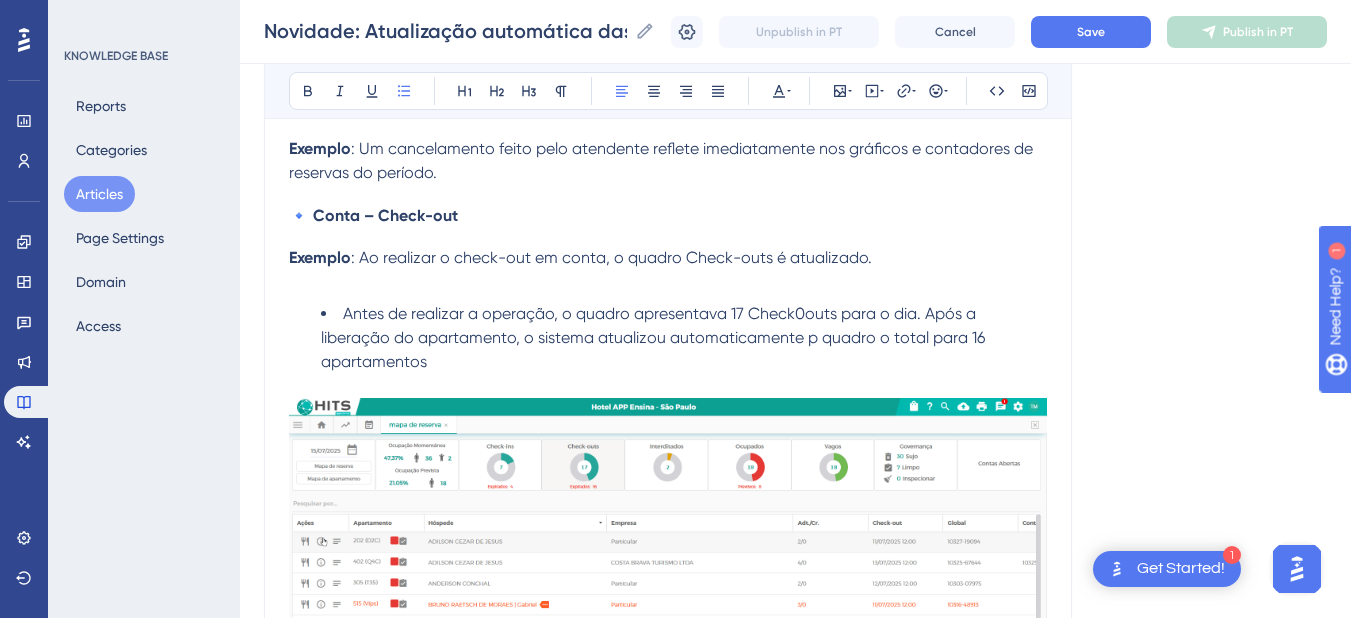 click on "Antes de realizar a operação, o quadro apresentava 17 Check0outs para o dia. Após a liberação do apartamento, o sistema atualizou automaticamente p quadro o total para 16 apartamentos" at bounding box center [655, 337] 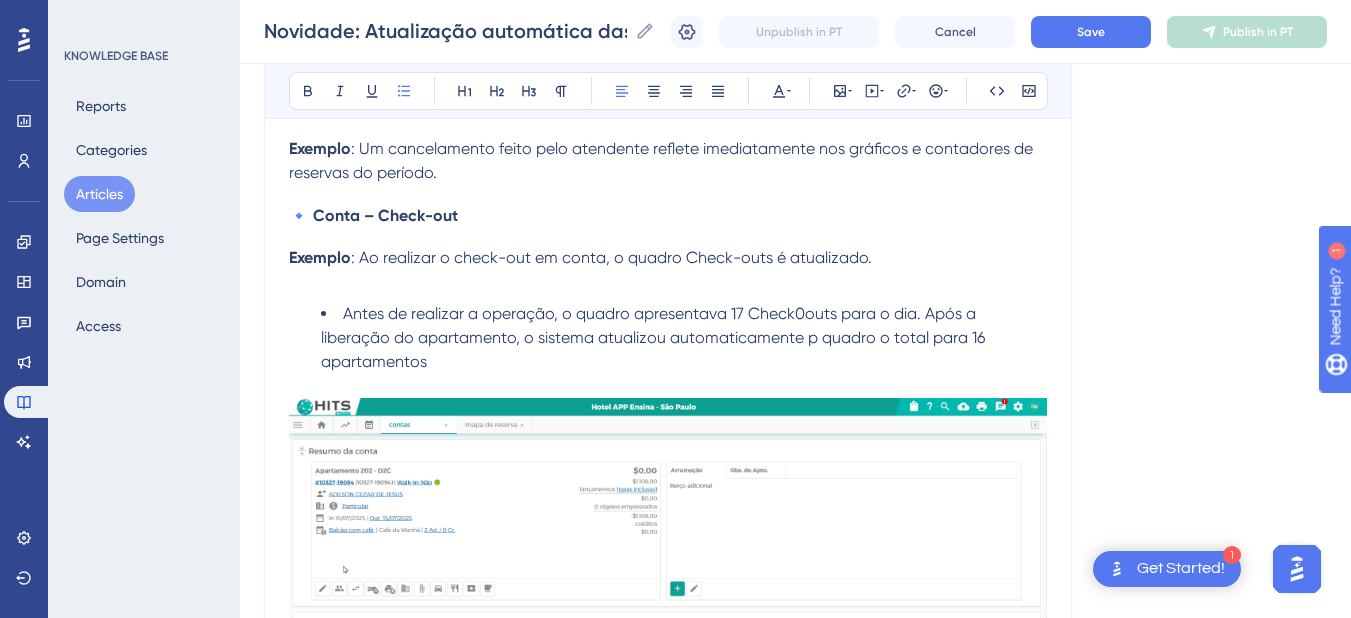 drag, startPoint x: 436, startPoint y: 379, endPoint x: 338, endPoint y: 339, distance: 105.848946 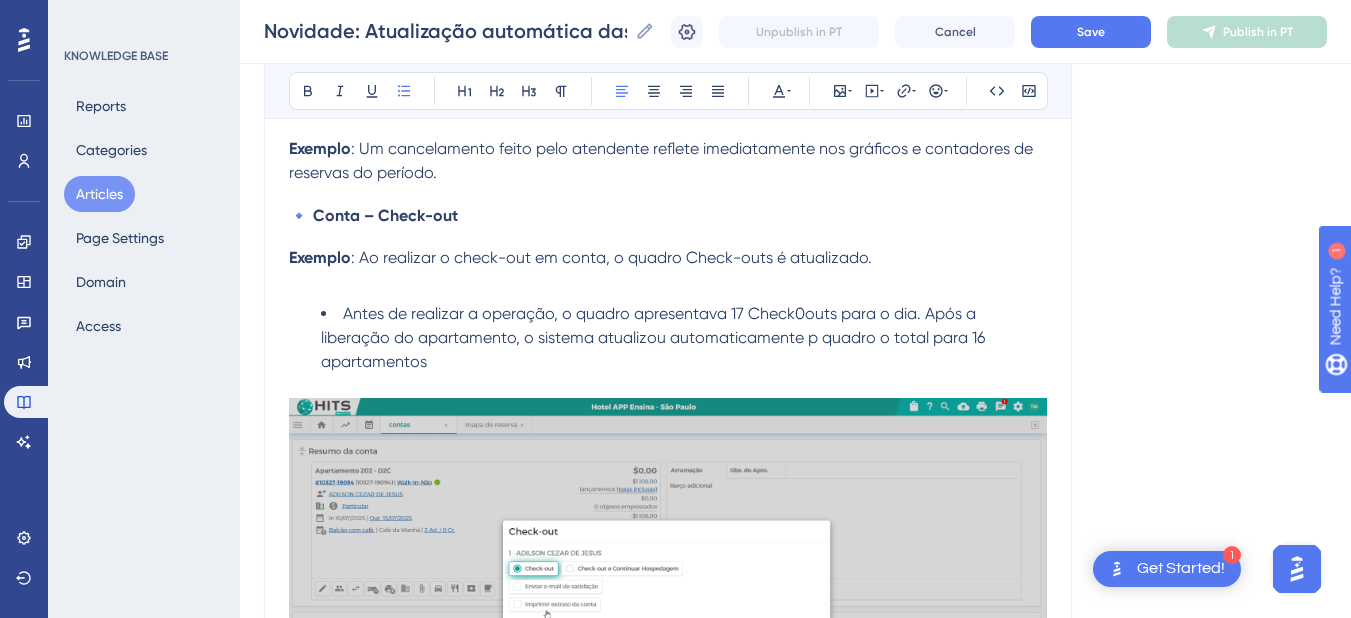 click on "Antes de realizar a operação, o quadro apresentava 17 Check0outs para o dia. Após a liberação do apartamento, o sistema atualizou automaticamente p quadro o total para 16 apartamentos" at bounding box center (684, 338) 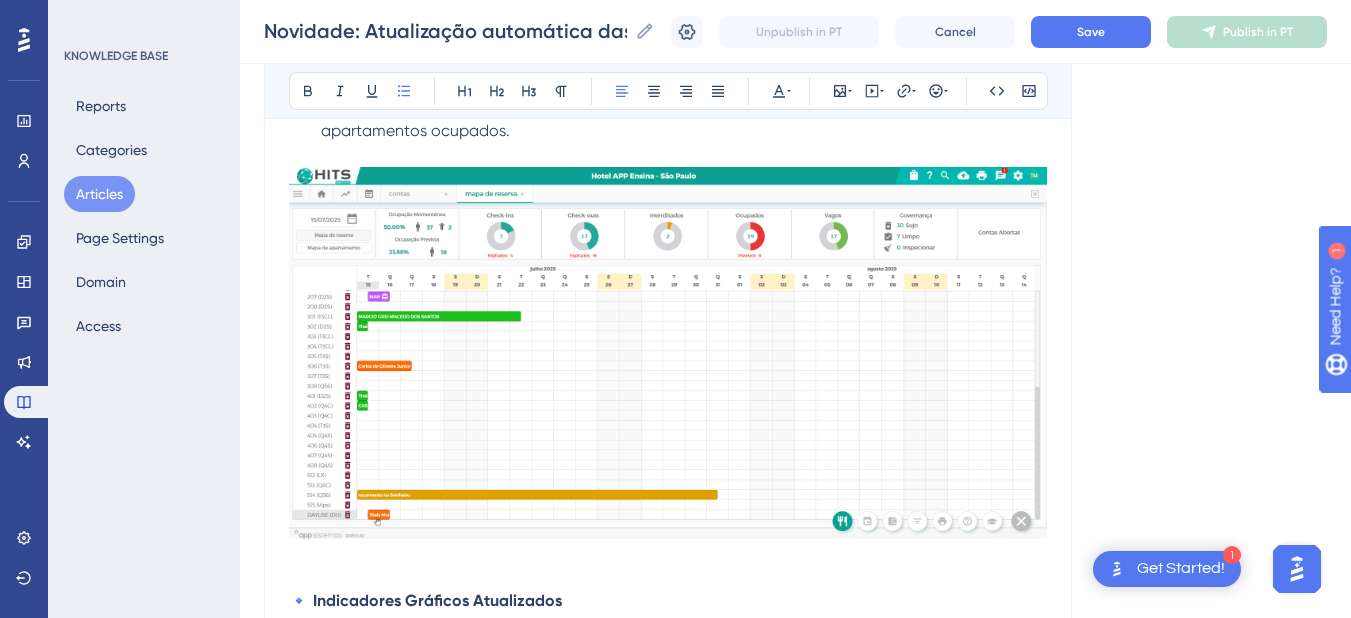 scroll, scrollTop: 2686, scrollLeft: 0, axis: vertical 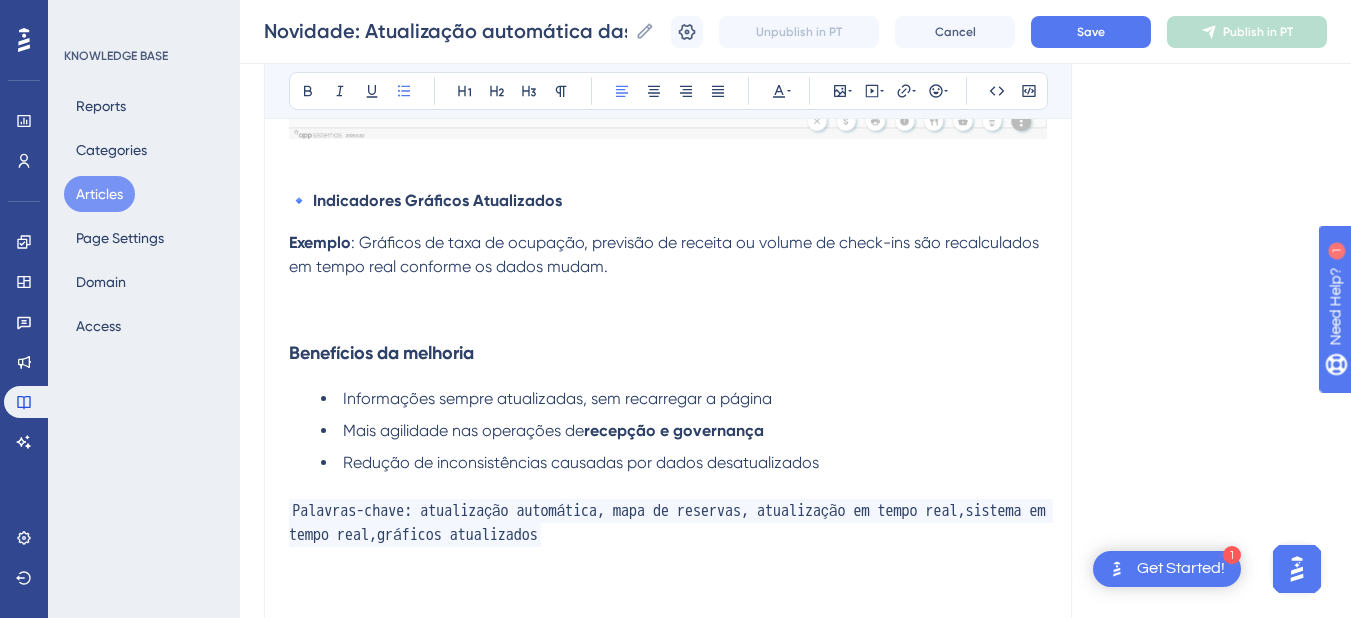click on "Exemplo : Gráficos de taxa de ocupação, previsão de receita ou volume de check-ins são recalculados em tempo real conforme os dados mudam." at bounding box center (668, 255) 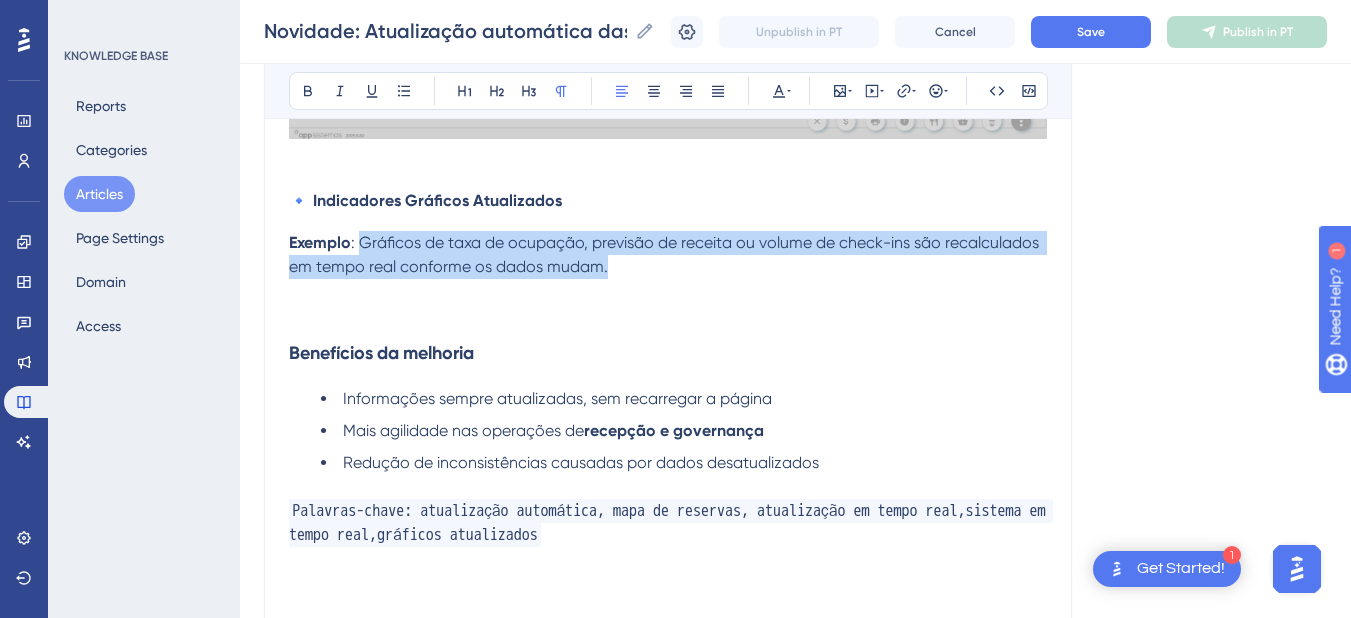 drag, startPoint x: 634, startPoint y: 285, endPoint x: 362, endPoint y: 269, distance: 272.47018 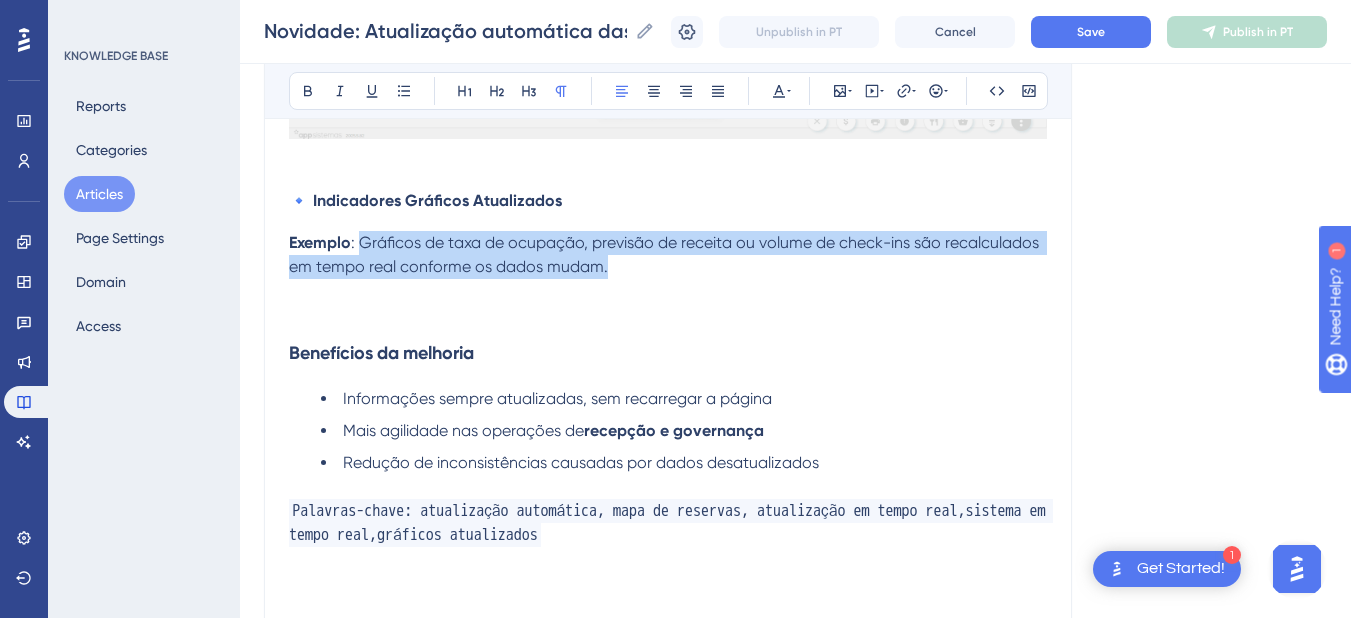 click on "Exemplo : Gráficos de taxa de ocupação, previsão de receita ou volume de check-ins são recalculados em tempo real conforme os dados mudam." at bounding box center (668, 255) 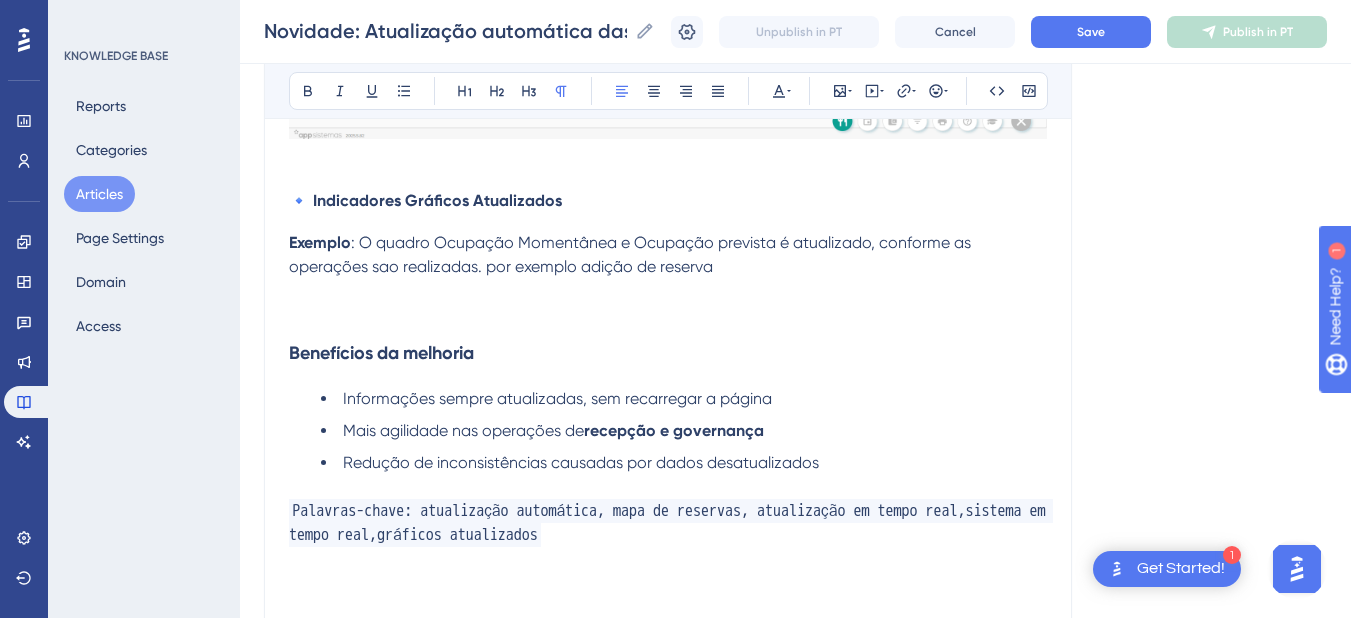 click on ": O quadro Ocupação Momentânea e Ocupação prevista é atualizado, conforme as operações sao realizadas. por exemplo adição de reserva" at bounding box center (632, 254) 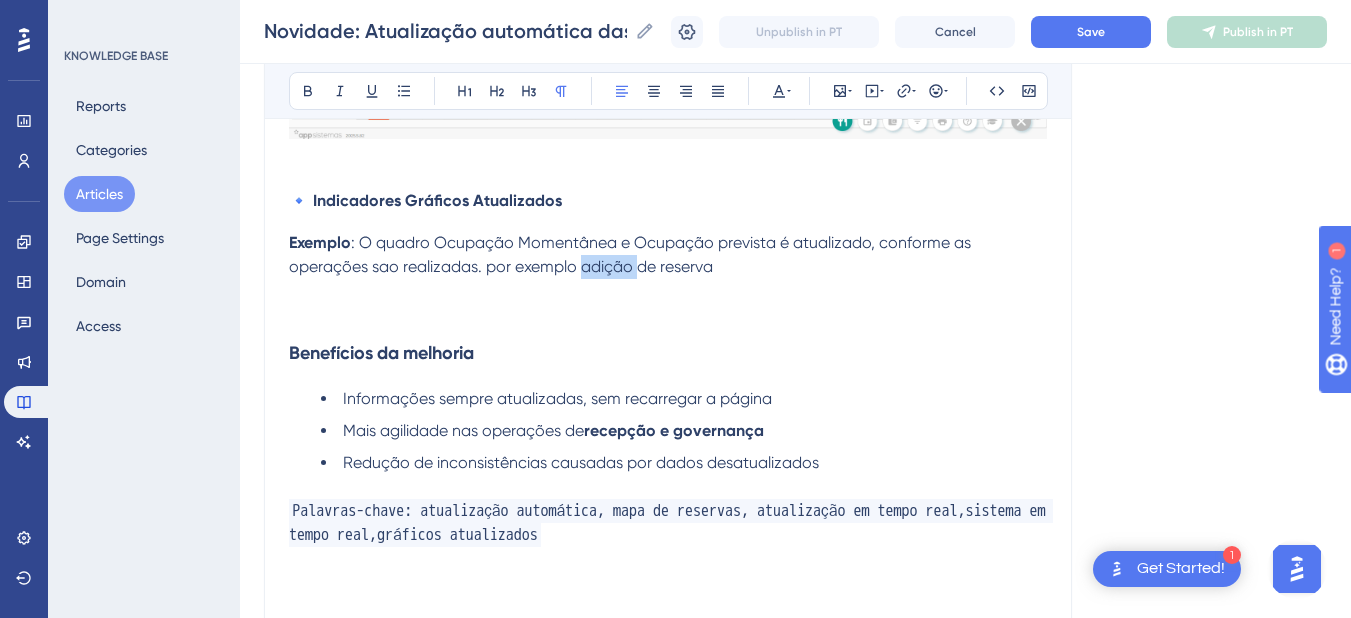 click on ": O quadro Ocupação Momentânea e Ocupação prevista é atualizado, conforme as operações sao realizadas. por exemplo adição de reserva" at bounding box center (632, 254) 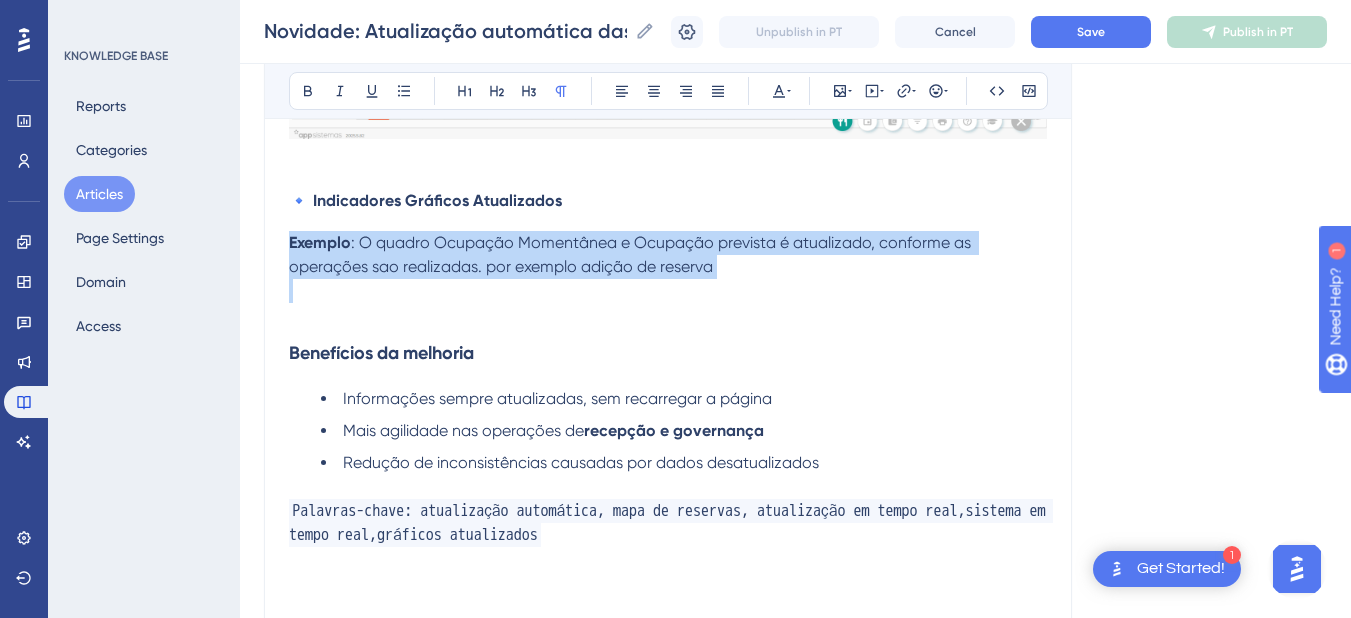 click on ": O quadro Ocupação Momentânea e Ocupação prevista é atualizado, conforme as operações sao realizadas. por exemplo adição de reserva" at bounding box center (632, 254) 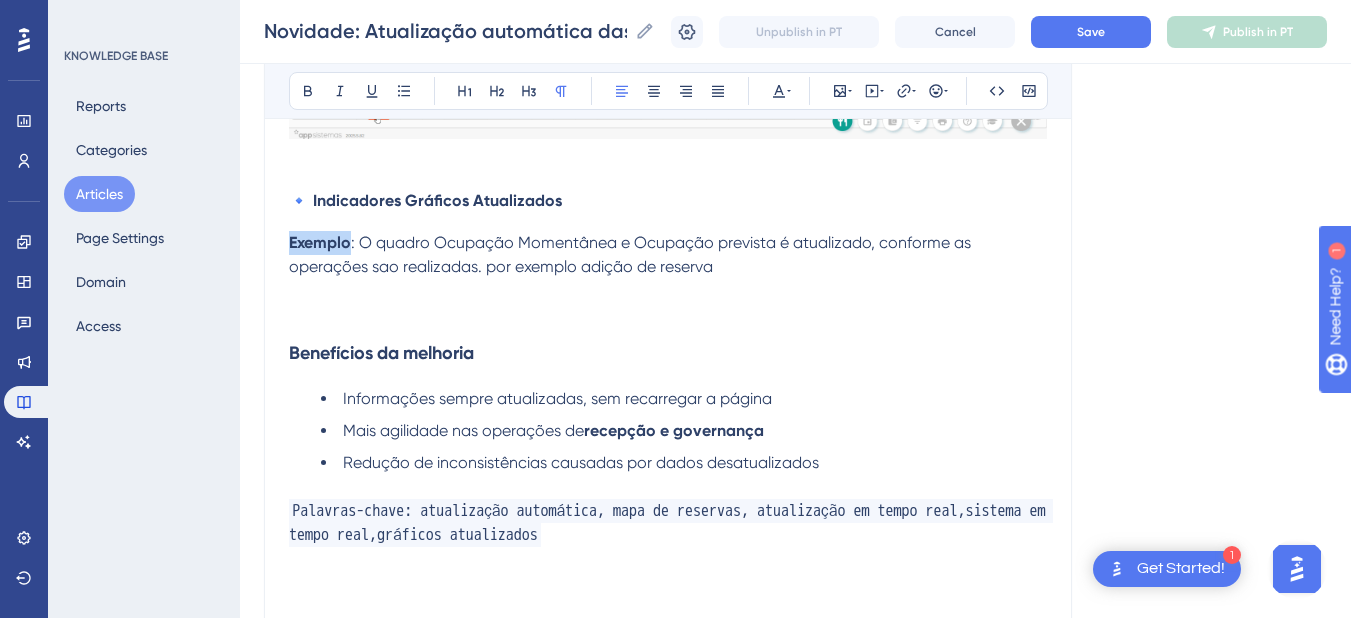 click on ": O quadro Ocupação Momentânea e Ocupação prevista é atualizado, conforme as operações sao realizadas. por exemplo adição de reserva" at bounding box center (632, 254) 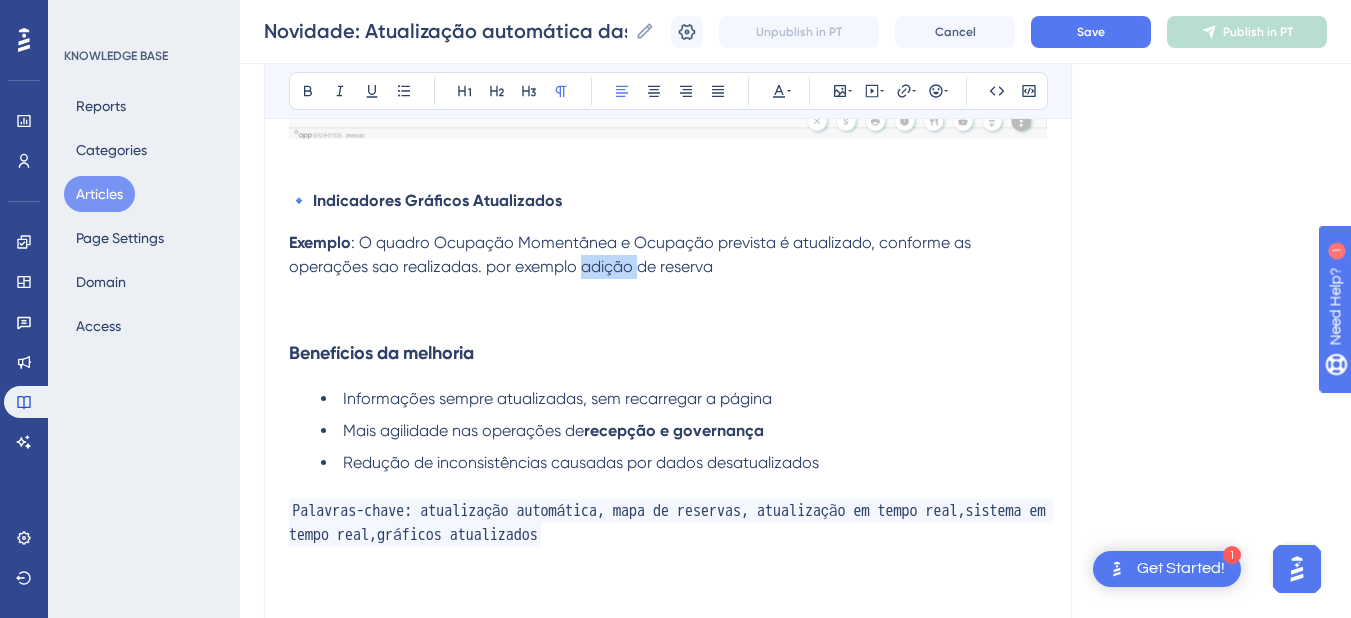click on ": O quadro Ocupação Momentânea e Ocupação prevista é atualizado, conforme as operações sao realizadas. por exemplo adição de reserva" at bounding box center (632, 254) 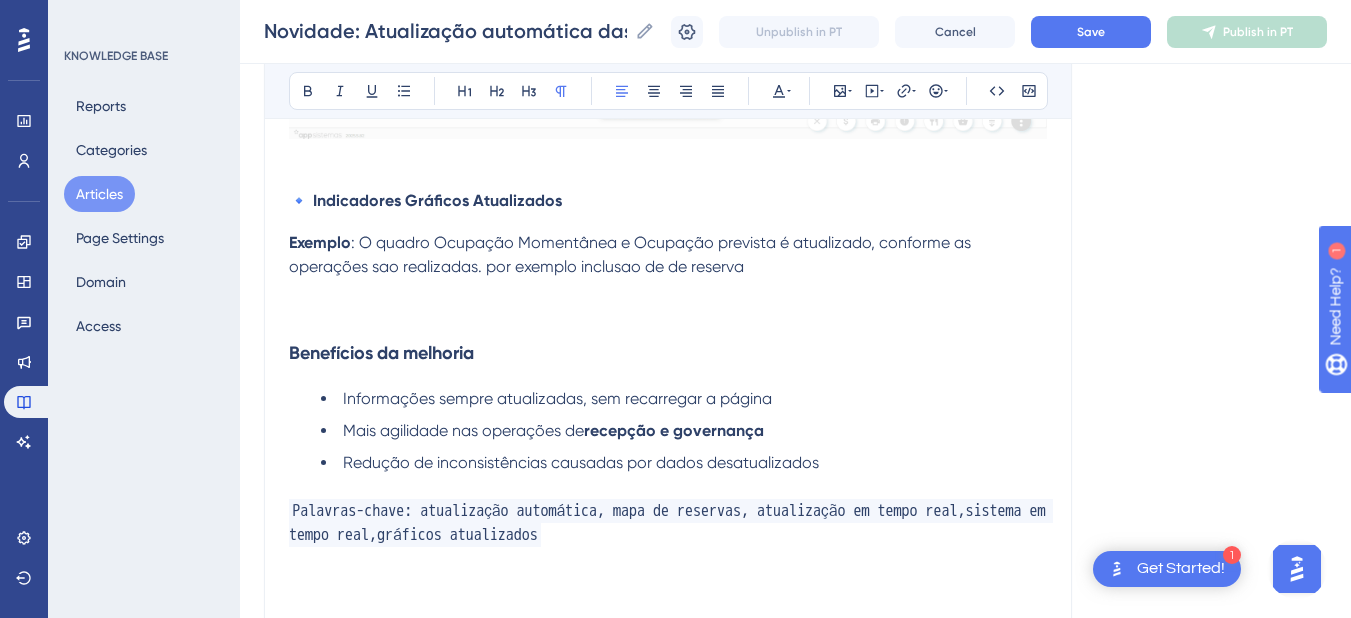 click on "Exemplo : O quadro Ocupação Momentânea e Ocupação prevista é atualizado, conforme as operações sao realizadas. por exemplo inclusao de de reserva" at bounding box center (668, 255) 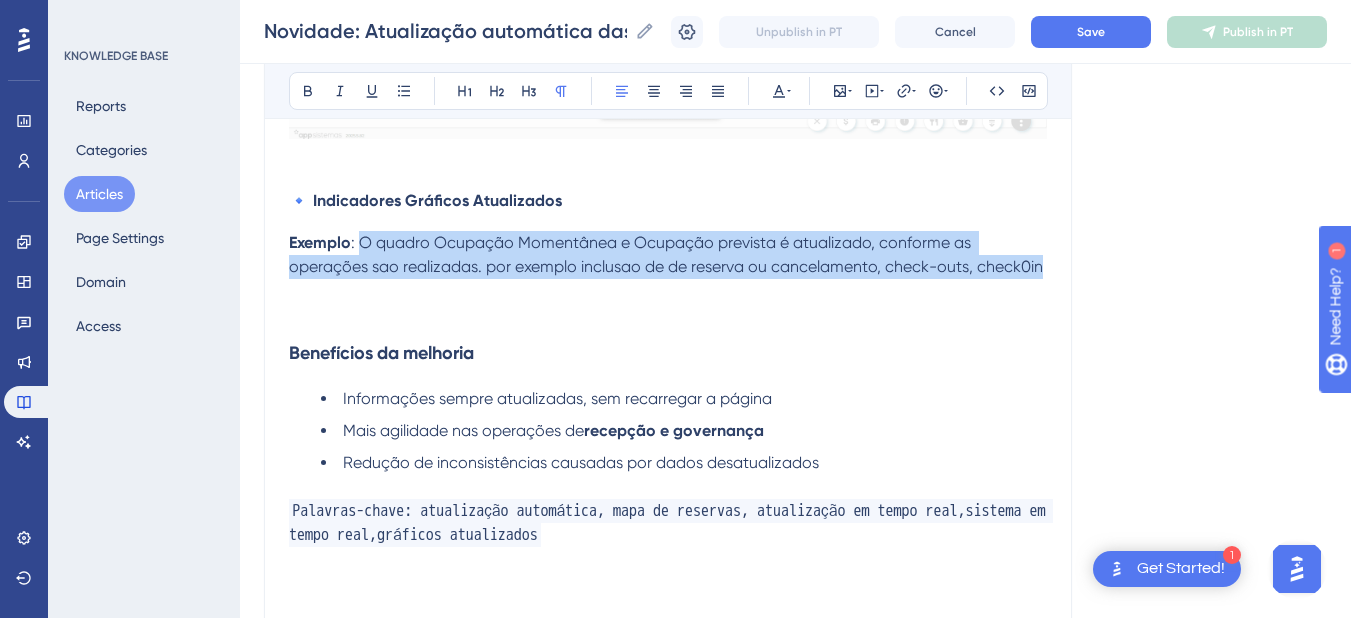 drag, startPoint x: 1039, startPoint y: 295, endPoint x: 364, endPoint y: 271, distance: 675.4265 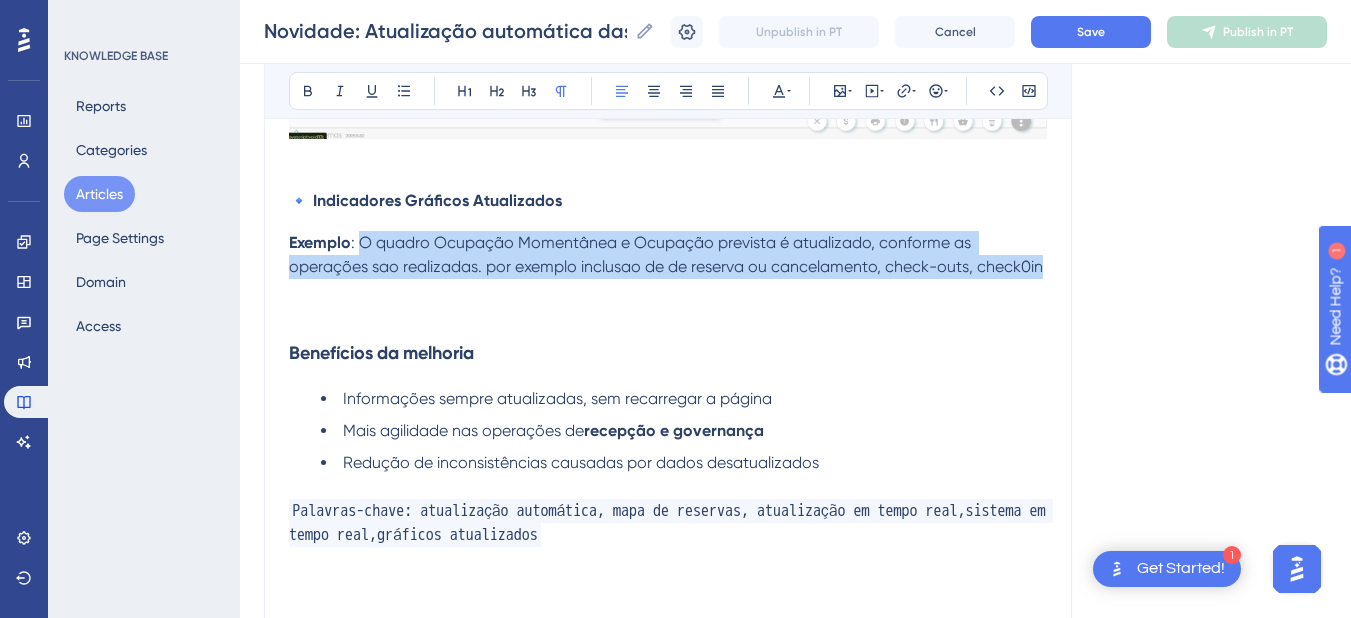 click on "Exemplo : O quadro Ocupação Momentânea e Ocupação prevista é atualizado, conforme as operações sao realizadas. por exemplo inclusao de de reserva ou cancelamento, check-outs, check0in" at bounding box center (668, 255) 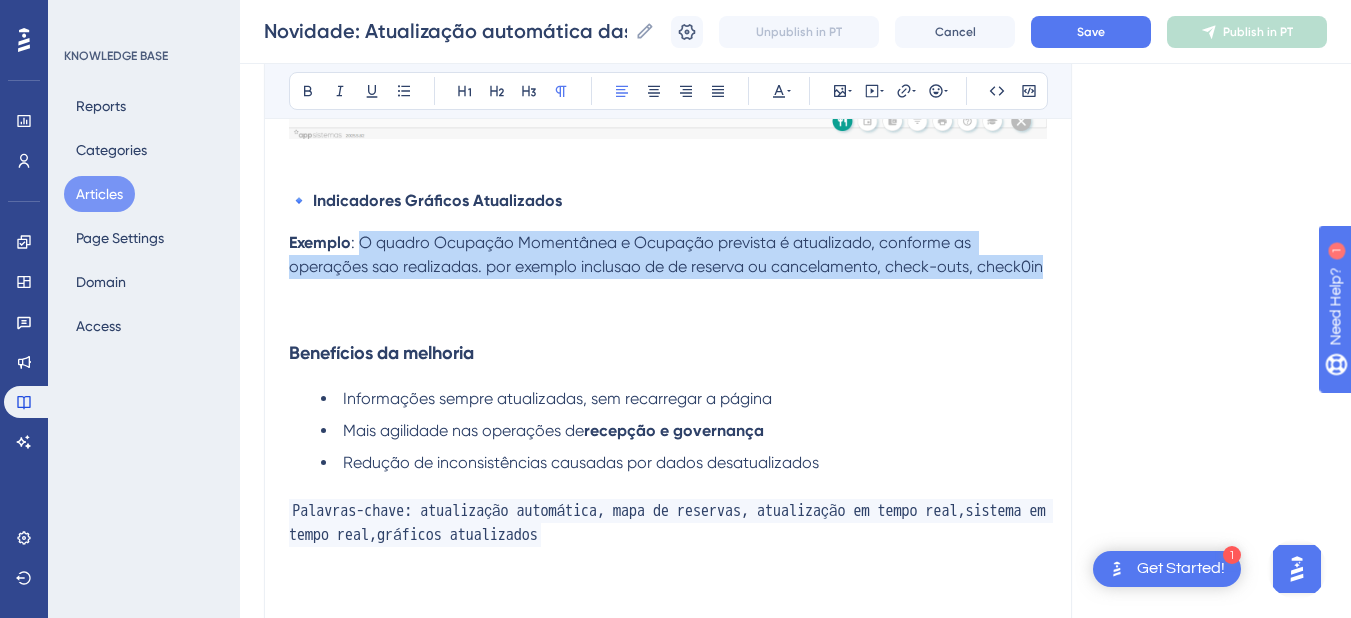 copy on "O quadro Ocupação Momentânea e Ocupação prevista é atualizado, conforme as operações sao realizadas. por exemplo inclusao de de reserva ou cancelamento, check-outs, check0in" 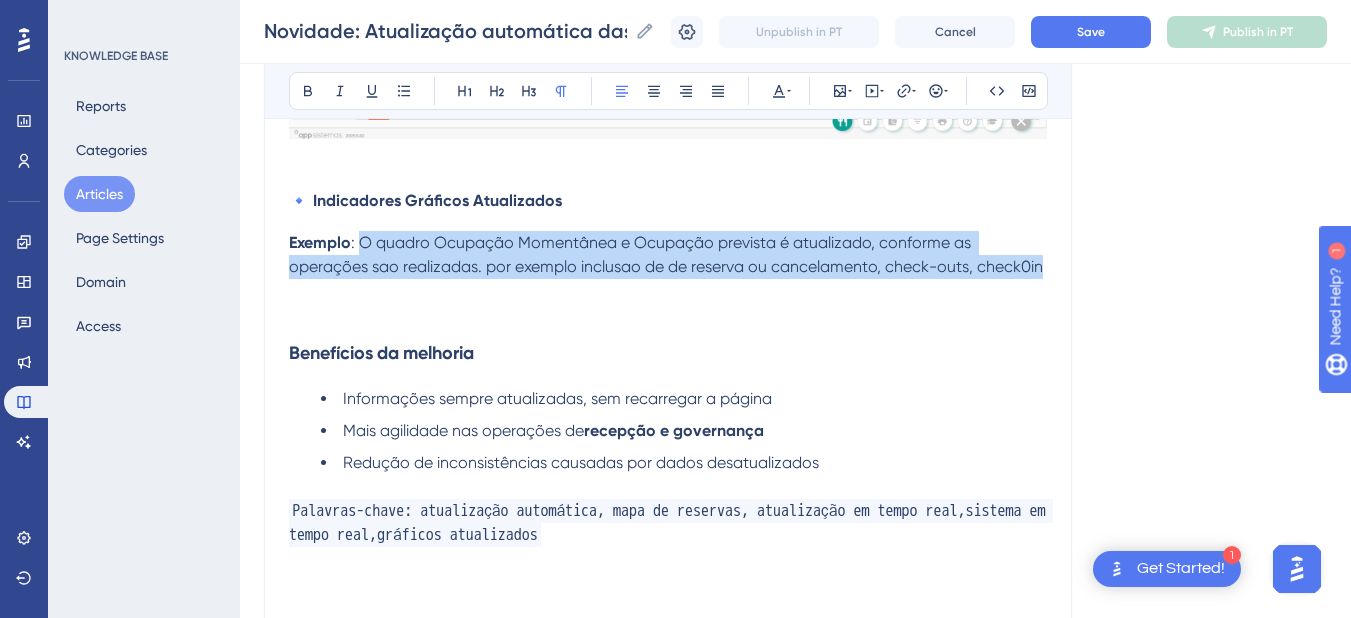 click on ": O quadro Ocupação Momentânea e Ocupação prevista é atualizado, conforme as operações sao realizadas. por exemplo inclusao de de reserva ou cancelamento, check-outs, check0in" at bounding box center [666, 254] 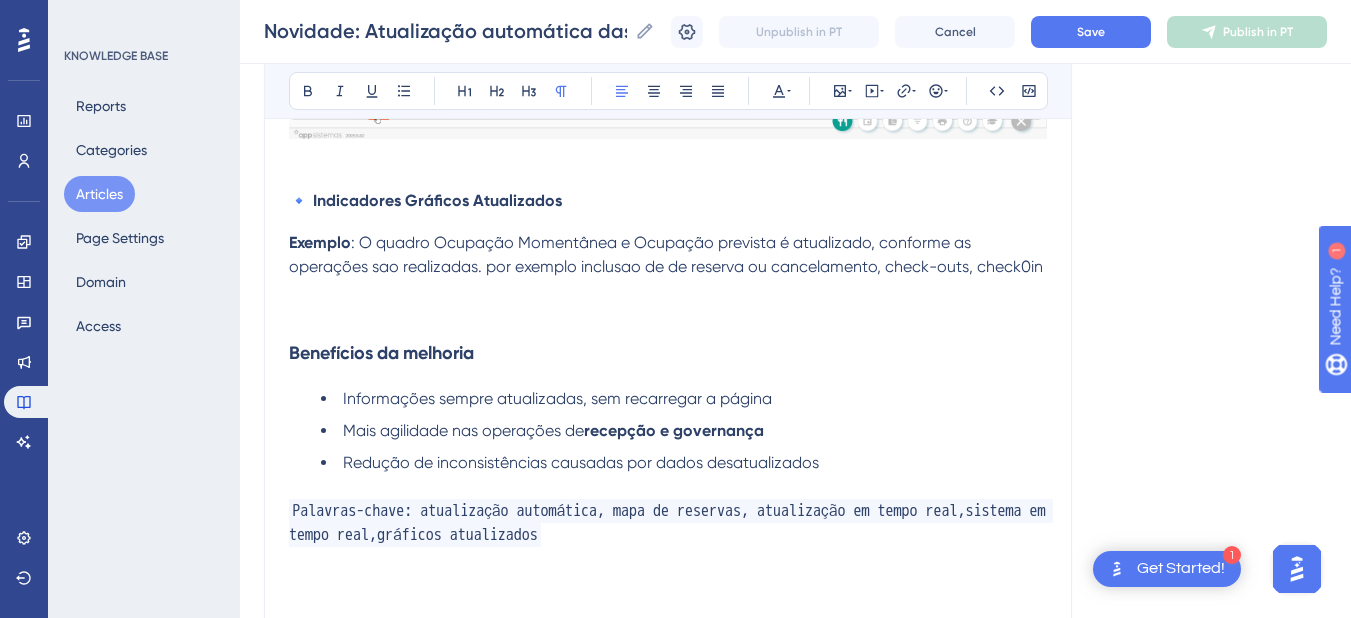 click on "Novidade: Atualização automática das informações no sistema Neste artigo, explicamos como funciona a atualização automática das informações no sistema e em quais áreas ela está disponível. Bold Italic Underline Bullet Point Heading 1 Heading 2 Heading 3 Normal Align Left Align Center Align Right Align Justify Text Color Insert Image Embed Video Hyperlink Emojis Code Code Block Com o objetivo de otimizar a rotina operacional e garantir que as informações estejam sempre atualizadas, implementamos a  atualização automática de dados  em diversas áreas do sistema. Essa melhoria  dispensa a necessidade de recarregar páginas  para visualizar alterações recentes, proporcionando mais agilidade e precisão no acompanhamento das operações. As informações são atualizadas em tempo real sempre que uma ação é realizada. Isso inclui também os  quadros de totais exibidos no Mapa de Reservas . Onde a atualização automática está disponível? 🔹 Mapa de Reservas Exemplo 🔹 Check-ins Exemplo" at bounding box center (668, -837) 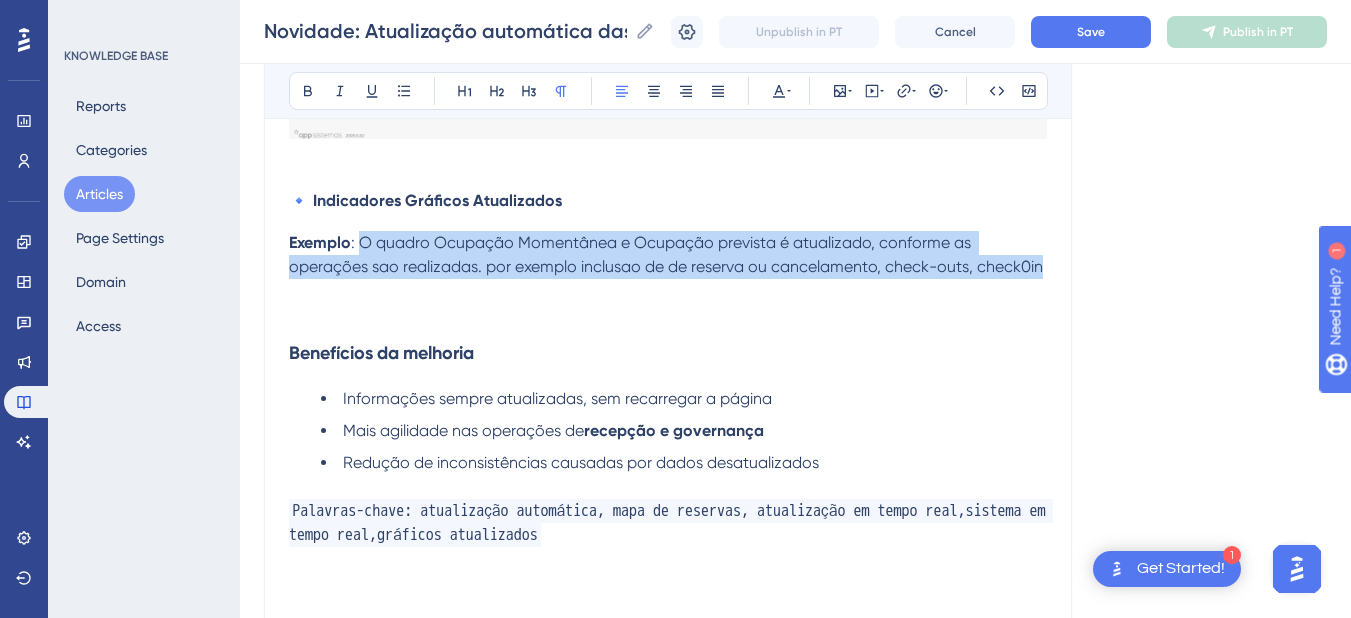 drag, startPoint x: 1045, startPoint y: 294, endPoint x: 364, endPoint y: 272, distance: 681.3553 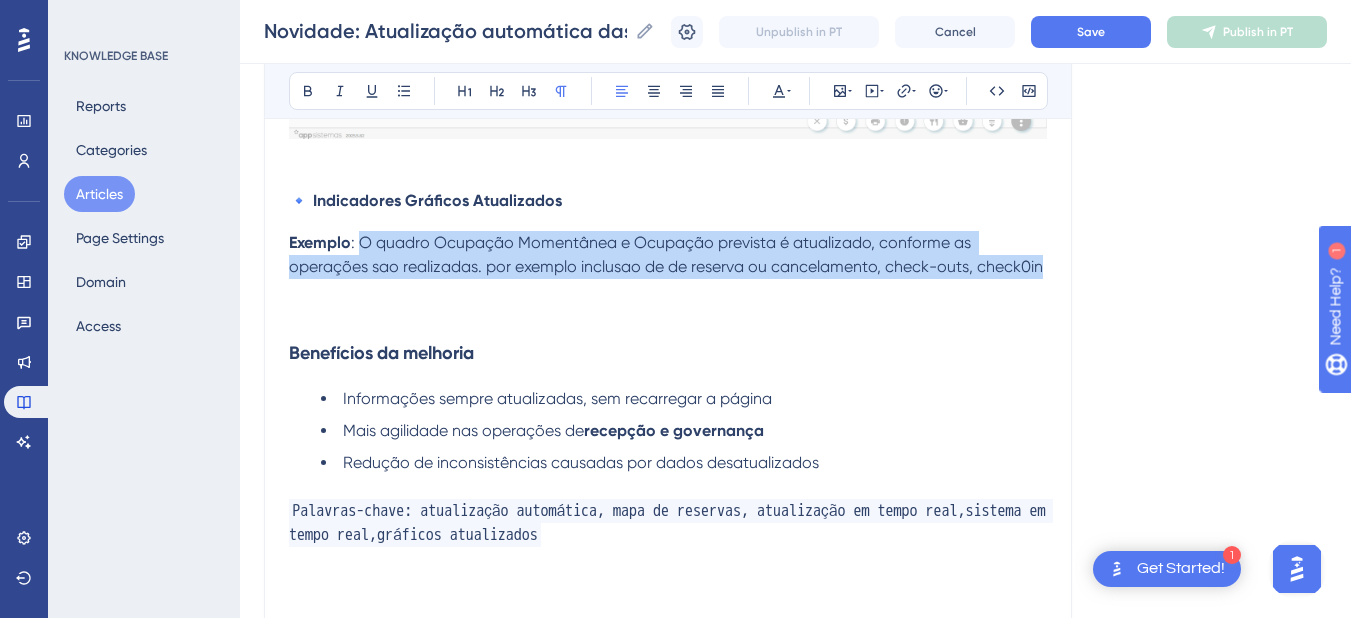click on "Exemplo : O quadro Ocupação Momentânea e Ocupação prevista é atualizado, conforme as operações sao realizadas. por exemplo inclusao de de reserva ou cancelamento, check-outs, check0in" at bounding box center (668, 255) 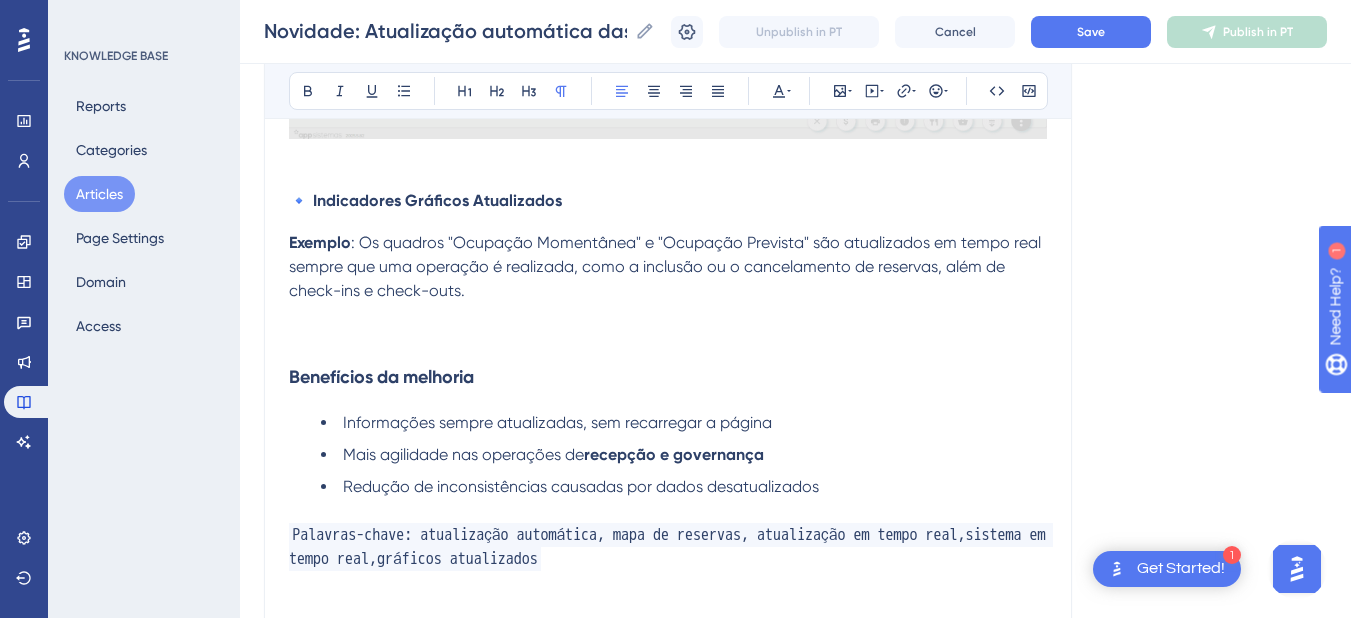 click on ": Os quadros "Ocupação Momentânea" e "Ocupação Prevista" são atualizados em tempo real sempre que uma operação é realizada, como a inclusão ou o cancelamento de reservas, além de check-ins e check-outs." at bounding box center [667, 266] 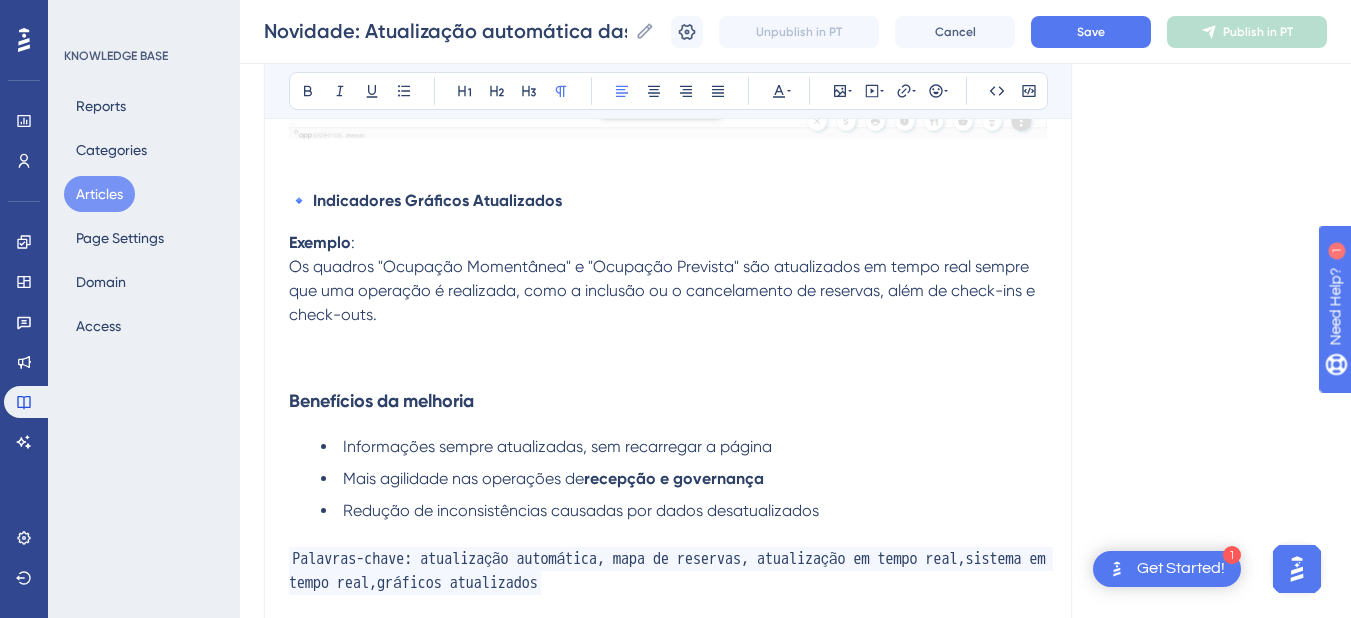 click on "Os quadros "Ocupação Momentânea" e "Ocupação Prevista" são atualizados em tempo real sempre que uma operação é realizada, como a inclusão ou o cancelamento de reservas, além de check-ins e check-outs." at bounding box center [664, 290] 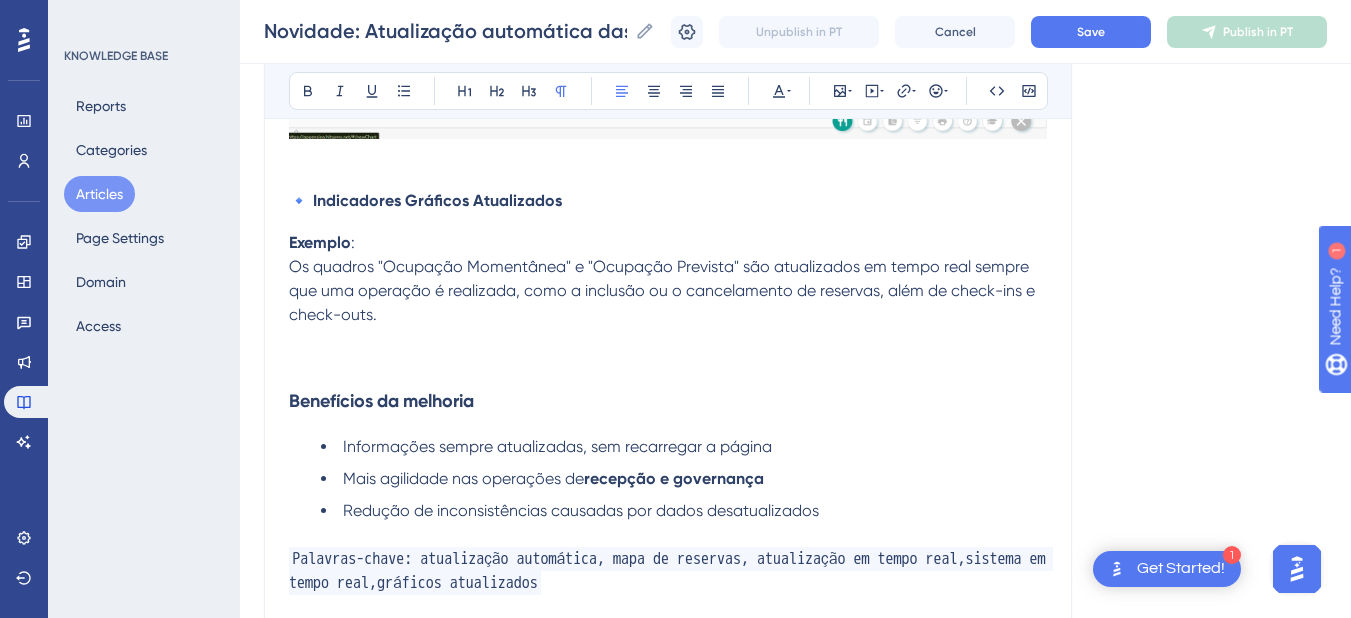 click on "Os quadros "Ocupação Momentânea" e "Ocupação Prevista" são atualizados em tempo real sempre que uma operação é realizada, como a inclusão ou o cancelamento de reservas, além de check-ins e check-outs." at bounding box center (664, 290) 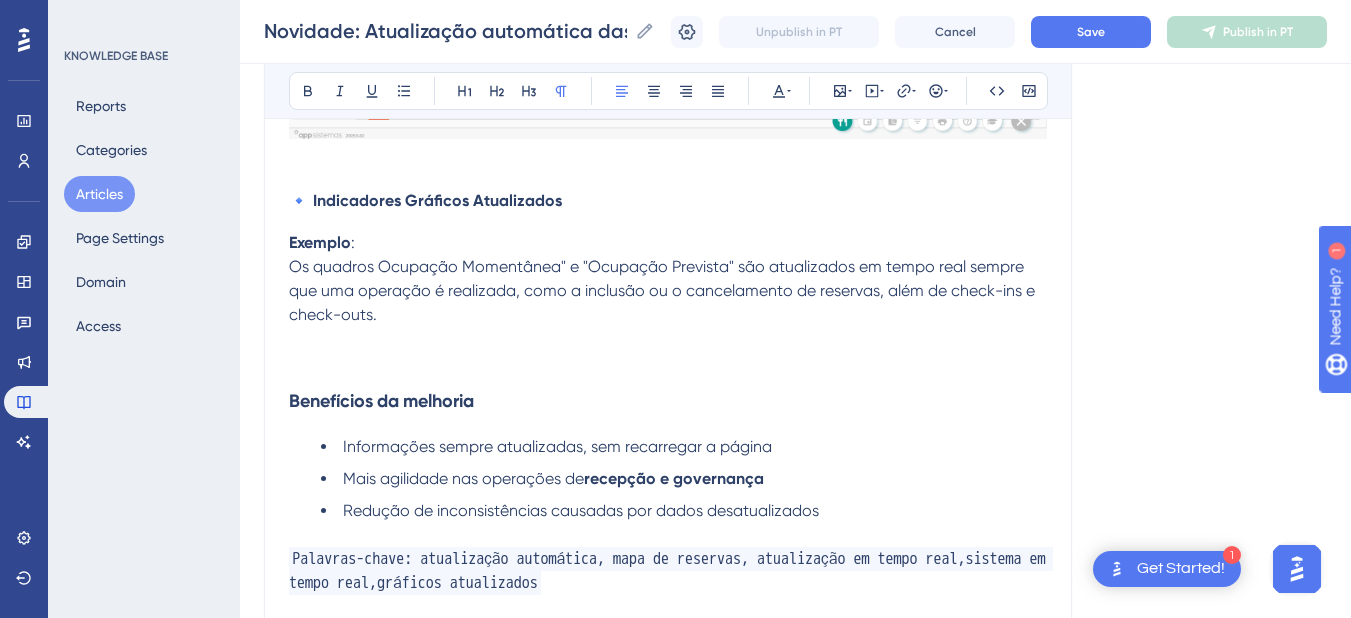 click on "Os quadros Ocupação Momentânea" e "Ocupação Prevista" são atualizados em tempo real sempre que uma operação é realizada, como a inclusão ou o cancelamento de reservas, além de check-ins e check-outs." at bounding box center [664, 290] 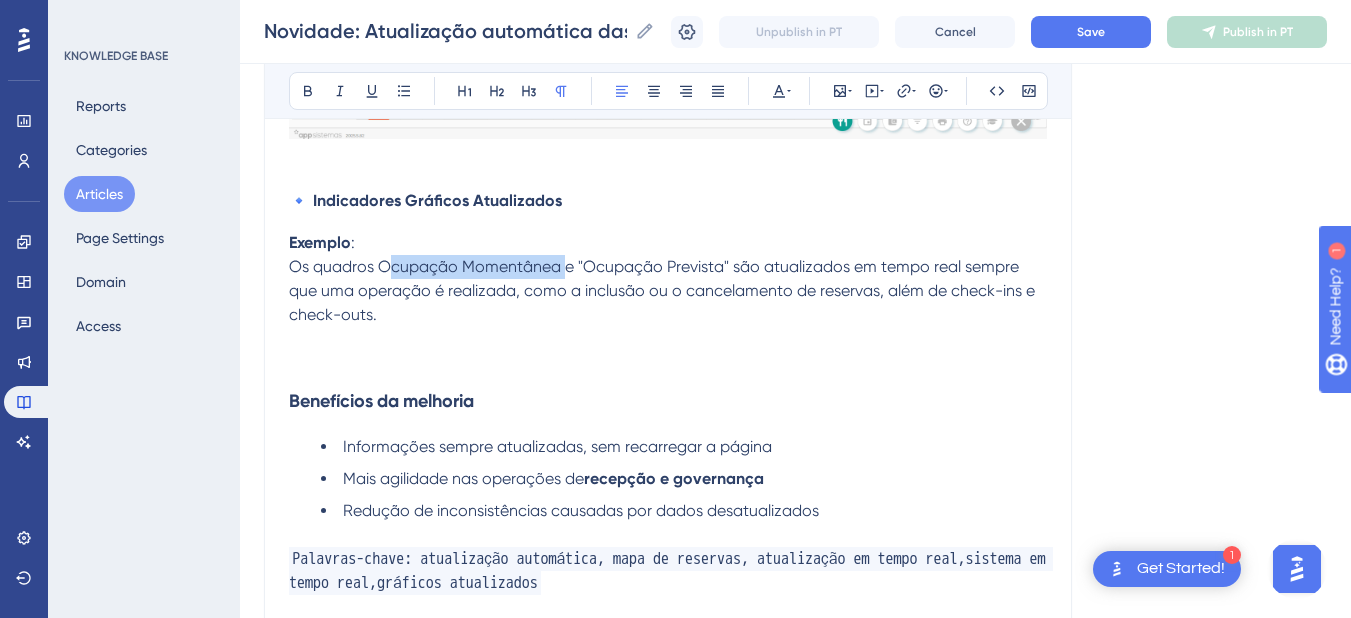 drag, startPoint x: 565, startPoint y: 291, endPoint x: 385, endPoint y: 290, distance: 180.00278 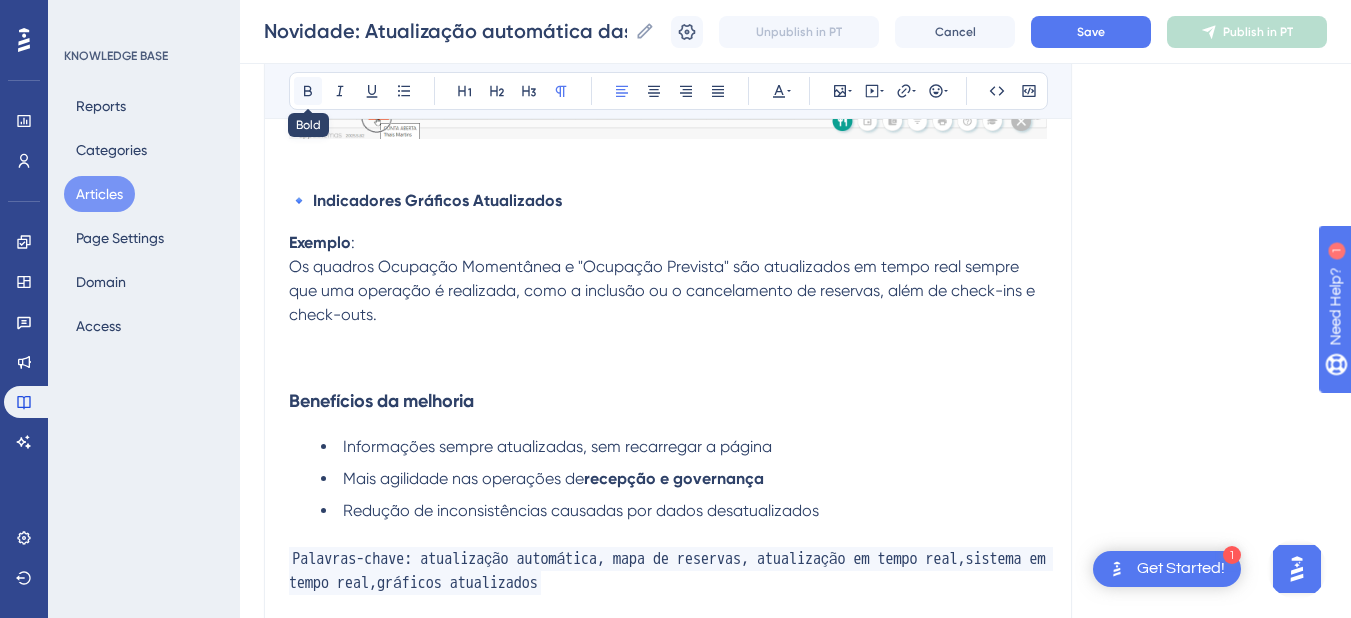 click 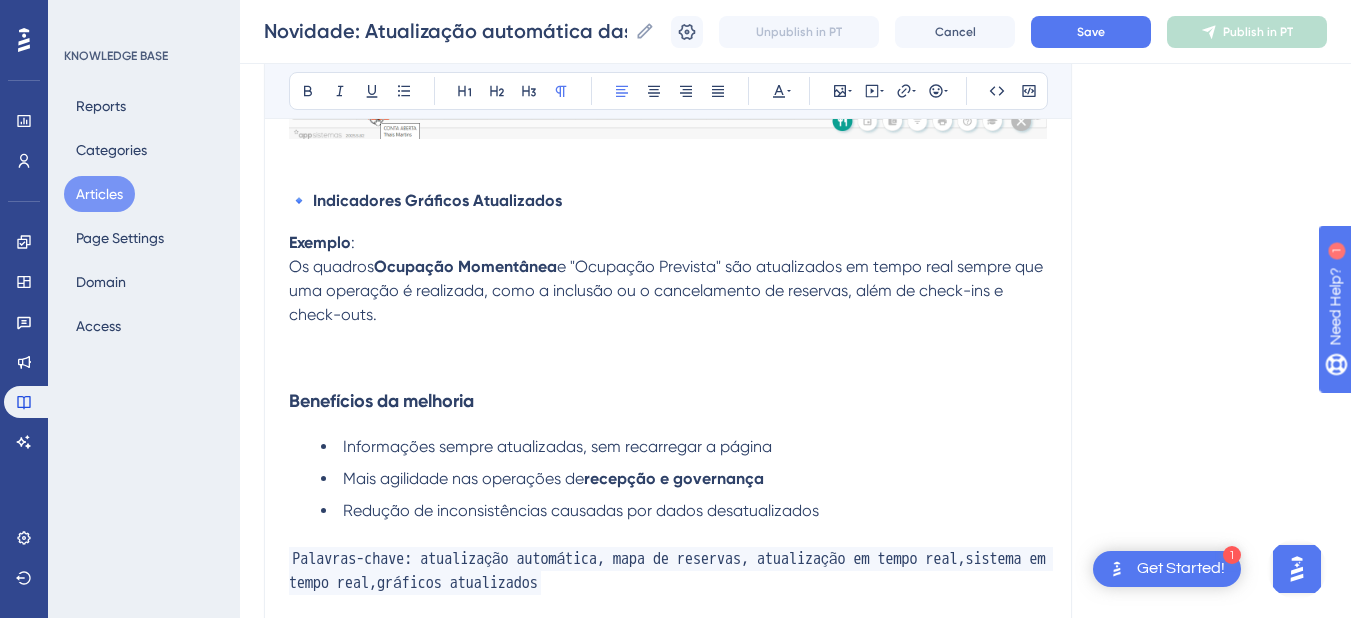click on "e "Ocupação Prevista" são atualizados em tempo real sempre que uma operação é realizada, como a inclusão ou o cancelamento de reservas, além de check-ins e check-outs." at bounding box center [668, 290] 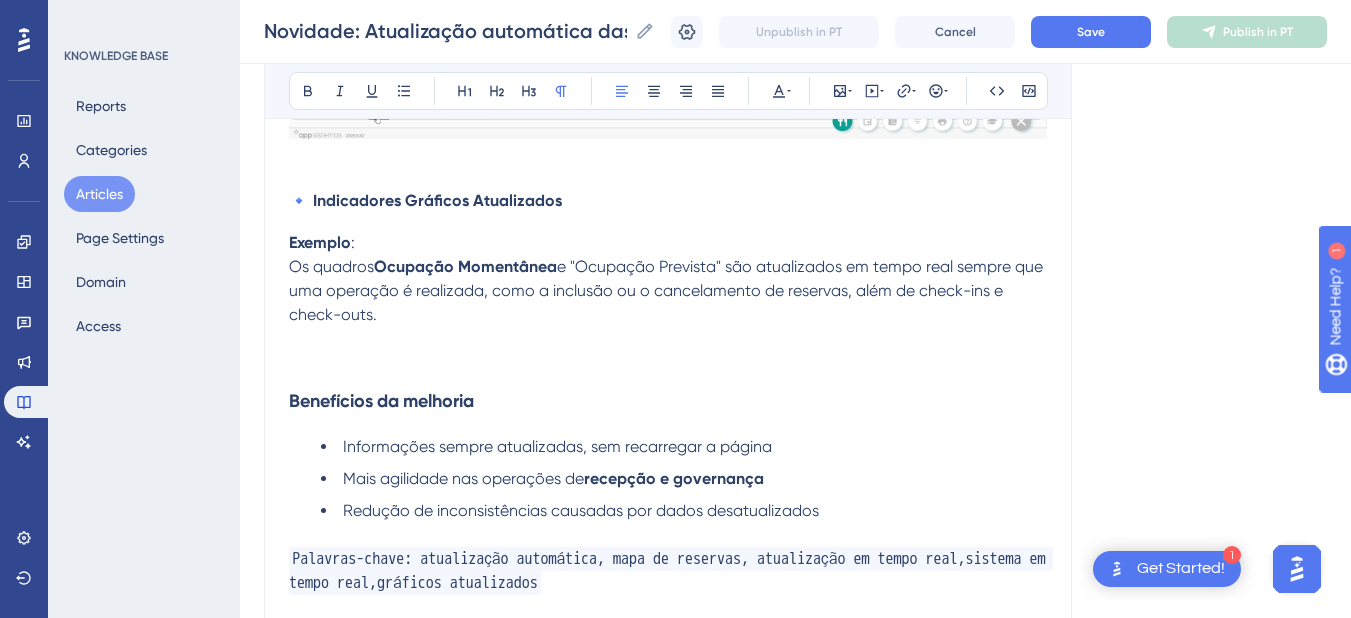 click on "e "Ocupação Prevista" são atualizados em tempo real sempre que uma operação é realizada, como a inclusão ou o cancelamento de reservas, além de check-ins e check-outs." at bounding box center [668, 290] 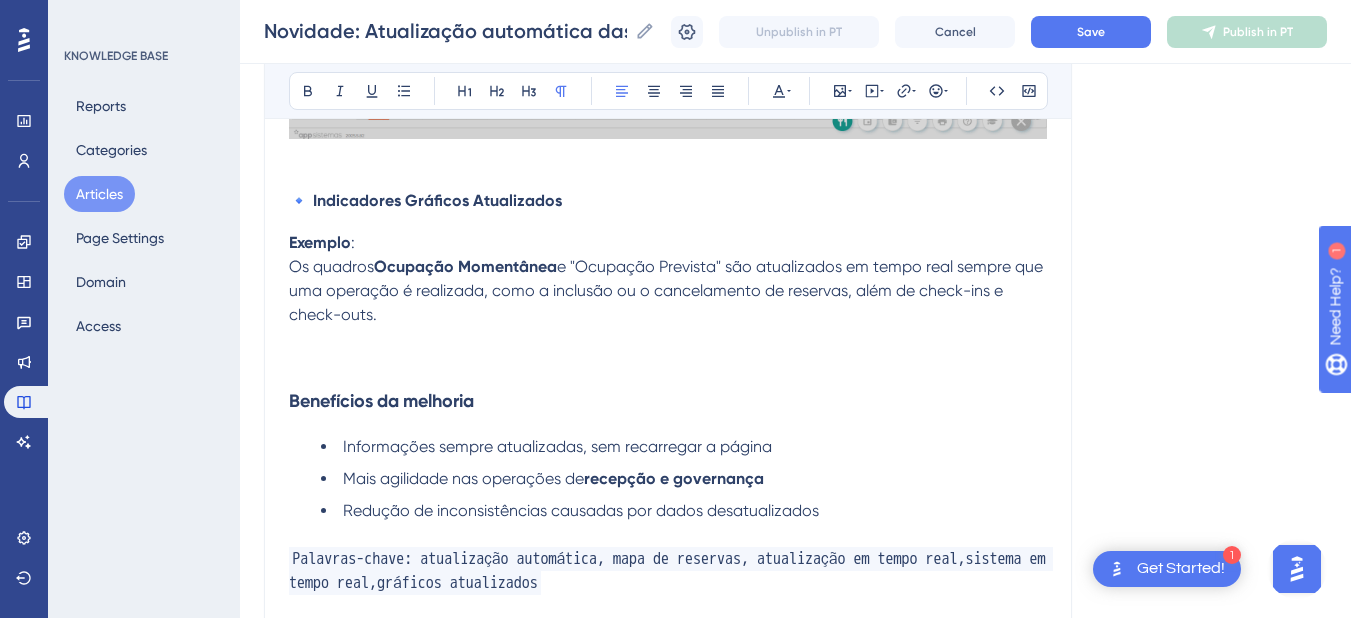 click on "e "Ocupação Prevista" são atualizados em tempo real sempre que uma operação é realizada, como a inclusão ou o cancelamento de reservas, além de check-ins e check-outs." at bounding box center [668, 290] 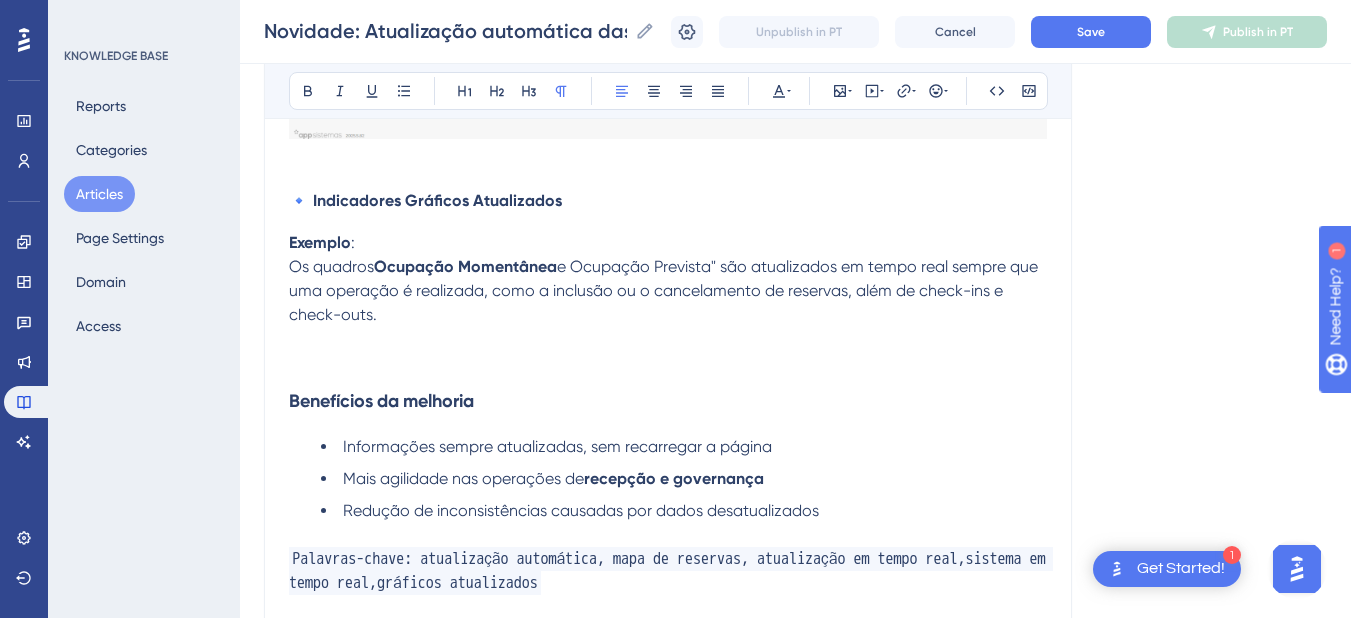 click on "e Ocupação Prevista" são atualizados em tempo real sempre que uma operação é realizada, como a inclusão ou o cancelamento de reservas, além de check-ins e check-outs." at bounding box center [665, 290] 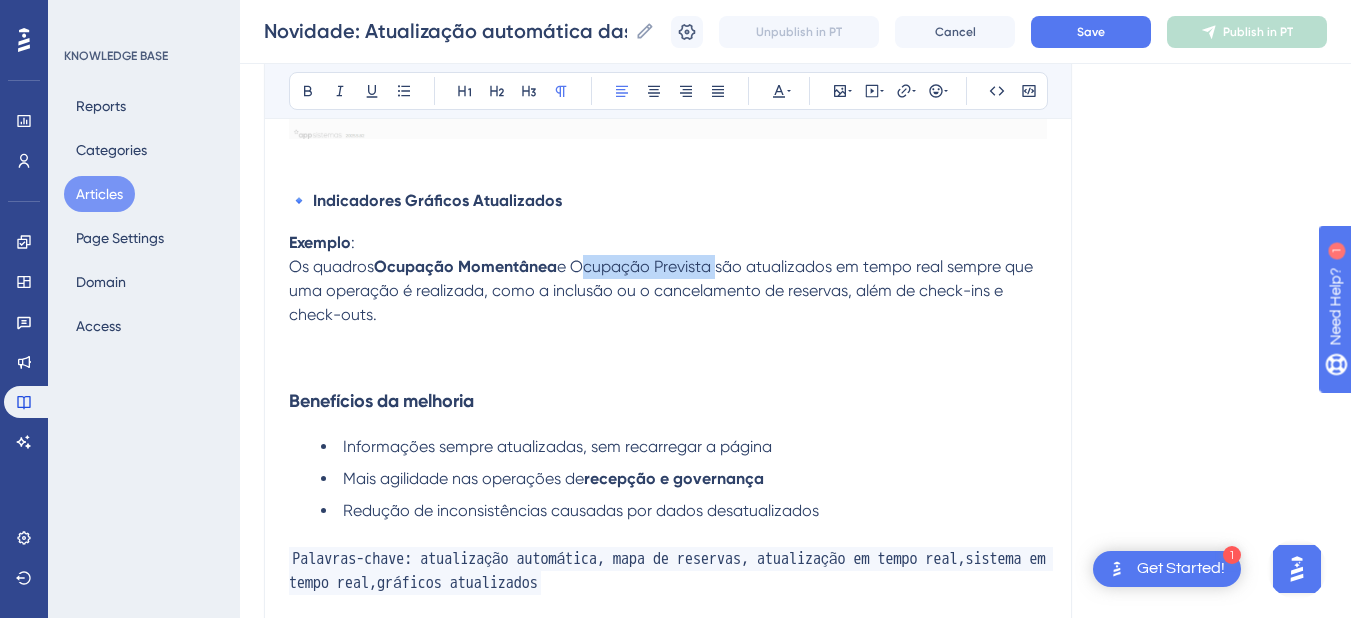drag, startPoint x: 684, startPoint y: 287, endPoint x: 586, endPoint y: 287, distance: 98 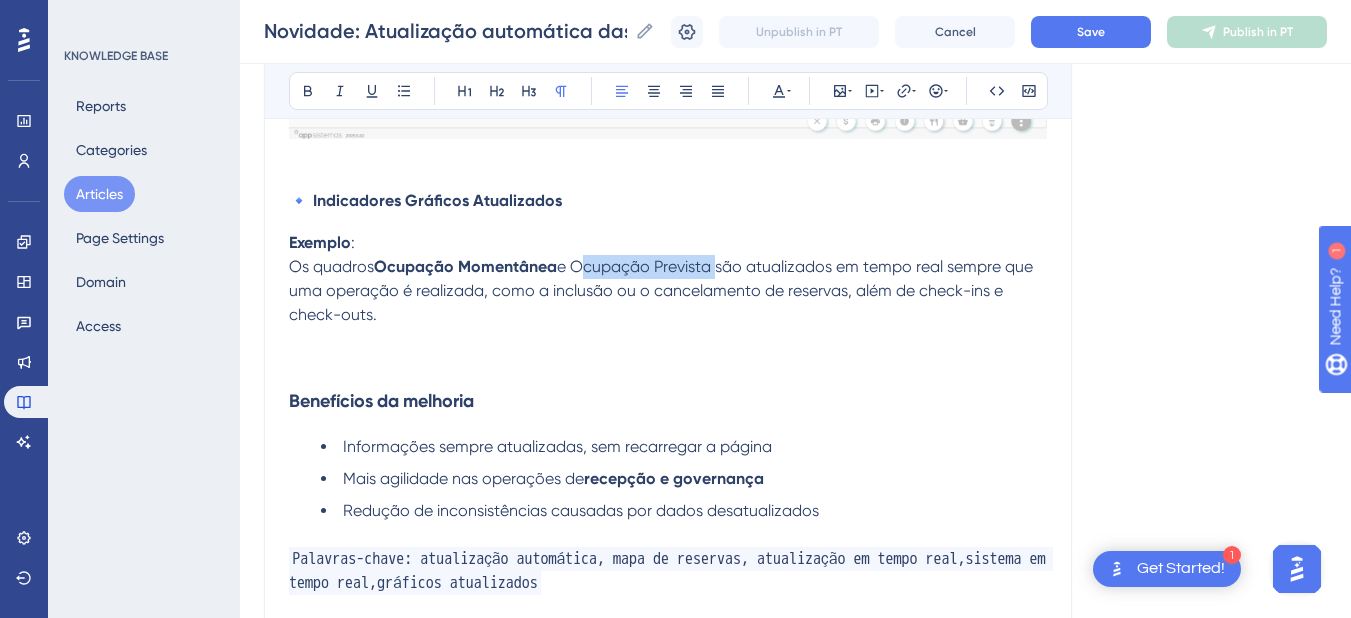 click on "e Ocupação Prevista são atualizados em tempo real sempre que uma operação é realizada, como a inclusão ou o cancelamento de reservas, além de check-ins e check-outs." at bounding box center (663, 290) 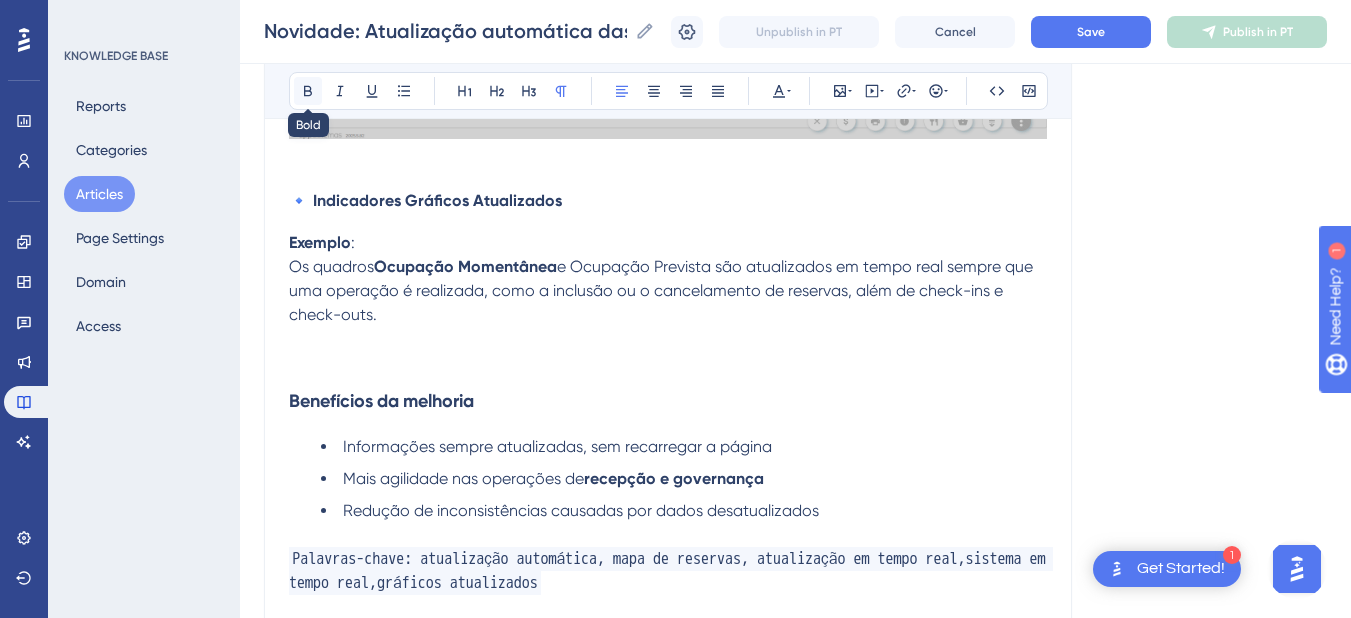 click at bounding box center (308, 91) 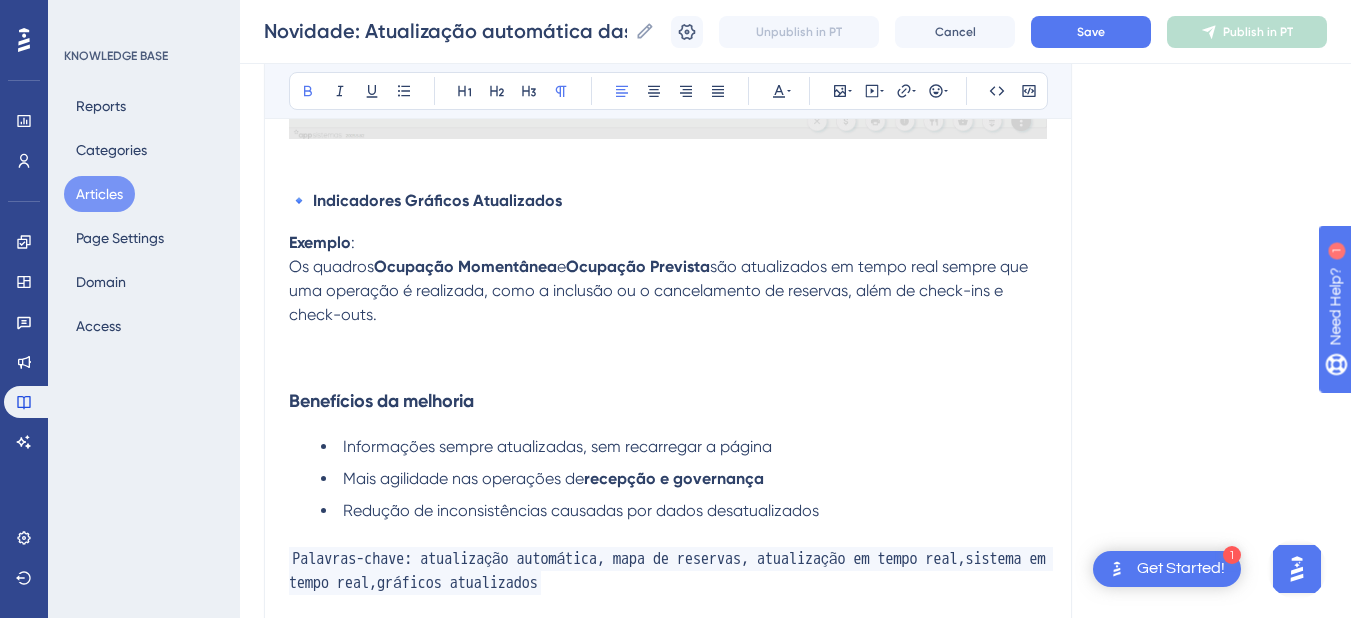 click at bounding box center [668, 339] 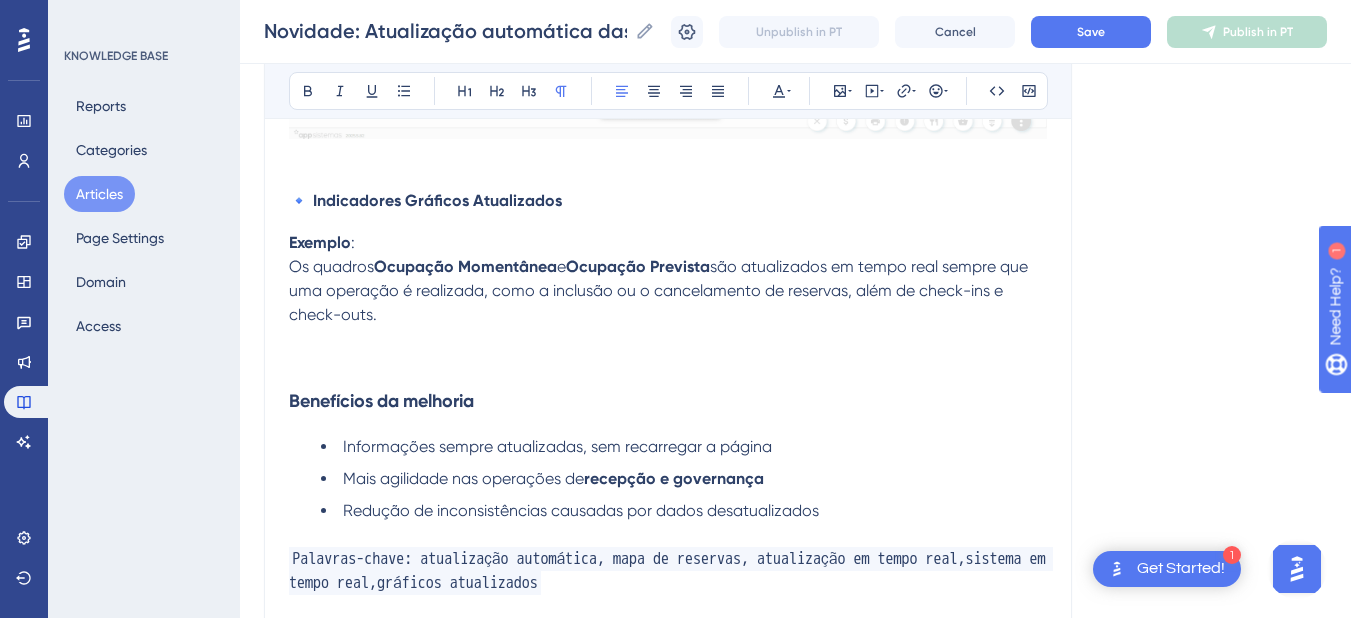 drag, startPoint x: 407, startPoint y: 332, endPoint x: 265, endPoint y: 299, distance: 145.78409 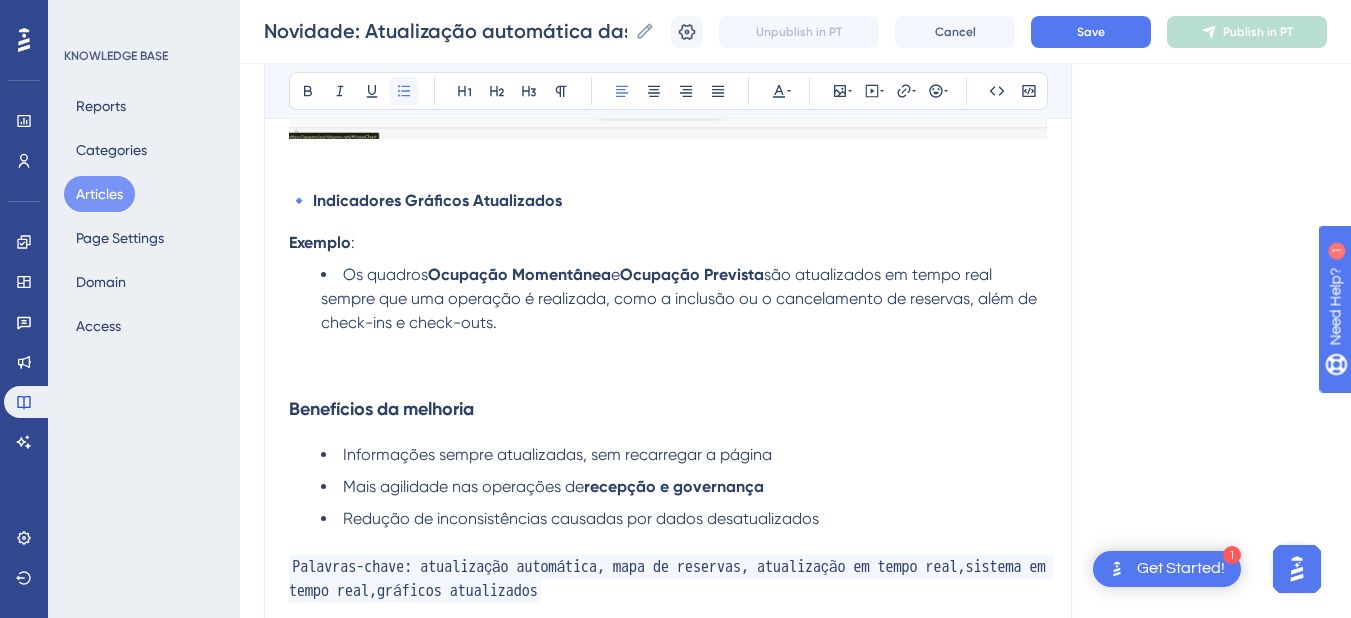 click at bounding box center [404, 91] 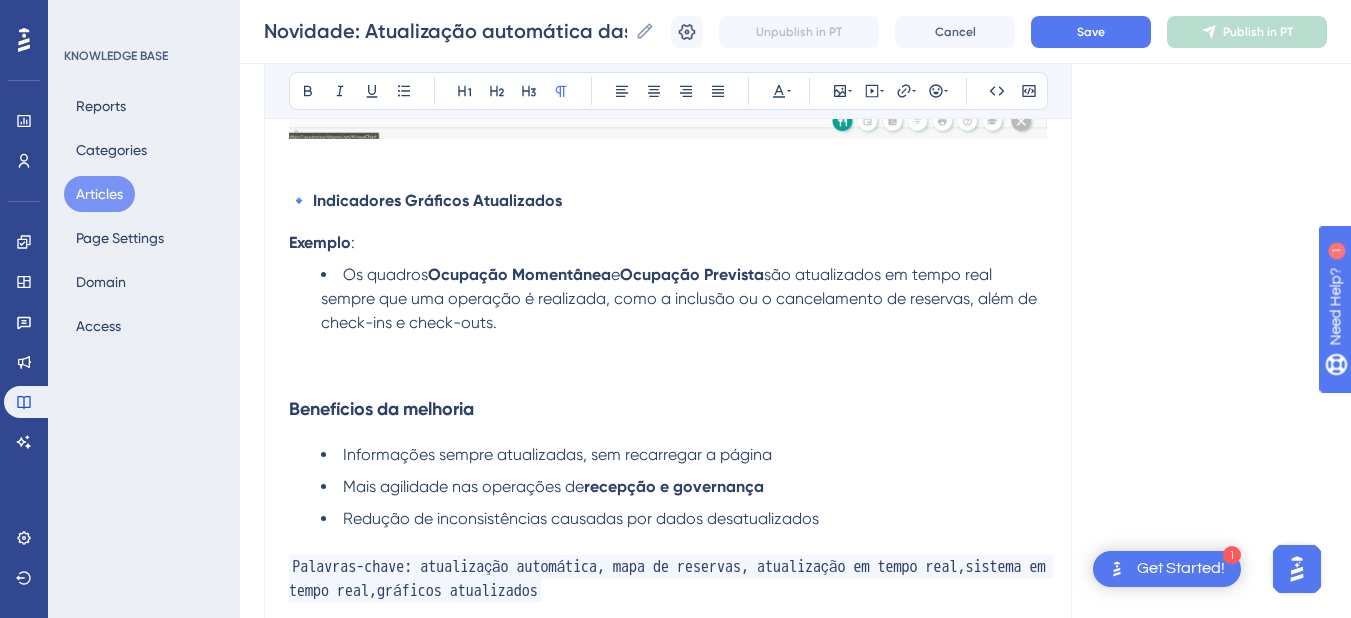 click at bounding box center (668, 347) 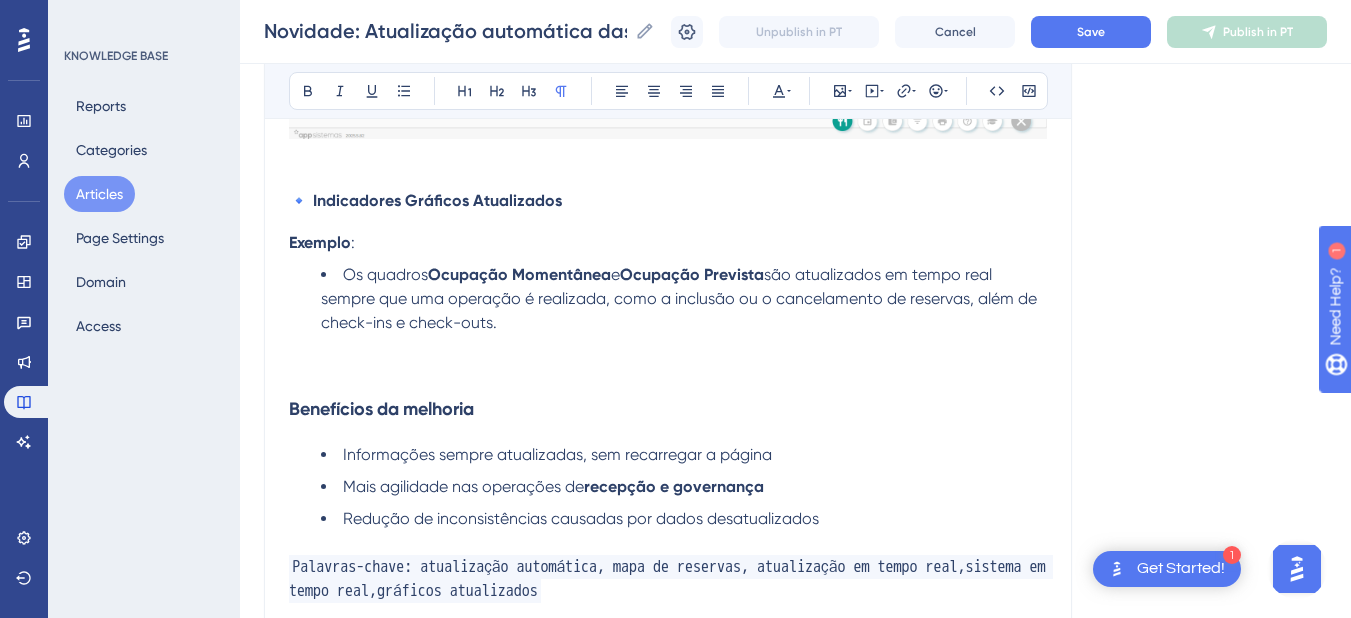click at bounding box center (668, 371) 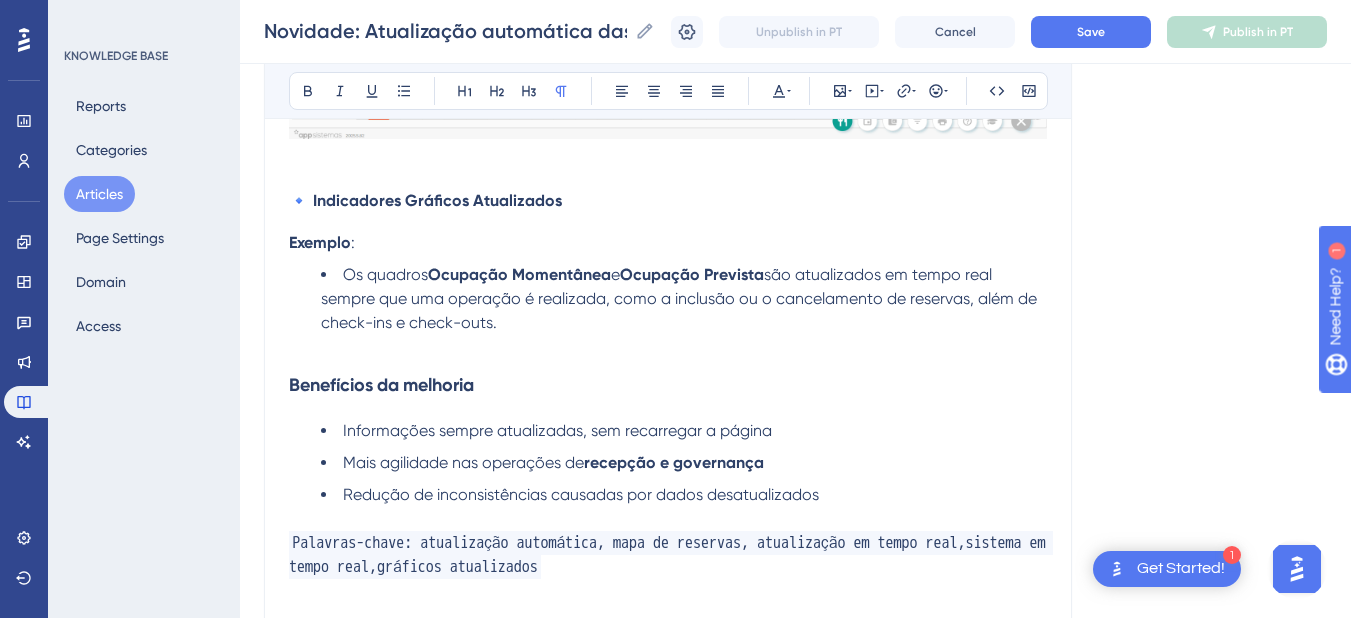 click at bounding box center (668, 347) 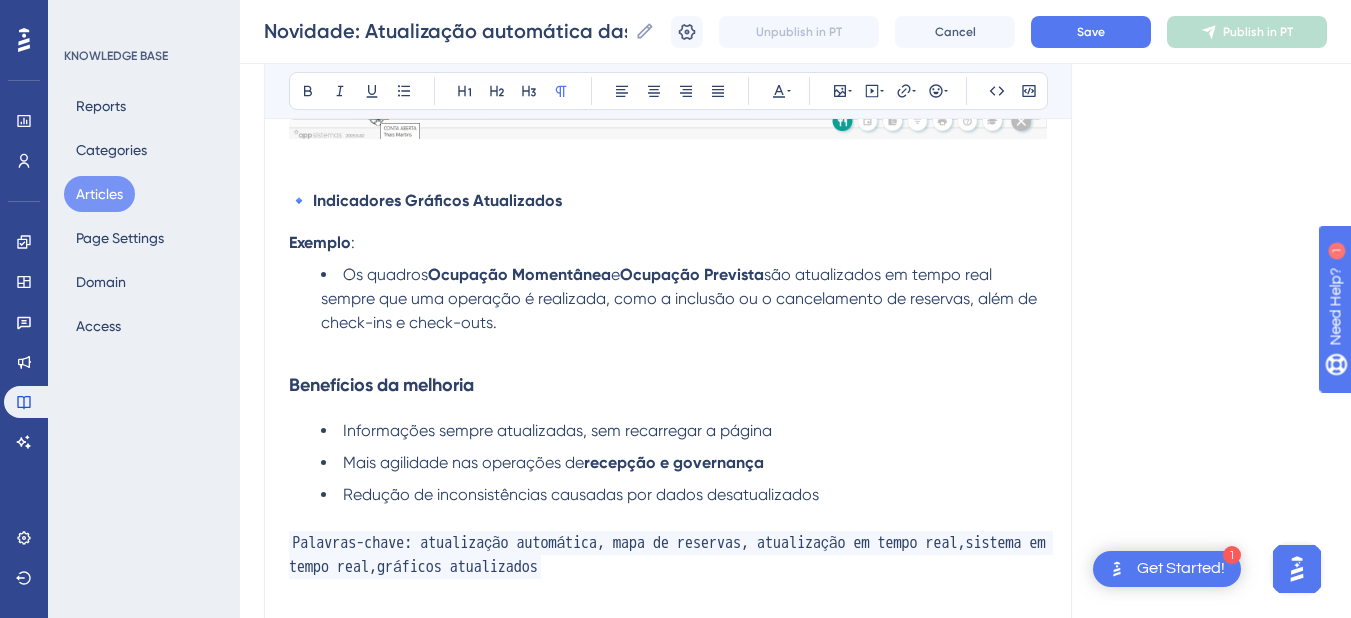 click on "Os quadros  Ocupação Momentânea  e  Ocupação Prevista  são atualizados em tempo real sempre que uma operação é realizada, como a inclusão ou o cancelamento de reservas, além de check-ins e check-outs." at bounding box center [684, 299] 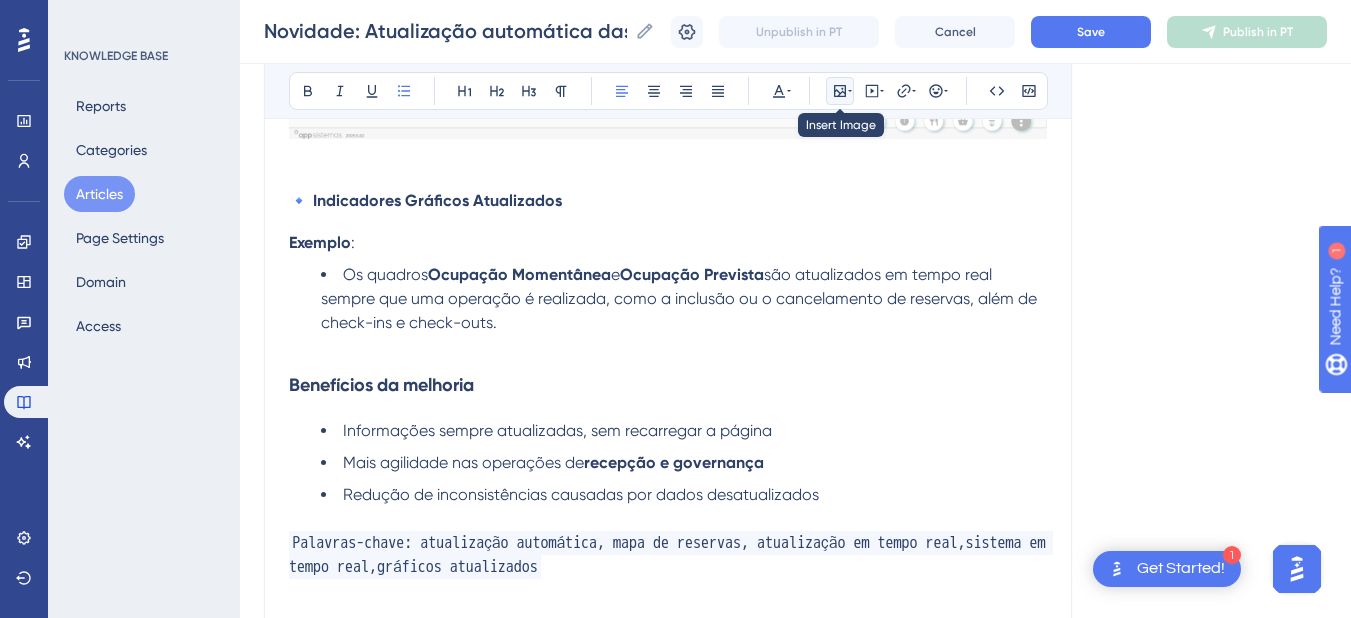 click 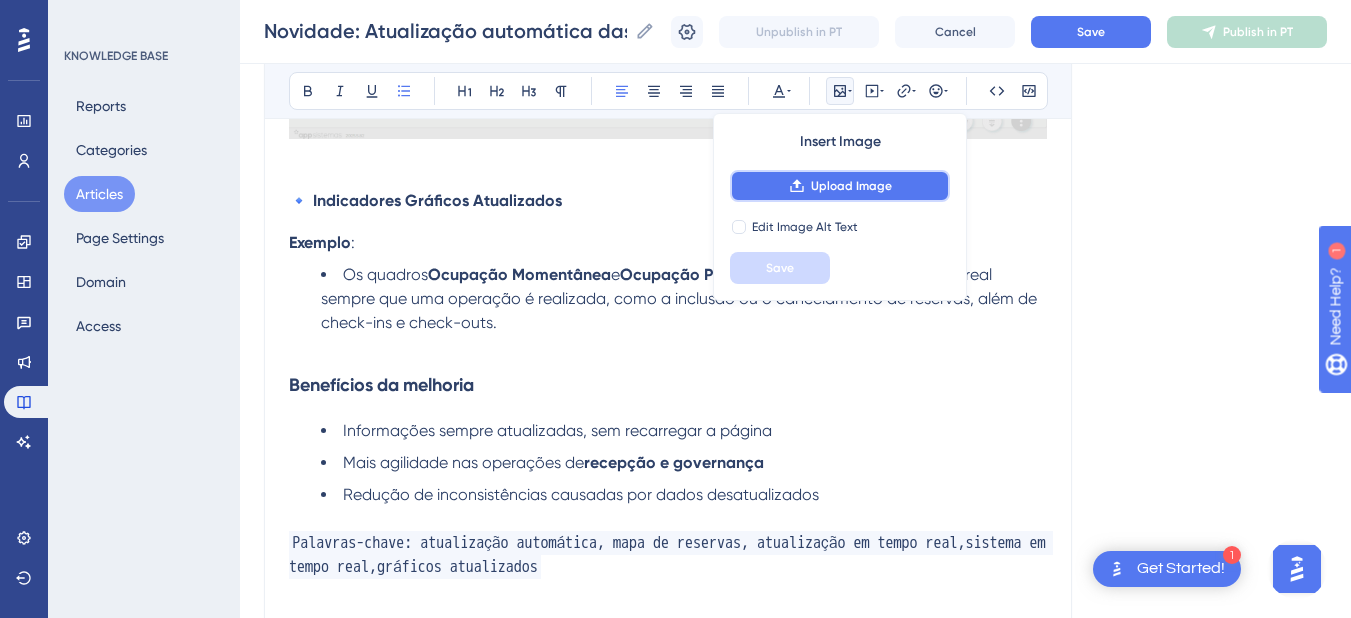click on "Upload Image" at bounding box center (840, 186) 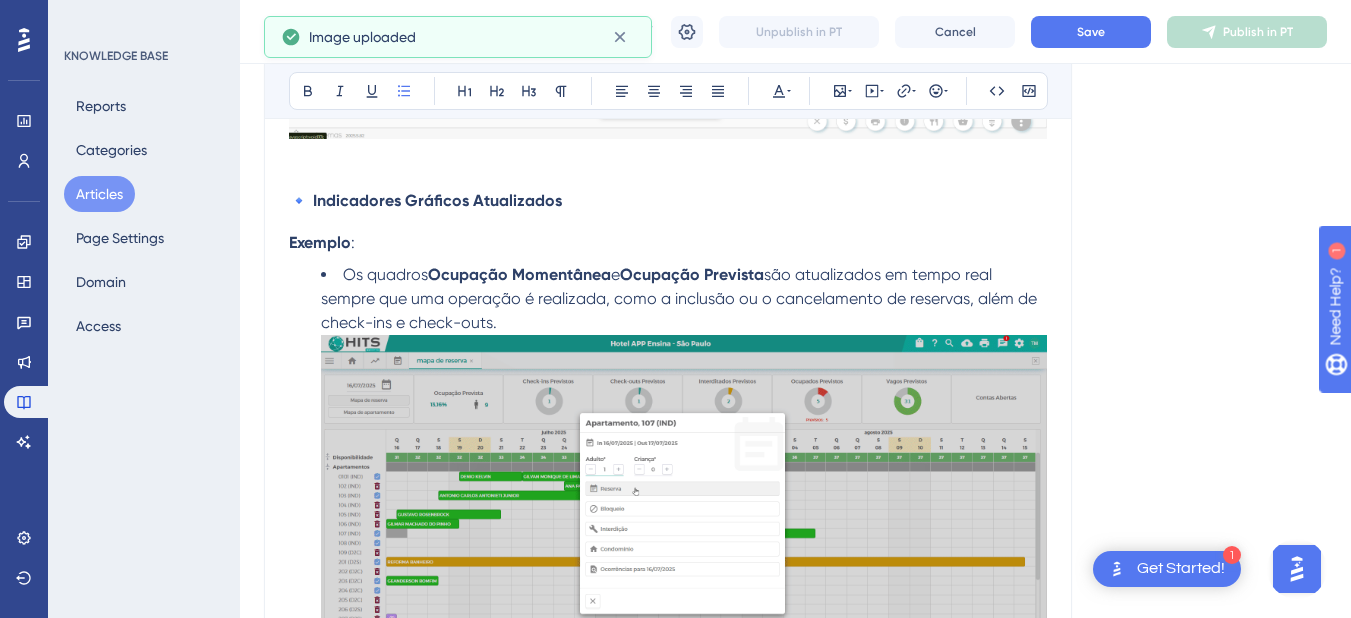 click on "Os quadros  Ocupação Momentânea  e  Ocupação Prevista  são atualizados em tempo real sempre que uma operação é realizada, como a inclusão ou o cancelamento de reservas, além de check-ins e check-outs." at bounding box center [684, 480] 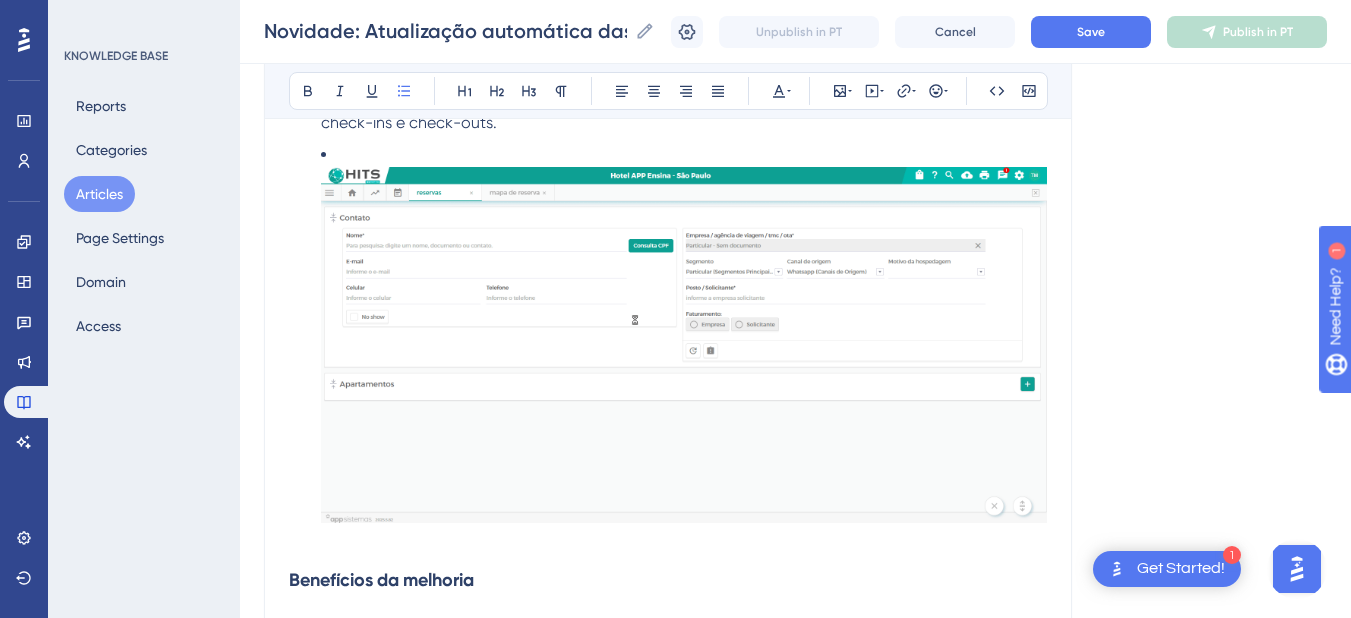scroll, scrollTop: 2686, scrollLeft: 0, axis: vertical 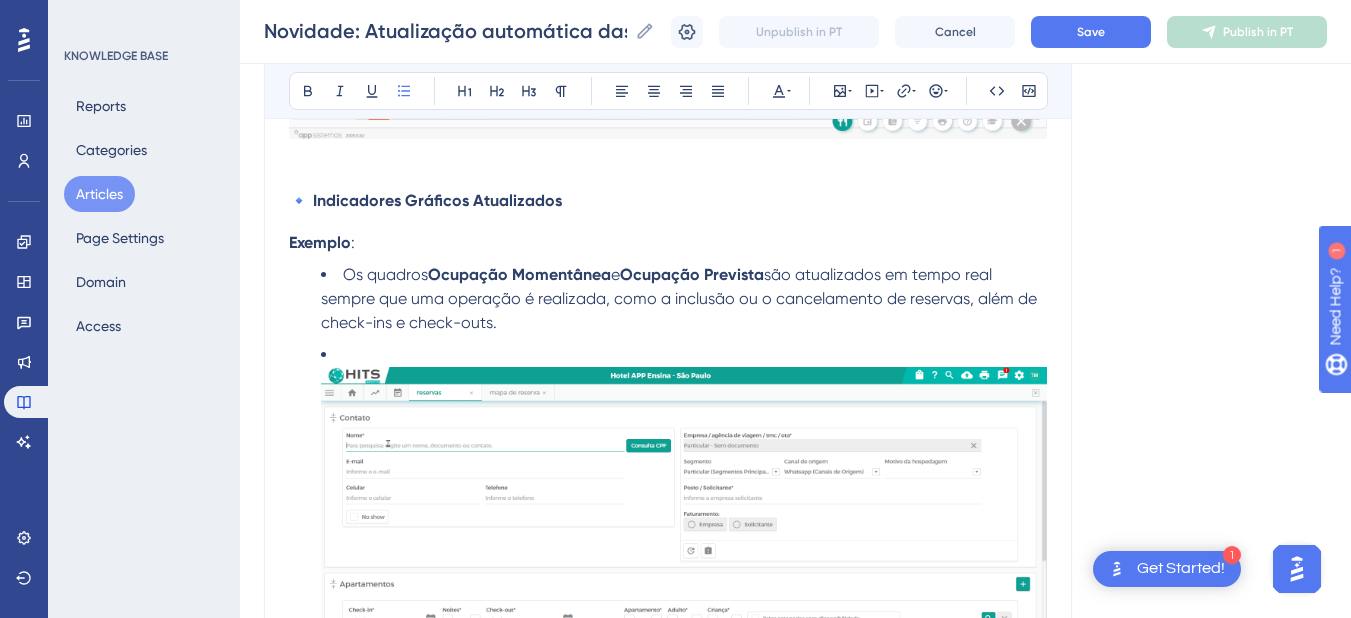 click on "Os quadros  Ocupação Momentânea  e  Ocupação Prevista  são atualizados em tempo real sempre que uma operação é realizada, como a inclusão ou o cancelamento de reservas, além de check-ins e check-outs." at bounding box center (684, 299) 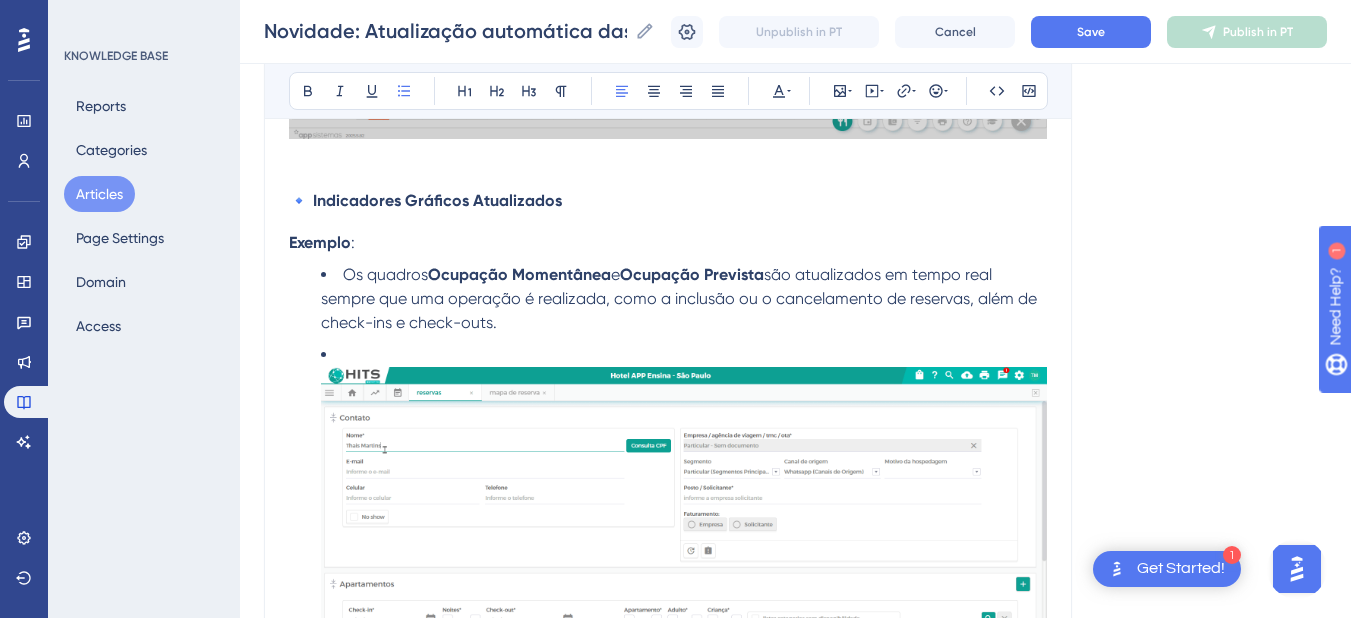 click at bounding box center [684, 536] 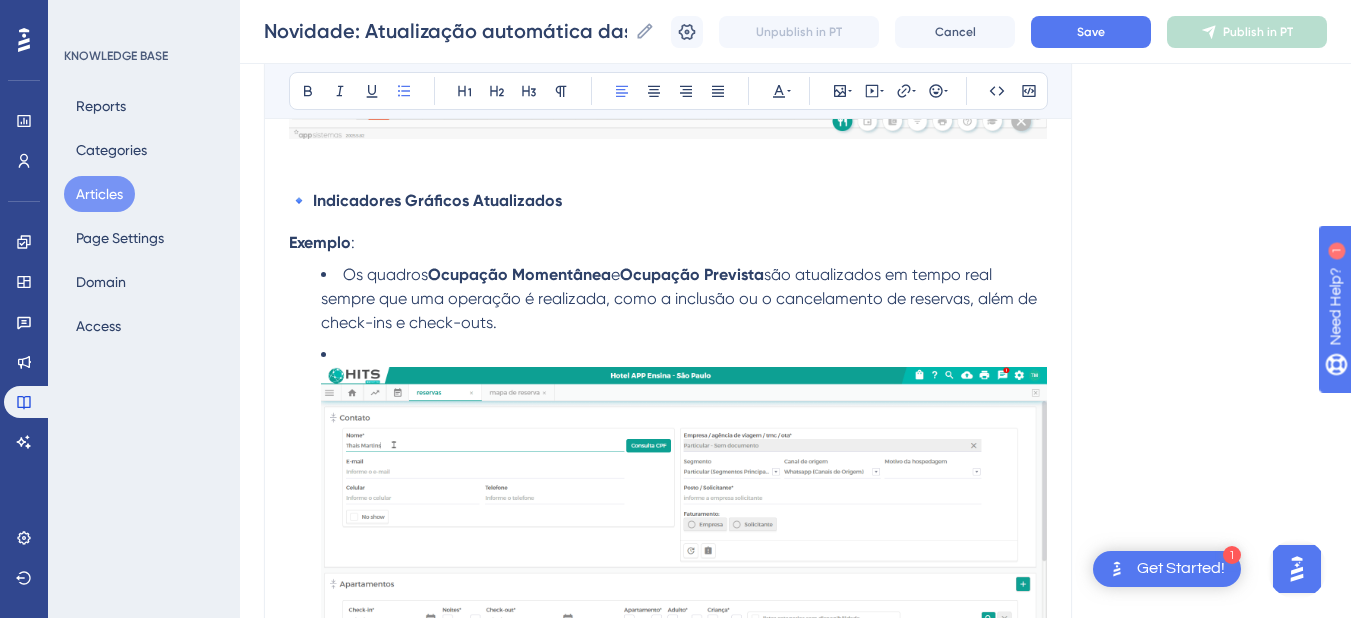 scroll, scrollTop: 2807, scrollLeft: 0, axis: vertical 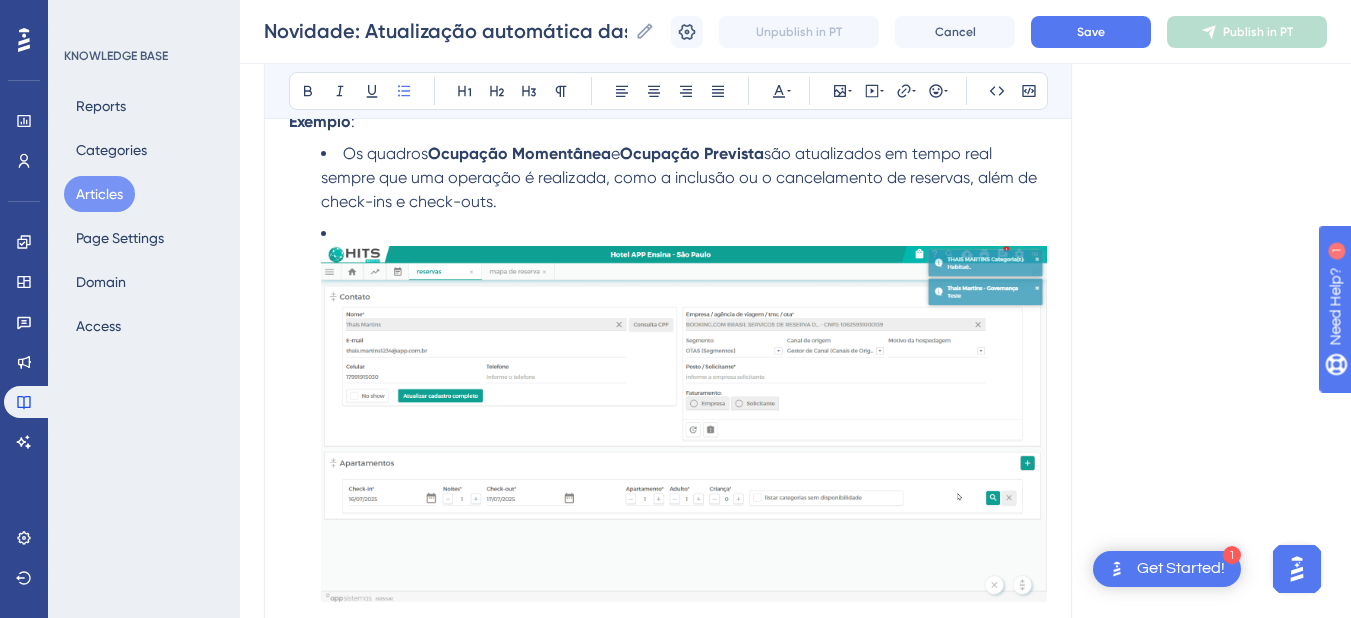click at bounding box center (684, 415) 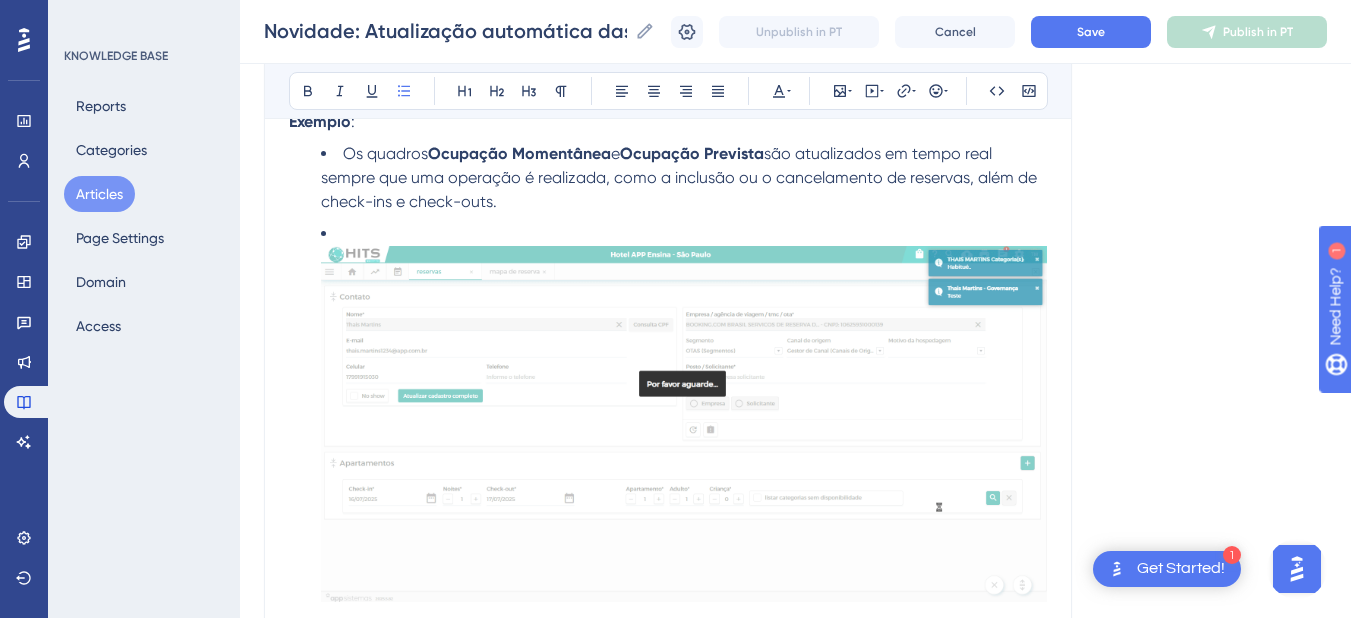 click on "Os quadros  Ocupação Momentânea  e  Ocupação Prevista  são atualizados em tempo real sempre que uma operação é realizada, como a inclusão ou o cancelamento de reservas, além de check-ins e check-outs." at bounding box center [684, 178] 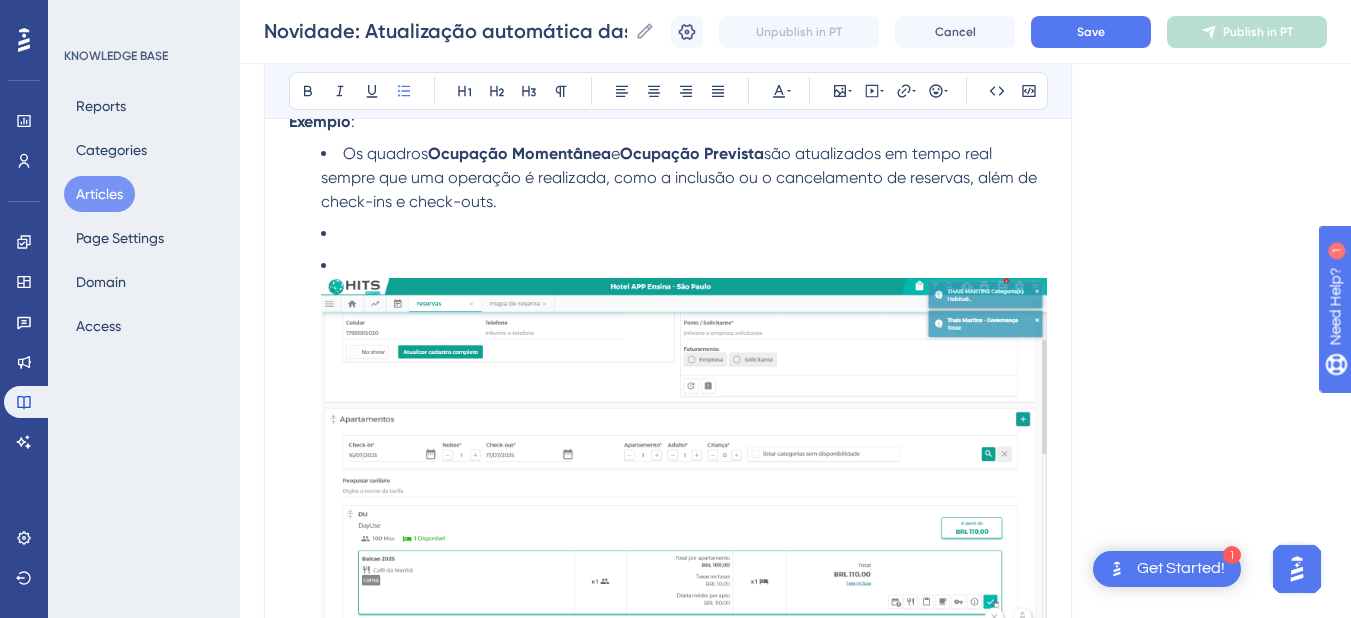 click at bounding box center (684, 447) 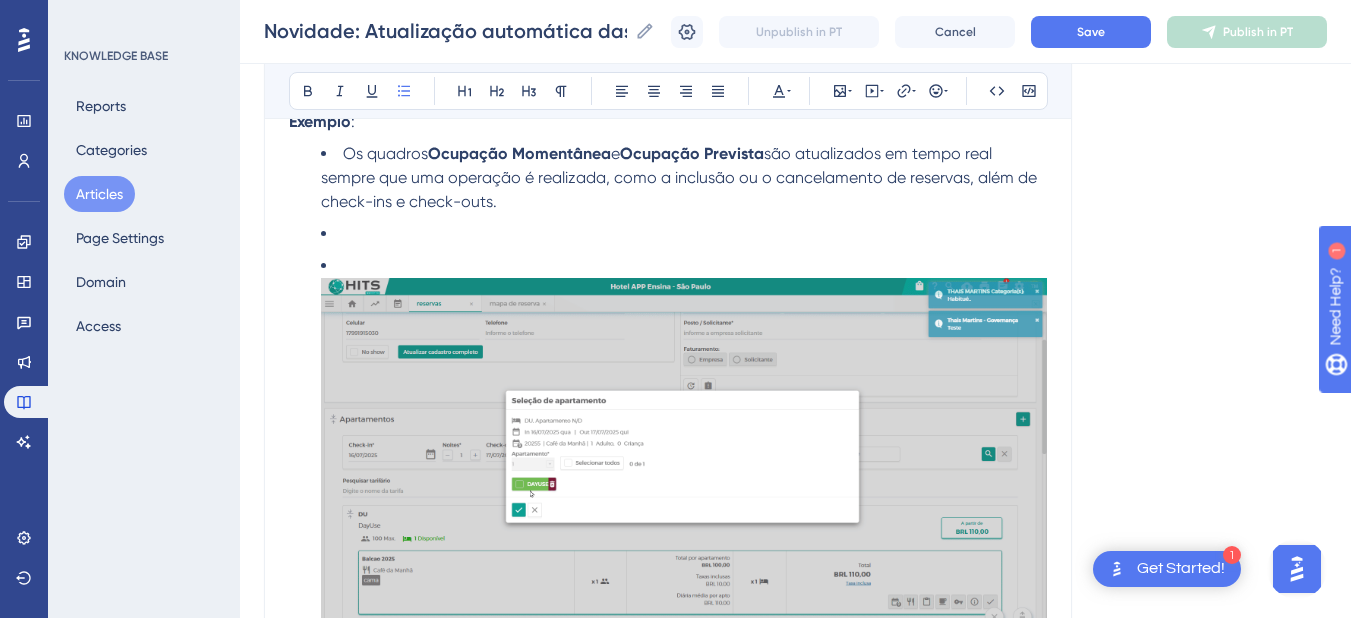 scroll, scrollTop: 2839, scrollLeft: 0, axis: vertical 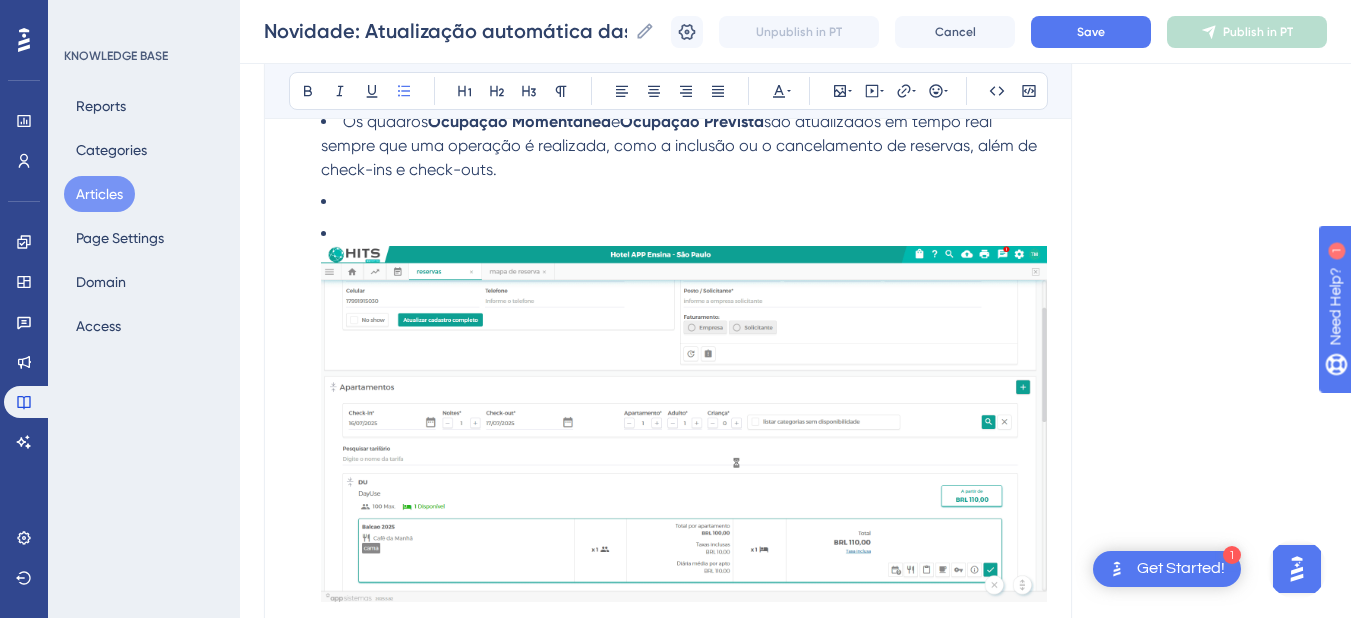 click at bounding box center [684, 424] 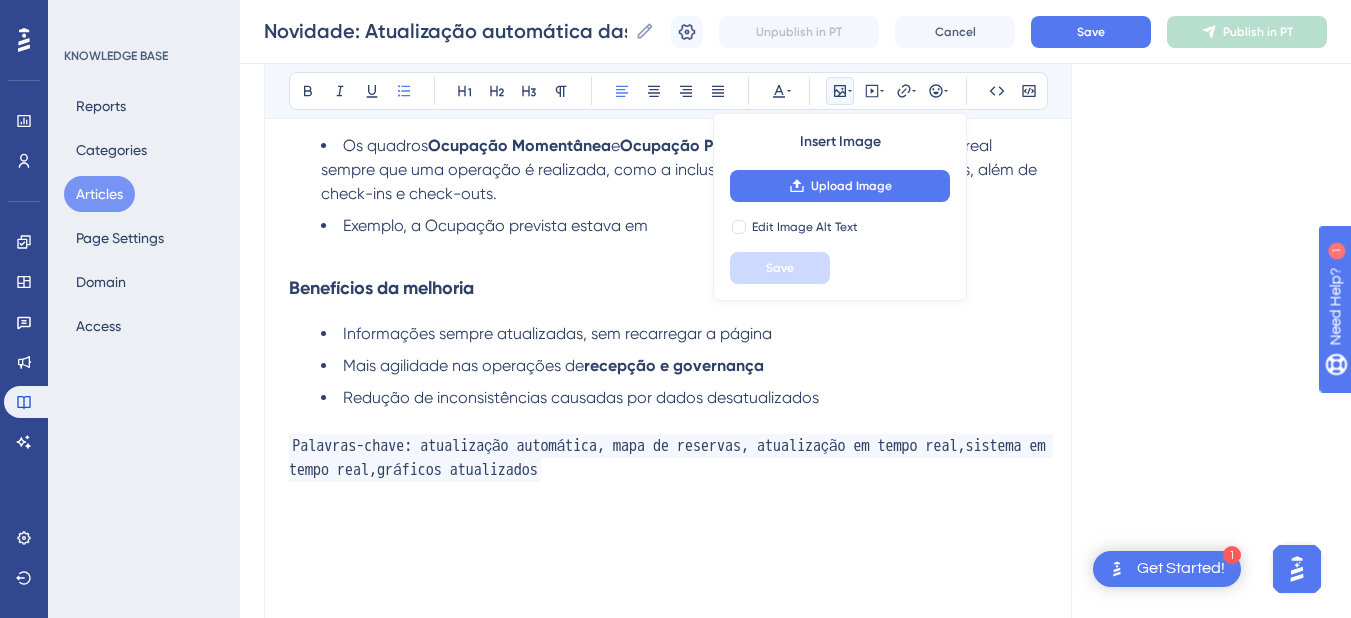 click on "Exemplo, a Ocupação prevista estava em" at bounding box center (684, 226) 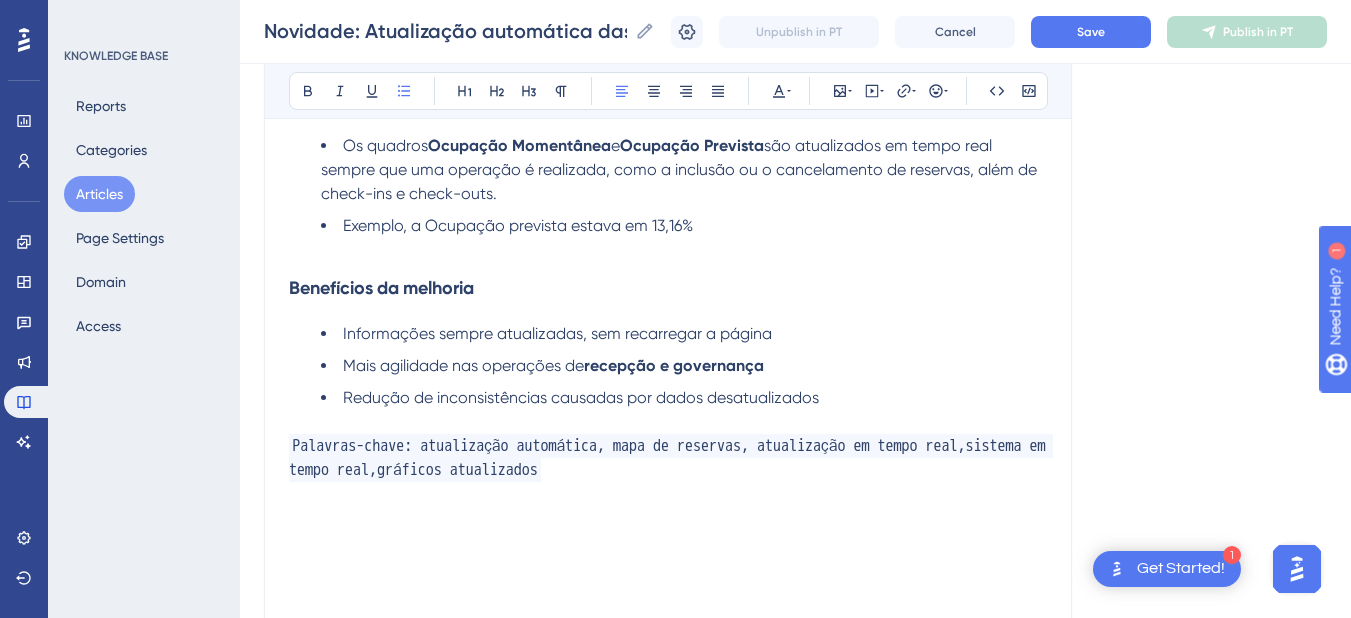 click on "Exemplo, a Ocupação prevista estava em 13,16%" at bounding box center (684, 226) 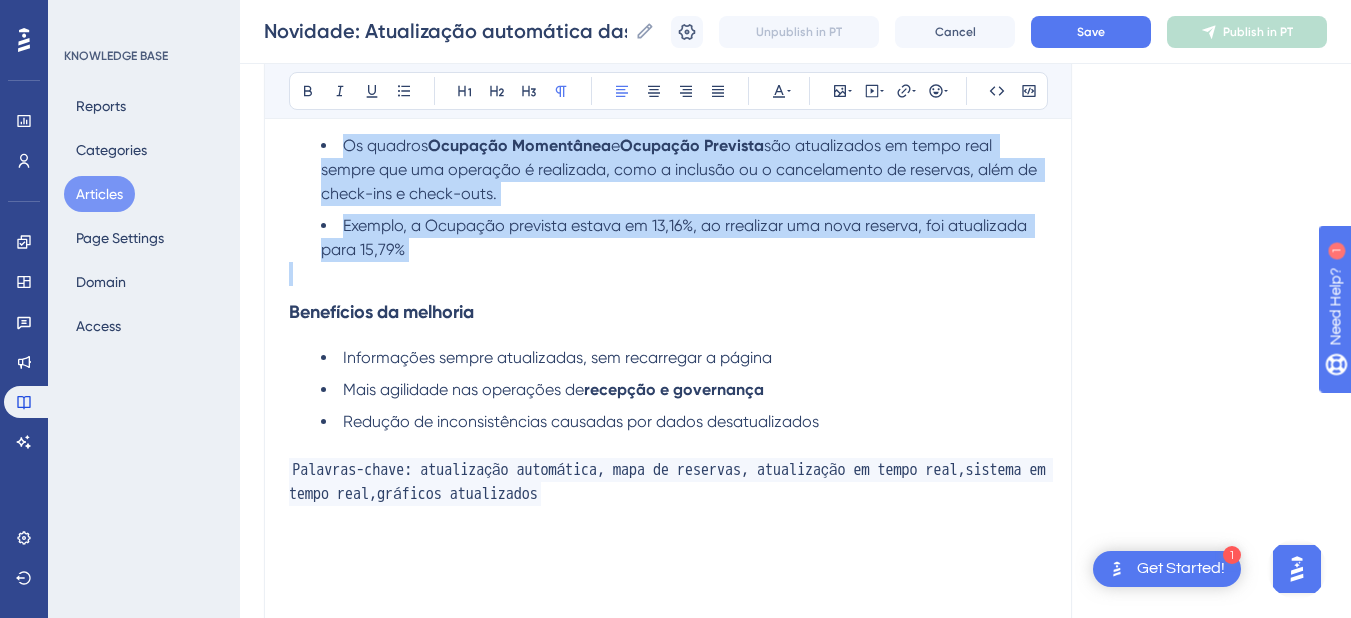 drag, startPoint x: 440, startPoint y: 291, endPoint x: 339, endPoint y: 170, distance: 157.61345 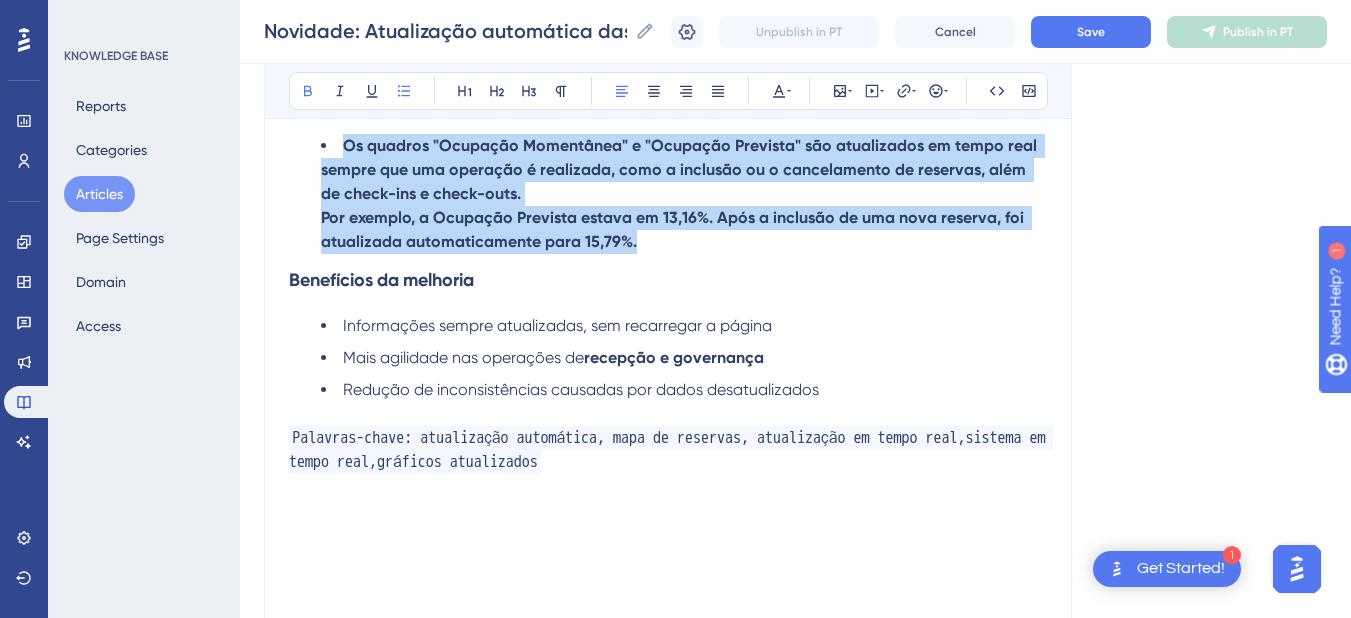 drag, startPoint x: 638, startPoint y: 263, endPoint x: 324, endPoint y: 165, distance: 328.93768 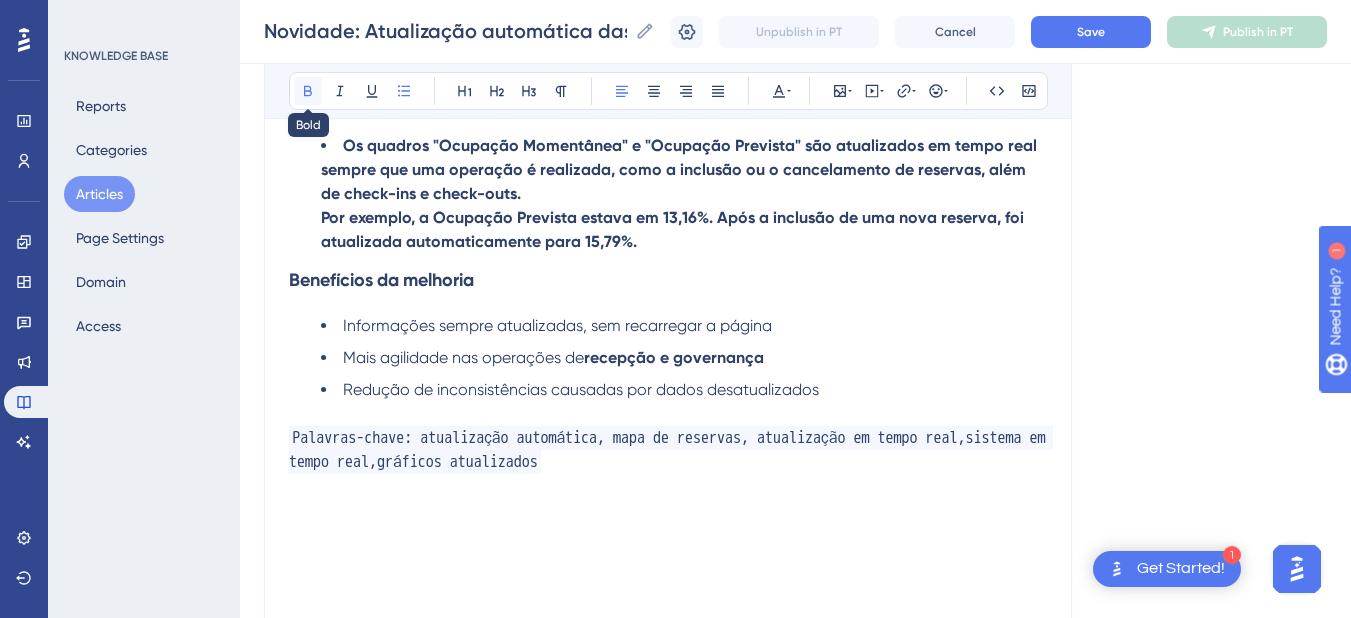 click 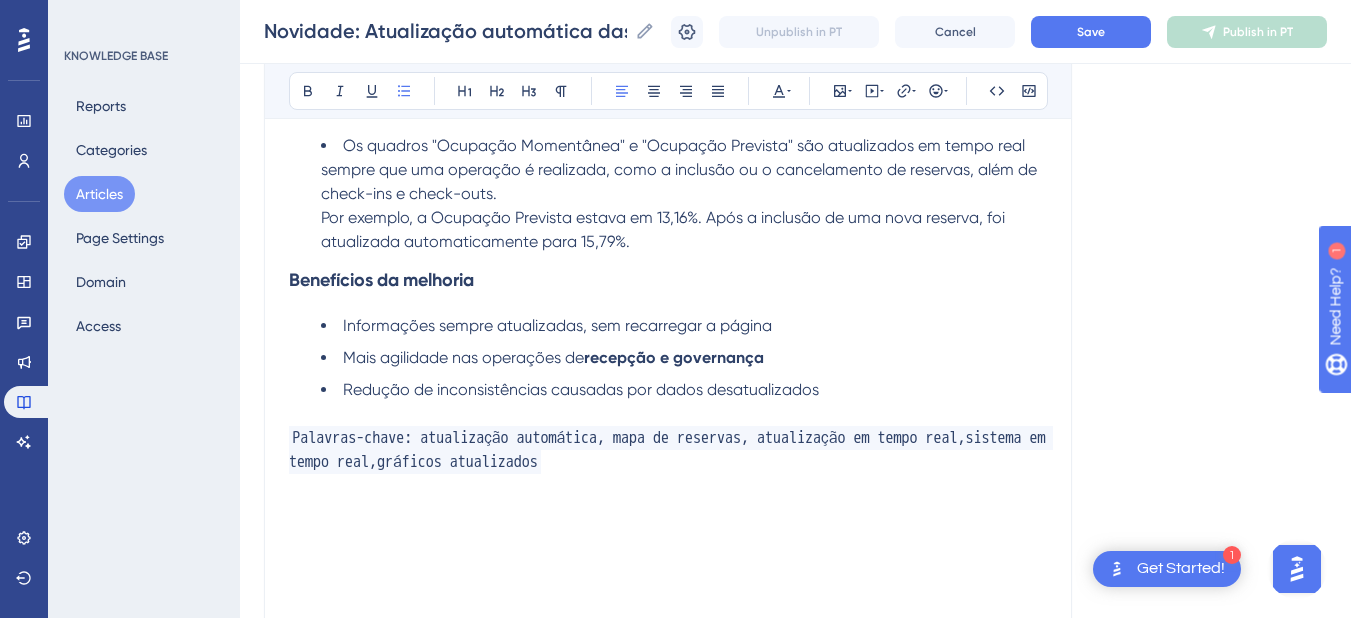 click on "Por exemplo, a Ocupação Prevista estava em 13,16%. Após a inclusão de uma nova reserva, foi atualizada automaticamente para 15,79%." at bounding box center (665, 229) 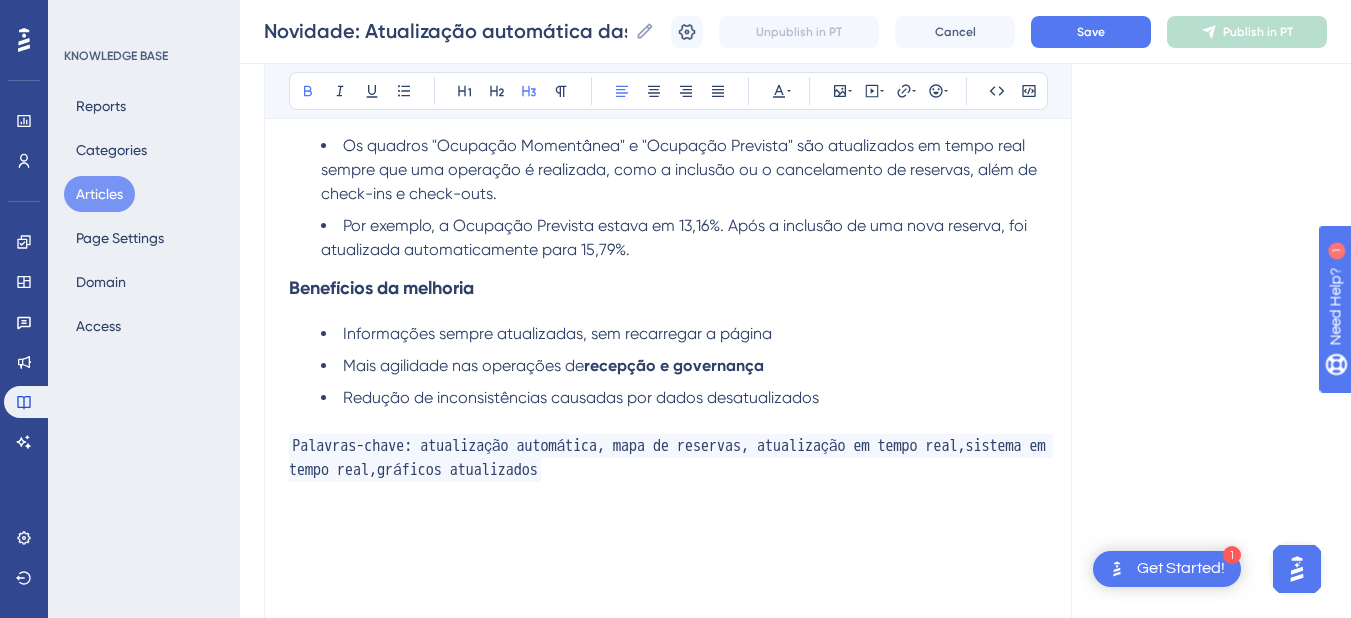 click on "Benefícios da melhoria" at bounding box center [668, 288] 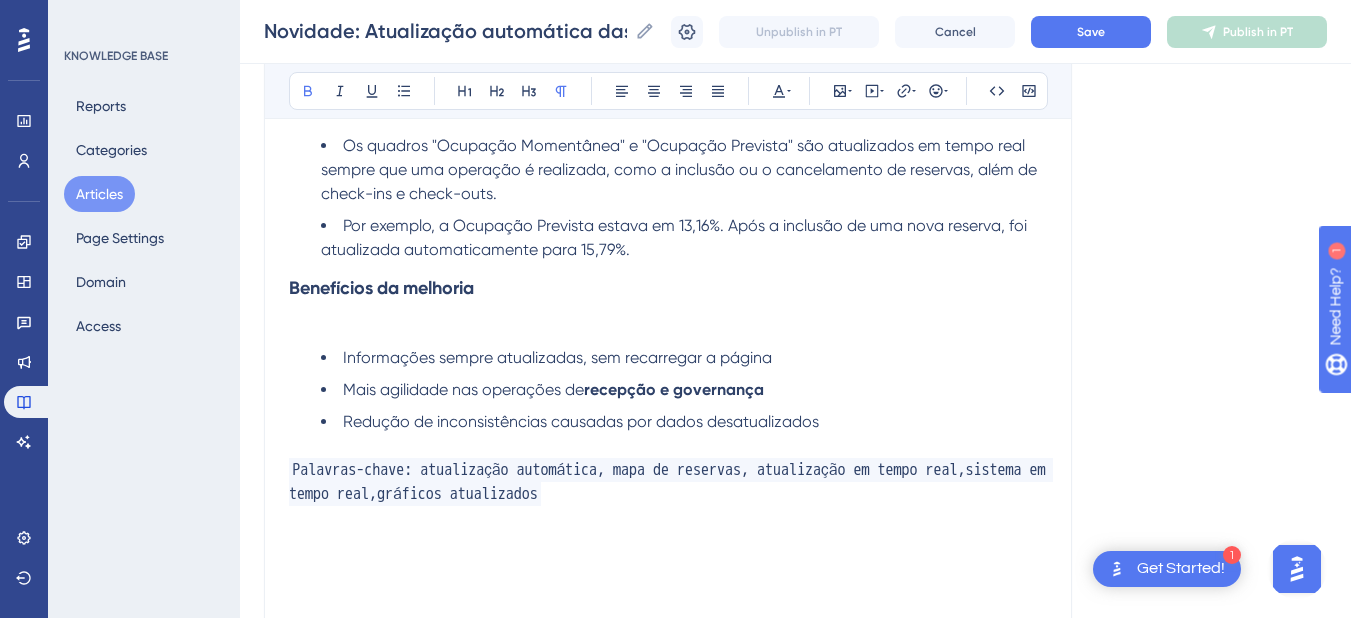 click on "Por exemplo, a Ocupação Prevista estava em 13,16%. Após a inclusão de uma nova reserva, foi atualizada automaticamente para 15,79%." at bounding box center (684, 238) 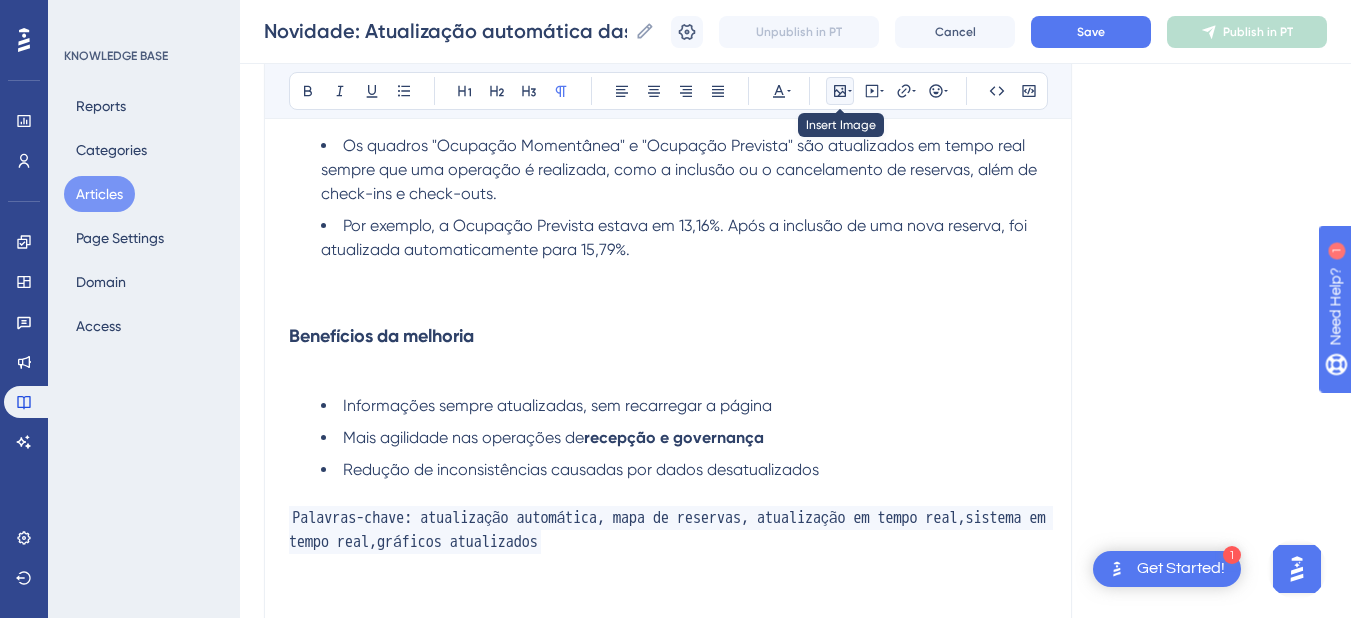 click 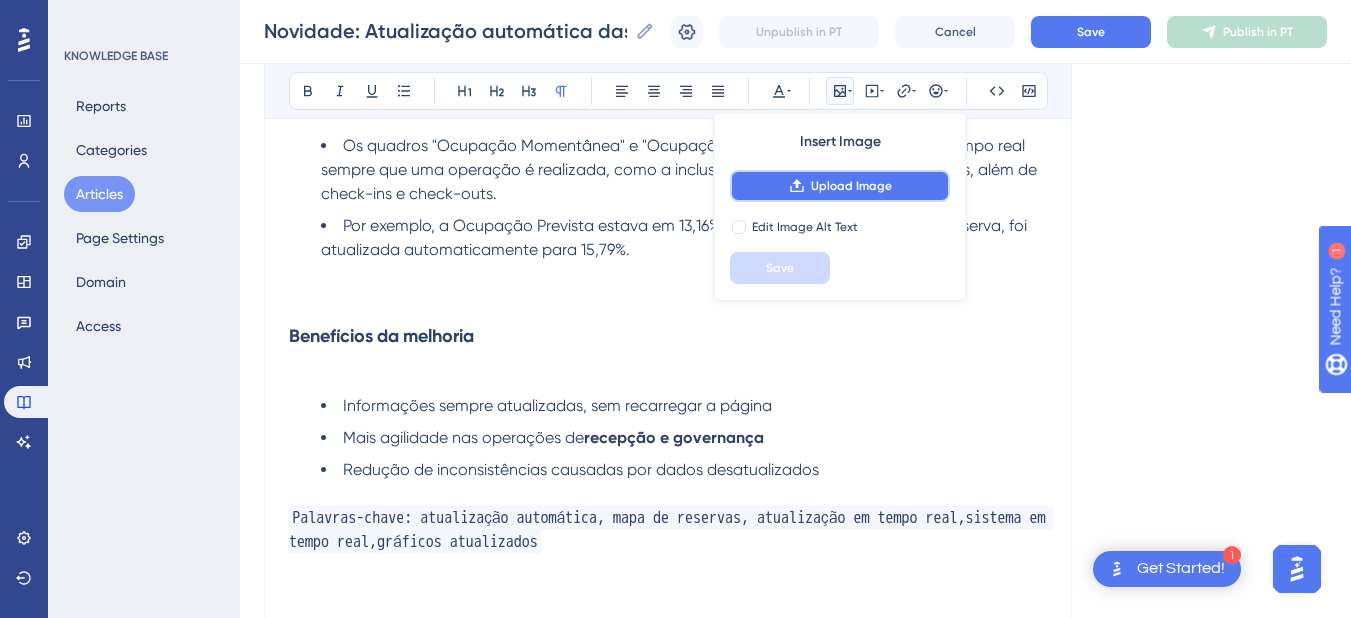 click on "Upload Image" at bounding box center [840, 186] 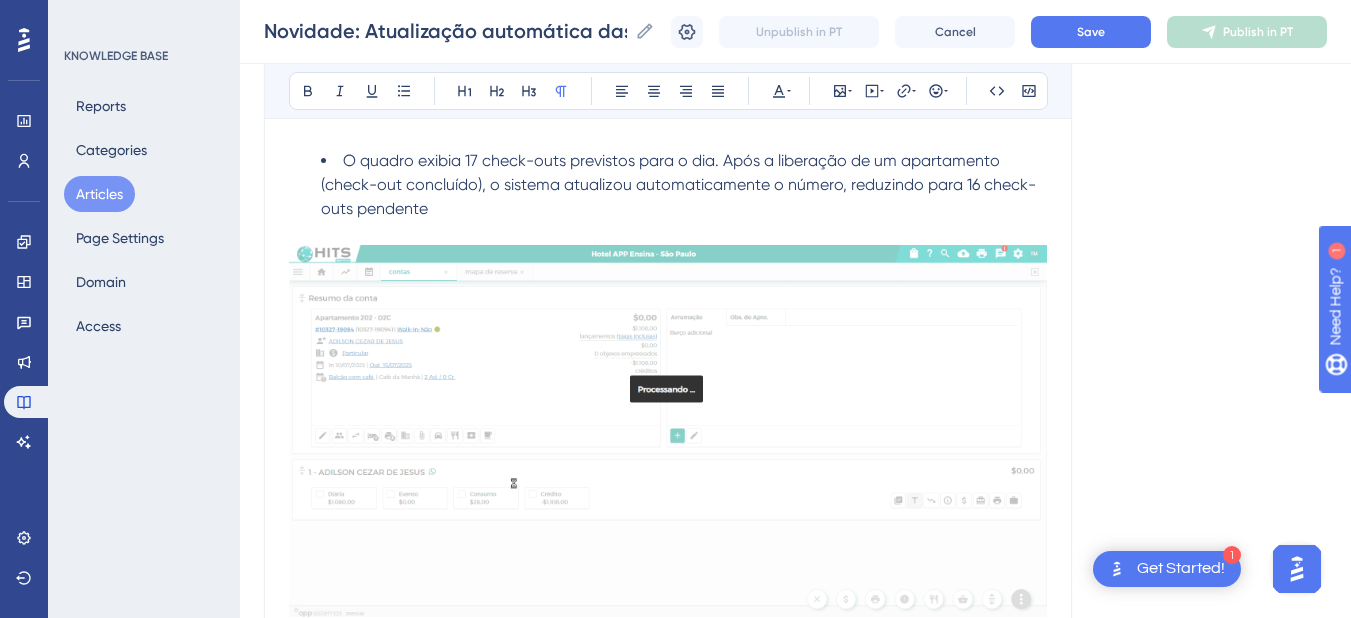 scroll, scrollTop: 1439, scrollLeft: 0, axis: vertical 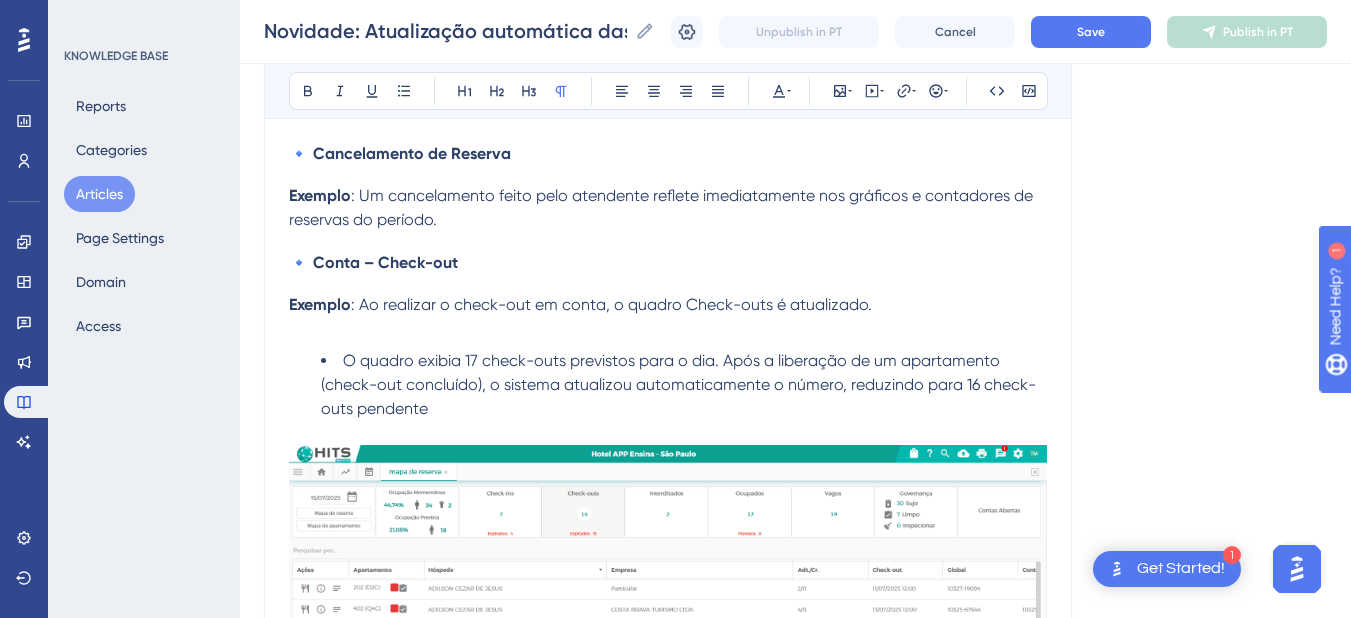 click at bounding box center [668, 329] 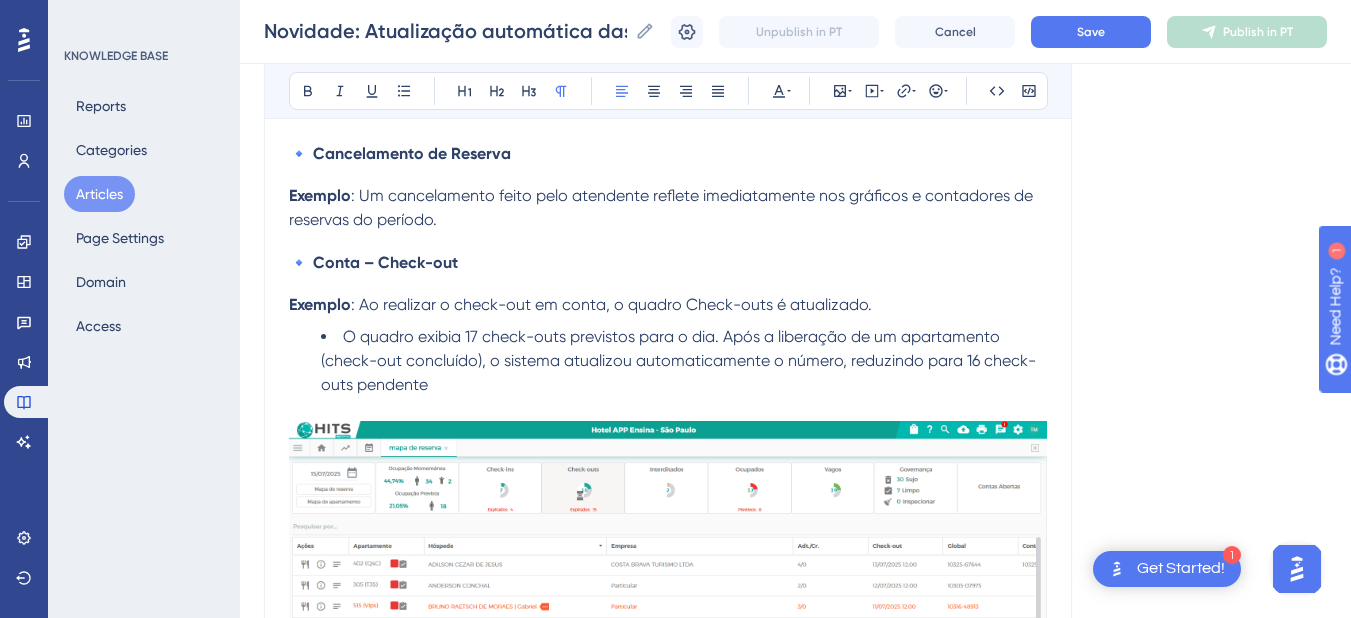 scroll, scrollTop: 1239, scrollLeft: 0, axis: vertical 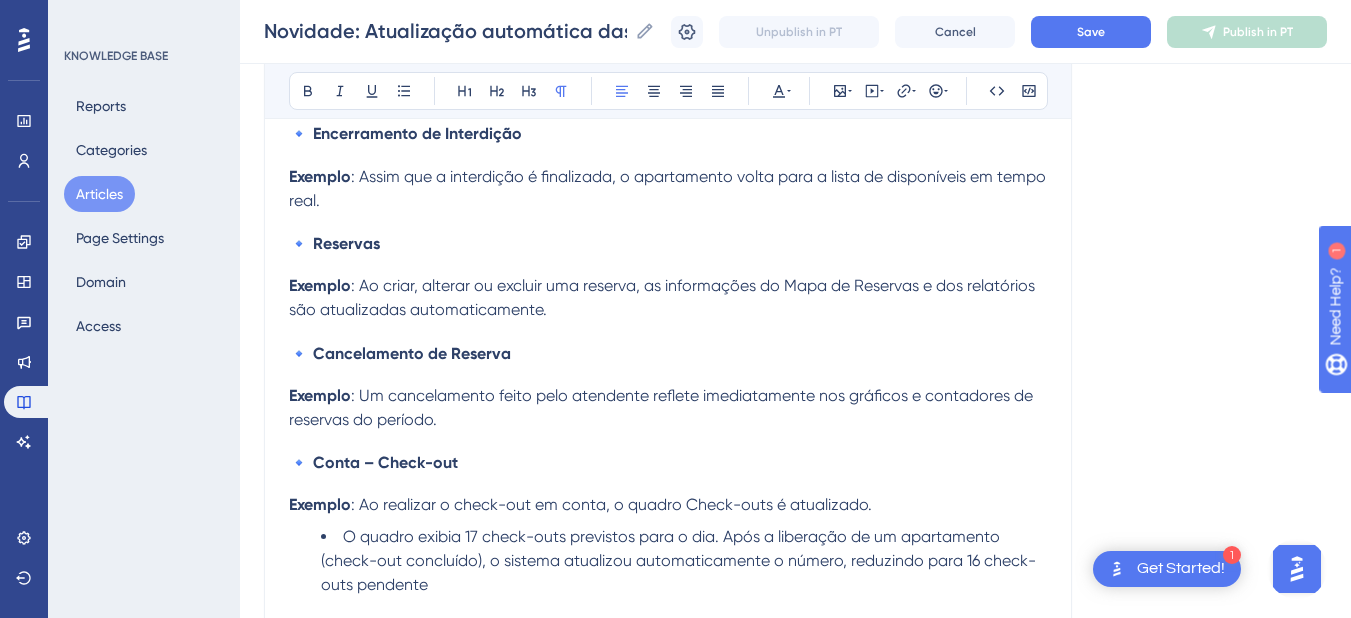 click on "Exemplo : Um cancelamento feito pelo atendente reflete imediatamente nos gráficos e contadores de reservas do período." at bounding box center [668, 408] 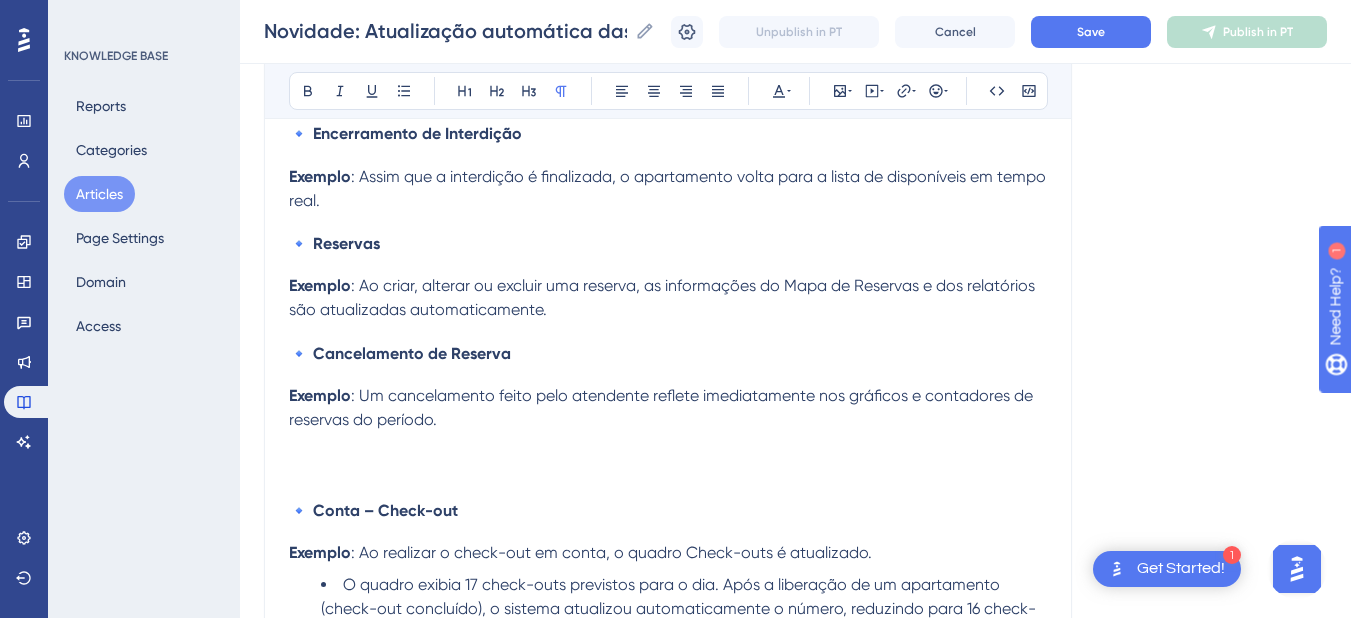 click at bounding box center [668, 444] 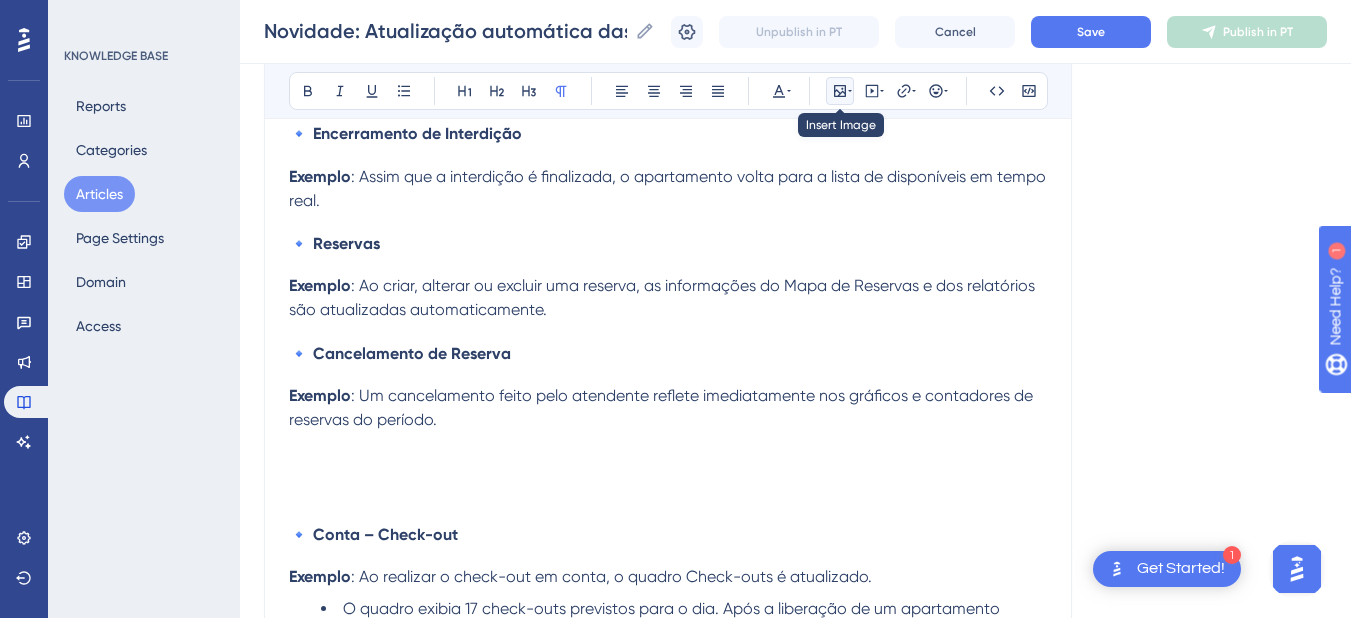 click at bounding box center (840, 91) 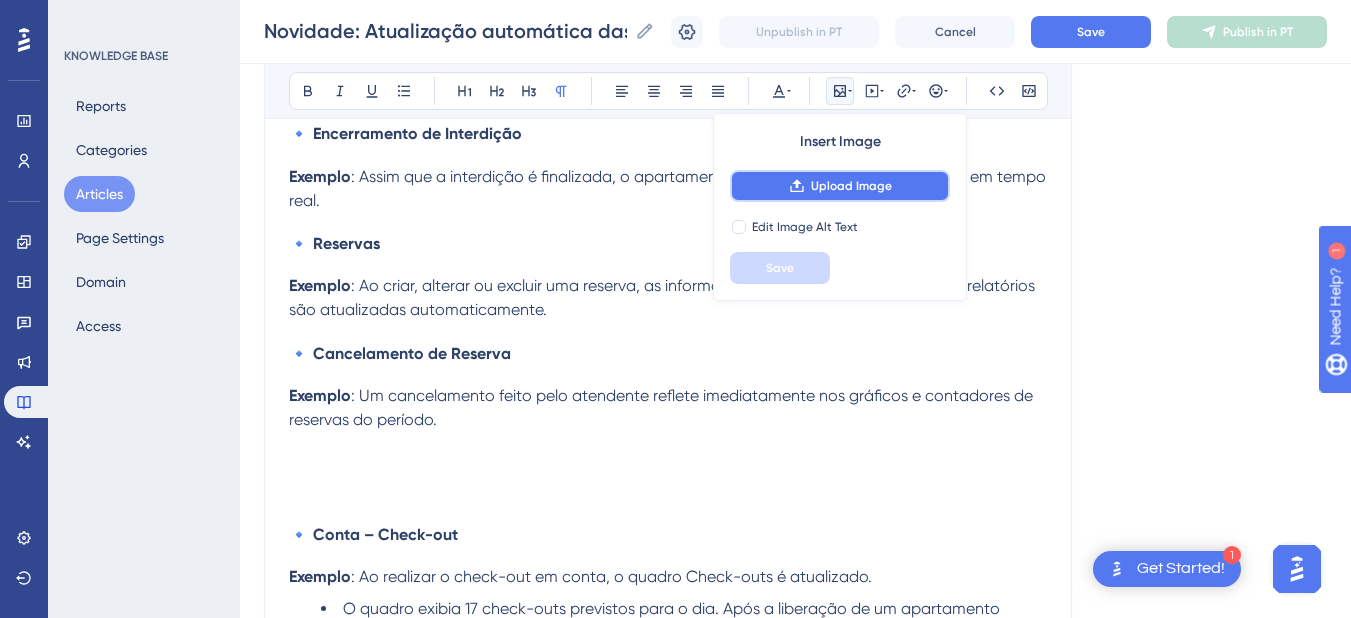 click on "Upload Image" at bounding box center [851, 186] 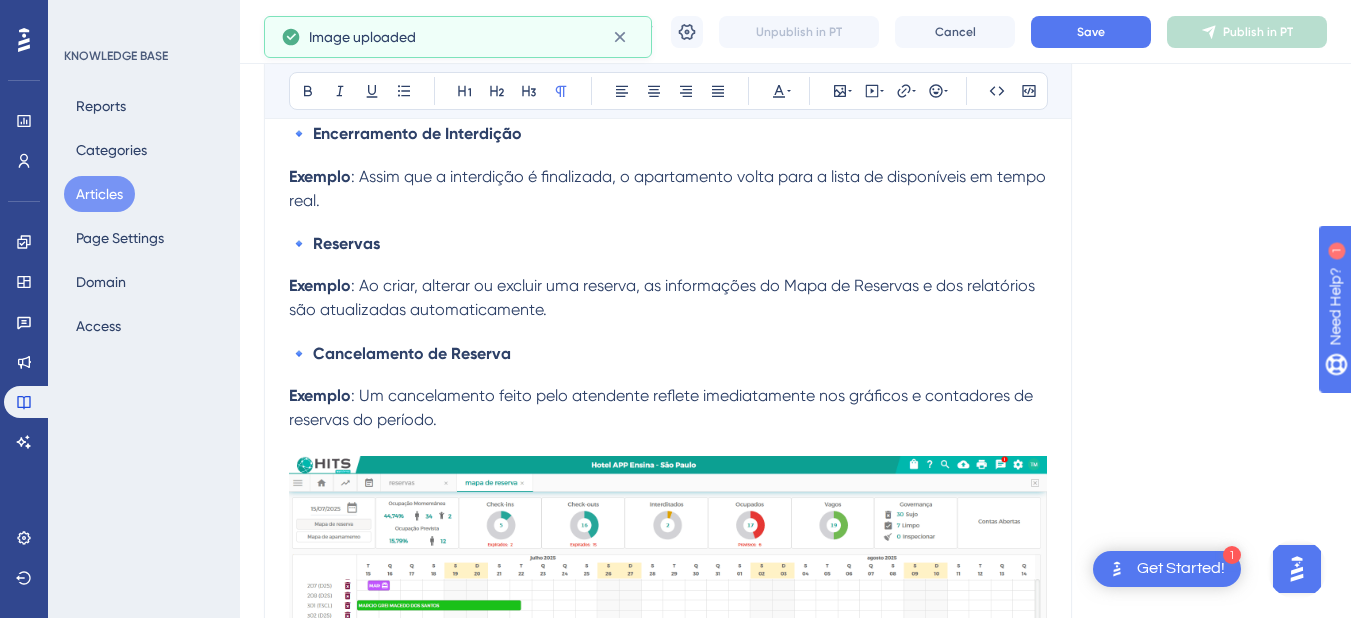 scroll, scrollTop: 1639, scrollLeft: 0, axis: vertical 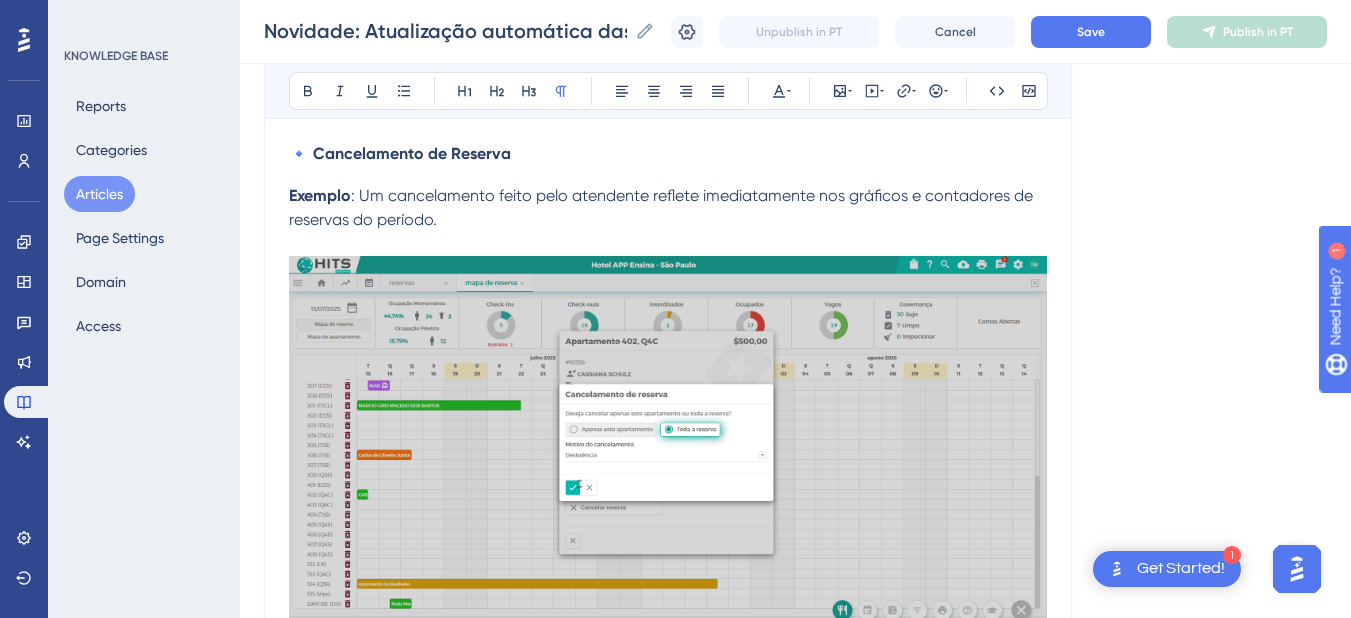 click on "Exemplo : Um cancelamento feito pelo atendente reflete imediatamente nos gráficos e contadores de reservas do período." at bounding box center [668, 208] 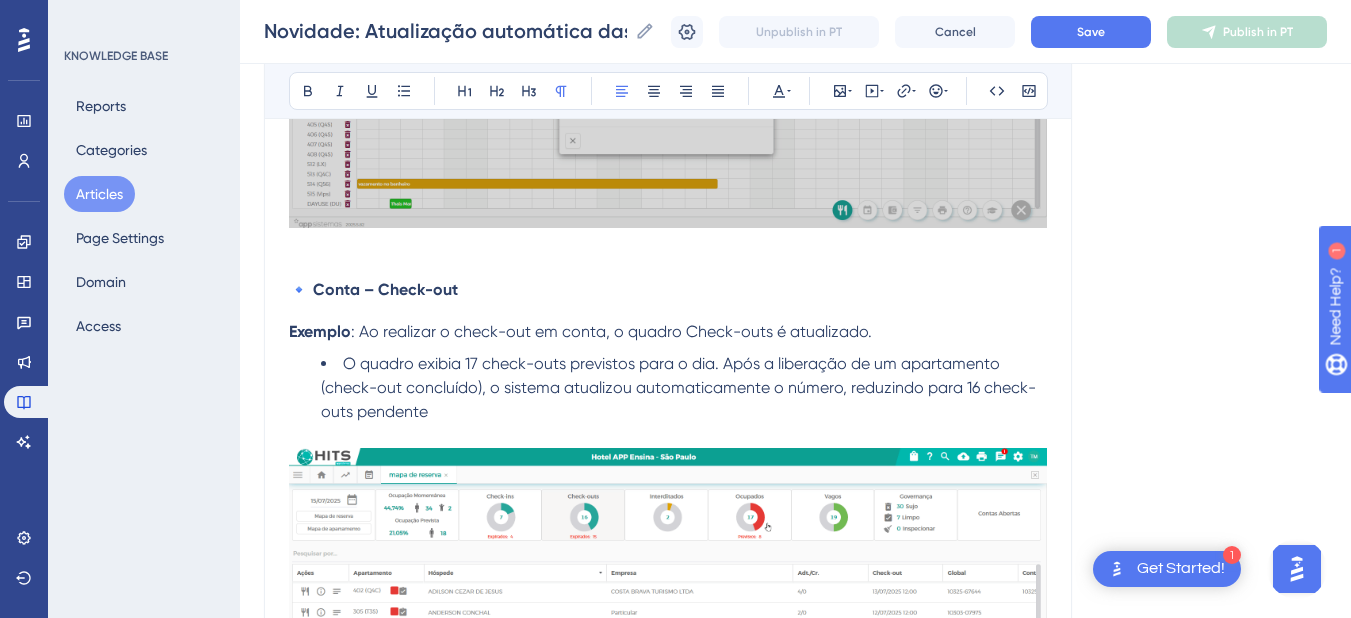 scroll, scrollTop: 1439, scrollLeft: 0, axis: vertical 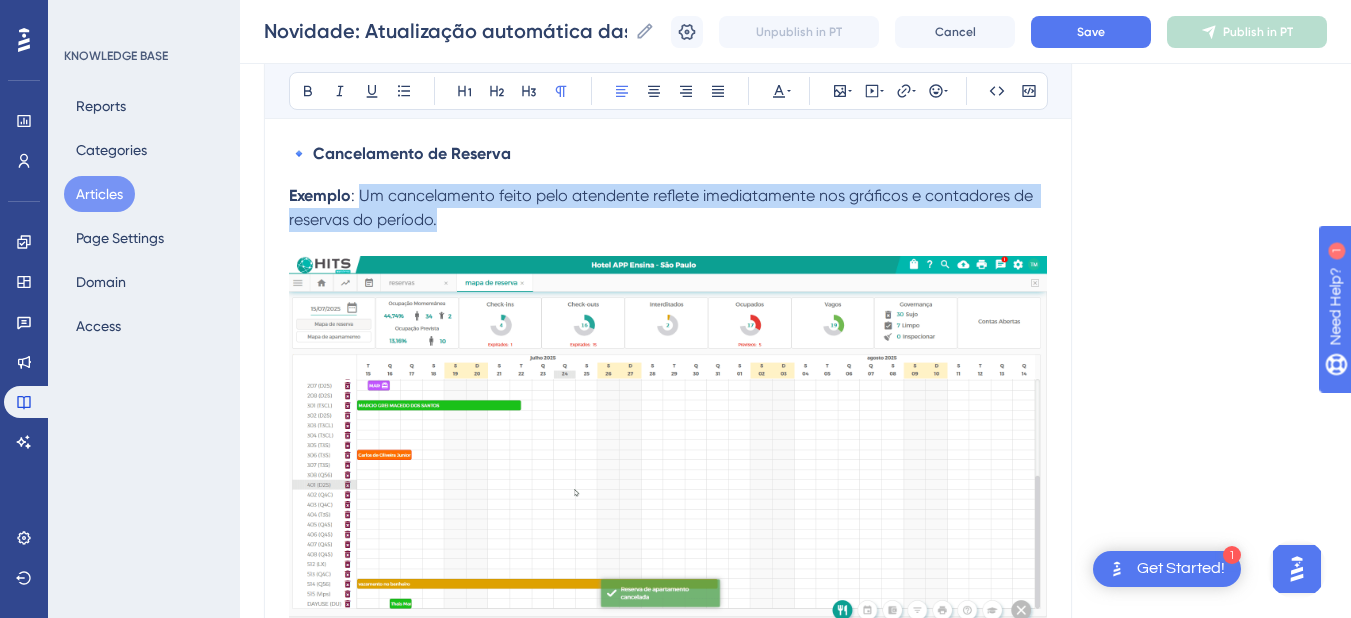 drag, startPoint x: 443, startPoint y: 229, endPoint x: 362, endPoint y: 216, distance: 82.036575 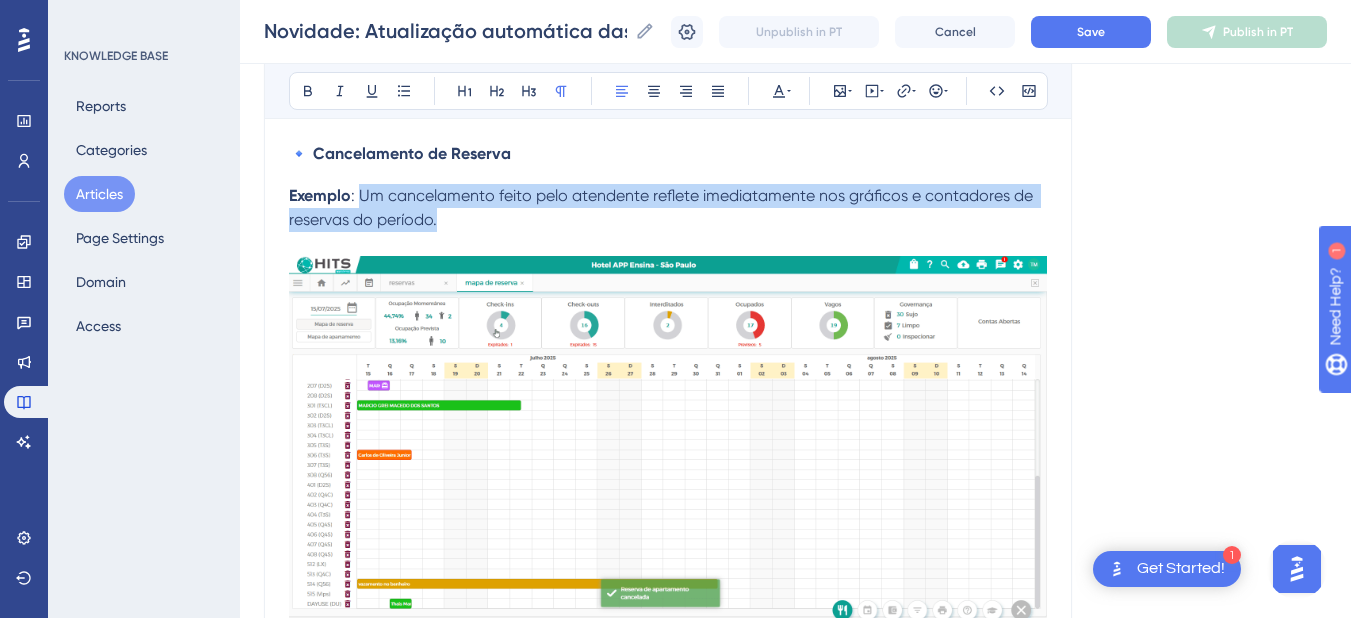 click on "Exemplo : Um cancelamento feito pelo atendente reflete imediatamente nos gráficos e contadores de reservas do período." at bounding box center [668, 208] 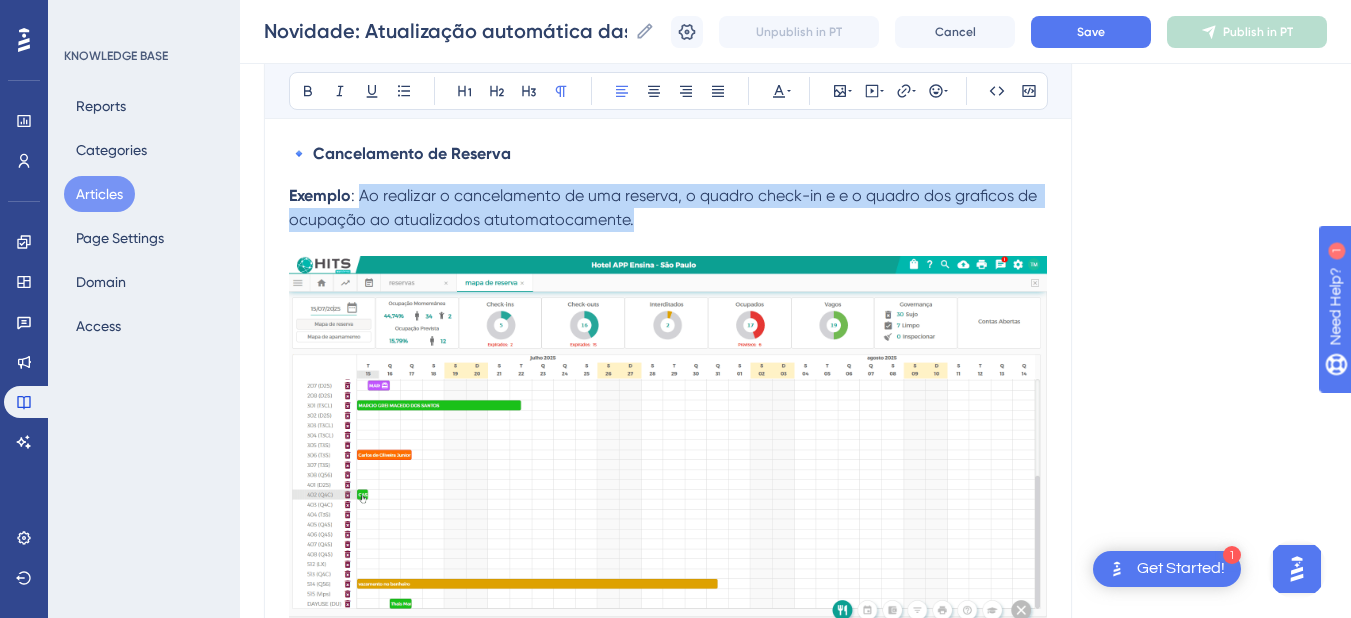 drag, startPoint x: 647, startPoint y: 234, endPoint x: 364, endPoint y: 205, distance: 284.482 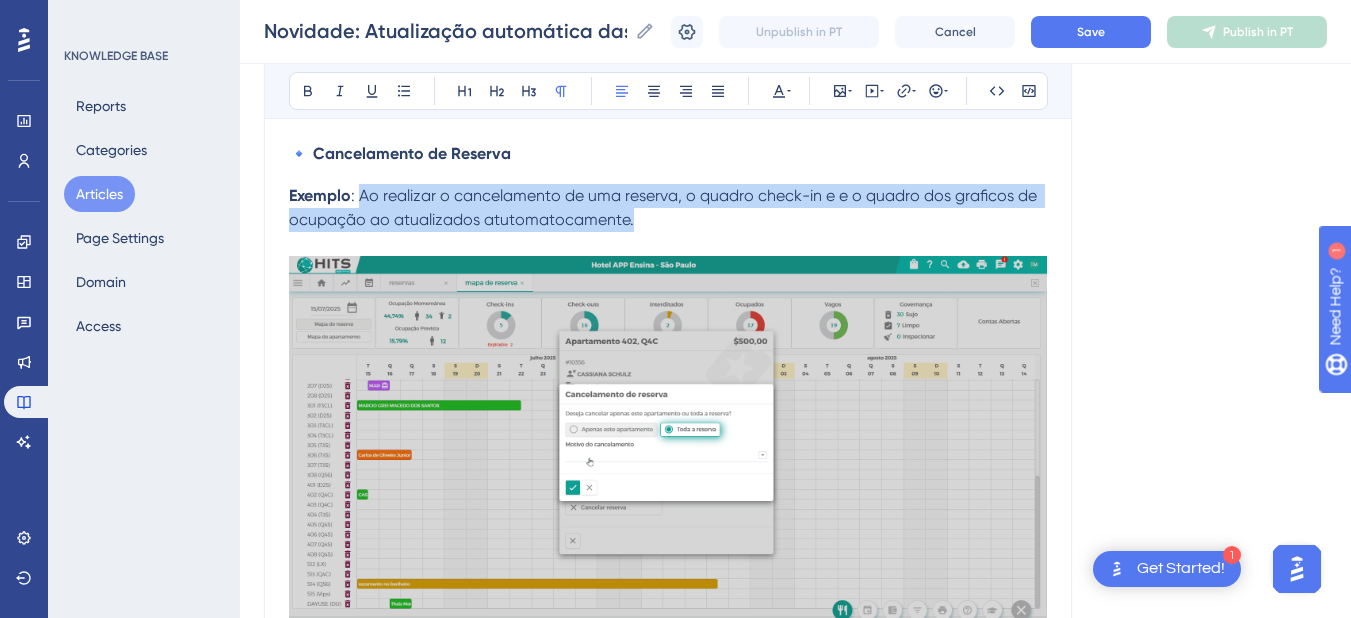 click on "Exemplo : Ao realizar o cancelamento de uma reserva, o quadro check-in e e o quadro dos graficos de ocupação ao atualizados atutomatocamente." at bounding box center [668, 208] 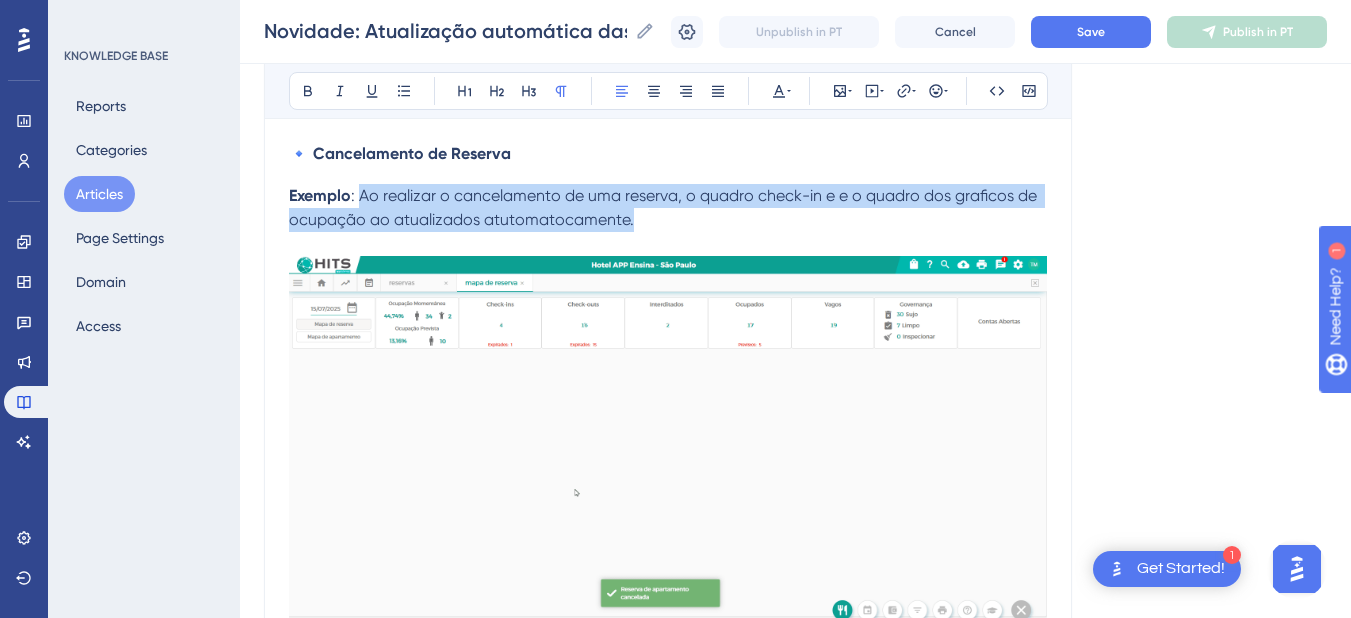 copy on "Ao realizar o cancelamento de uma reserva, o quadro check-in e e o quadro dos graficos de ocupação ao atualizados atutomatocamente." 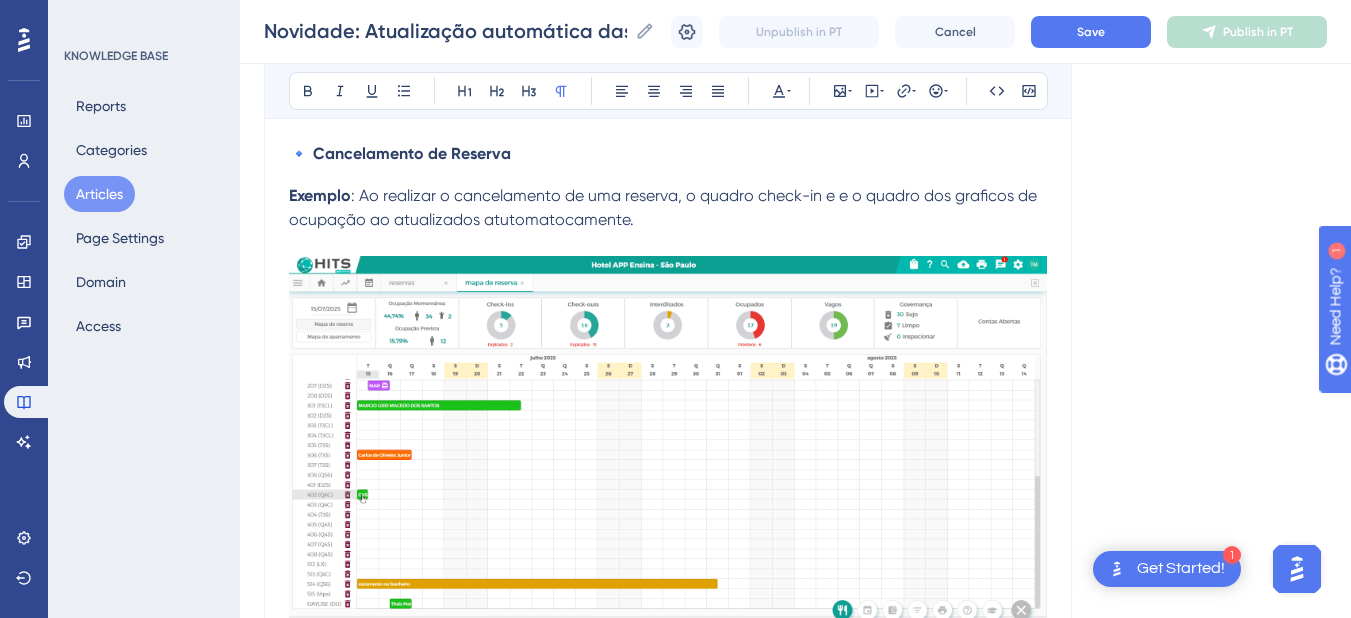 click at bounding box center (668, 244) 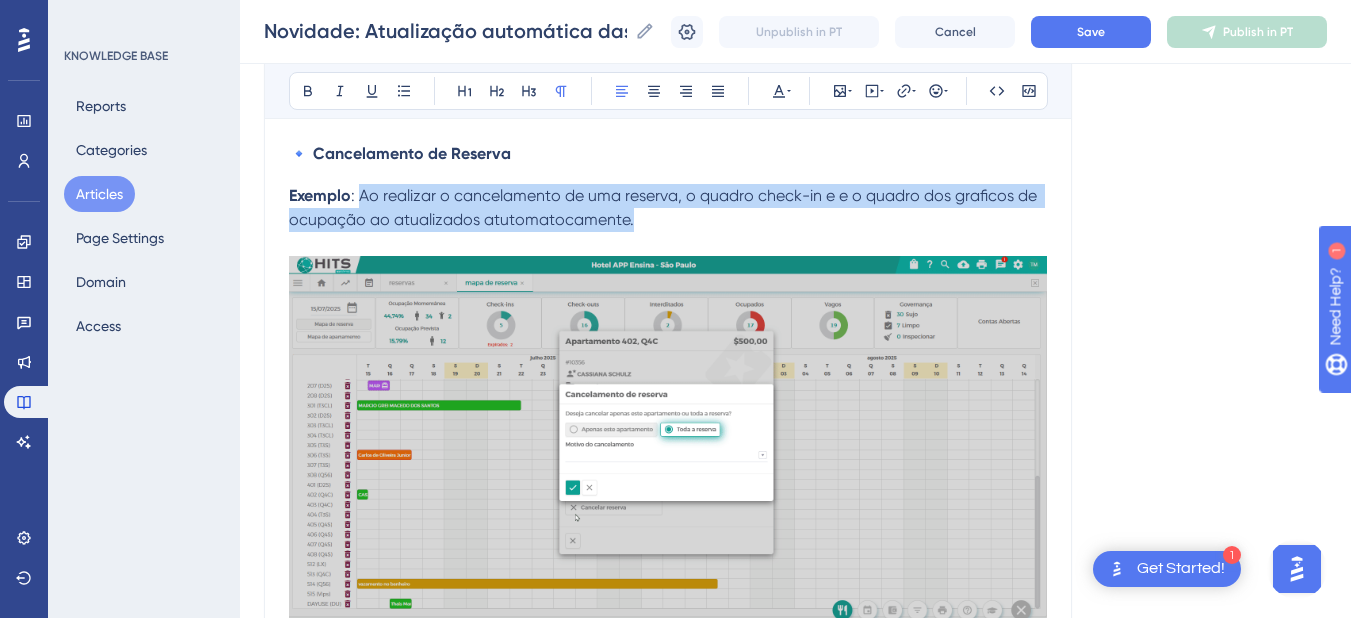drag, startPoint x: 650, startPoint y: 243, endPoint x: 364, endPoint y: 222, distance: 286.76993 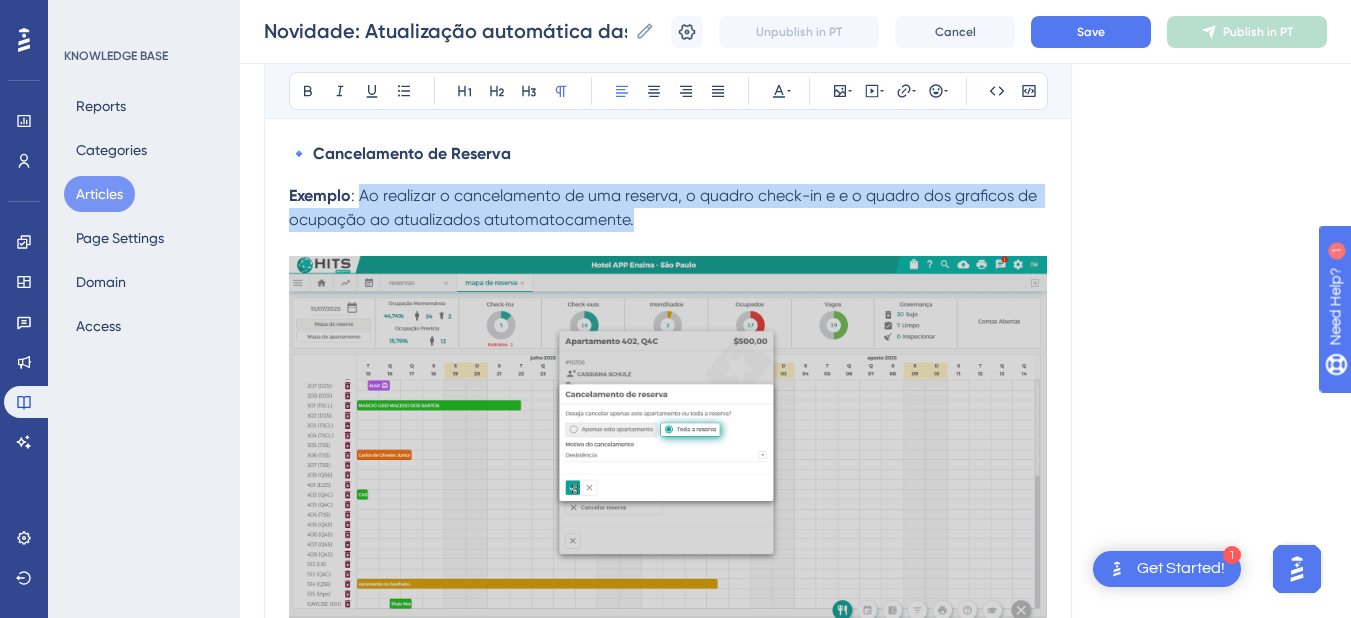 click on "Exemplo : Ao realizar o cancelamento de uma reserva, o quadro check-in e e o quadro dos graficos de ocupação ao atualizados atutomatocamente." at bounding box center [668, 208] 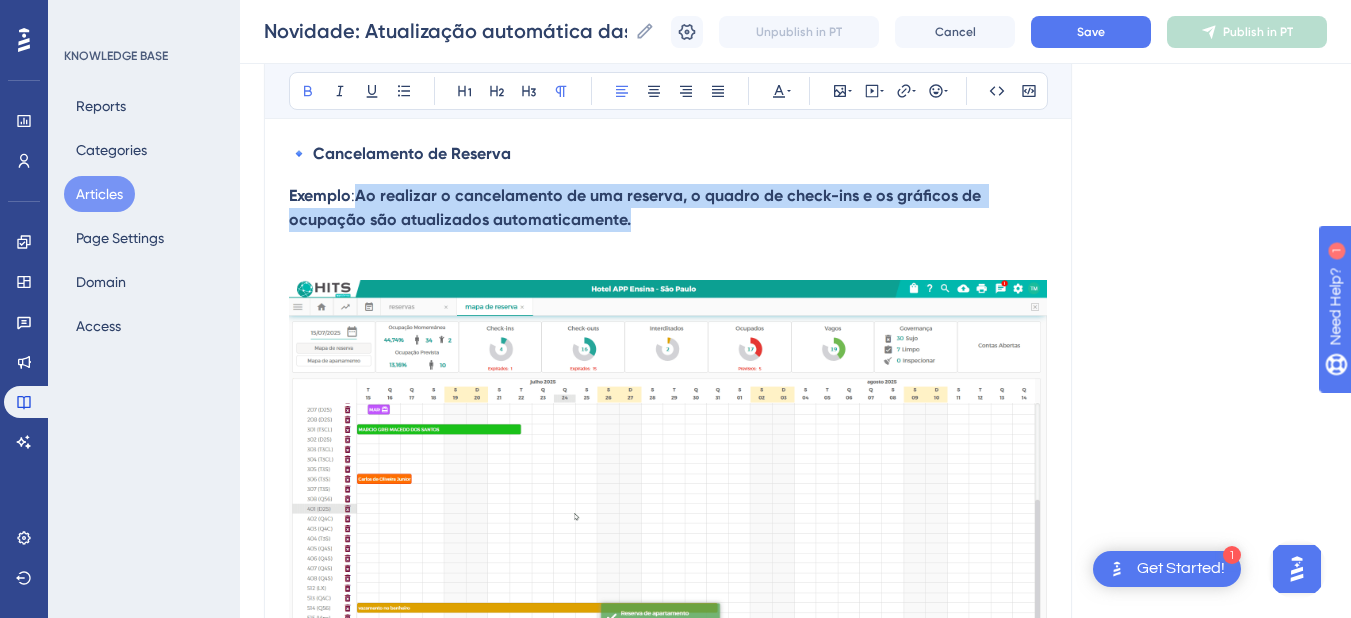 drag, startPoint x: 635, startPoint y: 237, endPoint x: 361, endPoint y: 213, distance: 275.04907 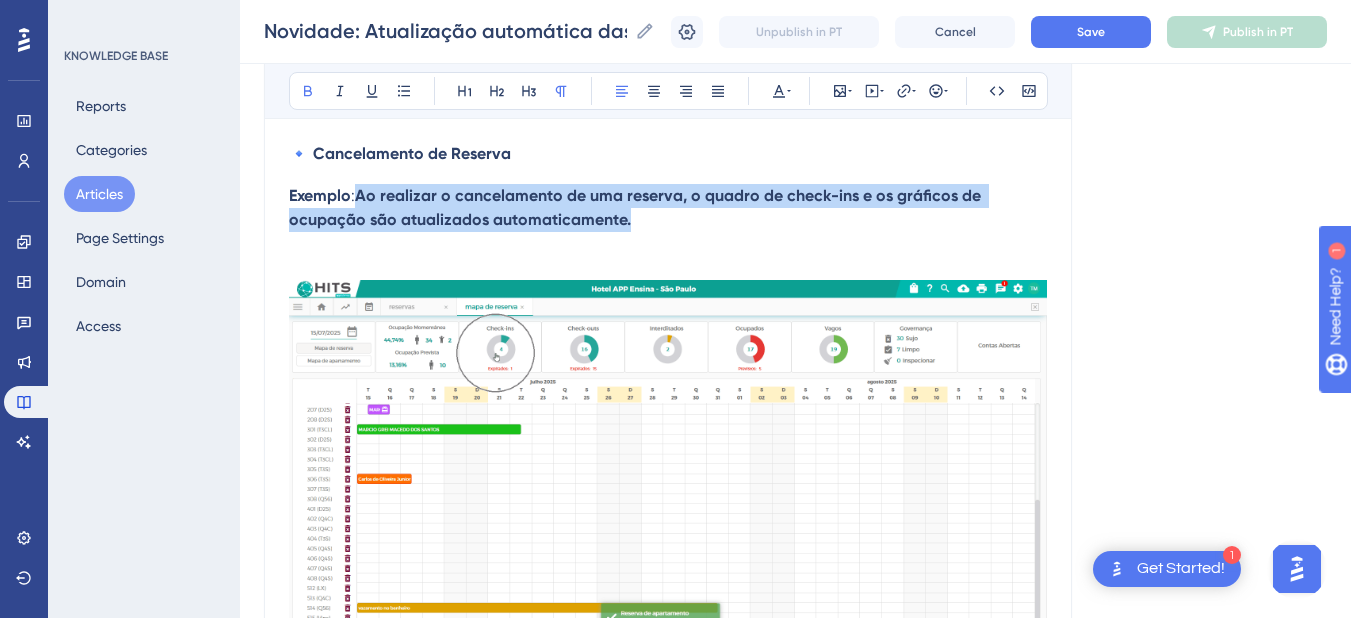 click on "Exemplo :  Ao realizar o cancelamento de uma reserva, o quadro de check-ins e os gráficos de ocupação são atualizados automaticamente." at bounding box center [668, 208] 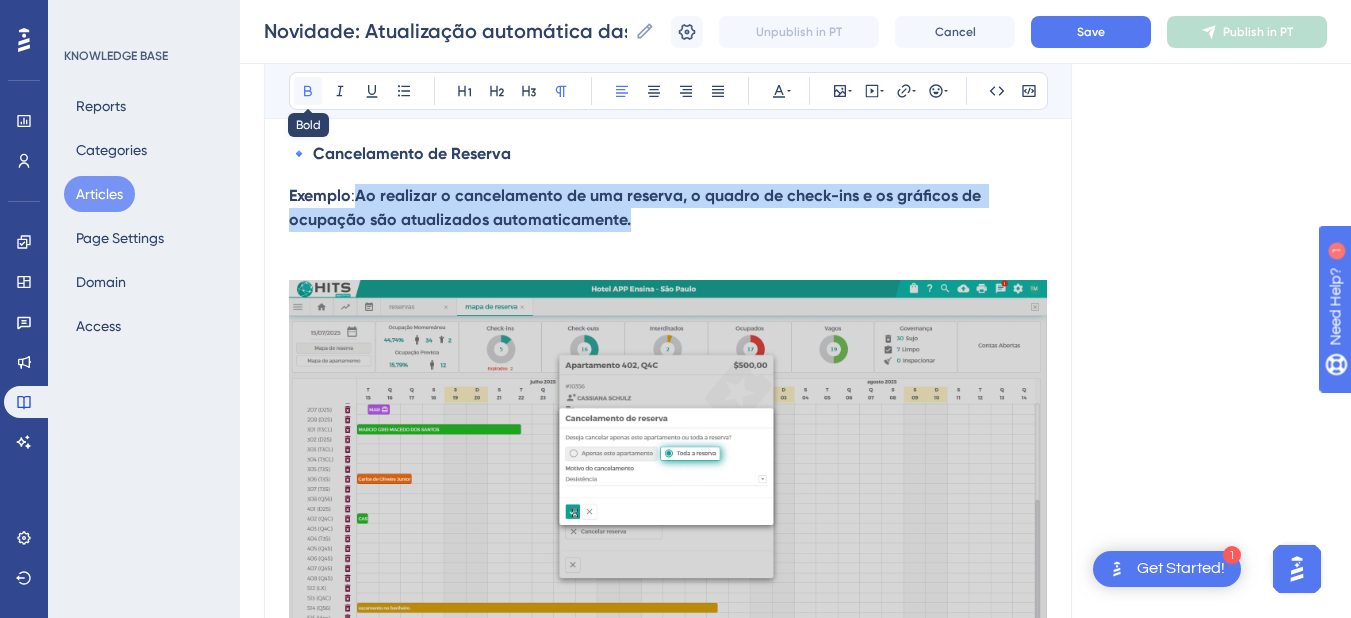 click at bounding box center (308, 91) 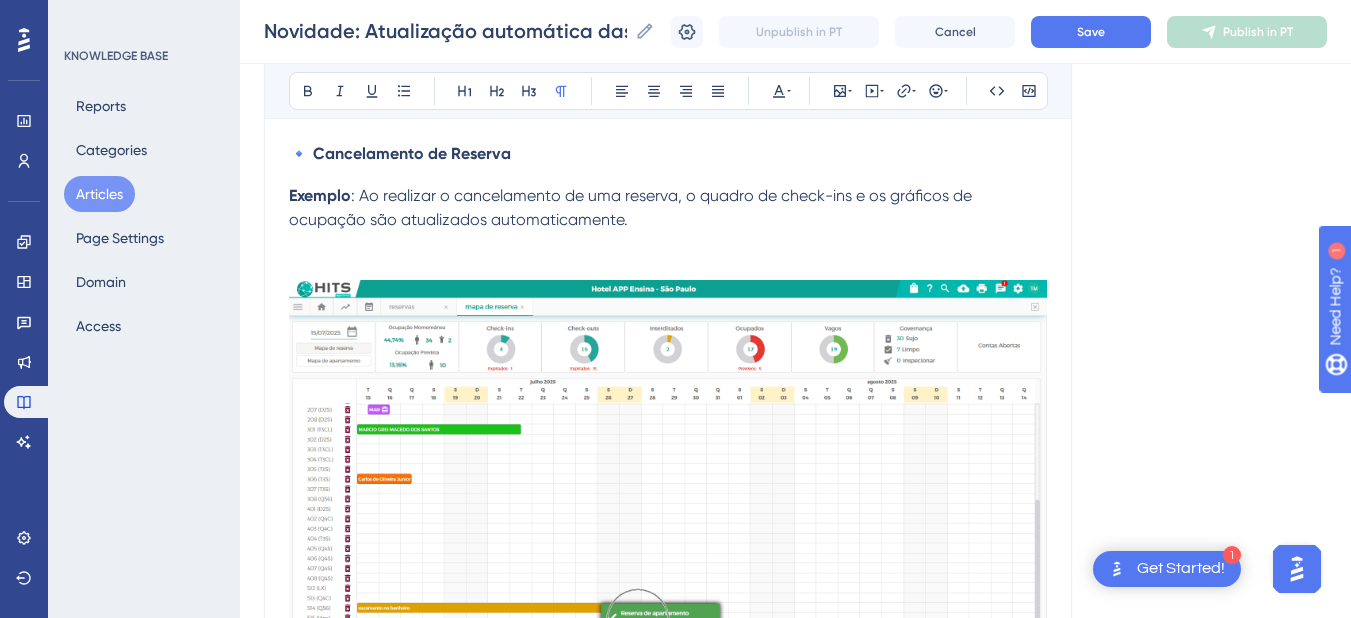 click at bounding box center (668, 268) 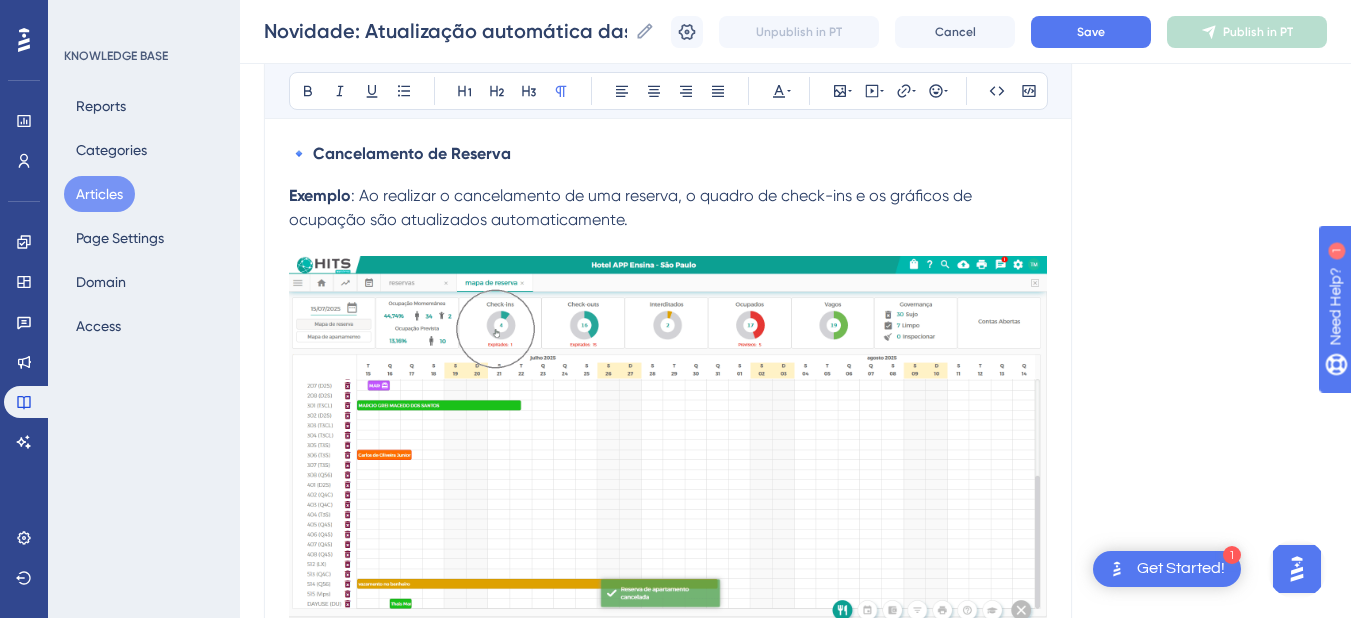 scroll, scrollTop: 1239, scrollLeft: 0, axis: vertical 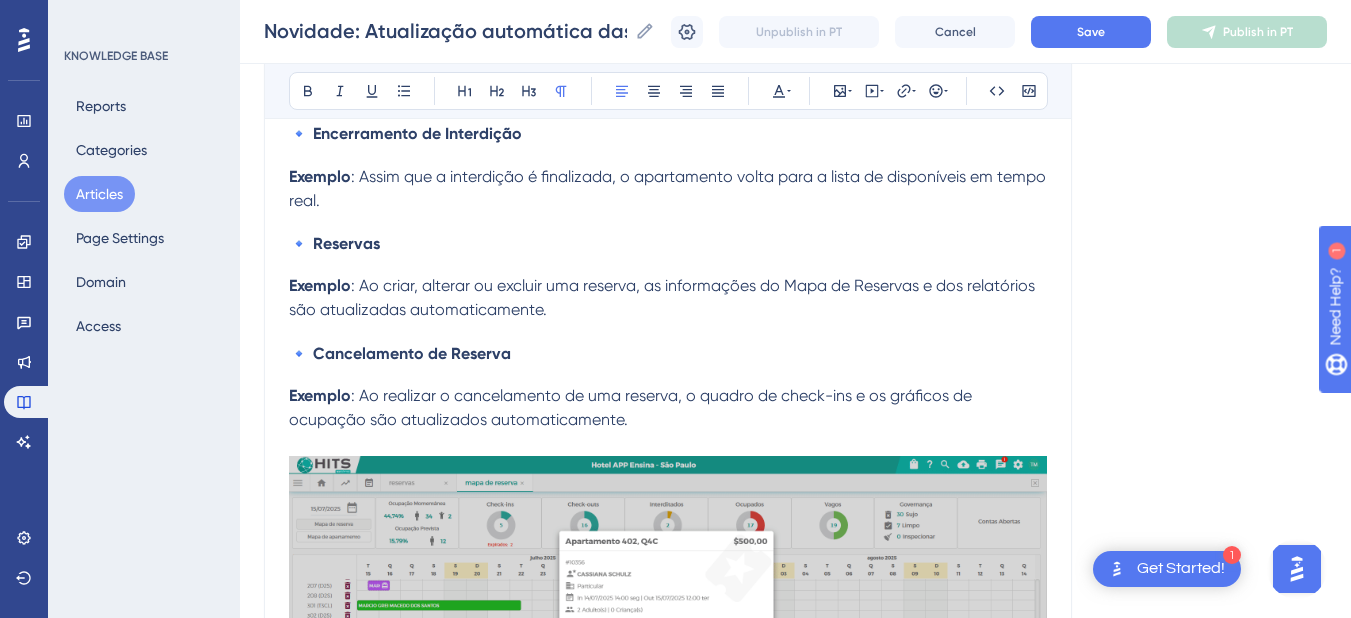 click on "Exemplo : Ao criar, alterar ou excluir uma reserva, as informações do Mapa de Reservas e dos relatórios são atualizadas automaticamente." at bounding box center [668, 298] 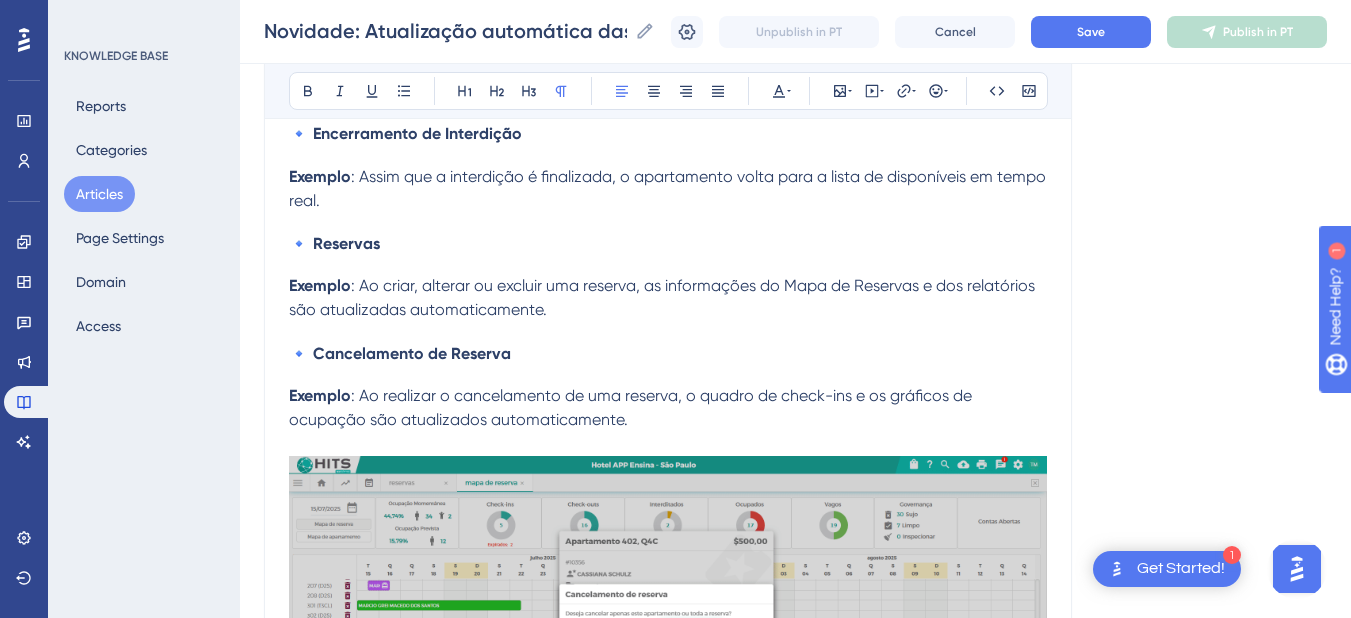 scroll, scrollTop: 1039, scrollLeft: 0, axis: vertical 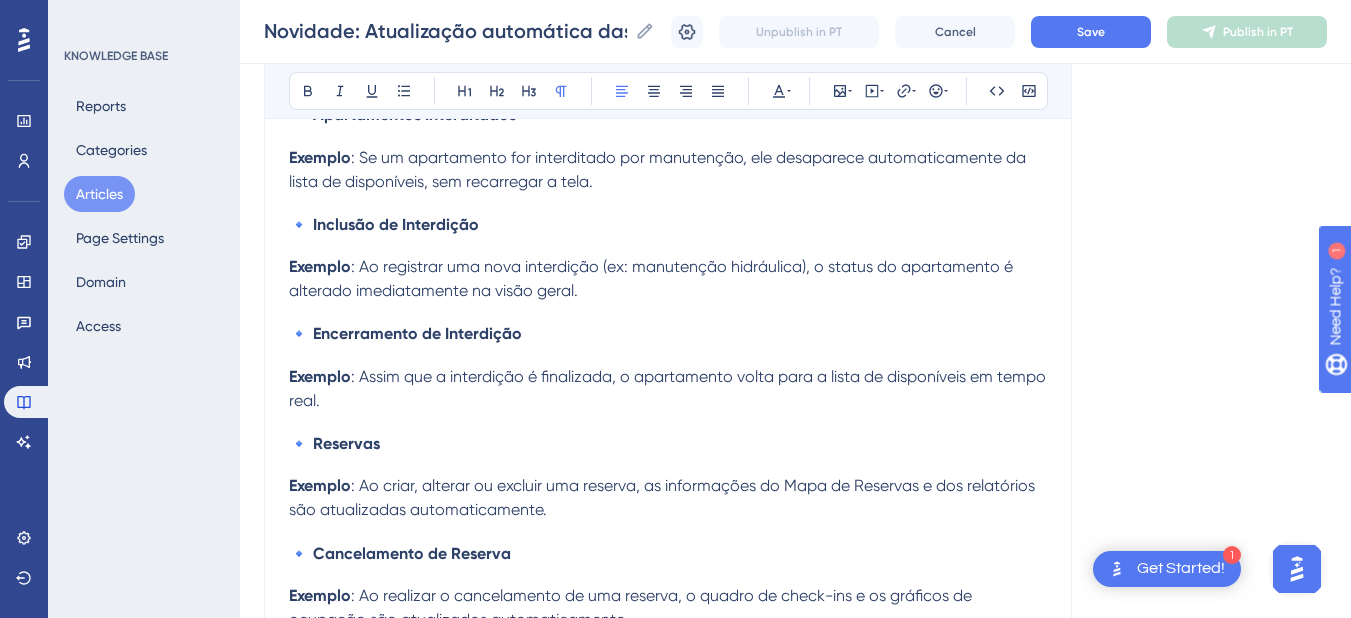 click on "Com o objetivo de otimizar a rotina operacional e garantir que as informações estejam sempre atualizadas, implementamos a  atualização automática de dados  em diversas áreas do sistema. Essa melhoria  dispensa a necessidade de recarregar páginas  para visualizar alterações recentes, proporcionando mais agilidade e precisão no acompanhamento das operações. As informações são atualizadas em tempo real sempre que uma ação é realizada. Isso inclui também os  quadros de totais exibidos no Mapa de Reservas . Onde a atualização automática está disponível? 🔹 Mapa de Reservas Exemplo : Ao inserir uma nova reserva ou cancelar uma existente, o quadro Check-ins  para o dia é atualizado automaticamente. 🔹 Check-ins Exemplo : Quando um hóspede realiza o check-in, o sistema atualiza imediatamente a lista de hóspedes presentes e os gráficos de ocupação do dia. 🔹 Check-outs Exemplo Ocupados do Mapa de reservas. 🔹Apartamentos Ocupados Exemplo 🔹 Apartamentos Interditados Exemplo :" at bounding box center [668, 1357] 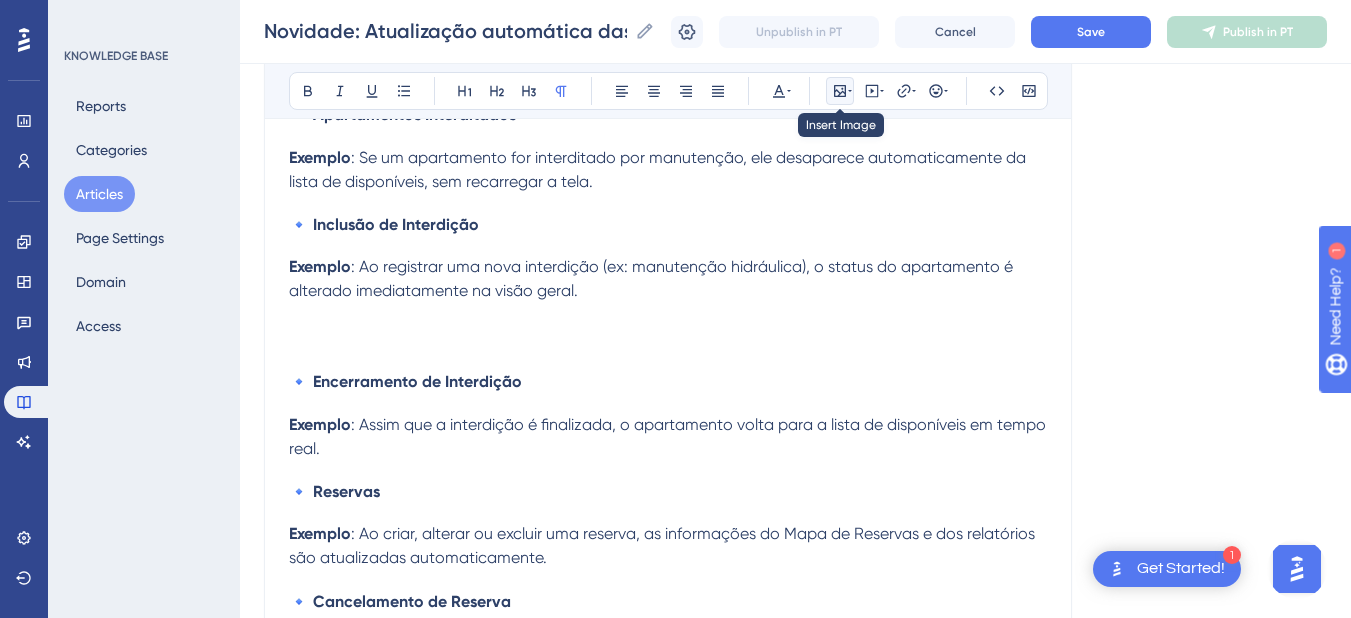 click at bounding box center (840, 91) 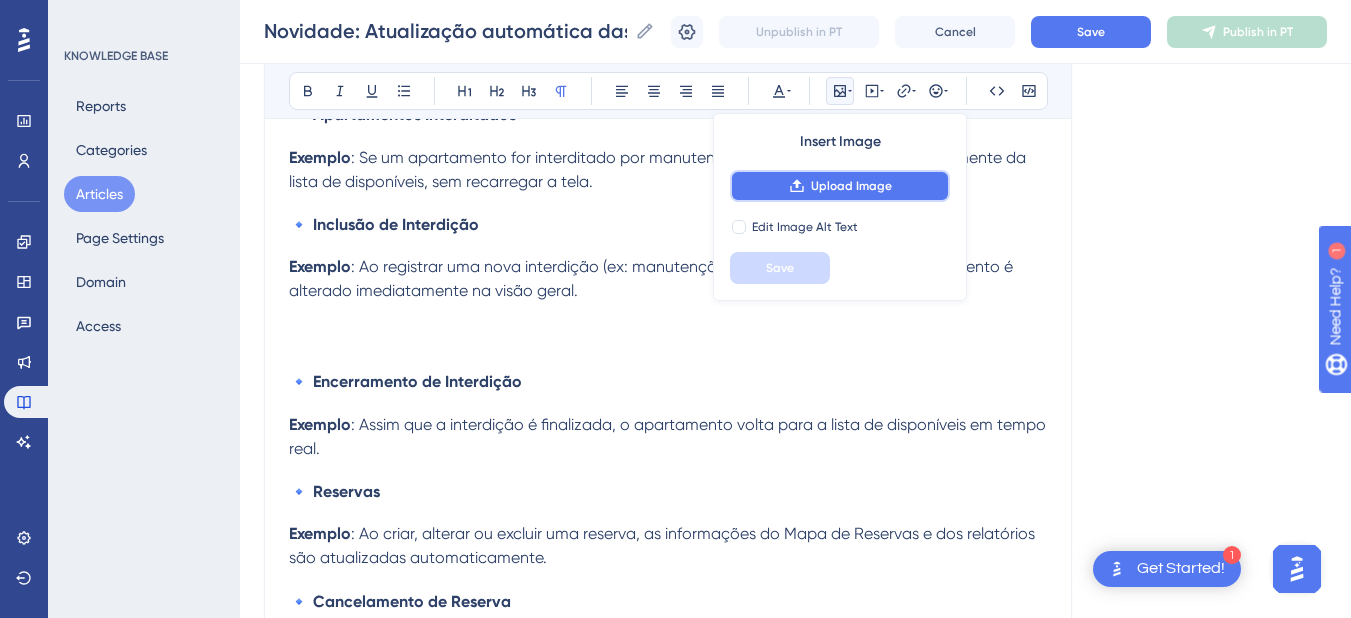 click on "Upload Image" at bounding box center [851, 186] 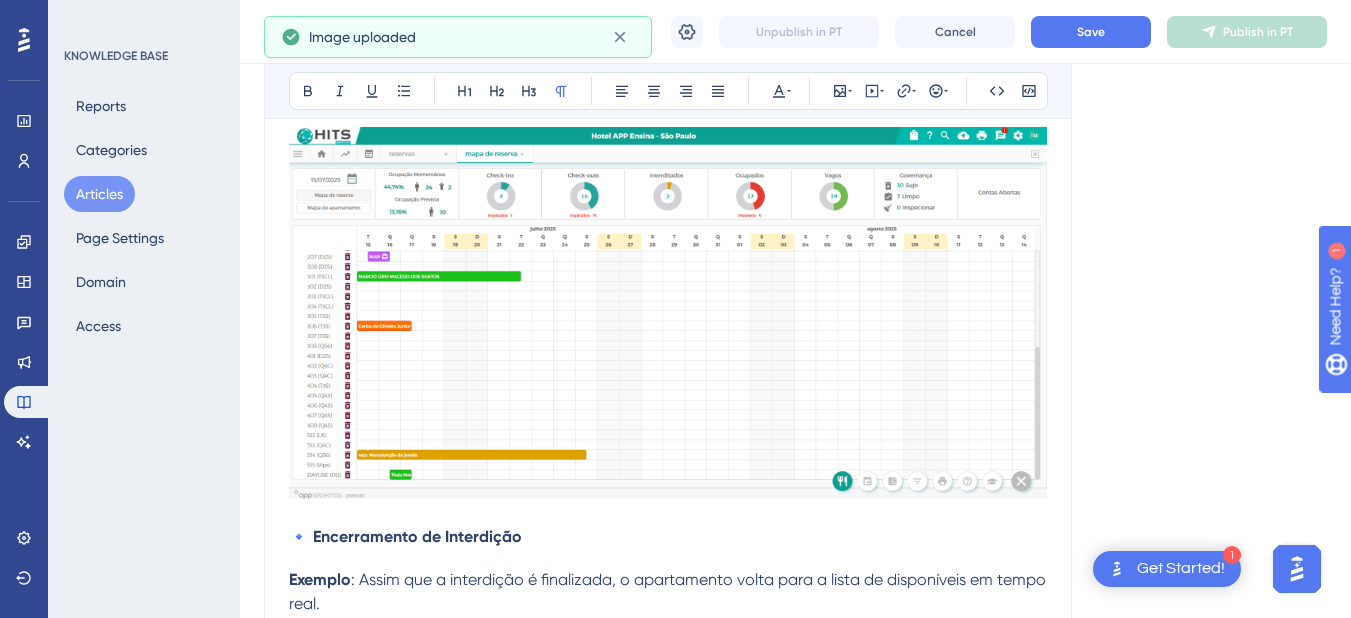 scroll, scrollTop: 1439, scrollLeft: 0, axis: vertical 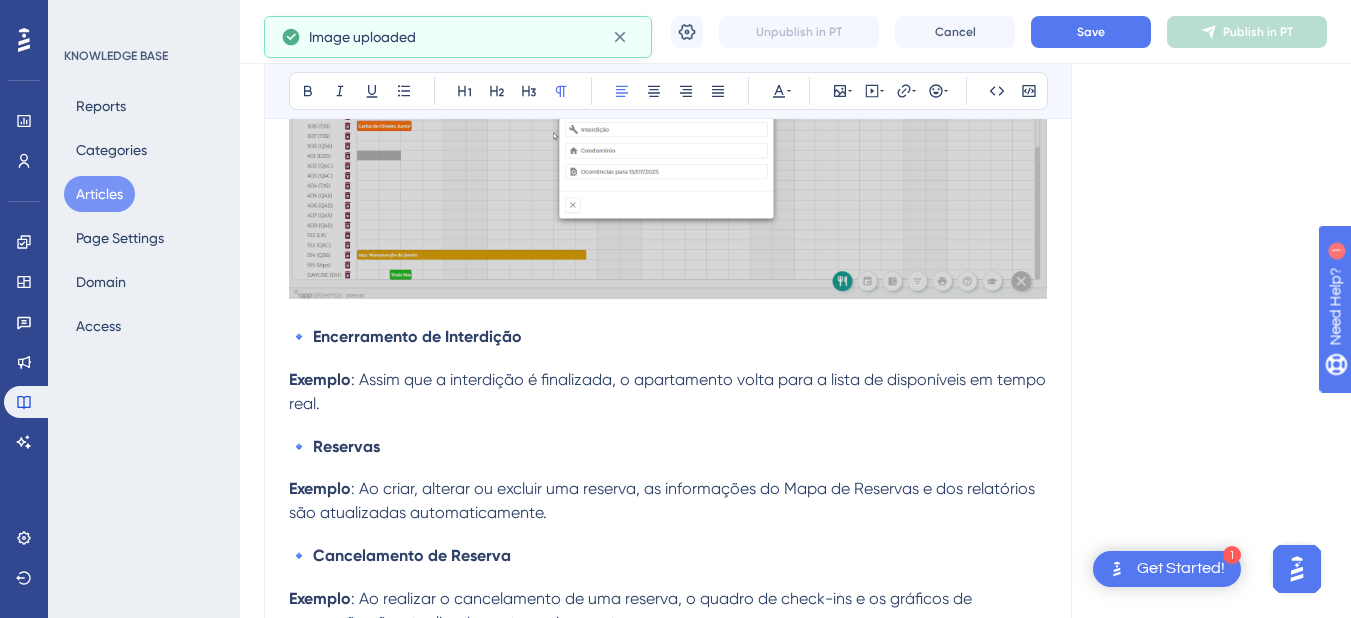 click on "Exemplo : Assim que a interdição é finalizada, o apartamento volta para a lista de disponíveis em tempo real." at bounding box center (668, 392) 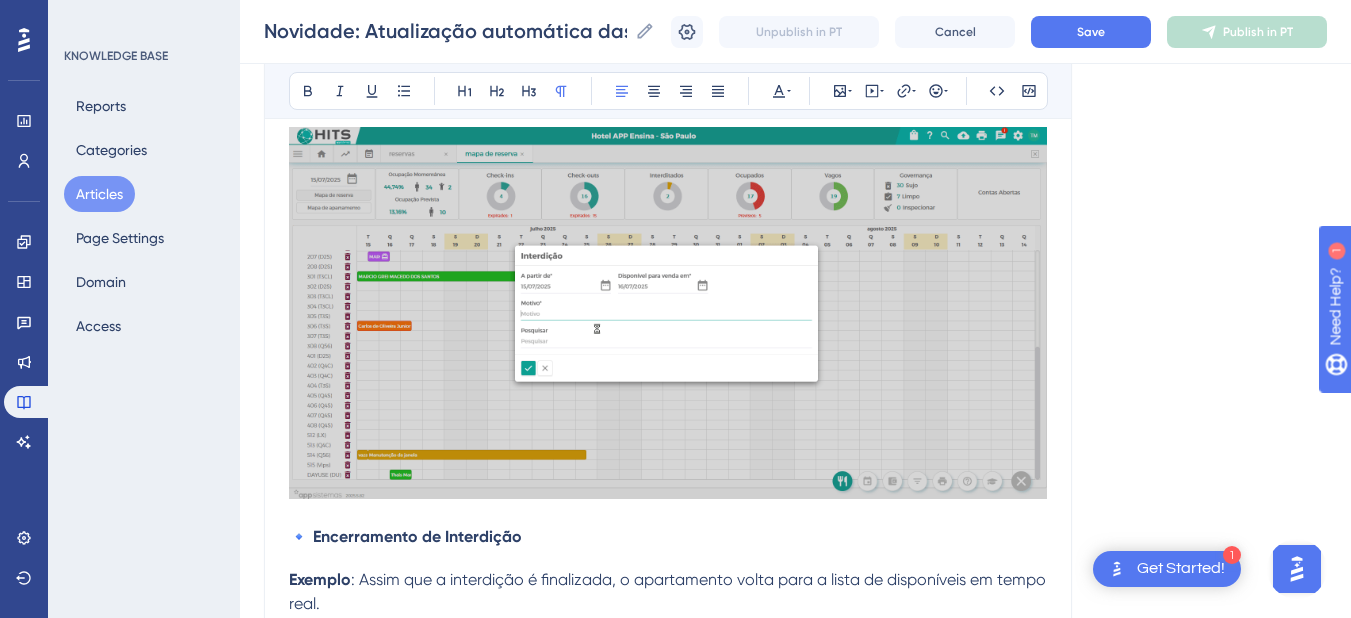 scroll, scrollTop: 1439, scrollLeft: 0, axis: vertical 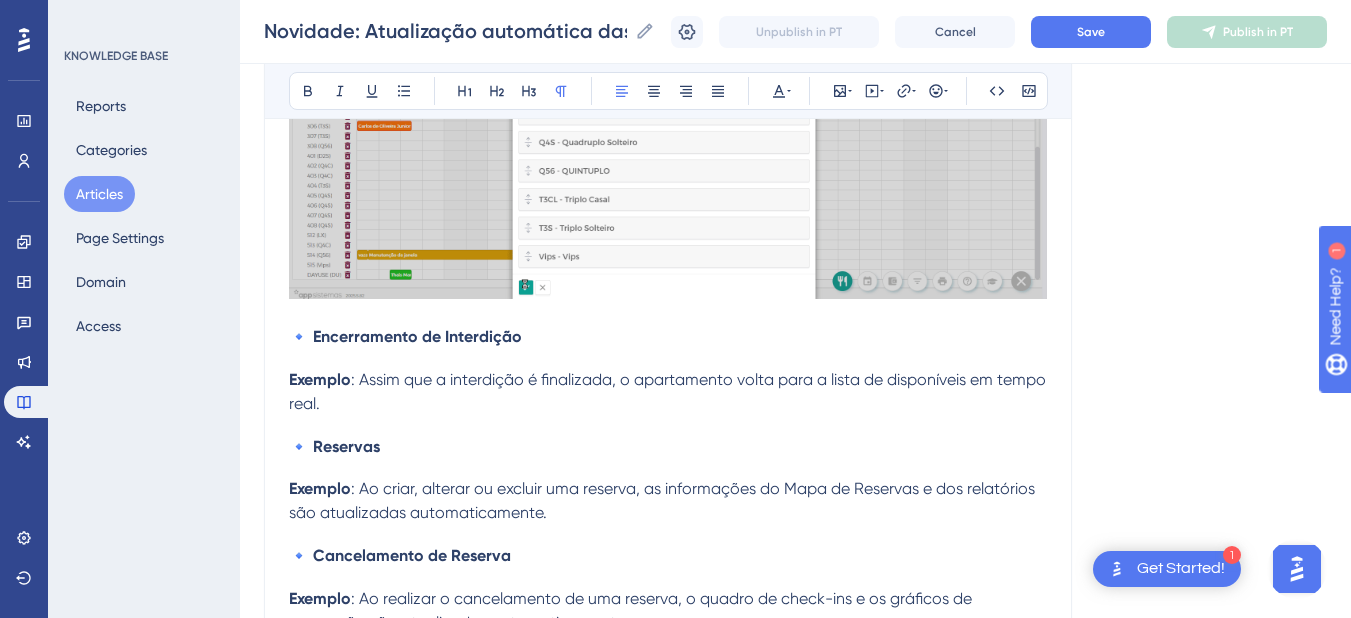 click on "Exemplo : Assim que a interdição é finalizada, o apartamento volta para a lista de disponíveis em tempo real." at bounding box center [668, 392] 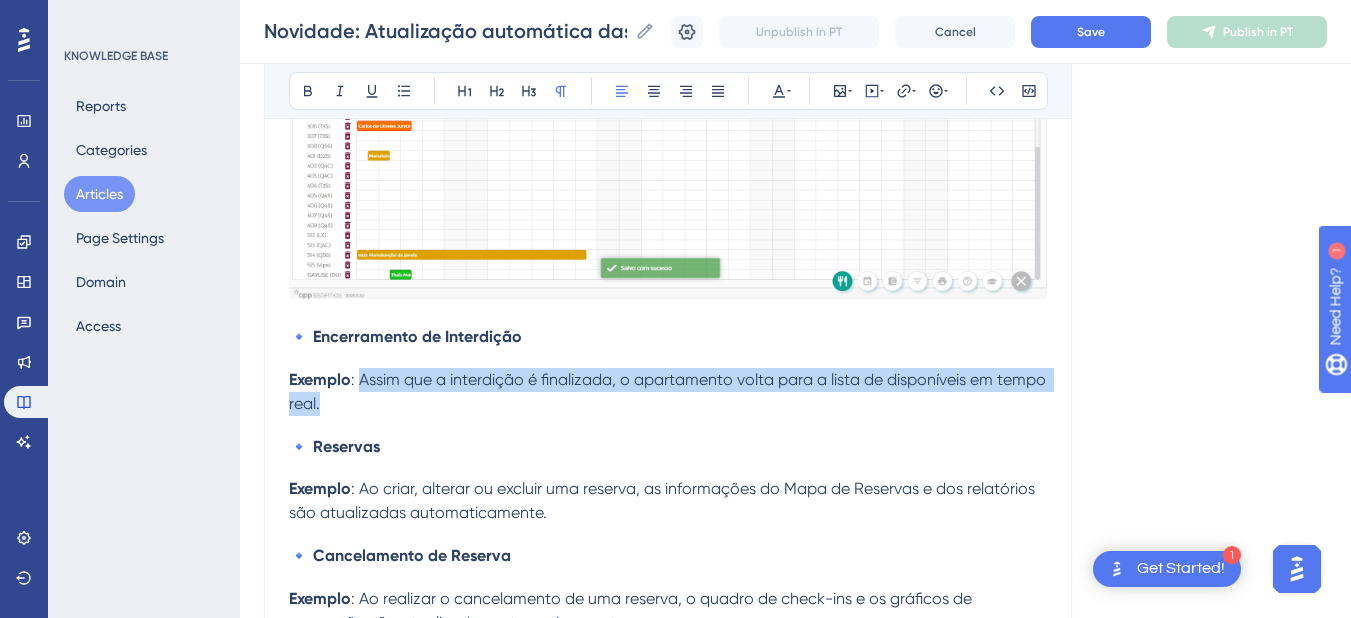 drag, startPoint x: 388, startPoint y: 416, endPoint x: 364, endPoint y: 390, distance: 35.383614 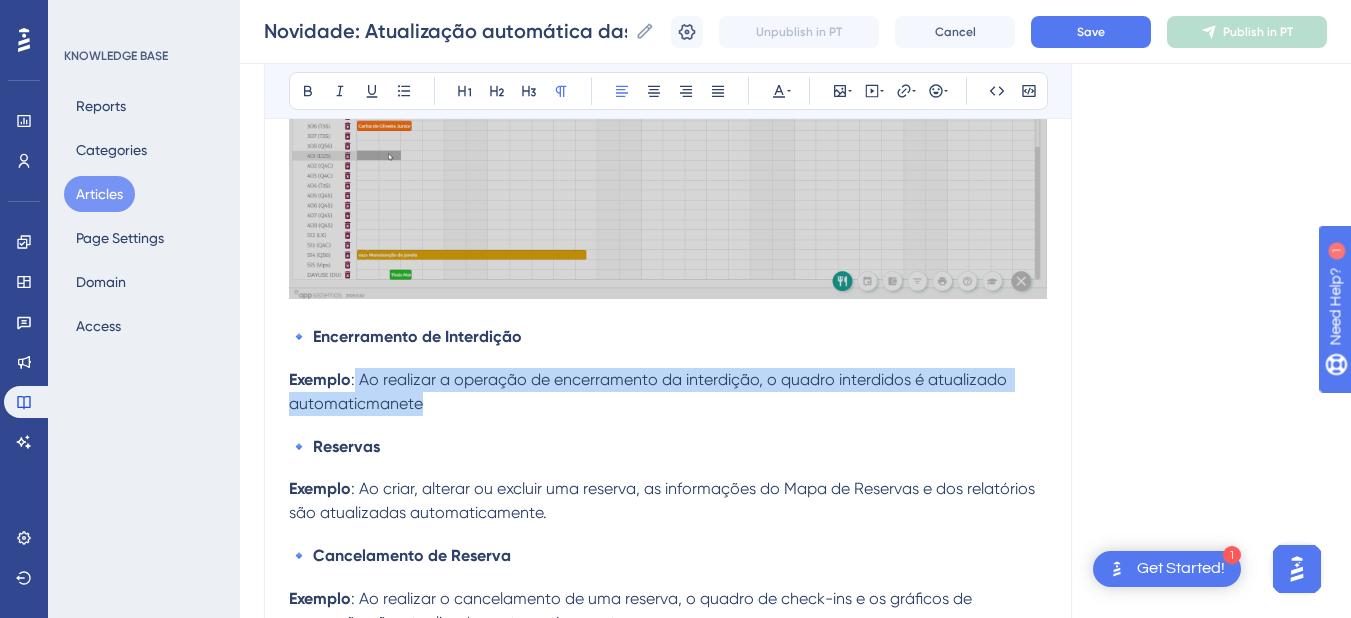 drag, startPoint x: 436, startPoint y: 415, endPoint x: 355, endPoint y: 399, distance: 82.565125 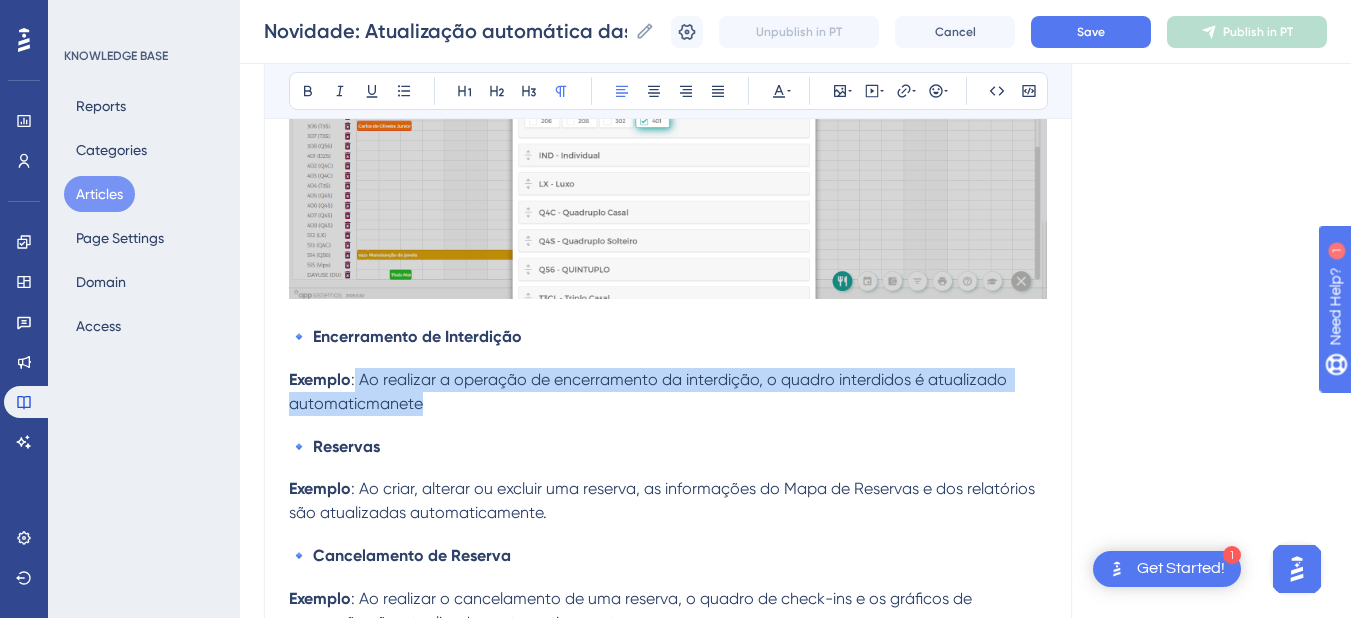 click on "Exemplo : Ao realizar a operação de encerramento da interdição, o quadro interdidos é atualizado automaticmanete" at bounding box center (668, 392) 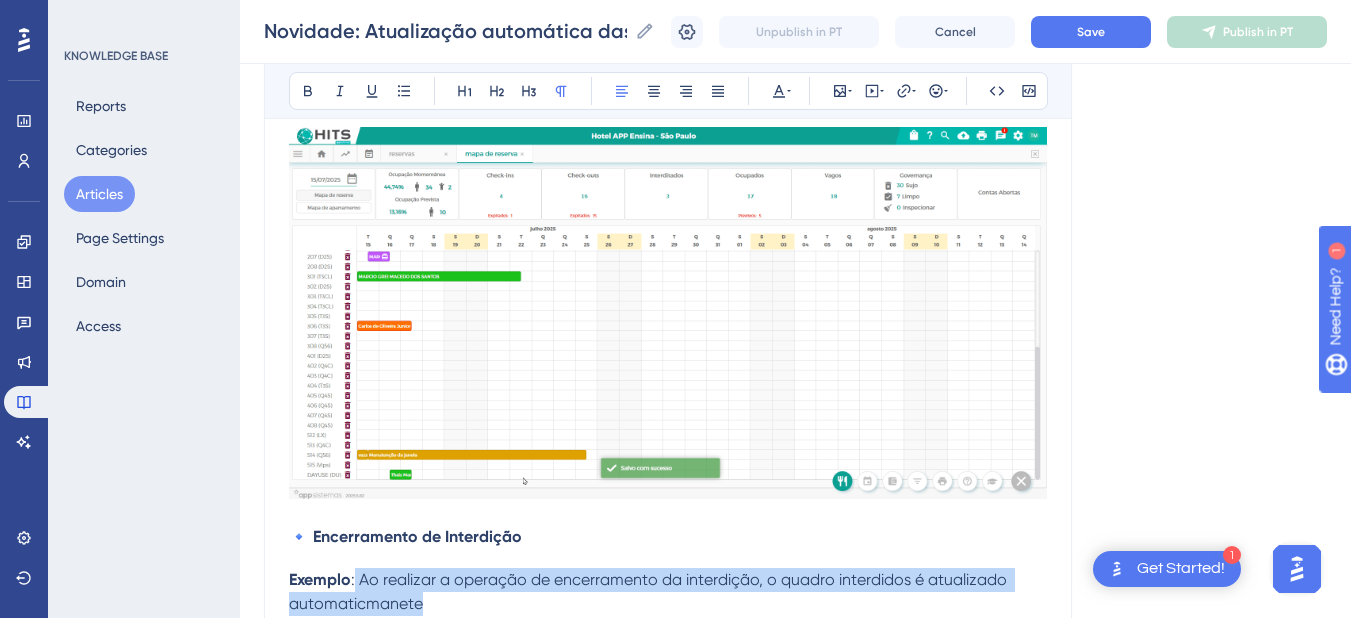 scroll, scrollTop: 1439, scrollLeft: 0, axis: vertical 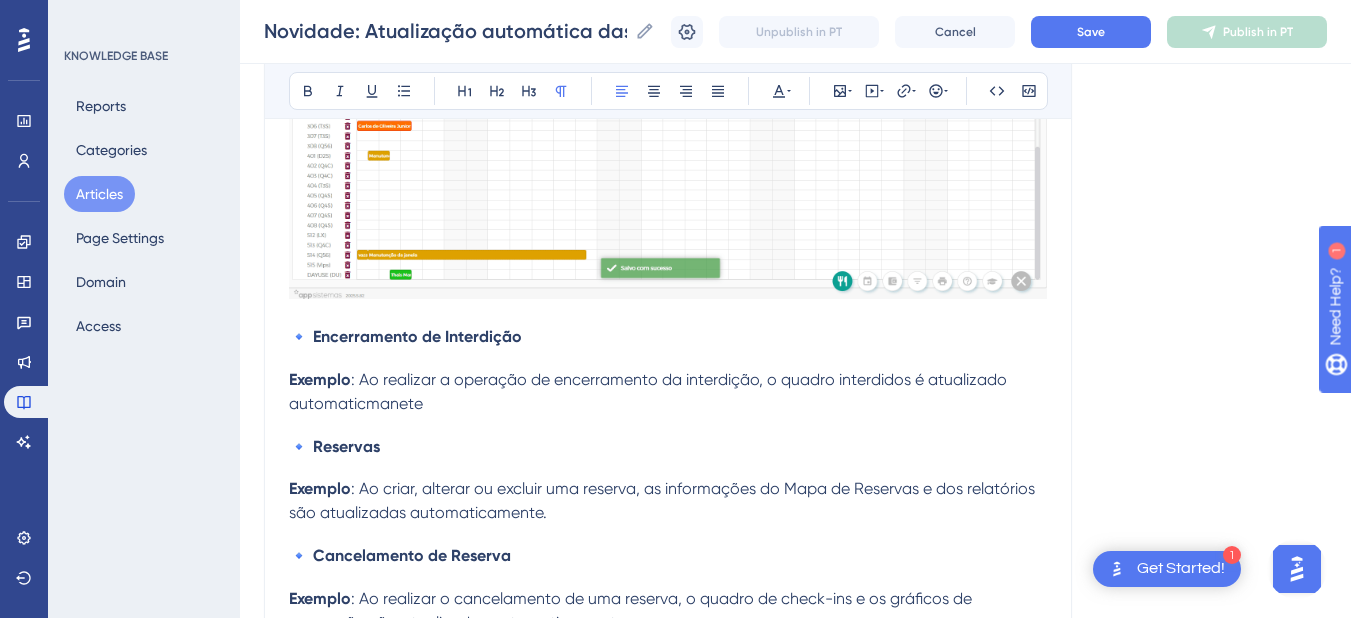 click on "Com o objetivo de otimizar a rotina operacional e garantir que as informações estejam sempre atualizadas, implementamos a  atualização automática de dados  em diversas áreas do sistema. Essa melhoria  dispensa a necessidade de recarregar páginas  para visualizar alterações recentes, proporcionando mais agilidade e precisão no acompanhamento das operações. As informações são atualizadas em tempo real sempre que uma ação é realizada. Isso inclui também os  quadros de totais exibidos no Mapa de Reservas . Onde a atualização automática está disponível? 🔹 Mapa de Reservas Exemplo : Ao inserir uma nova reserva ou cancelar uma existente, o quadro Check-ins  para o dia é atualizado automaticamente. 🔹 Check-ins Exemplo : Quando um hóspede realiza o check-in, o sistema atualiza imediatamente a lista de hóspedes presentes e os gráficos de ocupação do dia. 🔹 Check-outs Exemplo Ocupados do Mapa de reservas. 🔹Apartamentos Ocupados Exemplo 🔹 Apartamentos Interditados Exemplo :" at bounding box center (668, 1158) 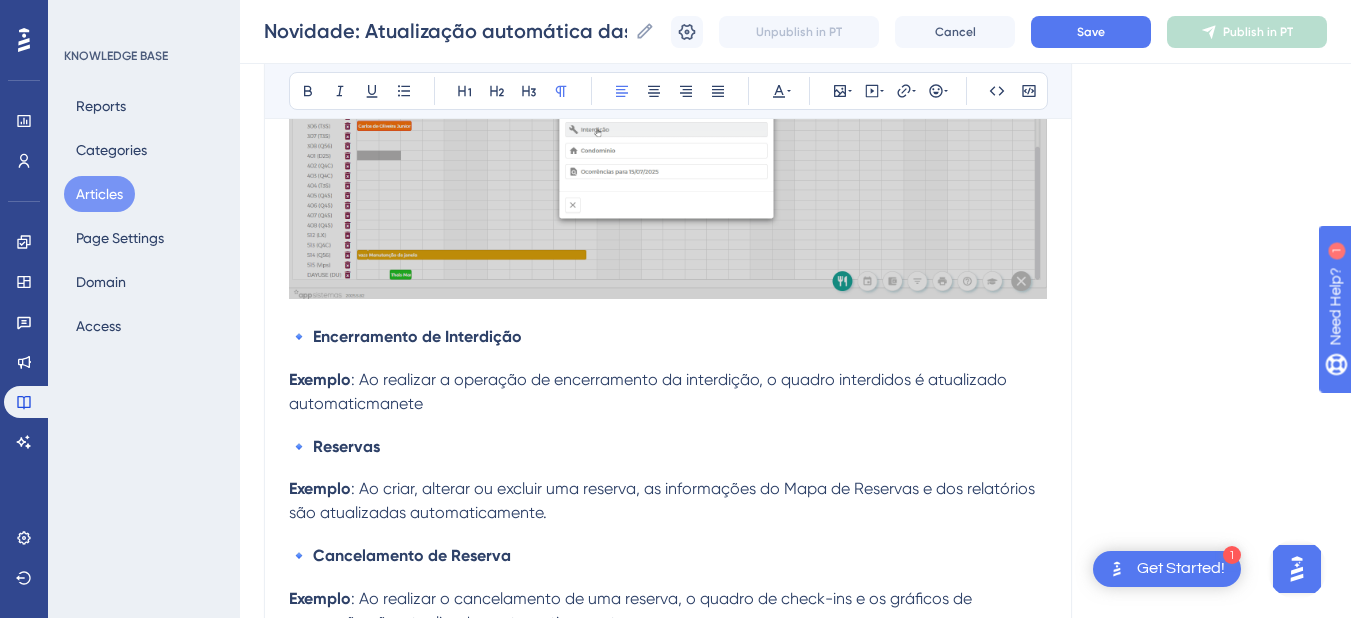 click on "Exemplo : Ao realizar a operação de encerramento da interdição, o quadro interdidos é atualizado automaticmanete" at bounding box center [668, 392] 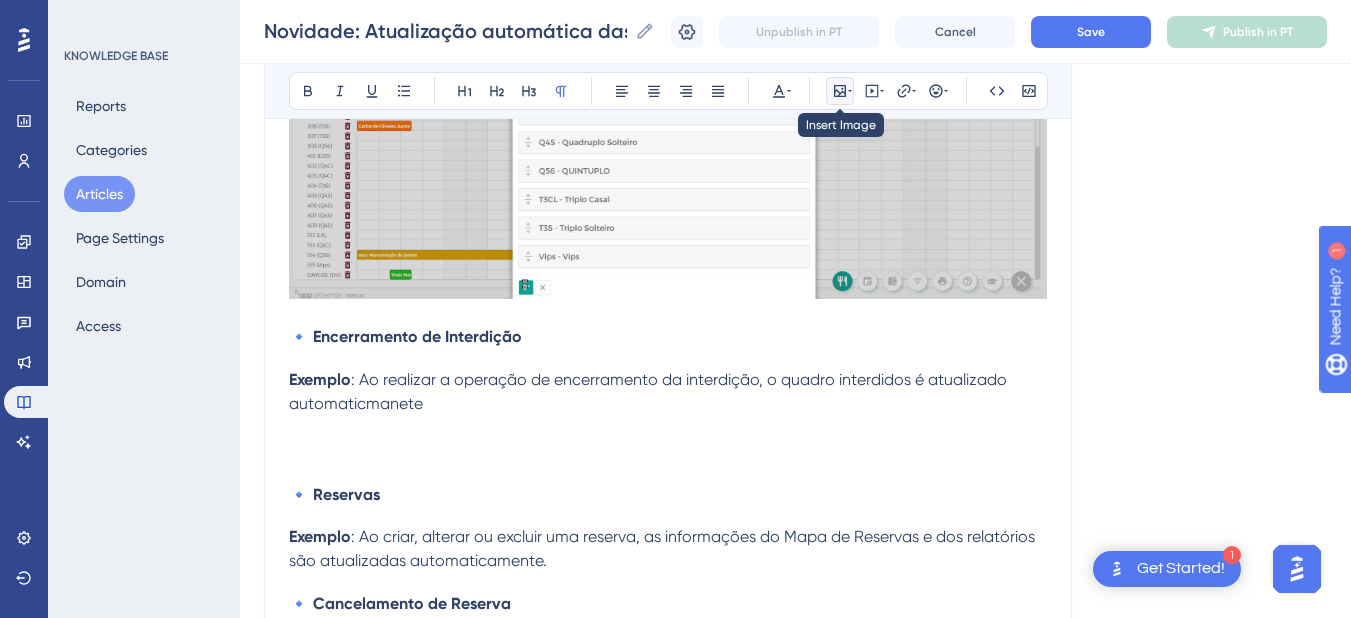 click 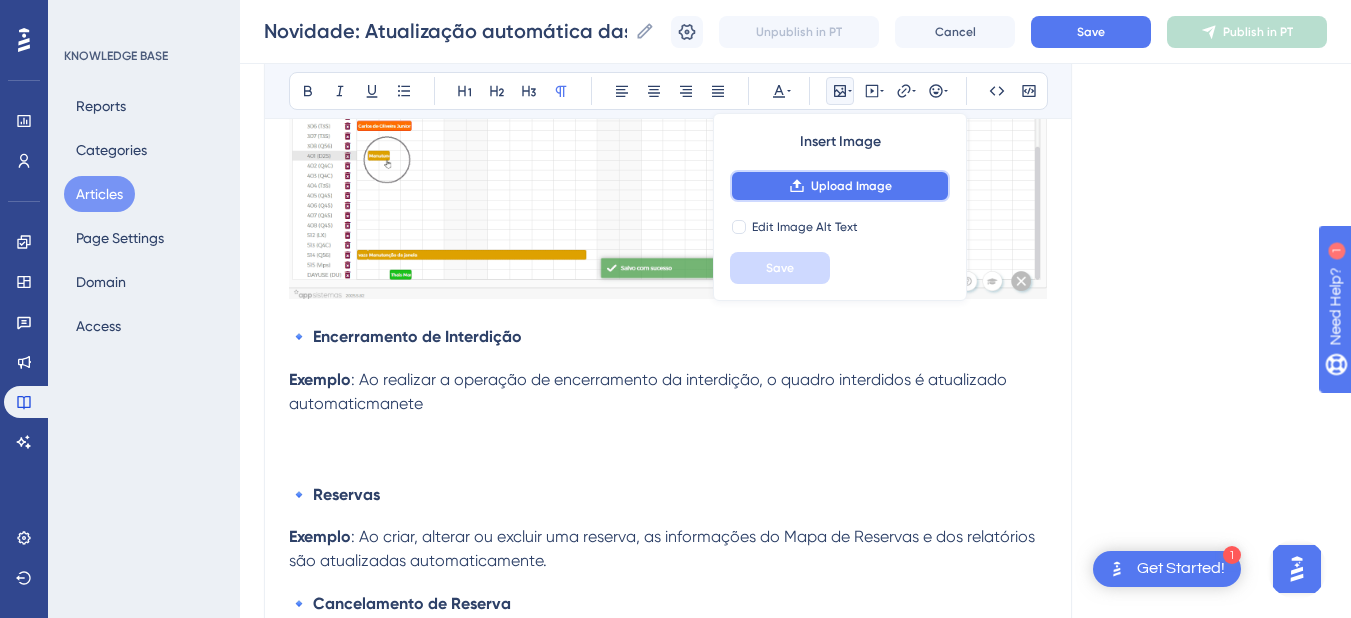 click on "Upload Image" at bounding box center (840, 186) 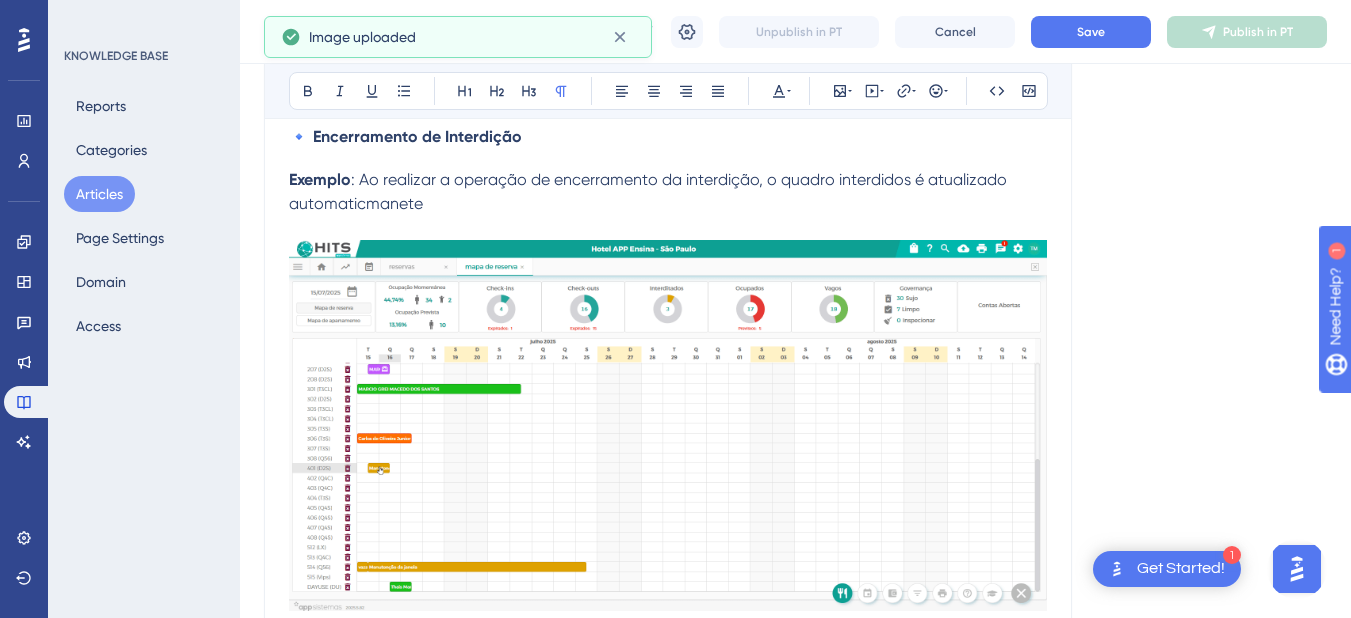 scroll, scrollTop: 1839, scrollLeft: 0, axis: vertical 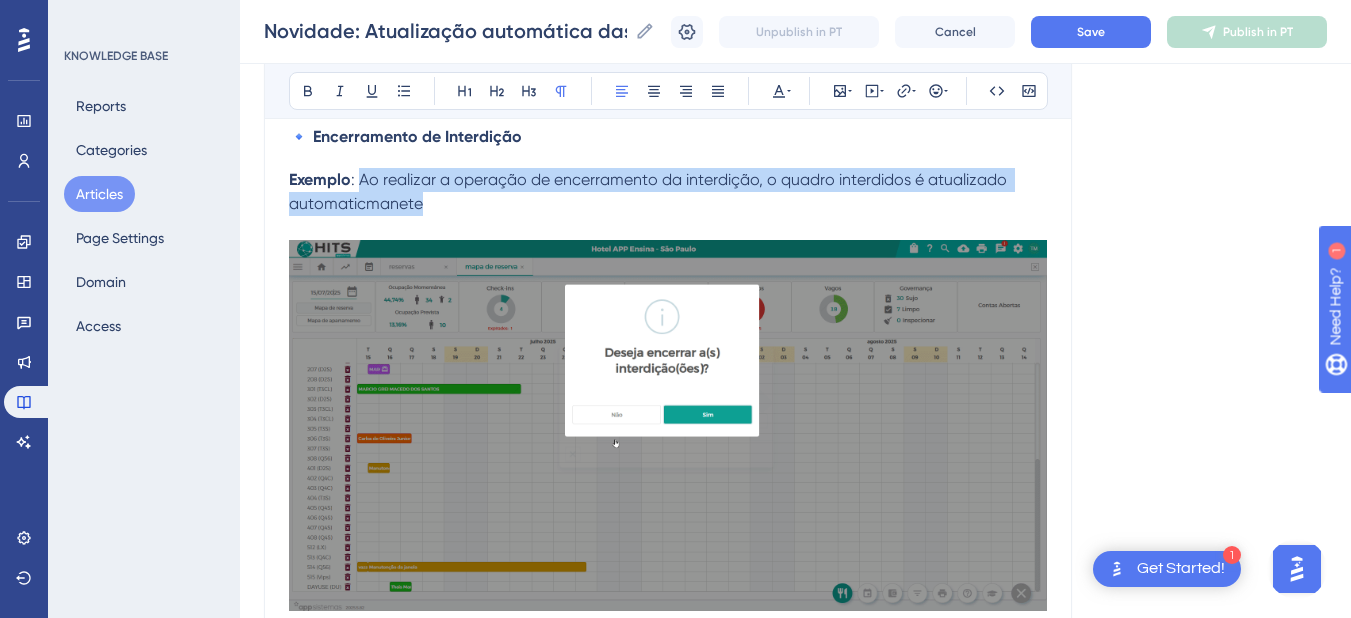 drag, startPoint x: 432, startPoint y: 218, endPoint x: 364, endPoint y: 198, distance: 70.88018 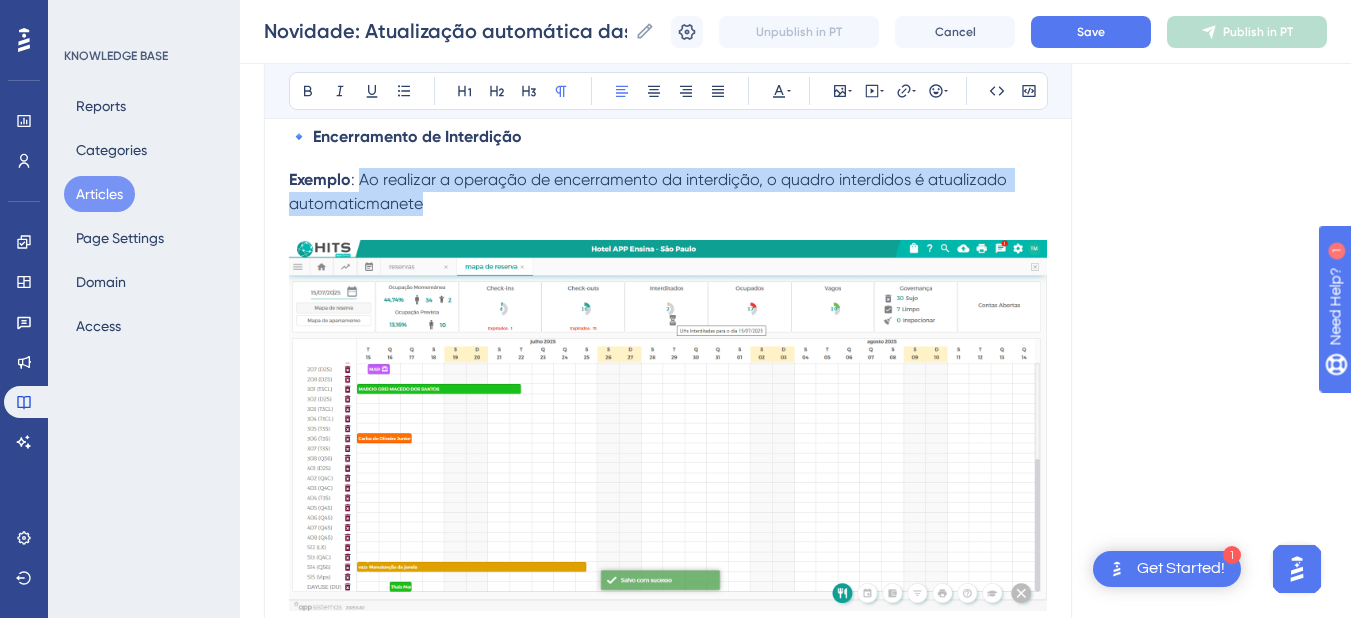 click on "Exemplo : Ao realizar a operação de encerramento da interdição, o quadro interdidos é atualizado automaticmanete" at bounding box center [668, 192] 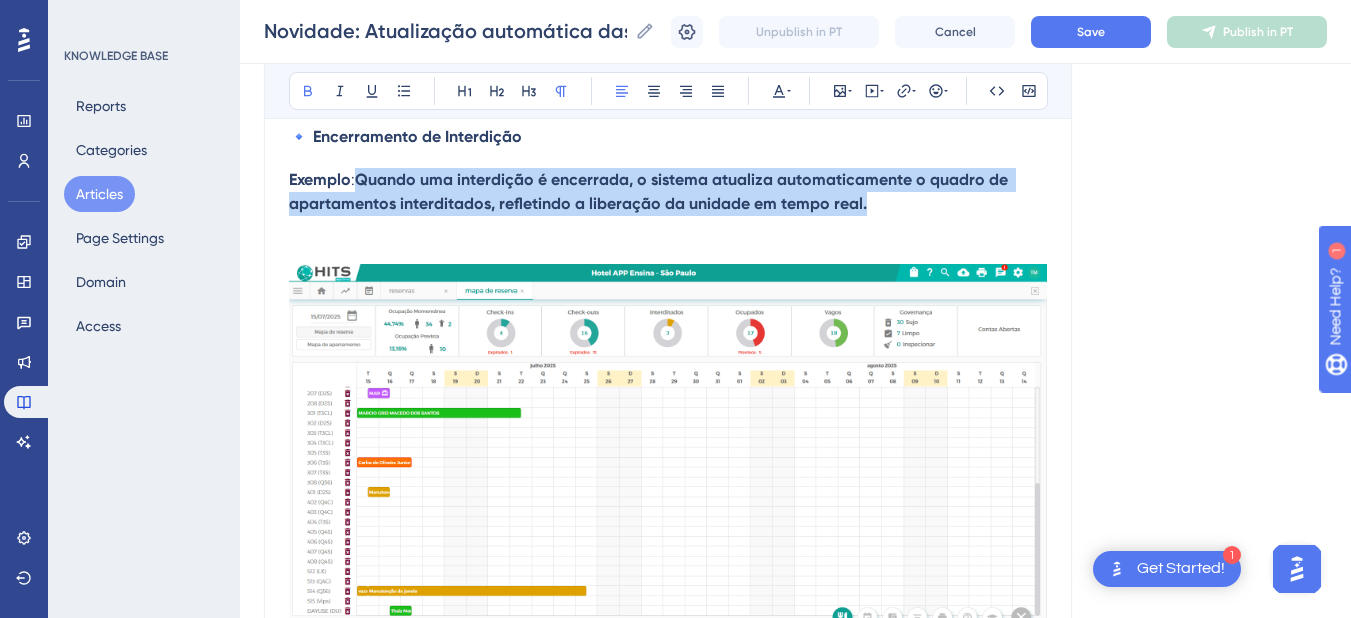 drag, startPoint x: 898, startPoint y: 218, endPoint x: 365, endPoint y: 194, distance: 533.54004 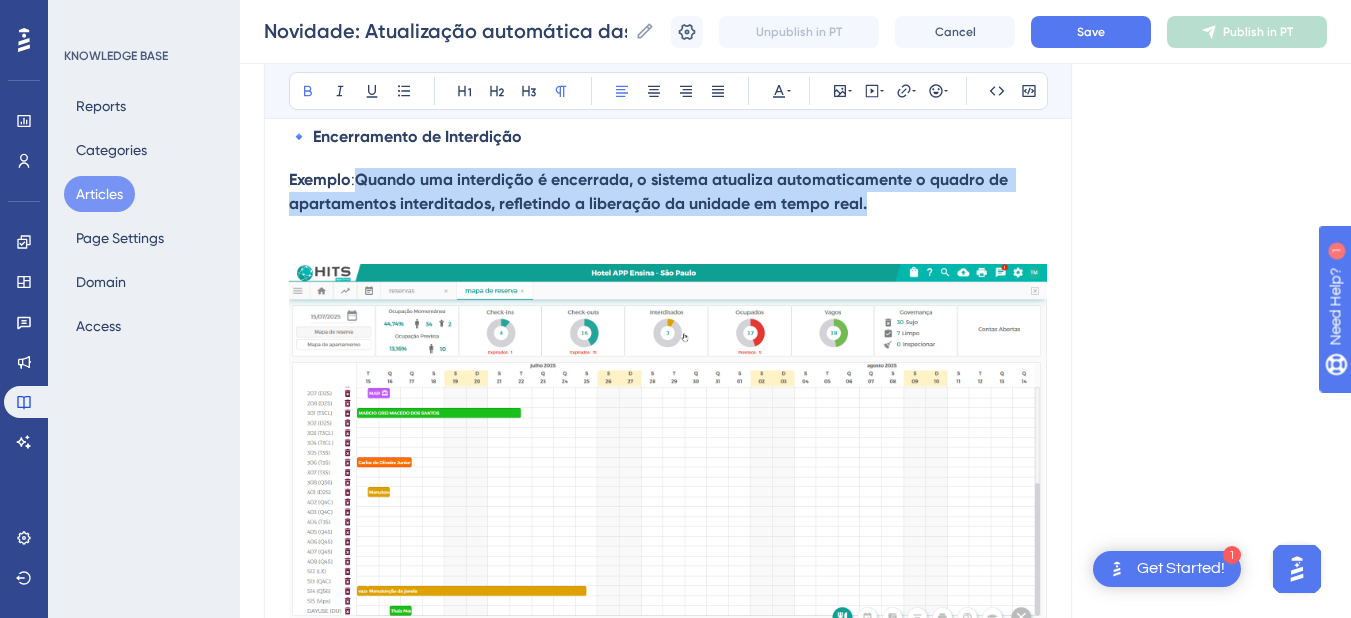 click on "Exemplo :  Quando uma interdição é encerrada, o sistema atualiza automaticamente o quadro de apartamentos interditados, refletindo a liberação da unidade em tempo real." at bounding box center [668, 192] 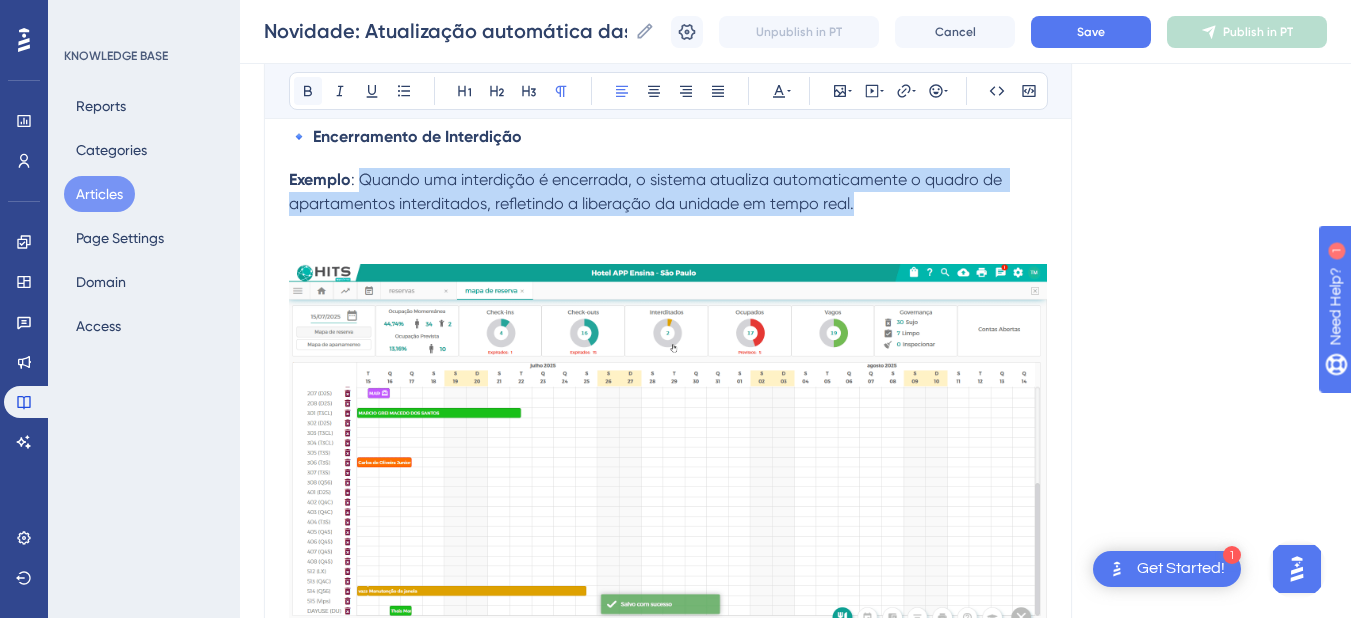 click at bounding box center (308, 91) 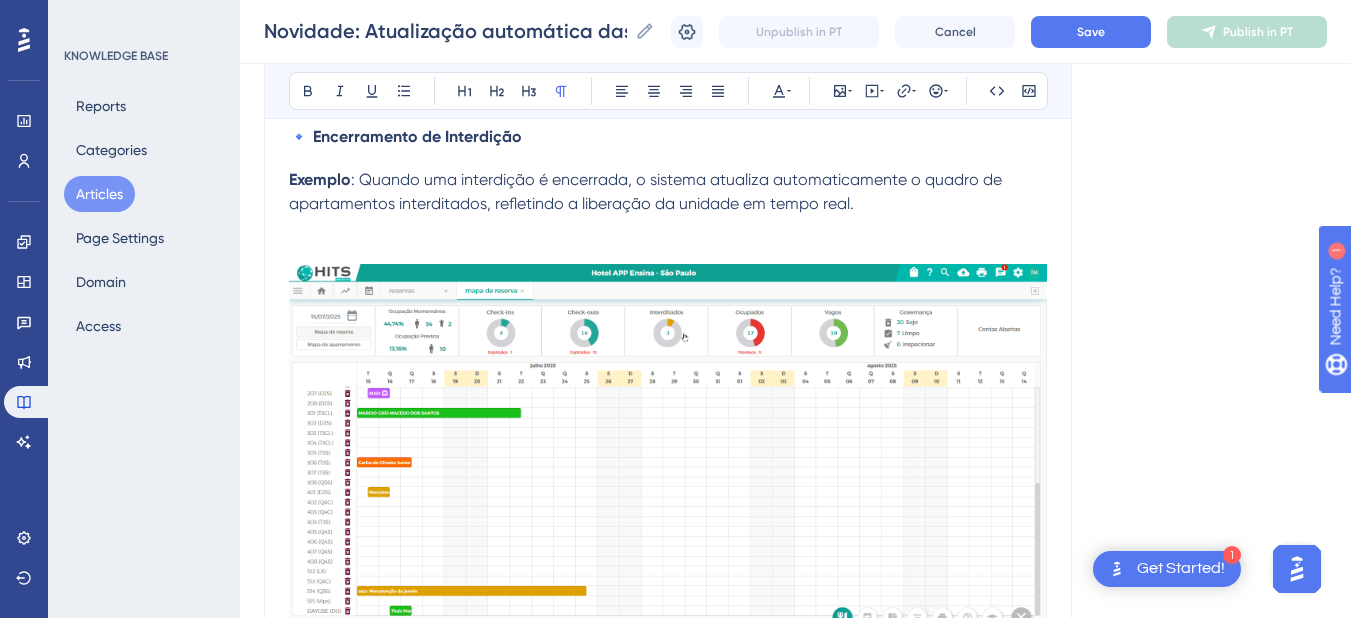 click at bounding box center [668, 252] 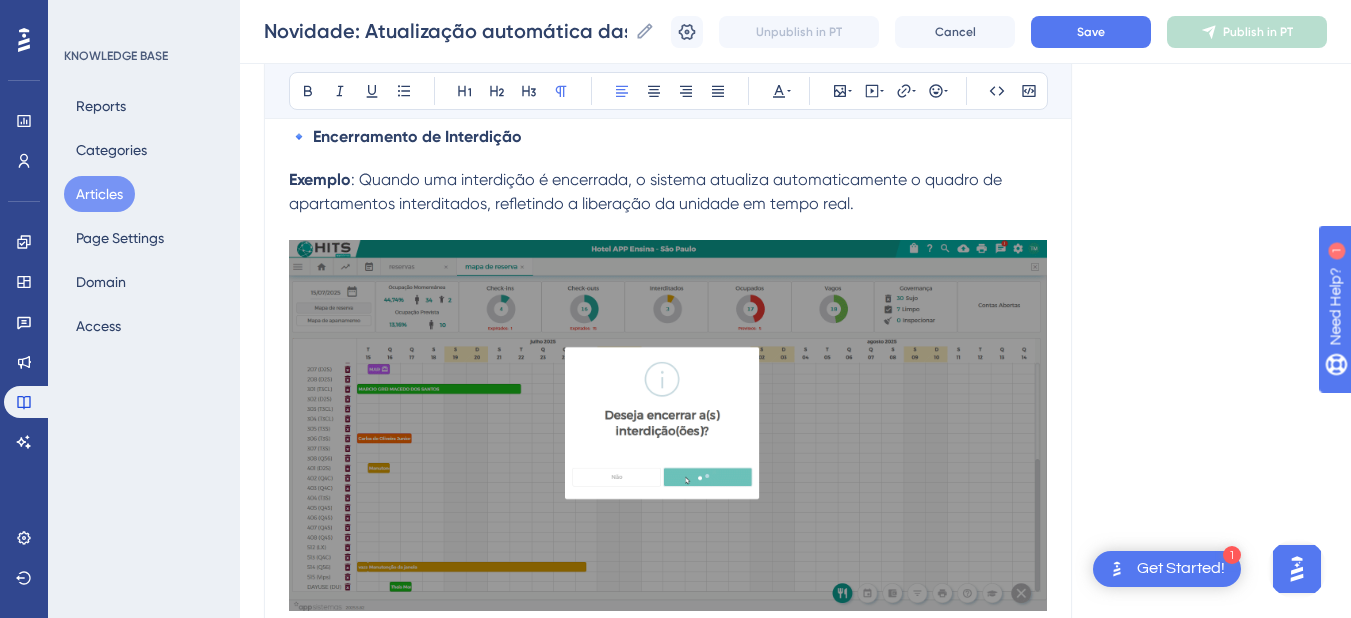 click on "Exemplo : Quando uma interdição é encerrada, o sistema atualiza automaticamente o quadro de apartamentos interditados, refletindo a liberação da unidade em tempo real." at bounding box center (668, 192) 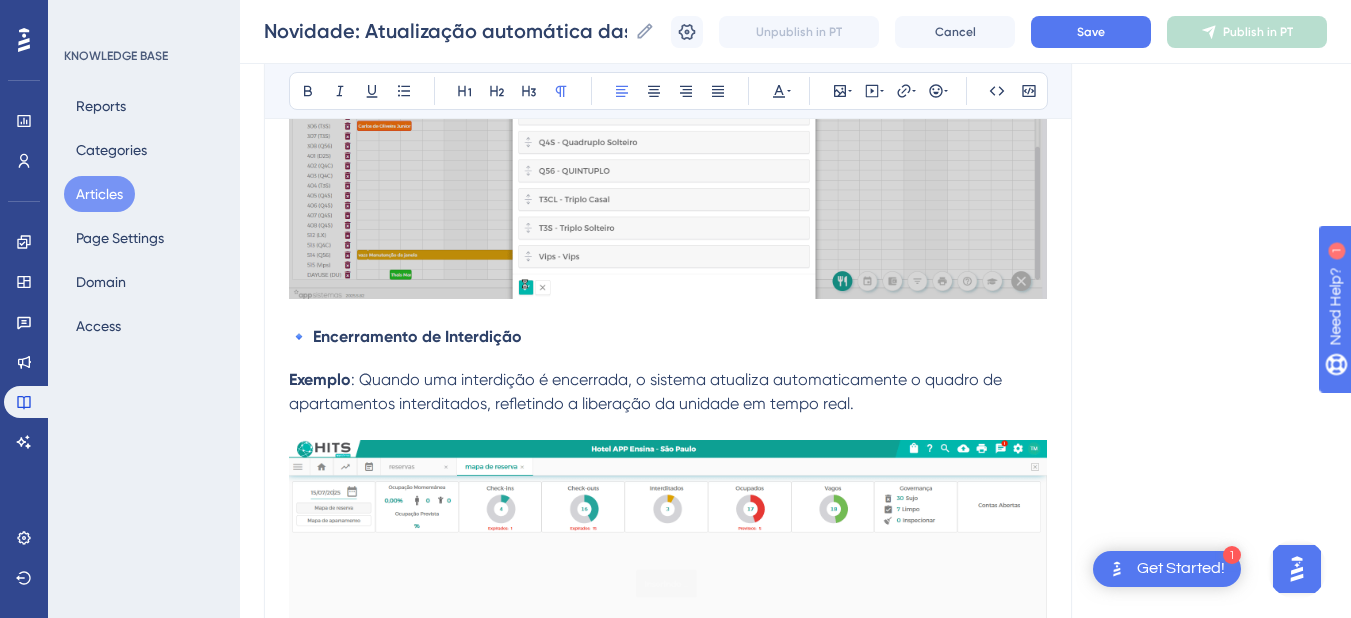 scroll, scrollTop: 1039, scrollLeft: 0, axis: vertical 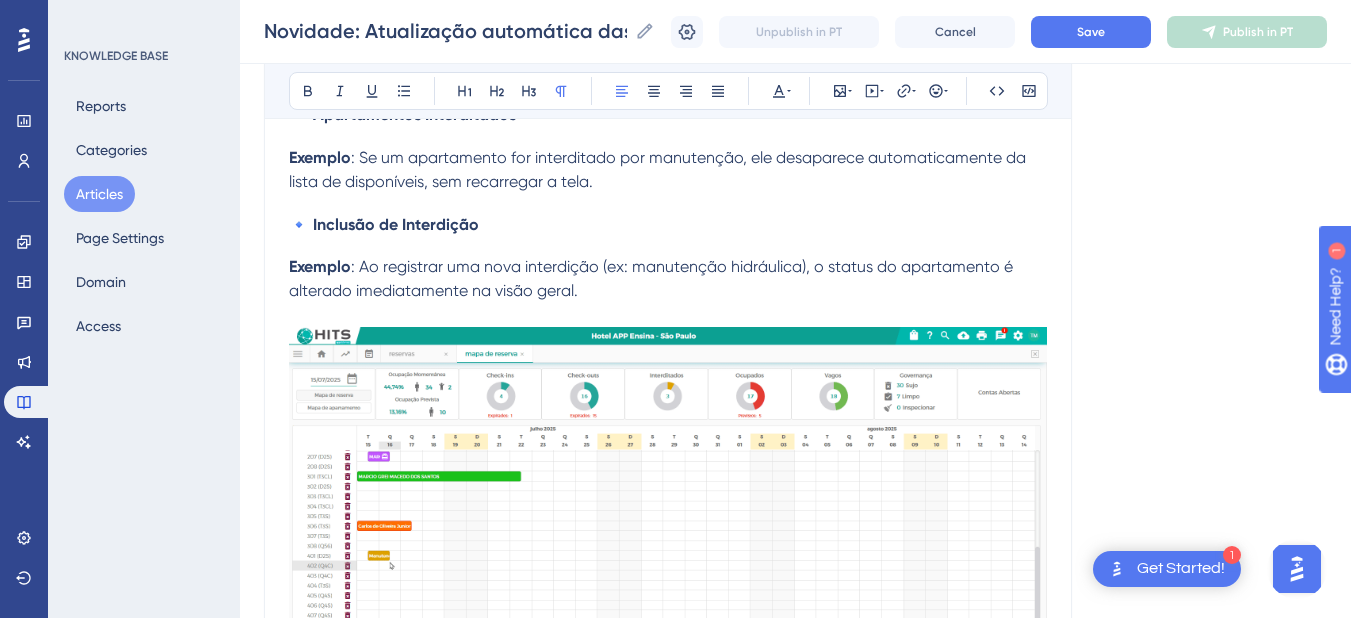 click on ": Ao registrar uma nova interdição (ex: manutenção hidráulica), o status do apartamento é alterado imediatamente na visão geral." at bounding box center [653, 278] 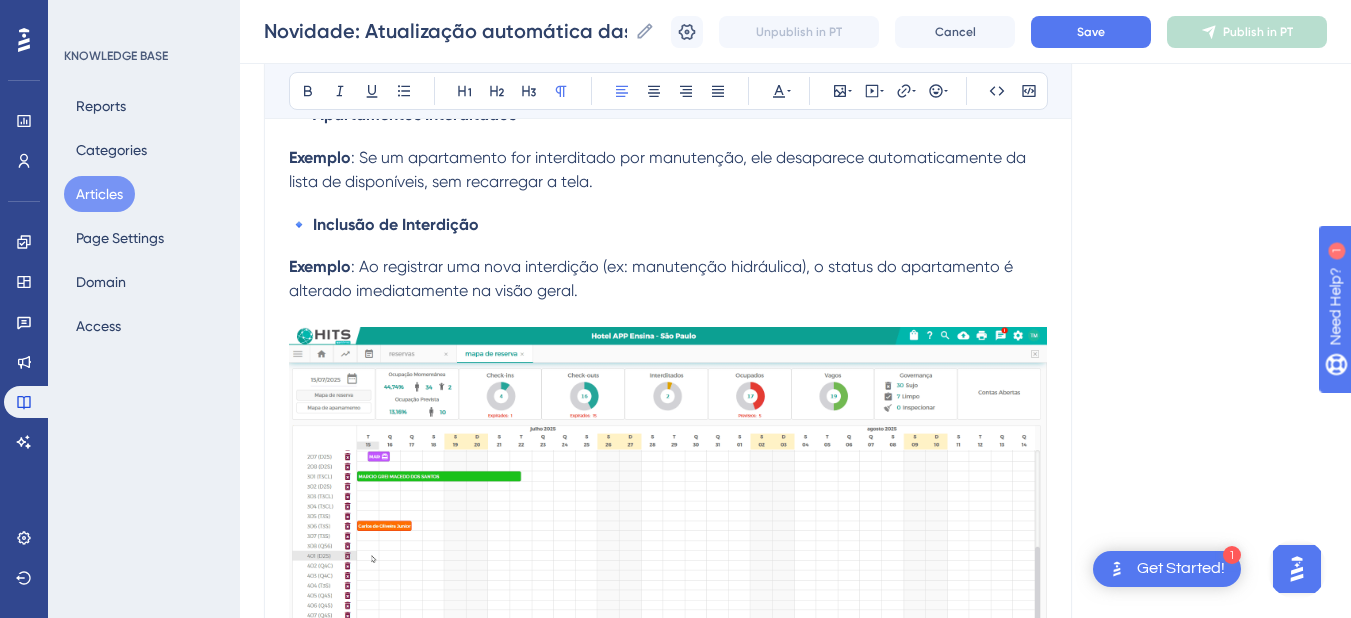 click on "Exemplo : Ao registrar uma nova interdição (ex: manutenção hidráulica), o status do apartamento é alterado imediatamente na visão geral." at bounding box center [668, 279] 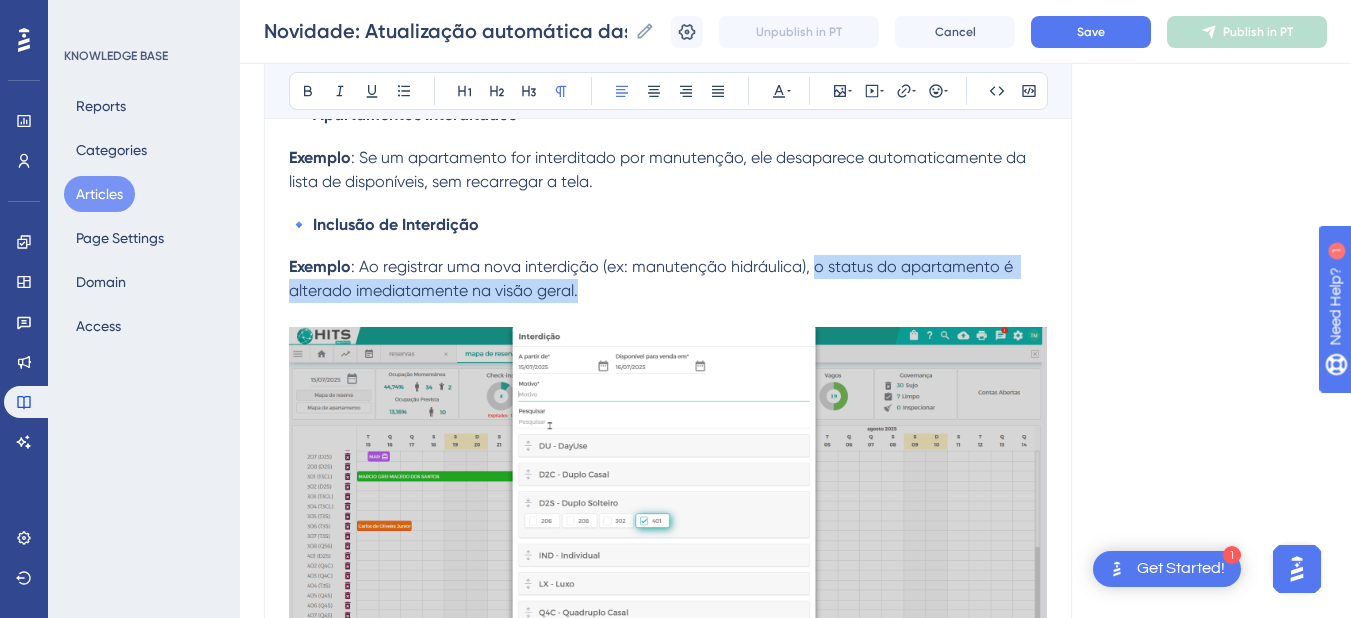 drag, startPoint x: 607, startPoint y: 301, endPoint x: 815, endPoint y: 282, distance: 208.86598 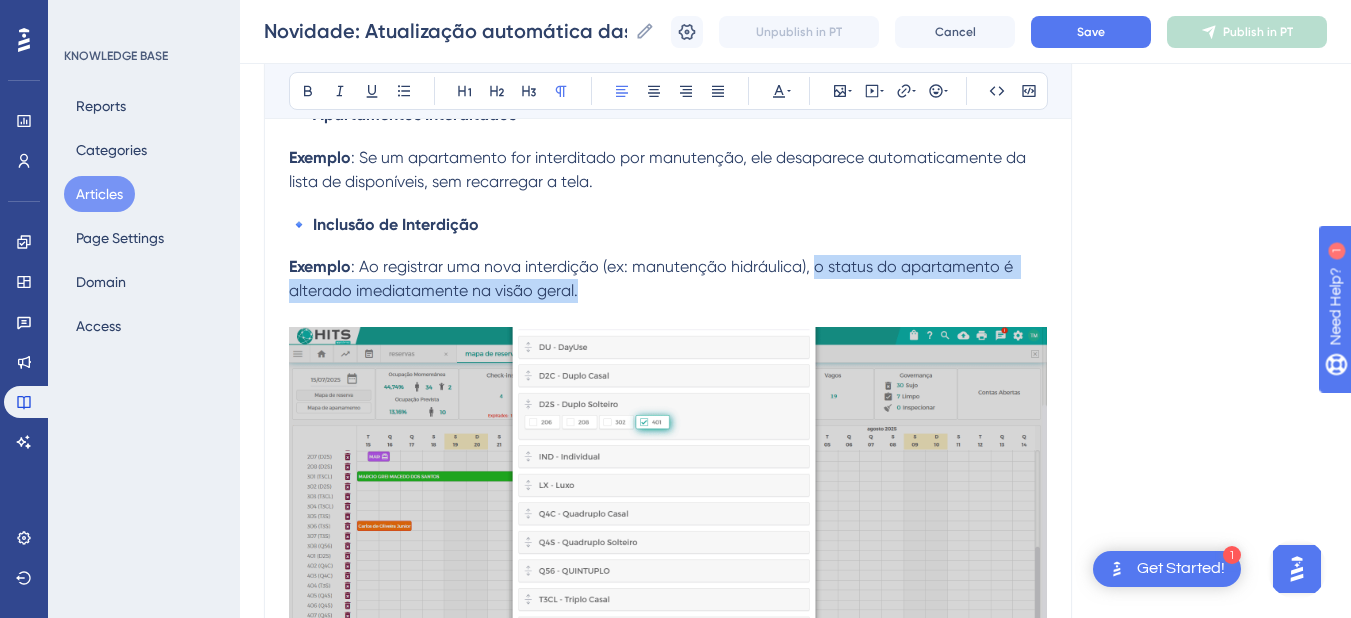 click on "Exemplo : Ao registrar uma nova interdição (ex: manutenção hidráulica), o status do apartamento é alterado imediatamente na visão geral." at bounding box center [668, 279] 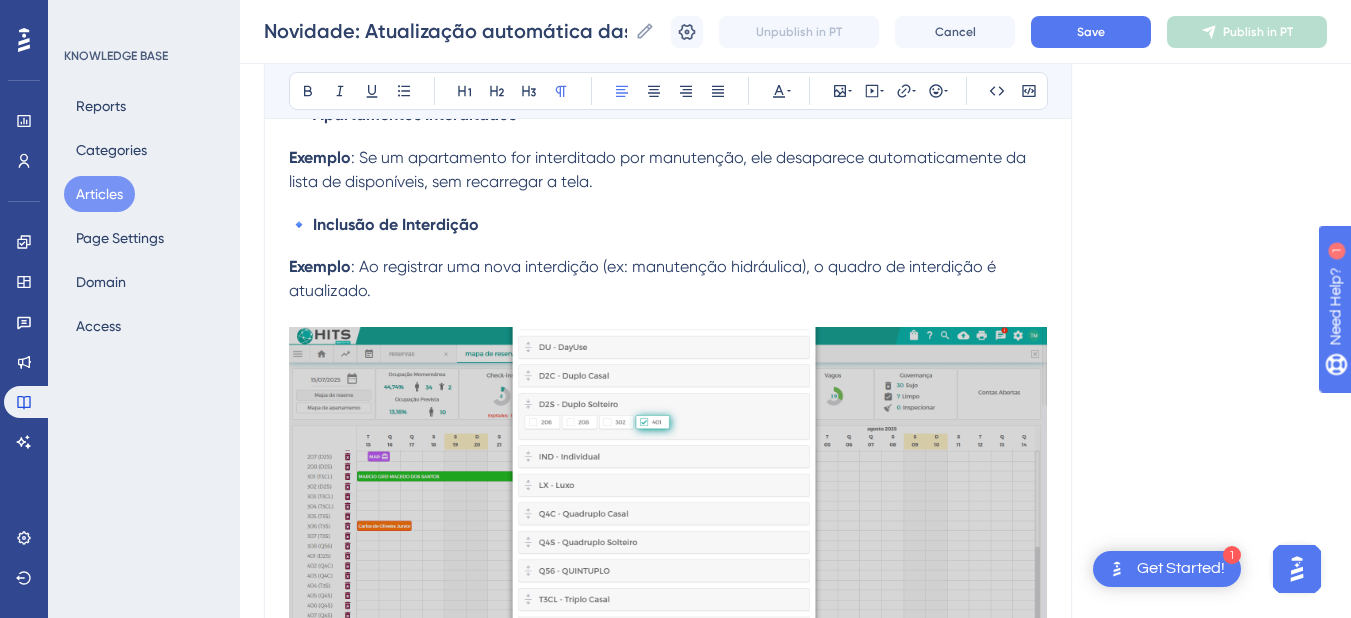 scroll, scrollTop: 839, scrollLeft: 0, axis: vertical 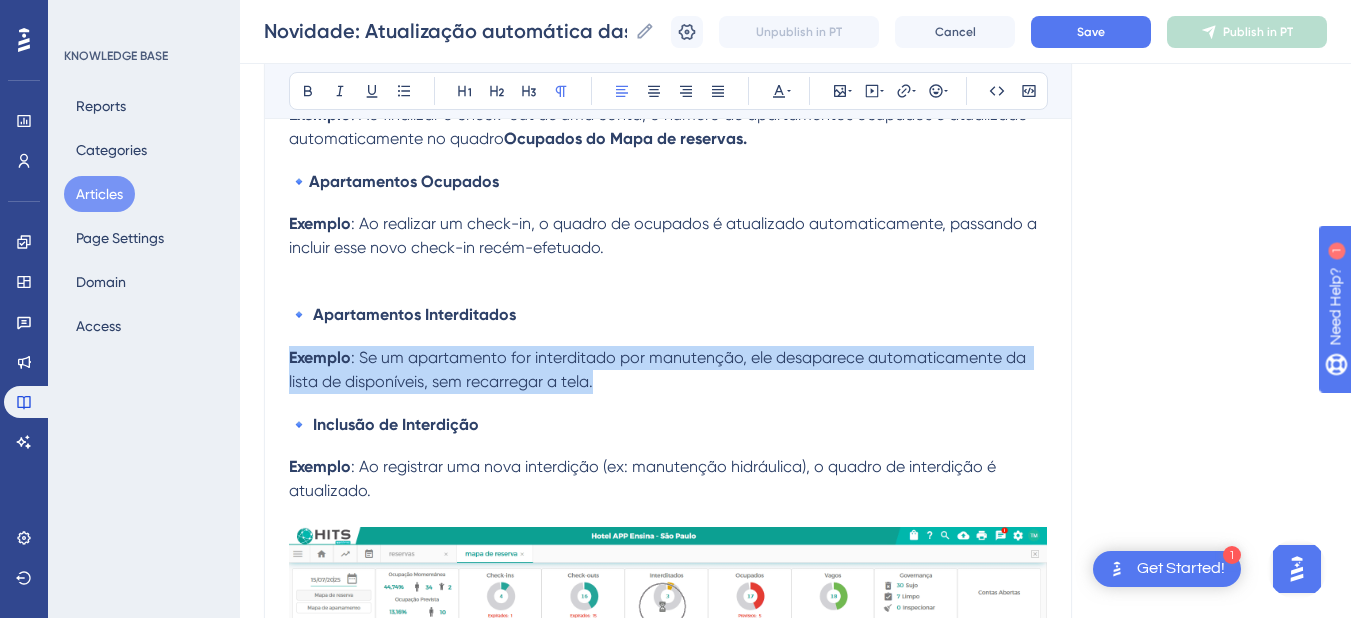 drag, startPoint x: 635, startPoint y: 388, endPoint x: 286, endPoint y: 368, distance: 349.5726 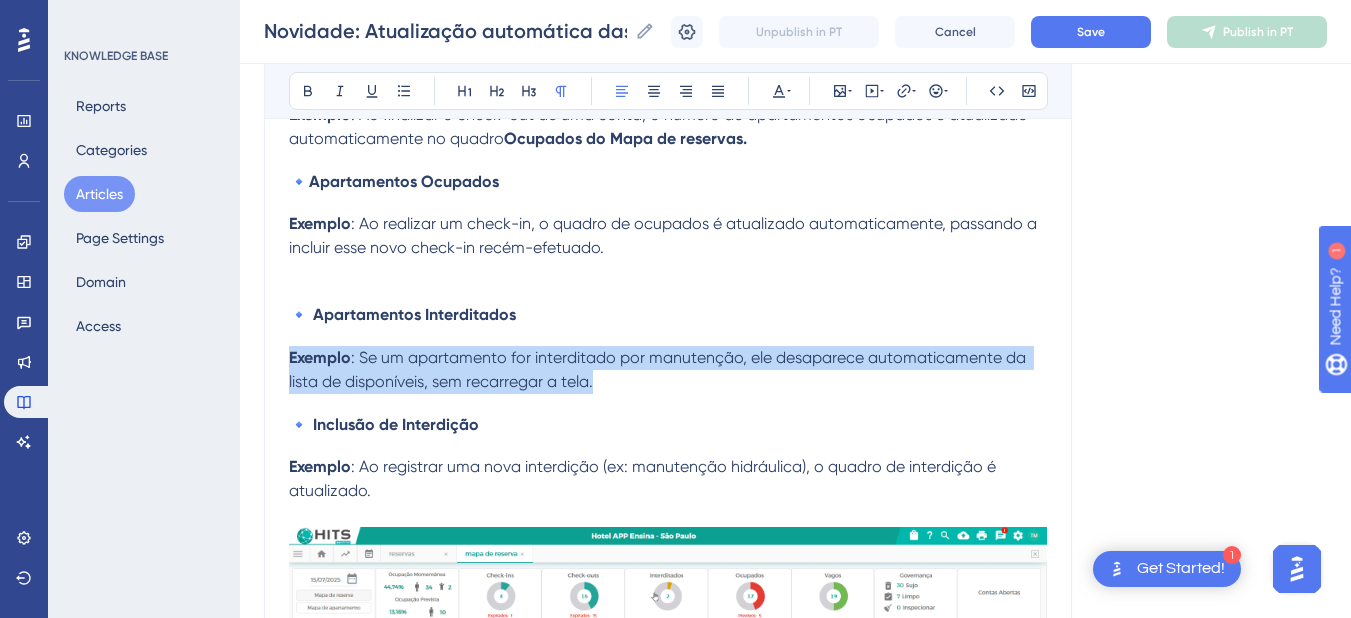 click on "Novidade: Atualização automática das informações no sistema Neste artigo, explicamos como funciona a atualização automática das informações no sistema e em quais áreas ela está disponível. Bold Italic Underline Bullet Point Heading 1 Heading 2 Heading 3 Normal Align Left Align Center Align Right Align Justify Text Color Insert Image Embed Video Hyperlink Emojis Code Code Block Com o objetivo de otimizar a rotina operacional e garantir que as informações estejam sempre atualizadas, implementamos a  atualização automática de dados  em diversas áreas do sistema. Essa melhoria  dispensa a necessidade de recarregar páginas  para visualizar alterações recentes, proporcionando mais agilidade e precisão no acompanhamento das operações. As informações são atualizadas em tempo real sempre que uma ação é realizada. Isso inclui também os  quadros de totais exibidos no Mapa de Reservas . Onde a atualização automática está disponível? 🔹 Mapa de Reservas Exemplo 🔹 Check-ins Exemplo" at bounding box center (668, 1872) 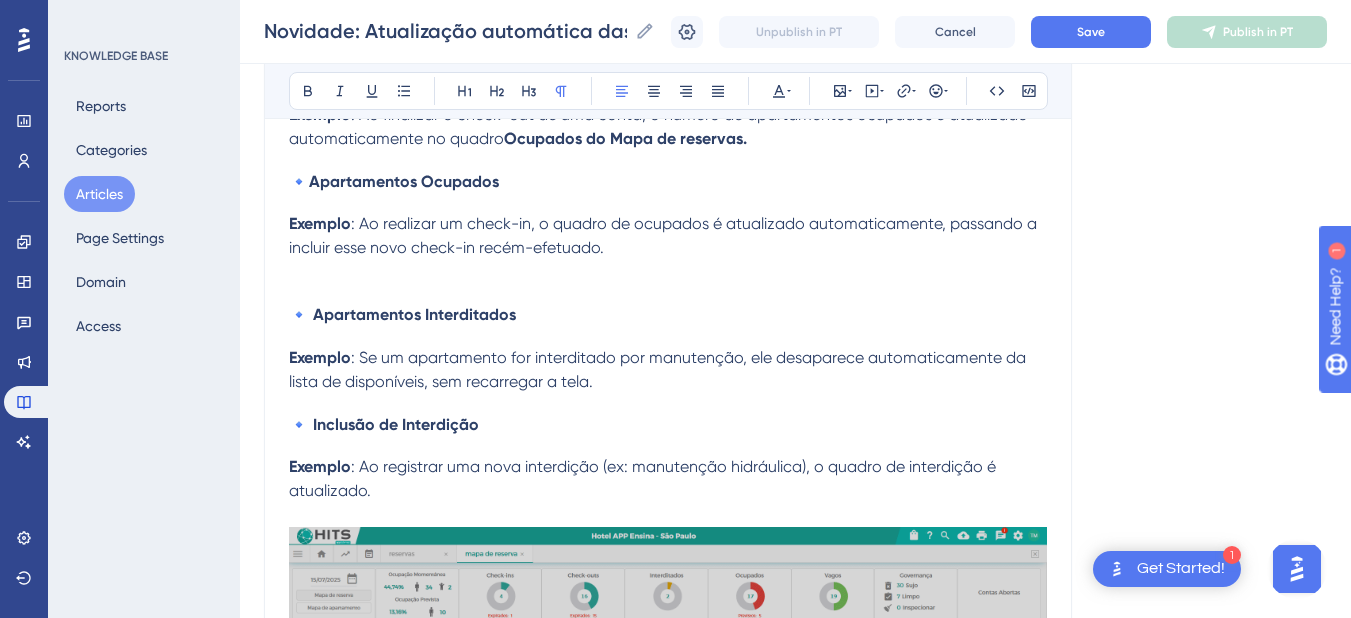 click on "Com o objetivo de otimizar a rotina operacional e garantir que as informações estejam sempre atualizadas, implementamos a  atualização automática de dados  em diversas áreas do sistema. Essa melhoria  dispensa a necessidade de recarregar páginas  para visualizar alterações recentes, proporcionando mais agilidade e precisão no acompanhamento das operações. As informações são atualizadas em tempo real sempre que uma ação é realizada. Isso inclui também os  quadros de totais exibidos no Mapa de Reservas . Onde a atualização automática está disponível? 🔹 Mapa de Reservas Exemplo : Ao inserir uma nova reserva ou cancelar uma existente, o quadro Check-ins  para o dia é atualizado automaticamente. 🔹 Check-ins Exemplo : Quando um hóspede realiza o check-in, o sistema atualiza imediatamente a lista de hóspedes presentes e os gráficos de ocupação do dia. 🔹 Check-outs Exemplo Ocupados do Mapa de reservas. 🔹Apartamentos Ocupados Exemplo 🔹 Apartamentos Interditados Exemplo :" at bounding box center [668, 1960] 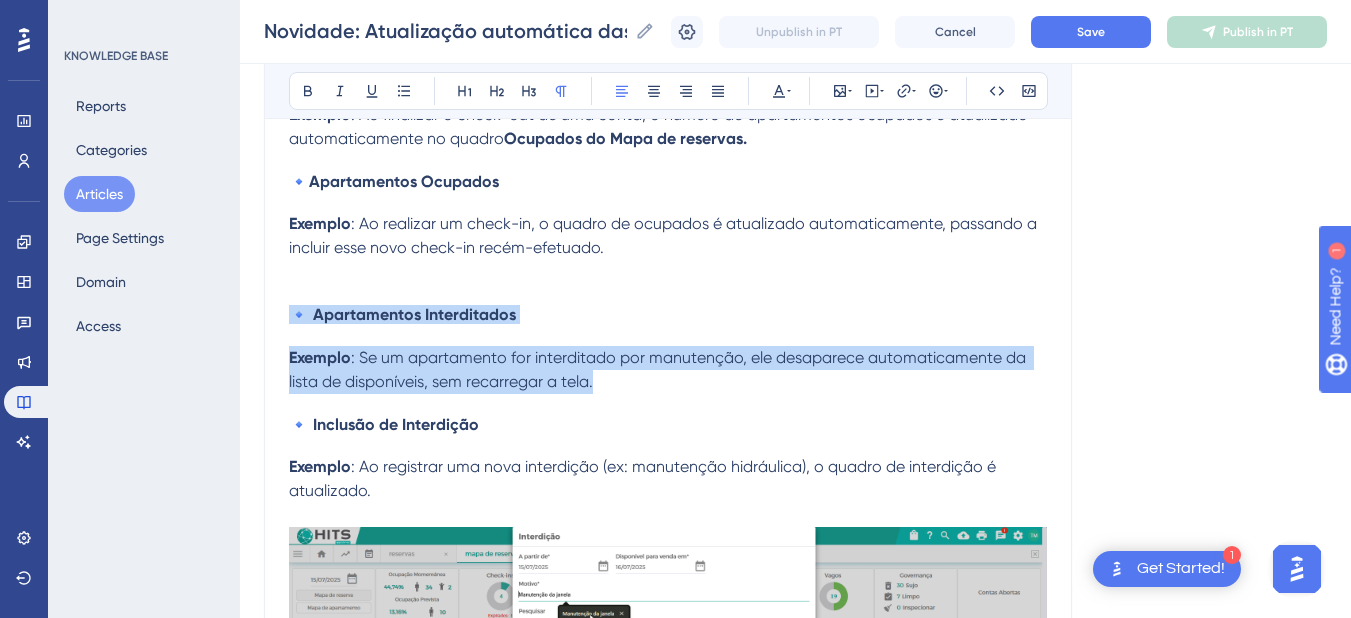 drag, startPoint x: 621, startPoint y: 399, endPoint x: 272, endPoint y: 329, distance: 355.95084 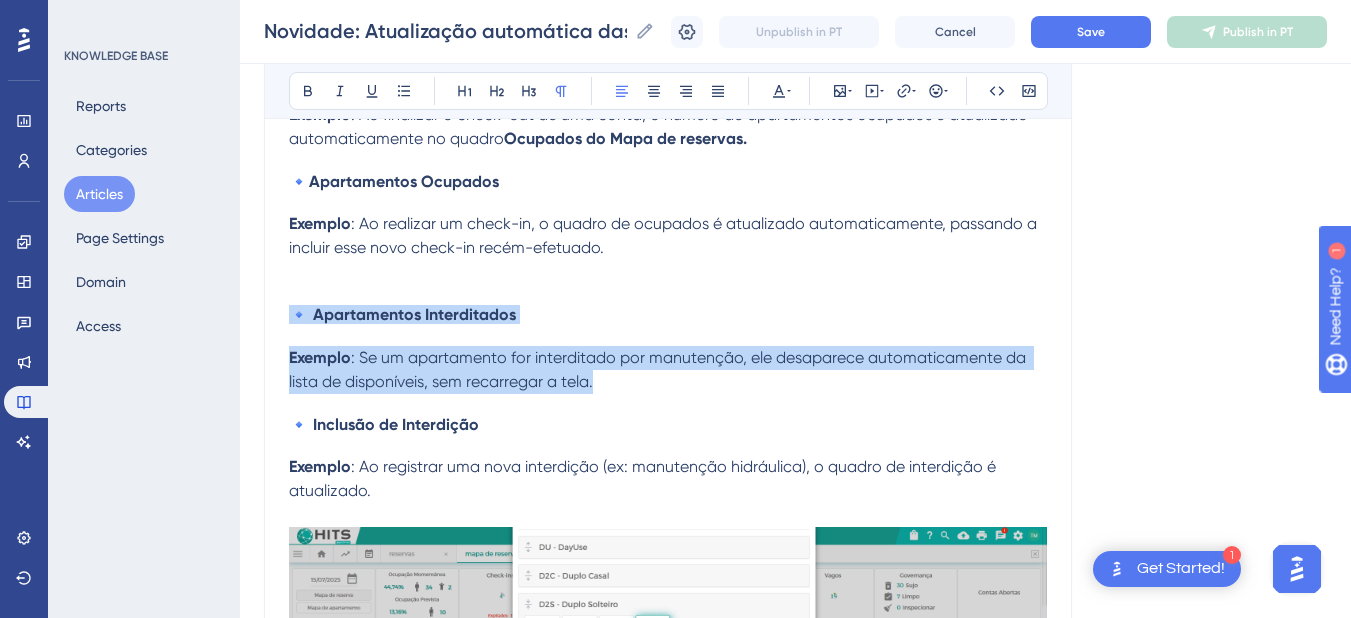 click on "Novidade: Atualização automática das informações no sistema Neste artigo, explicamos como funciona a atualização automática das informações no sistema e em quais áreas ela está disponível. Bold Italic Underline Bullet Point Heading 1 Heading 2 Heading 3 Normal Align Left Align Center Align Right Align Justify Text Color Insert Image Embed Video Hyperlink Emojis Code Code Block Com o objetivo de otimizar a rotina operacional e garantir que as informações estejam sempre atualizadas, implementamos a  atualização automática de dados  em diversas áreas do sistema. Essa melhoria  dispensa a necessidade de recarregar páginas  para visualizar alterações recentes, proporcionando mais agilidade e precisão no acompanhamento das operações. As informações são atualizadas em tempo real sempre que uma ação é realizada. Isso inclui também os  quadros de totais exibidos no Mapa de Reservas . Onde a atualização automática está disponível? 🔹 Mapa de Reservas Exemplo 🔹 Check-ins Exemplo" at bounding box center (668, 1872) 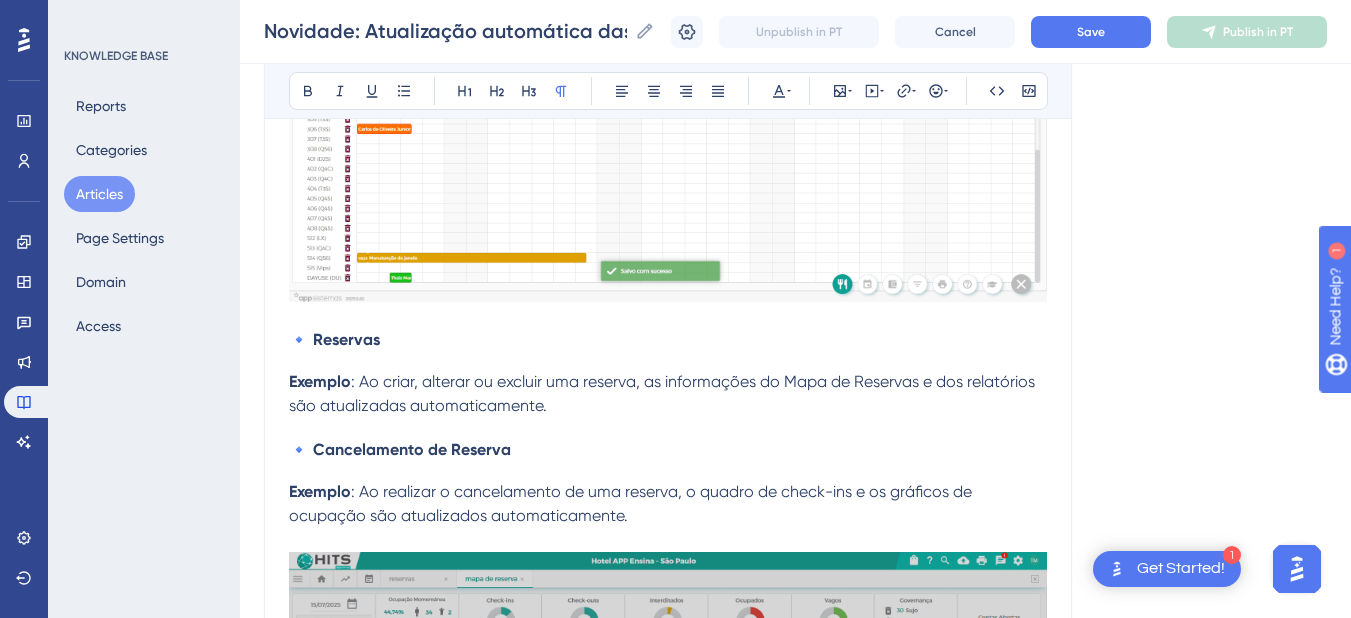 scroll, scrollTop: 2039, scrollLeft: 0, axis: vertical 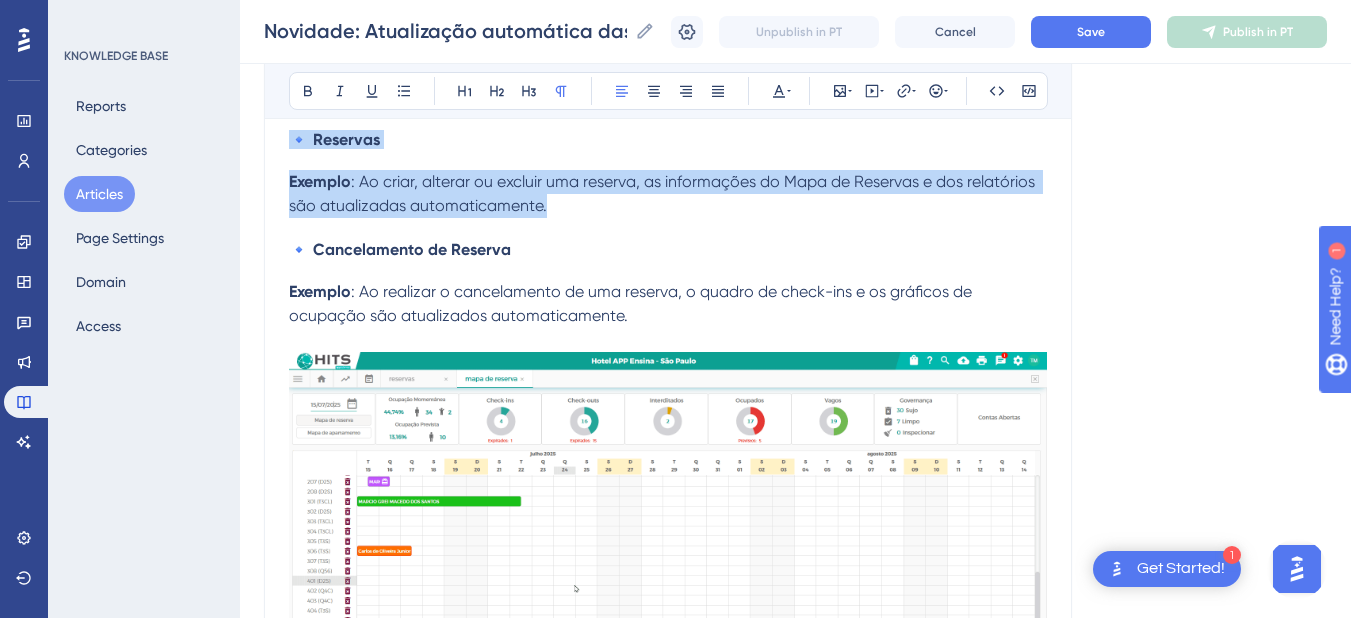 drag, startPoint x: 570, startPoint y: 217, endPoint x: 286, endPoint y: 162, distance: 289.27667 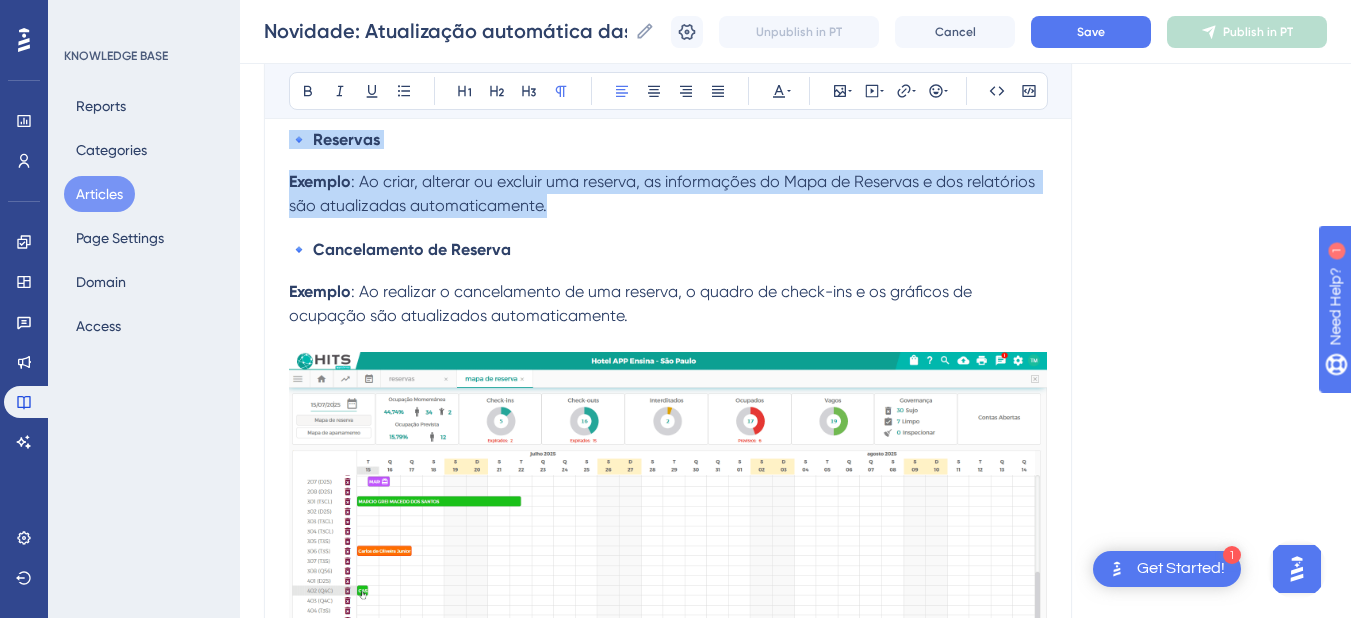 click on "Novidade: Atualização automática das informações no sistema Neste artigo, explicamos como funciona a atualização automática das informações no sistema e em quais áreas ela está disponível. Bold Italic Underline Bullet Point Heading 1 Heading 2 Heading 3 Normal Align Left Align Center Align Right Align Justify Text Color Insert Image Embed Video Hyperlink Emojis Code Code Block Com o objetivo de otimizar a rotina operacional e garantir que as informações estejam sempre atualizadas, implementamos a  atualização automática de dados  em diversas áreas do sistema. Essa melhoria  dispensa a necessidade de recarregar páginas  para visualizar alterações recentes, proporcionando mais agilidade e precisão no acompanhamento das operações. As informações são atualizadas em tempo real sempre que uma ação é realizada. Isso inclui também os  quadros de totais exibidos no Mapa de Reservas . Onde a atualização automática está disponível? 🔹 Mapa de Reservas Exemplo 🔹 Check-ins Exemplo" at bounding box center [668, 617] 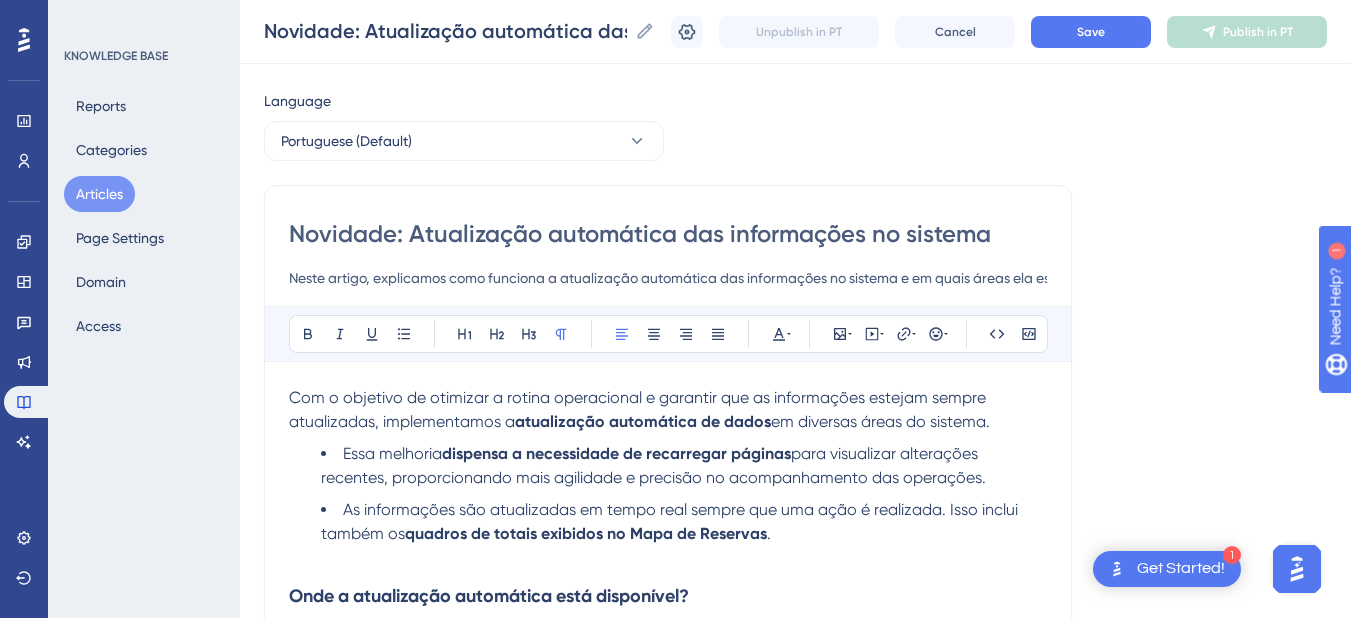 scroll, scrollTop: 439, scrollLeft: 0, axis: vertical 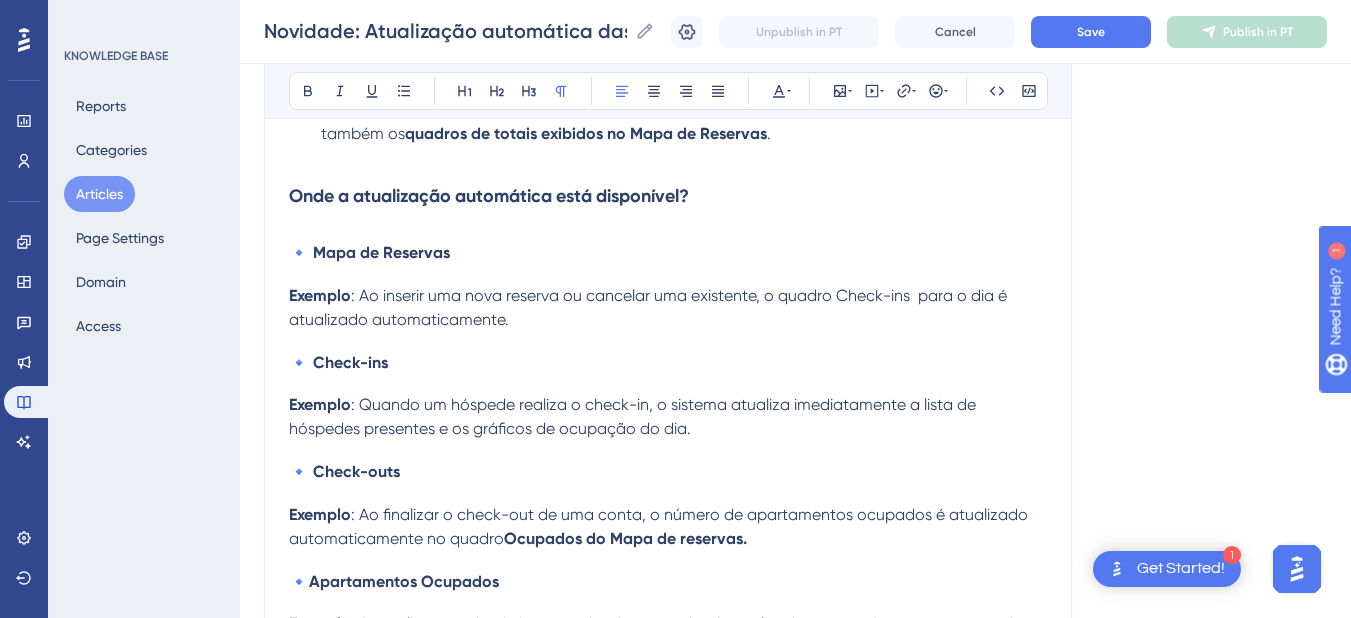 click on "Exemplo : Ao inserir uma nova reserva ou cancelar uma existente, o quadro Check-ins  para o dia é atualizado automaticamente." at bounding box center [668, 308] 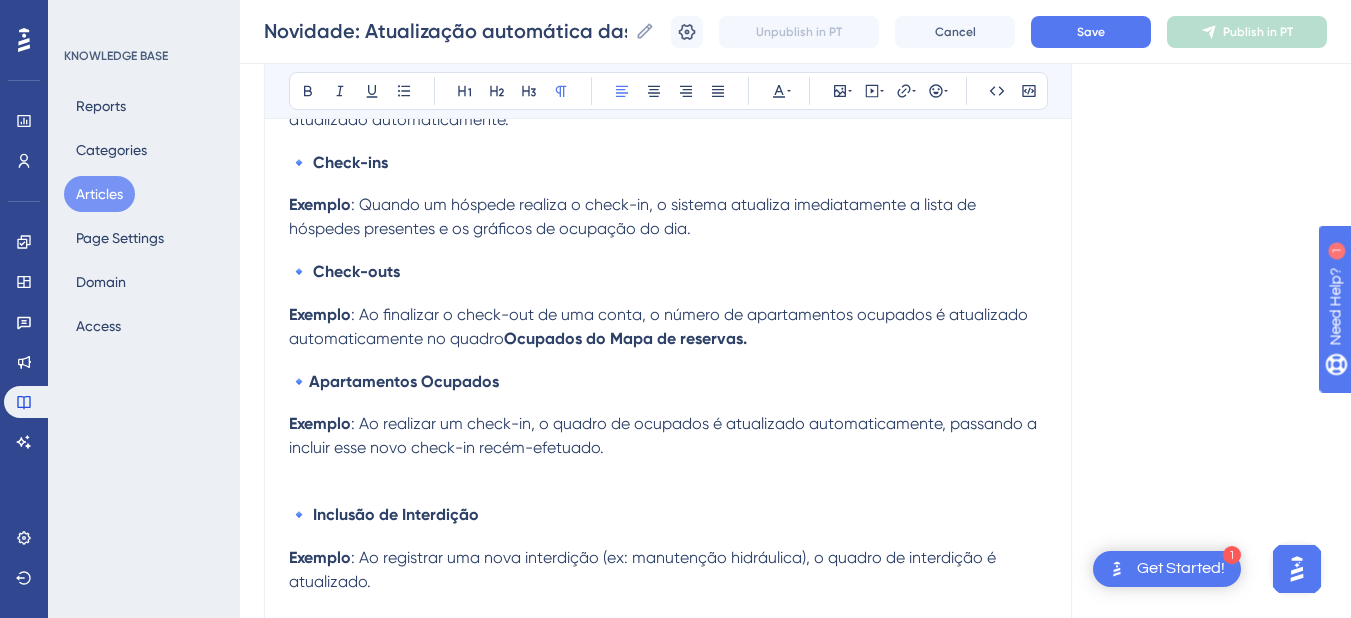 scroll, scrollTop: 439, scrollLeft: 0, axis: vertical 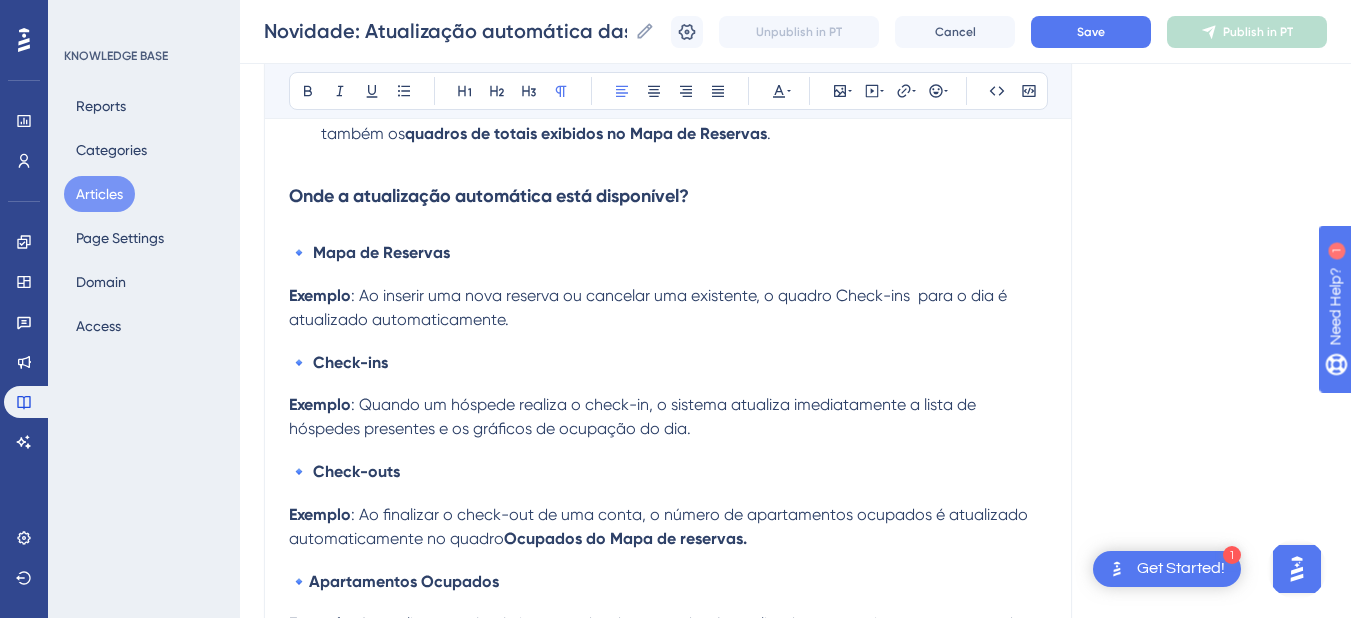 click on "Com o objetivo de otimizar a rotina operacional e garantir que as informações estejam sempre atualizadas, implementamos a  atualização automática de dados  em diversas áreas do sistema. Essa melhoria  dispensa a necessidade de recarregar páginas  para visualizar alterações recentes, proporcionando mais agilidade e precisão no acompanhamento das operações. As informações são atualizadas em tempo real sempre que uma ação é realizada. Isso inclui também os  quadros de totais exibidos no Mapa de Reservas . Onde a atualização automática está disponível? 🔹 Mapa de Reservas Exemplo : Ao inserir uma nova reserva ou cancelar uma existente, o quadro Check-ins  para o dia é atualizado automaticamente. 🔹 Check-ins Exemplo : Quando um hóspede realiza o check-in, o sistema atualiza imediatamente a lista de hóspedes presentes e os gráficos de ocupação do dia. 🔹 Check-outs Exemplo Ocupados do Mapa de reservas. 🔹Apartamentos Ocupados Exemplo 🔹 Inclusão de Interdição Exemplo :" at bounding box center (668, 2305) 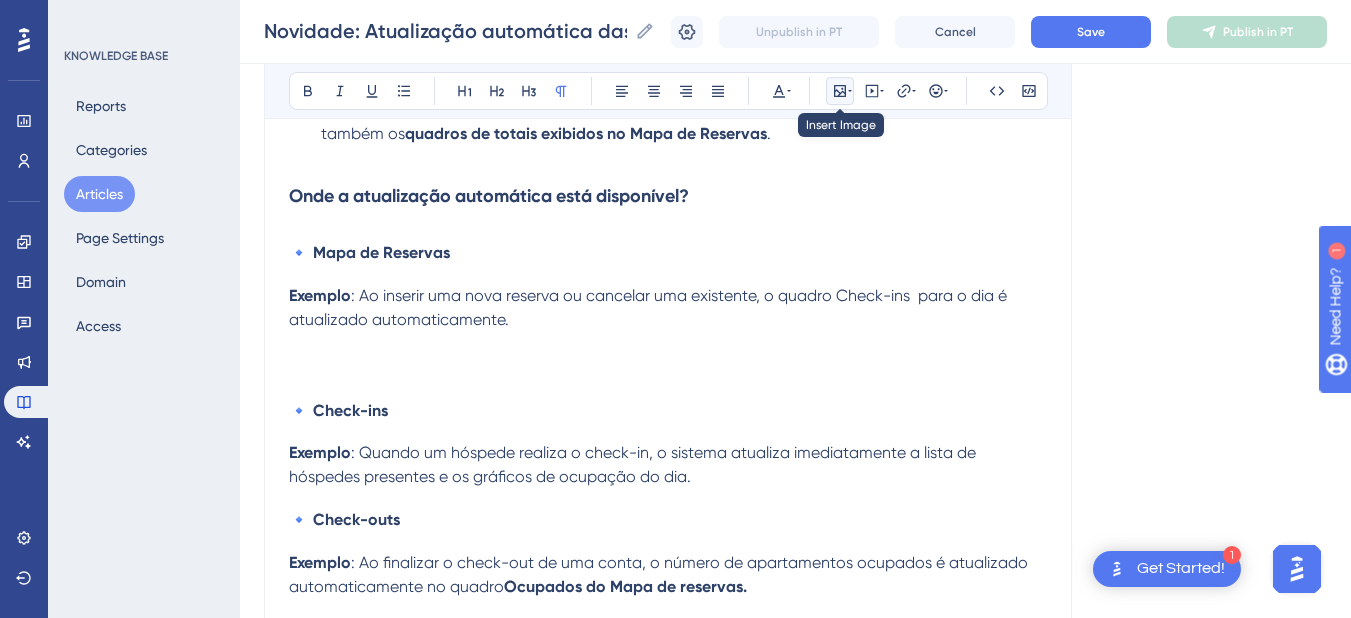 click 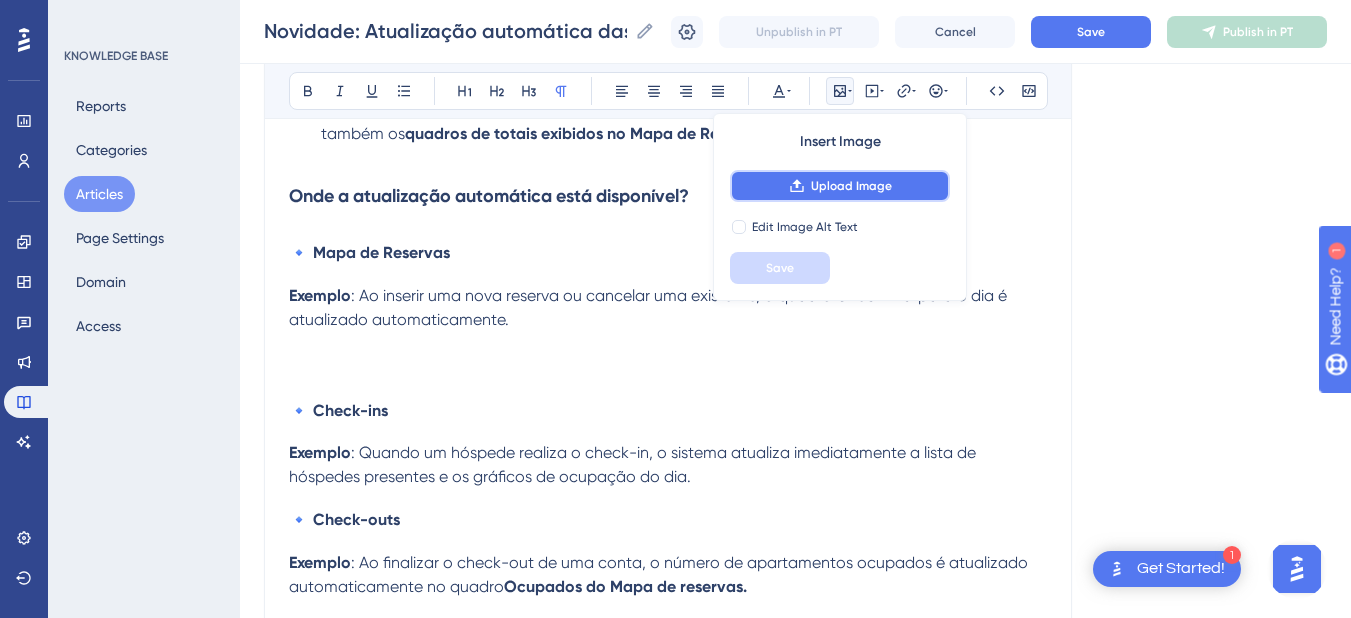 click 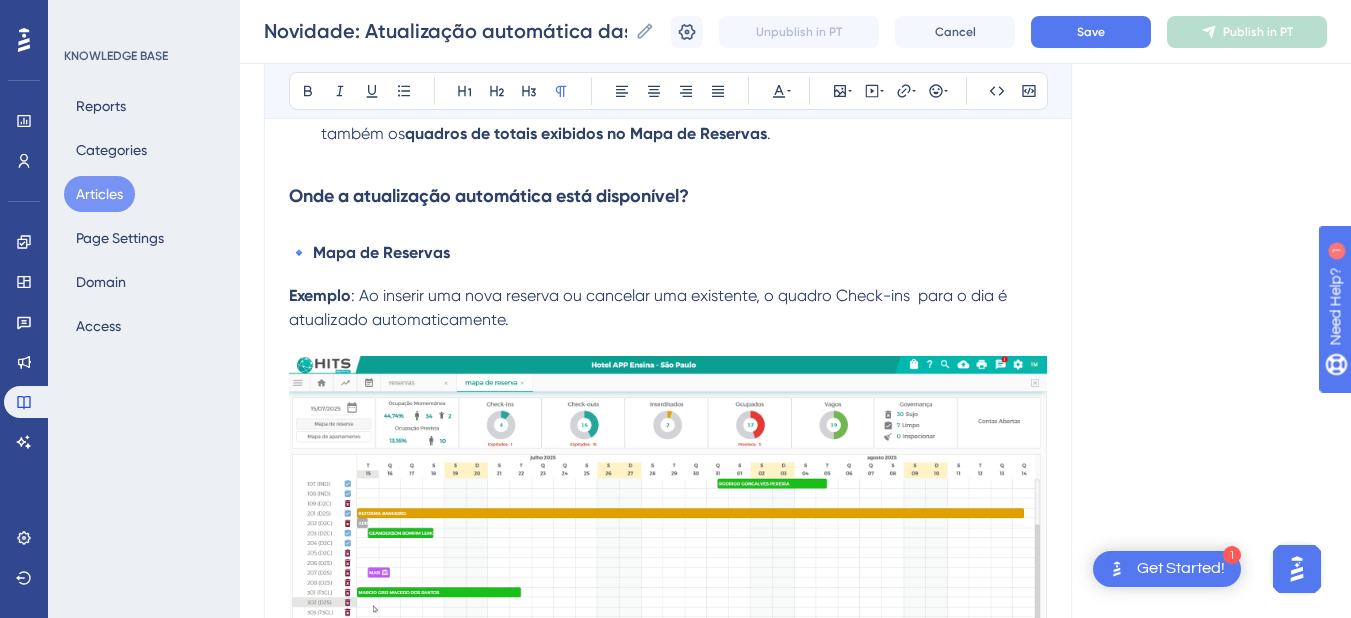 click on "Exemplo : Ao inserir uma nova reserva ou cancelar uma existente, o quadro Check-ins  para o dia é atualizado automaticamente." at bounding box center (668, 308) 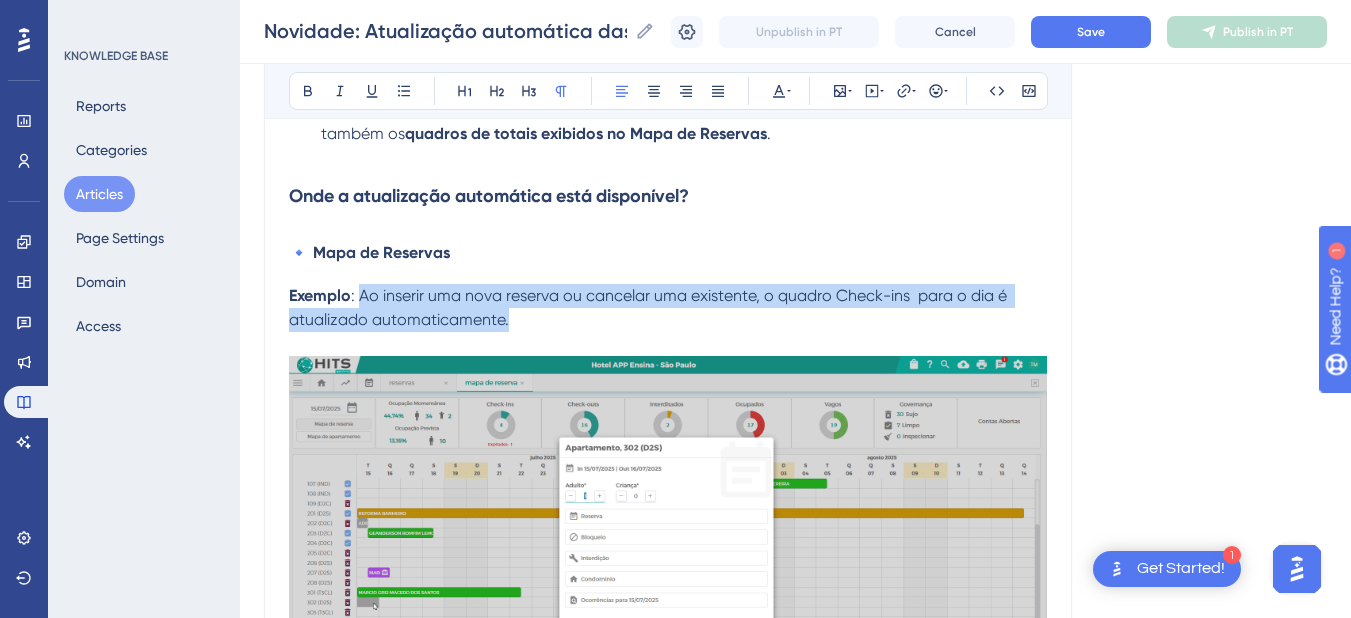 drag, startPoint x: 519, startPoint y: 319, endPoint x: 364, endPoint y: 302, distance: 155.92947 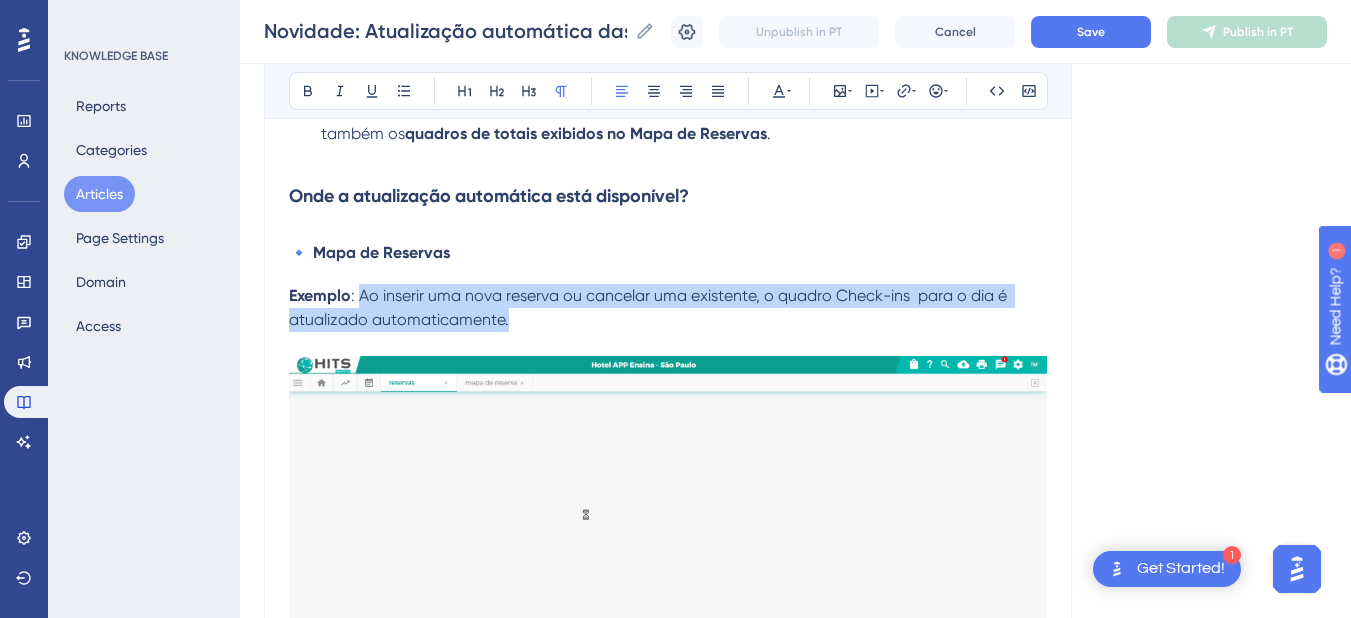click on "Exemplo : Ao inserir uma nova reserva ou cancelar uma existente, o quadro Check-ins  para o dia é atualizado automaticamente." at bounding box center (668, 308) 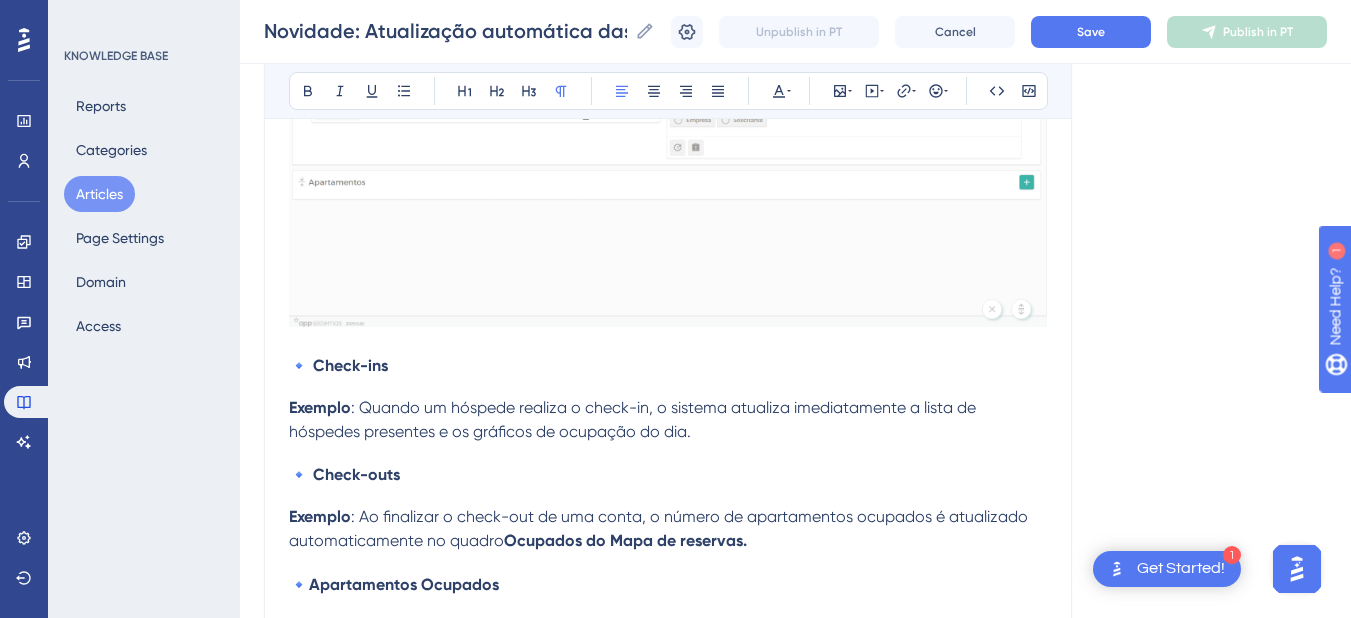 scroll, scrollTop: 1039, scrollLeft: 0, axis: vertical 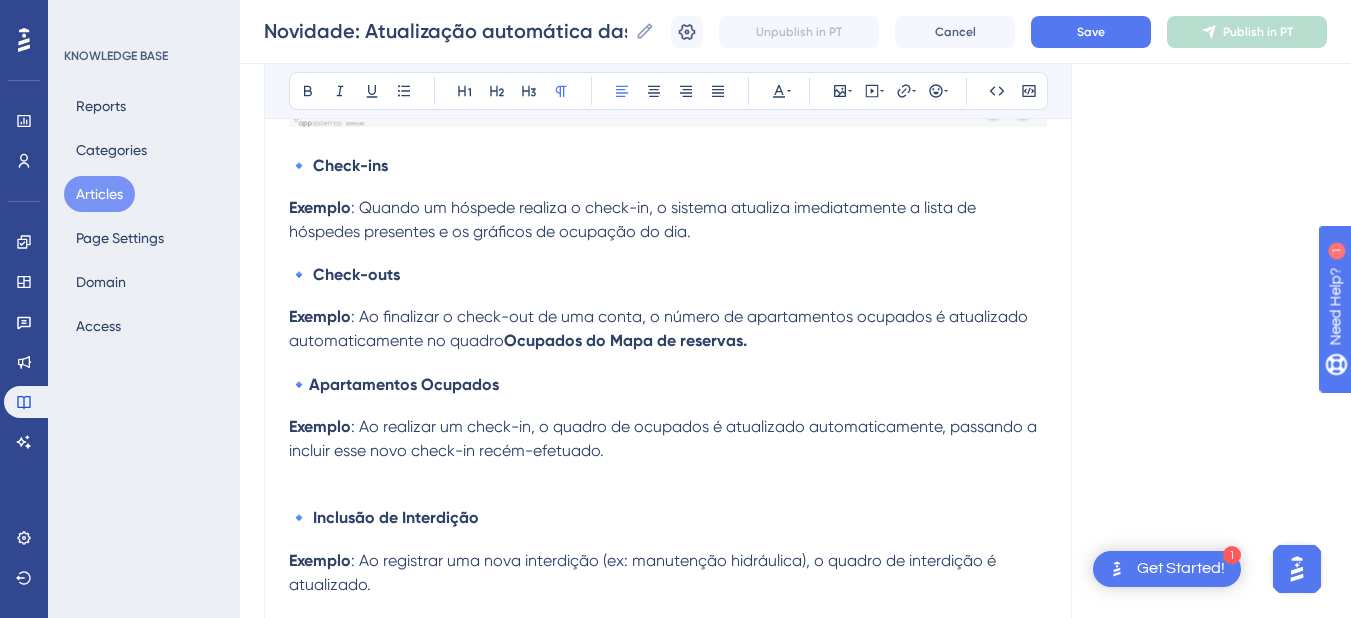 click on "Exemplo : Quando um hóspede realiza o check-in, o sistema atualiza imediatamente a lista de hóspedes presentes e os gráficos de ocupação do dia." at bounding box center (668, 220) 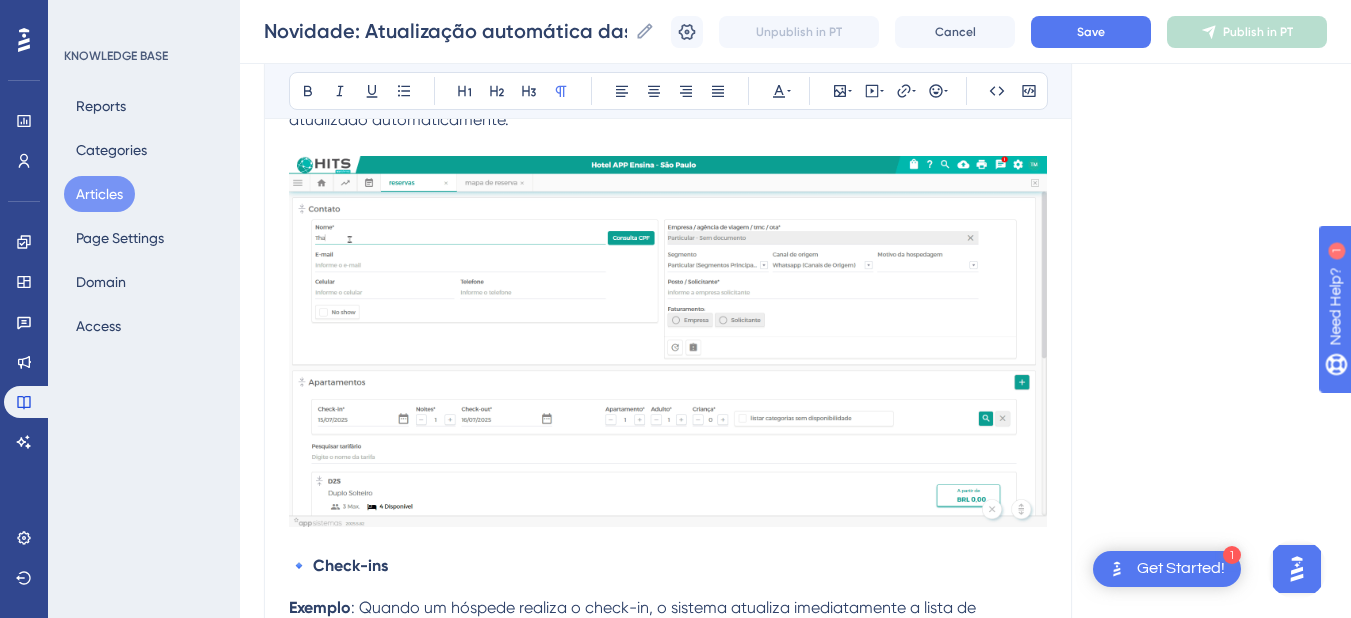 scroll, scrollTop: 439, scrollLeft: 0, axis: vertical 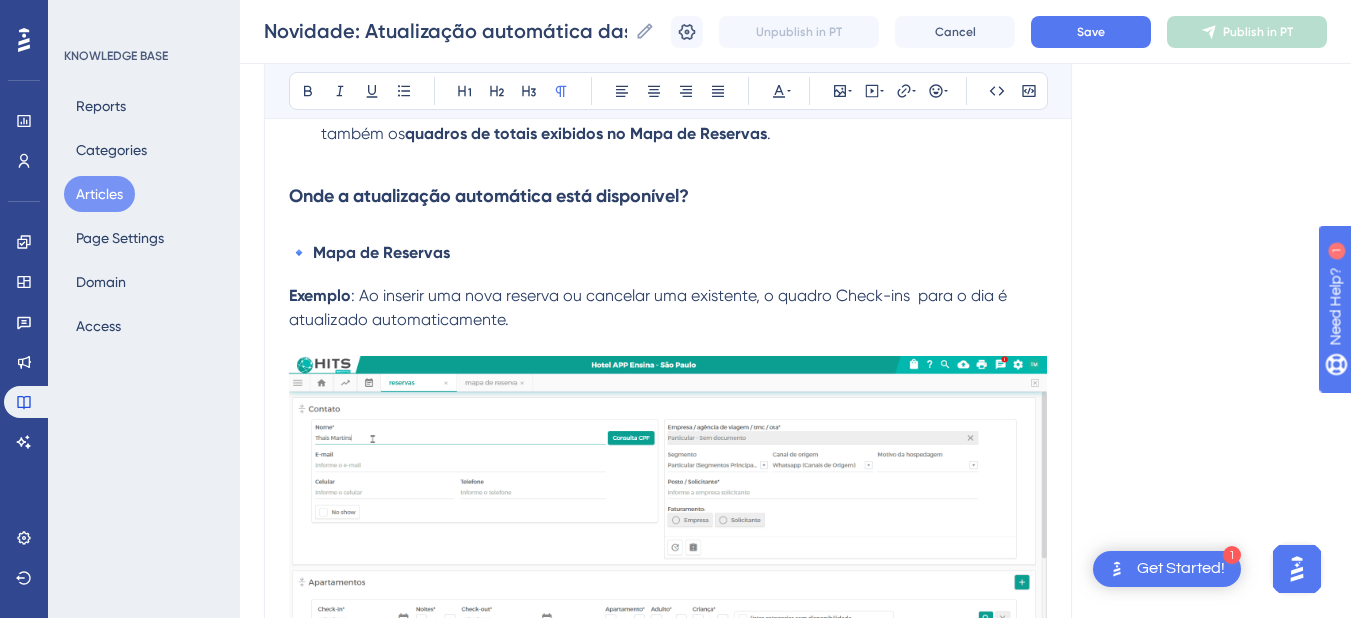 click on ": Ao inserir uma nova reserva ou cancelar uma existente, o quadro Check-ins  para o dia é atualizado automaticamente." at bounding box center (650, 307) 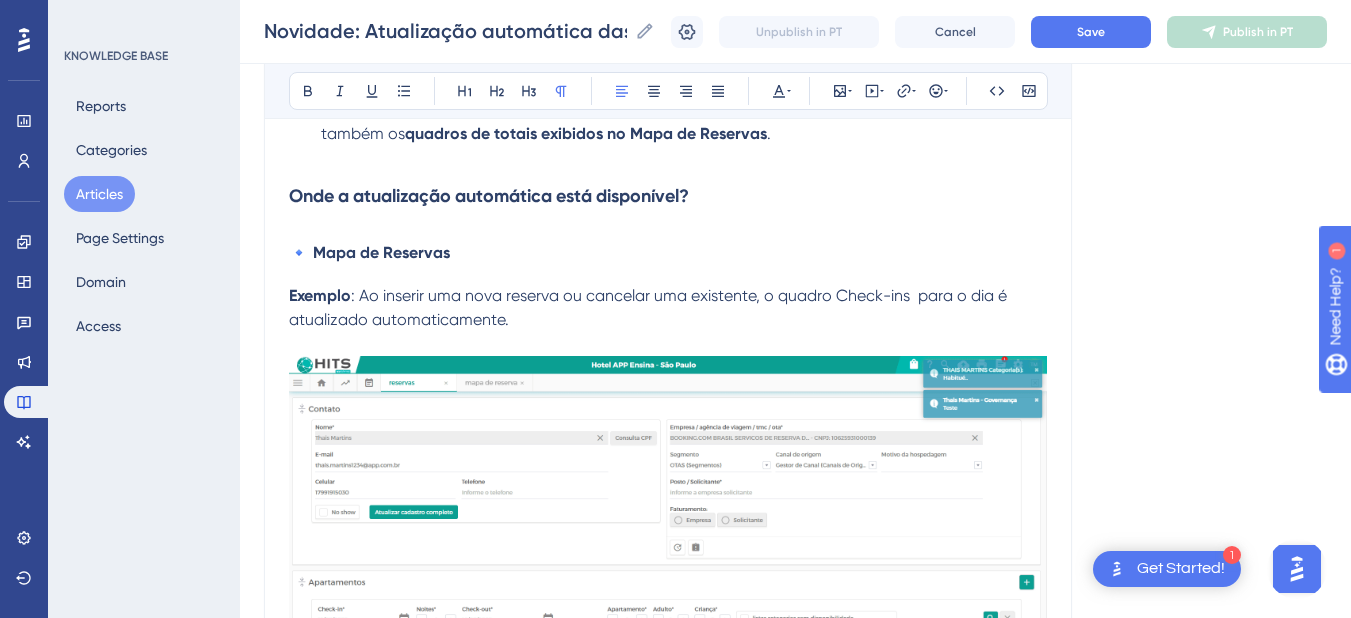 click on ": Ao inserir uma nova reserva ou cancelar uma existente, o quadro Check-ins  para o dia é atualizado automaticamente." at bounding box center (650, 307) 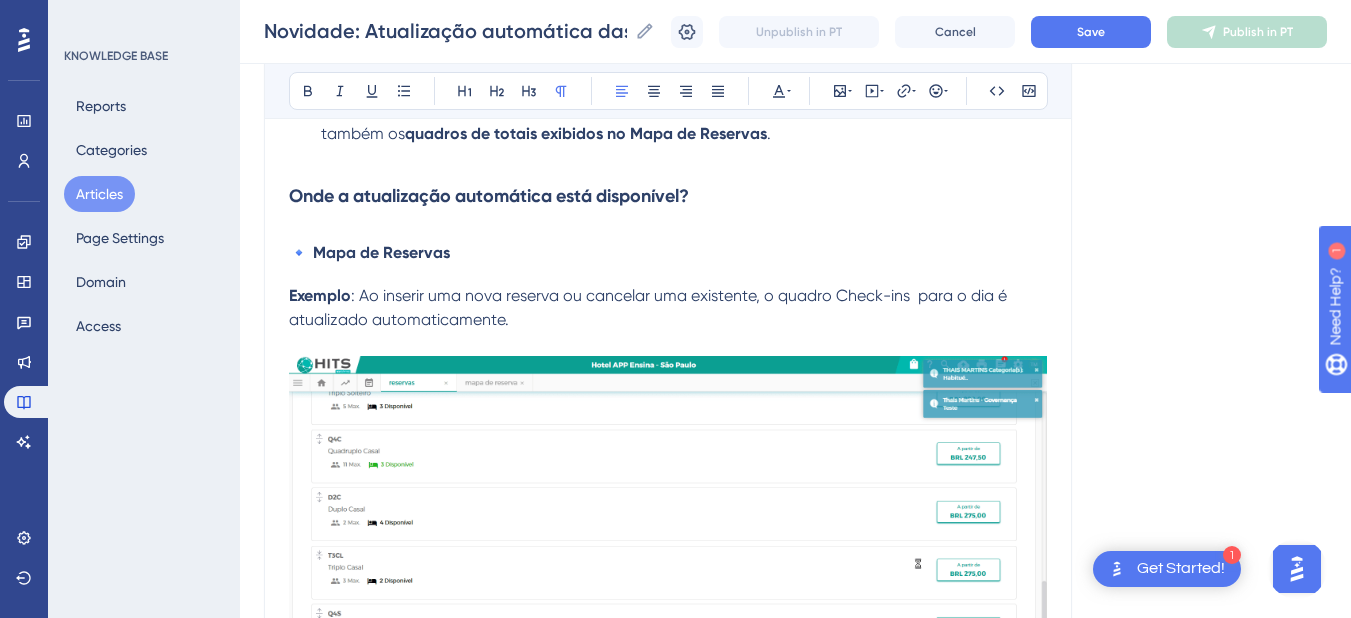click on "Exemplo" at bounding box center [320, 295] 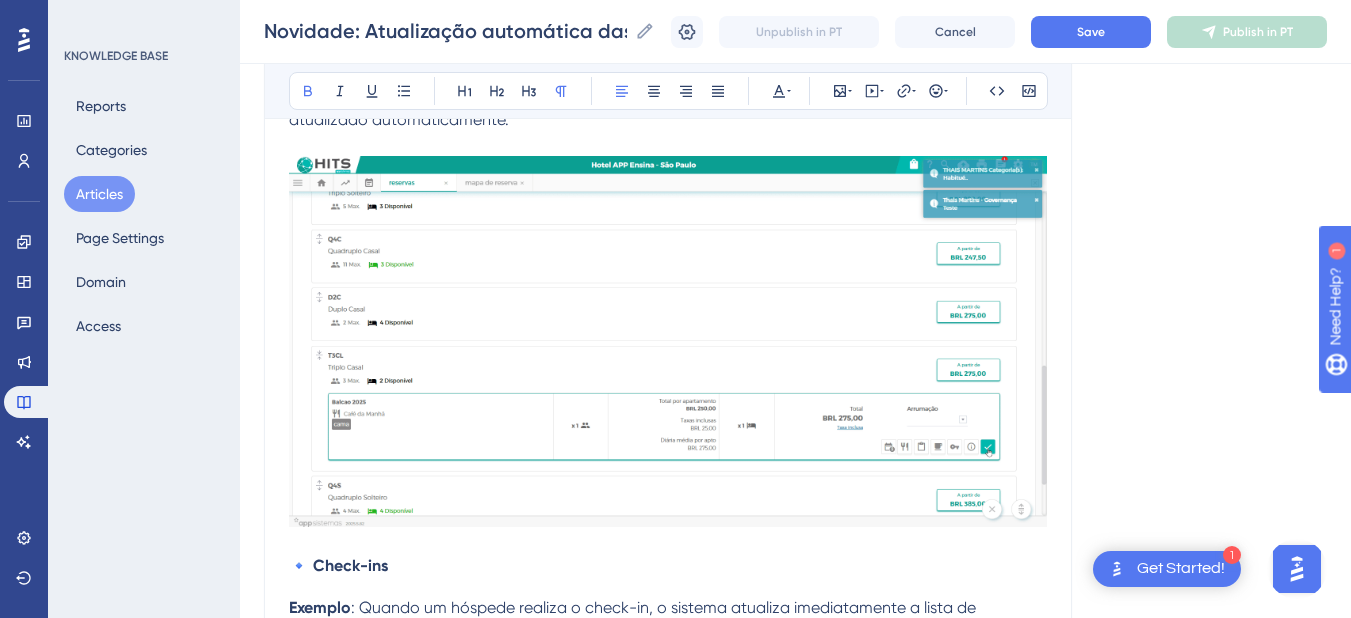 scroll, scrollTop: 839, scrollLeft: 0, axis: vertical 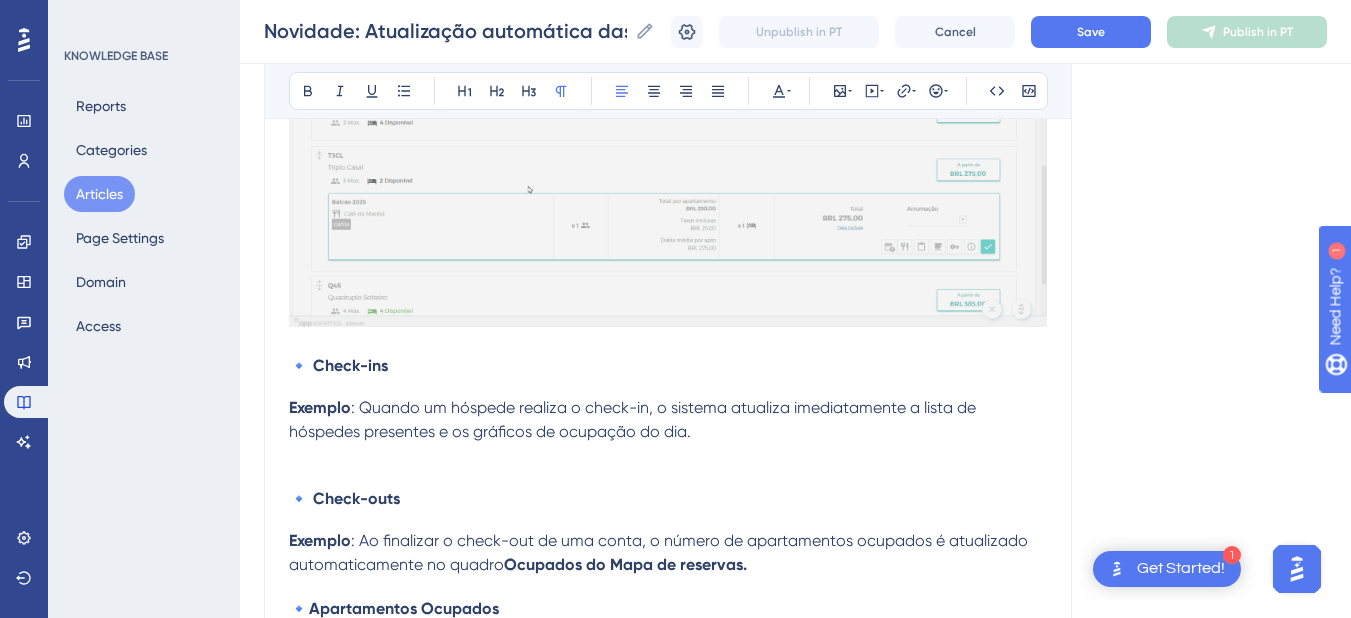 click on "Com o objetivo de otimizar a rotina operacional e garantir que as informações estejam sempre atualizadas, implementamos a  atualização automática de dados  em diversas áreas do sistema. Essa melhoria  dispensa a necessidade de recarregar páginas  para visualizar alterações recentes, proporcionando mais agilidade e precisão no acompanhamento das operações. As informações são atualizadas em tempo real sempre que uma ação é realizada. Isso inclui também os  quadros de totais exibidos no Mapa de Reservas . Onde a atualização automática está disponível? 🔹 Mapa de Reservas Exemplo 1 : Ao inserir uma nova reserva ou cancelar uma existente, o quadro Check-ins  para o dia é atualizado automaticamente. 🔹 Check-ins Exemplo : Quando um hóspede realiza o check-in, o sistema atualiza imediatamente a lista de hóspedes presentes e os gráficos de ocupação do dia. 🔹 Check-outs Exemplo Ocupados do Mapa de reservas. 🔹Apartamentos Ocupados Exemplo 🔹 Inclusão de Interdição Exemplo :" at bounding box center (668, 2118) 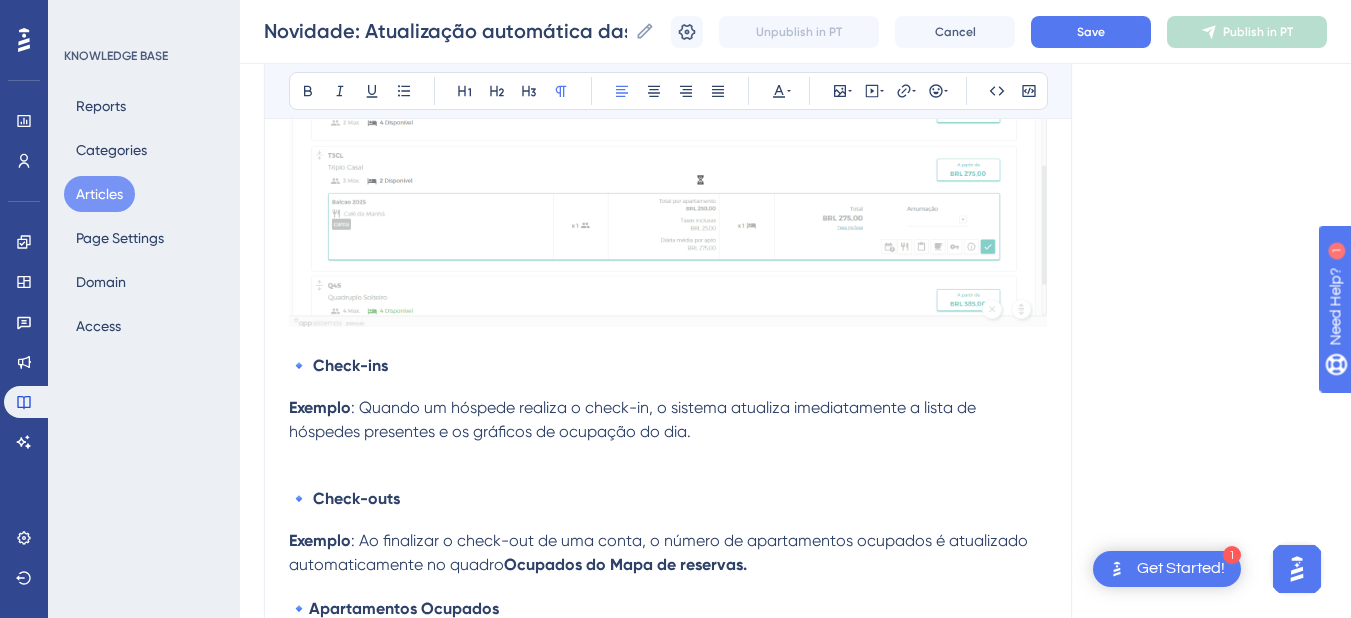 click on "Com o objetivo de otimizar a rotina operacional e garantir que as informações estejam sempre atualizadas, implementamos a  atualização automática de dados  em diversas áreas do sistema. Essa melhoria  dispensa a necessidade de recarregar páginas  para visualizar alterações recentes, proporcionando mais agilidade e precisão no acompanhamento das operações. As informações são atualizadas em tempo real sempre que uma ação é realizada. Isso inclui também os  quadros de totais exibidos no Mapa de Reservas . Onde a atualização automática está disponível? 🔹 Mapa de Reservas Exemplo 1 : Ao inserir uma nova reserva ou cancelar uma existente, o quadro Check-ins  para o dia é atualizado automaticamente. 🔹 Check-ins Exemplo : Quando um hóspede realiza o check-in, o sistema atualiza imediatamente a lista de hóspedes presentes e os gráficos de ocupação do dia. 🔹 Check-outs Exemplo Ocupados do Mapa de reservas. 🔹Apartamentos Ocupados Exemplo 🔹 Inclusão de Interdição Exemplo :" at bounding box center [668, 2118] 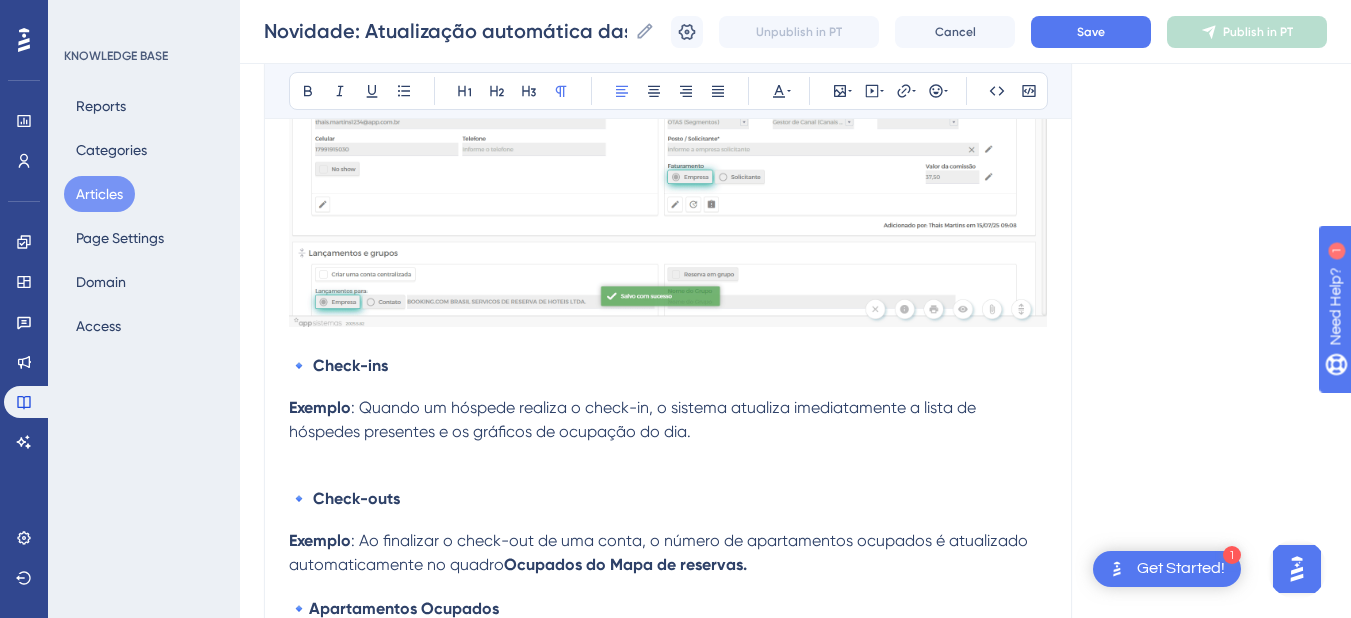 click on "🔹 Check-ins" at bounding box center (338, 365) 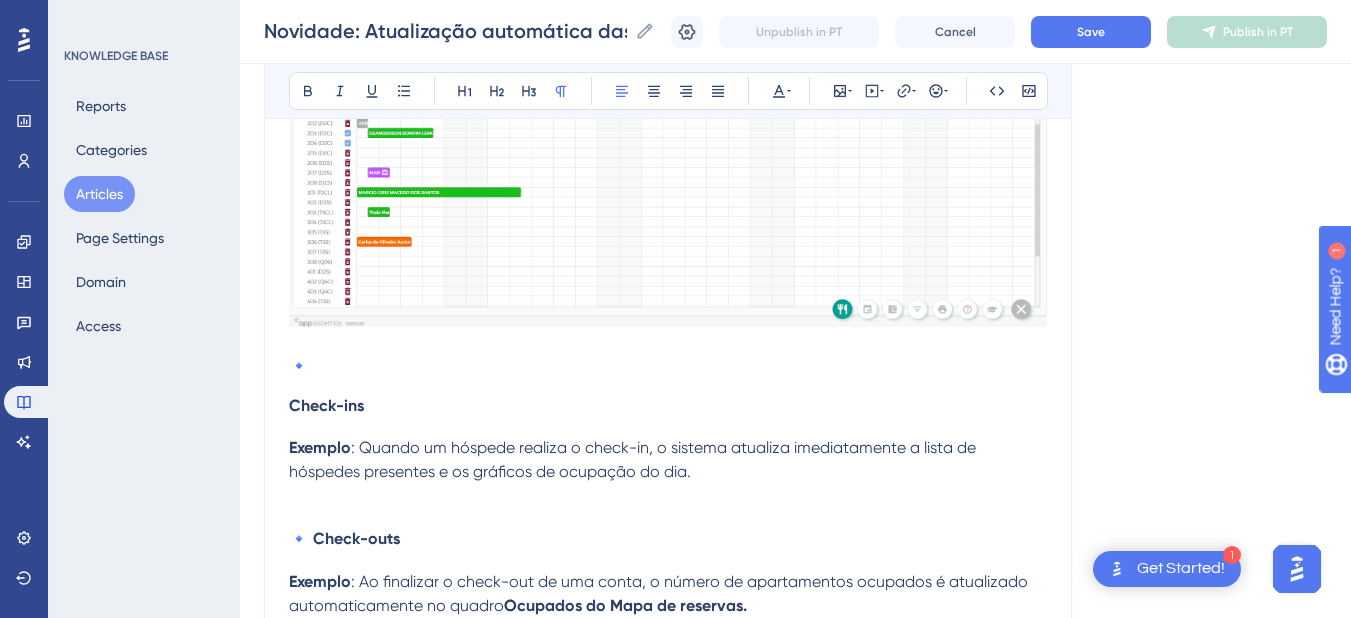 click on "🔹" at bounding box center (668, 365) 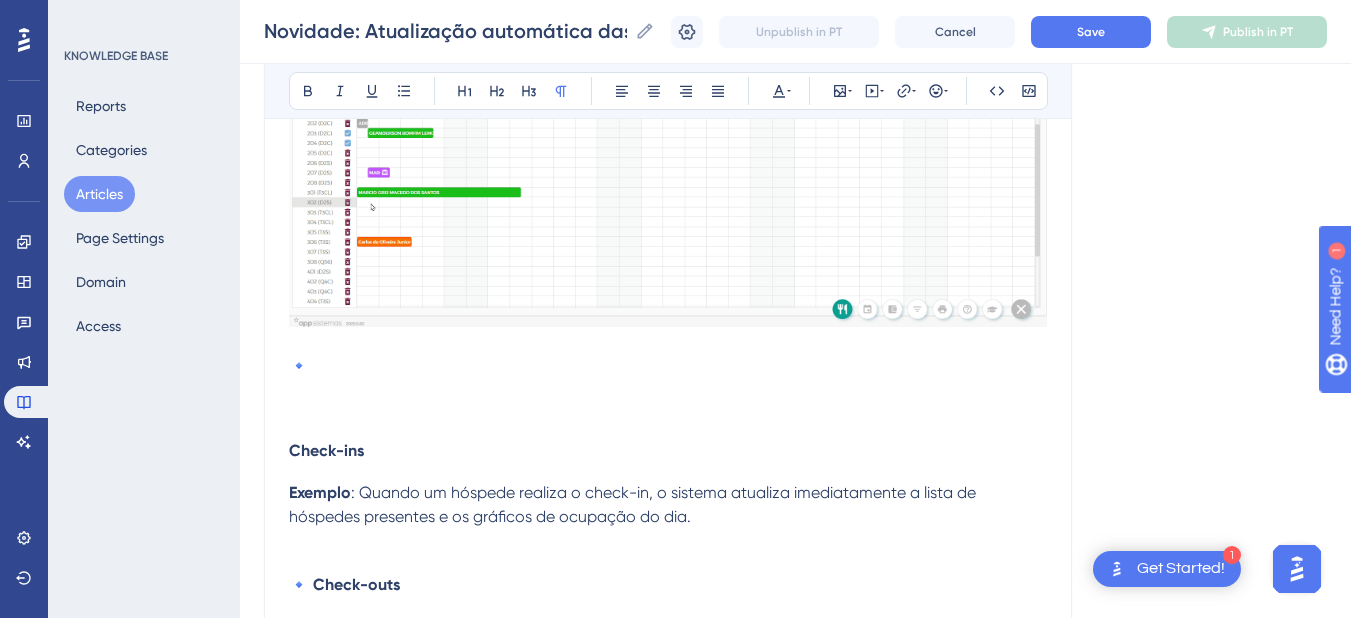 click on "🔹" at bounding box center [668, 365] 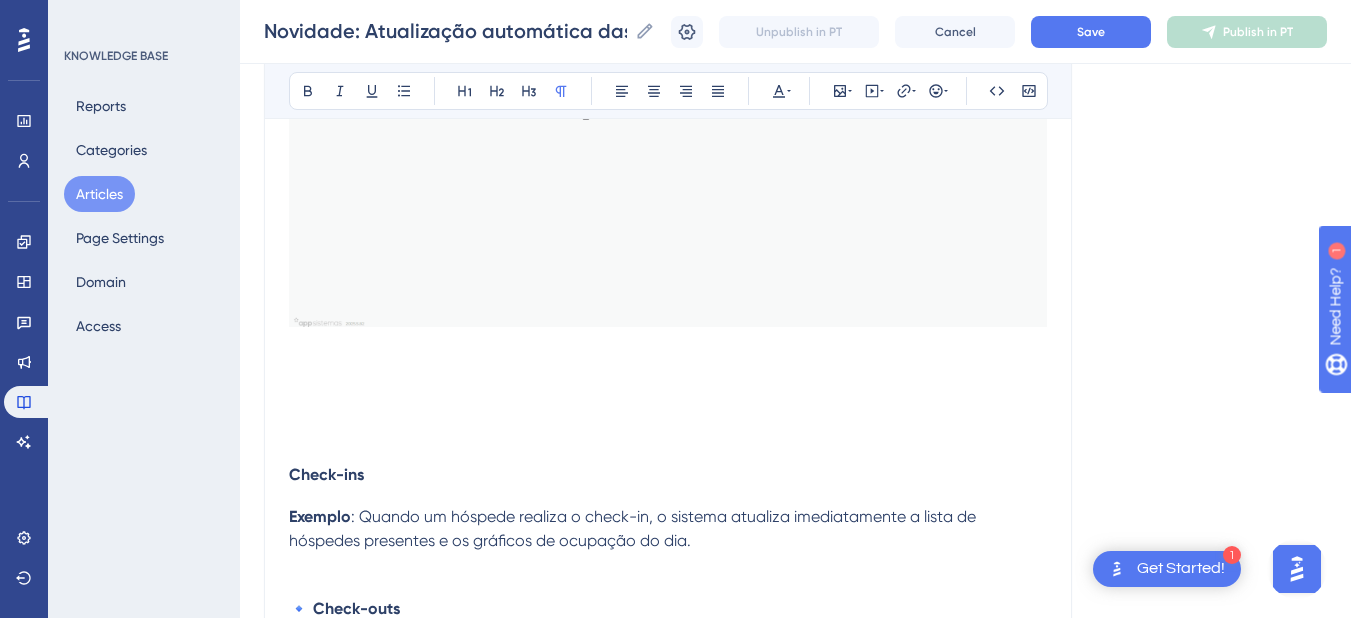 click at bounding box center (668, 365) 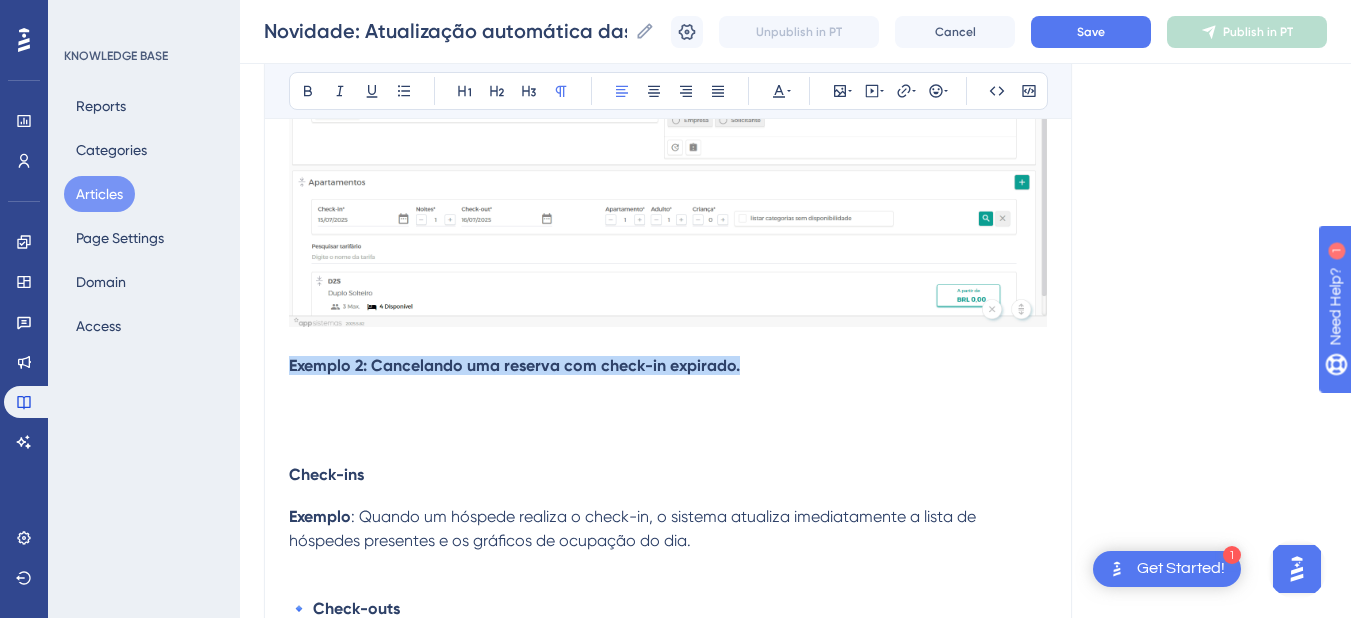drag, startPoint x: 780, startPoint y: 362, endPoint x: 255, endPoint y: 365, distance: 525.00854 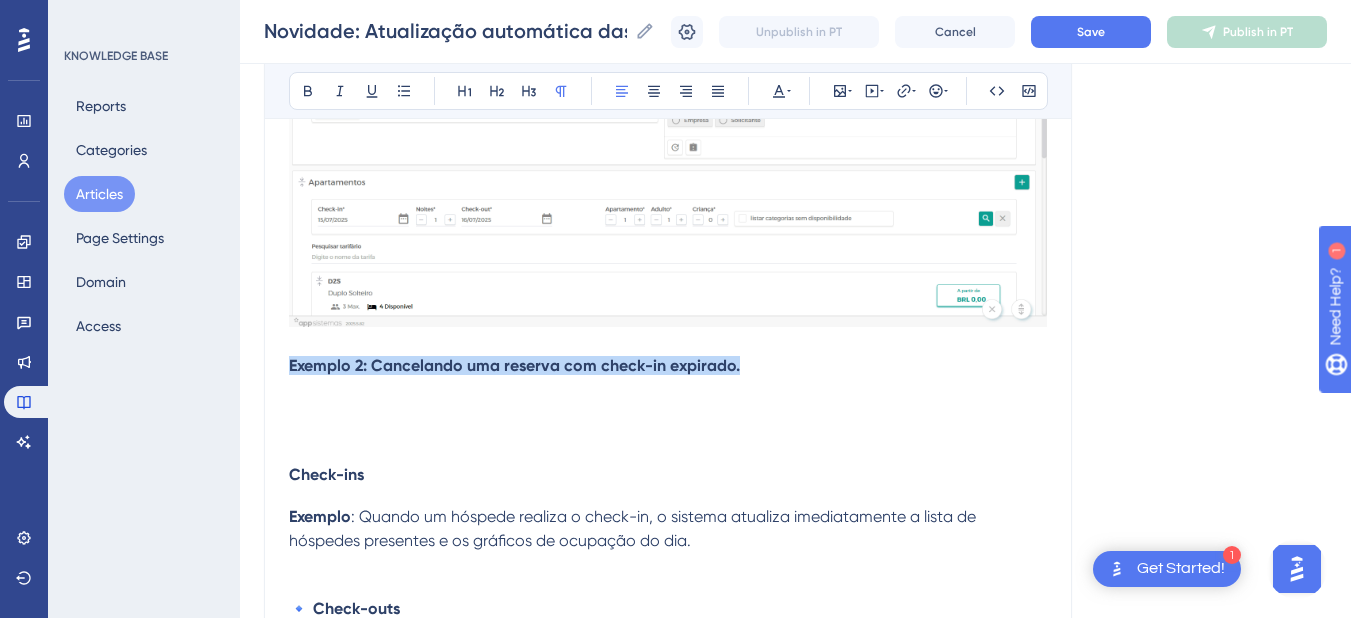 click on "Performance Users Engagement Widgets Feedback Product Updates Knowledge Base AI Assistant Settings Logout KNOWLEDGE BASE Reports Categories Articles Page Settings Domain Access Novidade: Atualização automática das informações no sistema Novidade: Atualização automática das informações no sistema Novidade: Atualização automática das informações no sistema Unpublish in PT Cancel Save Publish in PT Language Portuguese (Default) Novidade: Atualização automática das informações no sistema Neste artigo, explicamos como funciona a atualização automática das informações no sistema e em quais áreas ela está disponível. Bold Italic Underline Bullet Point Heading 1 Heading 2 Heading 3 Normal Align Left Align Center Align Right Align Justify Text Color Insert Image Embed Video Hyperlink Emojis Code Code Block Com o objetivo de otimizar a rotina operacional e garantir que as informações estejam sempre atualizadas, implementamos a  atualização automática de dados Essa melhoria  . Exemplo 1" at bounding box center [795, 2049] 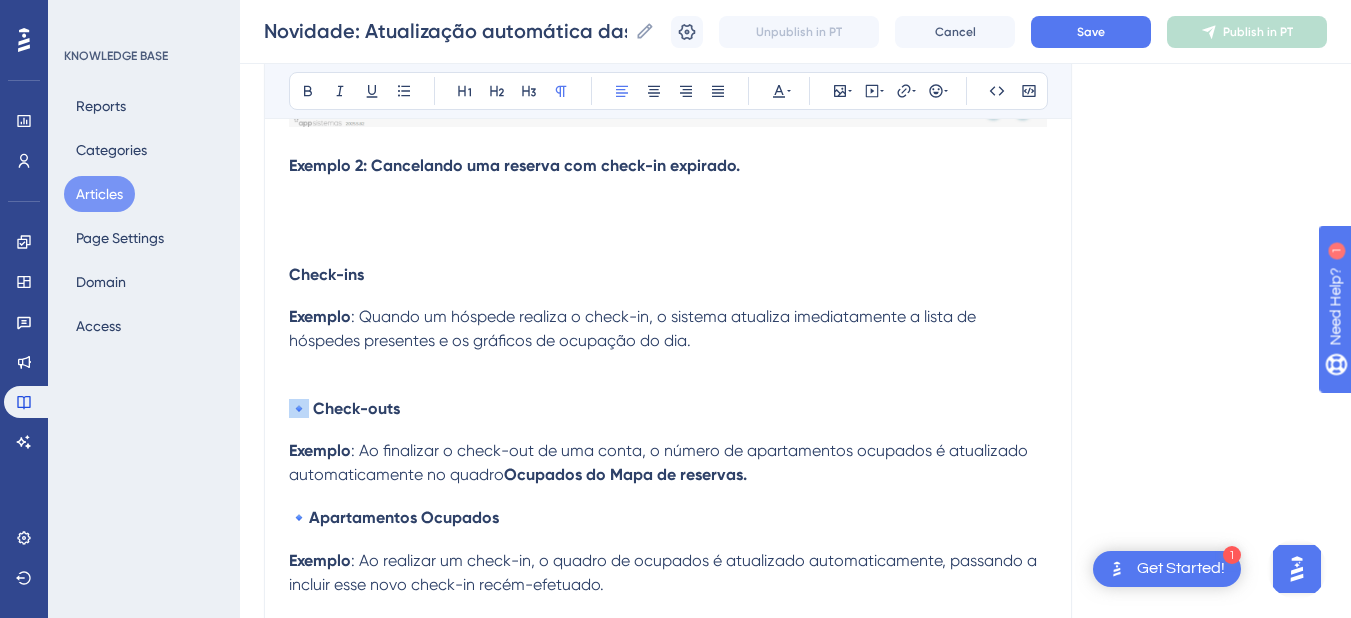 drag, startPoint x: 308, startPoint y: 412, endPoint x: 291, endPoint y: 411, distance: 17.029387 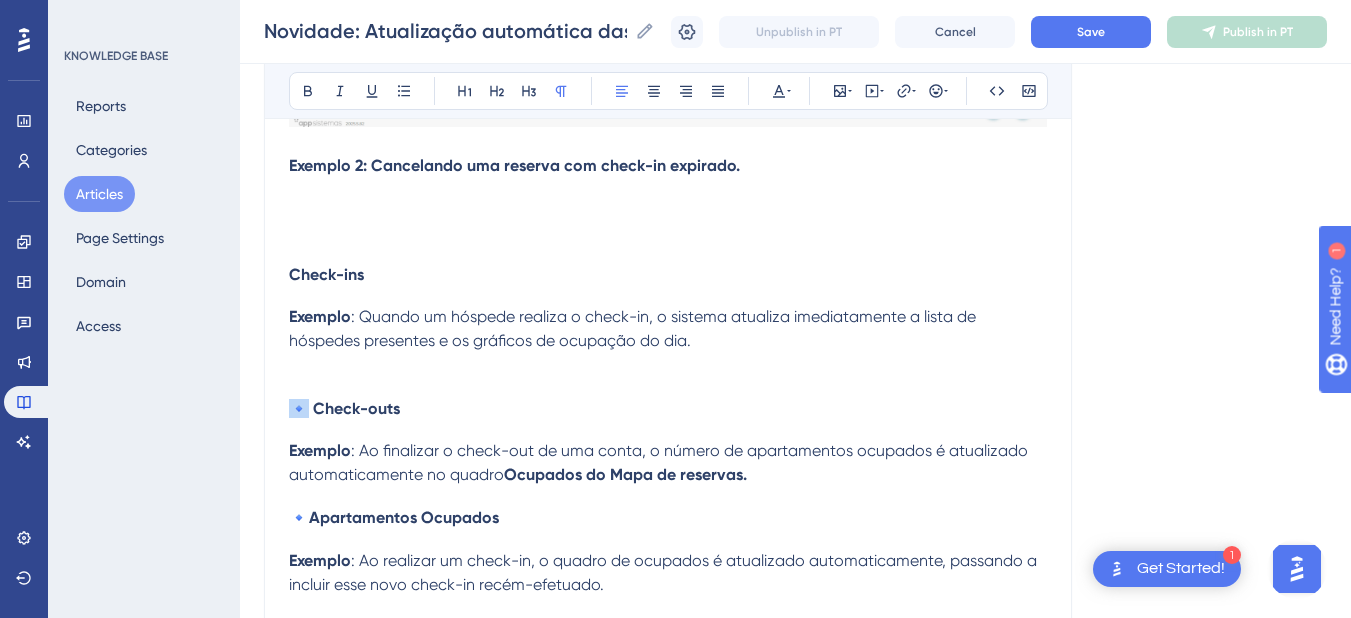 click on "🔹 Check-outs" at bounding box center (344, 408) 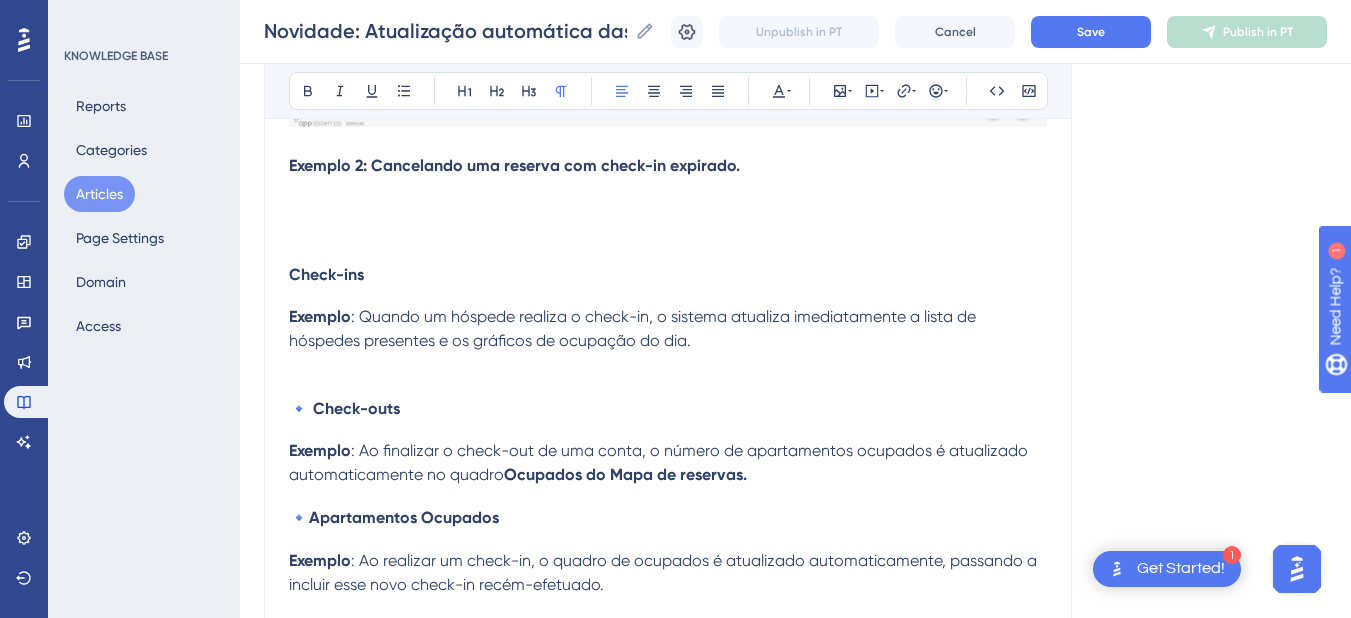 click on "Check-ins" at bounding box center (326, 274) 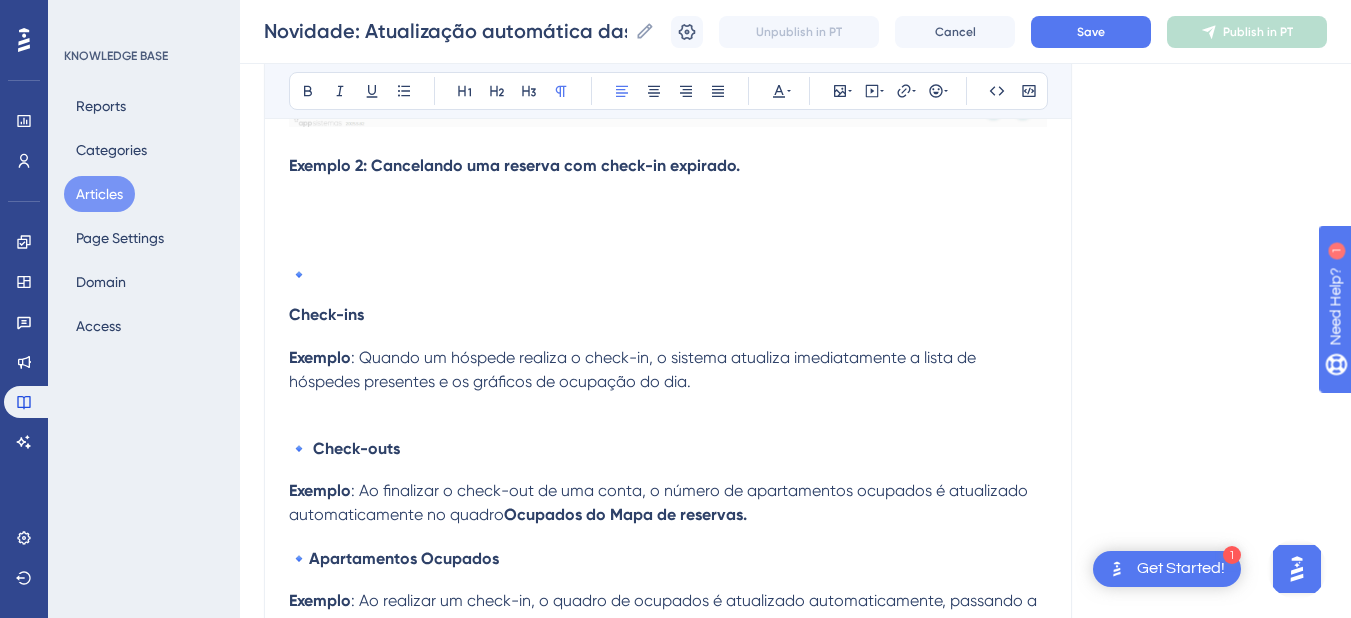 click on "Check-ins" at bounding box center [326, 314] 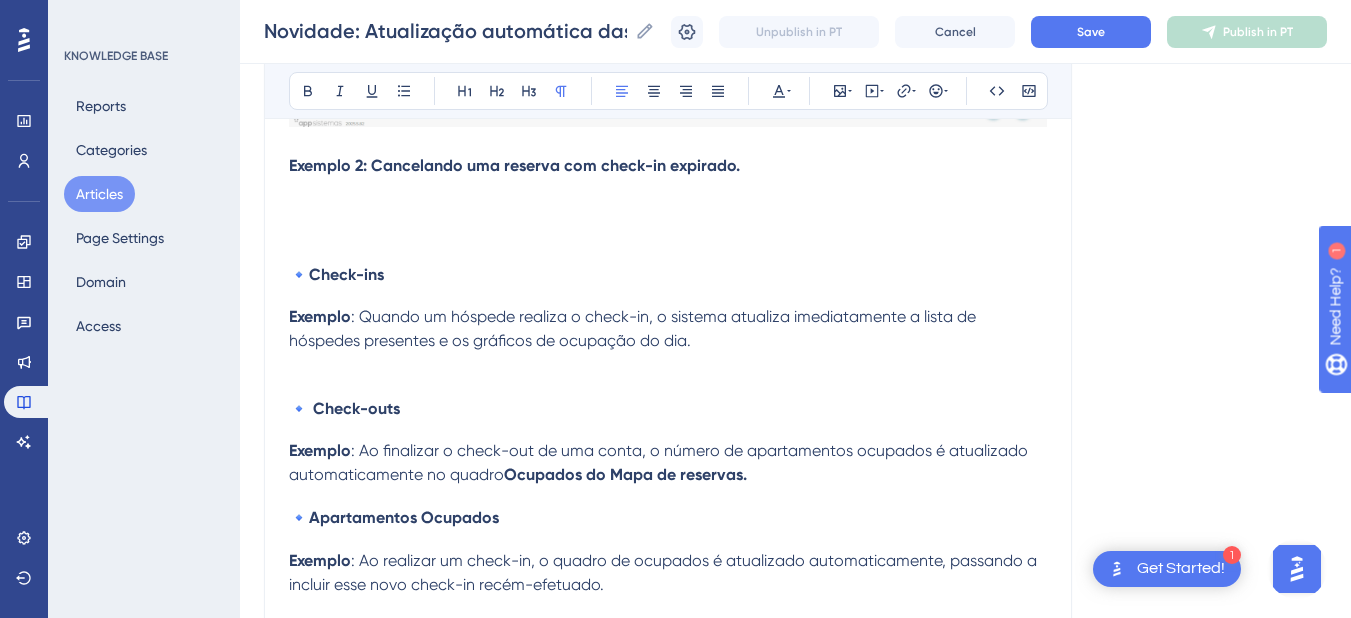 click on "Exemplo 2: Cancelando uma reserva com check-in expirado." at bounding box center (514, 165) 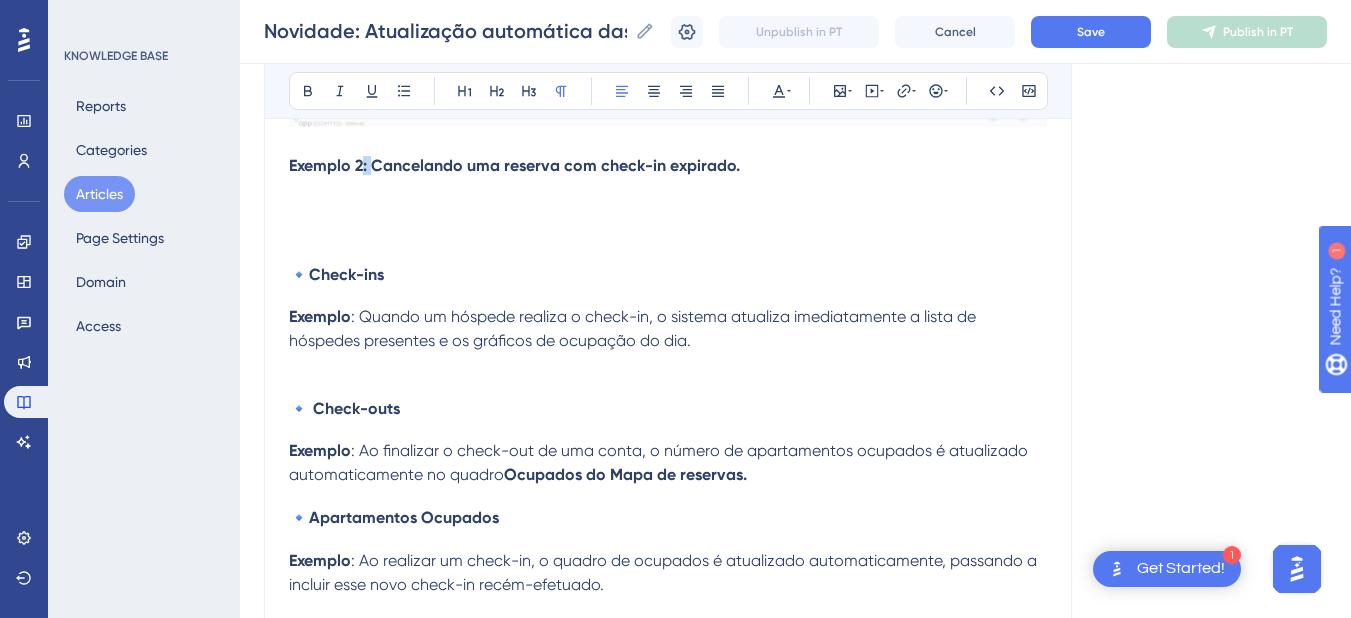 click on "Exemplo 2: Cancelando uma reserva com check-in expirado." at bounding box center (514, 165) 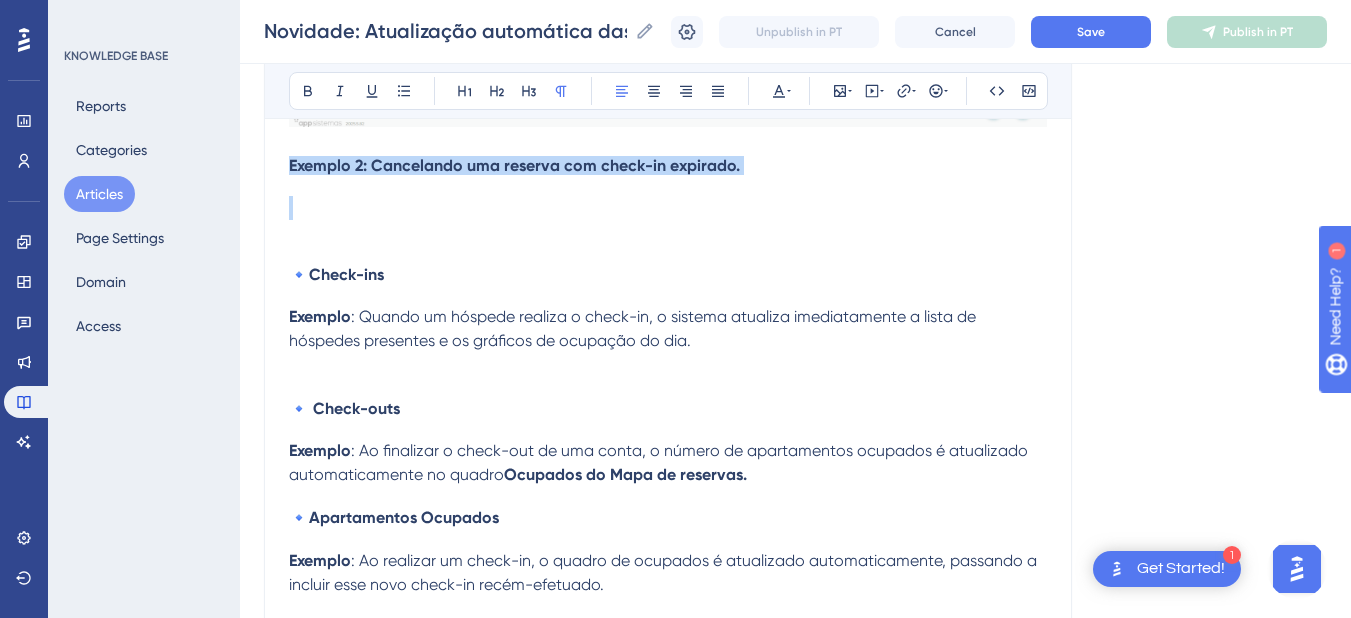 click on "Exemplo 2: Cancelando uma reserva com check-in expirado." at bounding box center (514, 165) 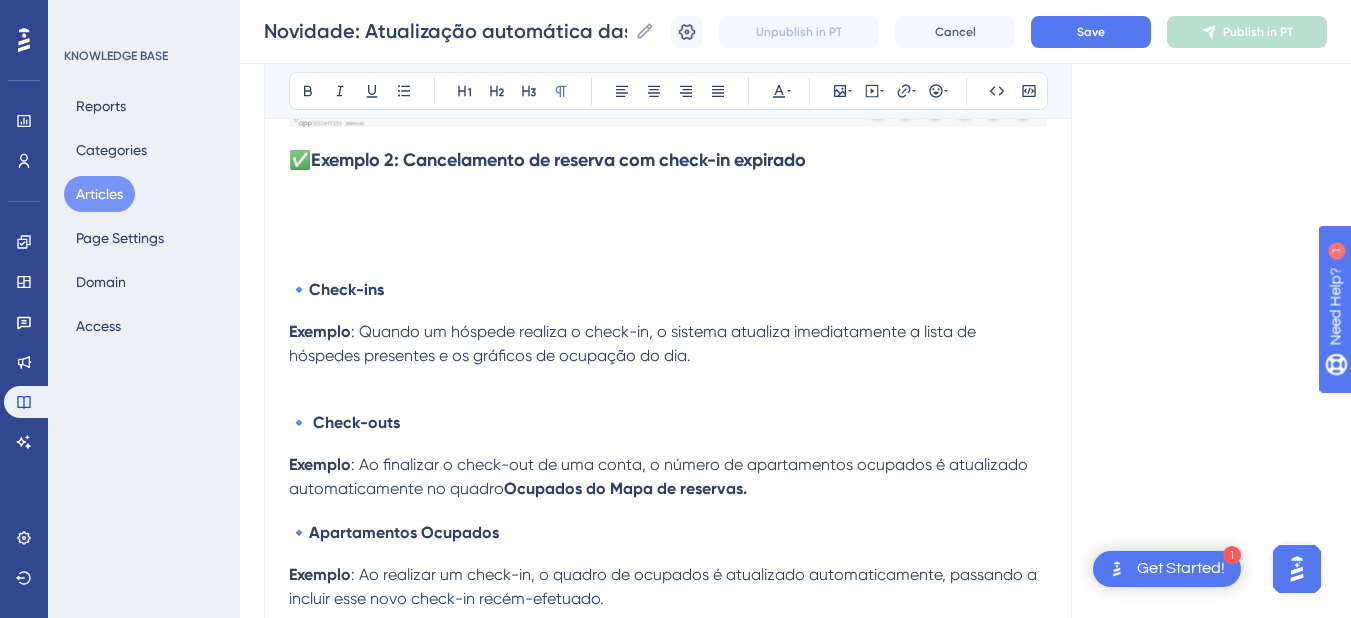 click on "✅" at bounding box center [300, 159] 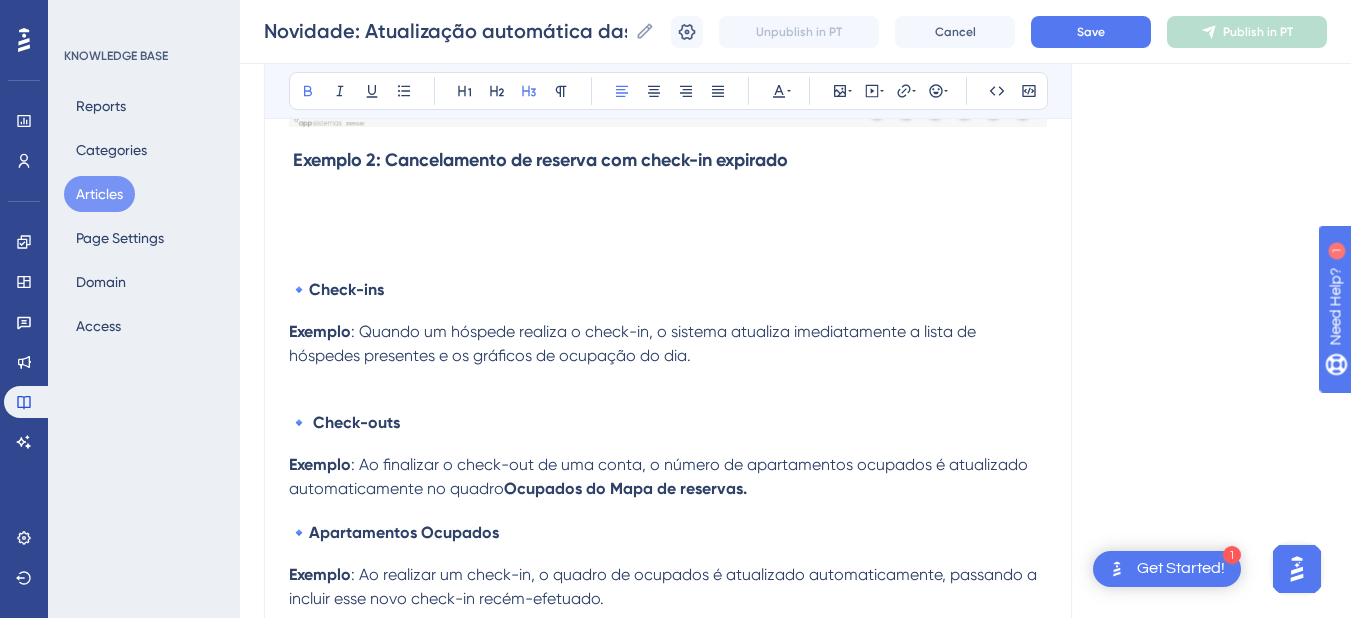 click on "Exemplo 2: Cancelamento de reserva com check-in expirado" at bounding box center (540, 160) 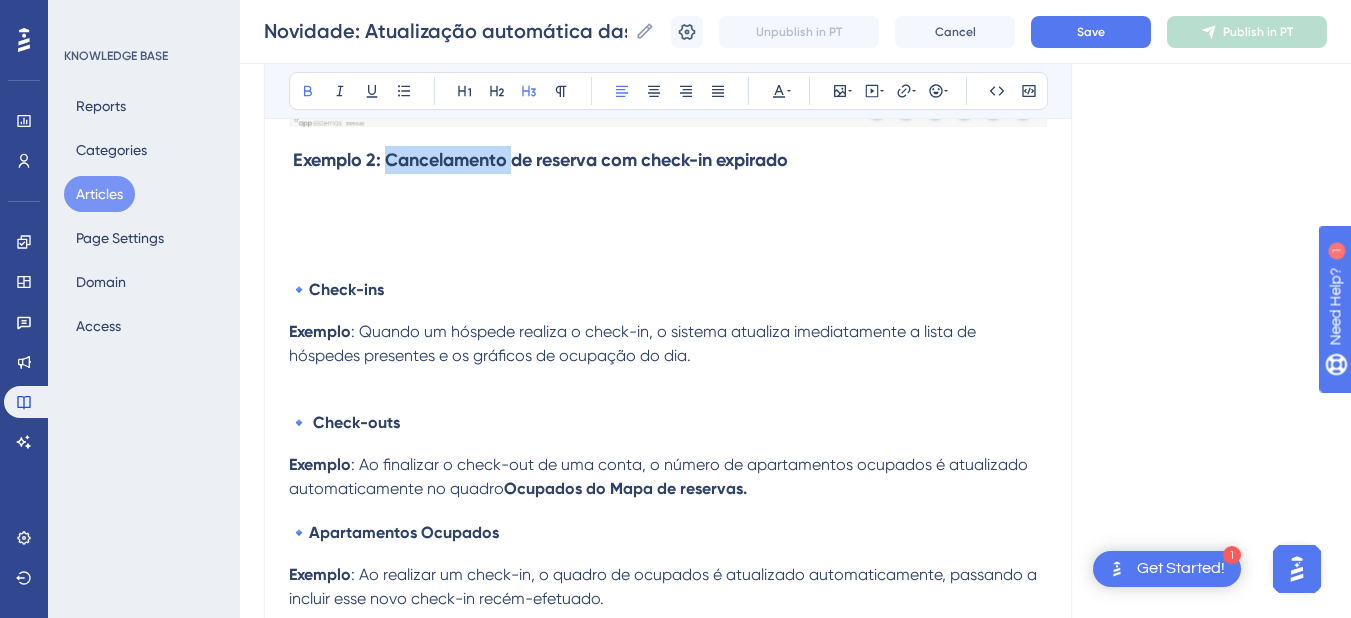 click on "Exemplo 2: Cancelamento de reserva com check-in expirado" at bounding box center (540, 160) 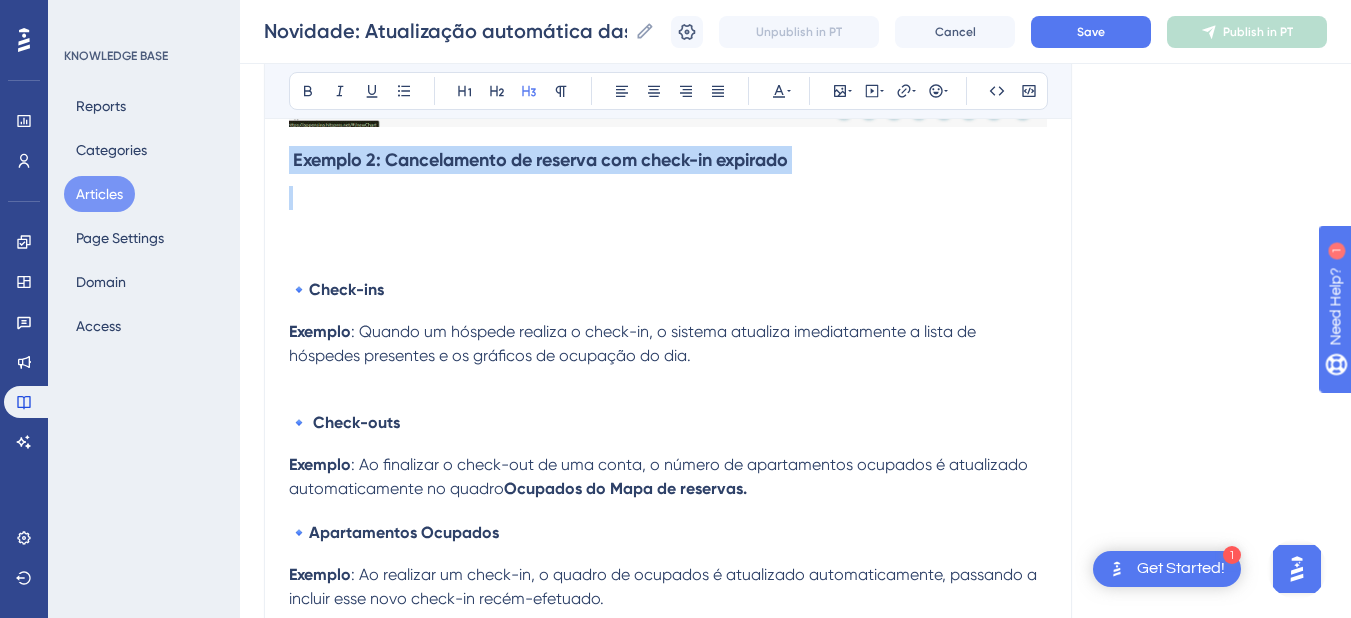 click on "Exemplo 2: Cancelamento de reserva com check-in expirado" at bounding box center [540, 160] 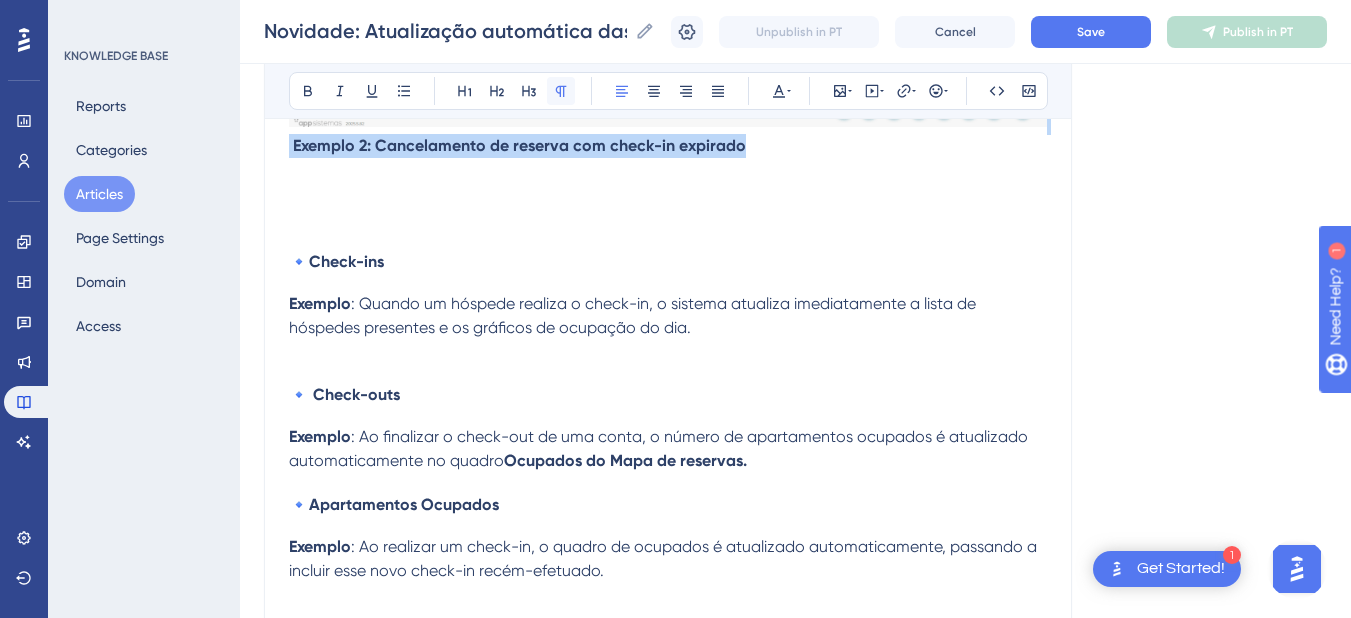 click at bounding box center (561, 91) 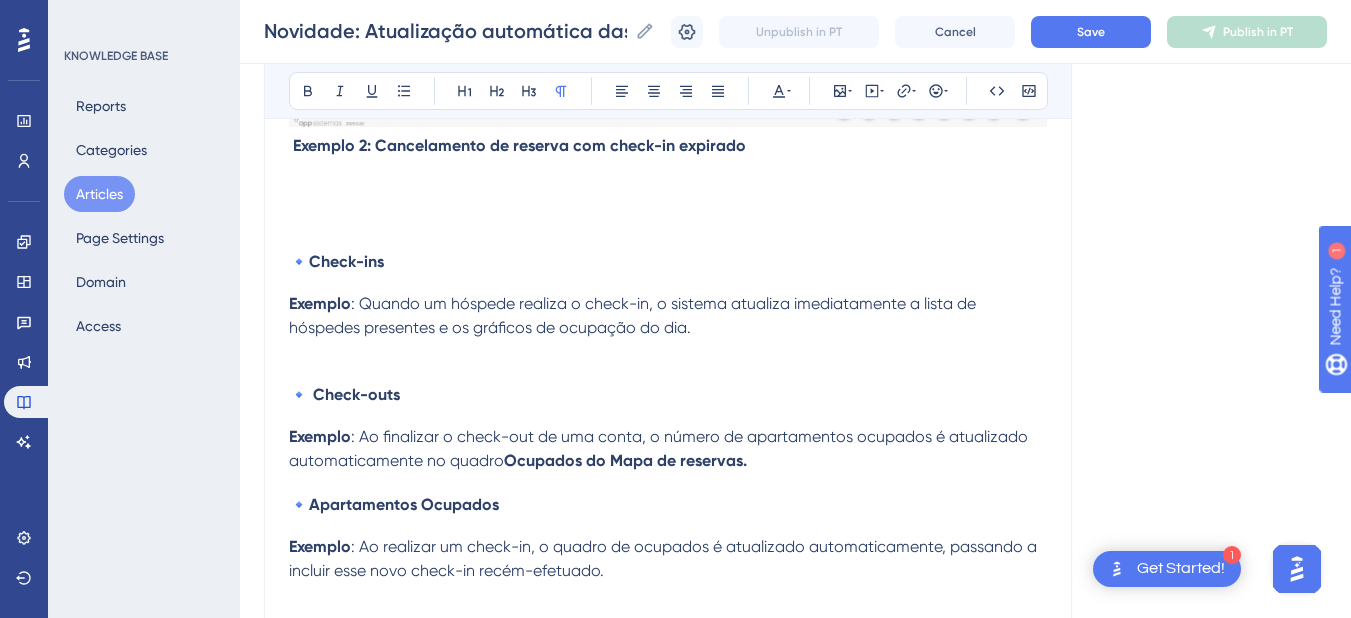 click at bounding box center (668, 194) 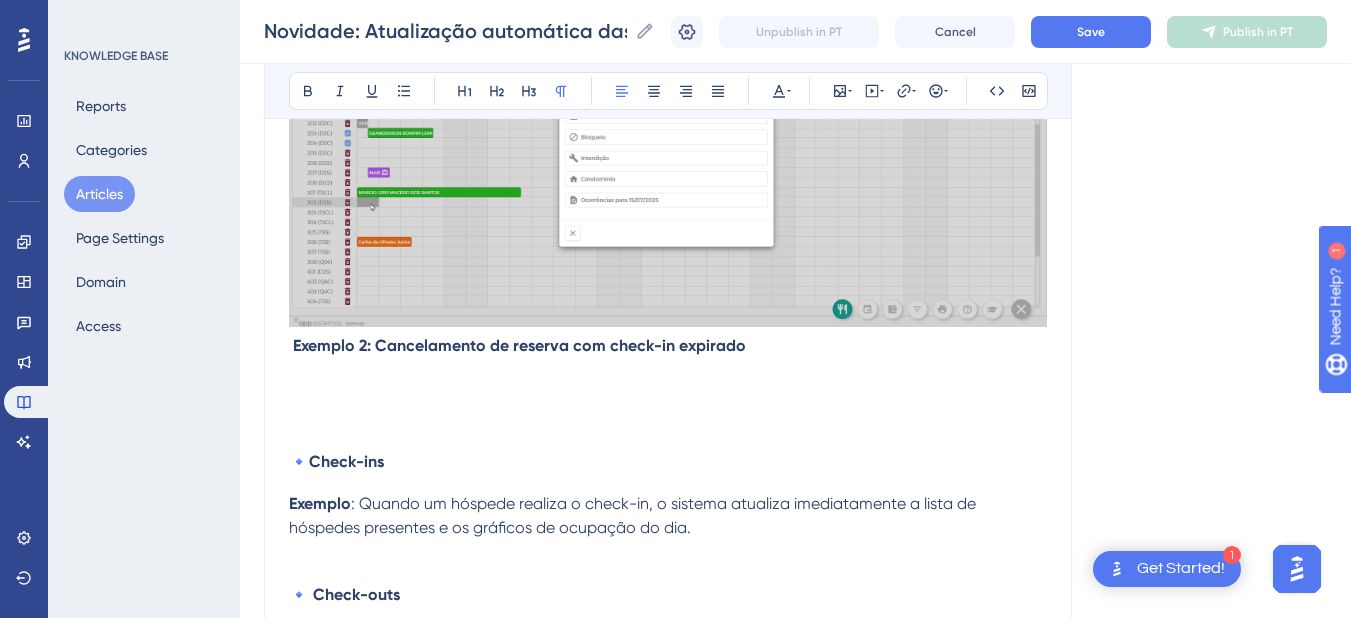 click on "Exemplo 2: Cancelamento de reserva com check-in expirado" at bounding box center [519, 345] 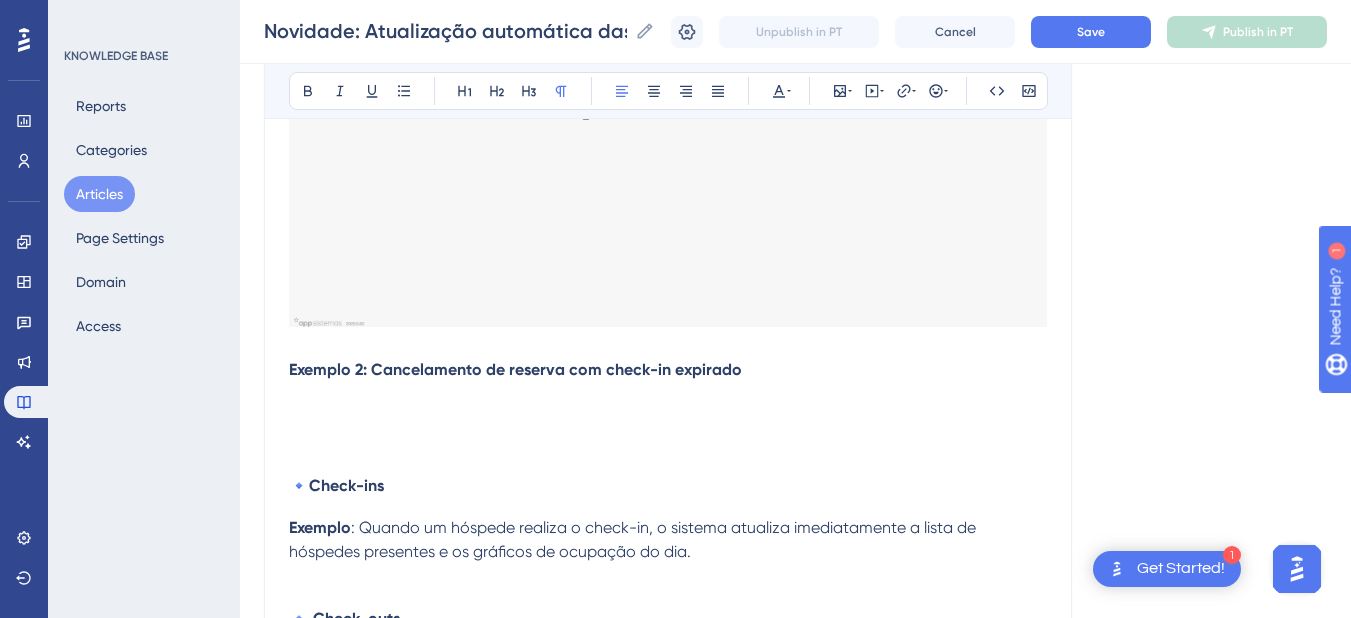 click at bounding box center (668, 394) 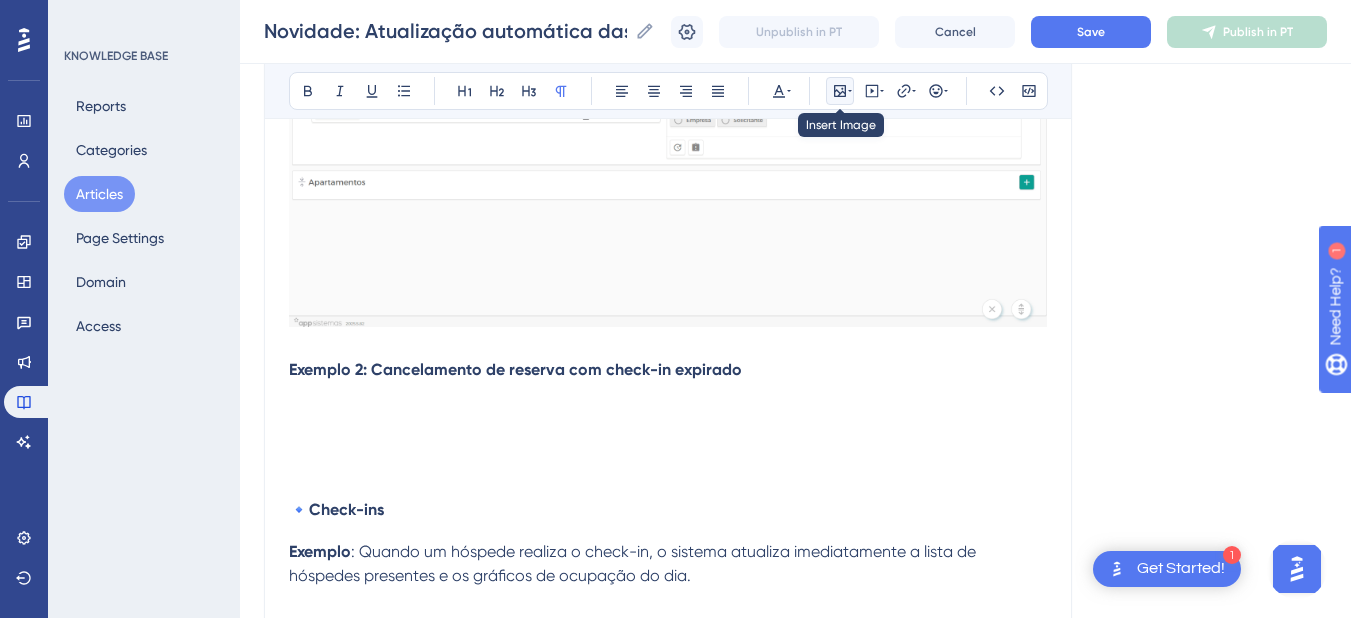 click 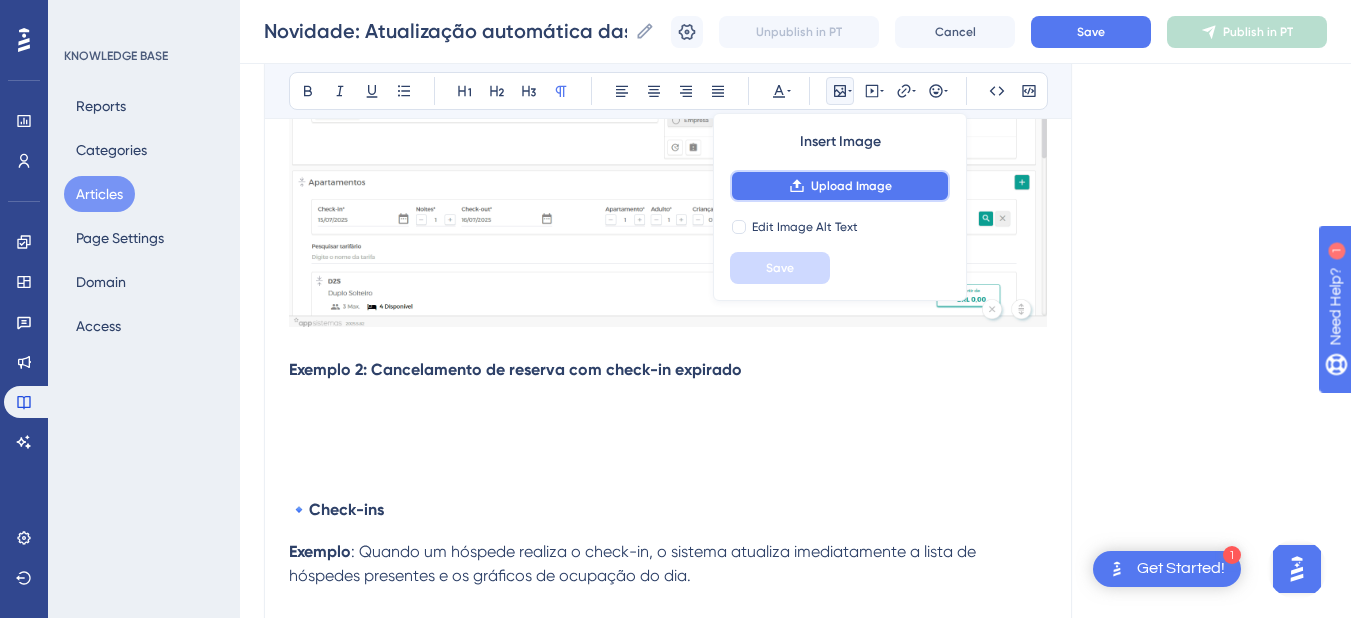 click on "Upload Image" at bounding box center [851, 186] 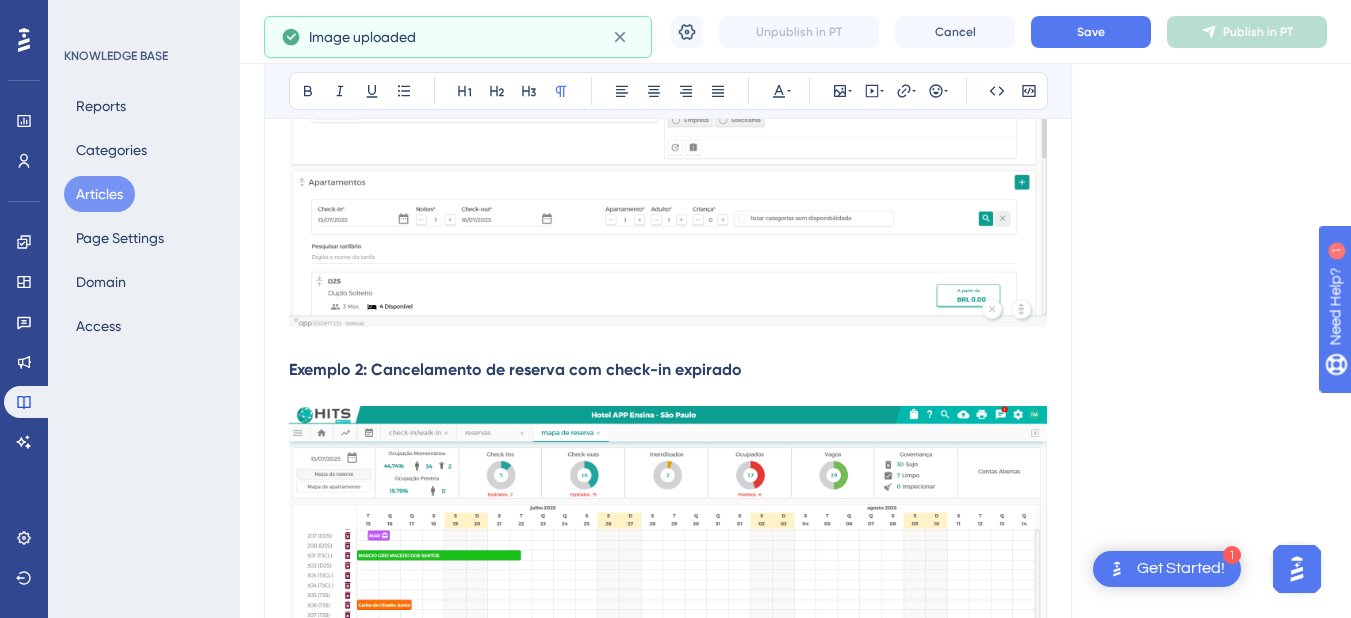 click at bounding box center (668, 394) 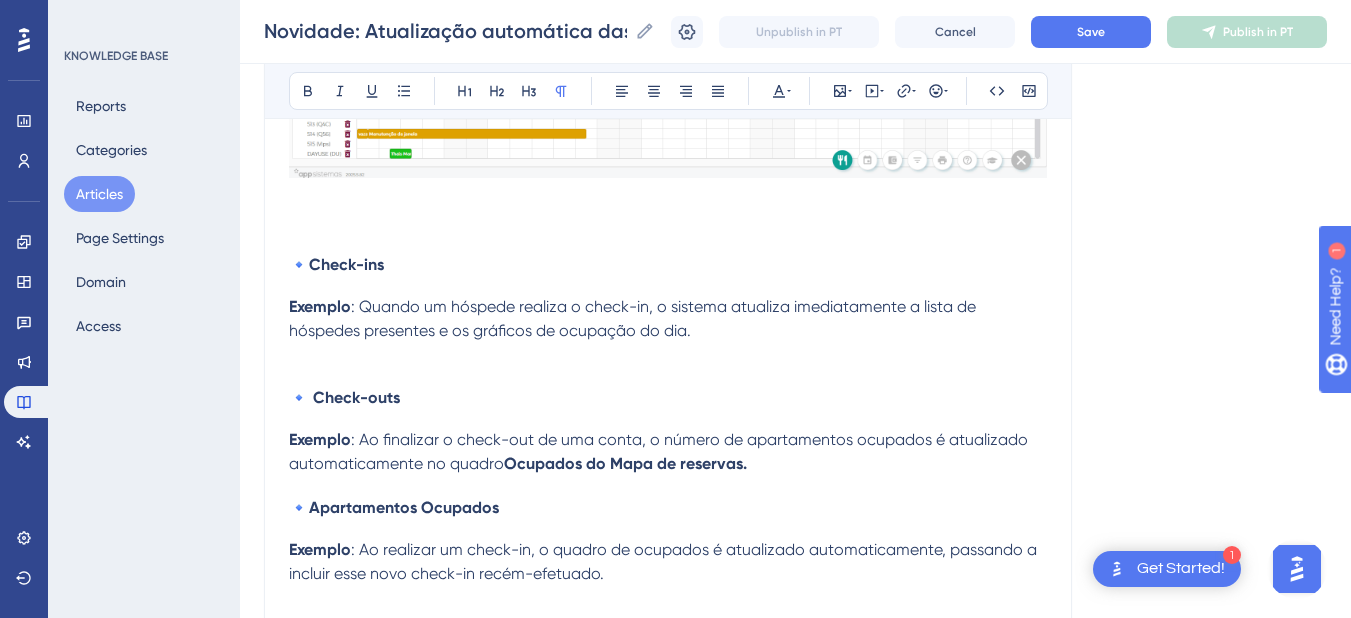 scroll, scrollTop: 1639, scrollLeft: 0, axis: vertical 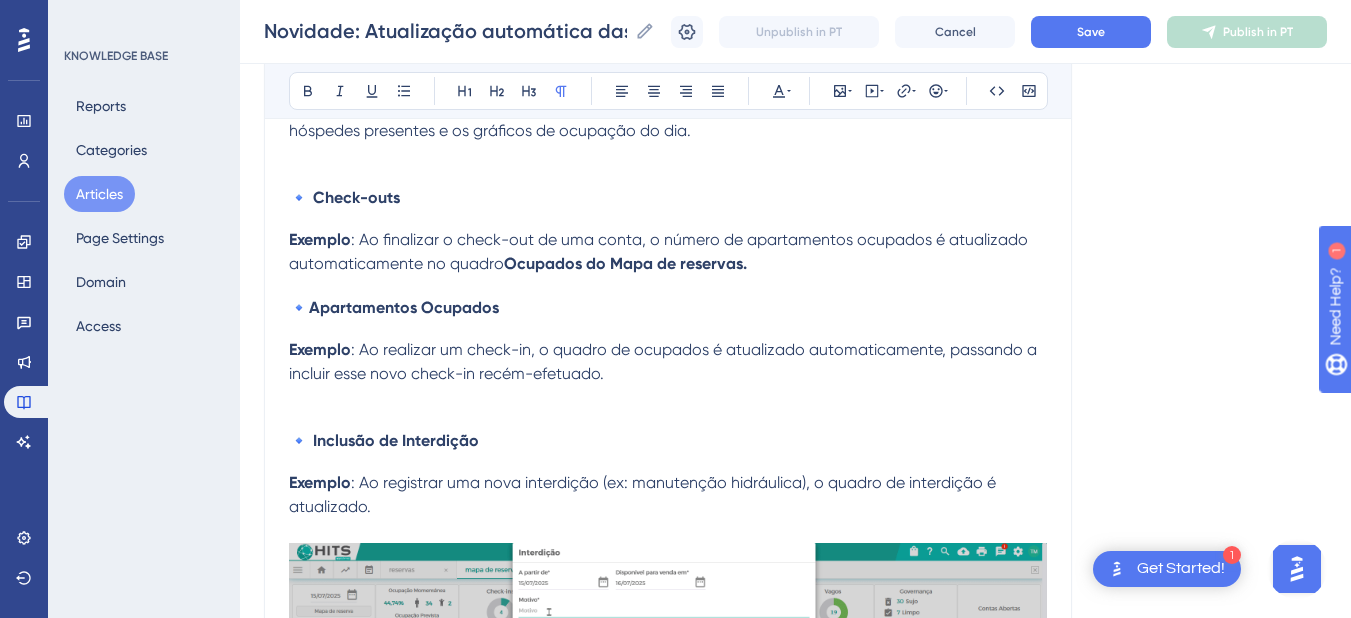 click on "Exemplo : Ao finalizar o check-out de uma conta, o número de apartamentos ocupados é atualizado automaticamente no quadro  Ocupados do Mapa de reservas." at bounding box center [668, 252] 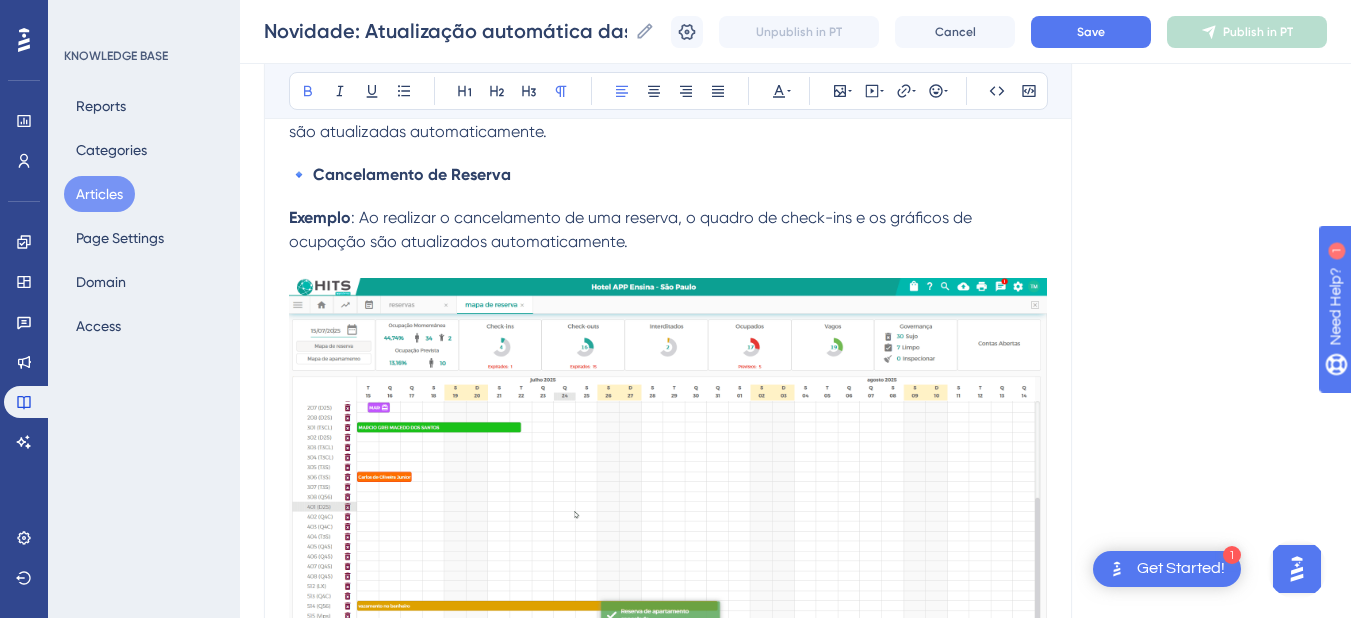 scroll, scrollTop: 2839, scrollLeft: 0, axis: vertical 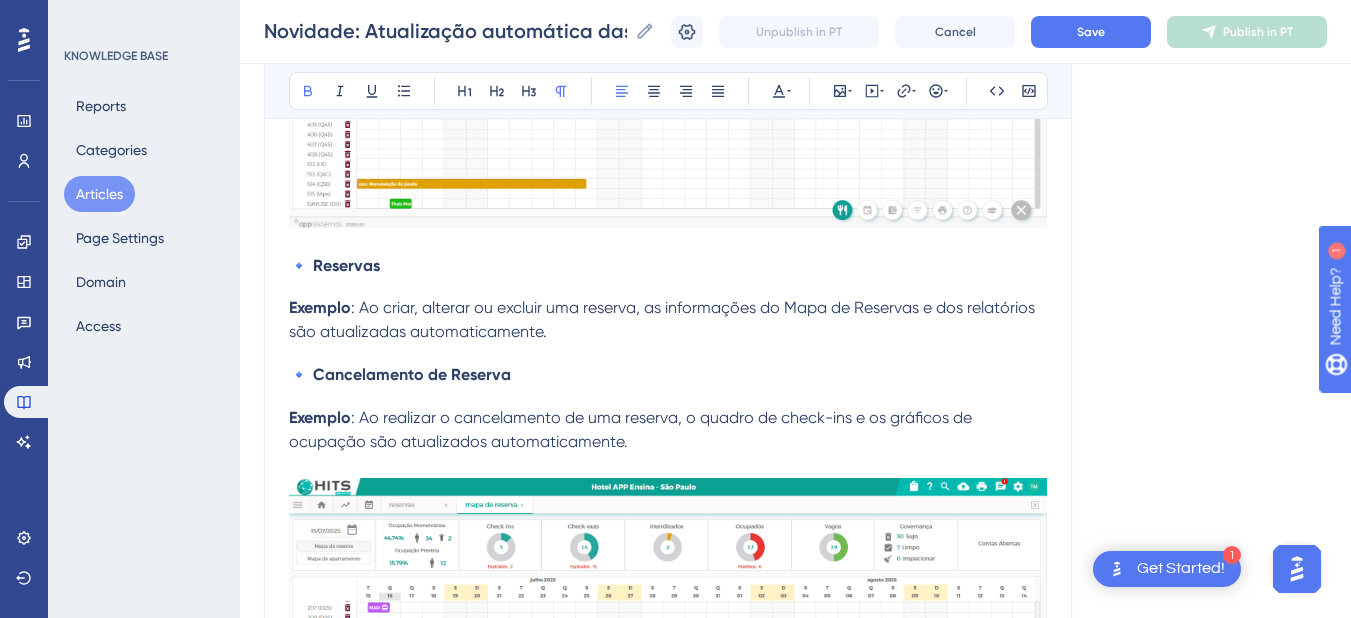 click on "Exemplo : Ao criar, alterar ou excluir uma reserva, as informações do Mapa de Reservas e dos relatórios são atualizadas automaticamente." at bounding box center [668, 320] 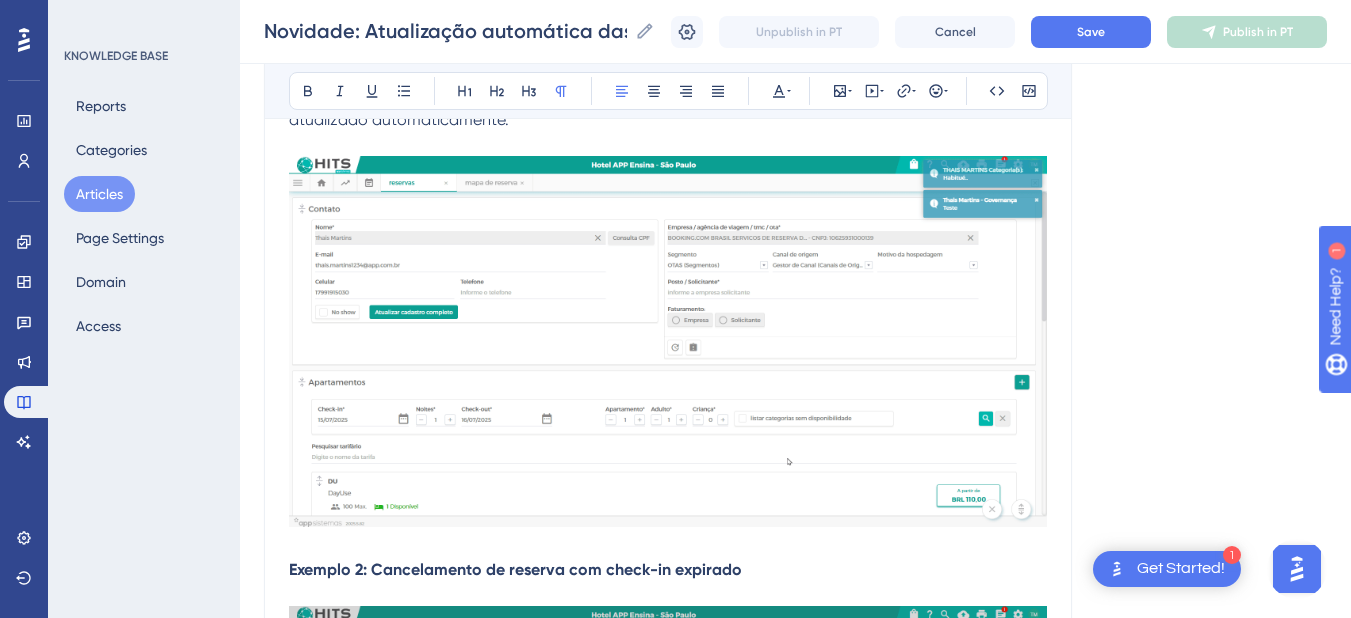 scroll, scrollTop: 439, scrollLeft: 0, axis: vertical 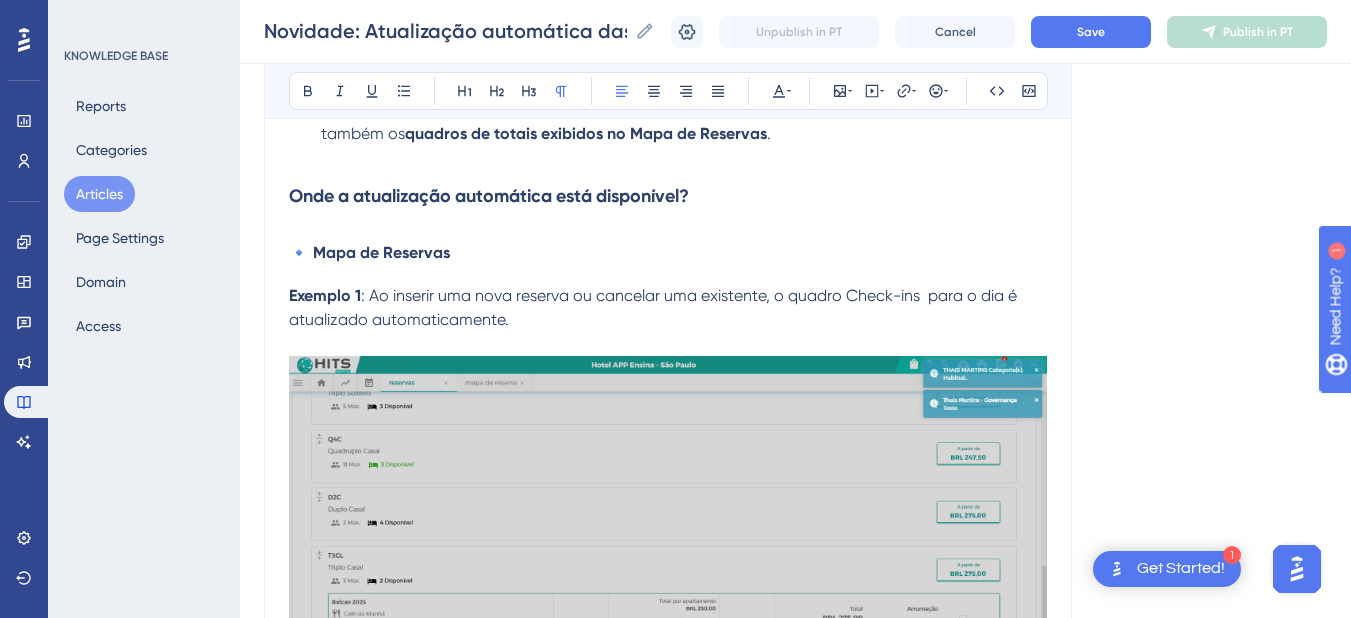click on ": Ao inserir uma nova reserva ou cancelar uma existente, o quadro Check-ins  para o dia é atualizado automaticamente." at bounding box center (655, 307) 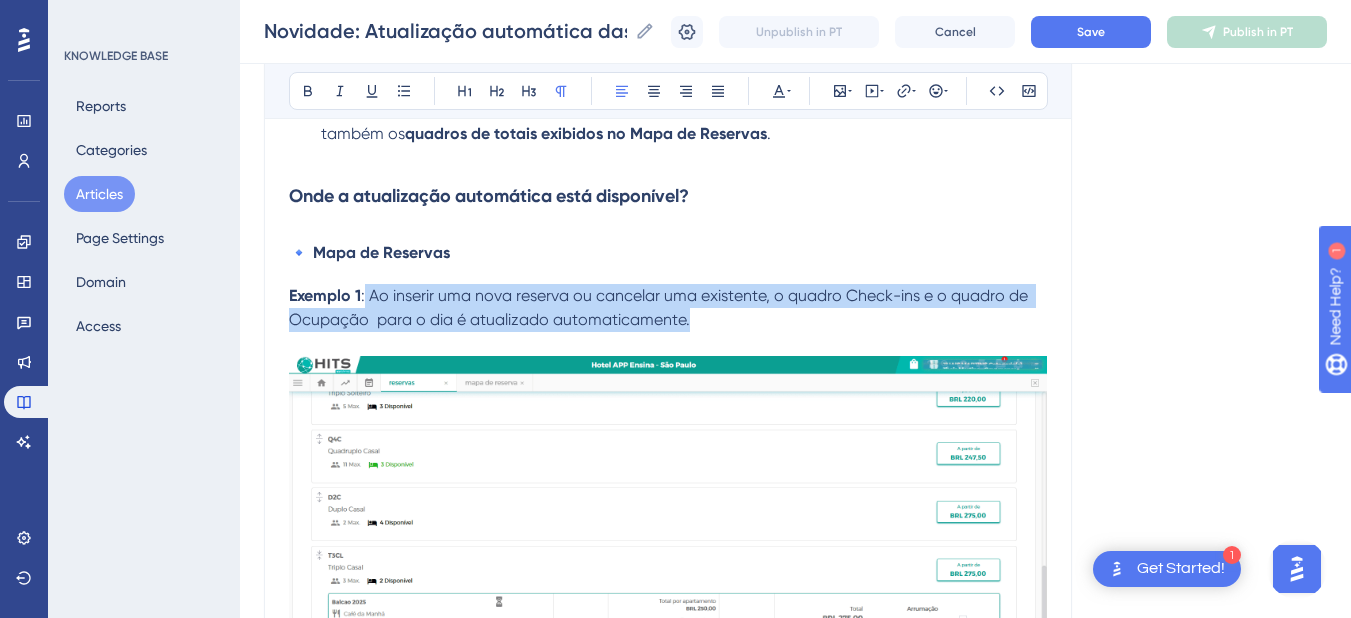 drag, startPoint x: 751, startPoint y: 329, endPoint x: 367, endPoint y: 309, distance: 384.52048 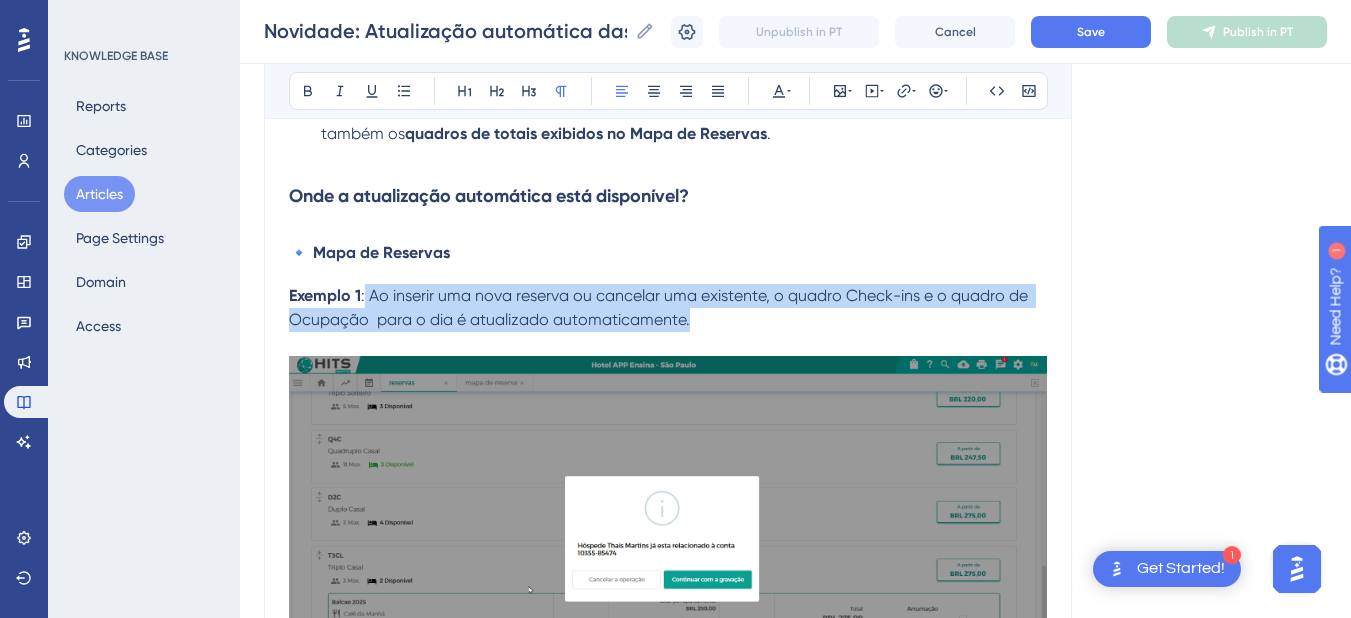 click on "Exemplo 1 : Ao inserir uma nova reserva ou cancelar uma existente, o quadro Check-ins e o quadro de Ocupação  para o dia é atualizado automaticamente." at bounding box center [668, 308] 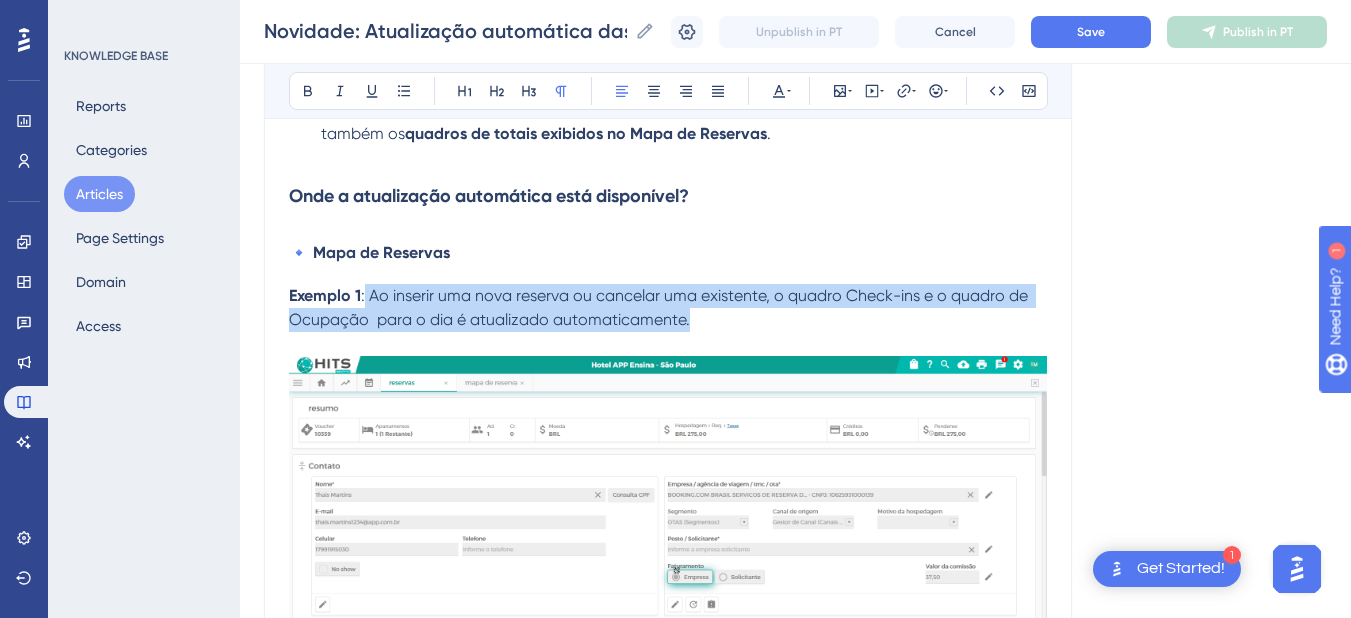 click on ": Ao inserir uma nova reserva ou cancelar uma existente, o quadro Check-ins e o quadro de Ocupação  para o dia é atualizado automaticamente." at bounding box center (660, 307) 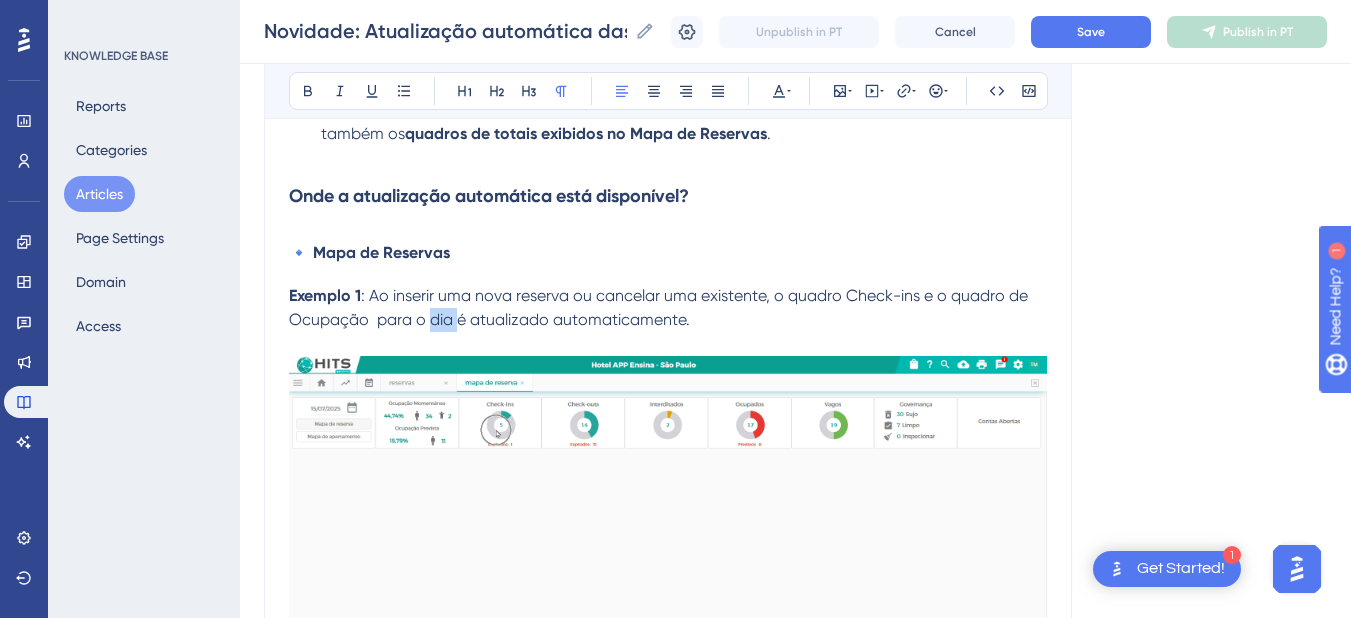 click on ": Ao inserir uma nova reserva ou cancelar uma existente, o quadro Check-ins e o quadro de Ocupação  para o dia é atualizado automaticamente." at bounding box center [660, 307] 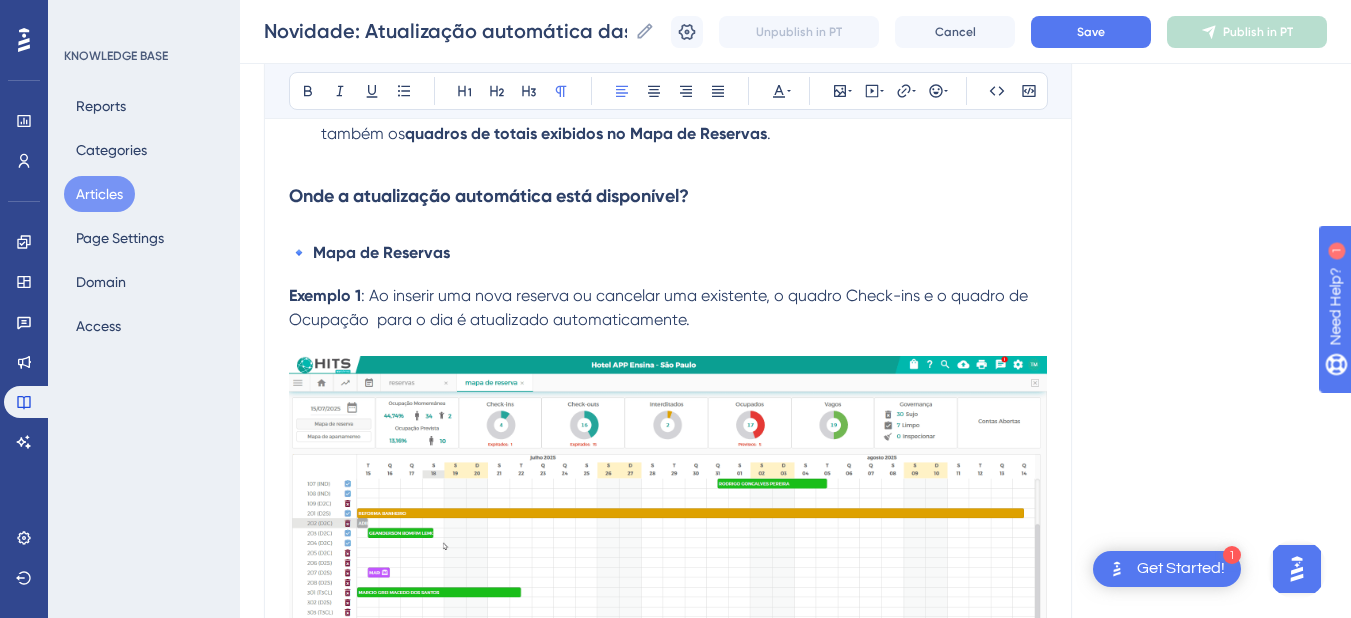 click on "Exemplo 1 : Ao inserir uma nova reserva ou cancelar uma existente, o quadro Check-ins e o quadro de Ocupação  para o dia é atualizado automaticamente." at bounding box center [668, 308] 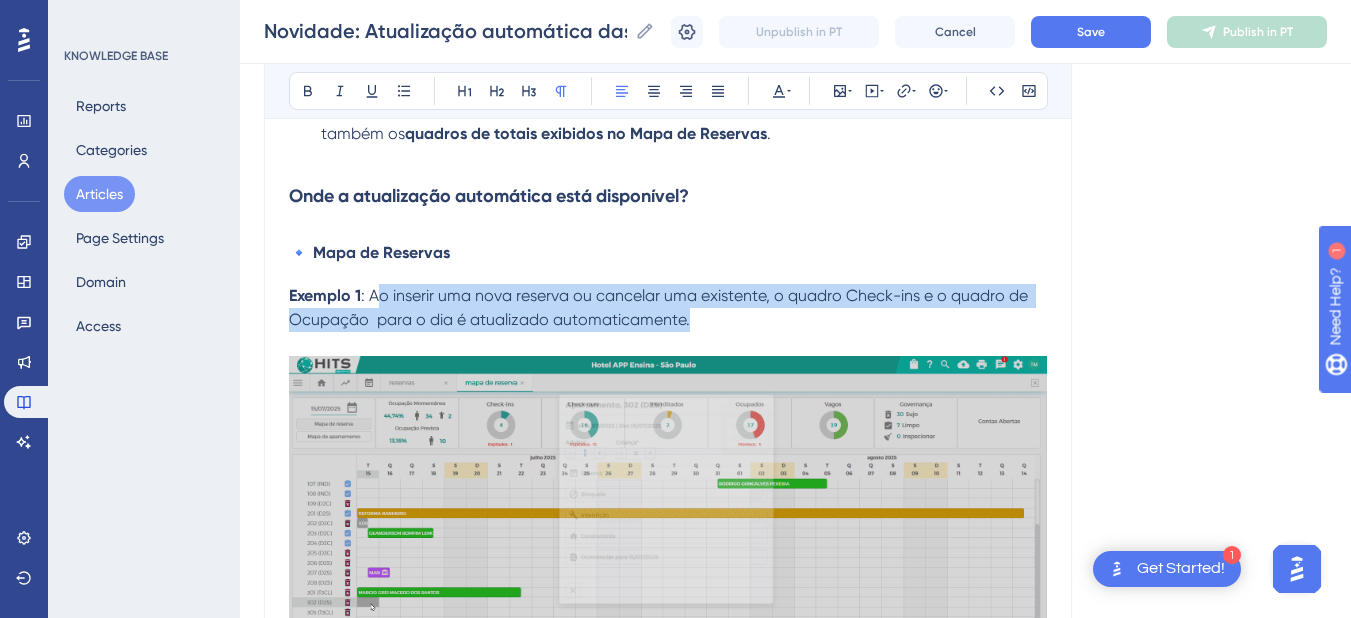 drag, startPoint x: 705, startPoint y: 321, endPoint x: 375, endPoint y: 298, distance: 330.80054 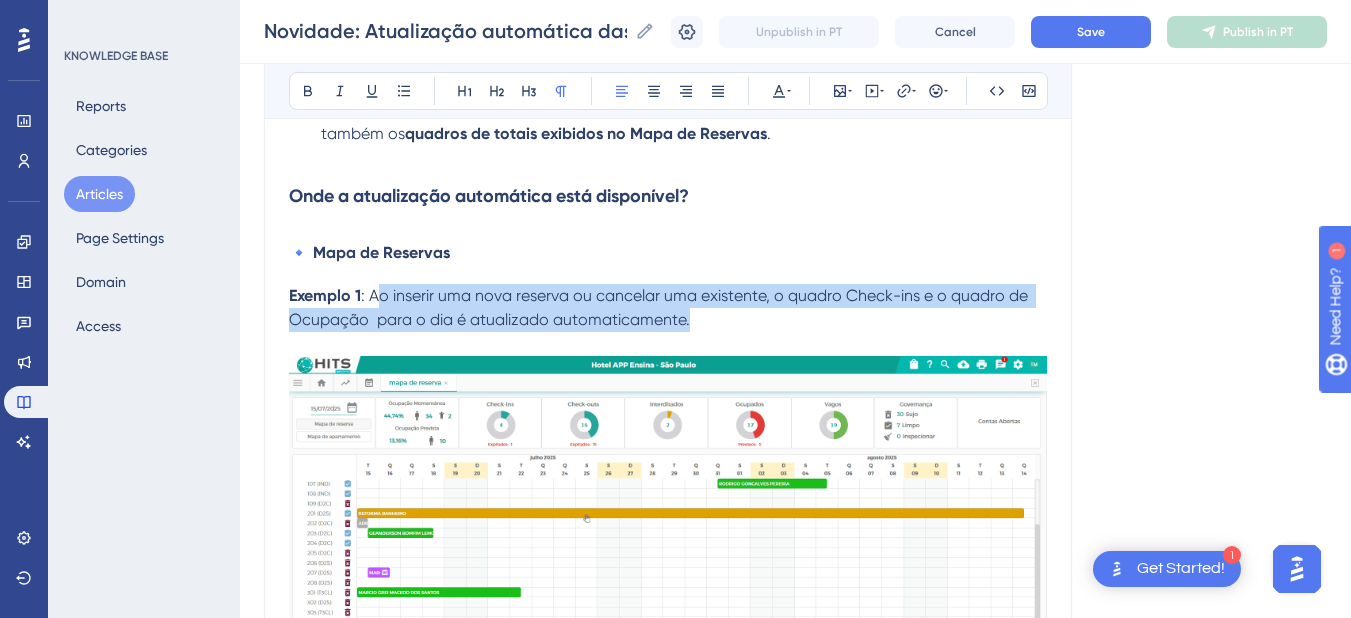 click on "Exemplo 1 : Ao inserir uma nova reserva ou cancelar uma existente, o quadro Check-ins e o quadro de Ocupação  para o dia é atualizado automaticamente." at bounding box center [668, 308] 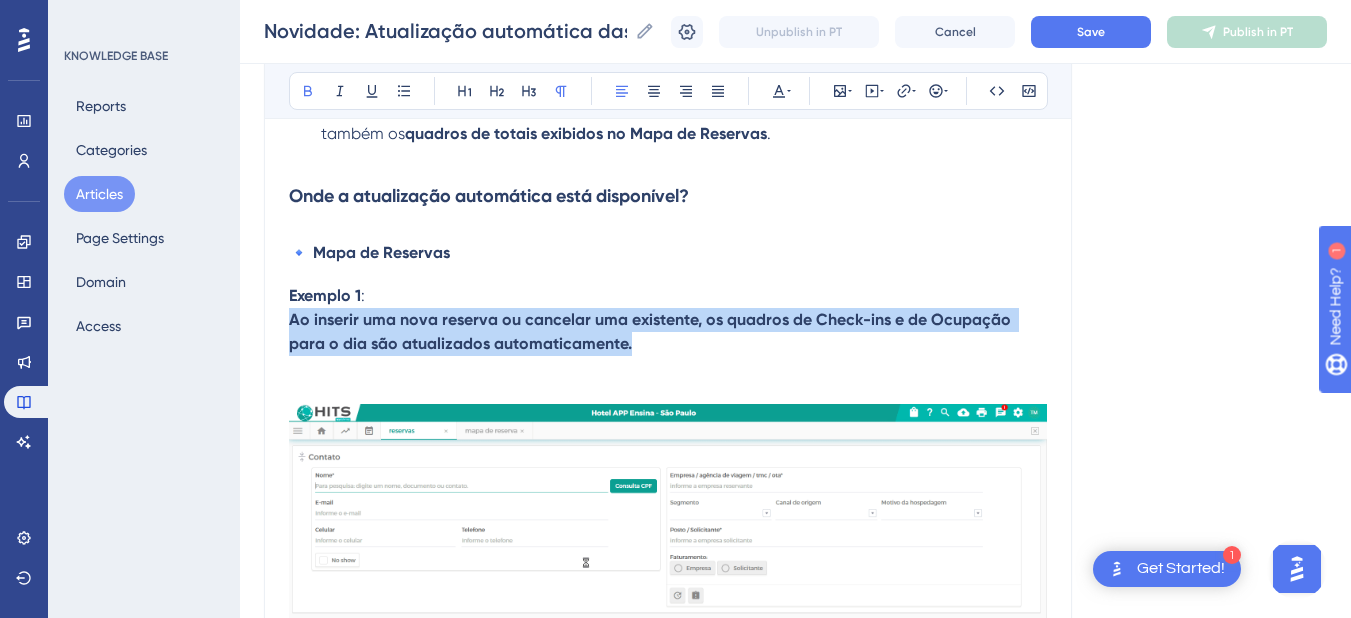 drag, startPoint x: 490, startPoint y: 343, endPoint x: 299, endPoint y: 236, distance: 218.92921 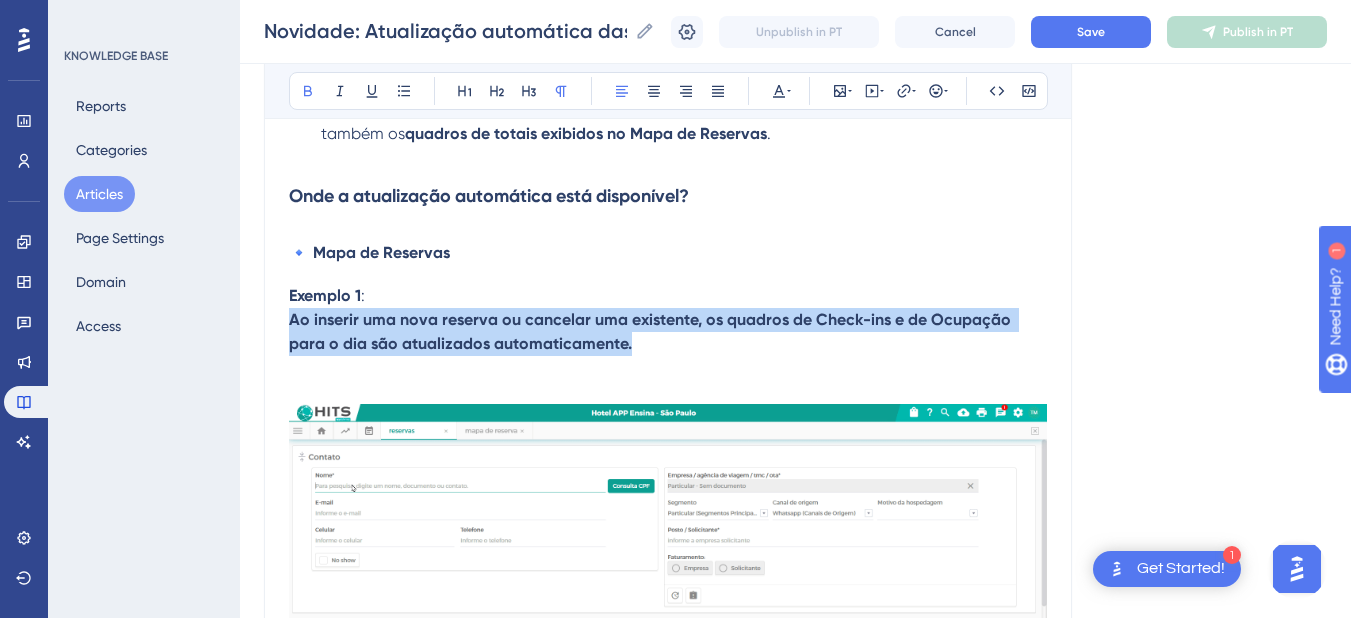 click on "Performance Users Engagement Widgets Feedback Product Updates Knowledge Base AI Assistant Settings Logout KNOWLEDGE BASE Reports Categories Articles Page Settings Domain Access Novidade: Atualização automática das informações no sistema Novidade: Atualização automática das informações no sistema Novidade: Atualização automática das informações no sistema Unpublish in PT Cancel Save Publish in PT Language Portuguese (Default) Novidade: Atualização automática das informações no sistema Neste artigo, explicamos como funciona a atualização automática das informações no sistema e em quais áreas ela está disponível. Bold Italic Underline Bullet Point Heading 1 Heading 2 Heading 3 Normal Align Left Align Center Align Right Align Justify Text Color Insert Image Embed Video Hyperlink Emojis Code Code Block Com o objetivo de otimizar a rotina operacional e garantir que as informações estejam sempre atualizadas, implementamos a  atualização automática de dados Essa melhoria  . Exemplo 1" at bounding box center [795, 2668] 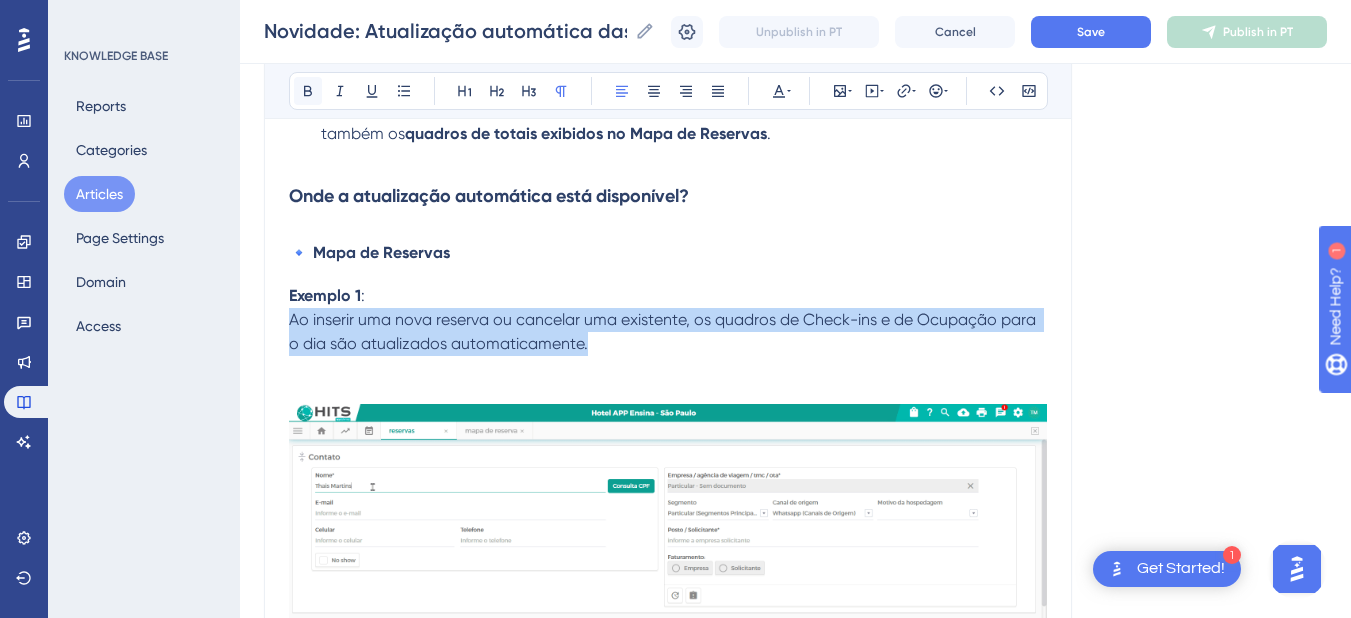 click 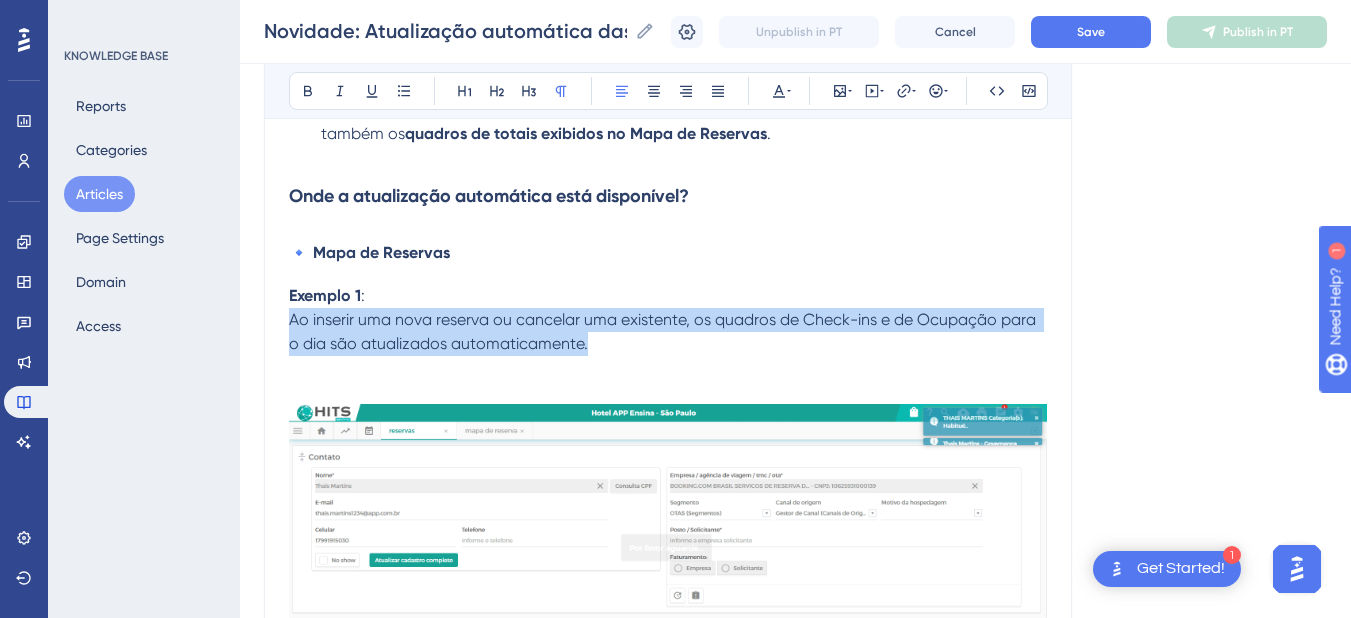 click on "Ao inserir uma nova reserva ou cancelar uma existente, os quadros de Check-ins e de Ocupação para o dia são atualizados automaticamente." at bounding box center [664, 331] 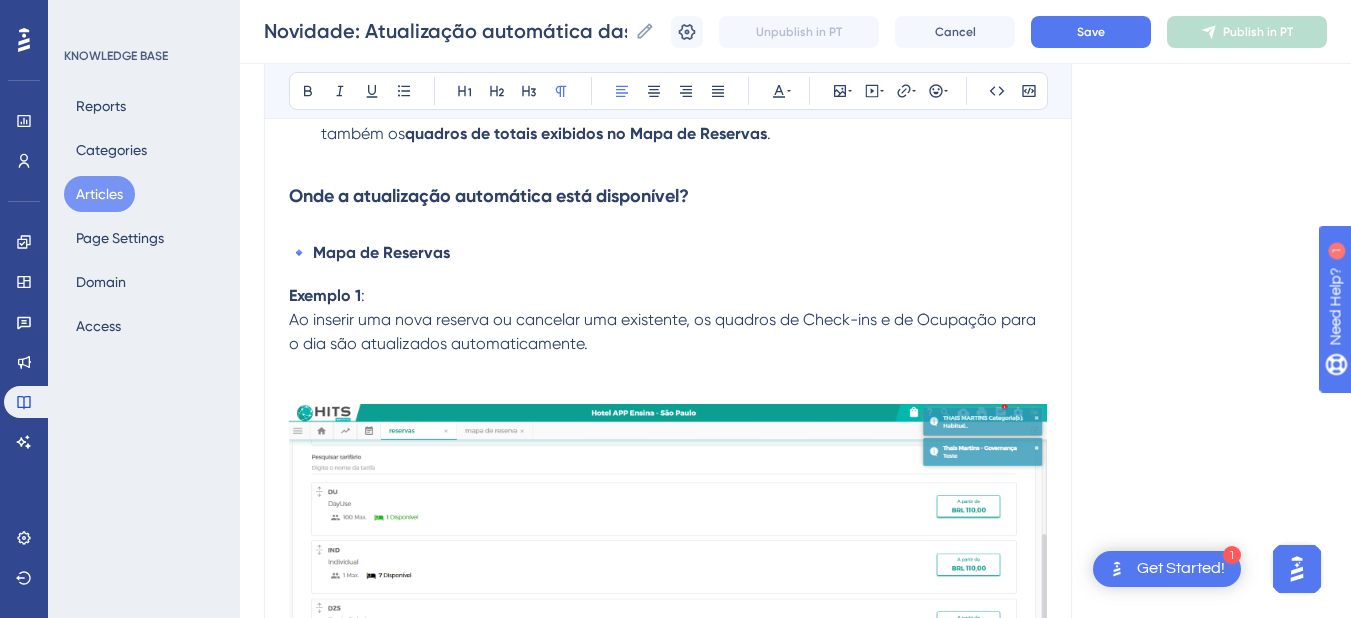 click on "Ao inserir uma nova reserva ou cancelar uma existente, os quadros de Check-ins e de Ocupação para o dia são atualizados automaticamente." at bounding box center (664, 331) 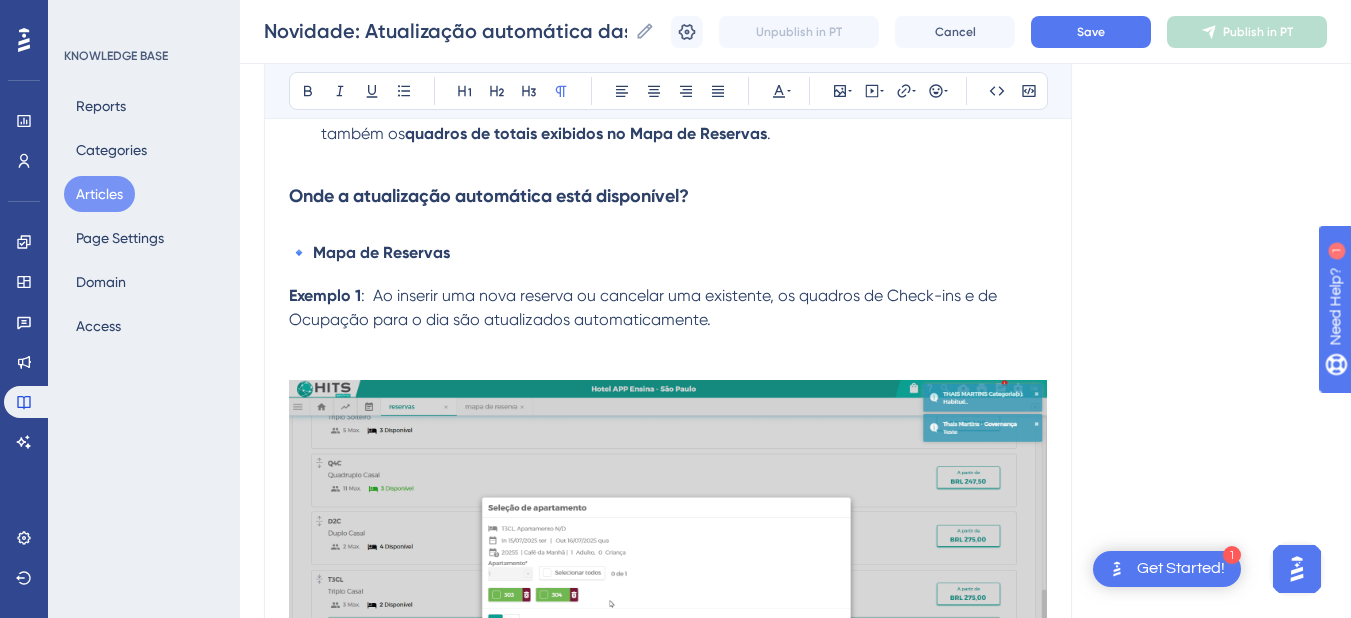 click at bounding box center (668, 368) 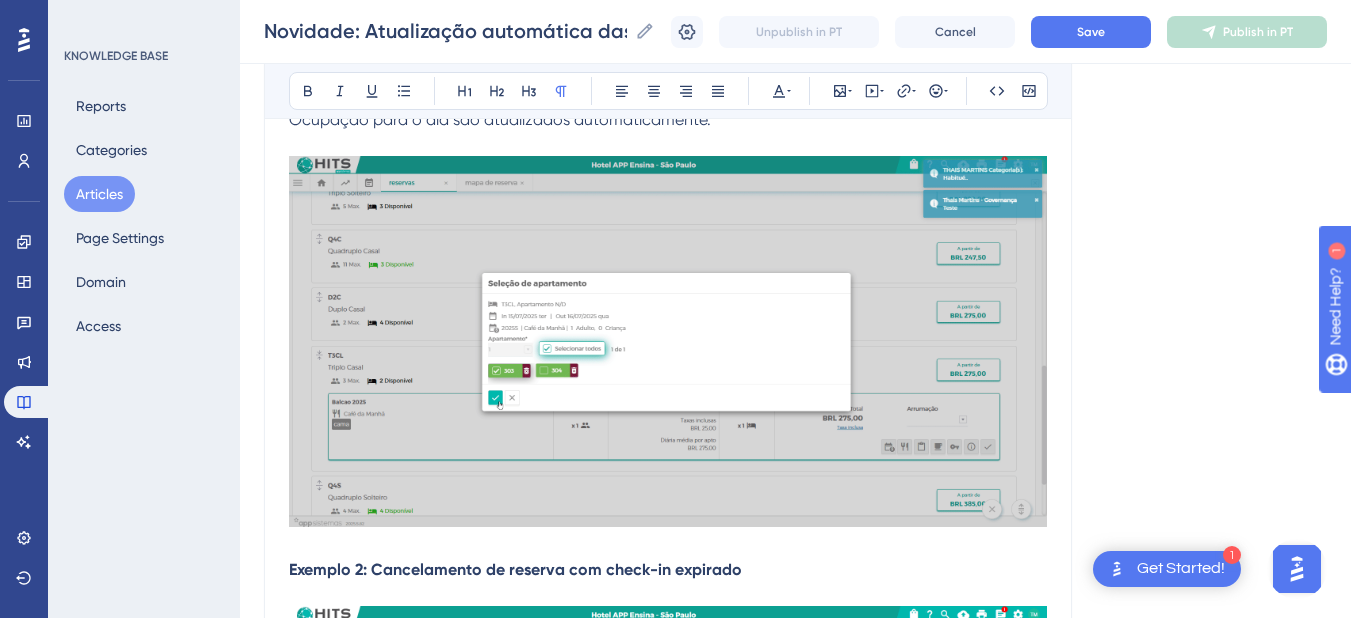scroll, scrollTop: 439, scrollLeft: 0, axis: vertical 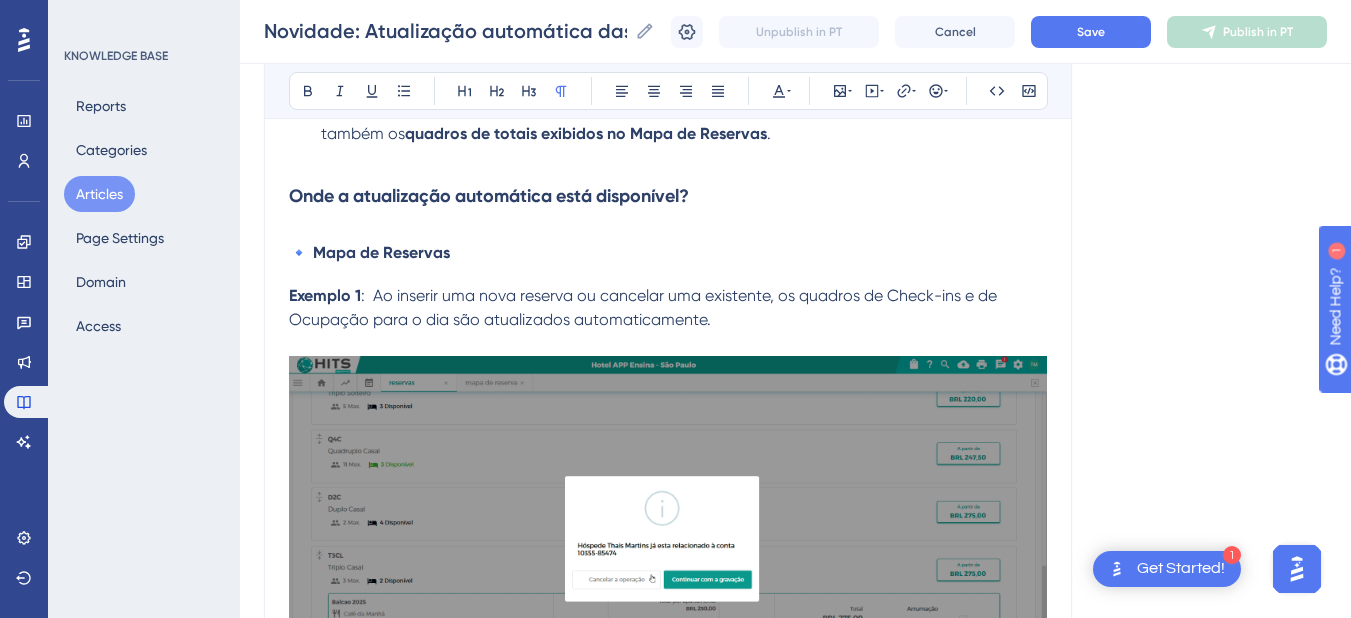 click on "Exemplo 1 :  Ao inserir uma nova reserva ou cancelar uma existente, os quadros de Check-ins e de Ocupação para o dia são atualizados automaticamente." at bounding box center [668, 308] 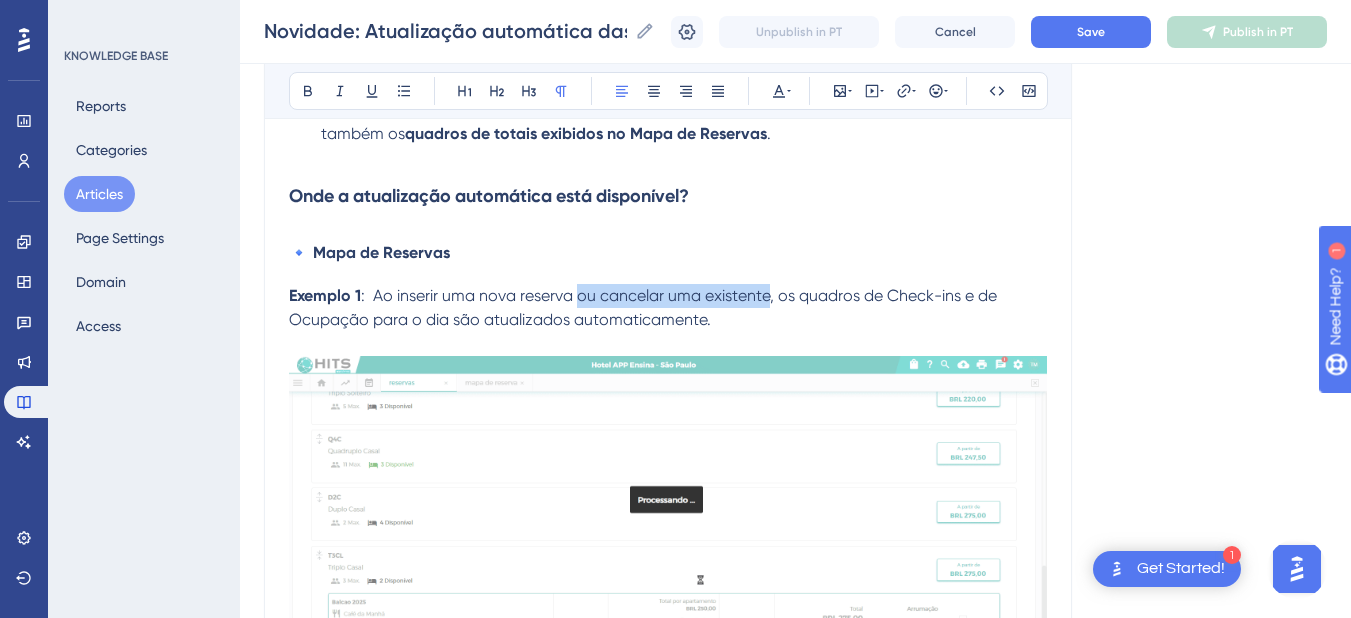 drag, startPoint x: 576, startPoint y: 301, endPoint x: 770, endPoint y: 293, distance: 194.16487 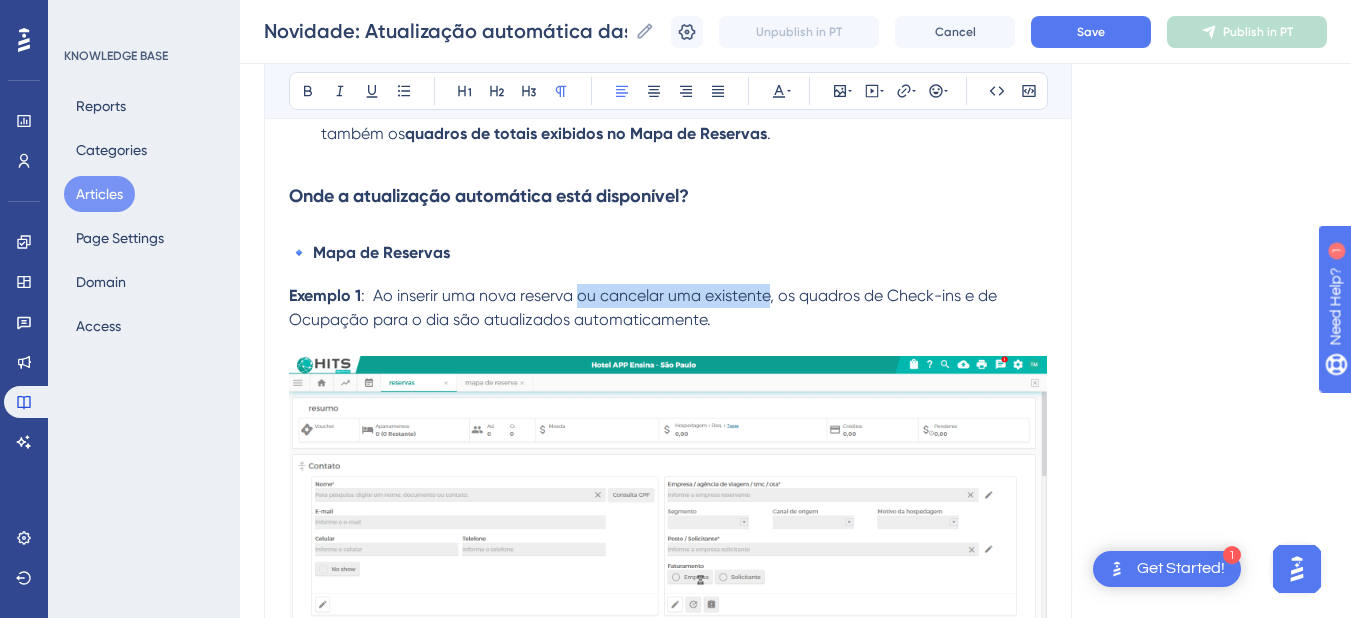 click on ":  Ao inserir uma nova reserva ou cancelar uma existente, os quadros de Check-ins e de Ocupação para o dia são atualizados automaticamente." at bounding box center (645, 307) 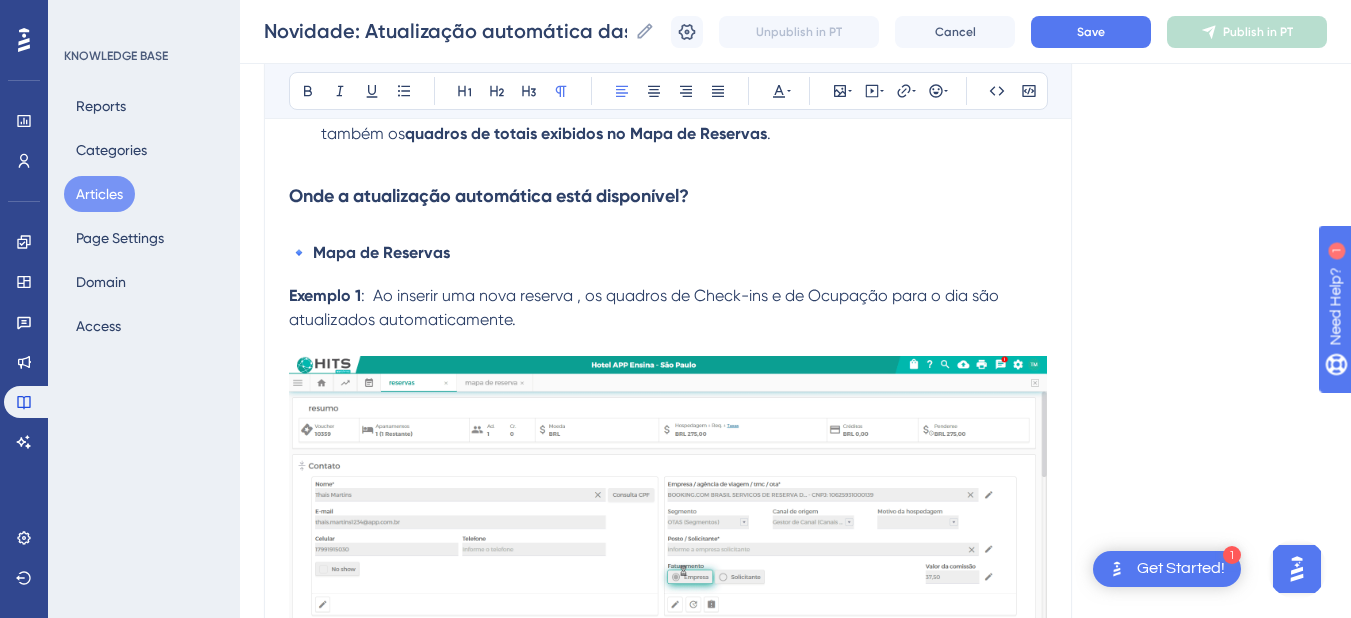click on "Exemplo 1 :  Ao inserir uma nova reserva , os quadros de Check-ins e de Ocupação para o dia são atualizados automaticamente." at bounding box center (668, 308) 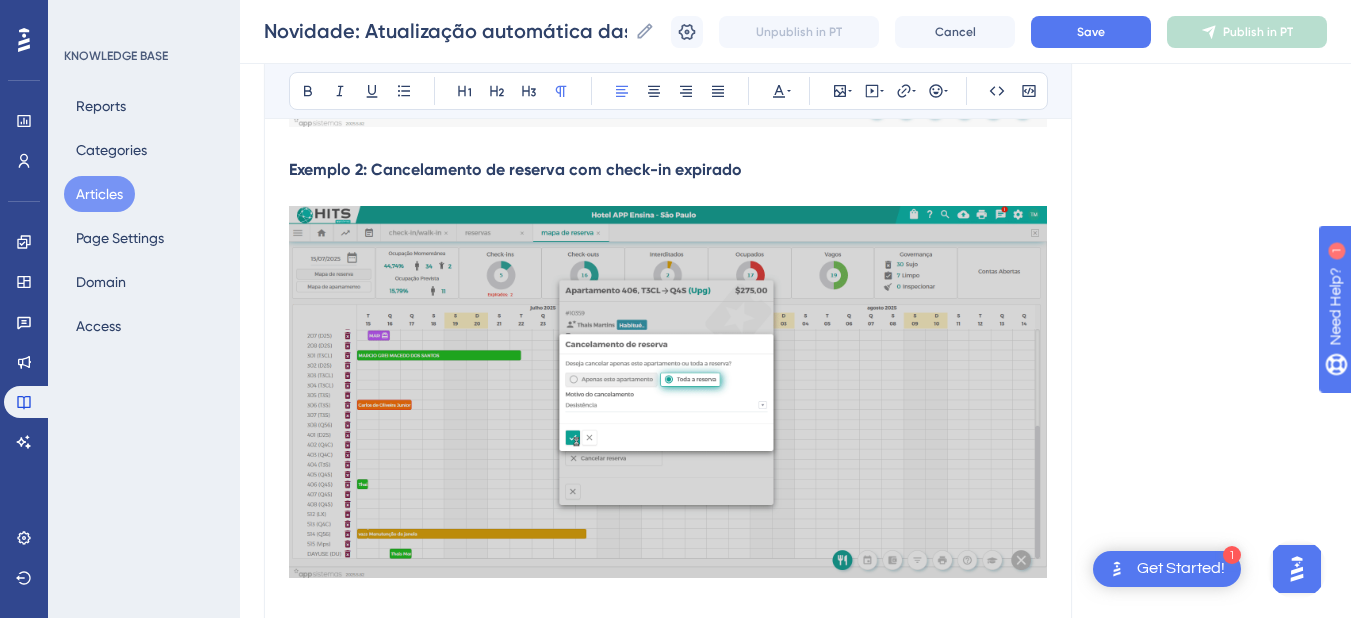 scroll, scrollTop: 1439, scrollLeft: 0, axis: vertical 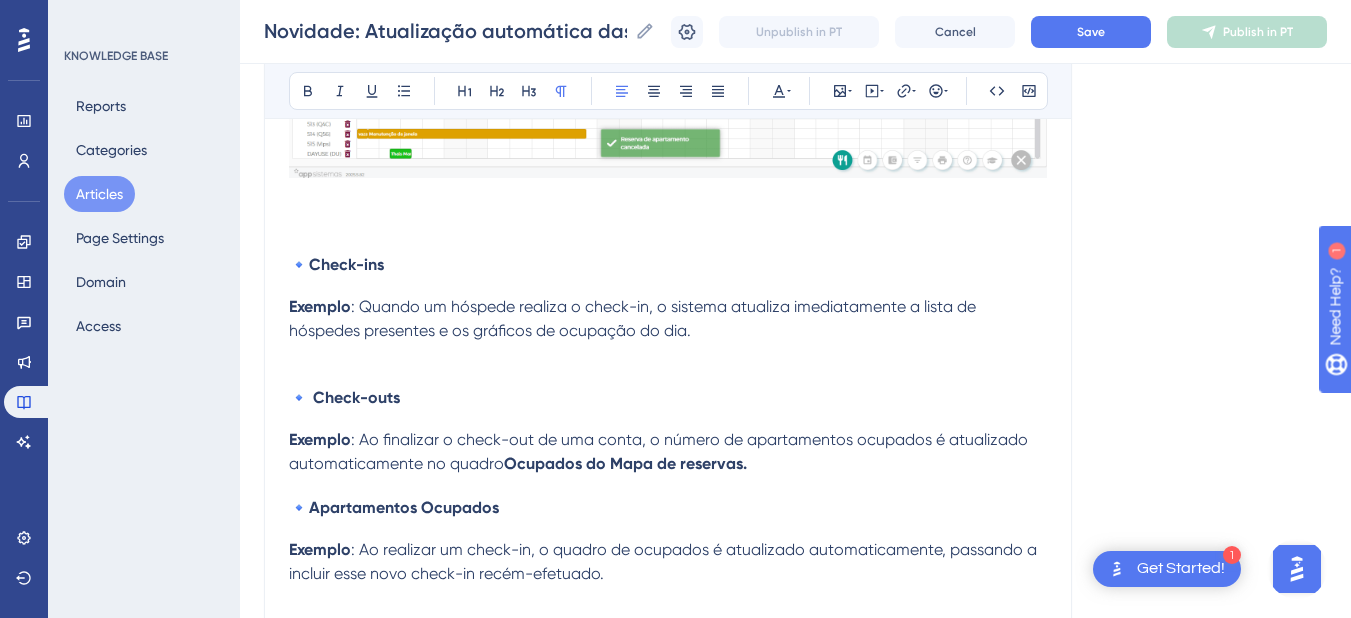 click at bounding box center (668, 355) 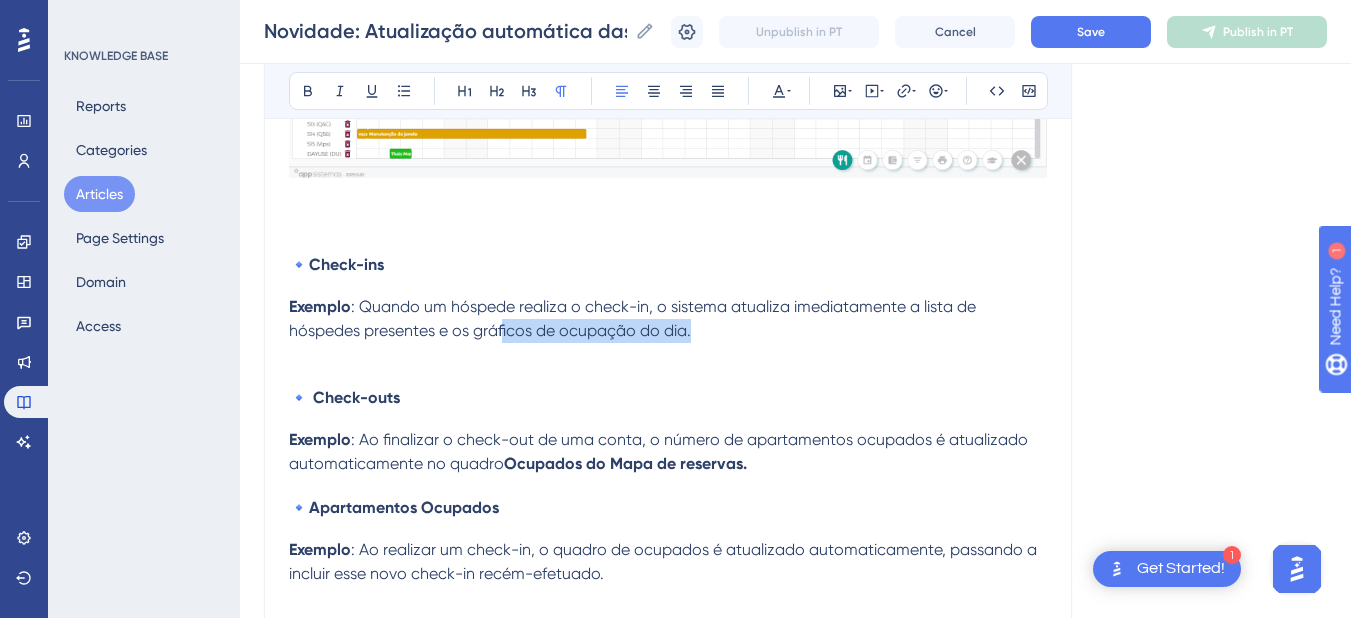 drag, startPoint x: 711, startPoint y: 336, endPoint x: 503, endPoint y: 331, distance: 208.06009 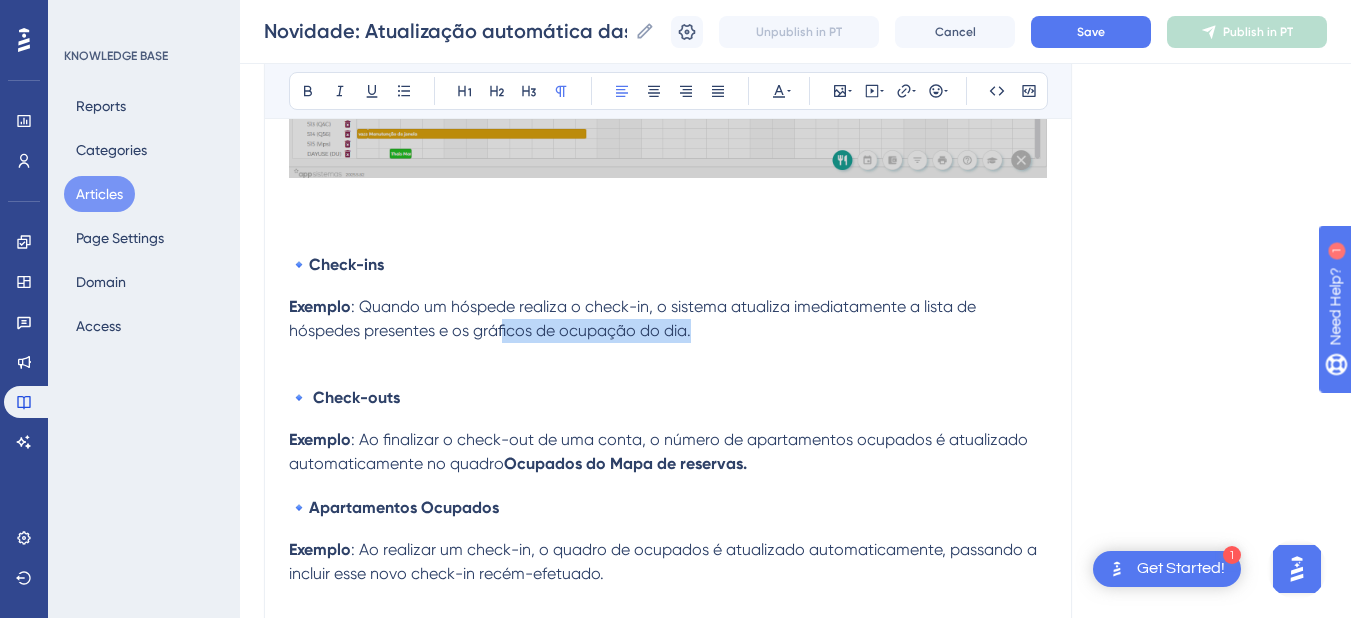 click on "Exemplo : Quando um hóspede realiza o check-in, o sistema atualiza imediatamente a lista de hóspedes presentes e os gráficos de ocupação do dia." at bounding box center (668, 319) 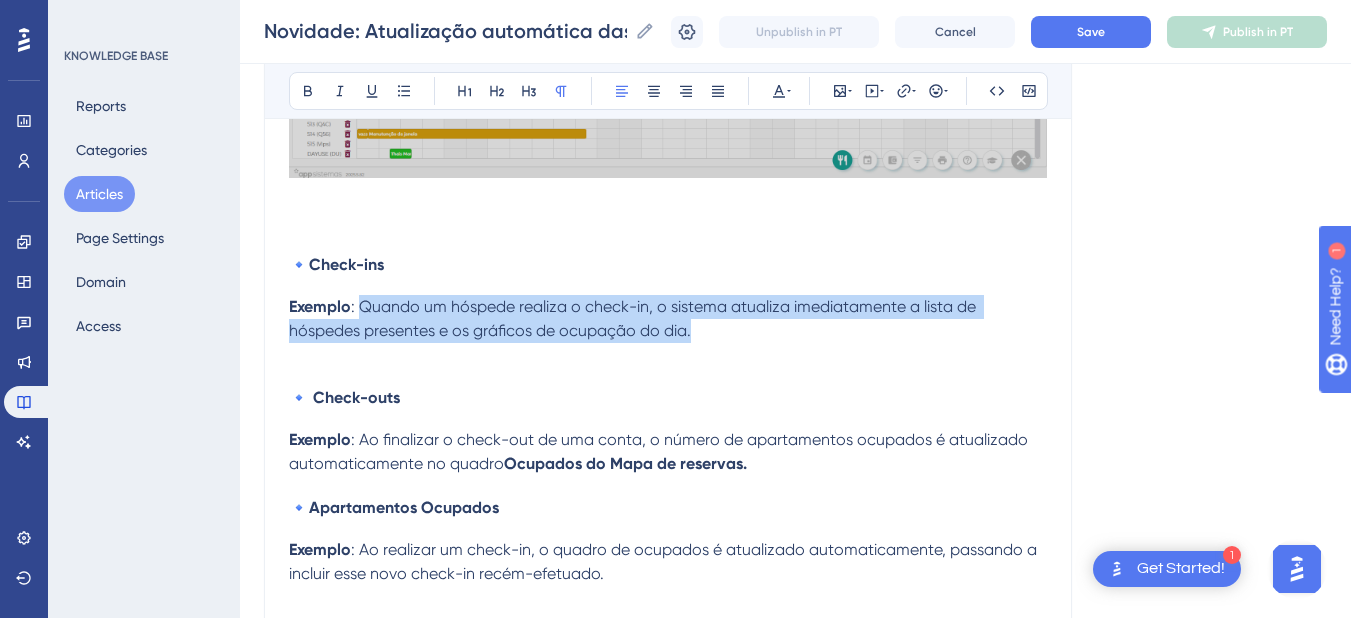 drag, startPoint x: 699, startPoint y: 328, endPoint x: 361, endPoint y: 308, distance: 338.5912 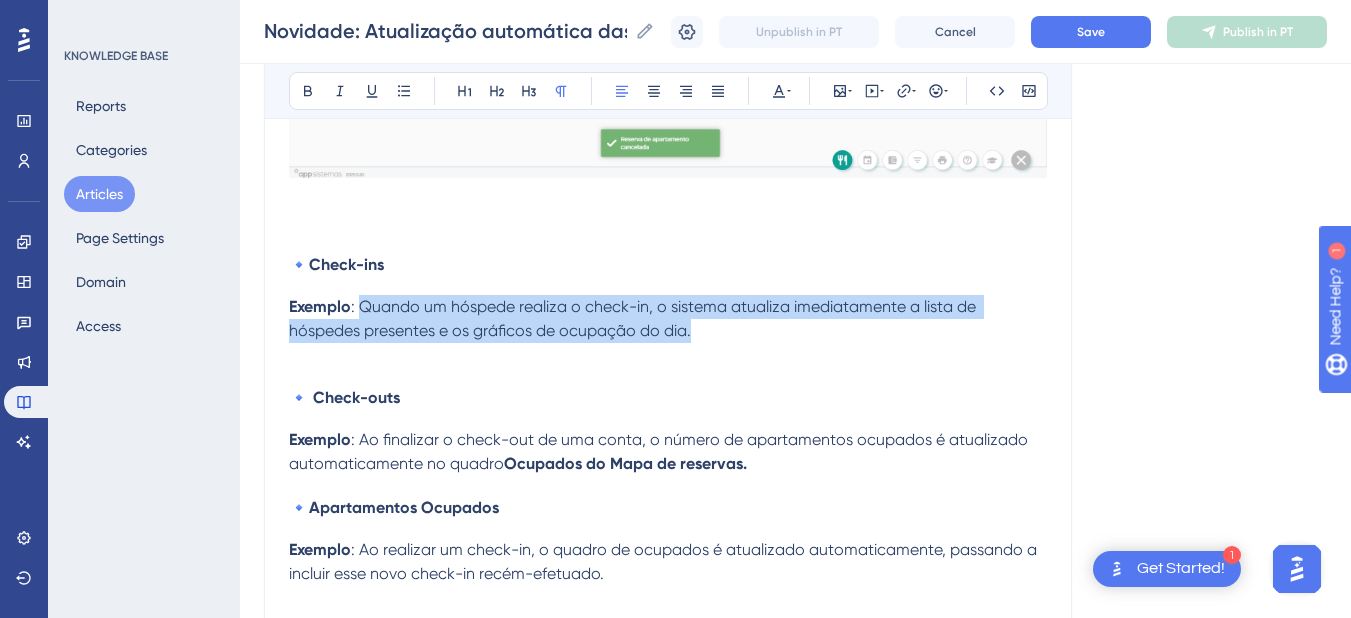 click on "Exemplo : Quando um hóspede realiza o check-in, o sistema atualiza imediatamente a lista de hóspedes presentes e os gráficos de ocupação do dia." at bounding box center [668, 319] 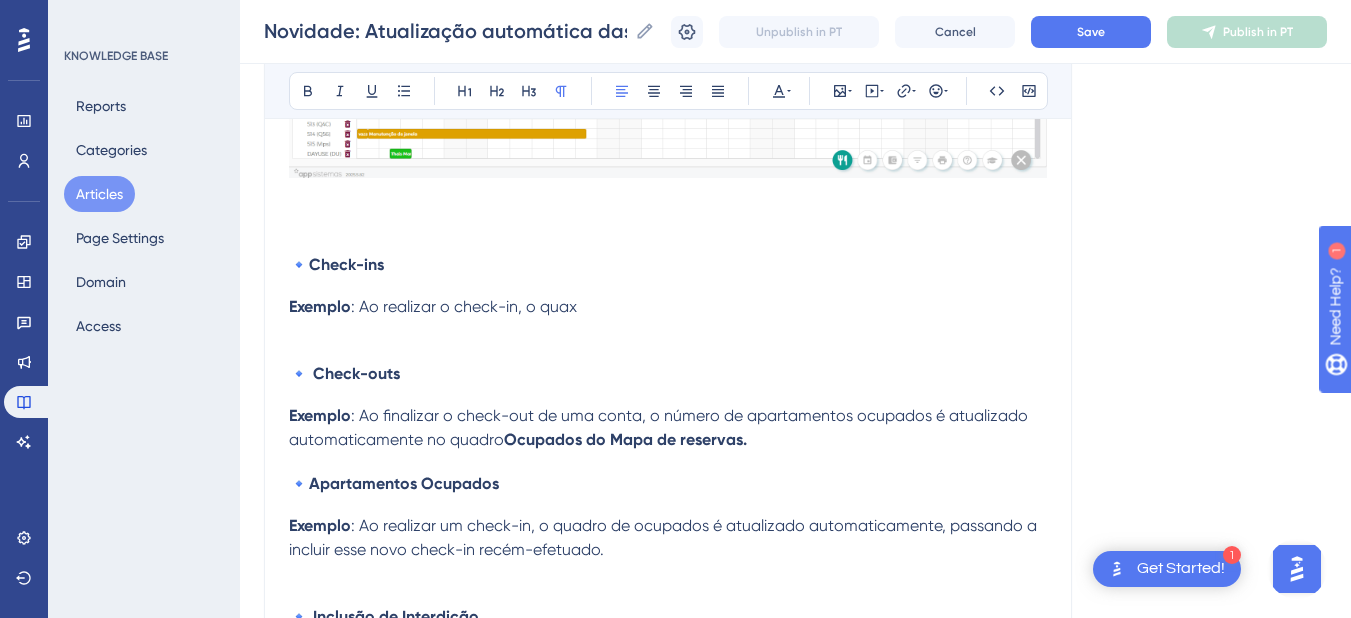 click on "Exemplo : Ao realizar o check-in, o quax" at bounding box center [668, 307] 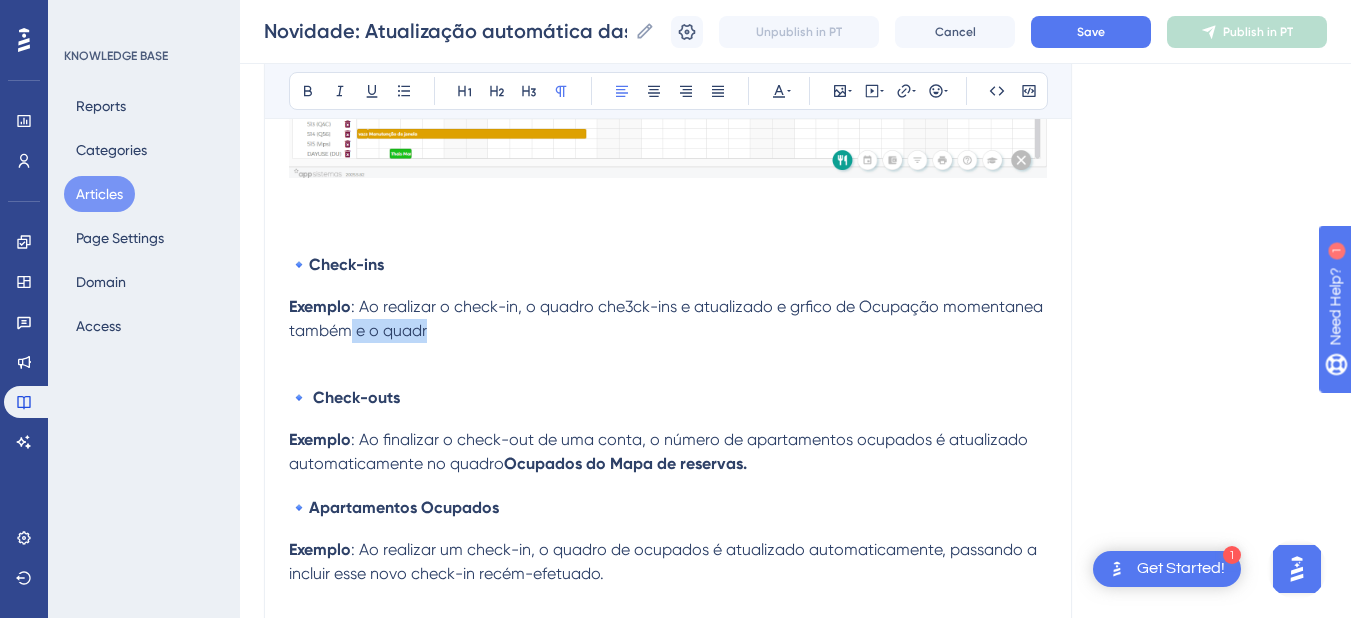 drag, startPoint x: 508, startPoint y: 338, endPoint x: 352, endPoint y: 331, distance: 156.15697 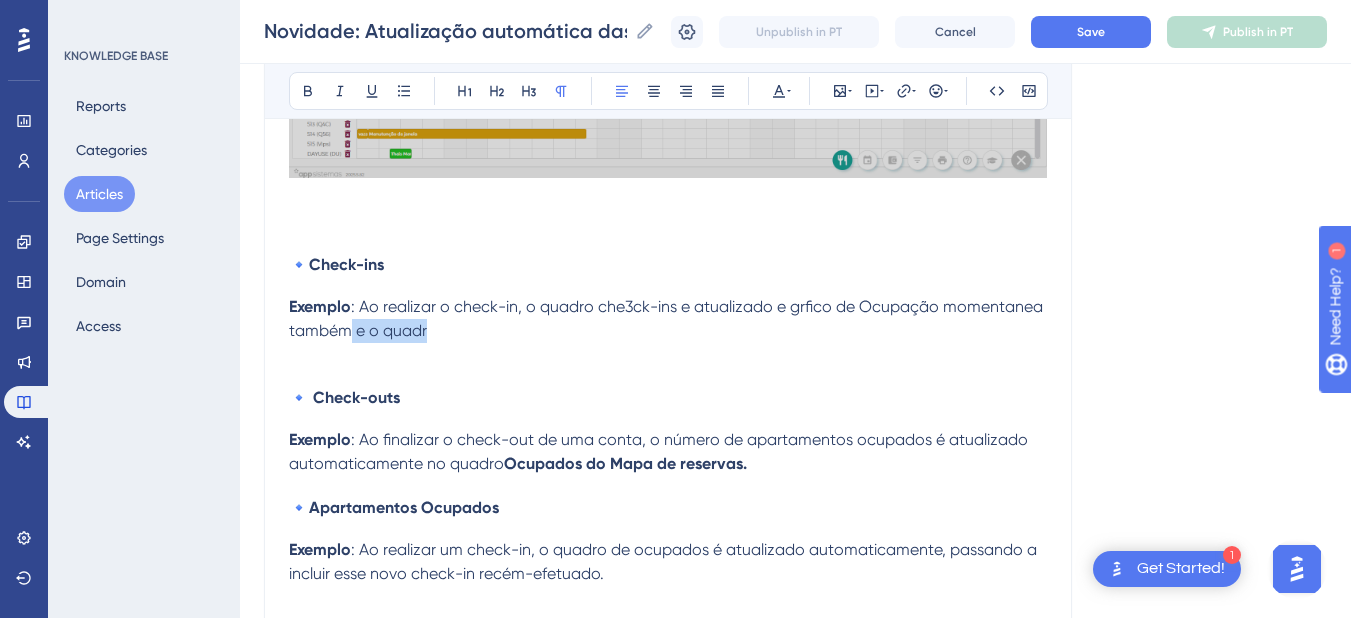 click on "Exemplo : Ao realizar o check-in, o quadro che3ck-ins e atualizado e grfico de Ocupação momentanea também e o quadr" at bounding box center [668, 319] 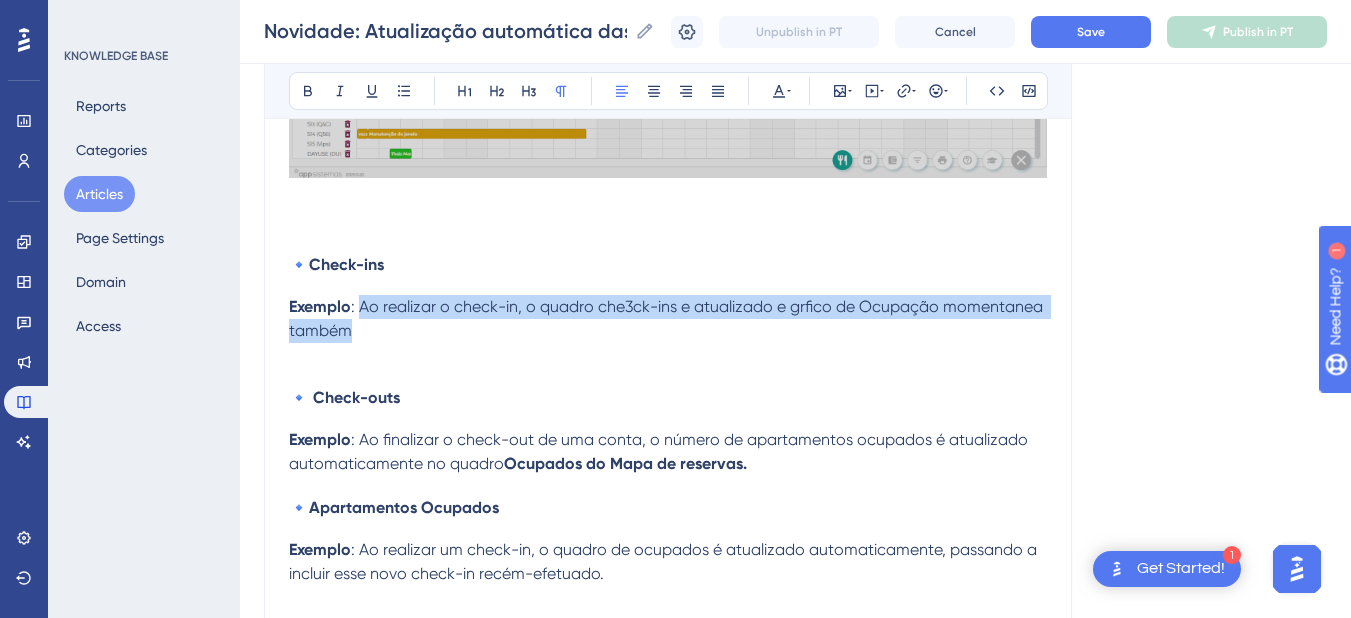 drag, startPoint x: 377, startPoint y: 335, endPoint x: 361, endPoint y: 310, distance: 29.681644 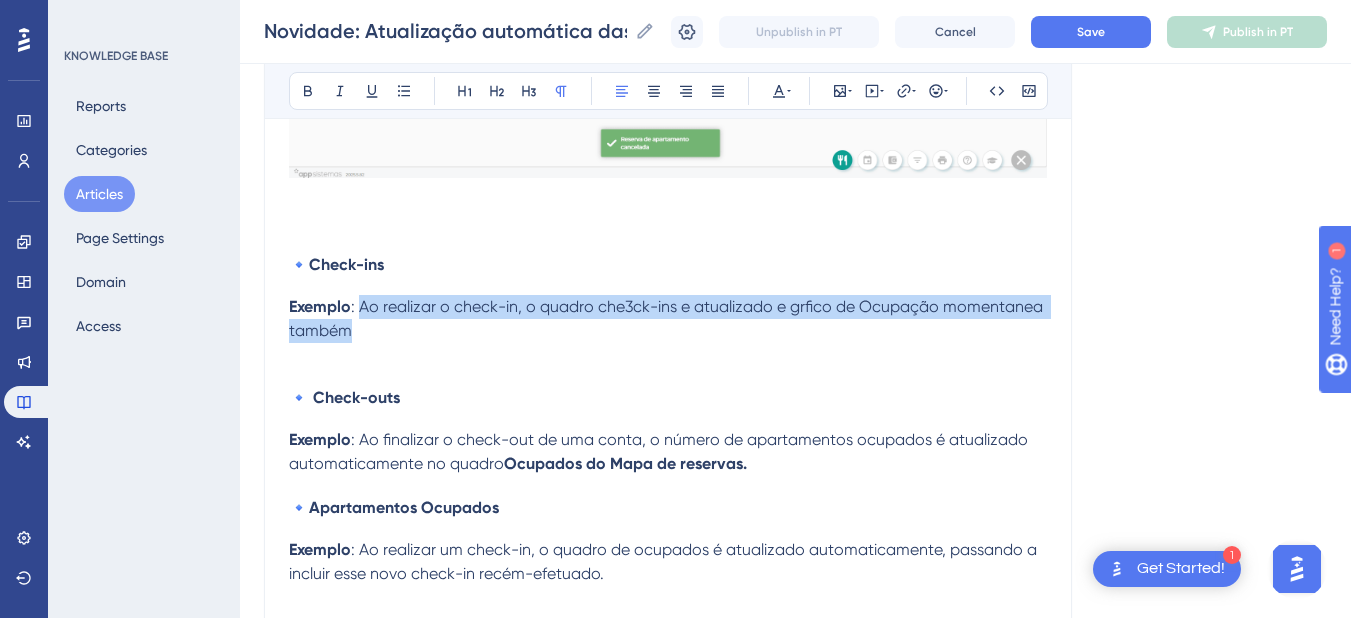 click on "Exemplo : Ao realizar o check-in, o quadro che3ck-ins e atualizado e grfico de Ocupação momentanea também" at bounding box center [668, 319] 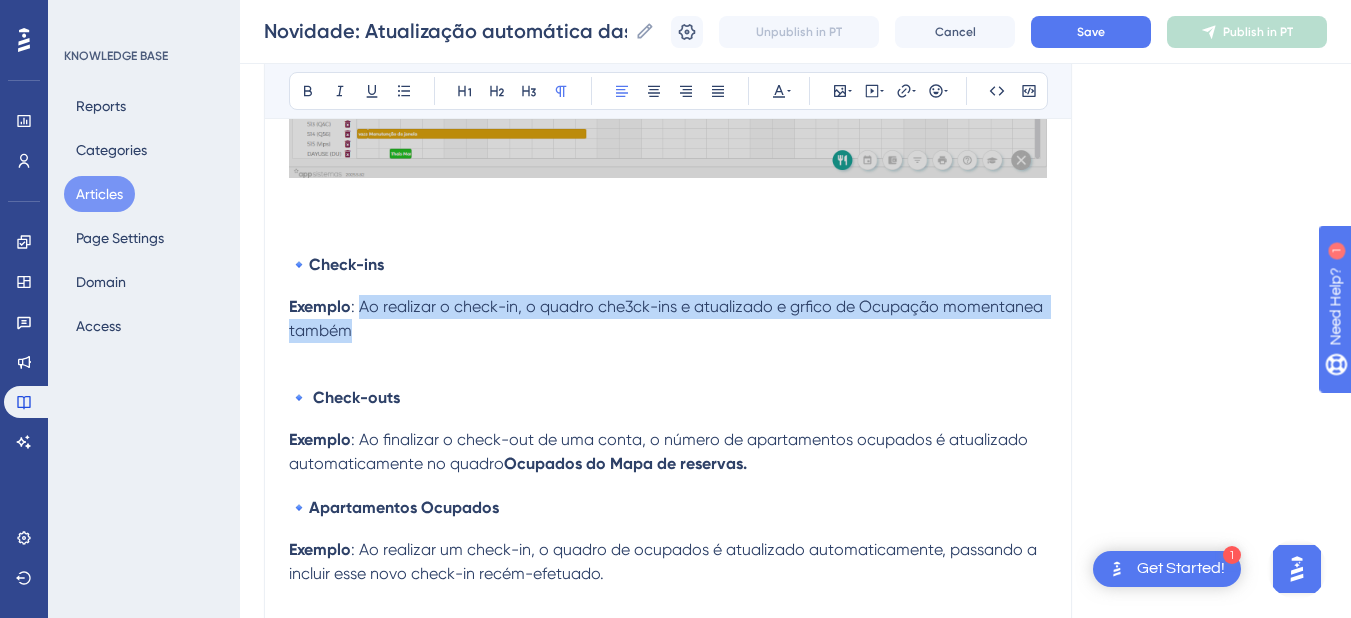 click on ": Ao realizar o check-in, o quadro che3ck-ins e atualizado e grfico de Ocupação momentanea também" at bounding box center [668, 318] 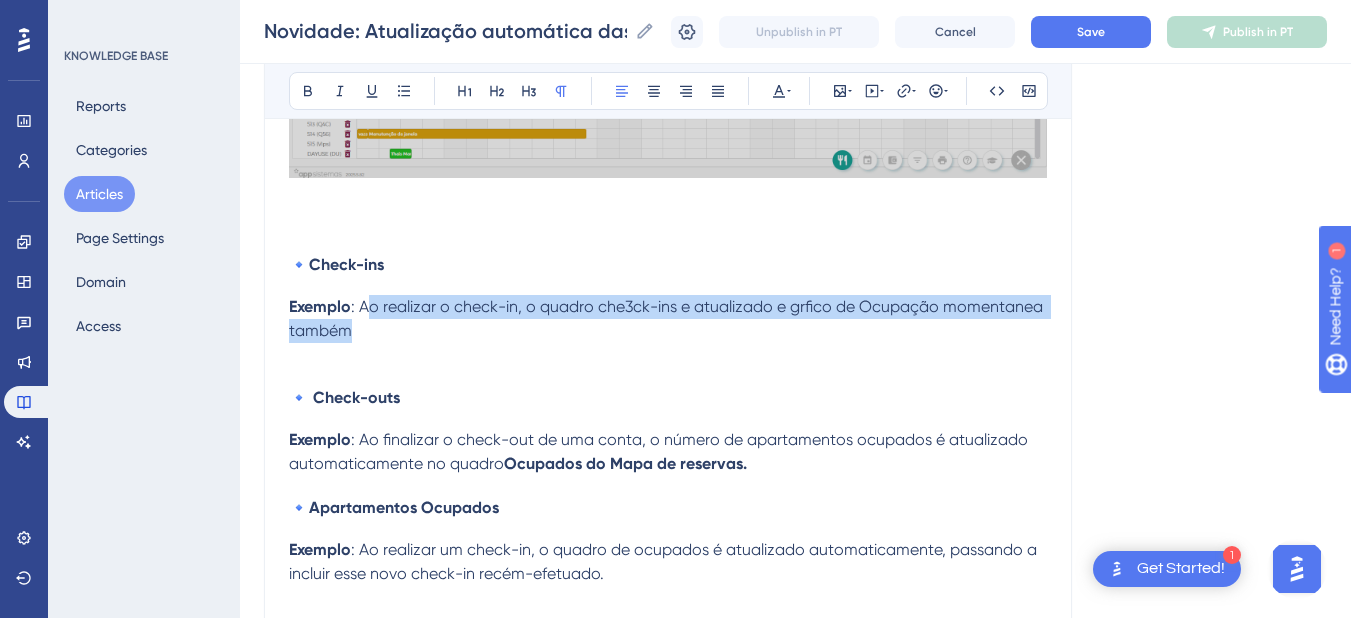 drag, startPoint x: 359, startPoint y: 333, endPoint x: 365, endPoint y: 316, distance: 18.027756 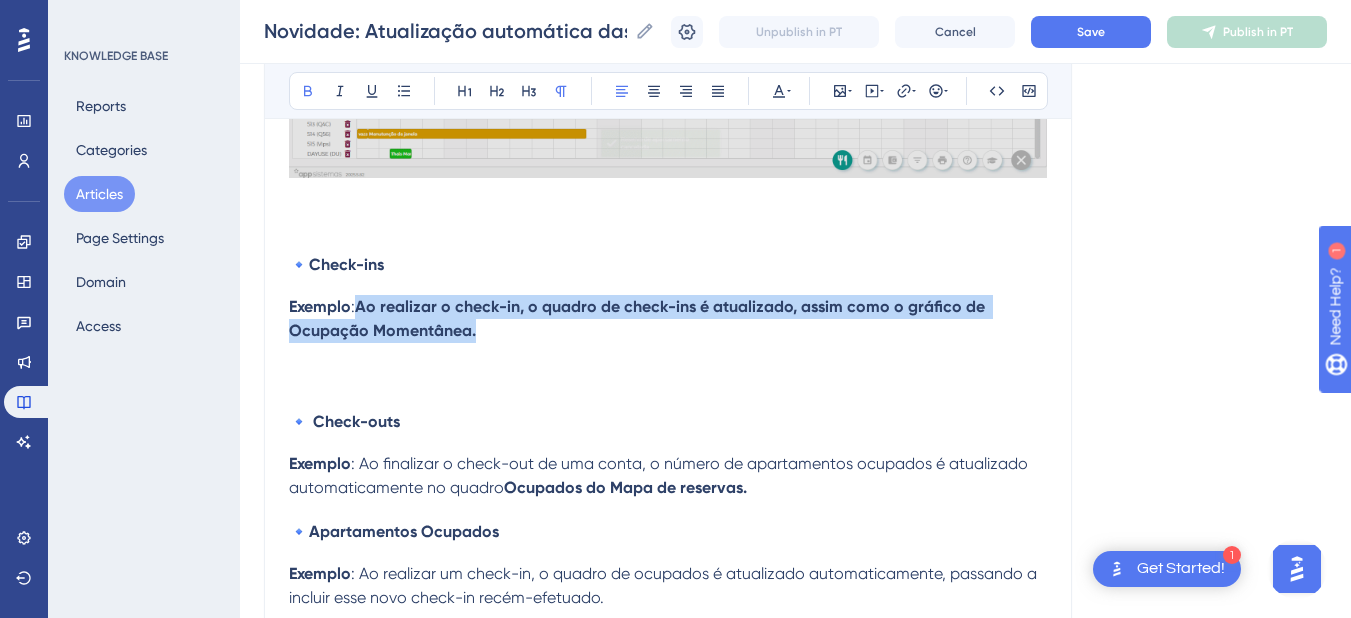 drag, startPoint x: 475, startPoint y: 340, endPoint x: 362, endPoint y: 314, distance: 115.952576 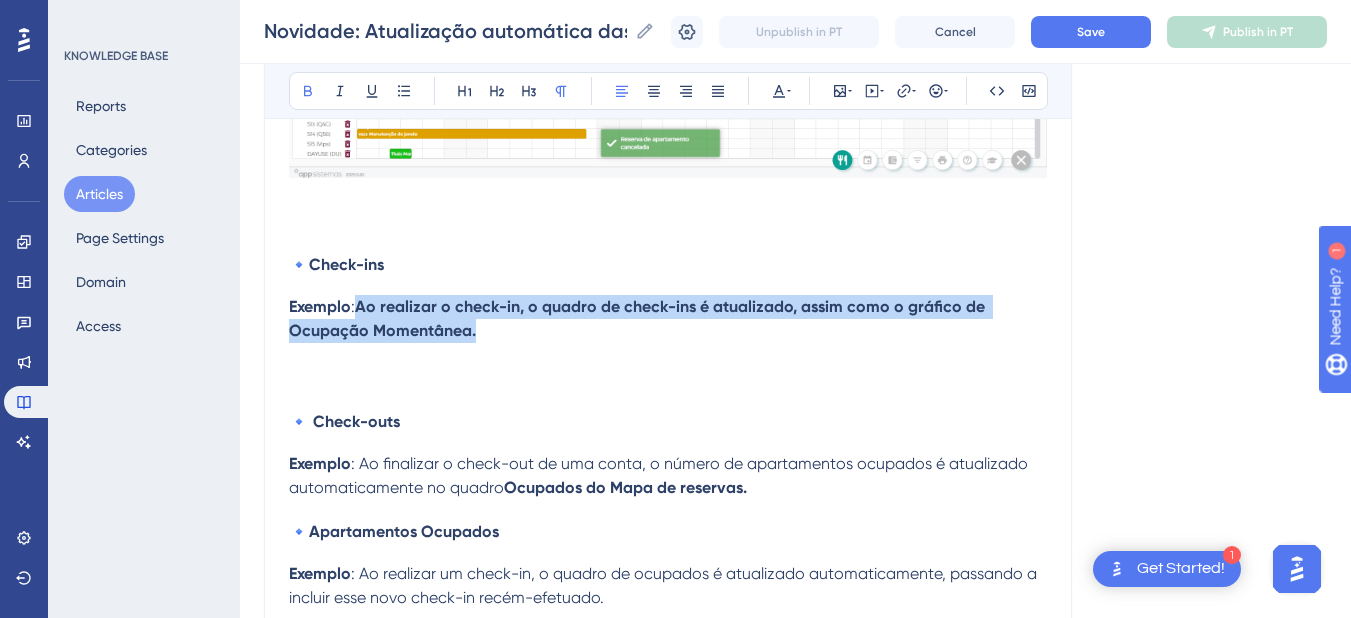 click on "Exemplo :  Ao realizar o check-in, o quadro de check-ins é atualizado, assim como o gráfico de Ocupação Momentânea." at bounding box center (668, 319) 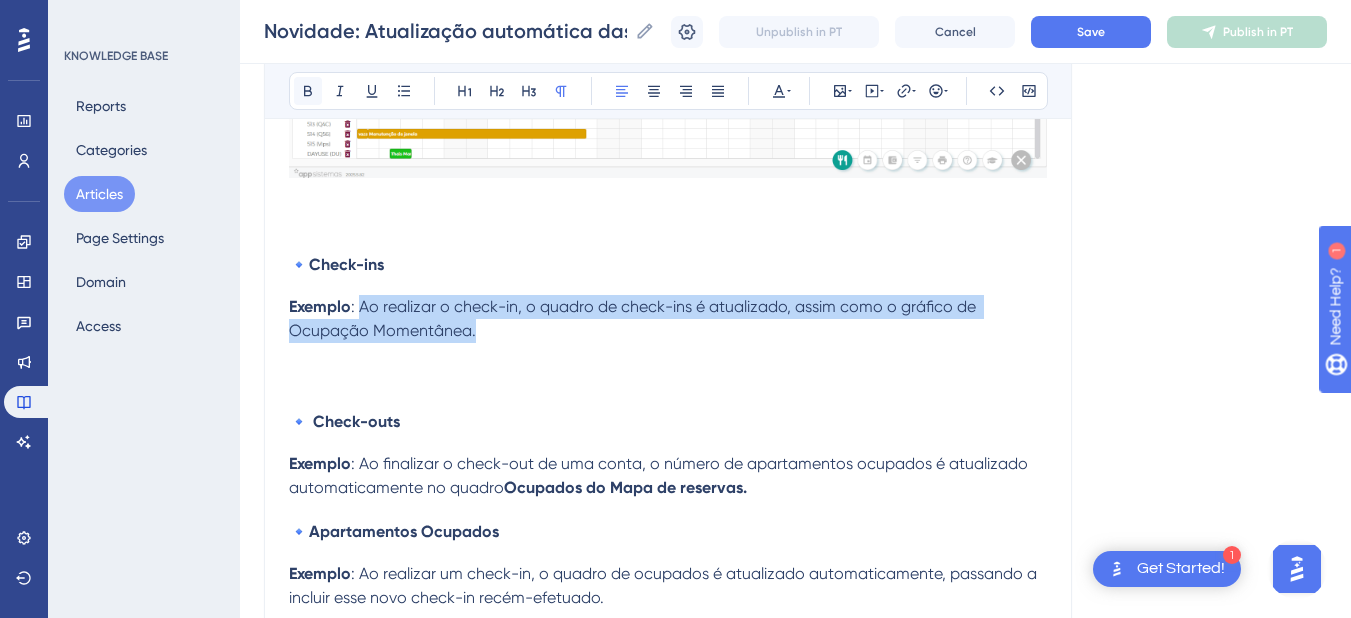 click 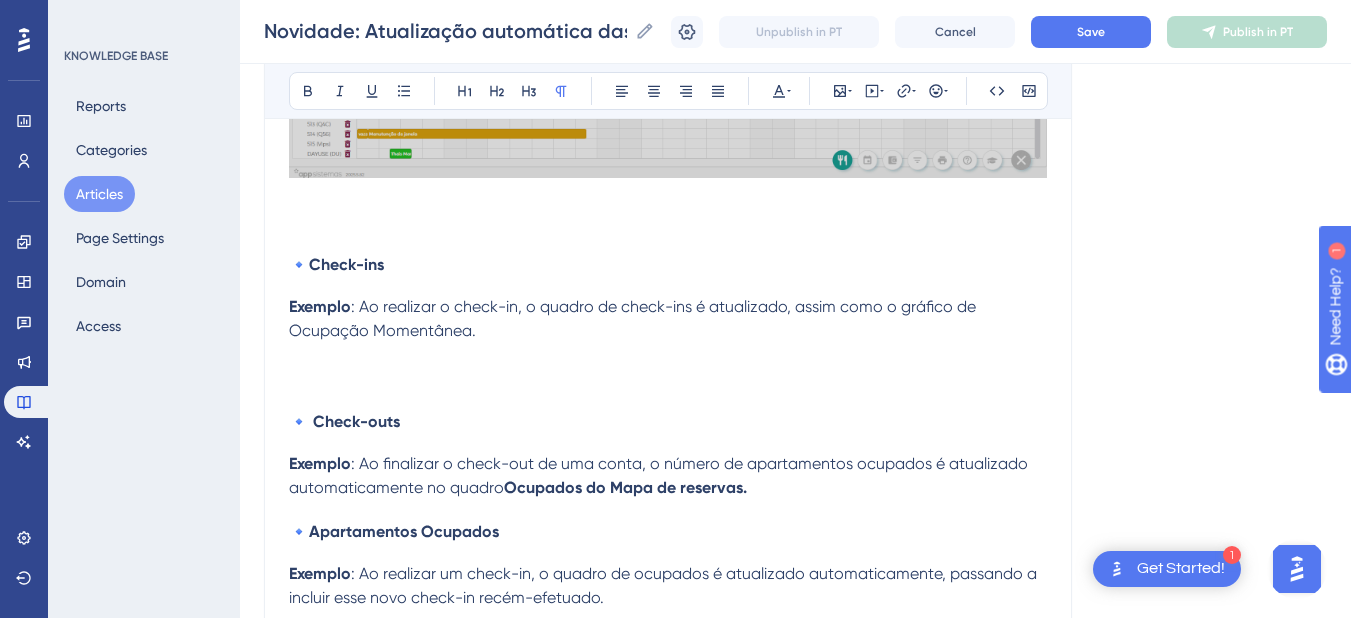 click at bounding box center (668, 355) 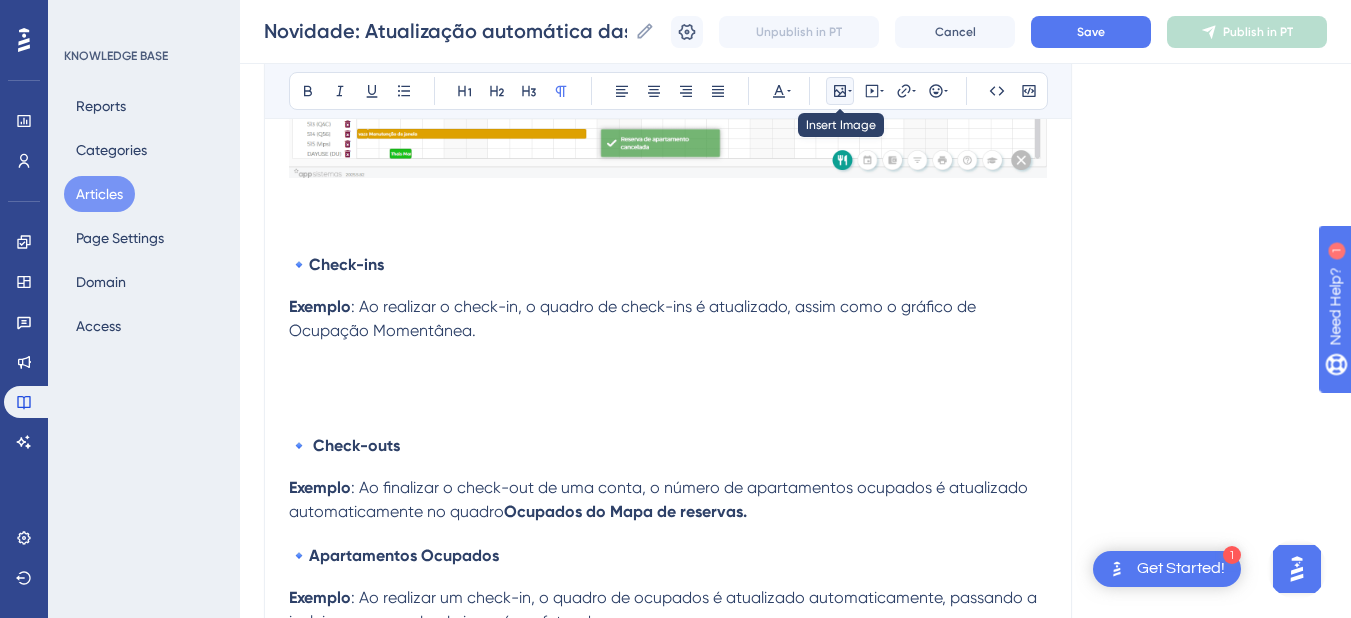 click at bounding box center [840, 91] 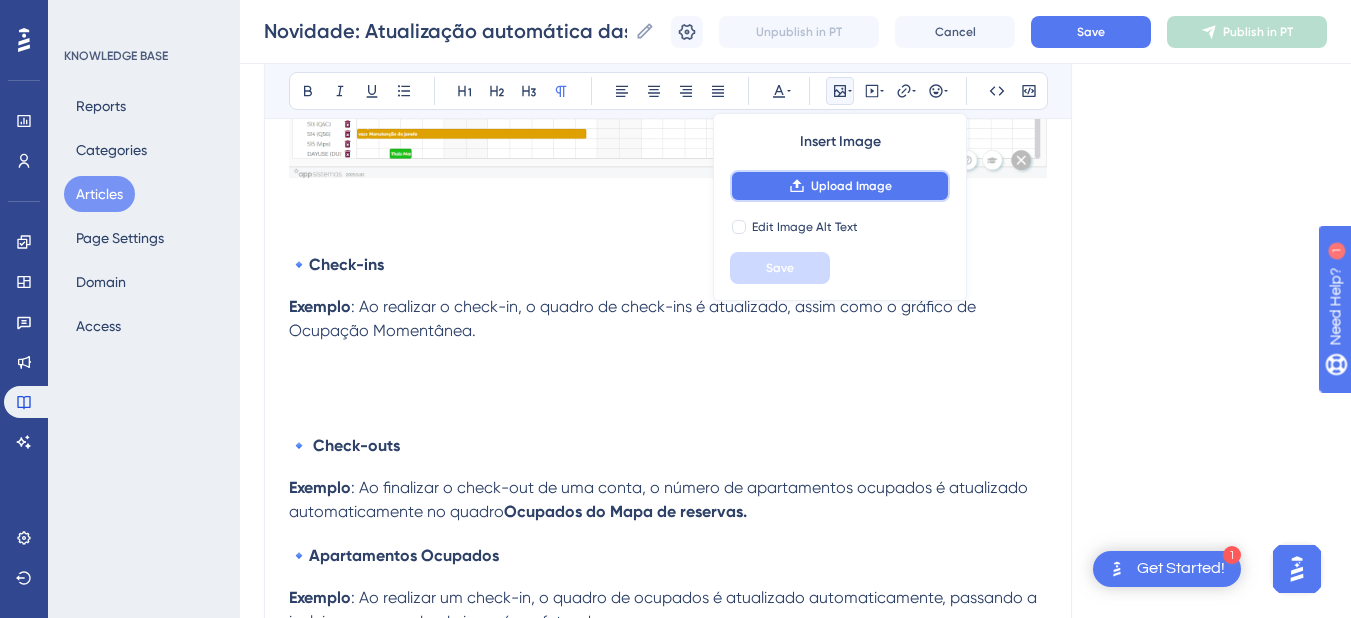 click on "Upload Image" at bounding box center [851, 186] 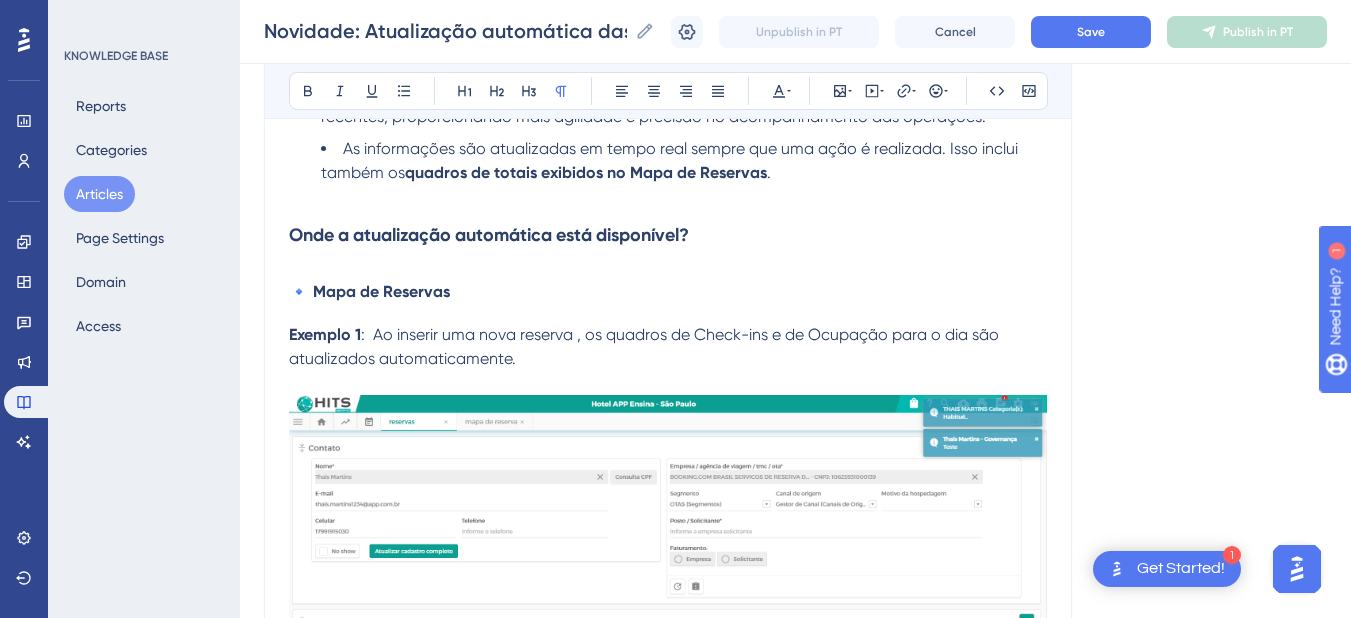 scroll, scrollTop: 600, scrollLeft: 0, axis: vertical 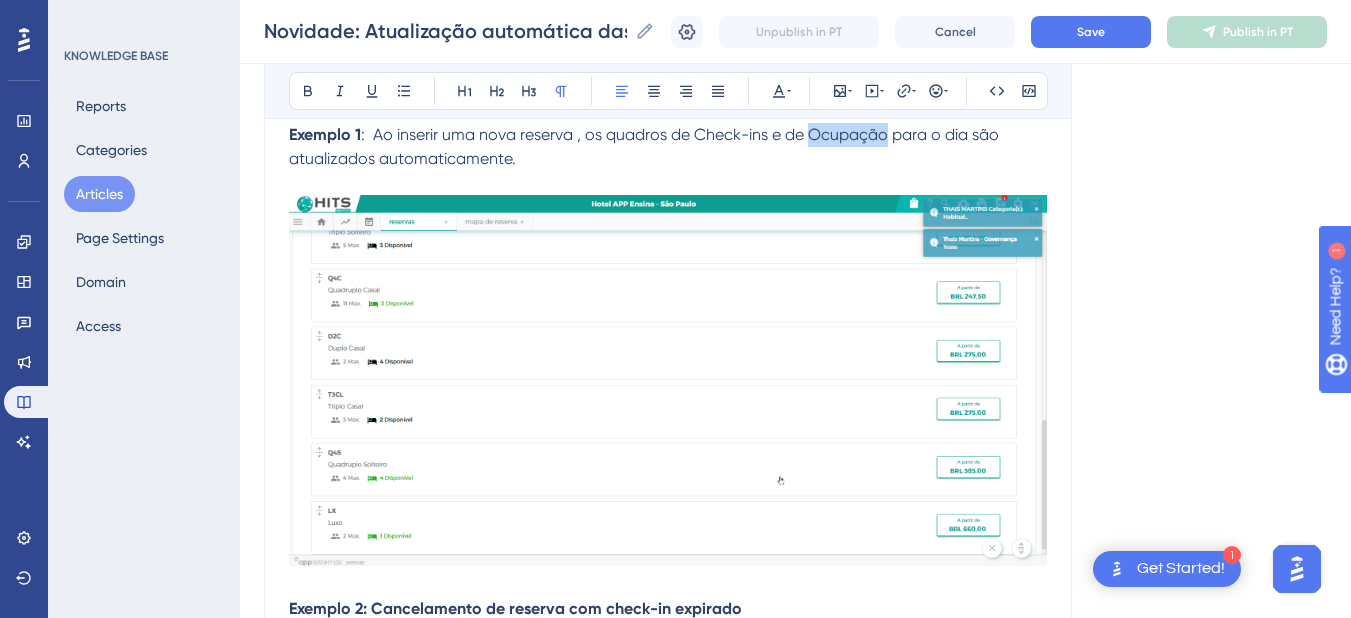 drag, startPoint x: 890, startPoint y: 134, endPoint x: 810, endPoint y: 134, distance: 80 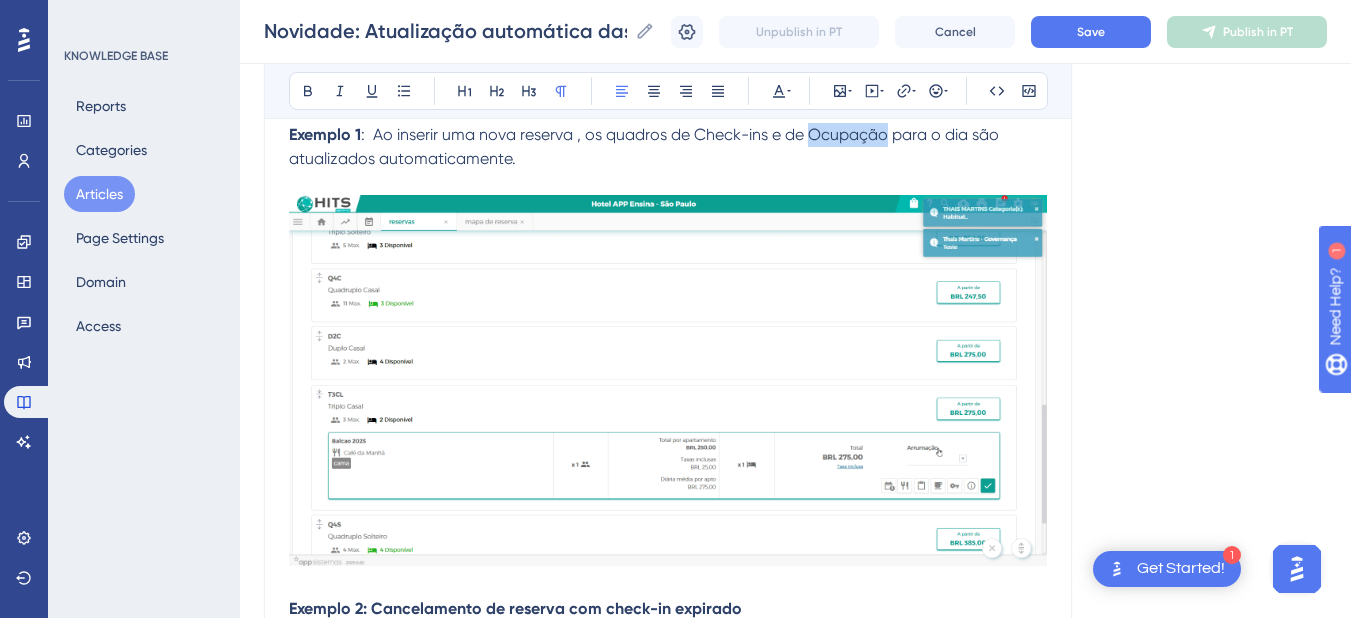 click on ":  Ao inserir uma nova reserva , os quadros de Check-ins e de Ocupação para o dia são atualizados automaticamente." at bounding box center [646, 146] 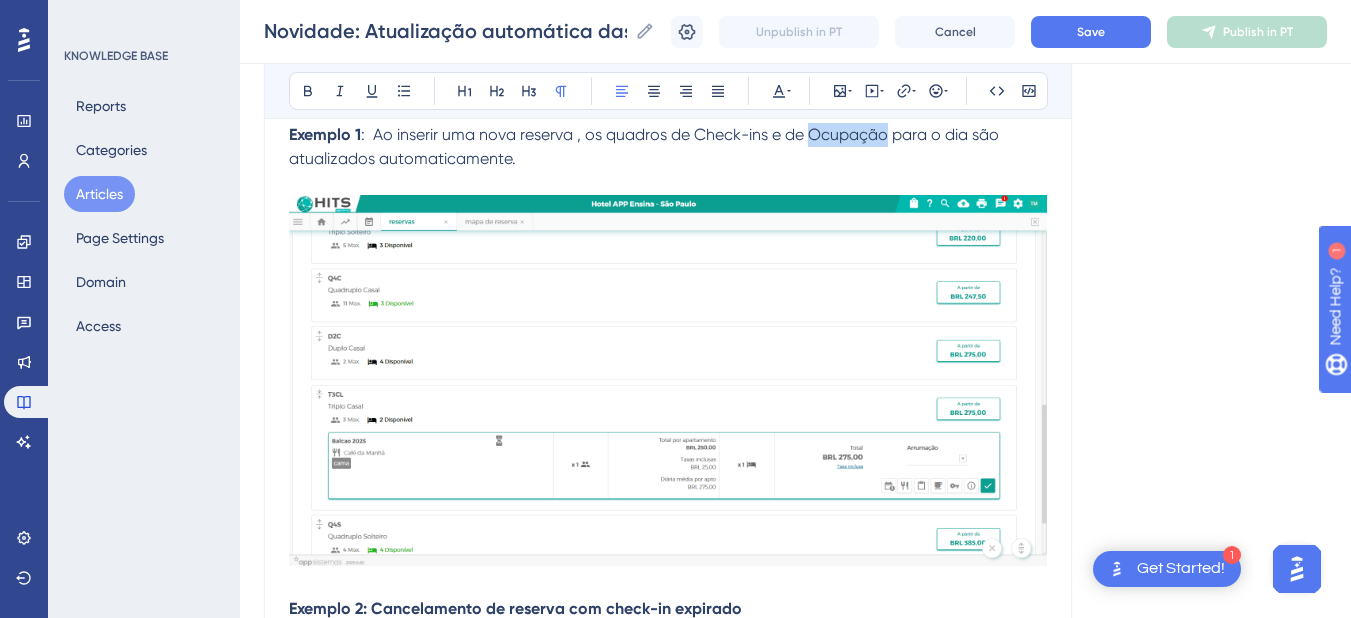 click on ":  Ao inserir uma nova reserva , os quadros de Check-ins e de Ocupação para o dia são atualizados automaticamente." at bounding box center (646, 146) 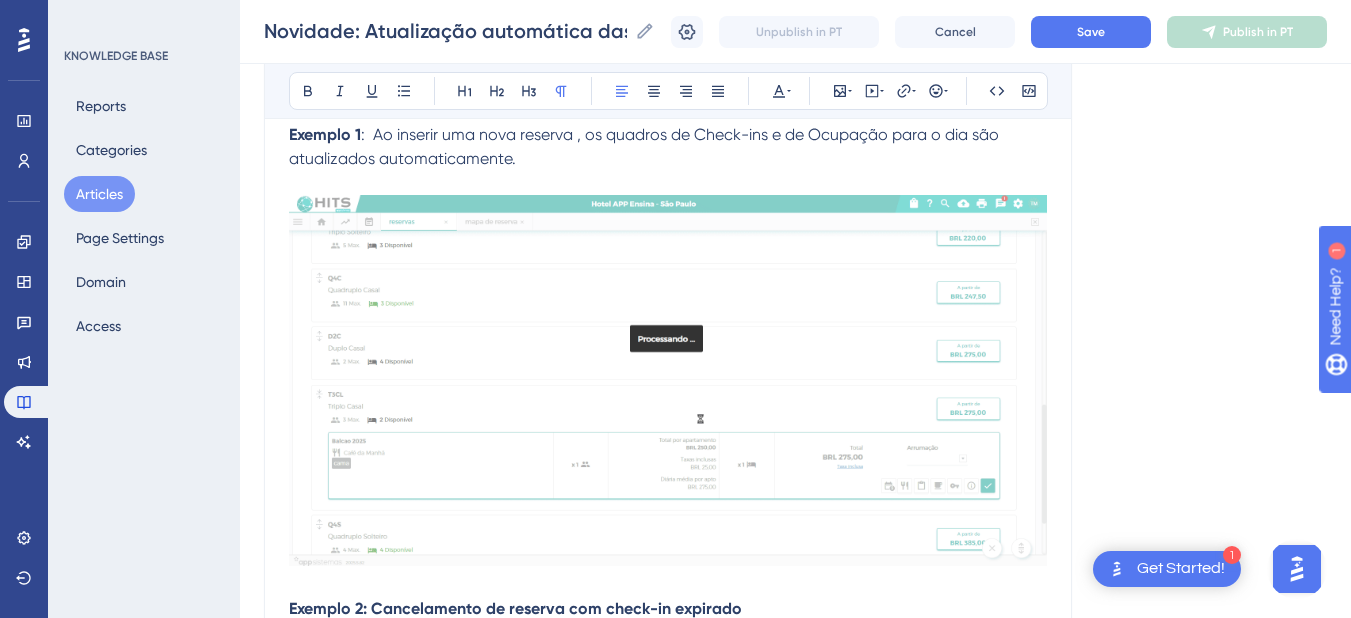 click on ":  Ao inserir uma nova reserva , os quadros de Check-ins e de Ocupação para o dia são atualizados automaticamente." at bounding box center (646, 146) 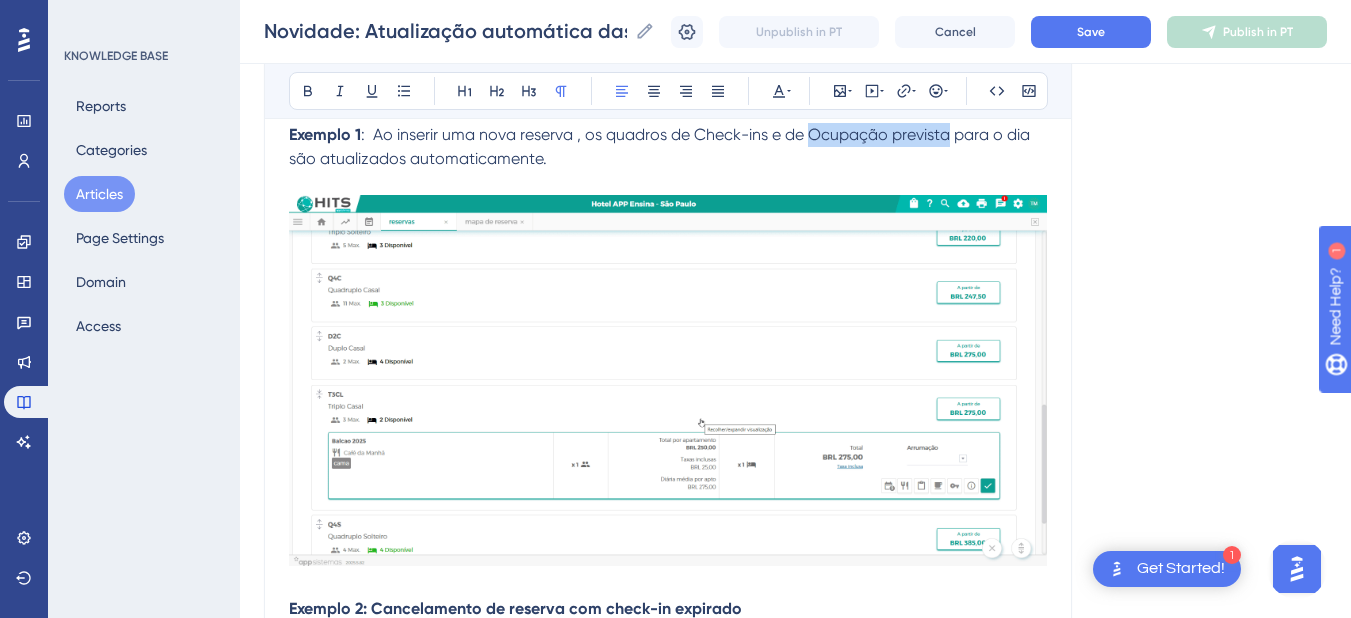 drag, startPoint x: 950, startPoint y: 141, endPoint x: 813, endPoint y: 128, distance: 137.6154 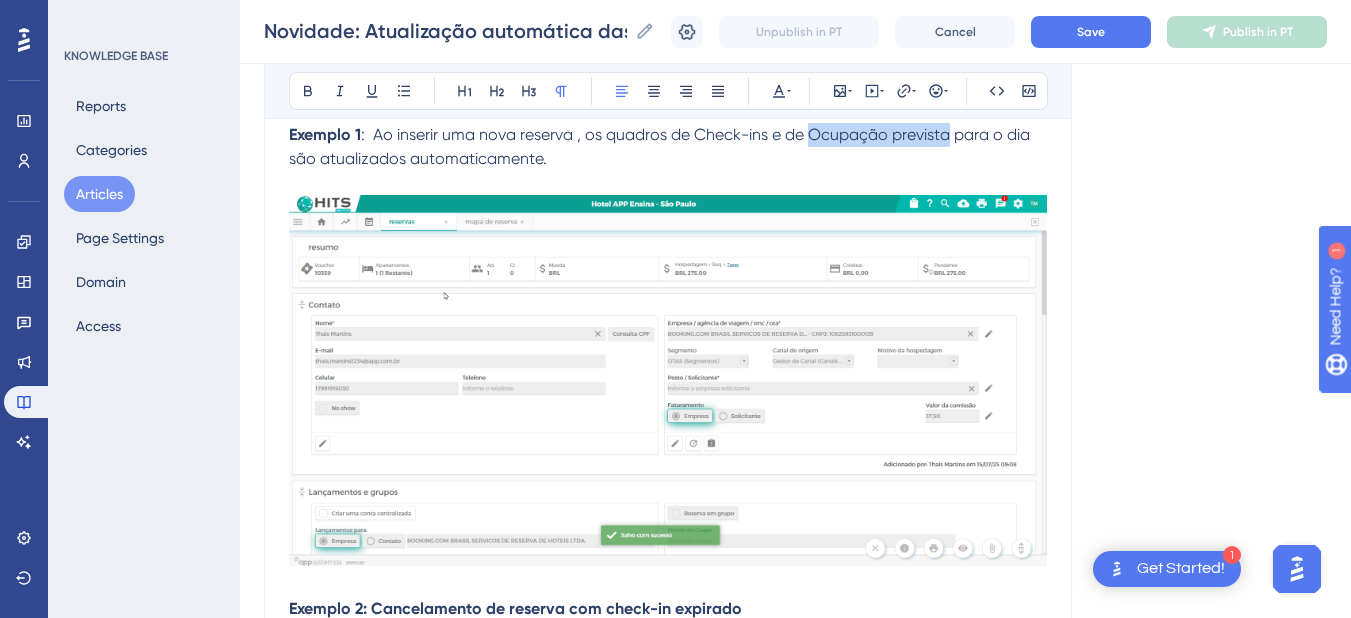 click on ":  Ao inserir uma nova reserva , os quadros de Check-ins e de Ocupação prevista para o dia são atualizados automaticamente." at bounding box center [661, 146] 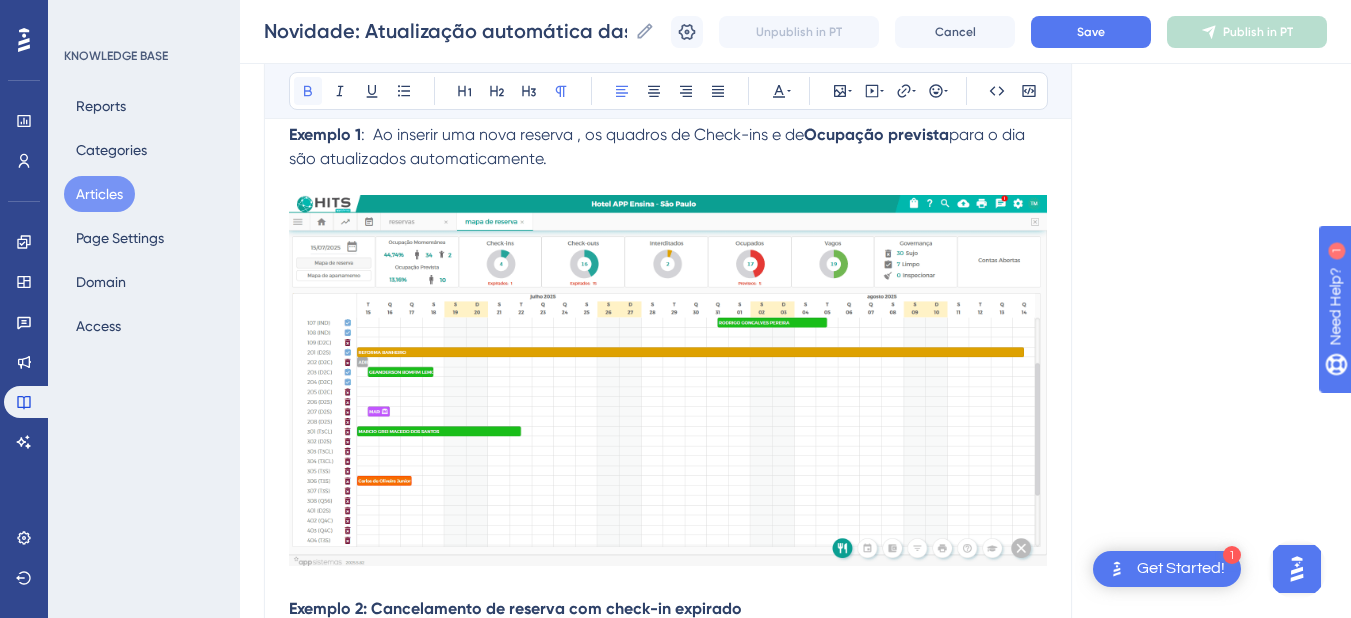 click 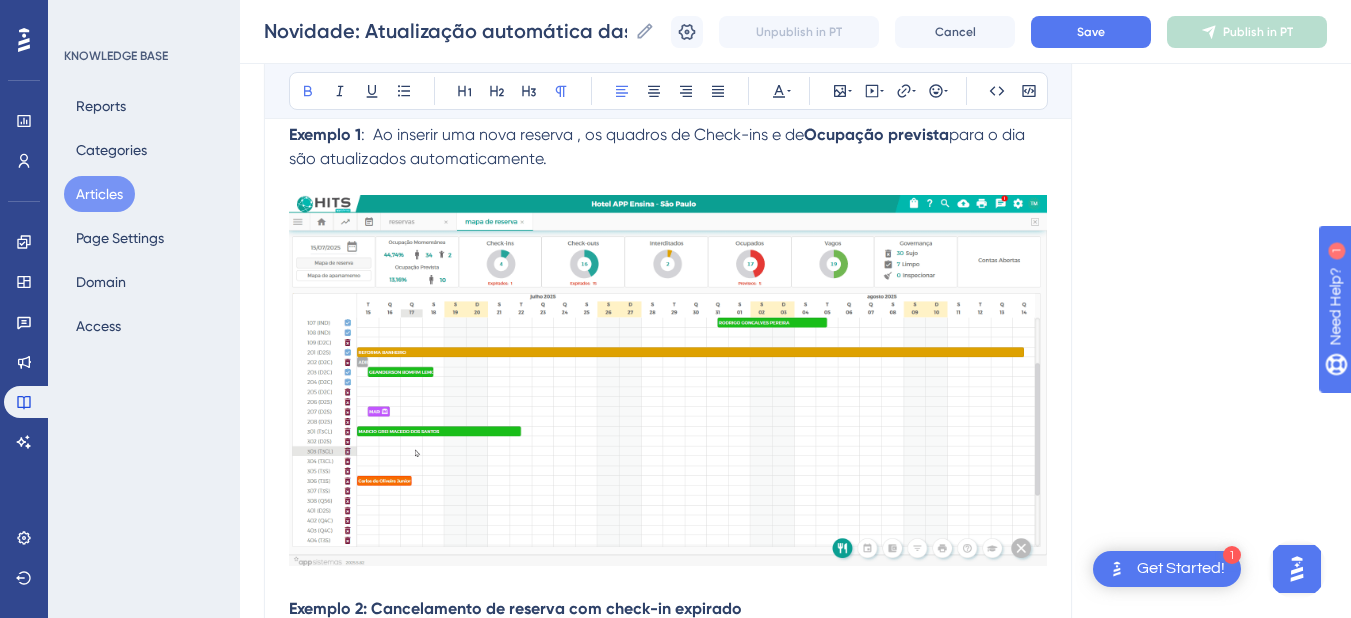 click at bounding box center [668, 183] 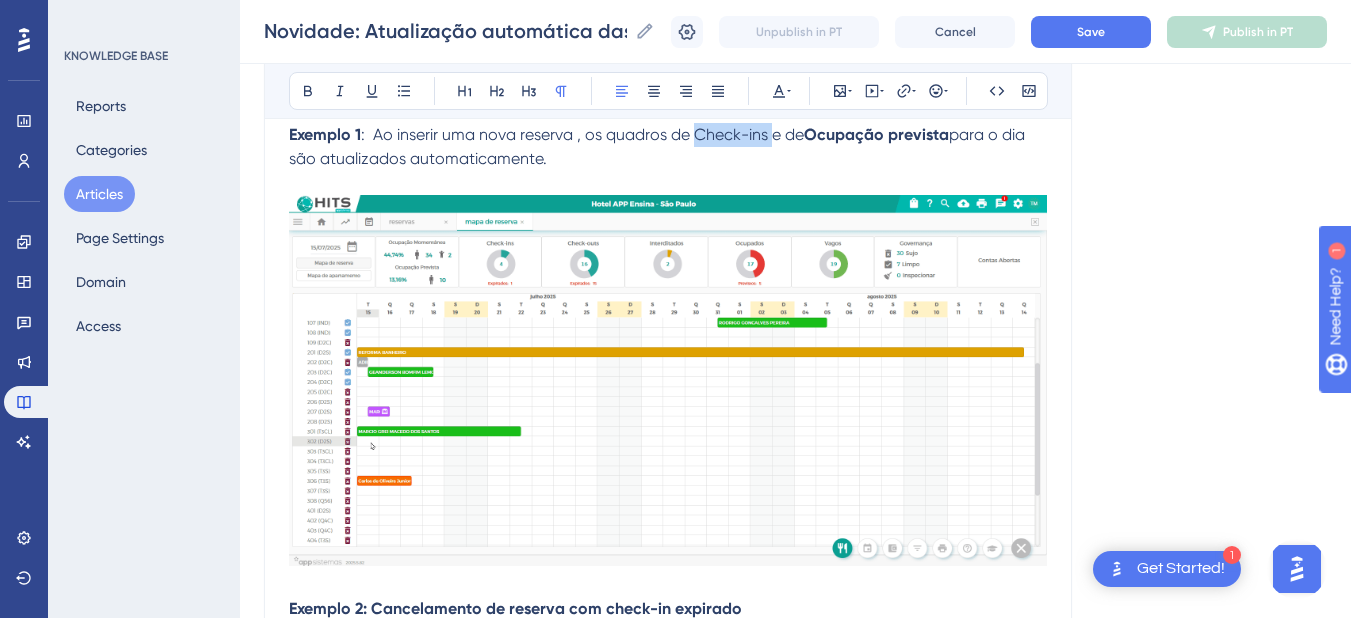 drag, startPoint x: 771, startPoint y: 140, endPoint x: 694, endPoint y: 138, distance: 77.02597 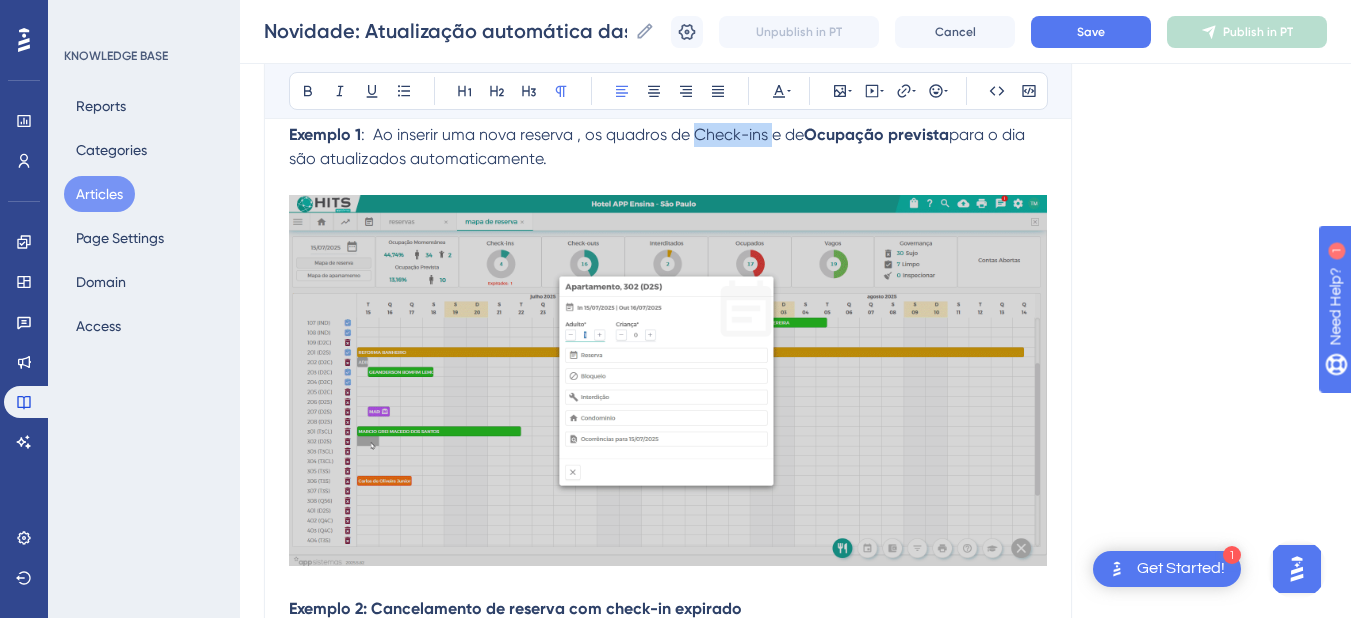 click on ":  Ao inserir uma nova reserva , os quadros de Check-ins e de" at bounding box center (582, 134) 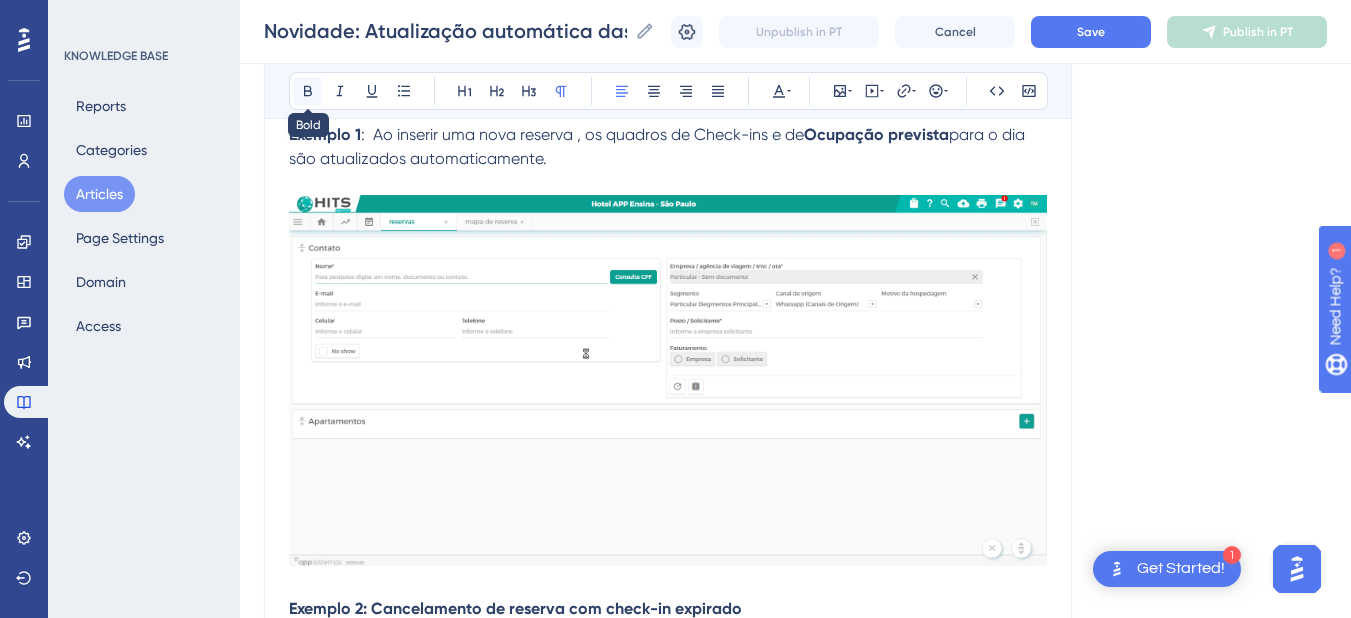 click 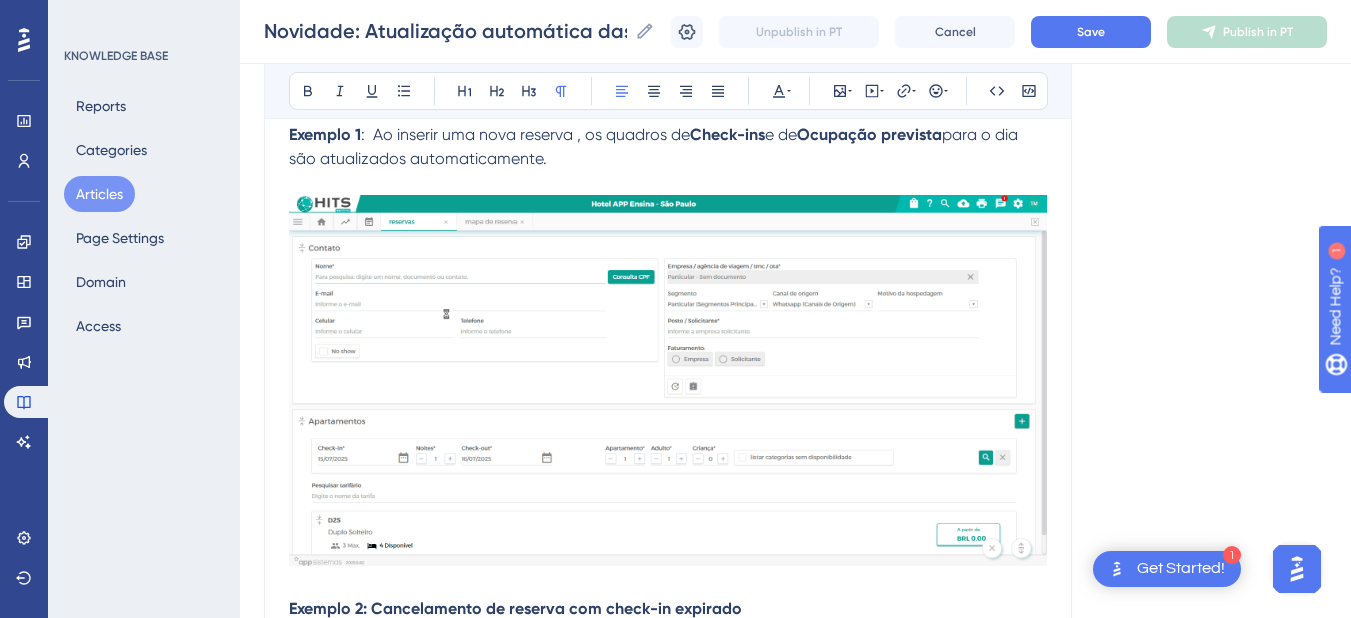 click on "para o dia são atualizados automaticamente." at bounding box center [655, 146] 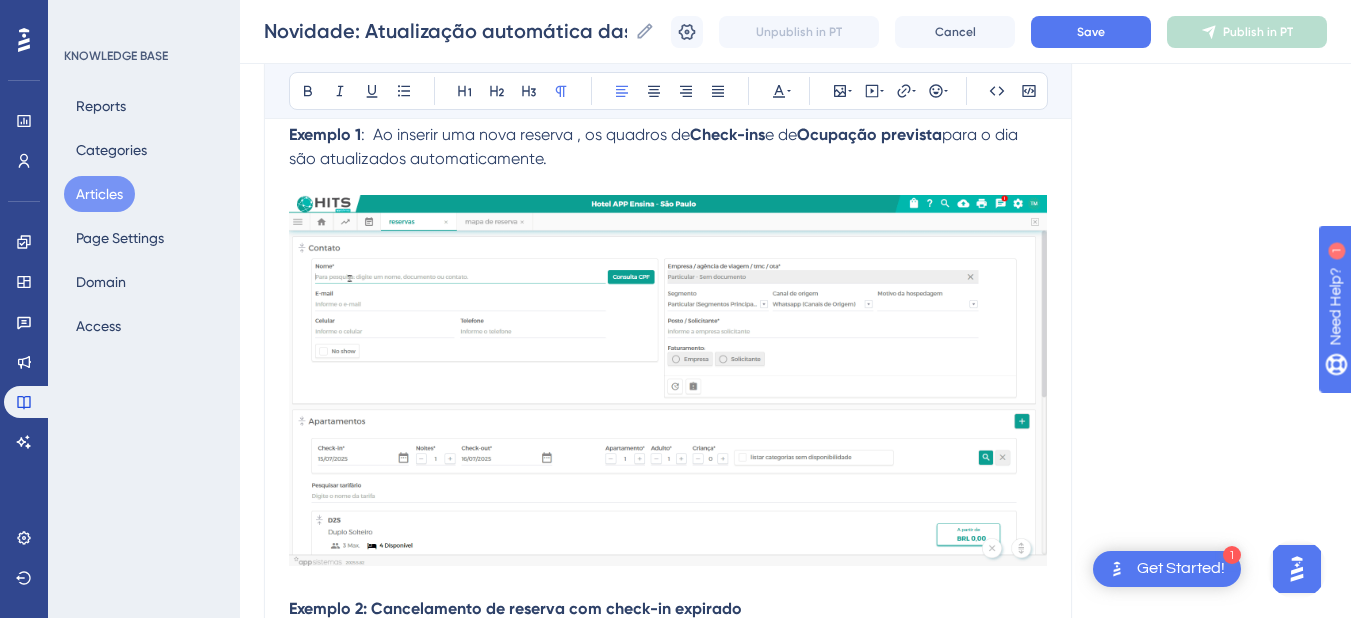 scroll, scrollTop: 1000, scrollLeft: 0, axis: vertical 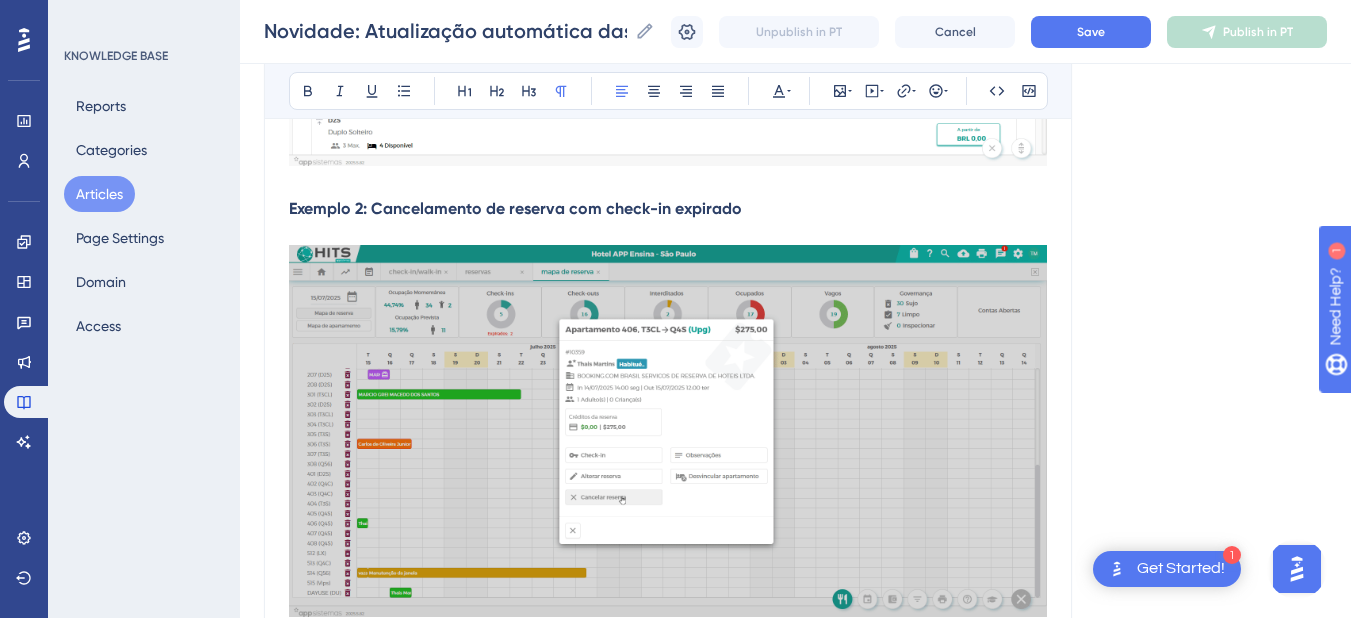 click on "Exemplo 2: Cancelamento de reserva com check-in expirado" at bounding box center (668, 209) 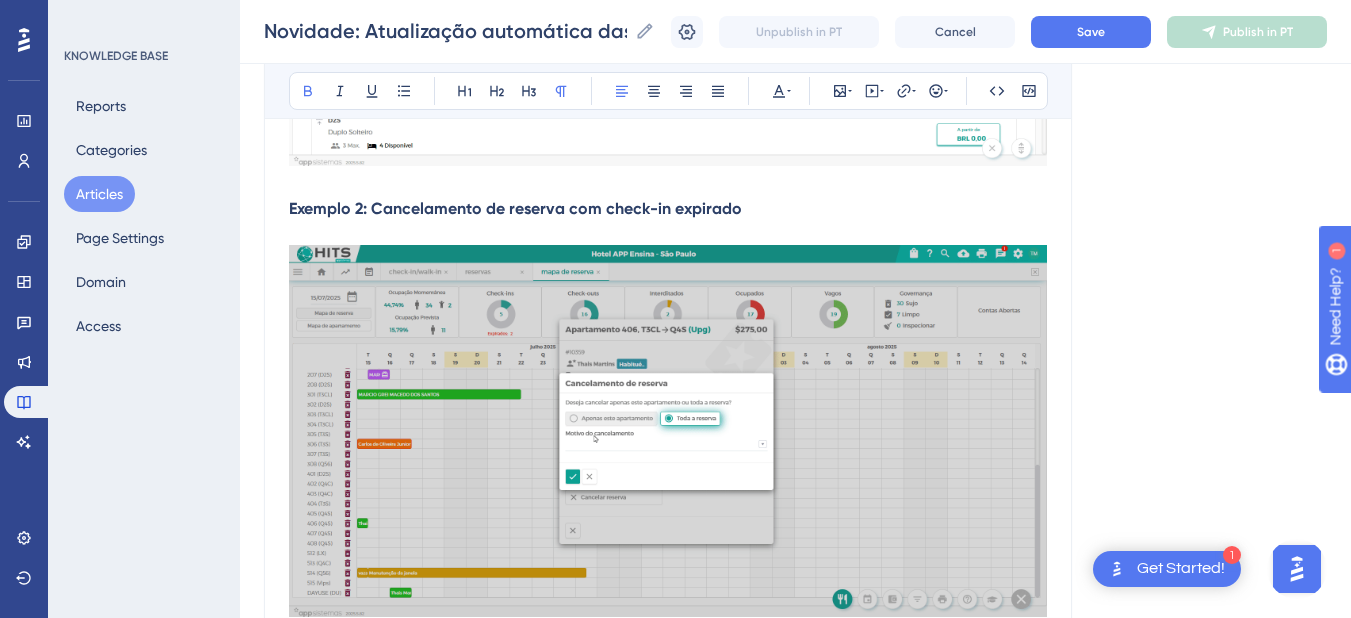 scroll, scrollTop: 600, scrollLeft: 0, axis: vertical 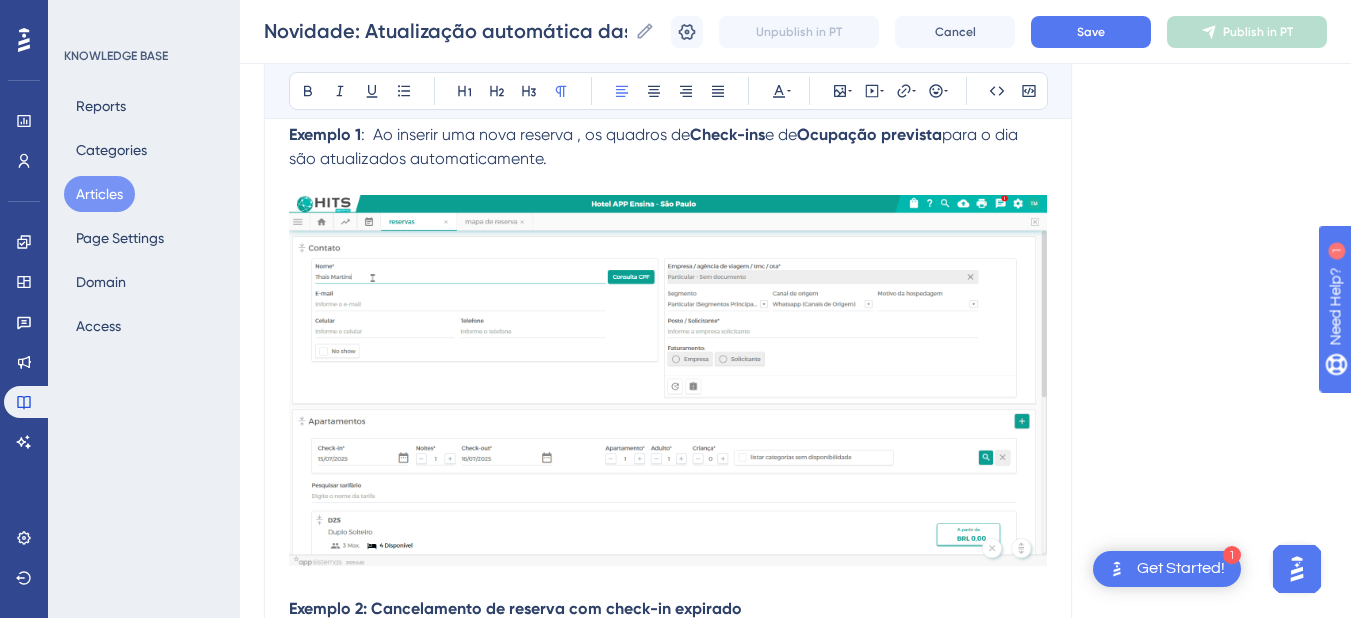 drag, startPoint x: 563, startPoint y: 151, endPoint x: 377, endPoint y: 144, distance: 186.13167 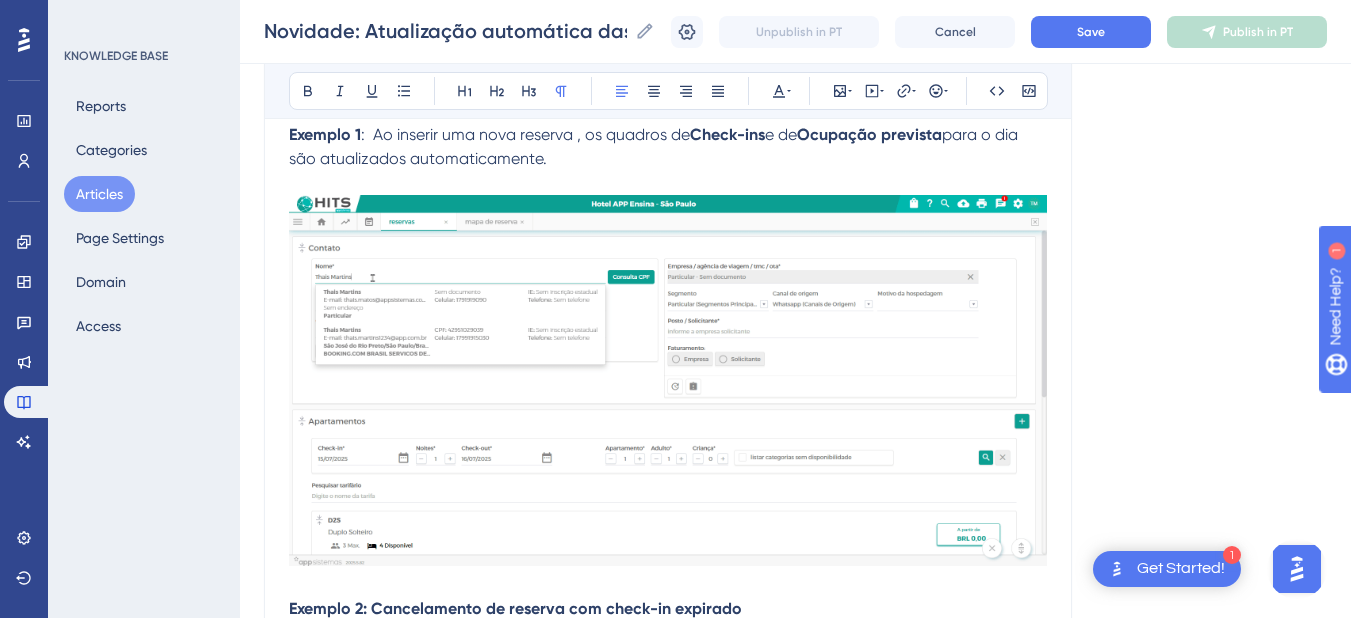 scroll, scrollTop: 800, scrollLeft: 0, axis: vertical 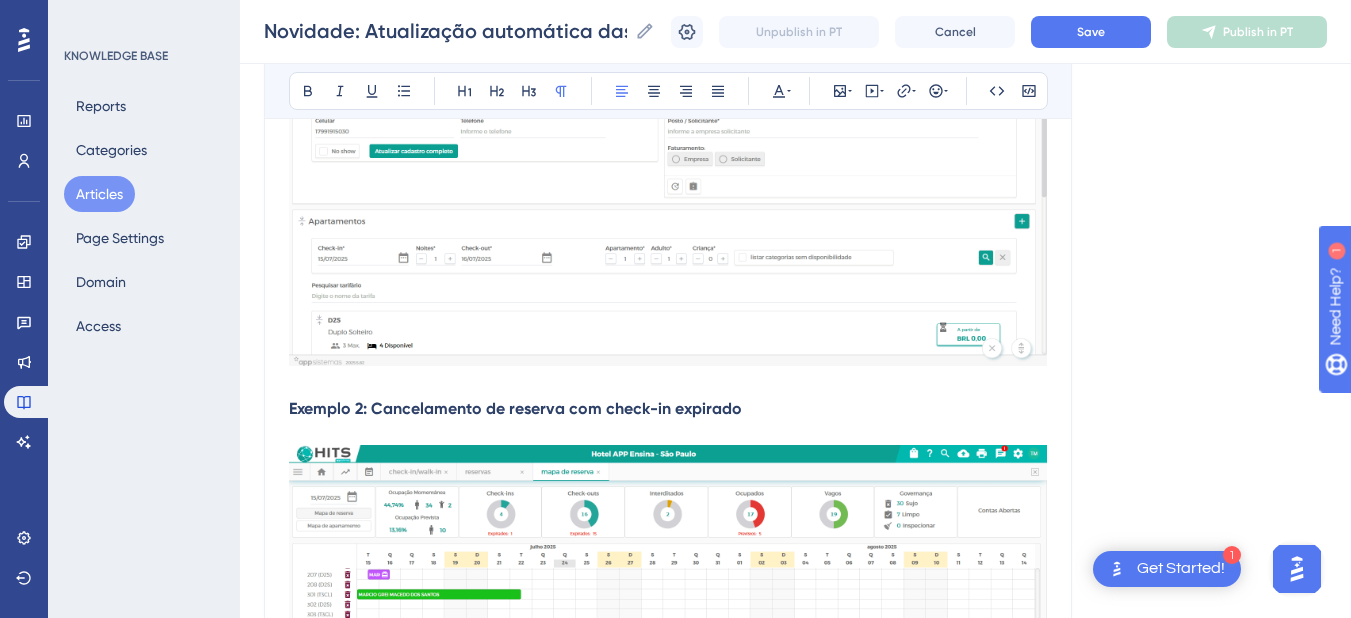 click on "Exemplo 2: Cancelamento de reserva com check-in expirado" at bounding box center [515, 408] 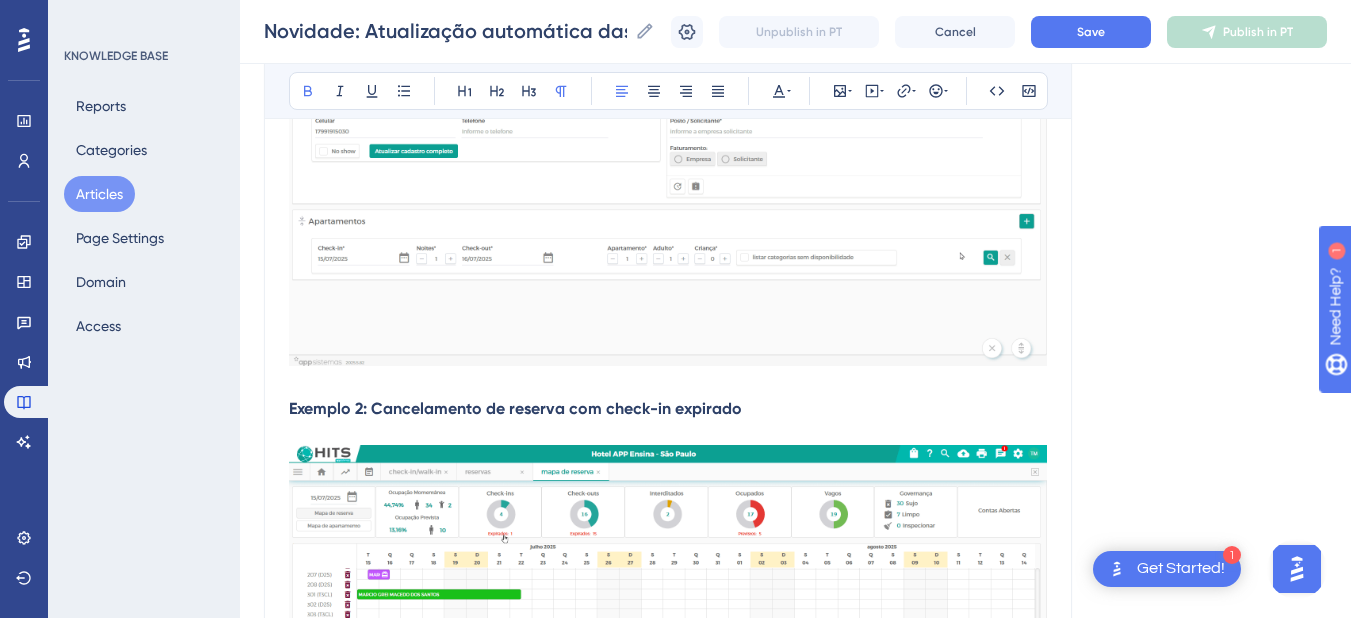click on "Exemplo 2: Cancelamento de reserva com check-in expirado" at bounding box center (515, 408) 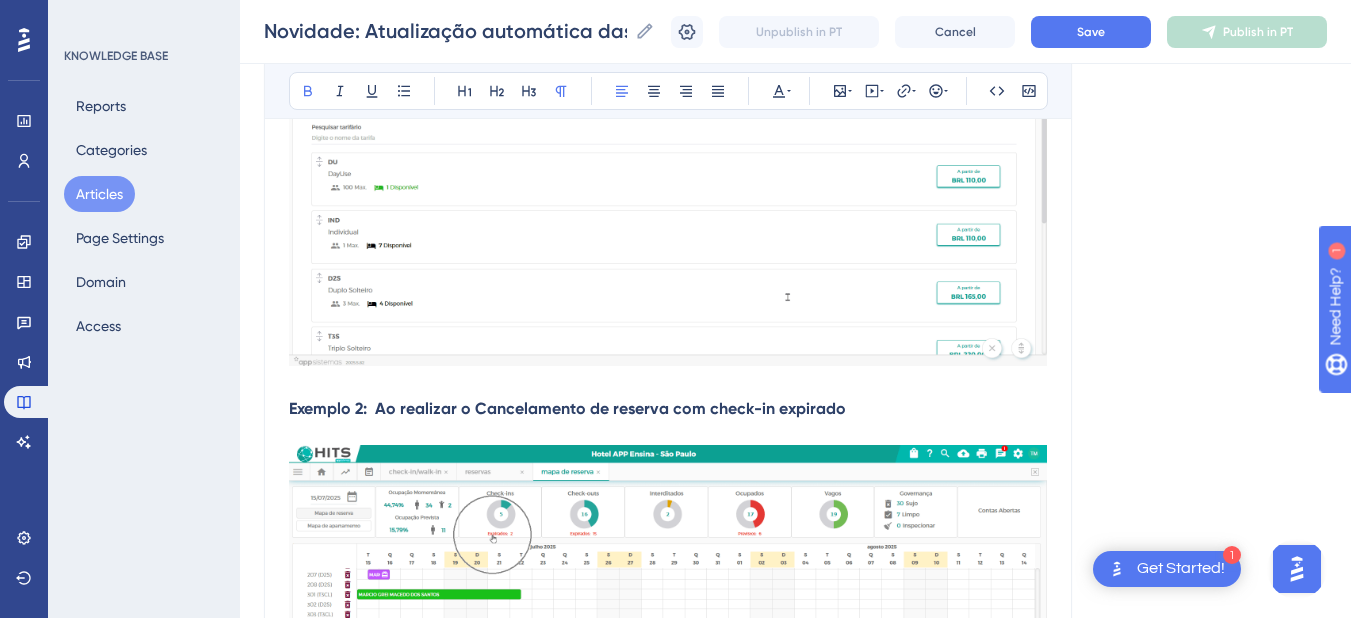 click on "Exemplo 2:  Ao realizar o Cancelamento de reserva com check-in expirado" at bounding box center [668, 409] 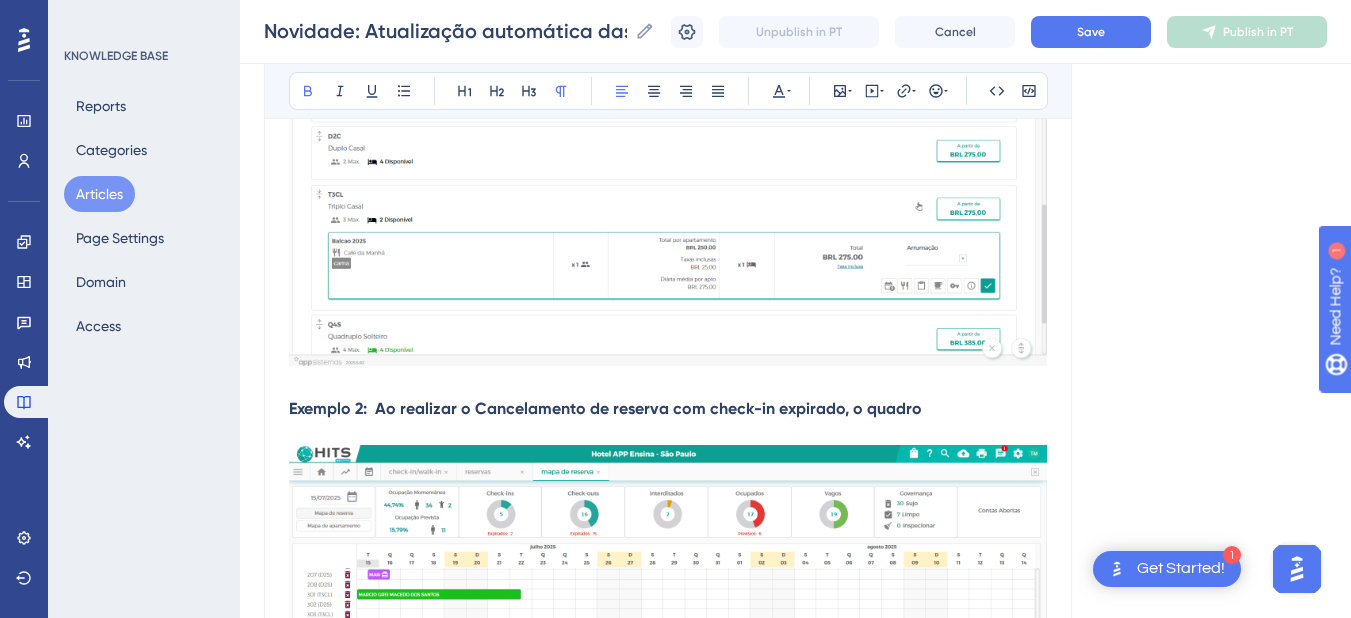 scroll, scrollTop: 1000, scrollLeft: 0, axis: vertical 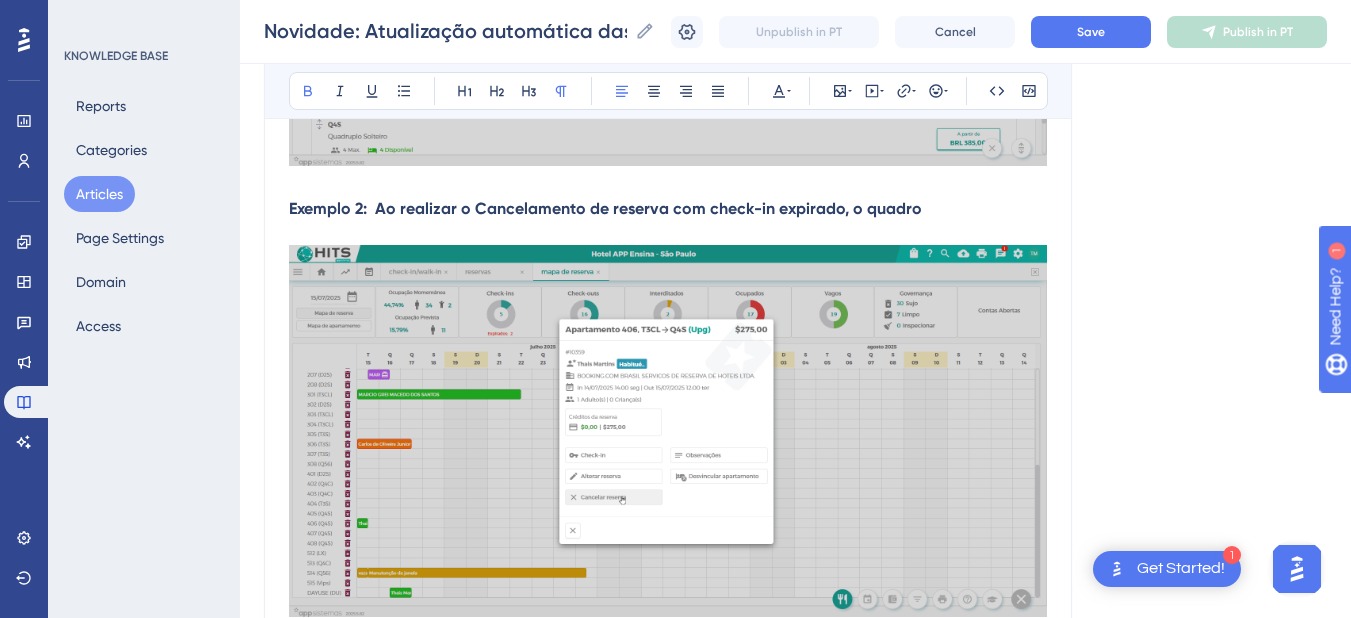 click on "Exemplo 2:  Ao realizar o Cancelamento de reserva com check-in expirado, o quadro" at bounding box center (668, 209) 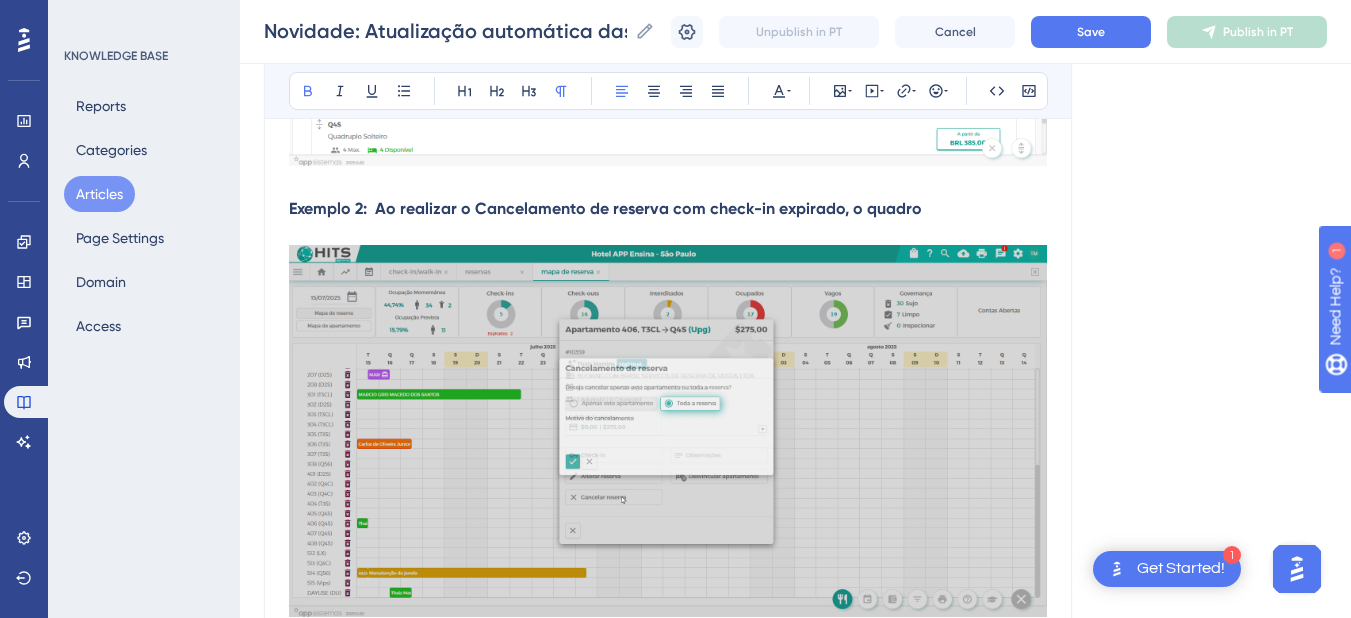 scroll, scrollTop: 600, scrollLeft: 0, axis: vertical 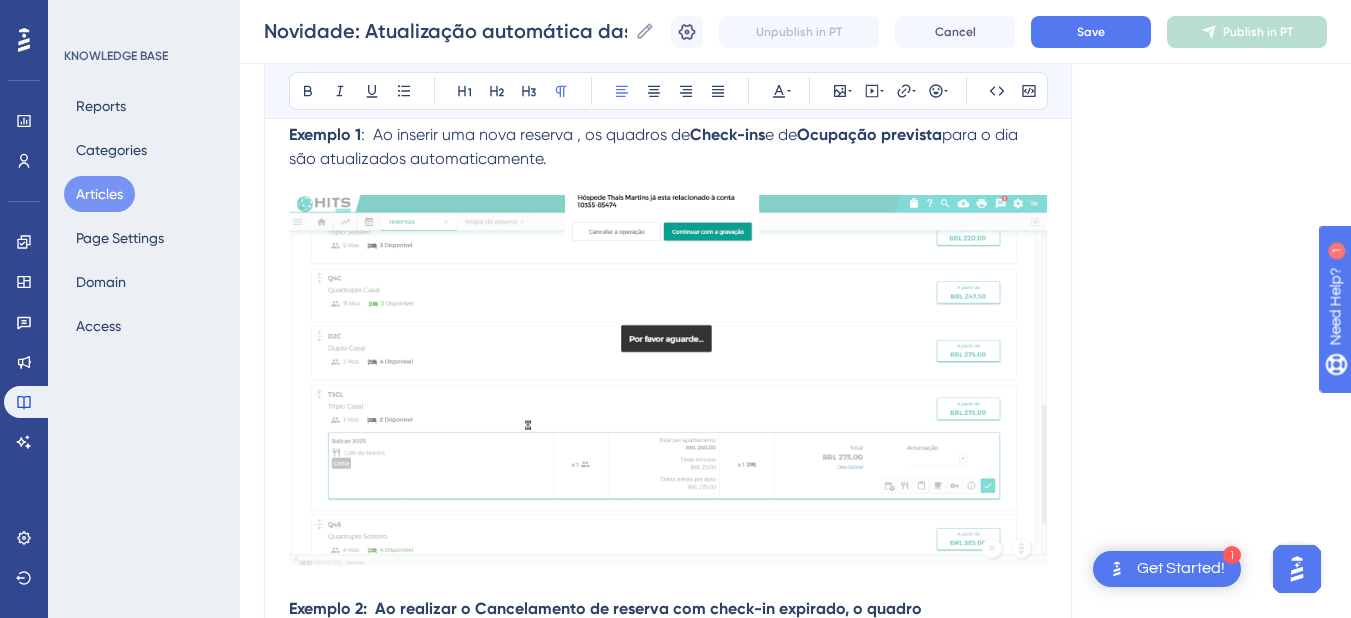 drag, startPoint x: 693, startPoint y: 135, endPoint x: 705, endPoint y: 155, distance: 23.323807 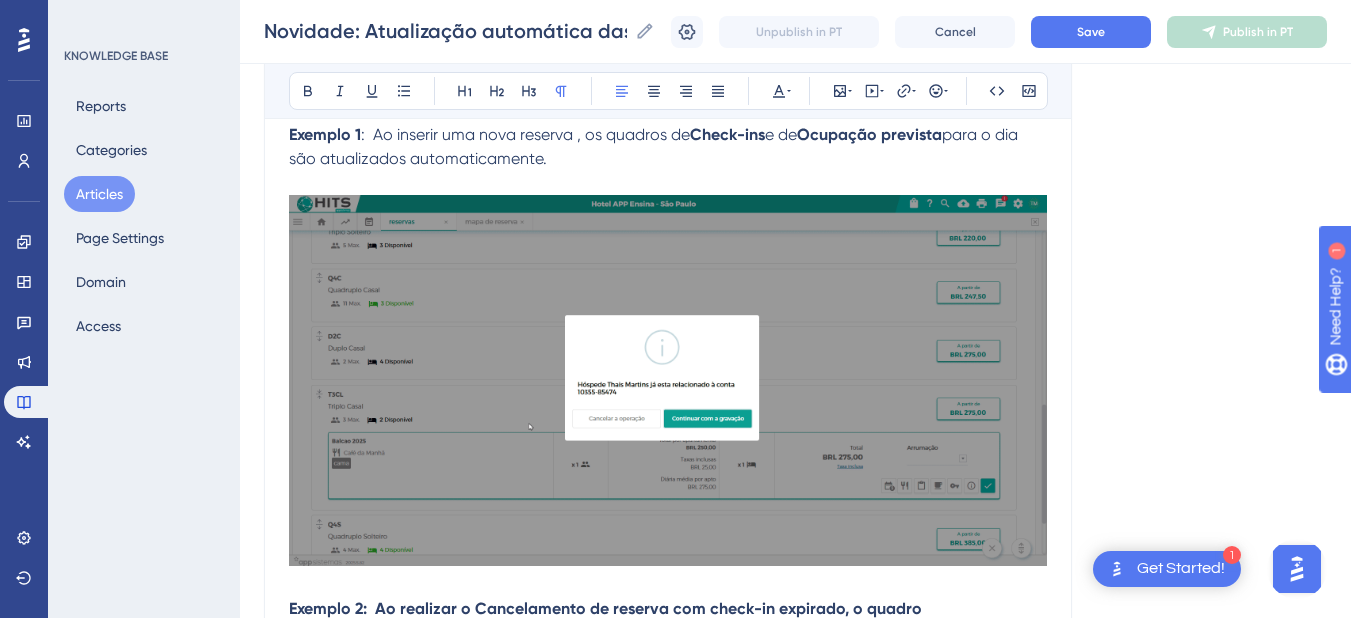 click on "Exemplo 1 :  Ao inserir uma nova reserva , os quadros de  Check-ins  e de  Ocupação prevista  para o dia são atualizados automaticamente." at bounding box center (668, 147) 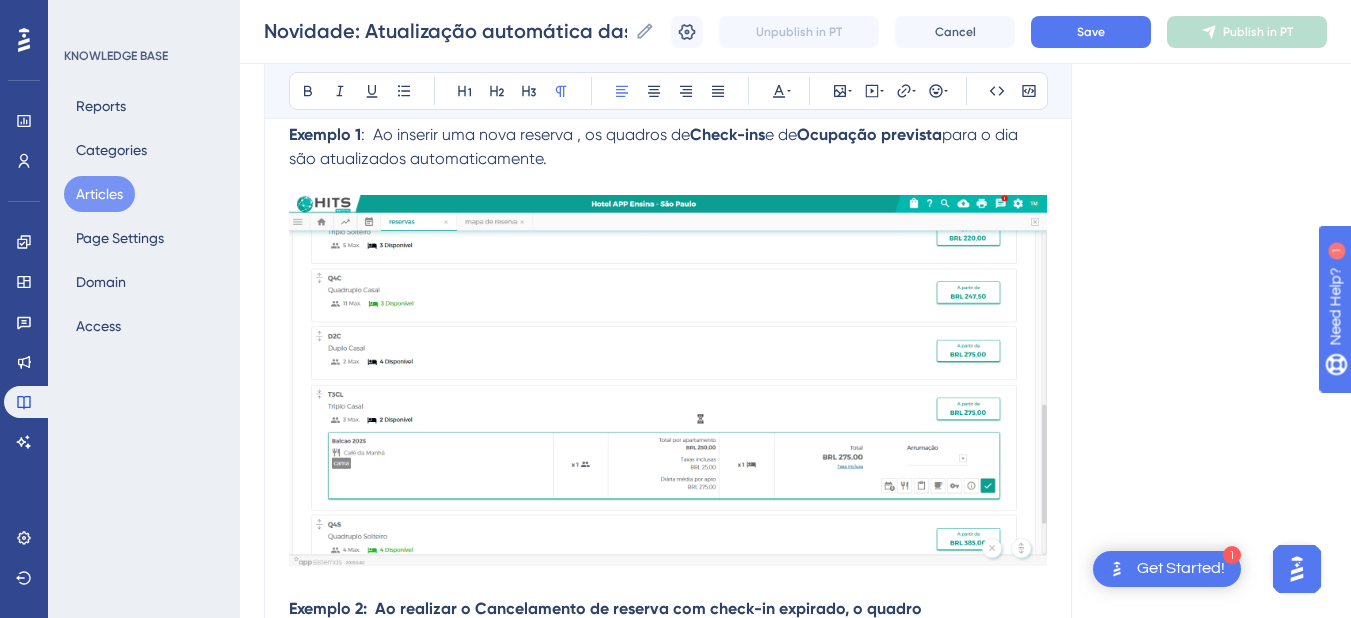 scroll, scrollTop: 800, scrollLeft: 0, axis: vertical 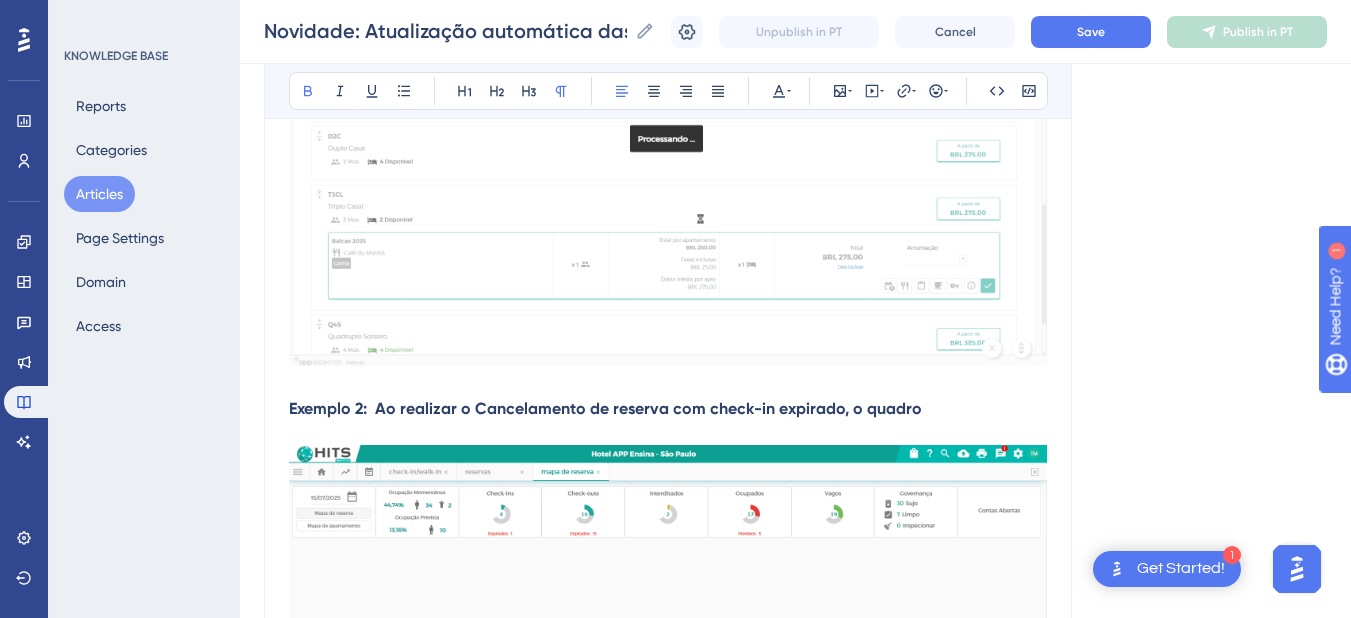 click on "Exemplo 2:  Ao realizar o Cancelamento de reserva com check-in expirado, o quadro" at bounding box center (668, 409) 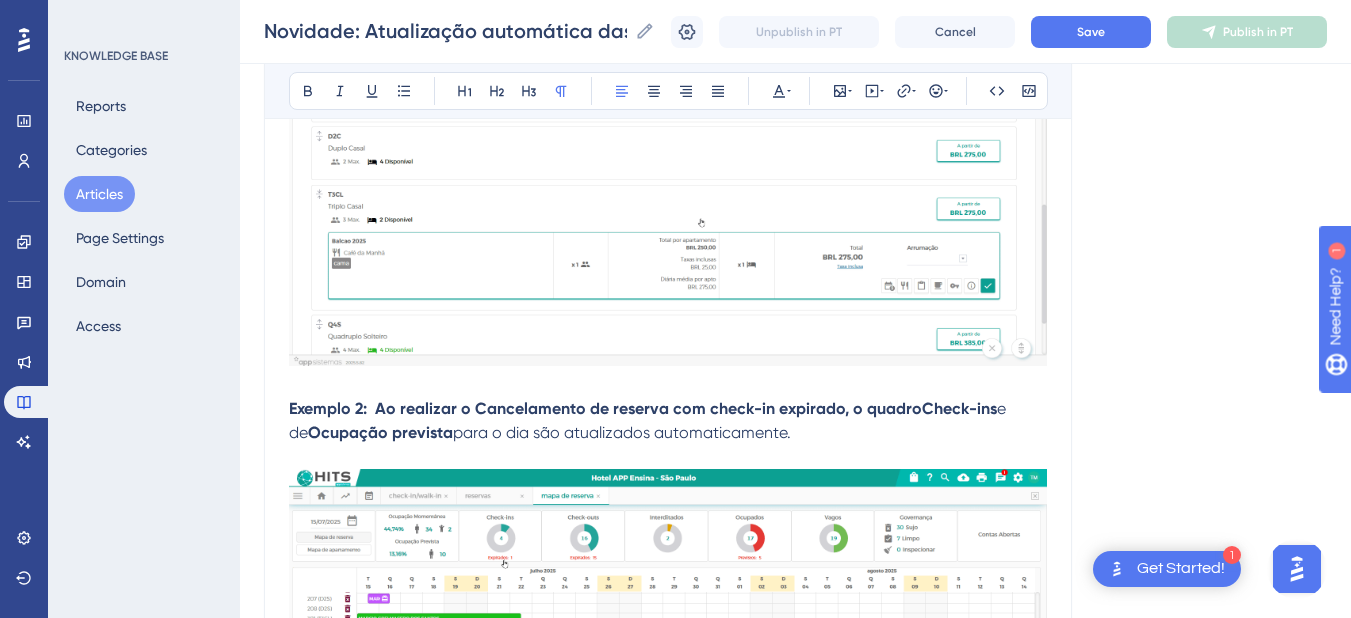 drag, startPoint x: 809, startPoint y: 437, endPoint x: 372, endPoint y: 407, distance: 438.02853 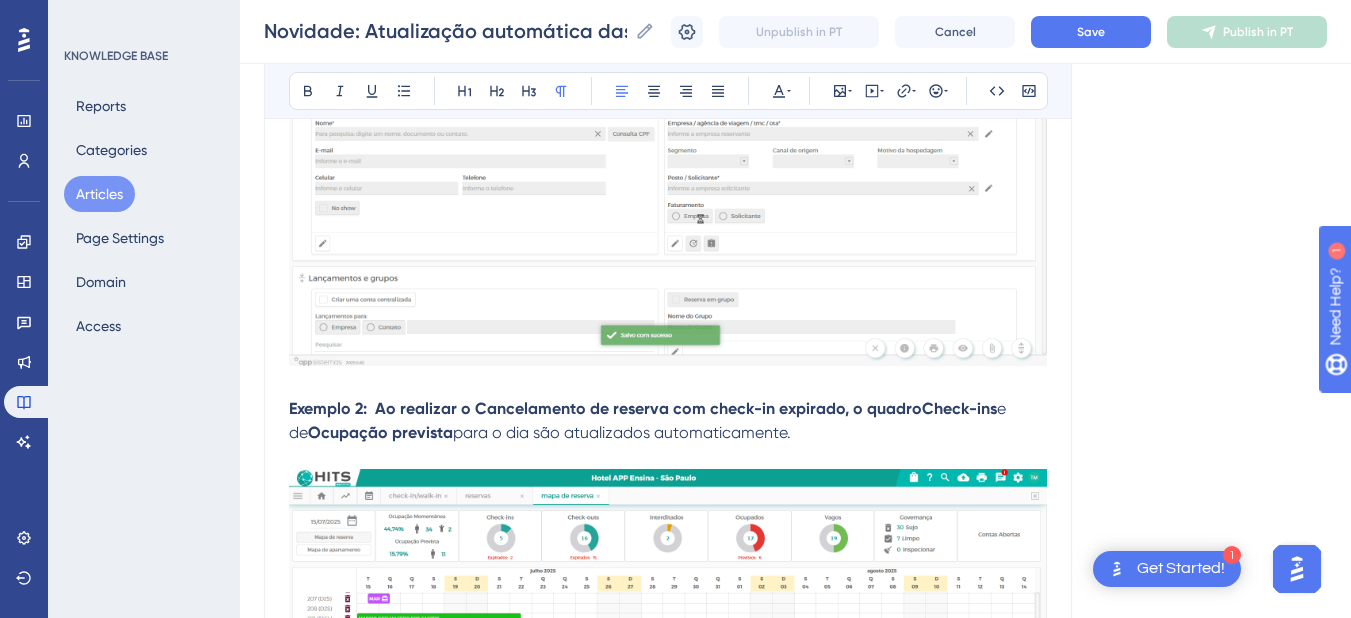 click on "Exemplo 2:  Ao realizar o Cancelamento de reserva com check-in expirado, o quadroCheck-ins  e de  Ocupação prevista  para o dia são atualizados automaticamente." at bounding box center [668, 421] 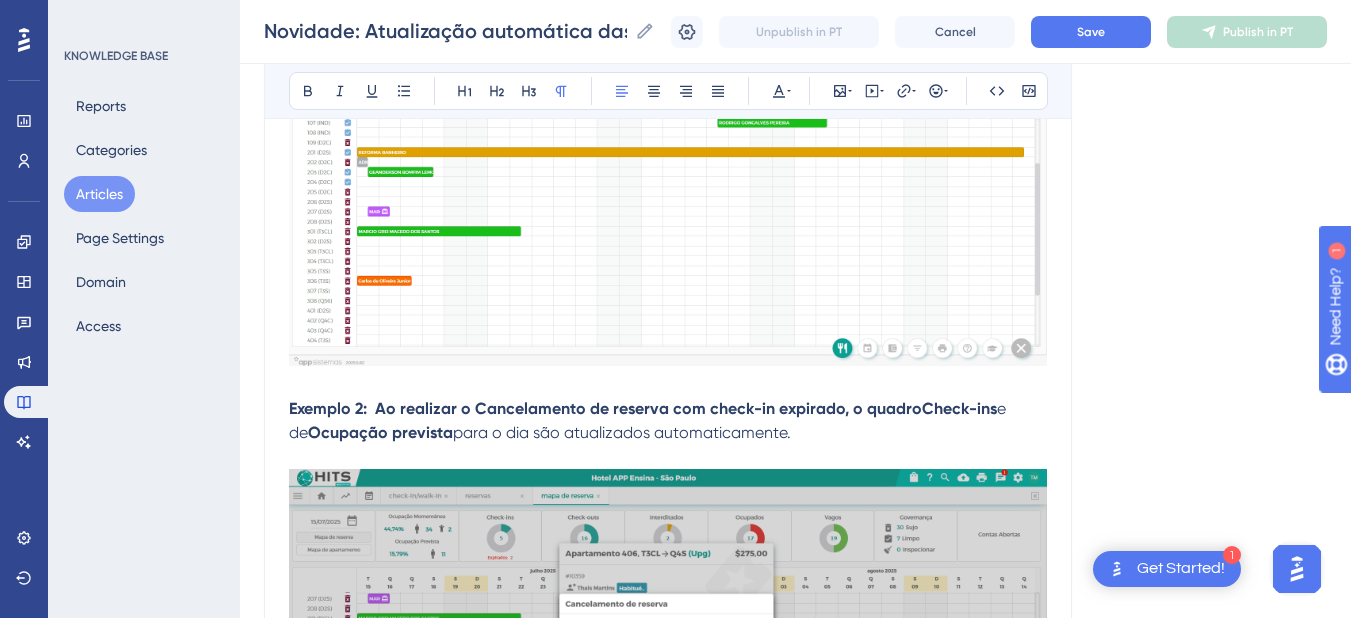 click on "Exemplo 2:  Ao realizar o Cancelamento de reserva com check-in expirado, o quadroCheck-ins  e de  Ocupação prevista  para o dia são atualizados automaticamente." at bounding box center (668, 421) 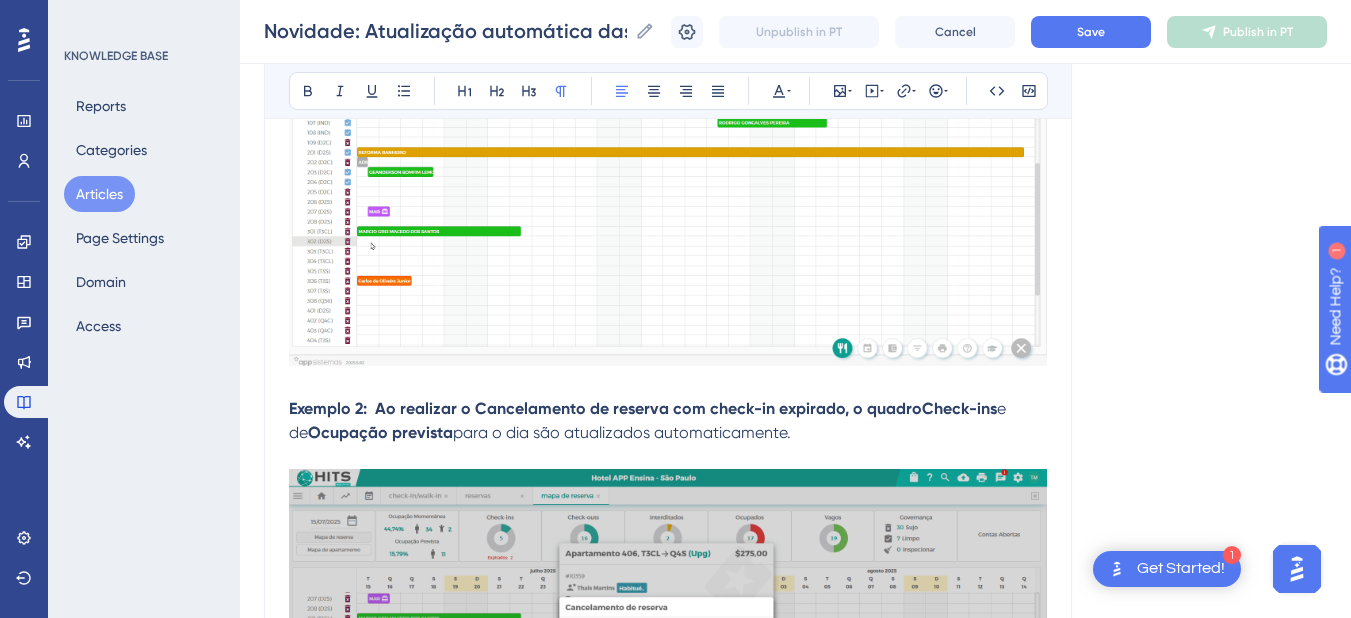 drag, startPoint x: 806, startPoint y: 424, endPoint x: 381, endPoint y: 414, distance: 425.11765 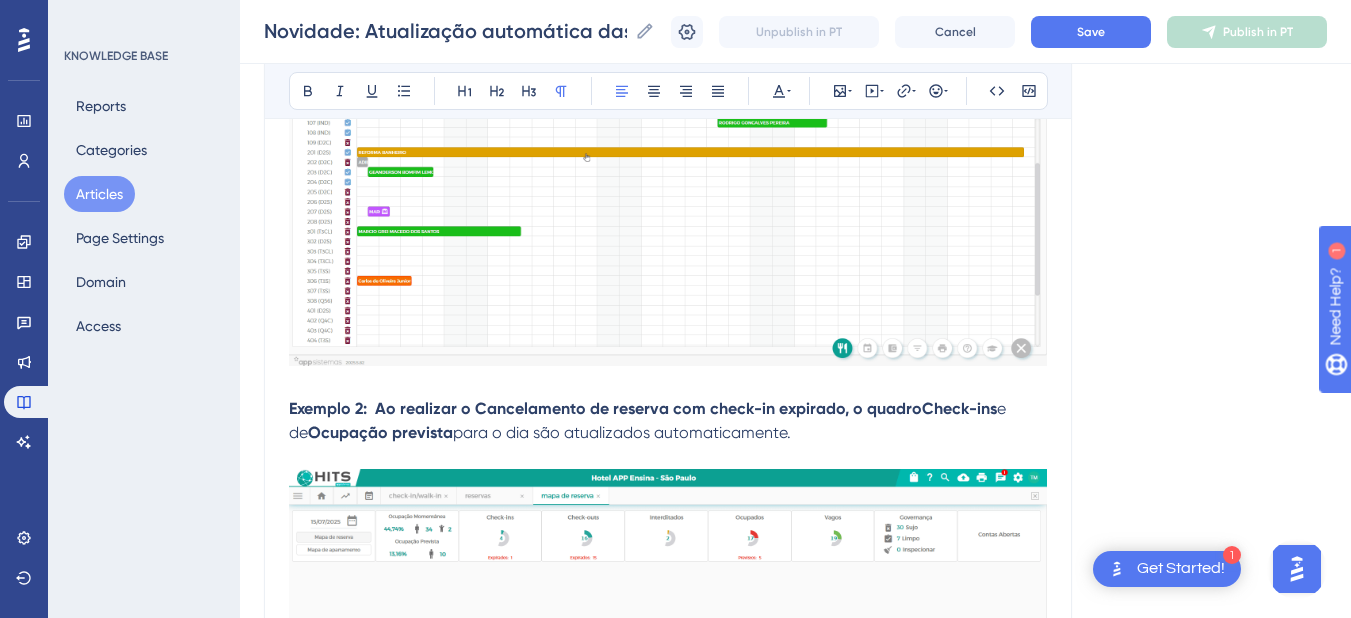 click on "Exemplo 2:  Ao realizar o Cancelamento de reserva com check-in expirado, o quadroCheck-ins  e de  Ocupação prevista  para o dia são atualizados automaticamente." at bounding box center [668, 421] 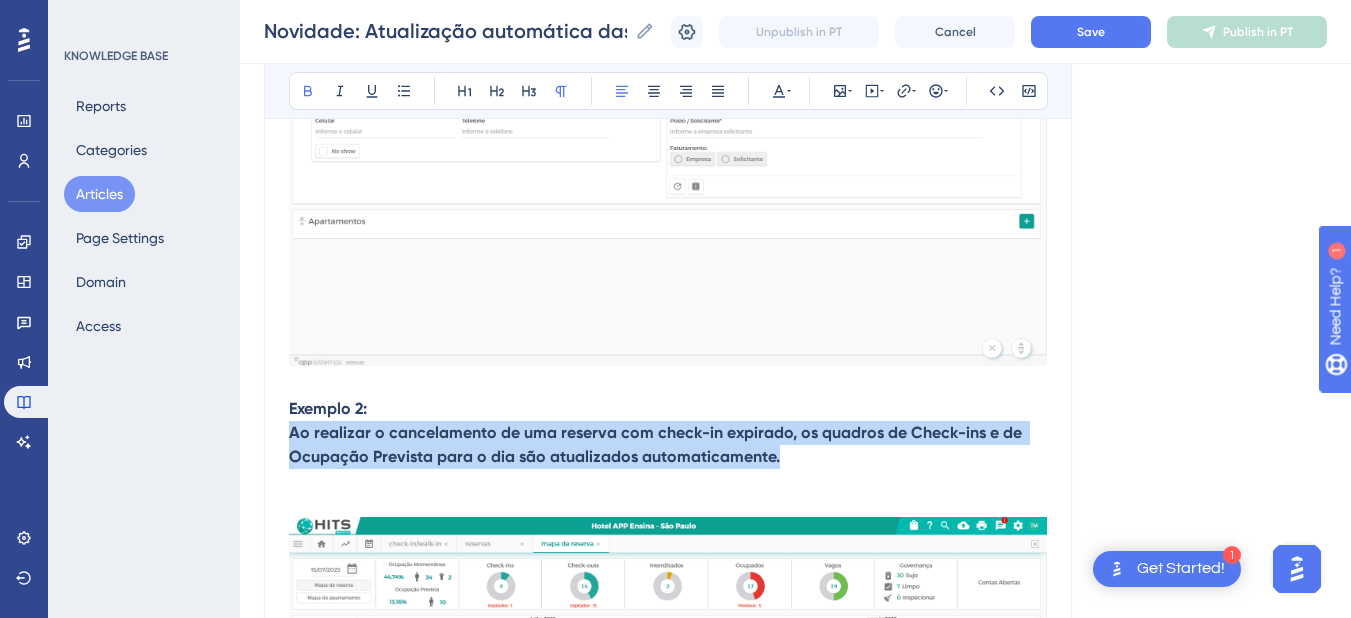 drag, startPoint x: 788, startPoint y: 462, endPoint x: 275, endPoint y: 436, distance: 513.65845 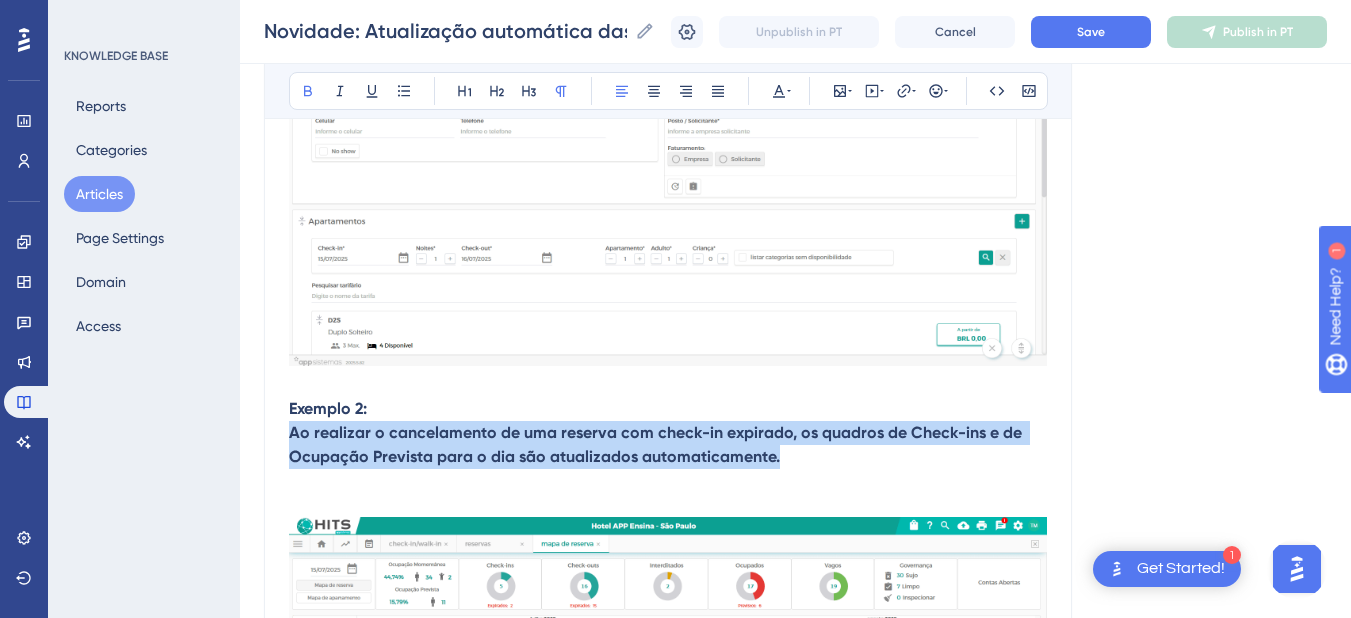 click on "Novidade: Atualização automática das informações no sistema Neste artigo, explicamos como funciona a atualização automática das informações no sistema e em quais áreas ela está disponível. Bold Italic Underline Bullet Point Heading 1 Heading 2 Heading 3 Normal Align Left Align Center Align Right Align Justify Text Color Insert Image Embed Video Hyperlink Emojis Code Code Block Com o objetivo de otimizar a rotina operacional e garantir que as informações estejam sempre atualizadas, implementamos a  atualização automática de dados  em diversas áreas do sistema. Essa melhoria  dispensa a necessidade de recarregar páginas  para visualizar alterações recentes, proporcionando mais agilidade e precisão no acompanhamento das operações. As informações são atualizadas em tempo real sempre que uma ação é realizada. Isso inclui também os  quadros de totais exibidos no Mapa de Reservas . Onde a atualização automática está disponível? 🔹 Mapa de Reservas Exemplo 1 Check-ins  e de    :" at bounding box center (668, 2556) 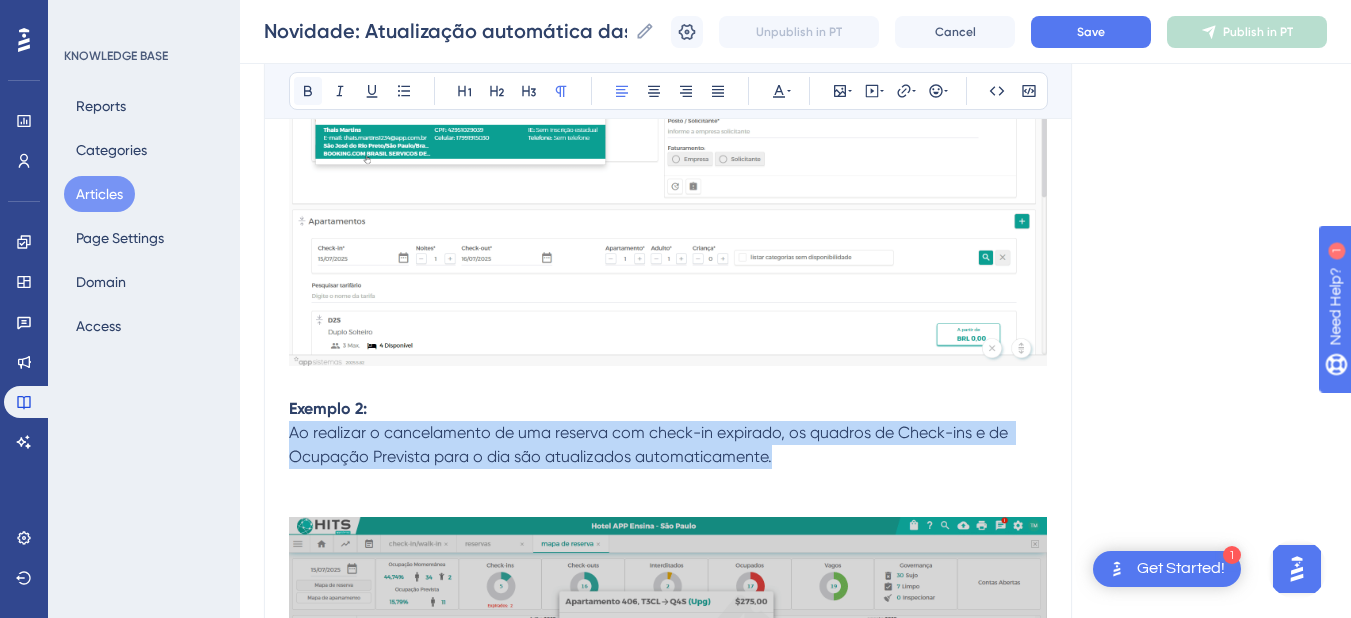 click 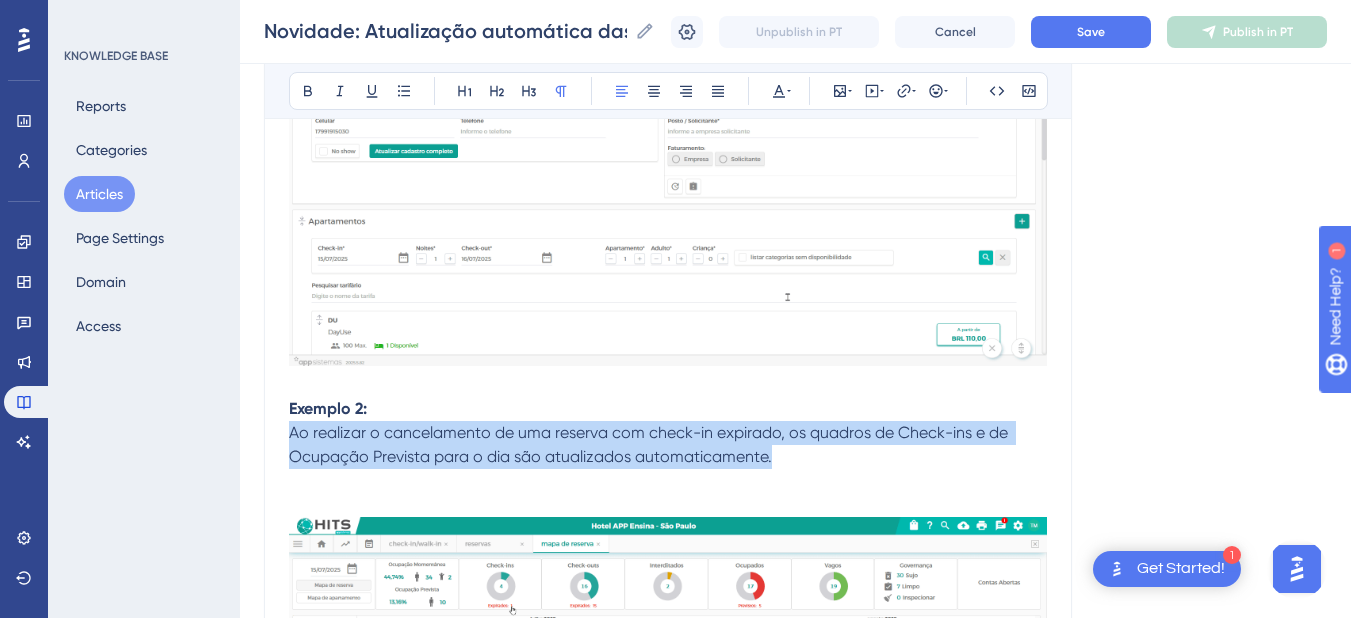 click on "Ao realizar o cancelamento de uma reserva com check-in expirado, os quadros de Check-ins e de Ocupação Prevista para o dia são atualizados automaticamente." at bounding box center (650, 444) 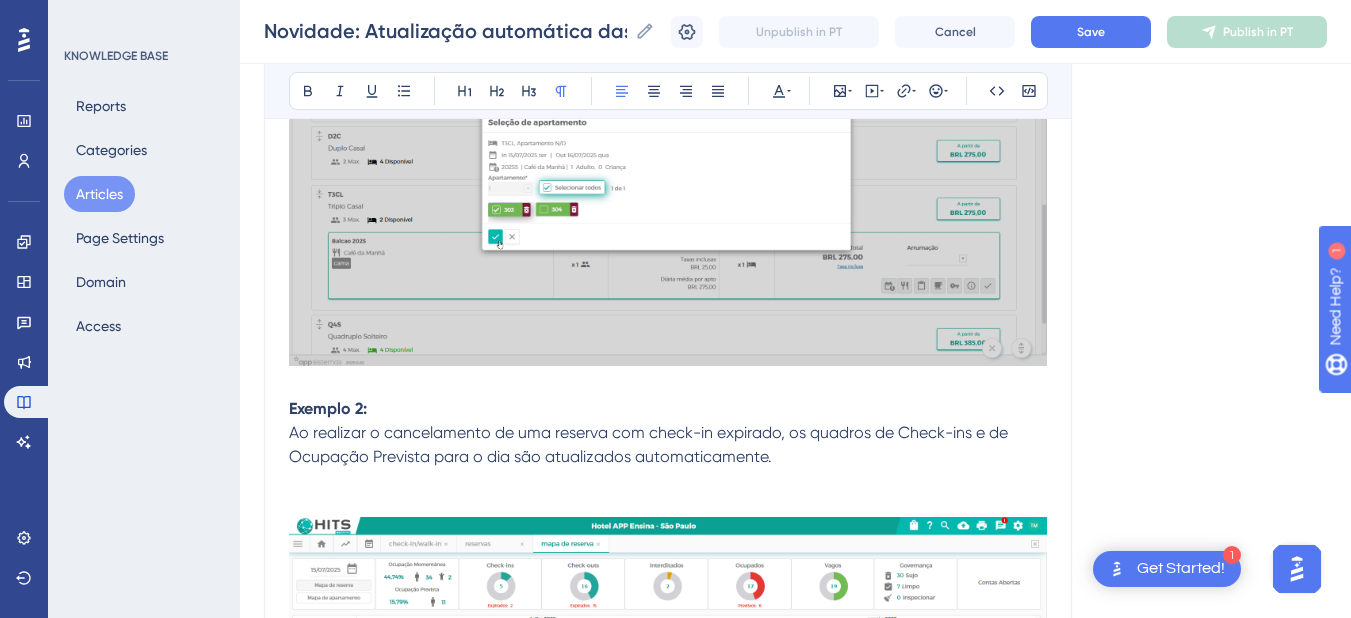 click on "Novidade: Atualização automática das informações no sistema Neste artigo, explicamos como funciona a atualização automática das informações no sistema e em quais áreas ela está disponível. Bold Italic Underline Bullet Point Heading 1 Heading 2 Heading 3 Normal Align Left Align Center Align Right Align Justify Text Color Insert Image Embed Video Hyperlink Emojis Code Code Block Com o objetivo de otimizar a rotina operacional e garantir que as informações estejam sempre atualizadas, implementamos a  atualização automática de dados  em diversas áreas do sistema. Essa melhoria  dispensa a necessidade de recarregar páginas  para visualizar alterações recentes, proporcionando mais agilidade e precisão no acompanhamento das operações. As informações são atualizadas em tempo real sempre que uma ação é realizada. Isso inclui também os  quadros de totais exibidos no Mapa de Reservas . Onde a atualização automática está disponível? 🔹 Mapa de Reservas Exemplo 1 Check-ins  e de    :" at bounding box center [668, 2556] 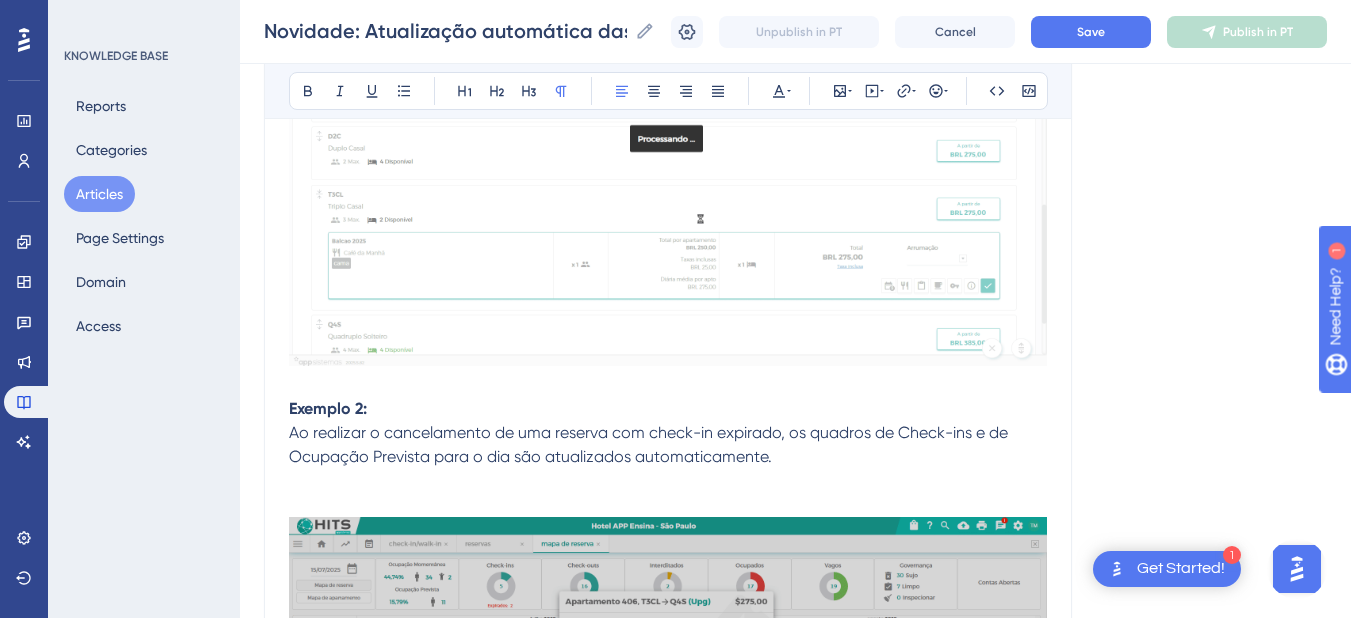 click on "Ao realizar o cancelamento de uma reserva com check-in expirado, os quadros de Check-ins e de Ocupação Prevista para o dia são atualizados automaticamente." at bounding box center [650, 444] 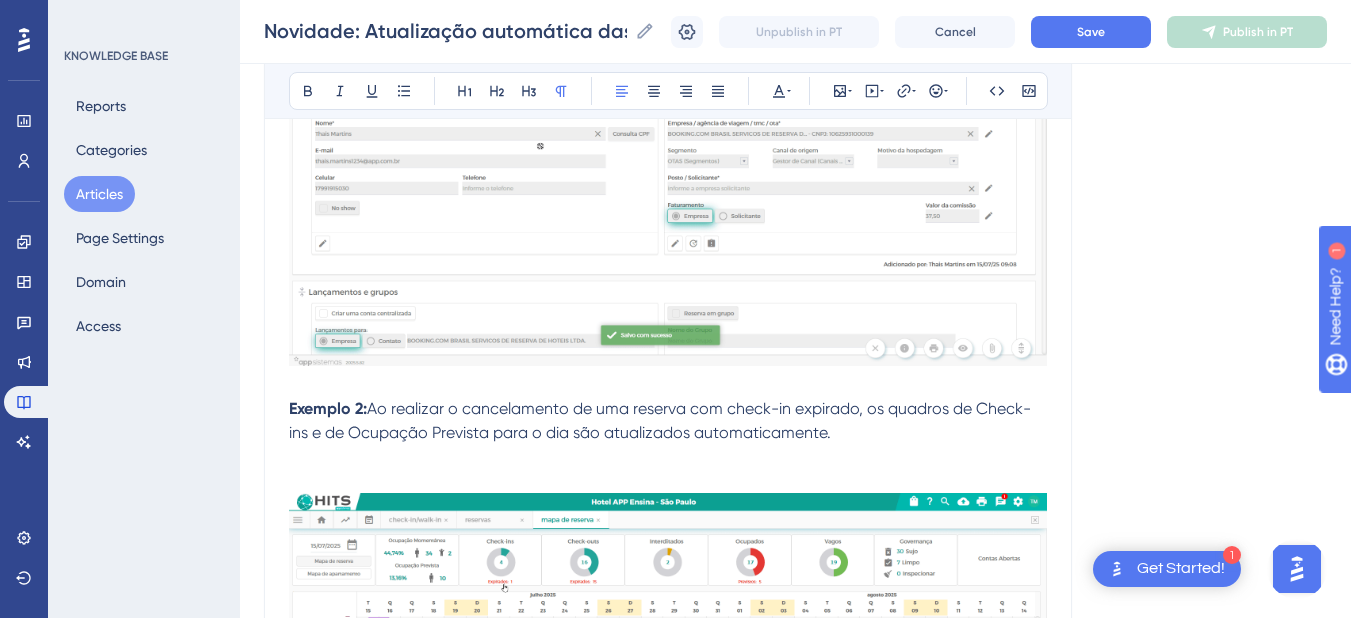 click at bounding box center (668, 481) 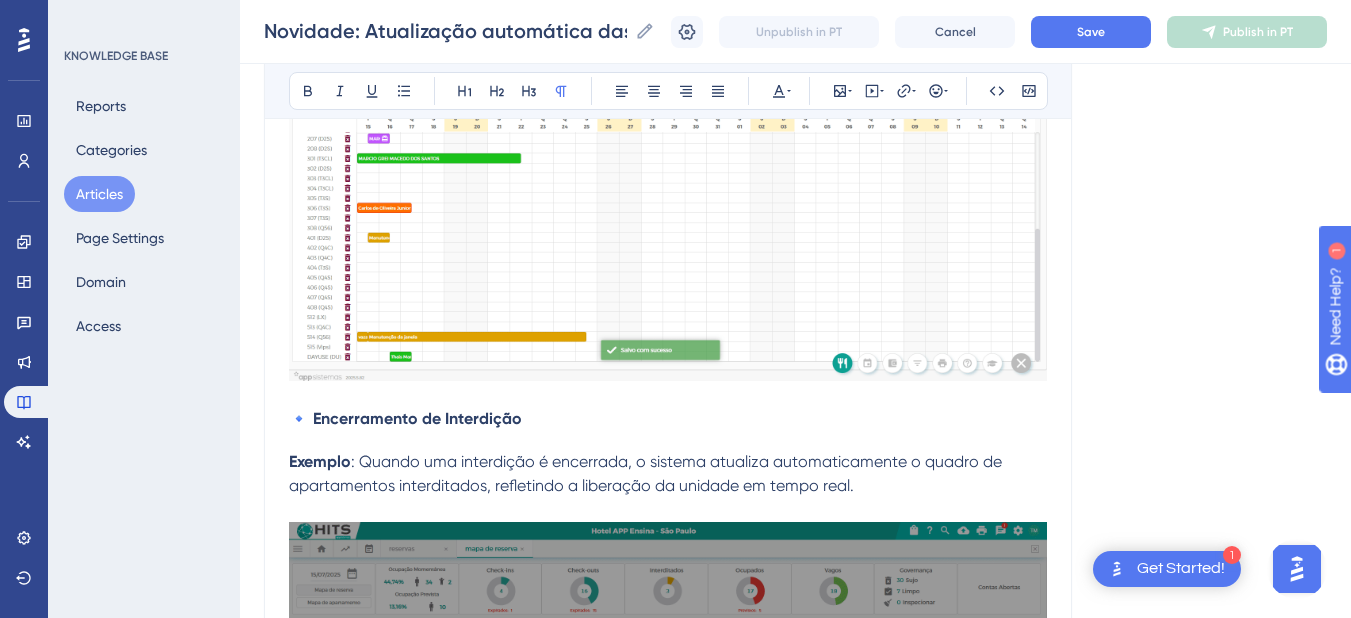 scroll, scrollTop: 2200, scrollLeft: 0, axis: vertical 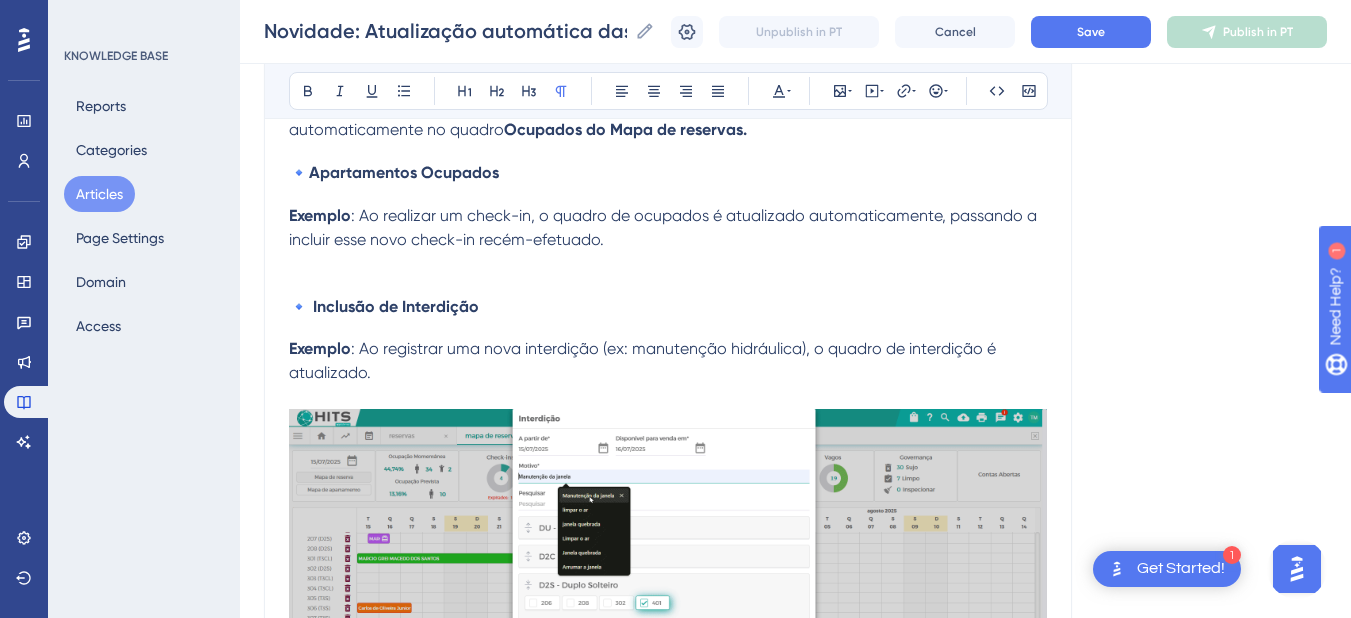 click at bounding box center (668, 264) 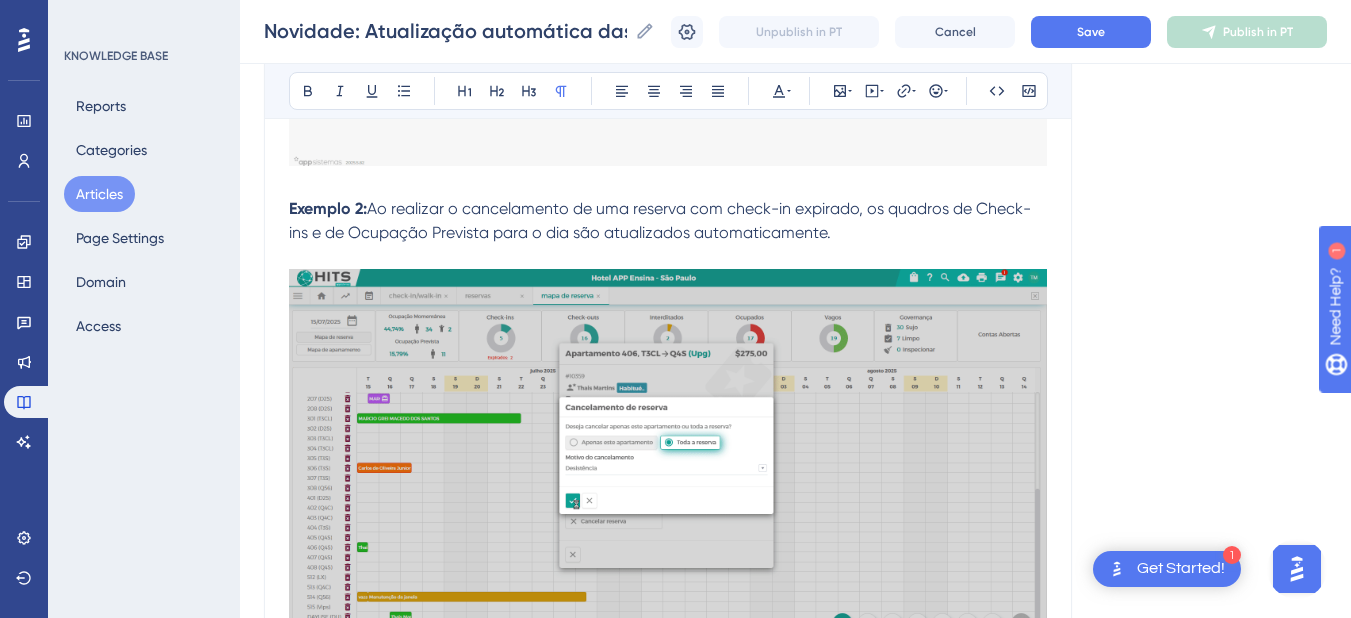 scroll, scrollTop: 1200, scrollLeft: 0, axis: vertical 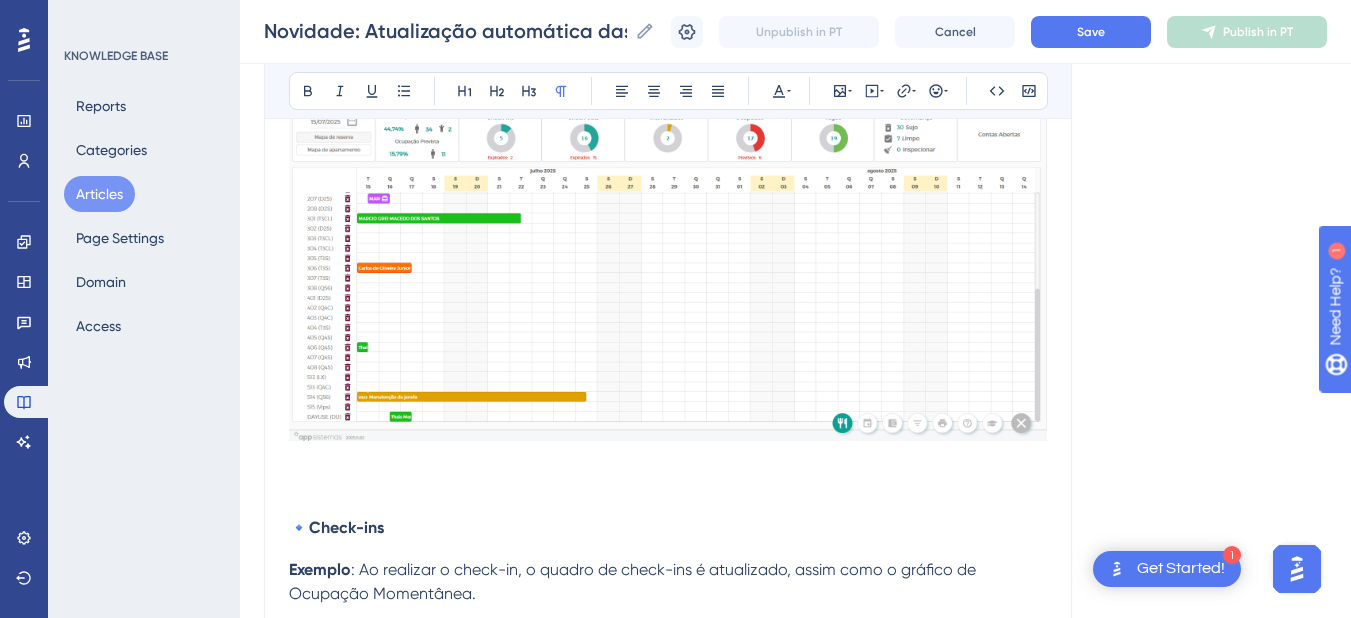 click at bounding box center [668, 484] 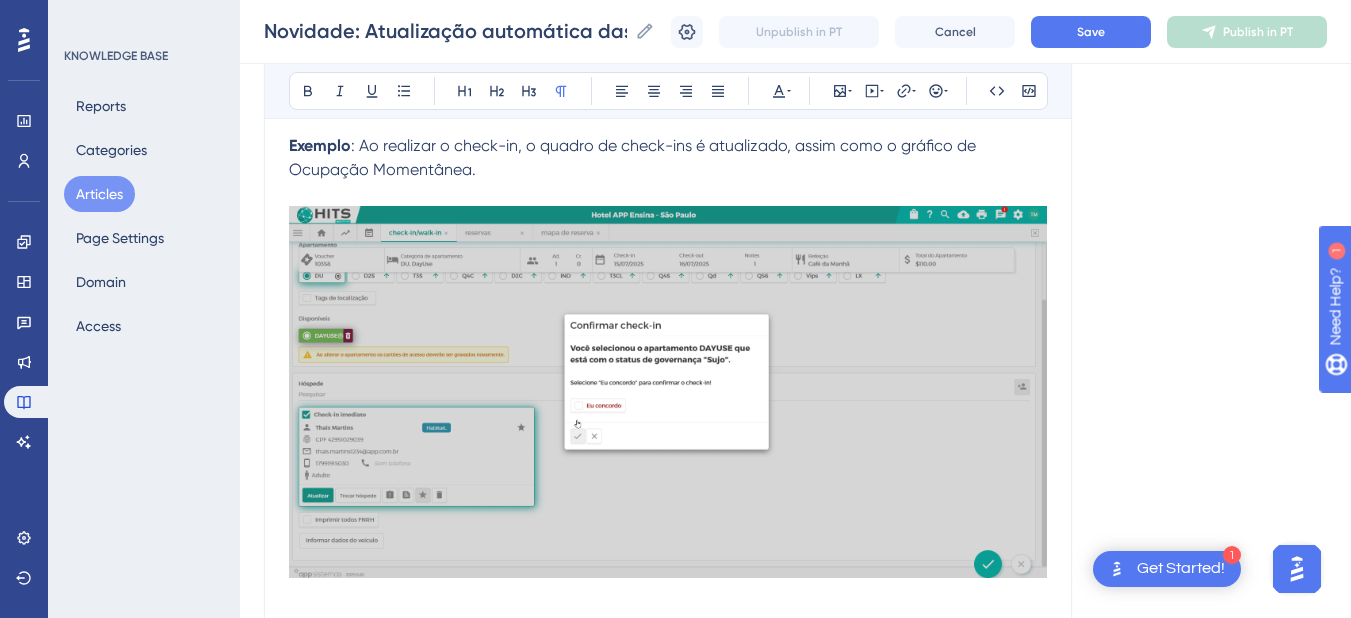 scroll, scrollTop: 2000, scrollLeft: 0, axis: vertical 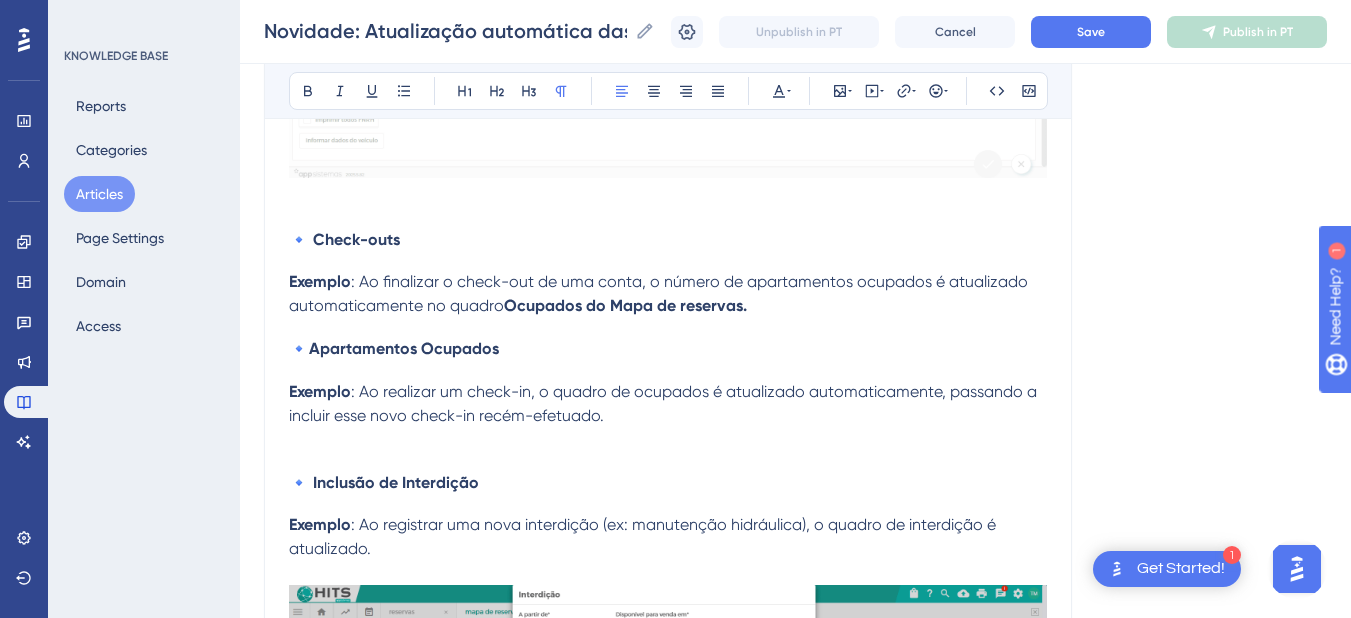 click on "Com o objetivo de otimizar a rotina operacional e garantir que as informações estejam sempre atualizadas, implementamos a  atualização automática de dados  em diversas áreas do sistema. Essa melhoria  dispensa a necessidade de recarregar páginas  para visualizar alterações recentes, proporcionando mais agilidade e precisão no acompanhamento das operações. As informações são atualizadas em tempo real sempre que uma ação é realizada. Isso inclui também os  quadros de totais exibidos no Mapa de Reservas . Onde a atualização automática está disponível? 🔹 Mapa de Reservas Exemplo 1 :  Ao inserir uma nova reserva , os quadros de  Check-ins  e de  Ocupação prevista  para o dia são atualizados automaticamente.   Exemplo 2:   Ao realizar o cancelamento de uma reserva com check-in expirado, os quadros de Check-ins e de Ocupação Prevista para o dia são atualizados automaticamente. 🔹Check-ins Exemplo 🔹 Check-outs Exemplo Ocupados do Mapa de reservas. 🔹Apartamentos Ocupados :" at bounding box center [668, 1408] 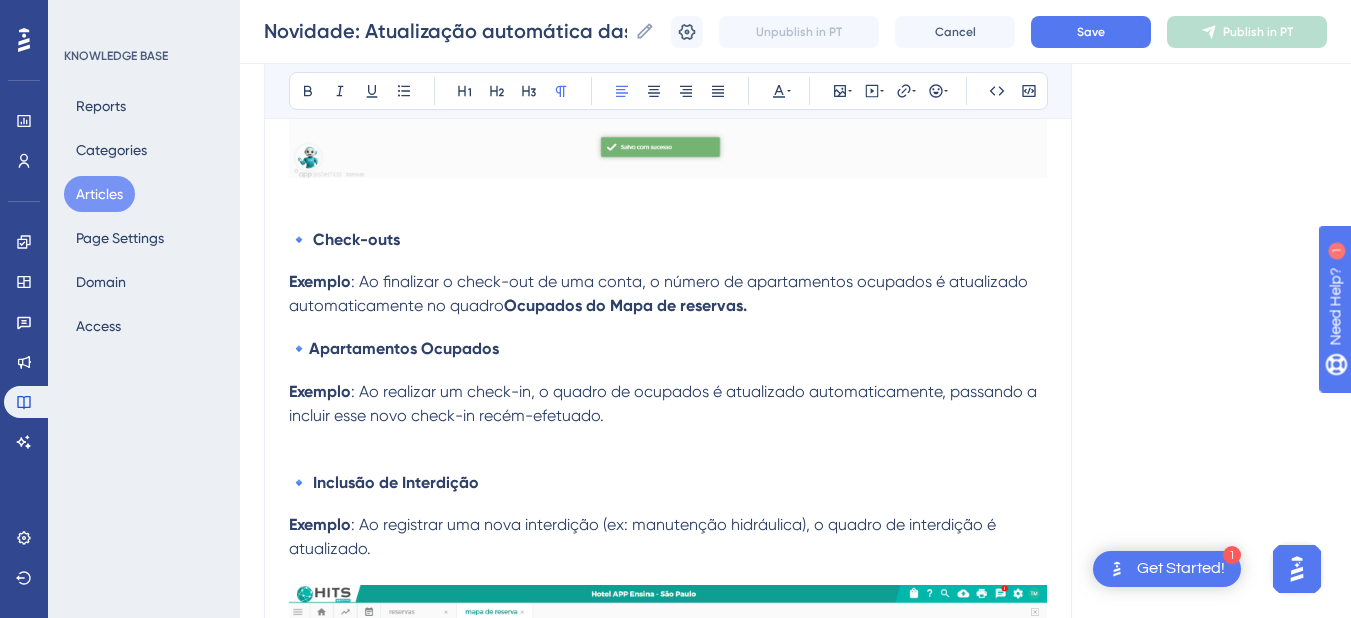 click on "Com o objetivo de otimizar a rotina operacional e garantir que as informações estejam sempre atualizadas, implementamos a  atualização automática de dados  em diversas áreas do sistema. Essa melhoria  dispensa a necessidade de recarregar páginas  para visualizar alterações recentes, proporcionando mais agilidade e precisão no acompanhamento das operações. As informações são atualizadas em tempo real sempre que uma ação é realizada. Isso inclui também os  quadros de totais exibidos no Mapa de Reservas . Onde a atualização automática está disponível? 🔹 Mapa de Reservas Exemplo 1 :  Ao inserir uma nova reserva , os quadros de  Check-ins  e de  Ocupação prevista  para o dia são atualizados automaticamente.   Exemplo 2:   Ao realizar o cancelamento de uma reserva com check-in expirado, os quadros de Check-ins e de Ocupação Prevista para o dia são atualizados automaticamente. 🔹Check-ins Exemplo 🔹 Check-outs Exemplo Ocupados do Mapa de reservas. 🔹Apartamentos Ocupados :" at bounding box center (668, 1408) 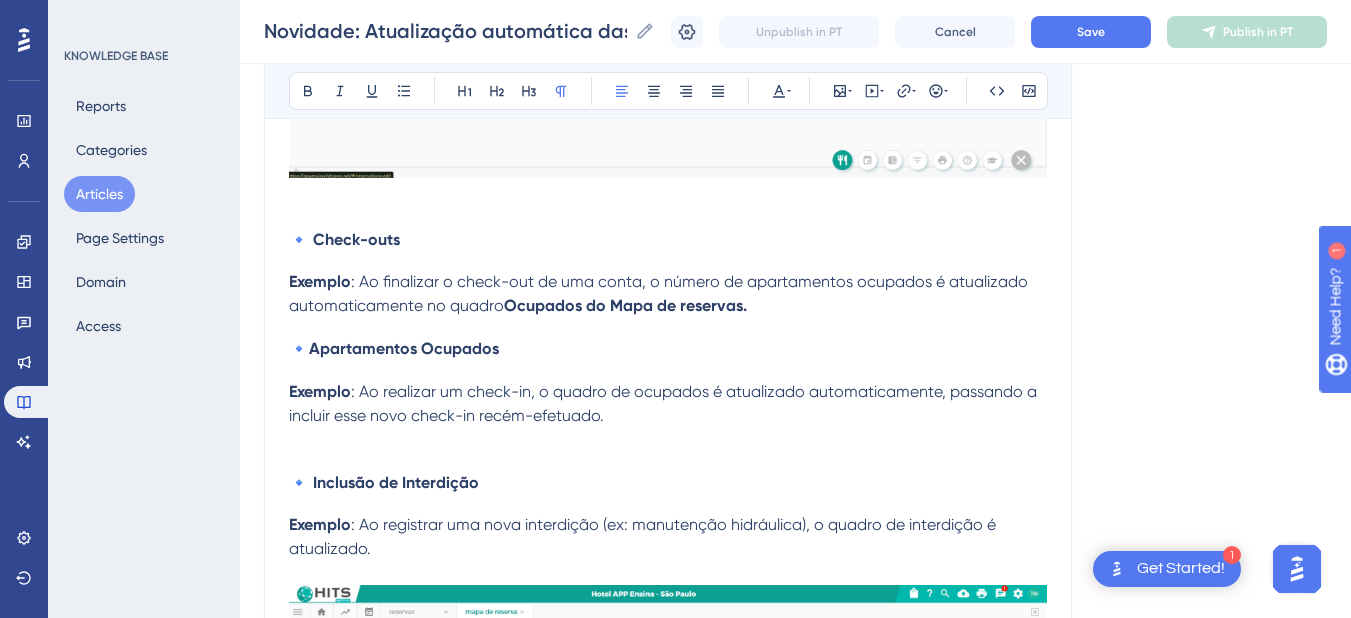 click at bounding box center (668, 440) 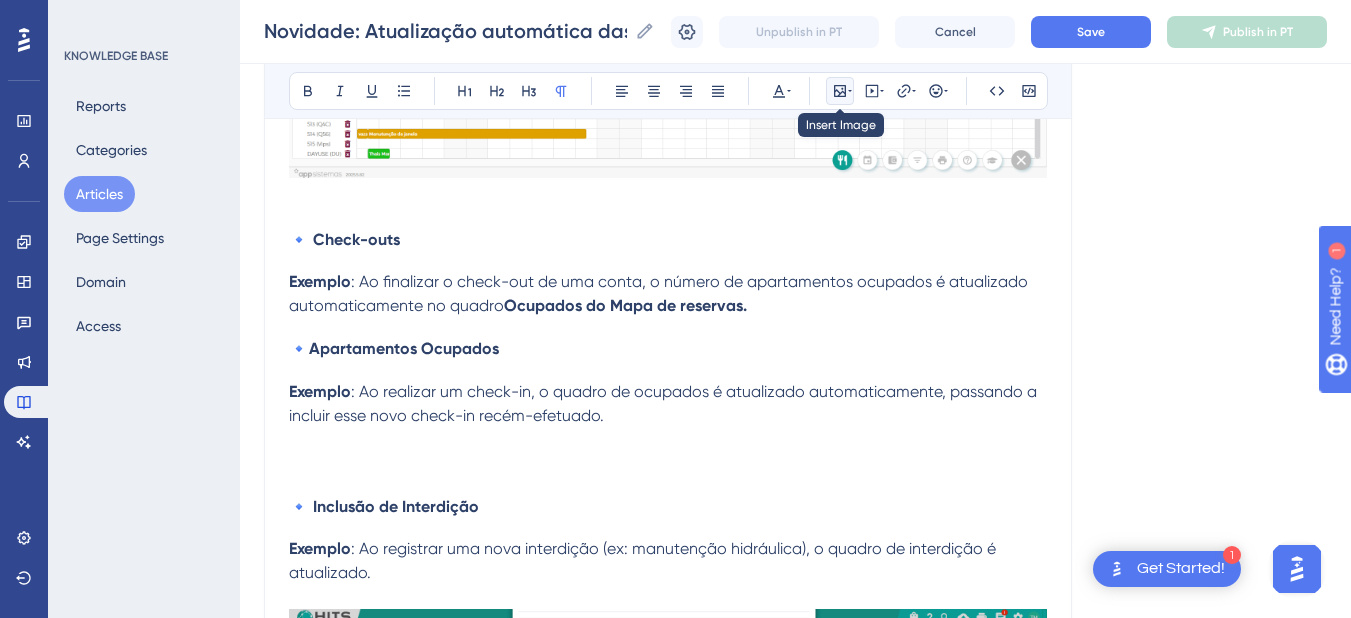 click 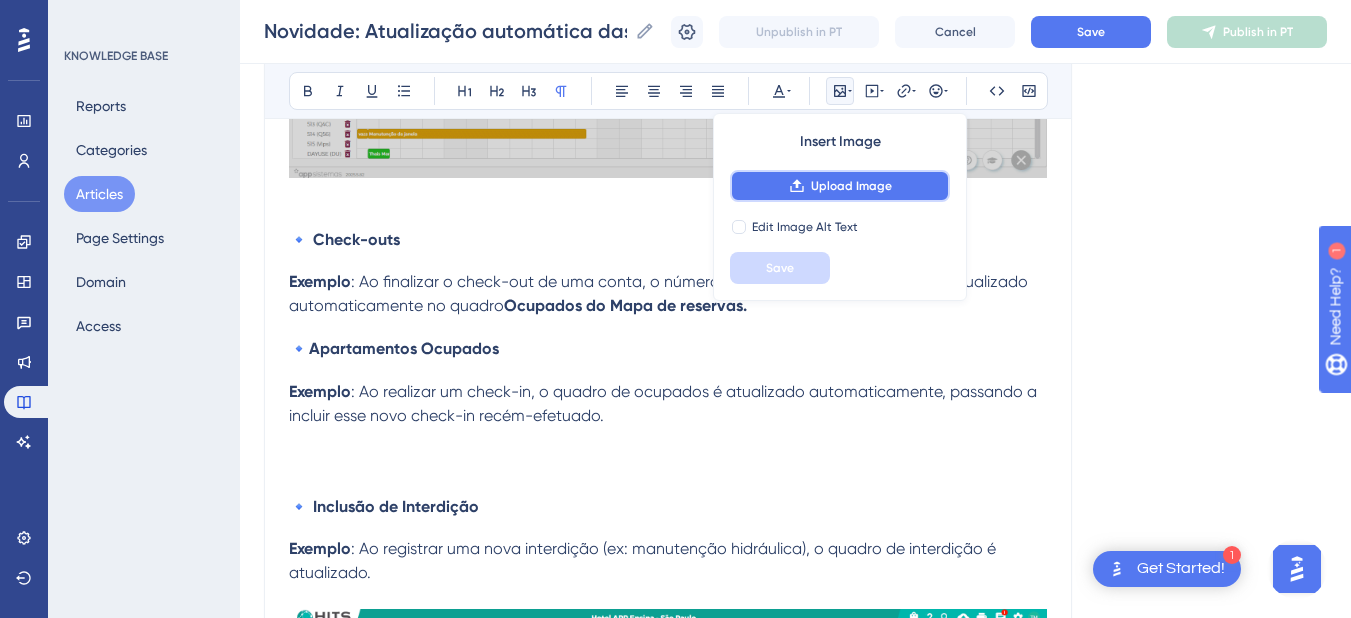click on "Upload Image" at bounding box center [840, 186] 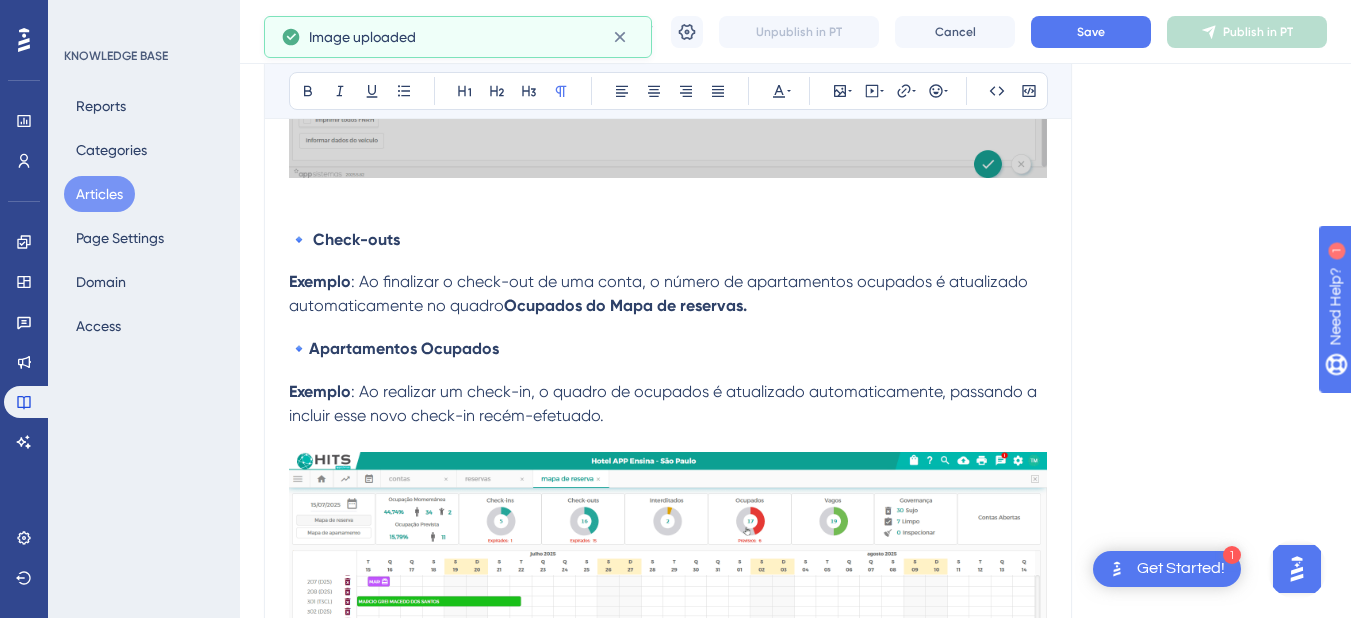 click at bounding box center (668, 440) 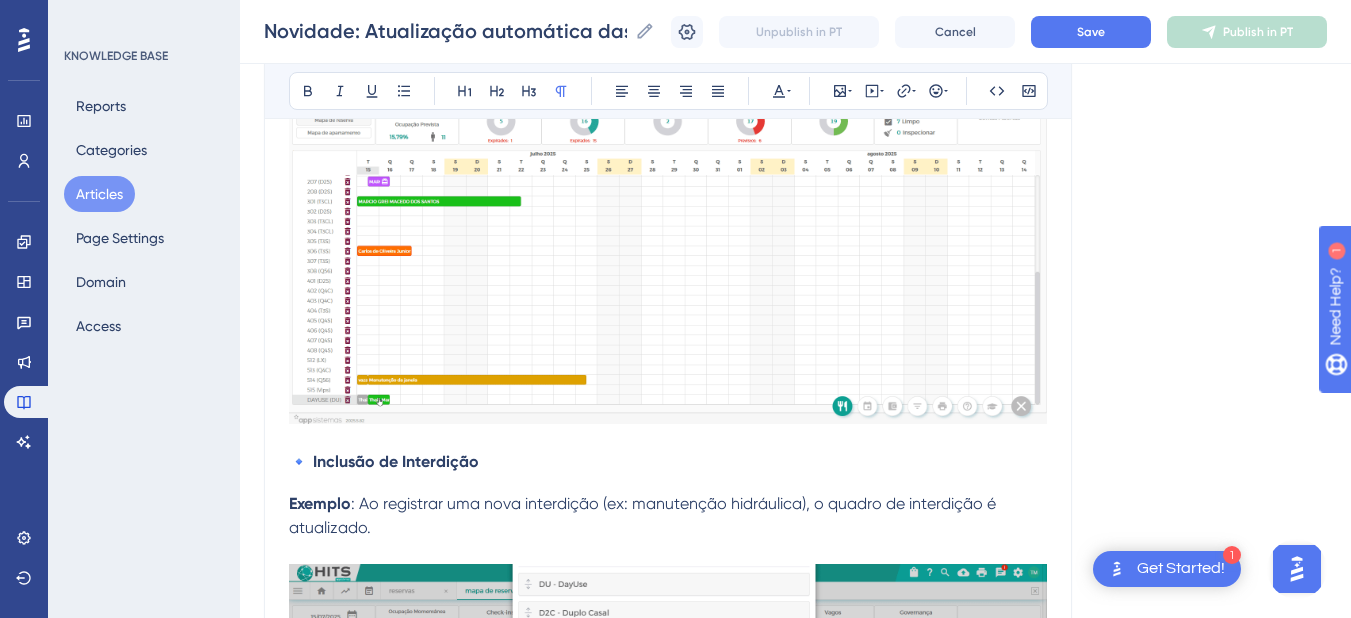 scroll, scrollTop: 2000, scrollLeft: 0, axis: vertical 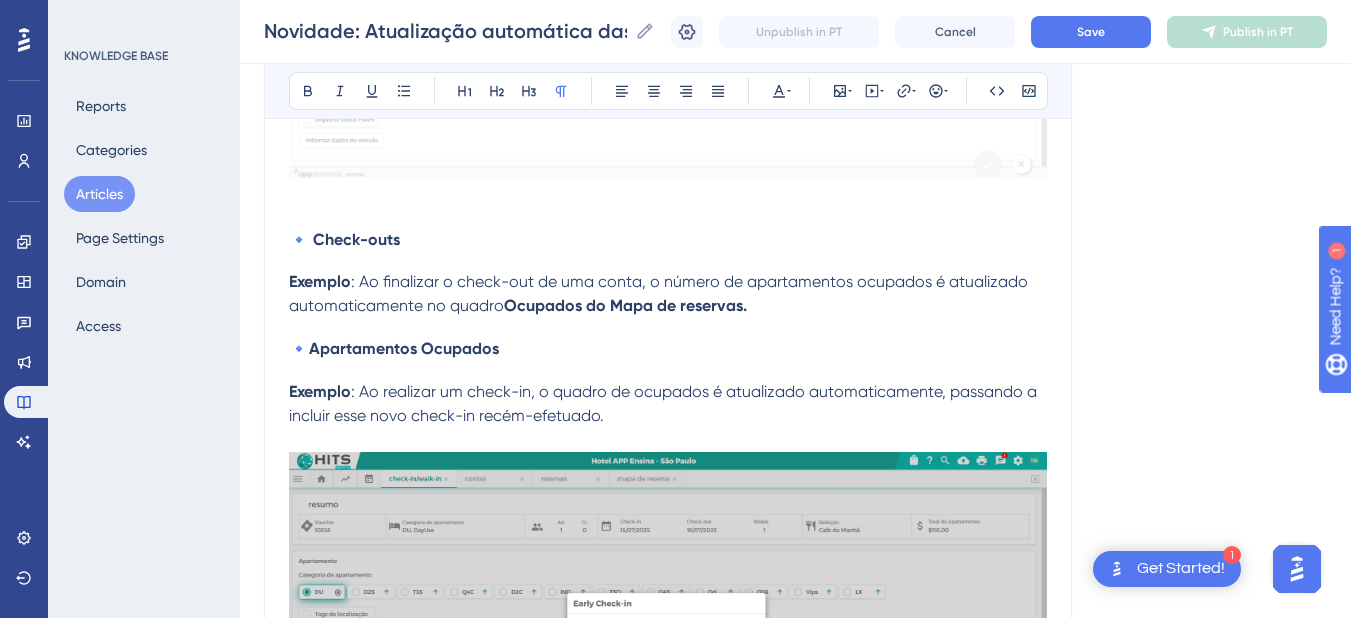 click on "Exemplo : Ao finalizar o check-out de uma conta, o número de apartamentos ocupados é atualizado automaticamente no quadro  Ocupados do Mapa de reservas." at bounding box center (668, 294) 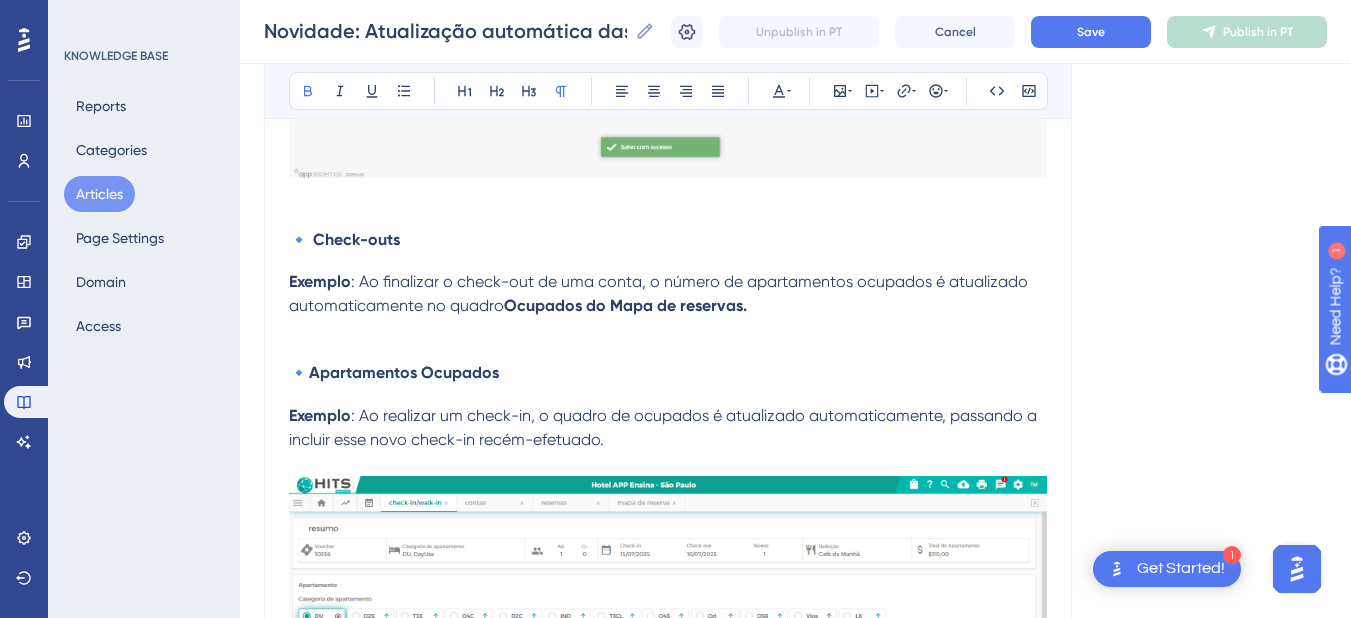 click at bounding box center [668, 330] 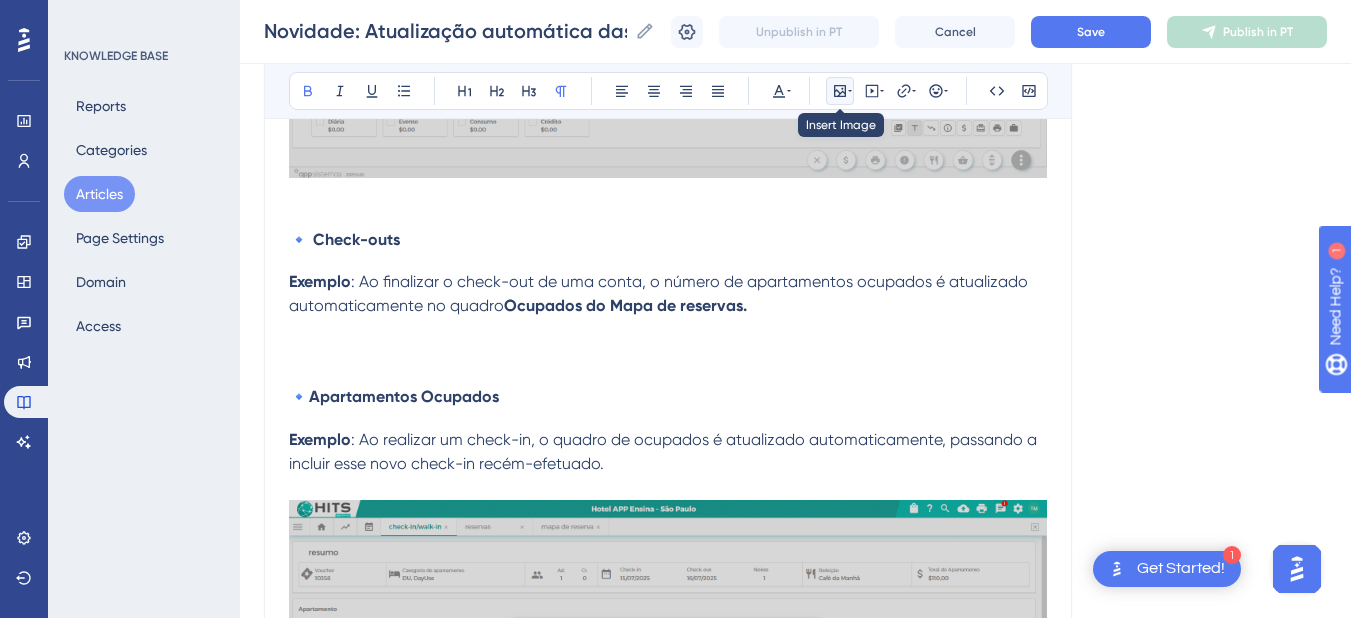click 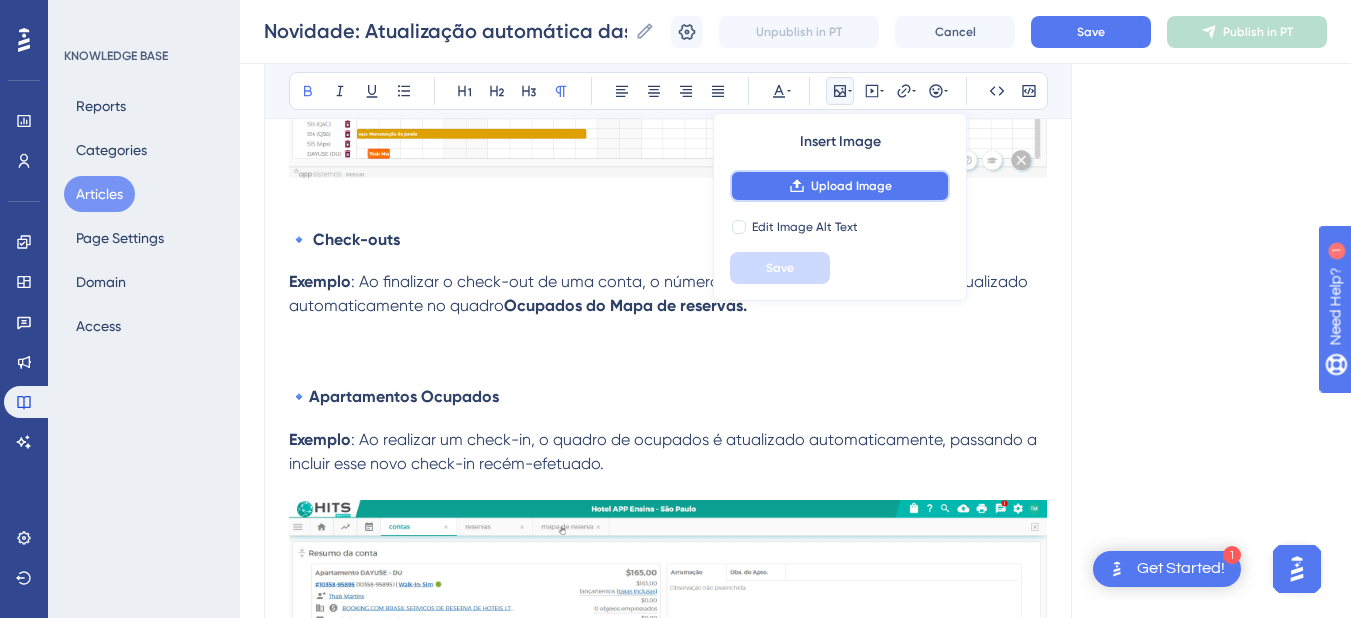 click on "Upload Image" at bounding box center (851, 186) 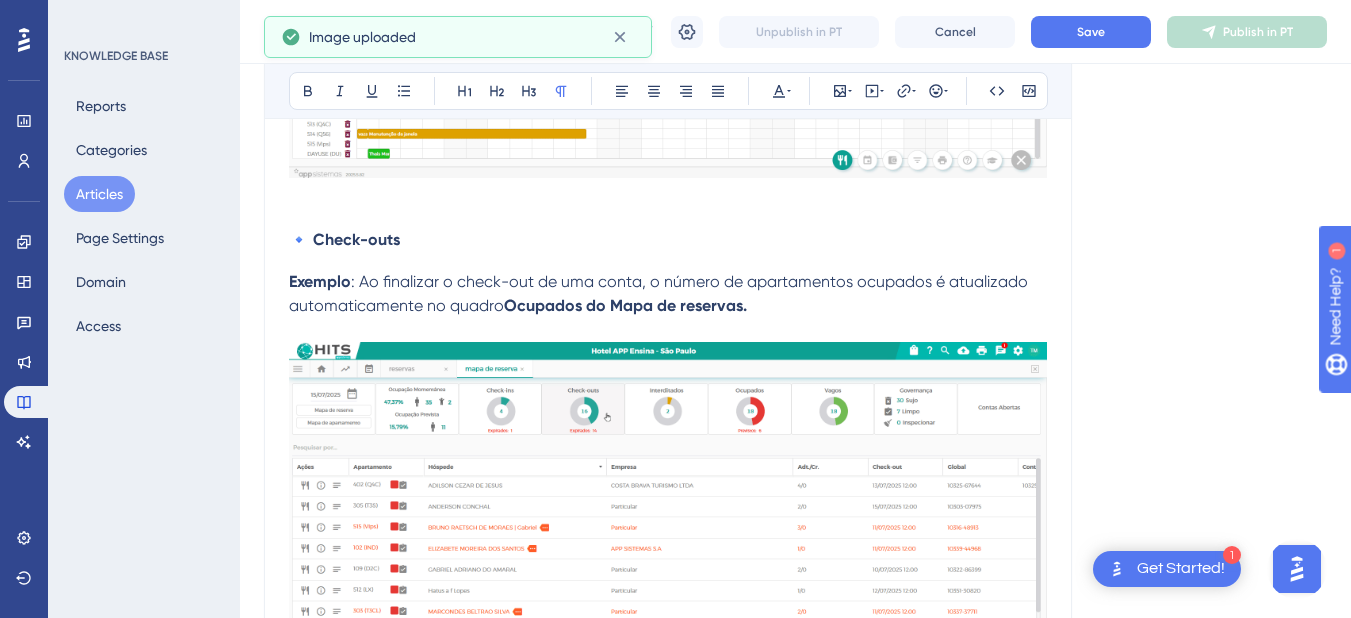 click at bounding box center (668, 330) 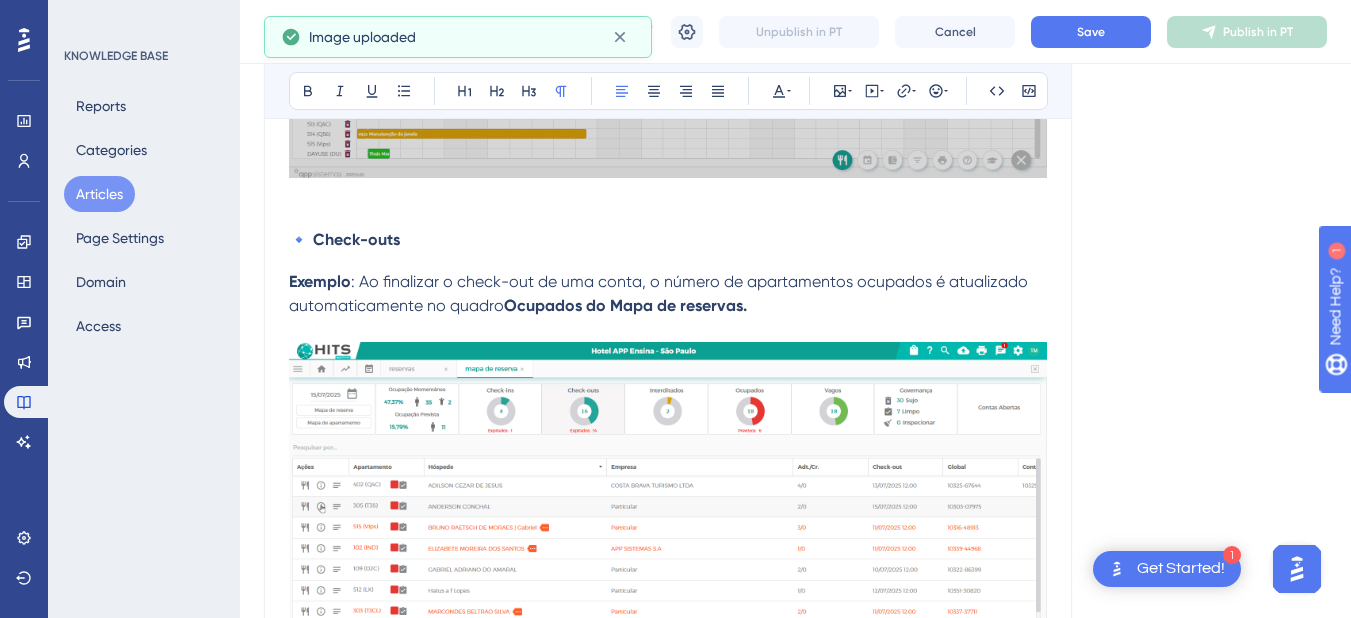 drag, startPoint x: 855, startPoint y: 281, endPoint x: 841, endPoint y: 308, distance: 30.413813 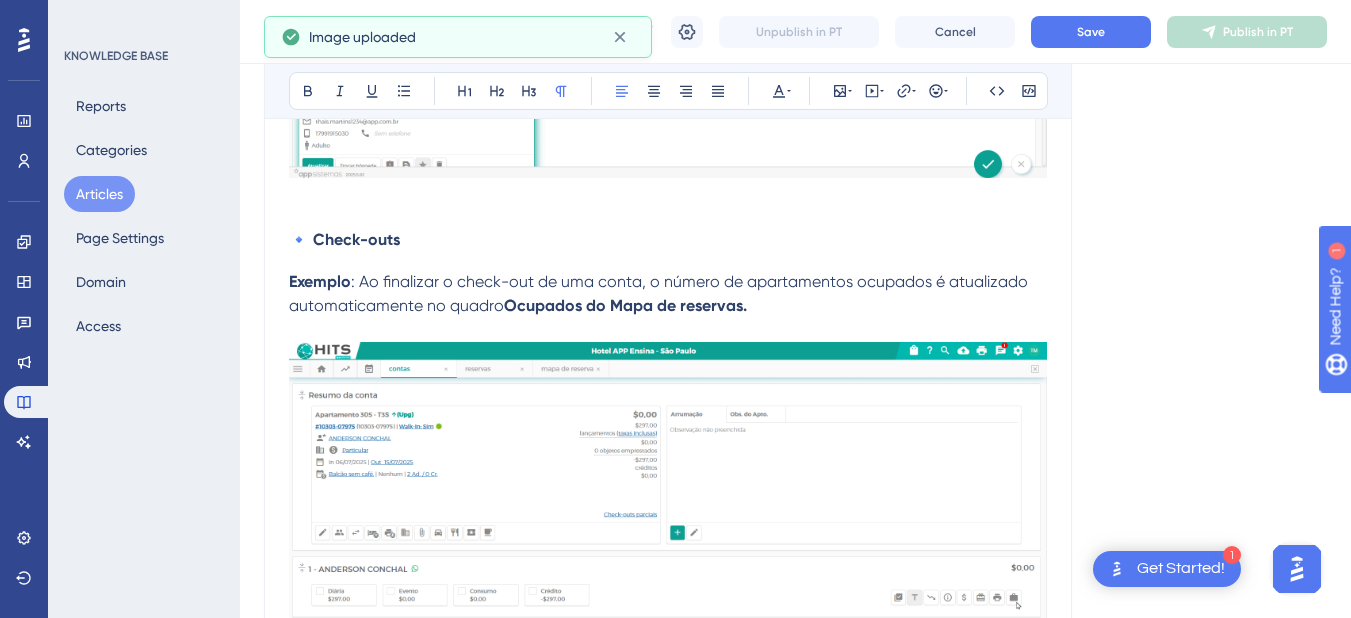 click on ": Ao finalizar o check-out de uma conta, o número de apartamentos ocupados é atualizado automaticamente no quadro" at bounding box center [660, 293] 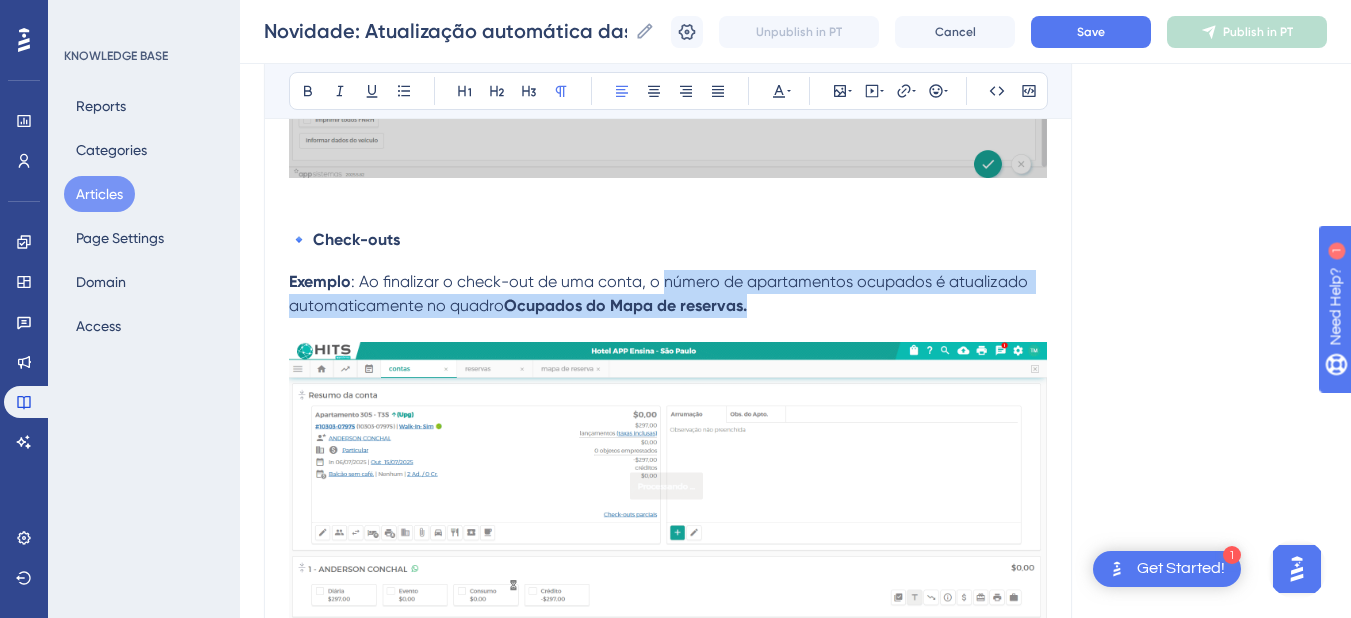 drag, startPoint x: 802, startPoint y: 310, endPoint x: 664, endPoint y: 291, distance: 139.30183 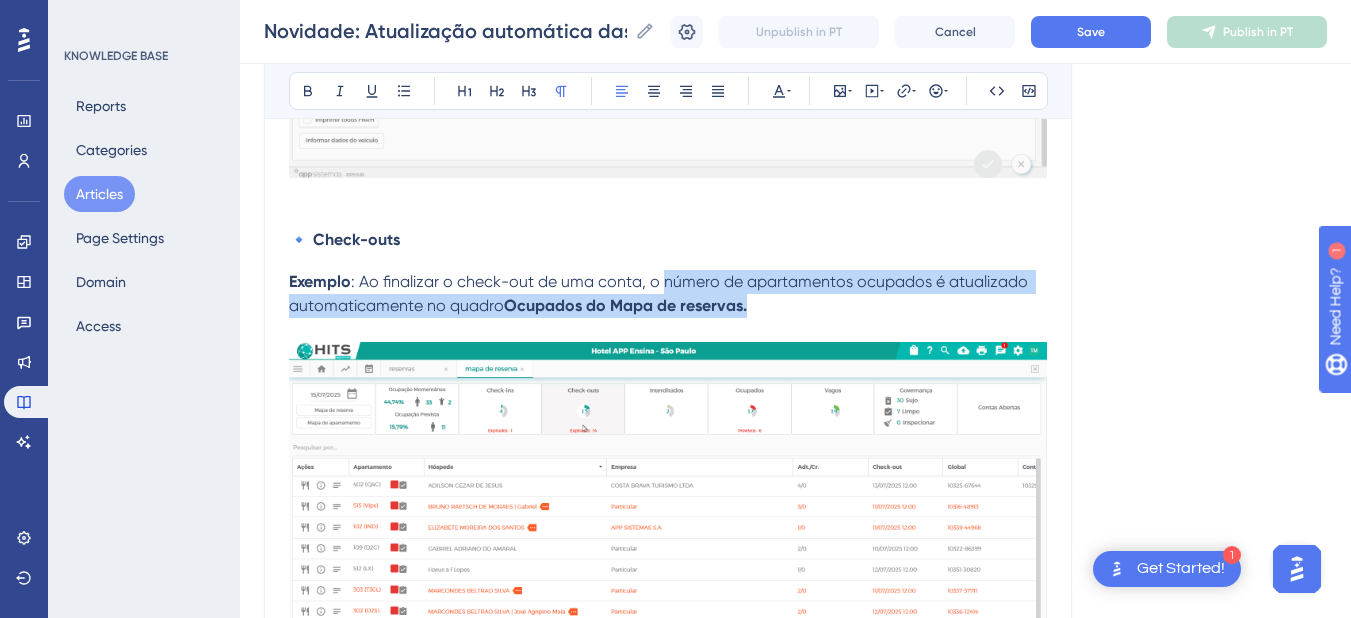 click on "Exemplo : Ao finalizar o check-out de uma conta, o número de apartamentos ocupados é atualizado automaticamente no quadro  Ocupados do Mapa de reservas." at bounding box center [668, 294] 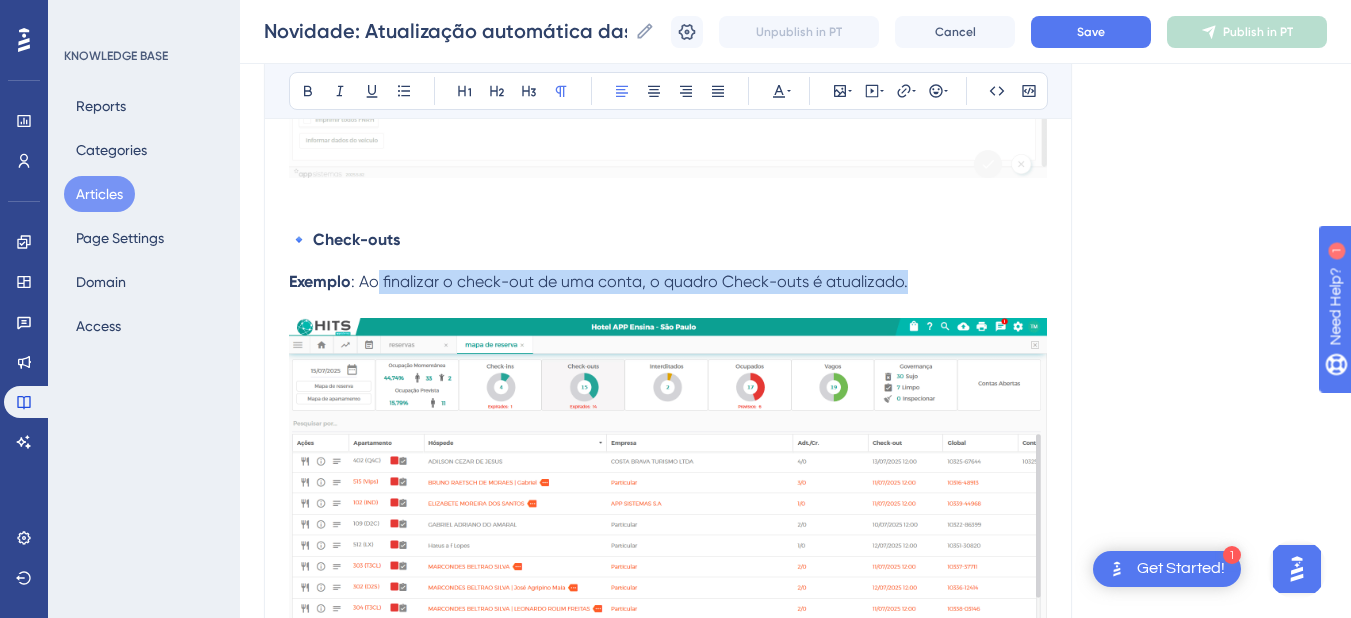 drag, startPoint x: 917, startPoint y: 282, endPoint x: 377, endPoint y: 288, distance: 540.0333 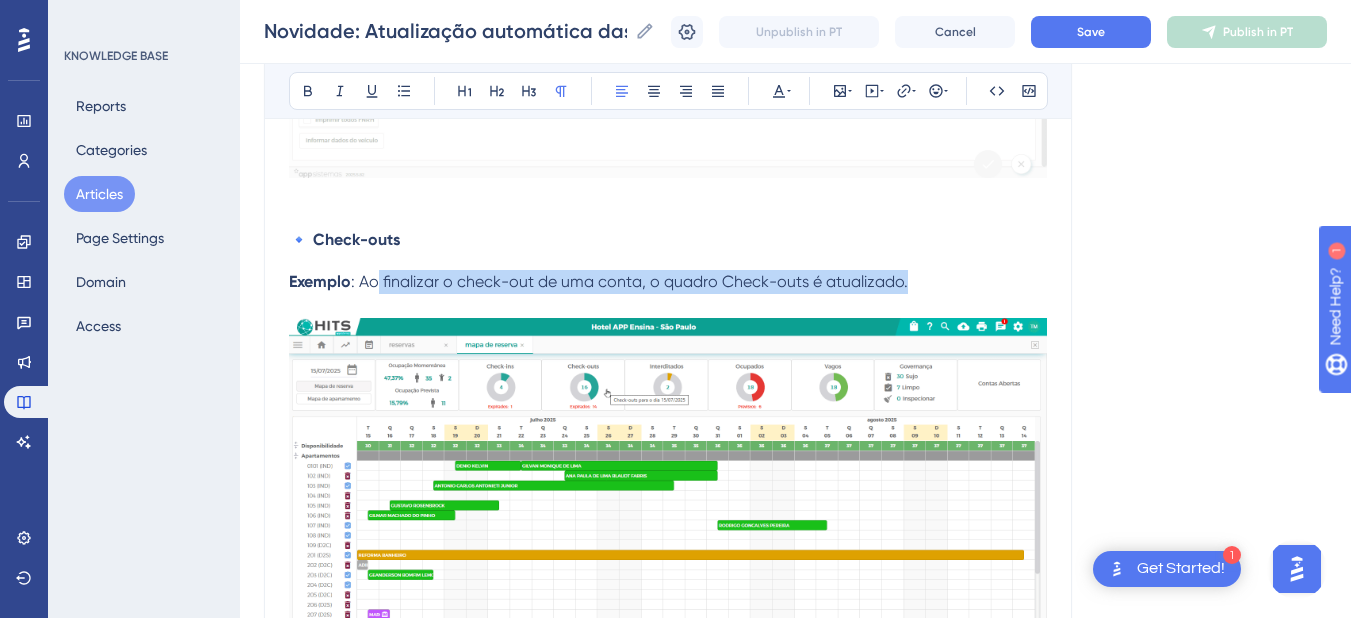 click on "Exemplo : Ao finalizar o check-out de uma conta, o quadro Check-outs é atualizado." at bounding box center (668, 282) 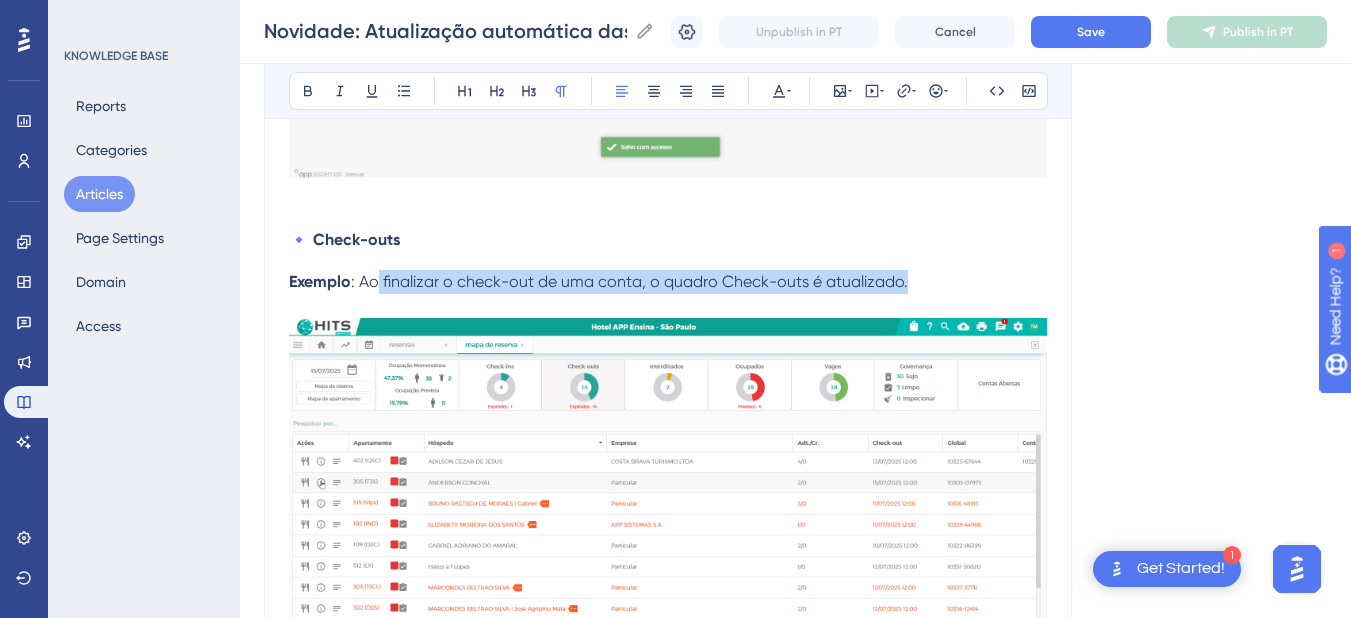 click on ": Ao finalizar o check-out de uma conta, o quadro Check-outs é atualizado." at bounding box center (629, 281) 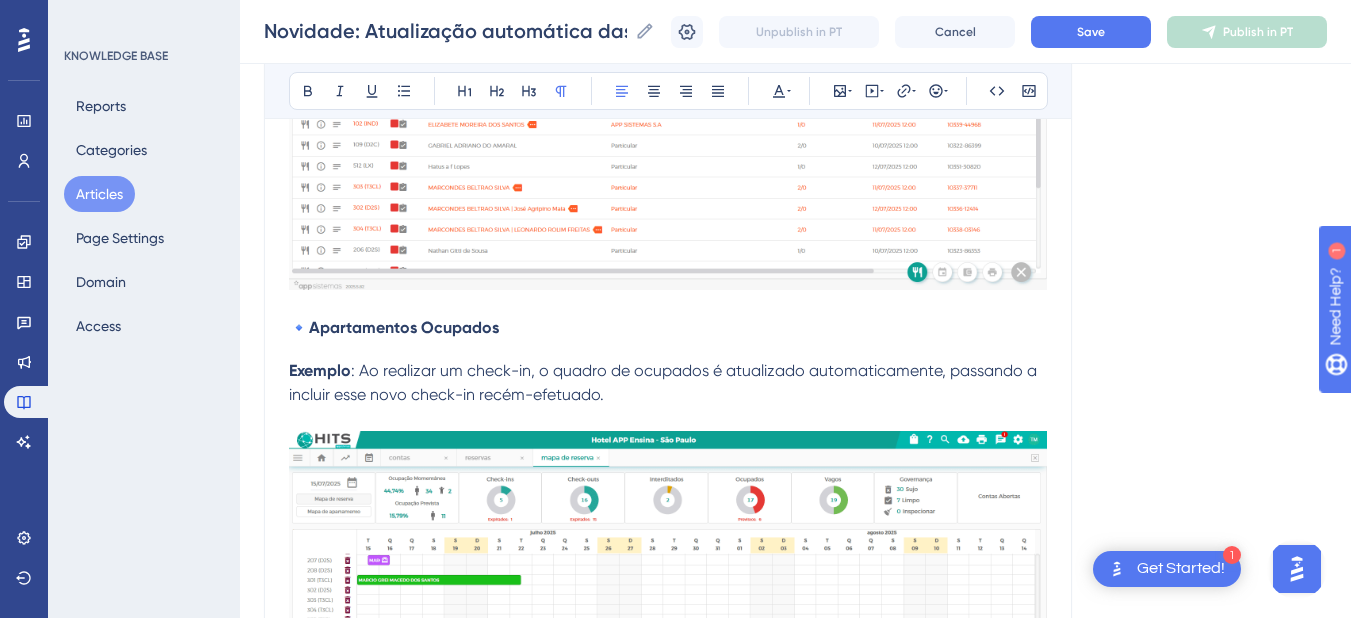 scroll, scrollTop: 2600, scrollLeft: 0, axis: vertical 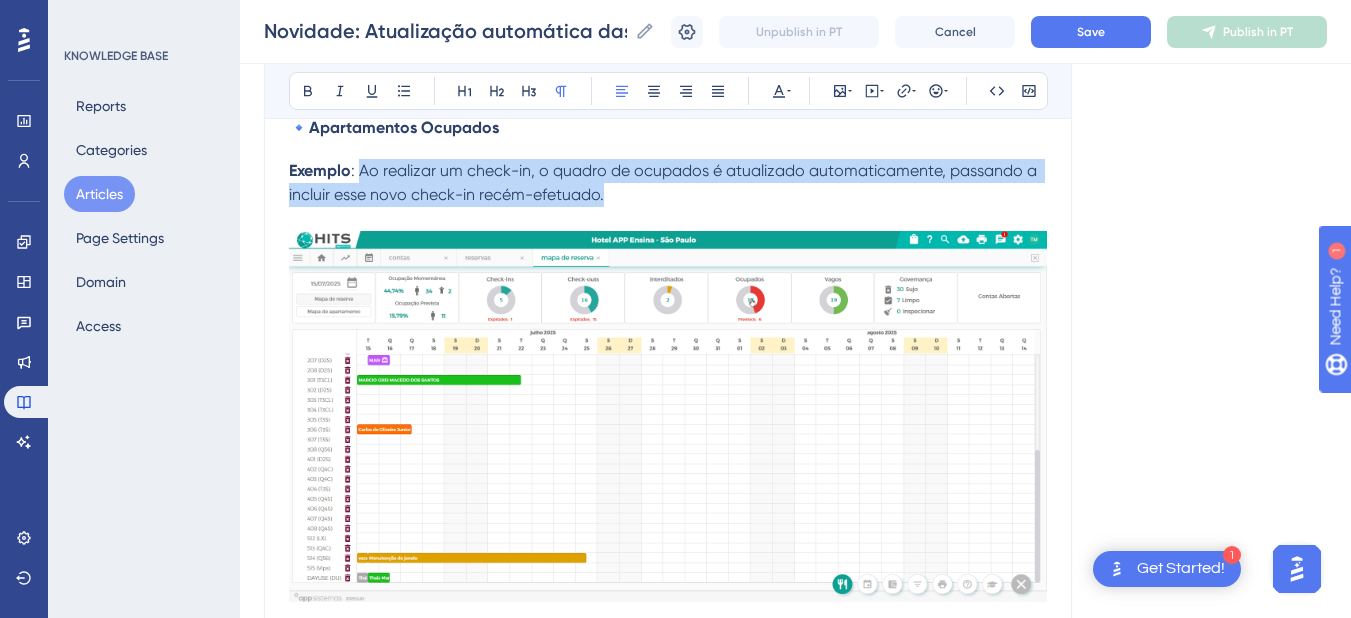 drag, startPoint x: 609, startPoint y: 197, endPoint x: 358, endPoint y: 176, distance: 251.87695 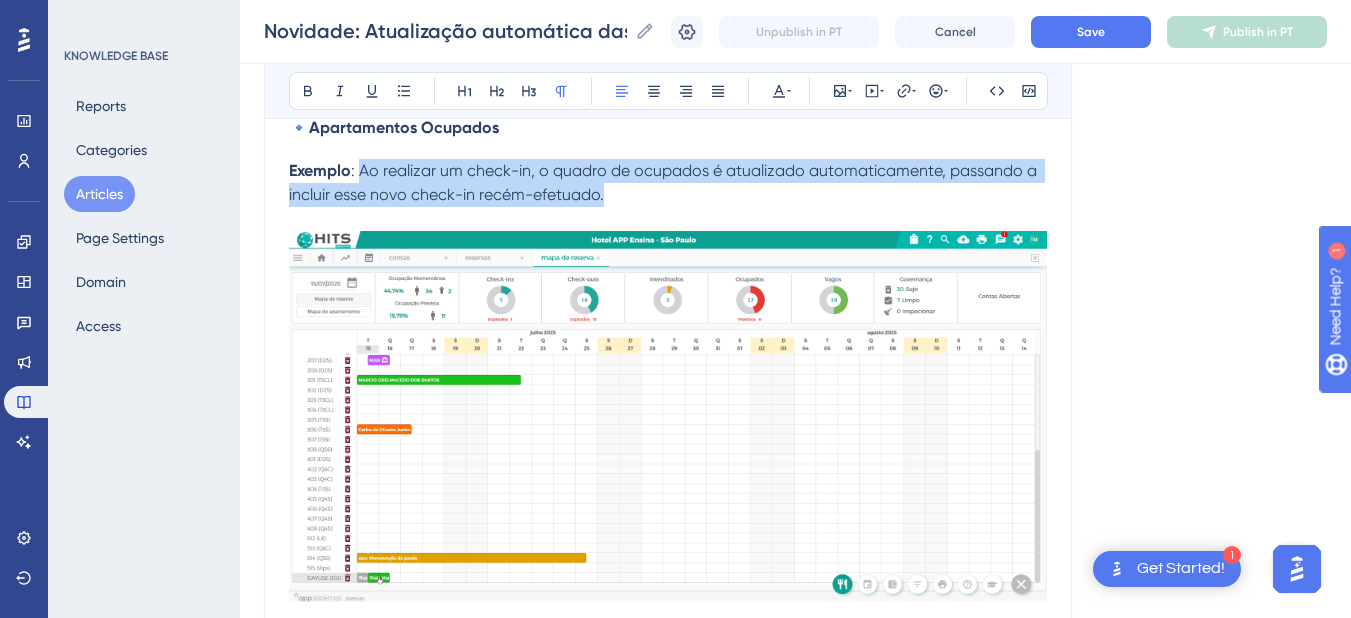 click on "Exemplo : Ao realizar um check-in, o quadro de ocupados é atualizado automaticamente, passando a incluir esse novo check-in recém-efetuado." at bounding box center [668, 183] 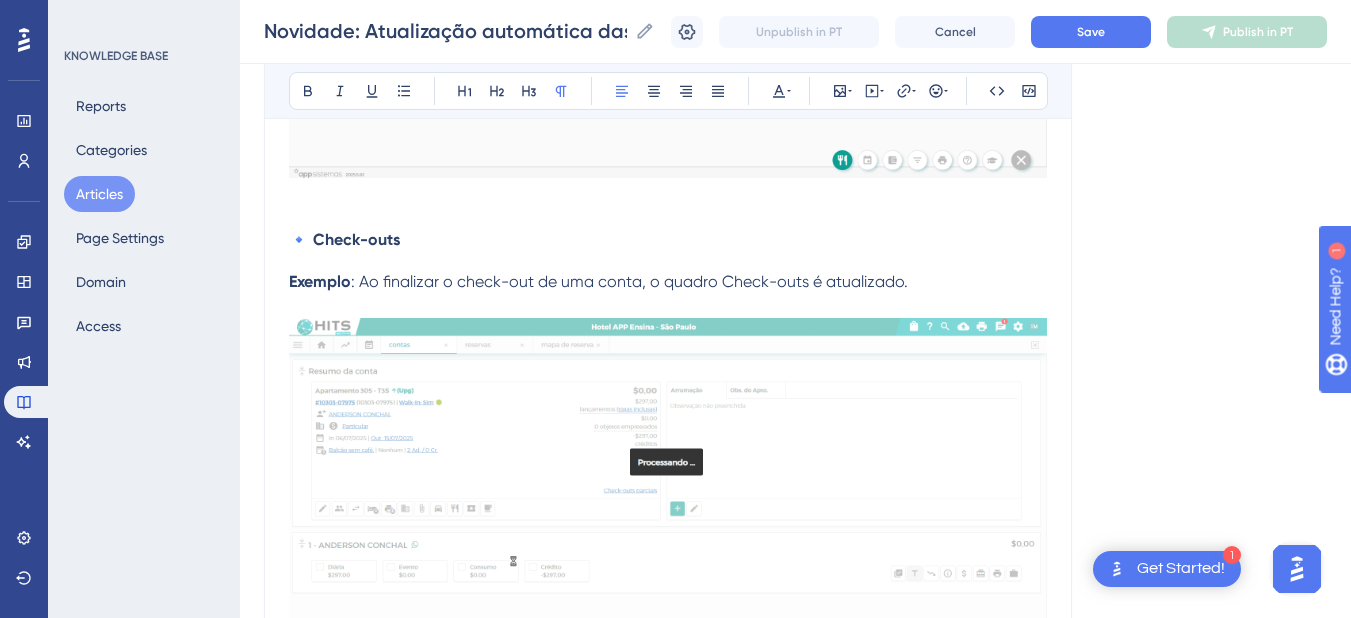 scroll, scrollTop: 1800, scrollLeft: 0, axis: vertical 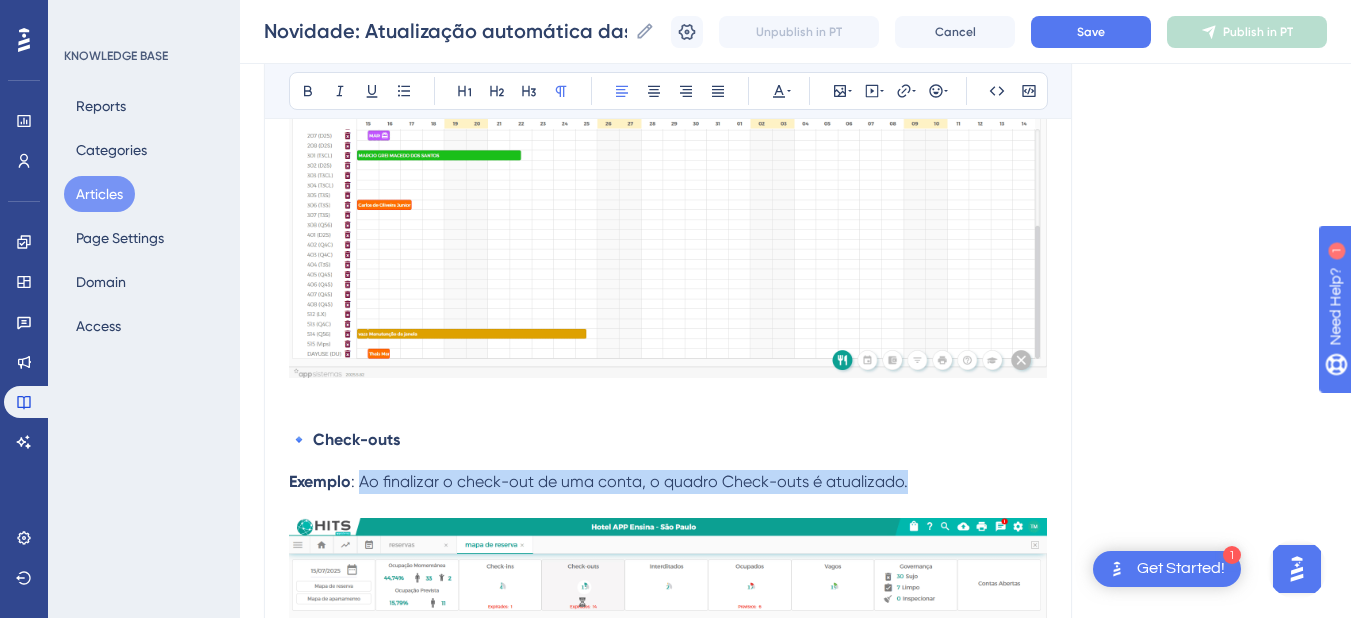 drag, startPoint x: 928, startPoint y: 474, endPoint x: 361, endPoint y: 492, distance: 567.28564 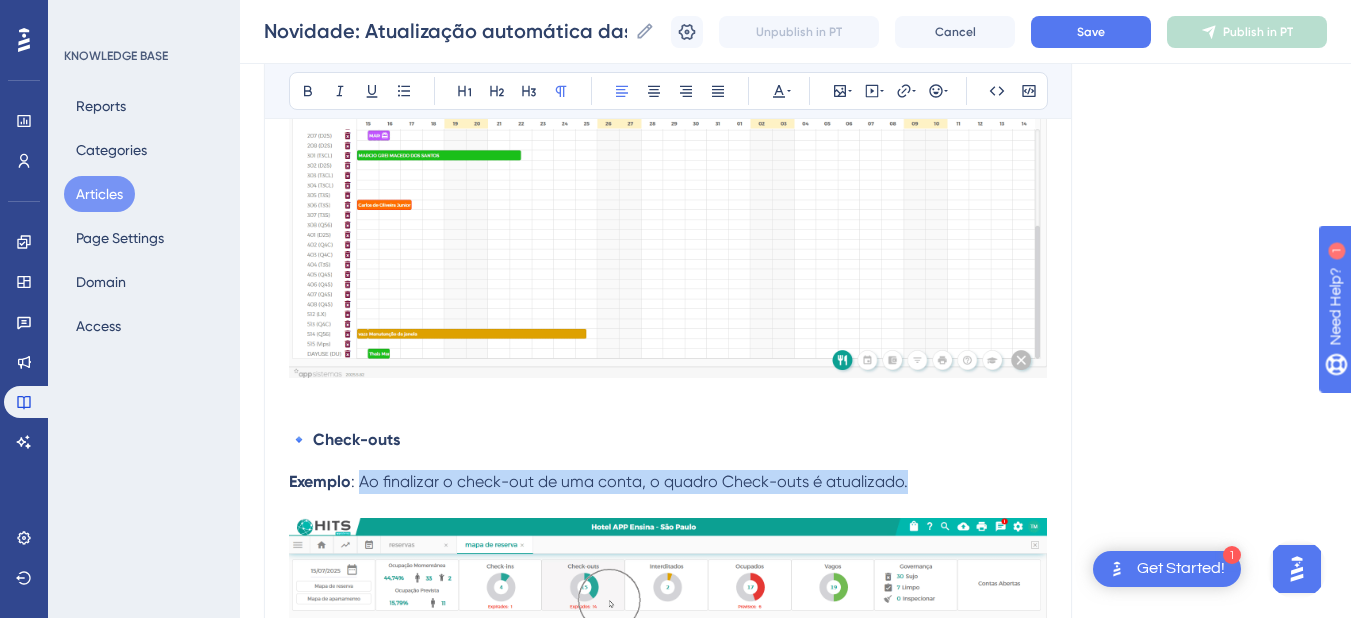 click on "Com o objetivo de otimizar a rotina operacional e garantir que as informações estejam sempre atualizadas, implementamos a  atualização automática de dados  em diversas áreas do sistema. Essa melhoria  dispensa a necessidade de recarregar páginas  para visualizar alterações recentes, proporcionando mais agilidade e precisão no acompanhamento das operações. As informações são atualizadas em tempo real sempre que uma ação é realizada. Isso inclui também os  quadros de totais exibidos no Mapa de Reservas . Onde a atualização automática está disponível? 🔹 Mapa de Reservas Exemplo 1 :  Ao inserir uma nova reserva , os quadros de  Check-ins  e de  Ocupação prevista  para o dia são atualizados automaticamente.   Exemplo 2:   Ao realizar o cancelamento de uma reserva com check-in expirado, os quadros de Check-ins e de Ocupação Prevista para o dia são atualizados automaticamente. 🔹Check-ins Exemplo 🔹 Check-outs Exemplo 🔹Apartamentos Ocupados Exemplo Exemplo Exemplo Exemplo :" at bounding box center (668, 1987) 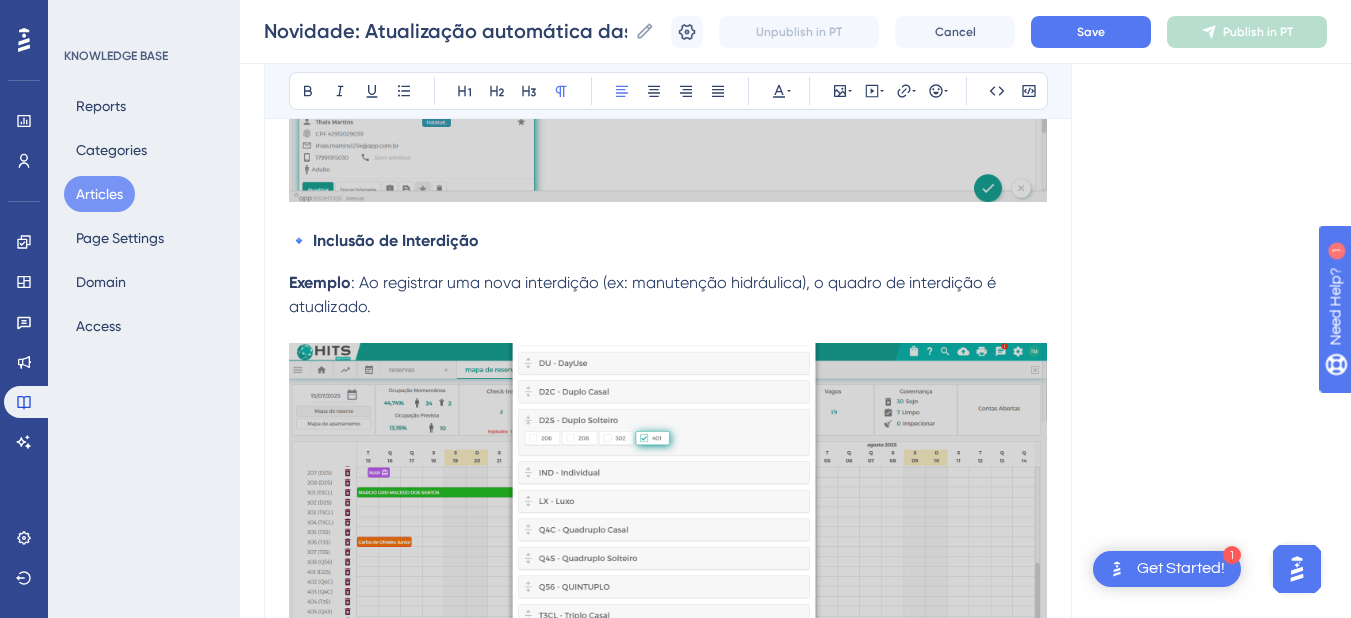 scroll, scrollTop: 3800, scrollLeft: 0, axis: vertical 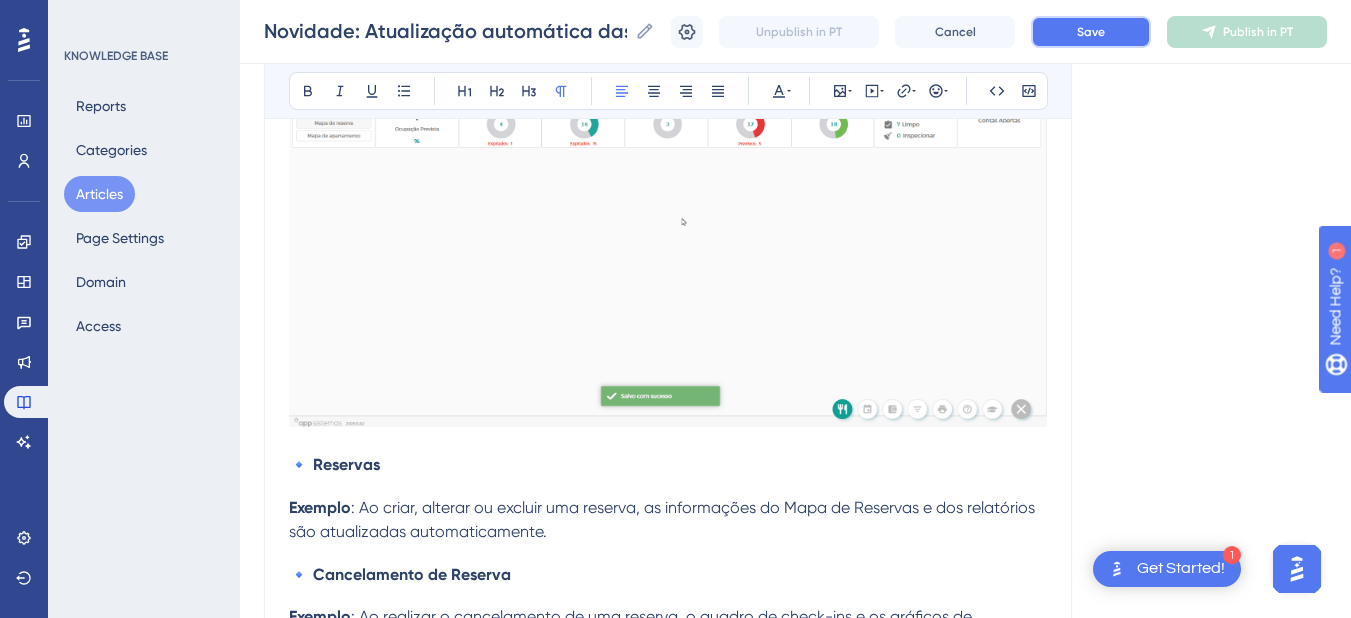 click on "Save" at bounding box center [1091, 32] 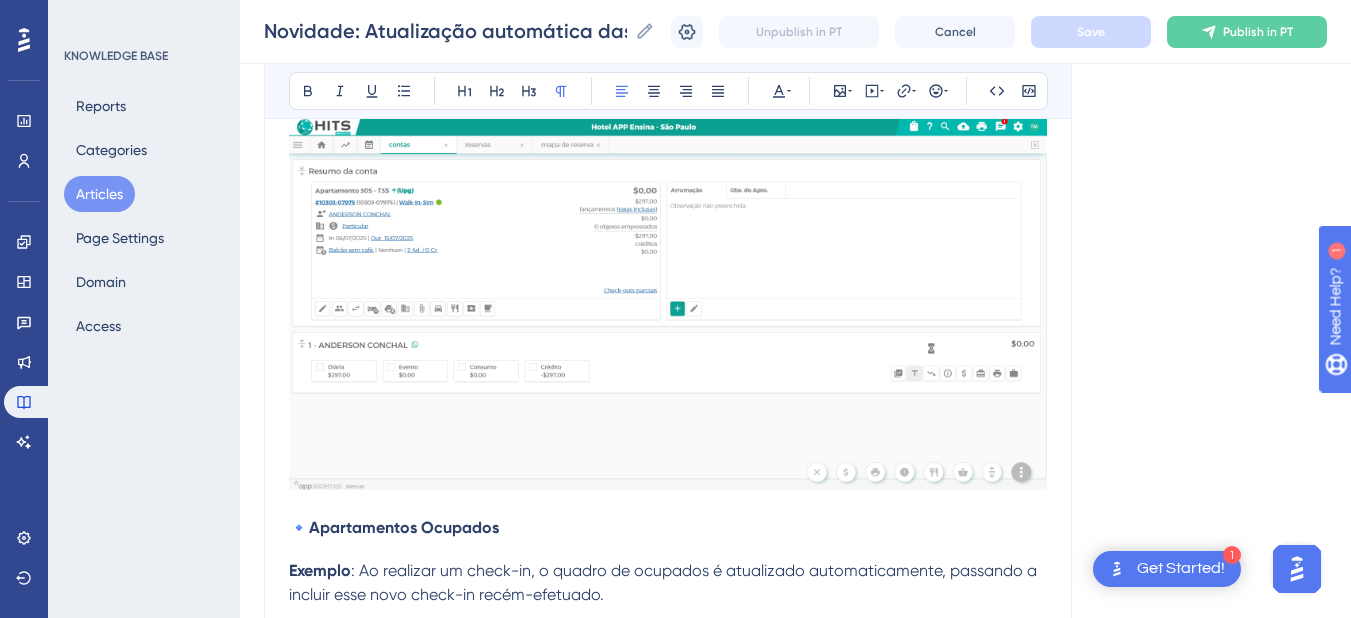 scroll, scrollTop: 2000, scrollLeft: 0, axis: vertical 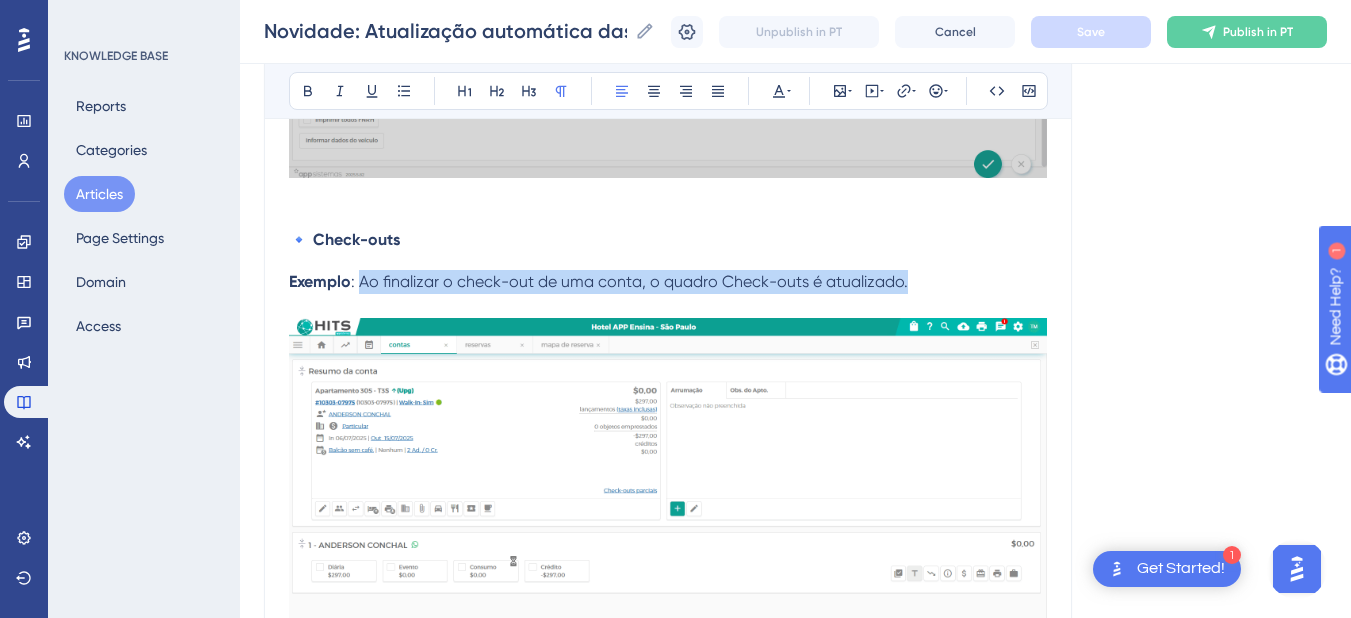 click on "Exemplo : Ao finalizar o check-out de uma conta, o quadro Check-outs é atualizado." at bounding box center (668, 282) 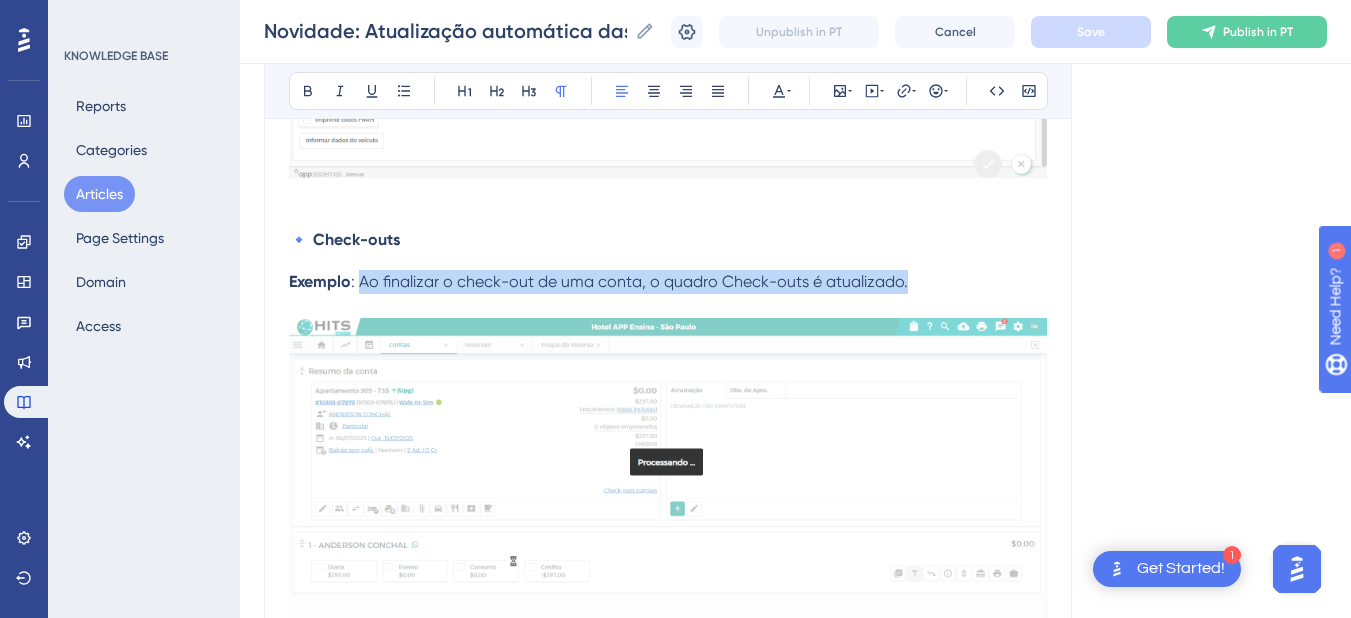 drag, startPoint x: 902, startPoint y: 290, endPoint x: 362, endPoint y: 290, distance: 540 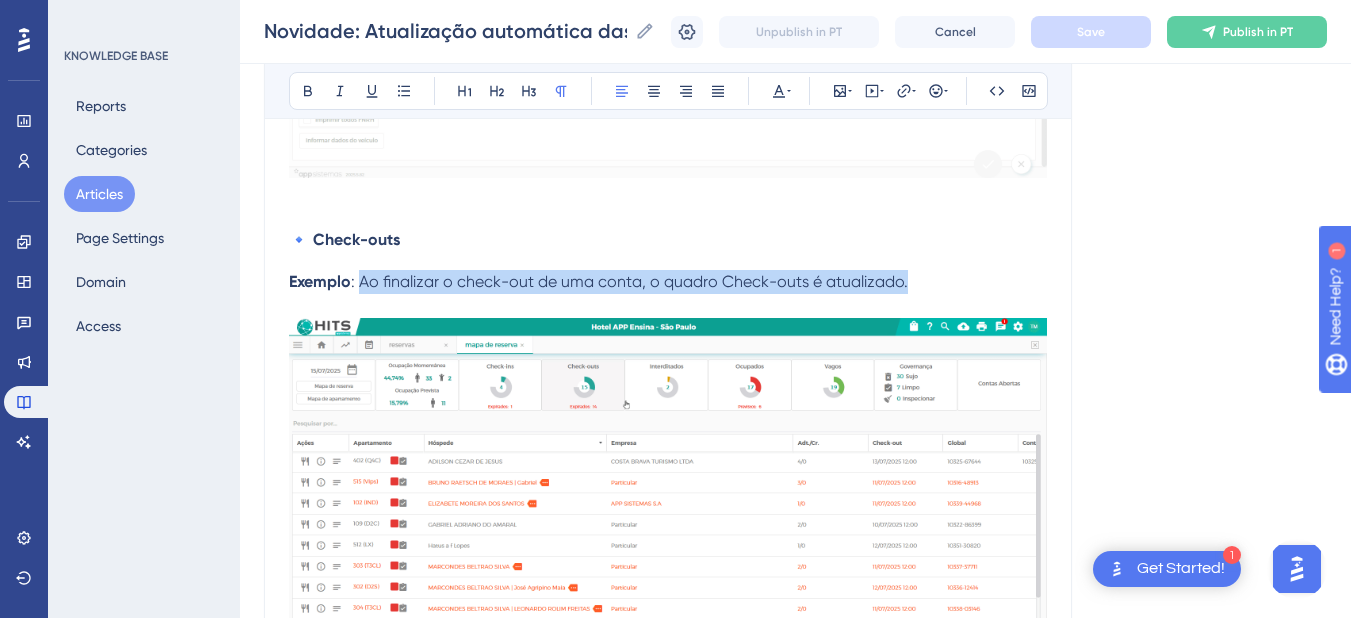 click on "Exemplo : Ao finalizar o check-out de uma conta, o quadro Check-outs é atualizado." at bounding box center [668, 282] 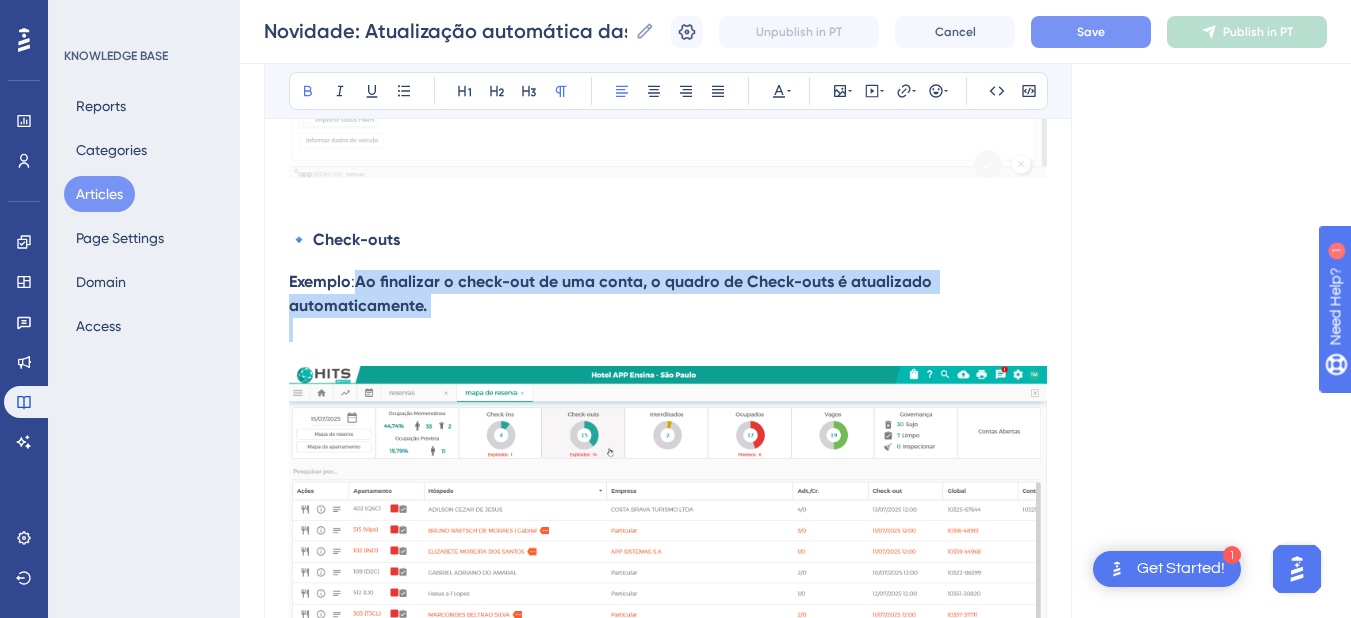 drag, startPoint x: 455, startPoint y: 330, endPoint x: 362, endPoint y: 288, distance: 102.044106 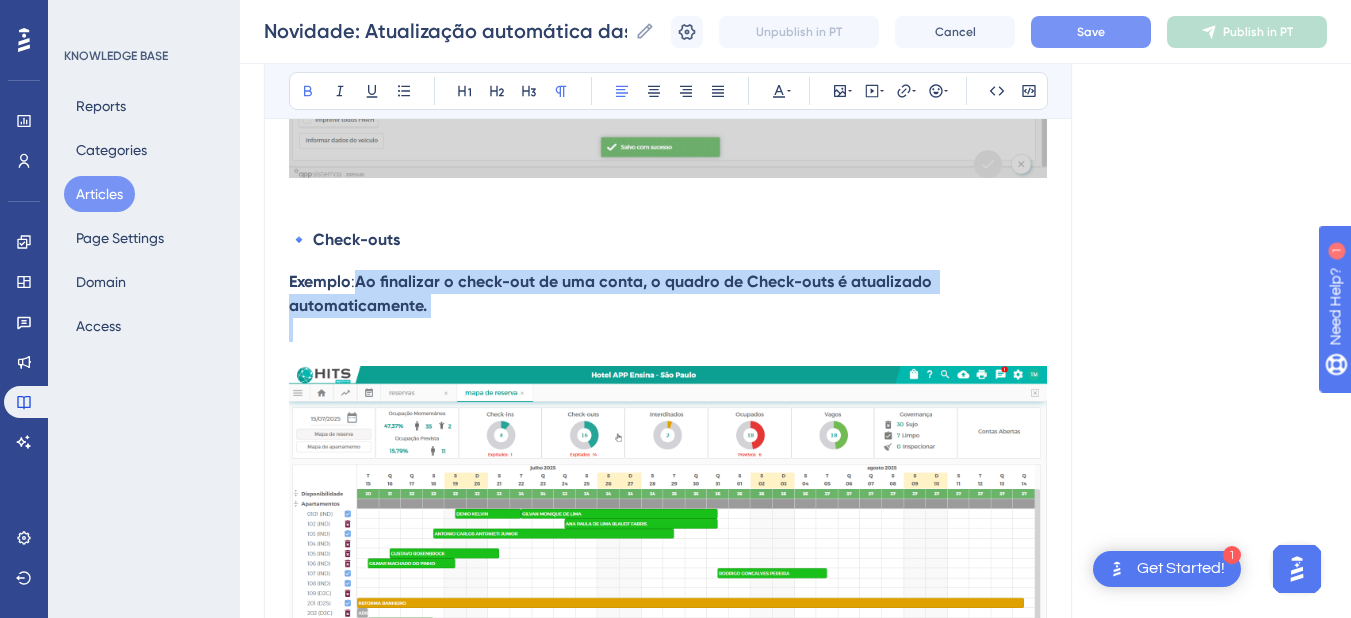 click on "Com o objetivo de otimizar a rotina operacional e garantir que as informações estejam sempre atualizadas, implementamos a  atualização automática de dados  em diversas áreas do sistema. Essa melhoria  dispensa a necessidade de recarregar páginas  para visualizar alterações recentes, proporcionando mais agilidade e precisão no acompanhamento das operações. As informações são atualizadas em tempo real sempre que uma ação é realizada. Isso inclui também os  quadros de totais exibidos no Mapa de Reservas . Onde a atualização automática está disponível? 🔹 Mapa de Reservas Exemplo 1 :  Ao inserir uma nova reserva , os quadros de  Check-ins  e de  Ocupação prevista  para o dia são atualizados automaticamente.   Exemplo 2:   Ao realizar o cancelamento de uma reserva com check-in expirado, os quadros de Check-ins e de Ocupação Prevista para o dia são atualizados automaticamente. 🔹Check-ins Exemplo 🔹 Check-outs Exemplo :  🔹Apartamentos Ocupados Exemplo Exemplo Exemplo Exemplo :" at bounding box center [668, 1811] 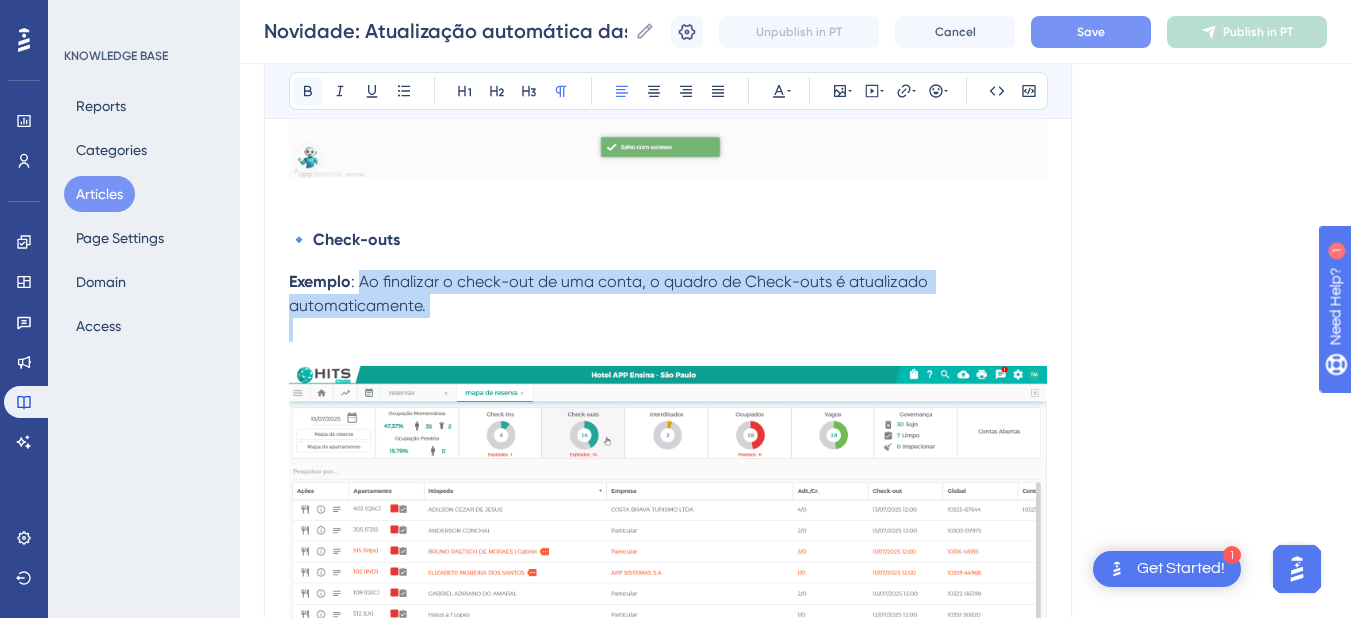 click 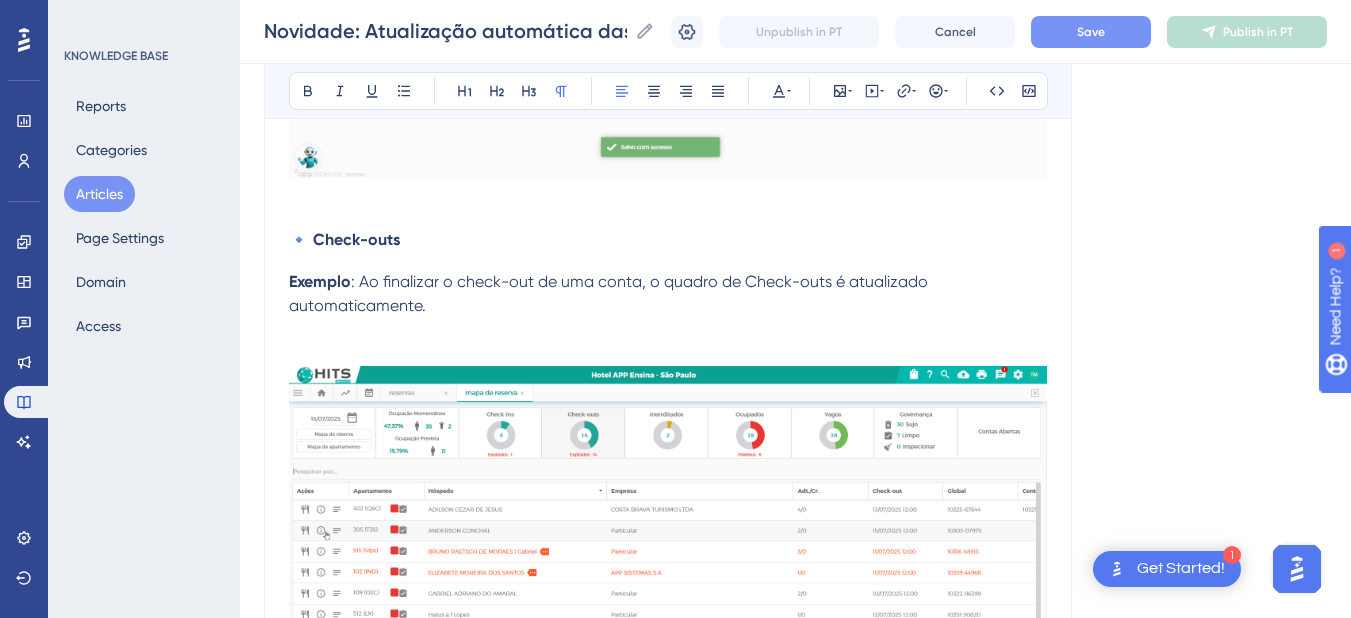 click at bounding box center (668, 354) 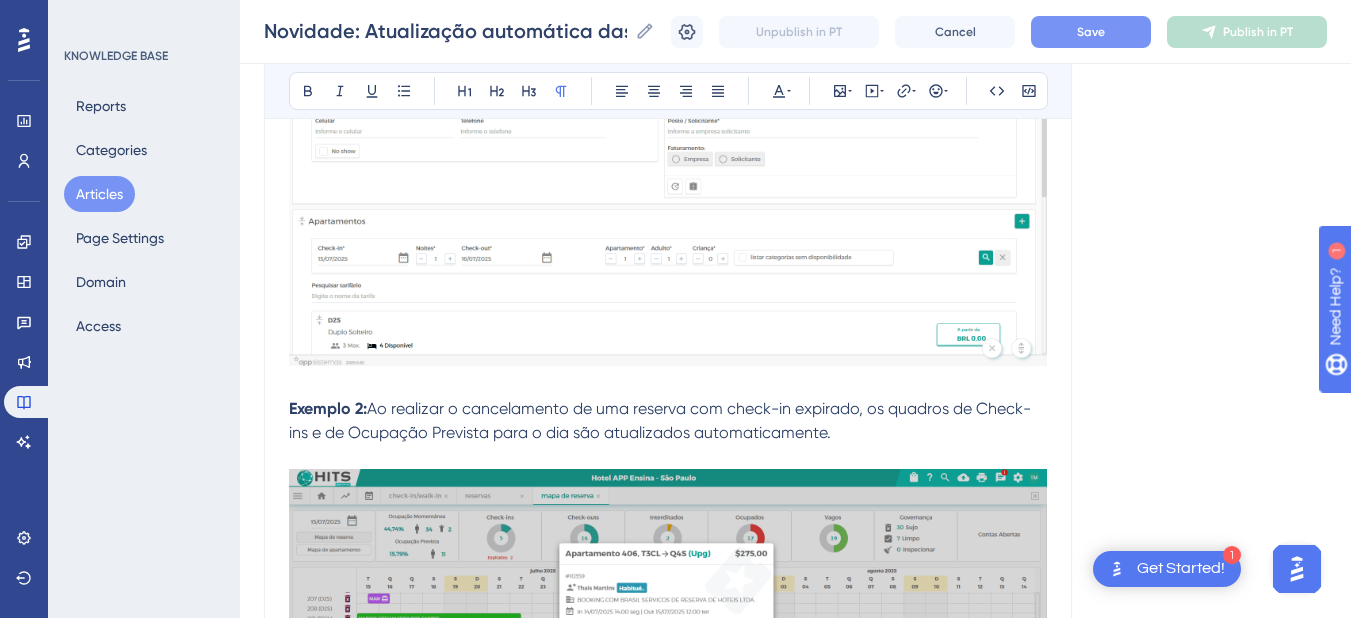 scroll, scrollTop: 1000, scrollLeft: 0, axis: vertical 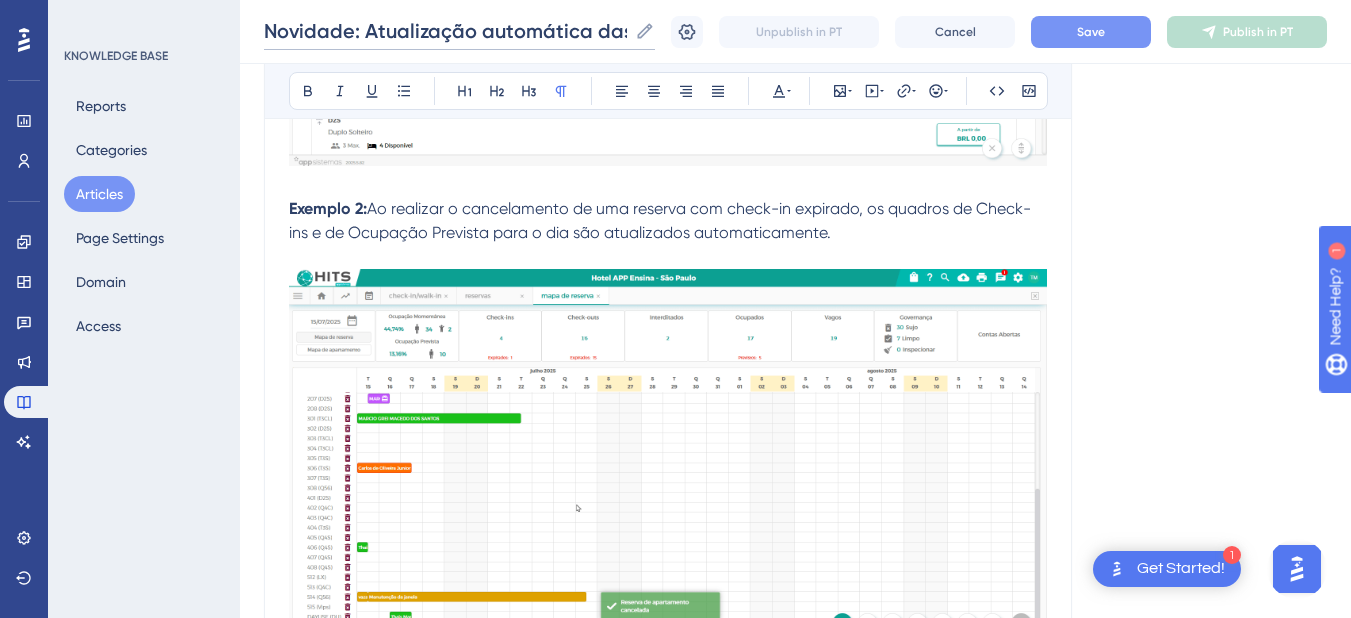 drag, startPoint x: 517, startPoint y: 26, endPoint x: 208, endPoint y: 26, distance: 309 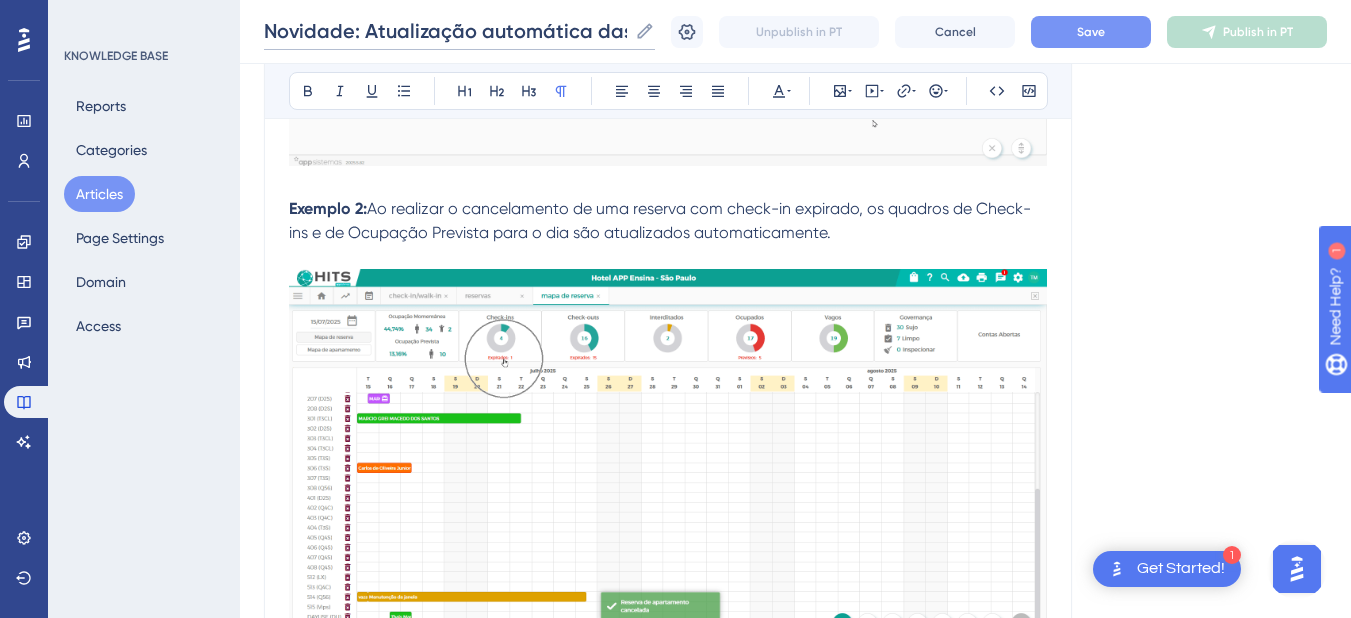 click on "Performance Users Engagement Widgets Feedback Product Updates Knowledge Base AI Assistant Settings Logout KNOWLEDGE BASE Reports Categories Articles Page Settings Domain Access Novidade: Atualização automática das informações no sistema Novidade: Atualização automática das informações no sistema Novidade: Atualização automática das informações no sistema Unpublish in PT Cancel Save Publish in PT Language Portuguese (Default) Novidade: Atualização automática das informações no sistema Neste artigo, explicamos como funciona a atualização automática das informações no sistema e em quais áreas ela está disponível. Bold Italic Underline Bullet Point Heading 1 Heading 2 Heading 3 Normal Align Left Align Center Align Right Align Justify Text Color Insert Image Embed Video Hyperlink Emojis Code Code Block Com o objetivo de otimizar a rotina operacional e garantir que as informações estejam sempre atualizadas, implementamos a  atualização automática de dados Essa melhoria  . Exemplo 1" at bounding box center (795, 2675) 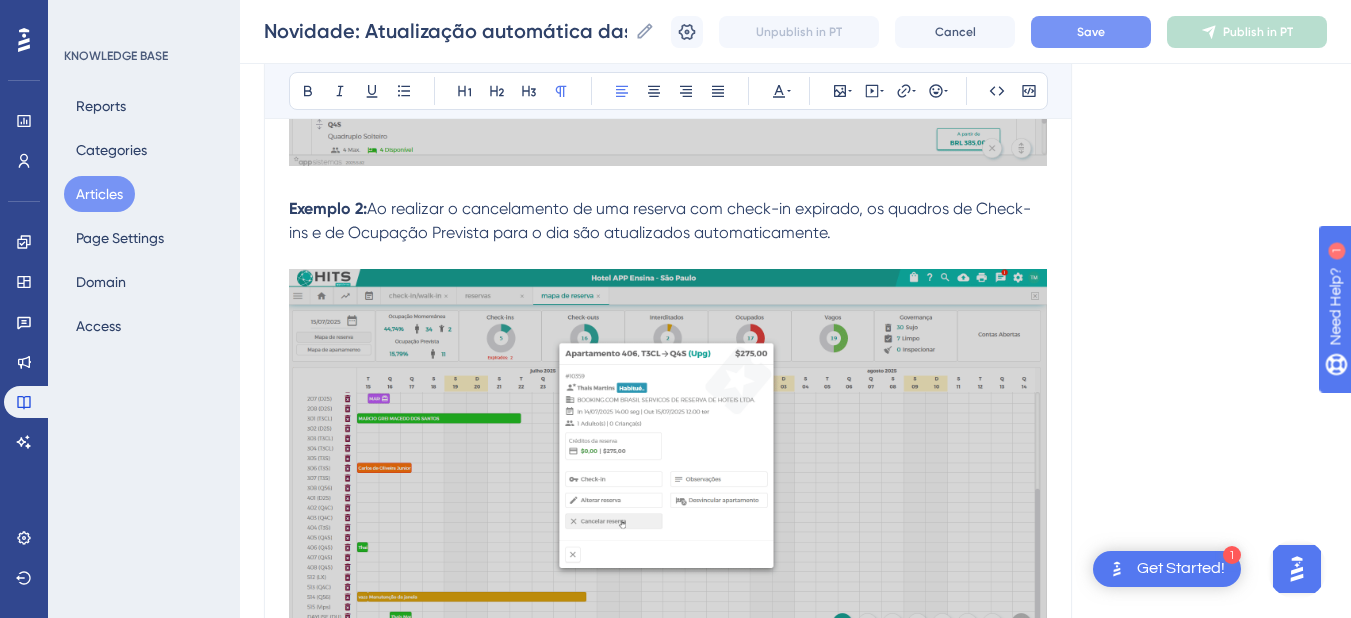 click on "Exemplo 2:   Ao realizar o cancelamento de uma reserva com check-in expirado, os quadros de Check-ins e de Ocupação Prevista para o dia são atualizados automaticamente." at bounding box center (668, 221) 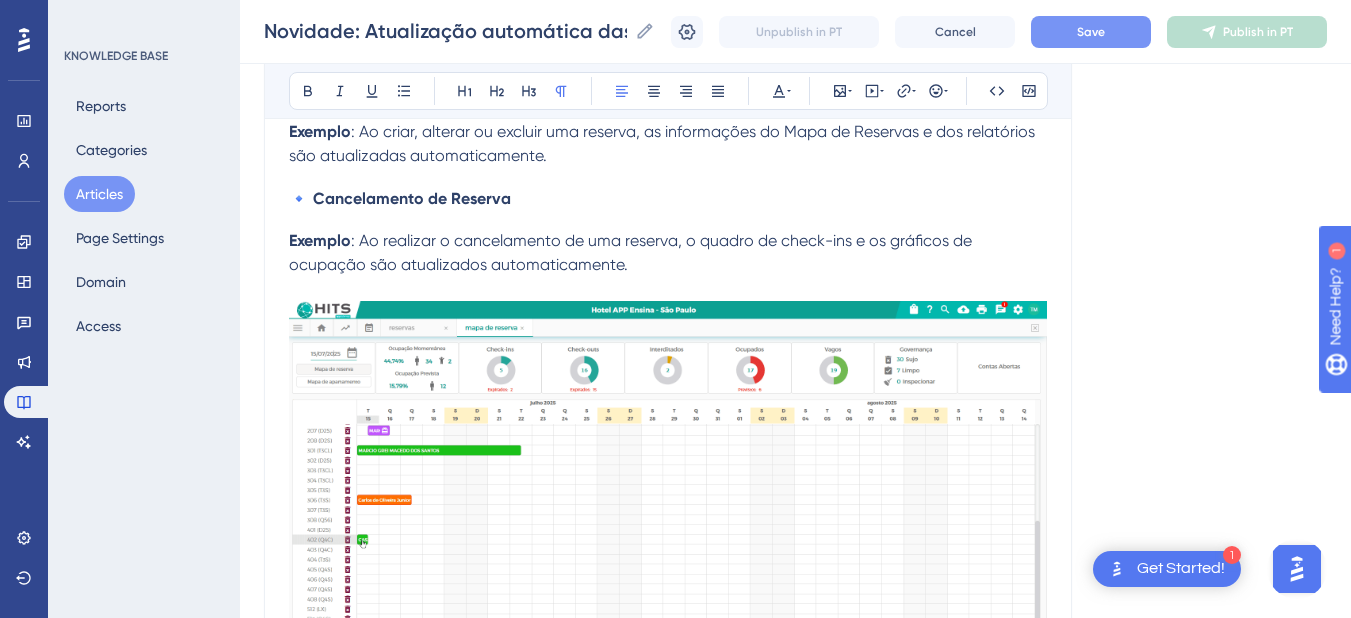 scroll, scrollTop: 4000, scrollLeft: 0, axis: vertical 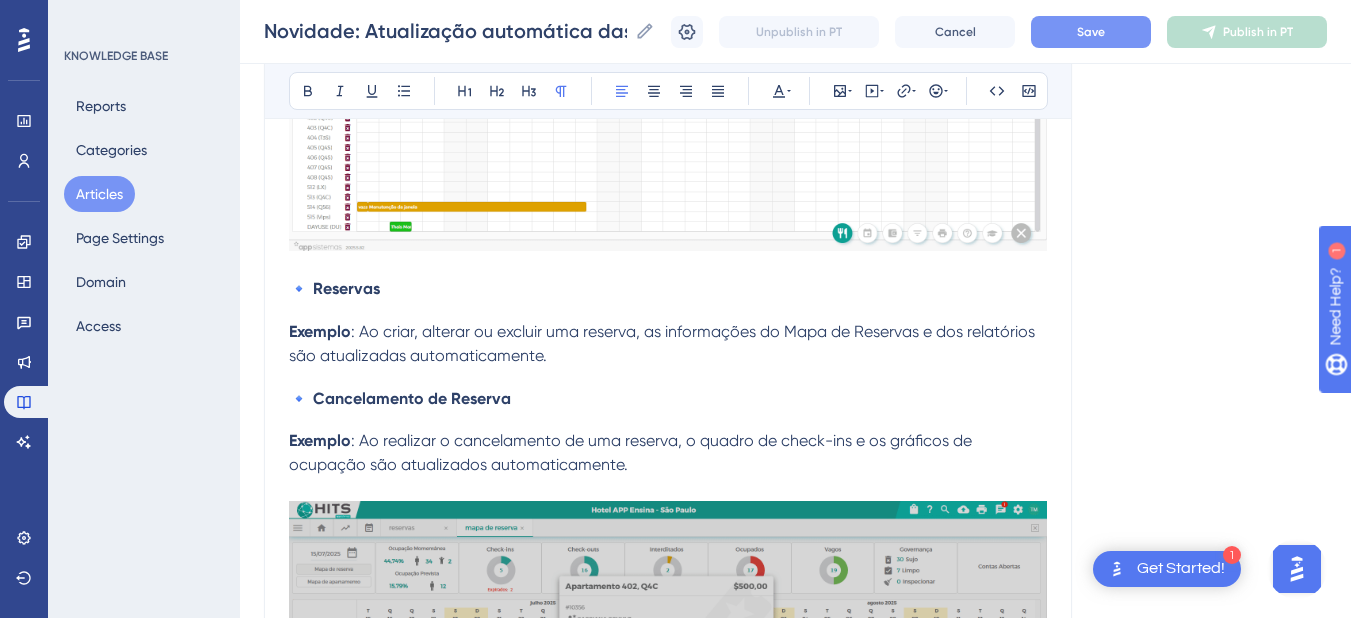 click on "Exemplo : Ao criar, alterar ou excluir uma reserva, as informações do Mapa de Reservas e dos relatórios são atualizadas automaticamente." at bounding box center [668, 344] 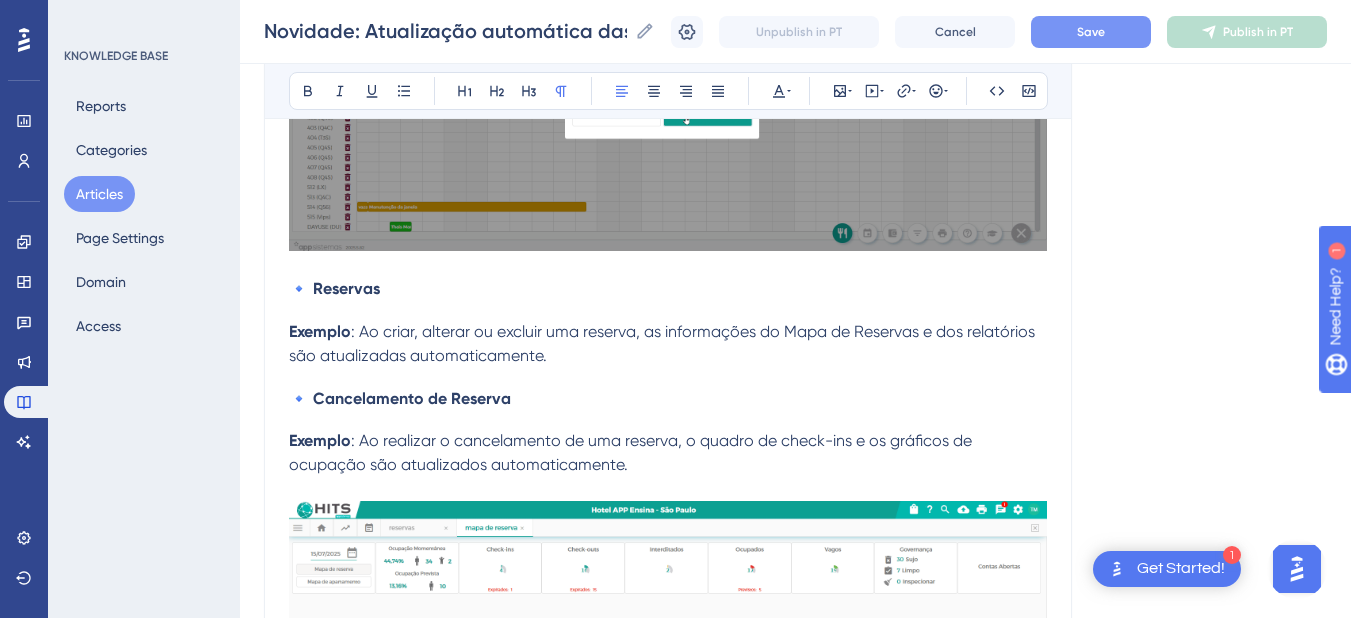 click on "Exemplo : Ao criar, alterar ou excluir uma reserva, as informações do Mapa de Reservas e dos relatórios são atualizadas automaticamente." at bounding box center (668, 344) 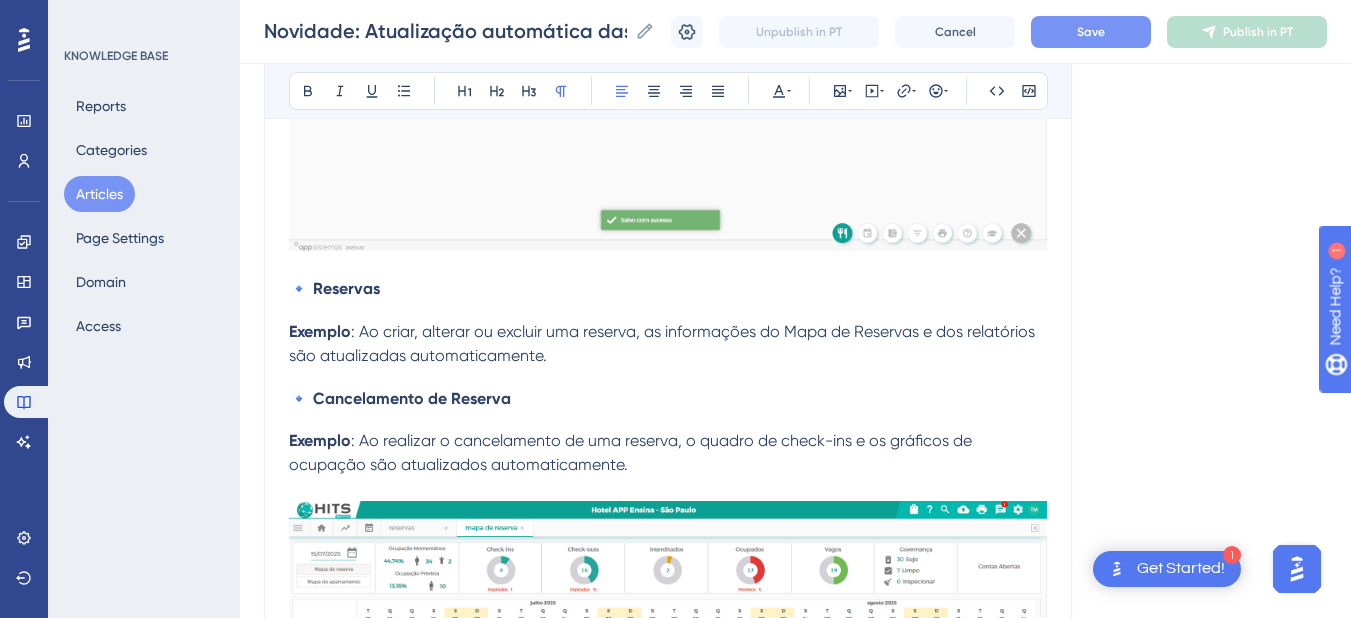 drag, startPoint x: 611, startPoint y: 376, endPoint x: 624, endPoint y: 369, distance: 14.764823 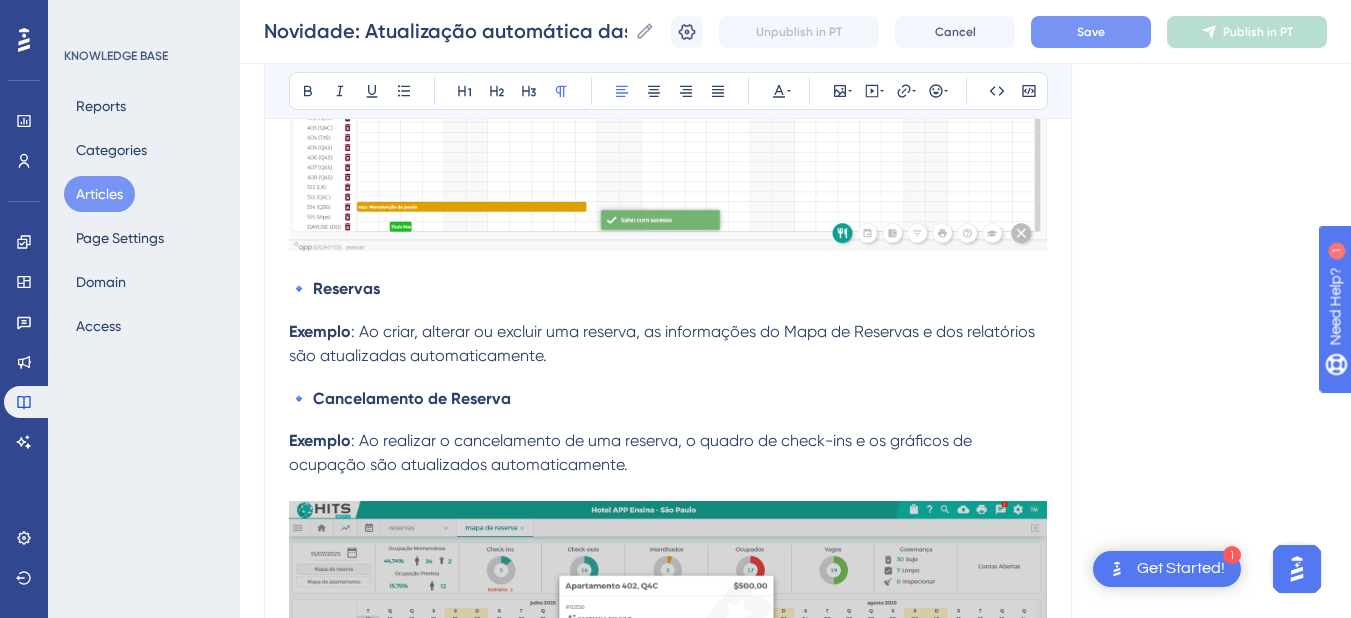 click on "Exemplo : Ao criar, alterar ou excluir uma reserva, as informações do Mapa de Reservas e dos relatórios são atualizadas automaticamente." at bounding box center (668, 344) 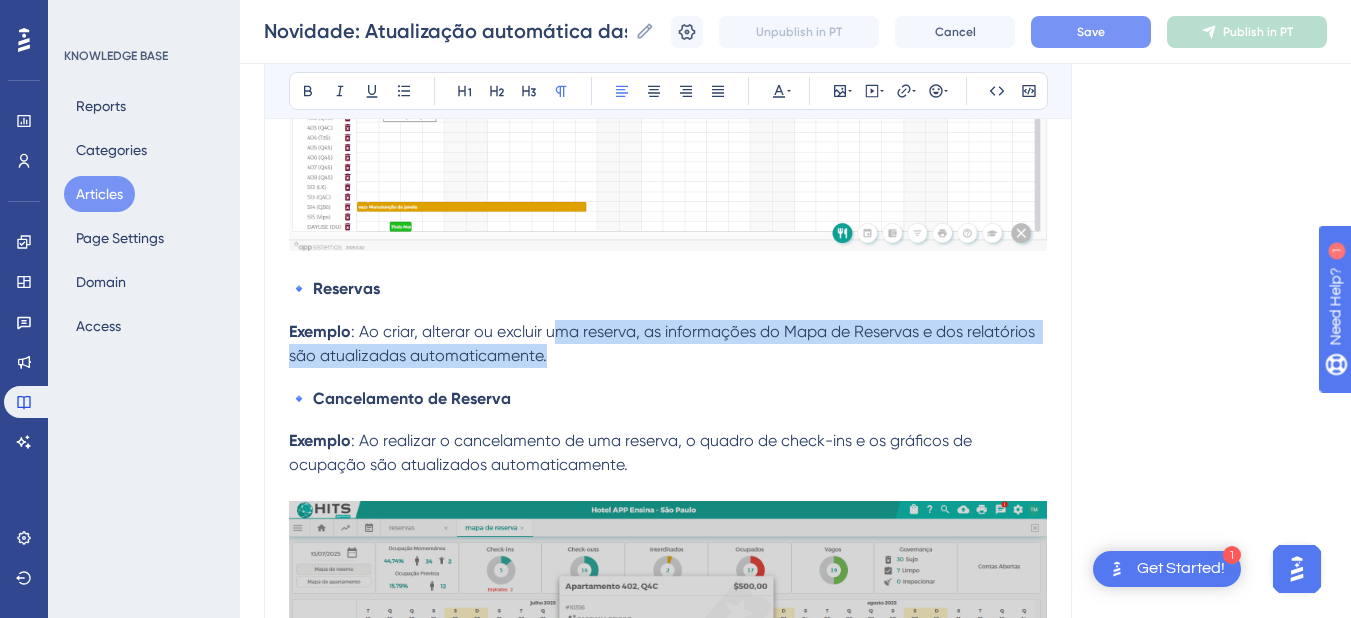 drag, startPoint x: 619, startPoint y: 369, endPoint x: 559, endPoint y: 347, distance: 63.90618 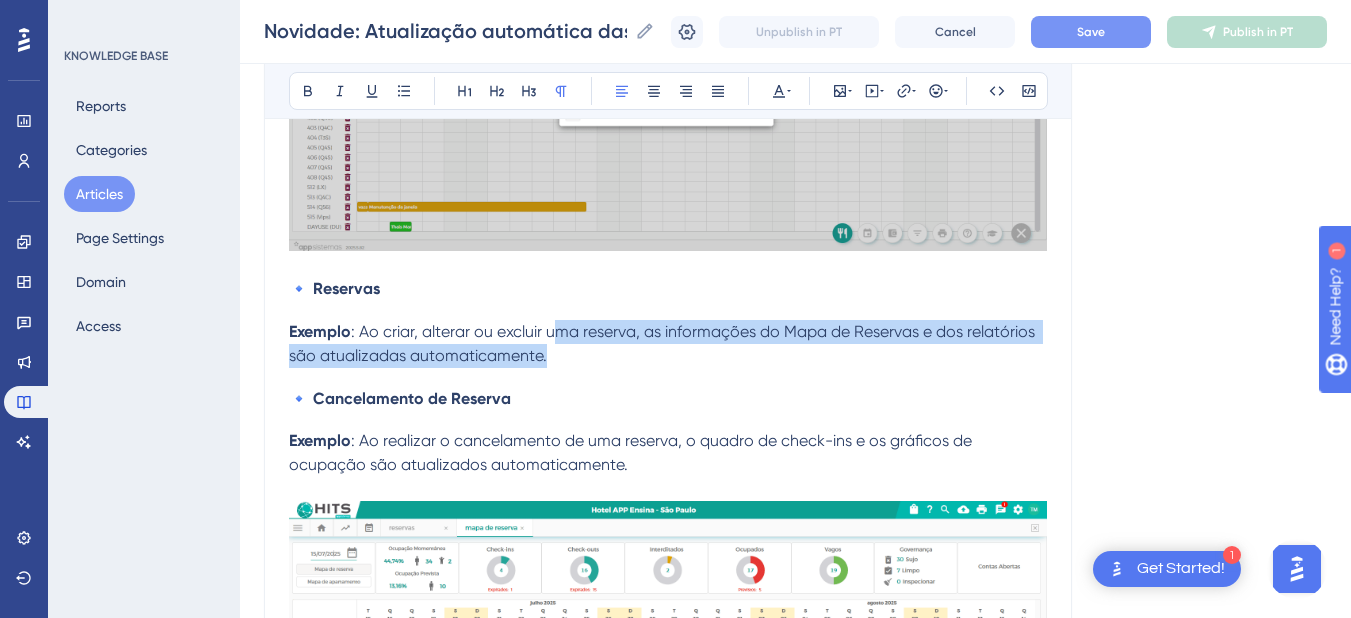 click on "Exemplo : Ao criar, alterar ou excluir uma reserva, as informações do Mapa de Reservas e dos relatórios são atualizadas automaticamente." at bounding box center (668, 344) 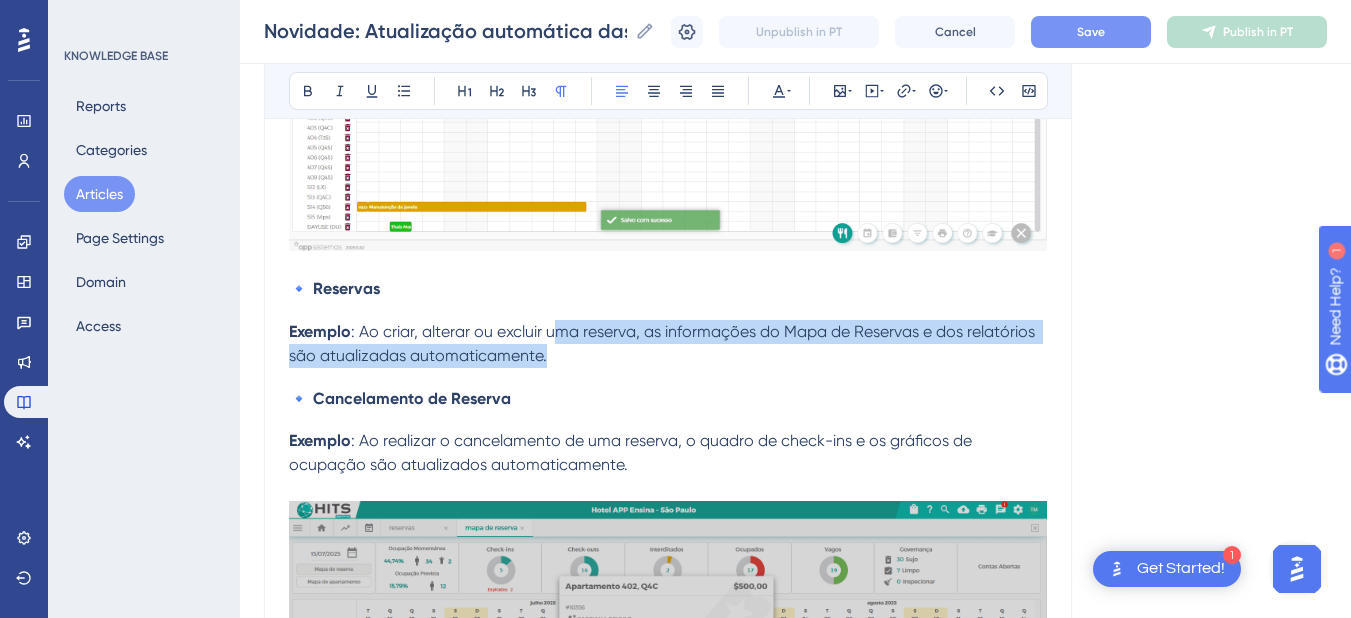 click on "Exemplo : Ao criar, alterar ou excluir uma reserva, as informações do Mapa de Reservas e dos relatórios são atualizadas automaticamente." at bounding box center (668, 344) 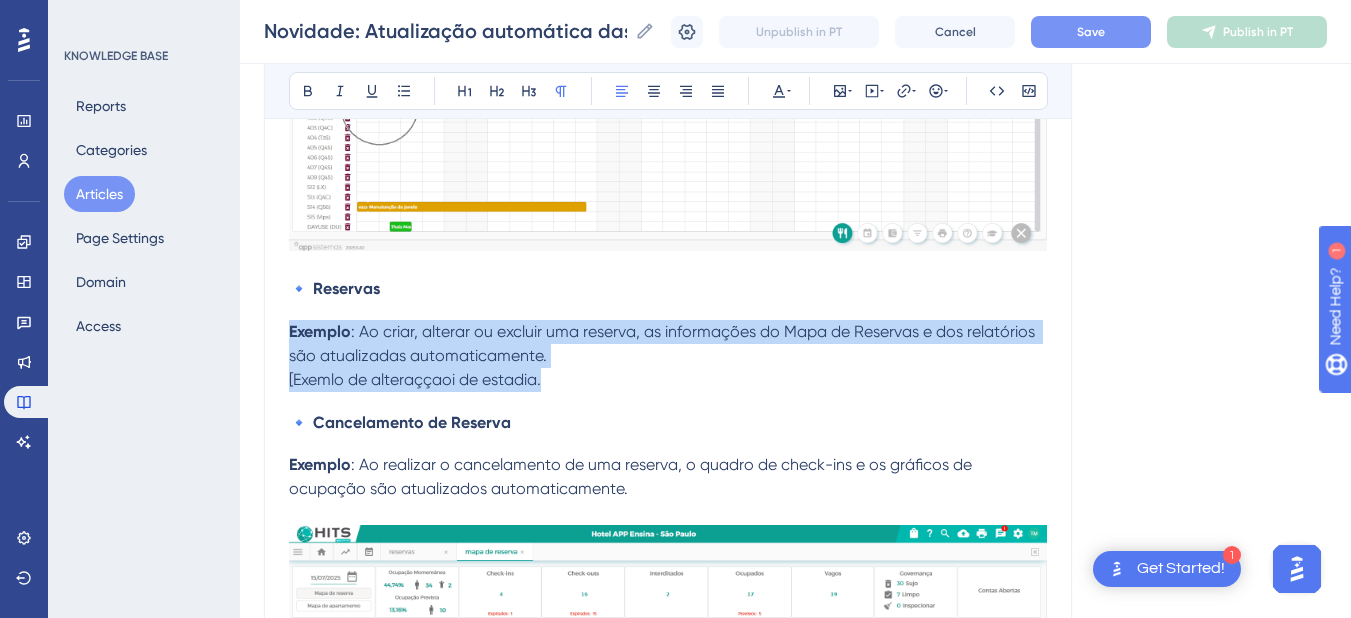 drag, startPoint x: 582, startPoint y: 391, endPoint x: 286, endPoint y: 333, distance: 301.6289 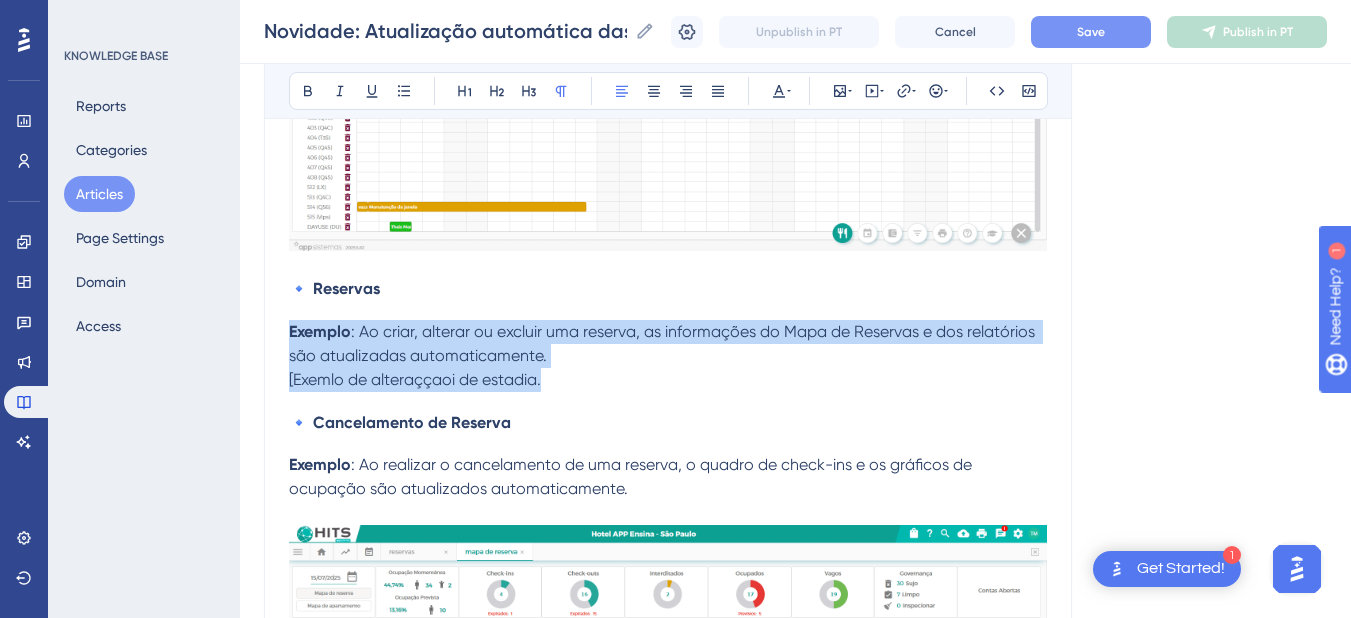 click on "Novidade: Atualização automática das informações no sistema Neste artigo, explicamos como funciona a atualização automática das informações no sistema e em quais áreas ela está disponível. Bold Italic Underline Bullet Point Heading 1 Heading 2 Heading 3 Normal Align Left Align Center Align Right Align Justify Text Color Insert Image Embed Video Hyperlink Emojis Code Code Block Com o objetivo de otimizar a rotina operacional e garantir que as informações estejam sempre atualizadas, implementamos a  atualização automática de dados  em diversas áreas do sistema. Essa melhoria  dispensa a necessidade de recarregar páginas  para visualizar alterações recentes, proporcionando mais agilidade e precisão no acompanhamento das operações. As informações são atualizadas em tempo real sempre que uma ação é realizada. Isso inclui também os  quadros de totais exibidos no Mapa de Reservas . Onde a atualização automática está disponível? 🔹 Mapa de Reservas Exemplo 1 Check-ins  e de    :" at bounding box center [668, -277] 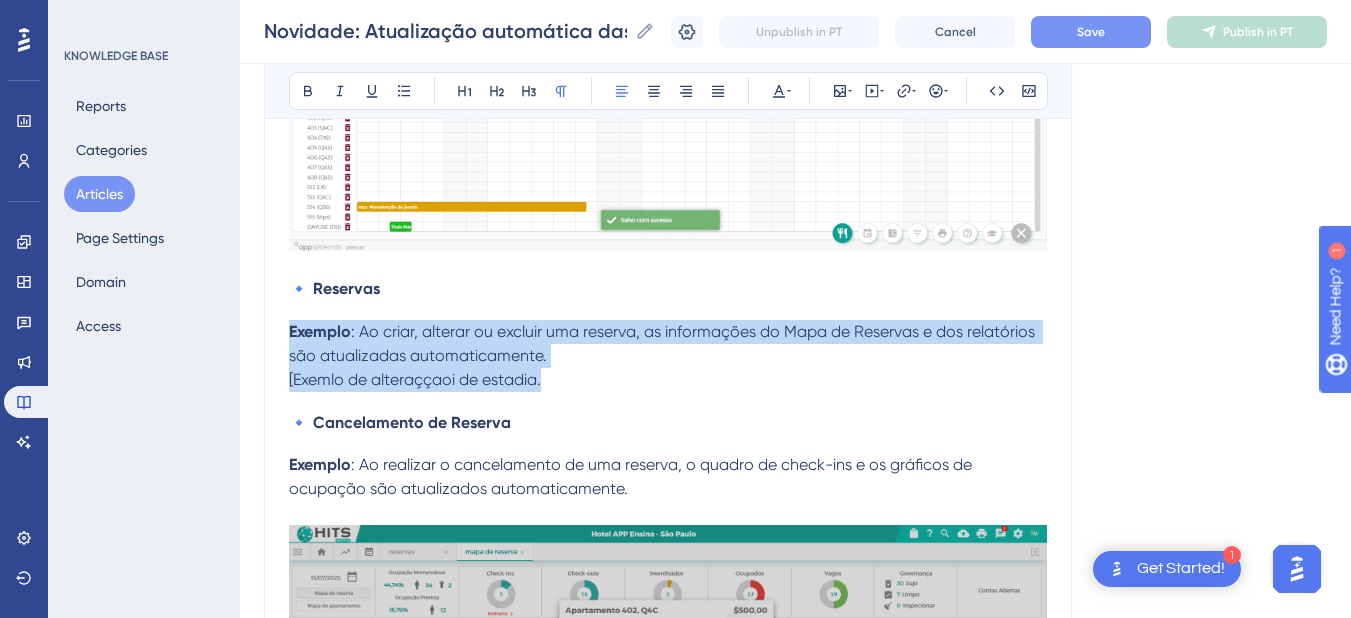 click on "[Exemlo de alteraççaoi de estadia." at bounding box center (668, 380) 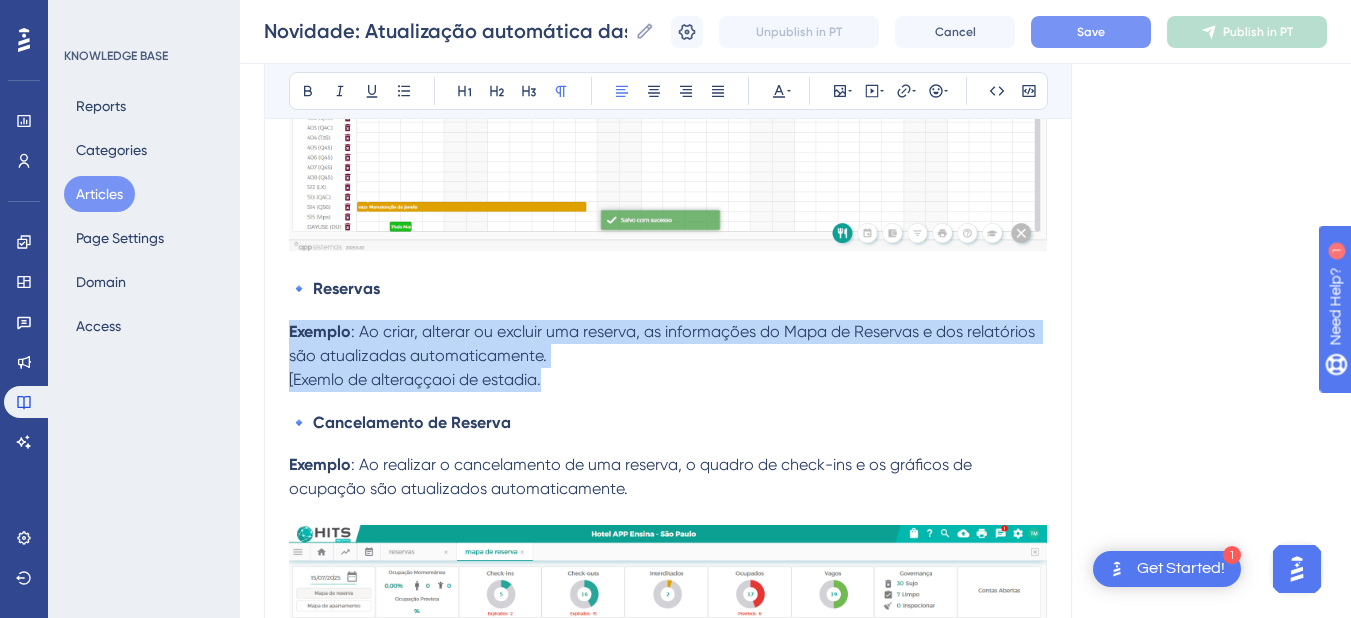 drag, startPoint x: 595, startPoint y: 396, endPoint x: 261, endPoint y: 340, distance: 338.66208 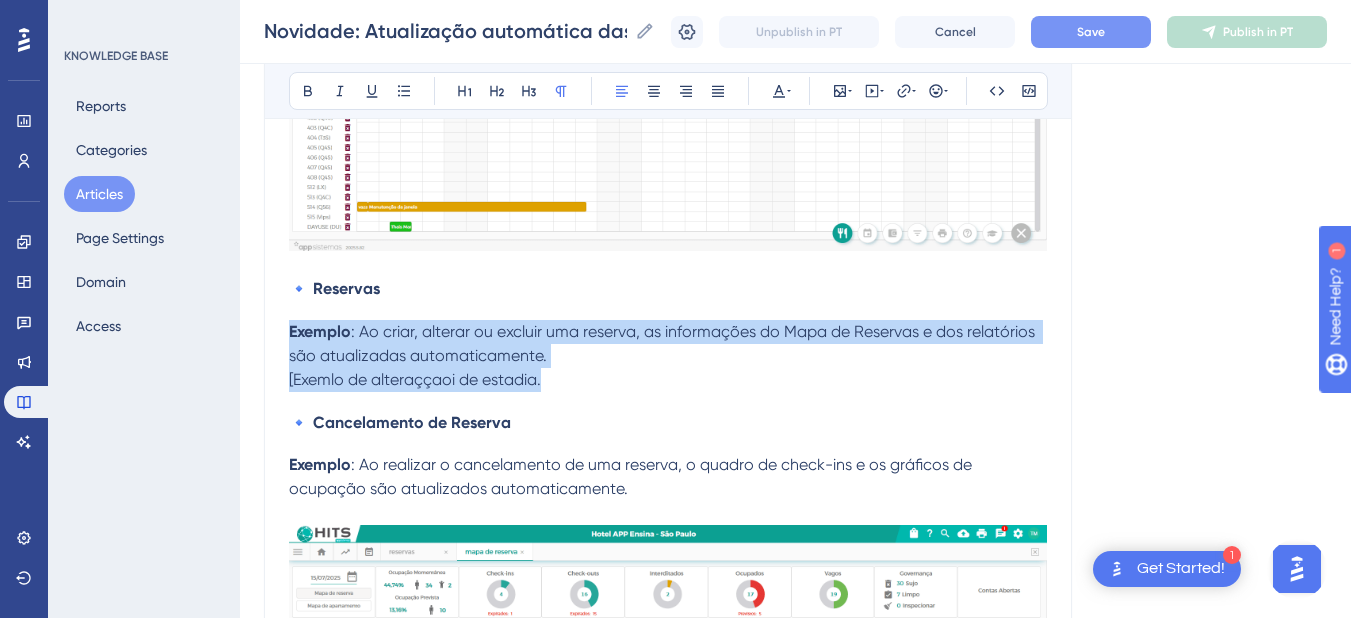 click on "Novidade: Atualização automática das informações no sistema Neste artigo, explicamos como funciona a atualização automática das informações no sistema e em quais áreas ela está disponível. Bold Italic Underline Bullet Point Heading 1 Heading 2 Heading 3 Normal Align Left Align Center Align Right Align Justify Text Color Insert Image Embed Video Hyperlink Emojis Code Code Block Com o objetivo de otimizar a rotina operacional e garantir que as informações estejam sempre atualizadas, implementamos a  atualização automática de dados  em diversas áreas do sistema. Essa melhoria  dispensa a necessidade de recarregar páginas  para visualizar alterações recentes, proporcionando mais agilidade e precisão no acompanhamento das operações. As informações são atualizadas em tempo real sempre que uma ação é realizada. Isso inclui também os  quadros de totais exibidos no Mapa de Reservas . Onde a atualização automática está disponível? 🔹 Mapa de Reservas Exemplo 1 Check-ins  e de    :" at bounding box center (668, -277) 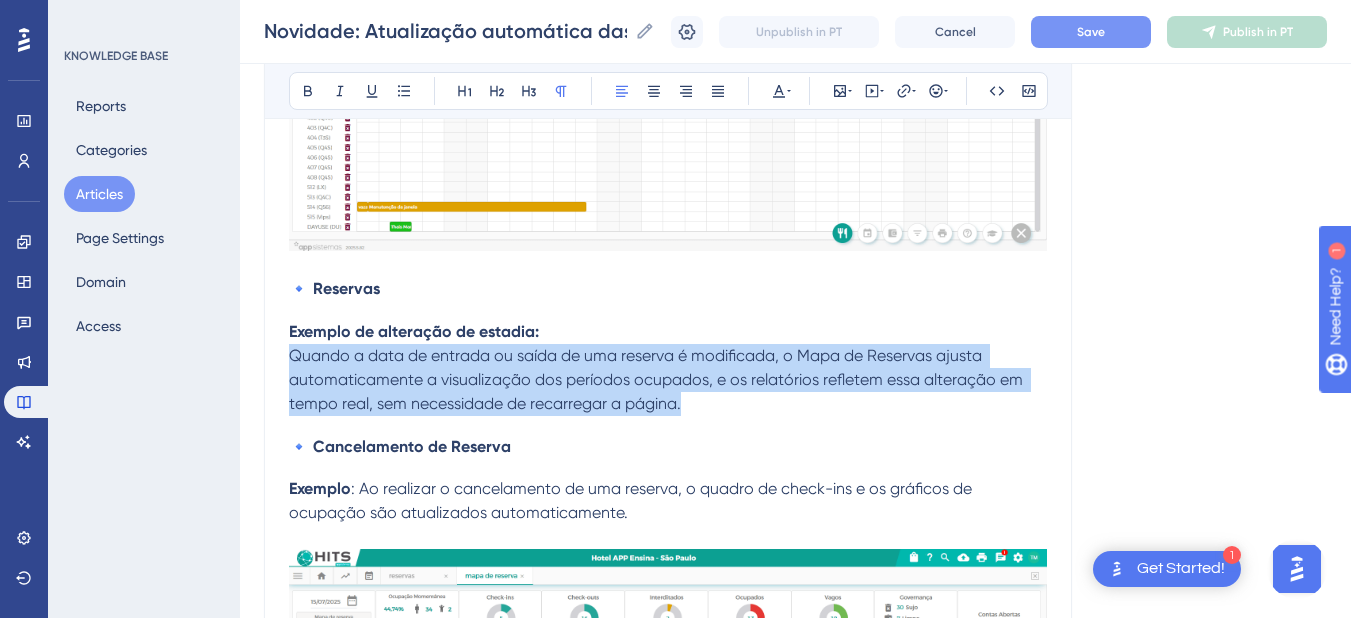 drag, startPoint x: 697, startPoint y: 416, endPoint x: 263, endPoint y: 362, distance: 437.34656 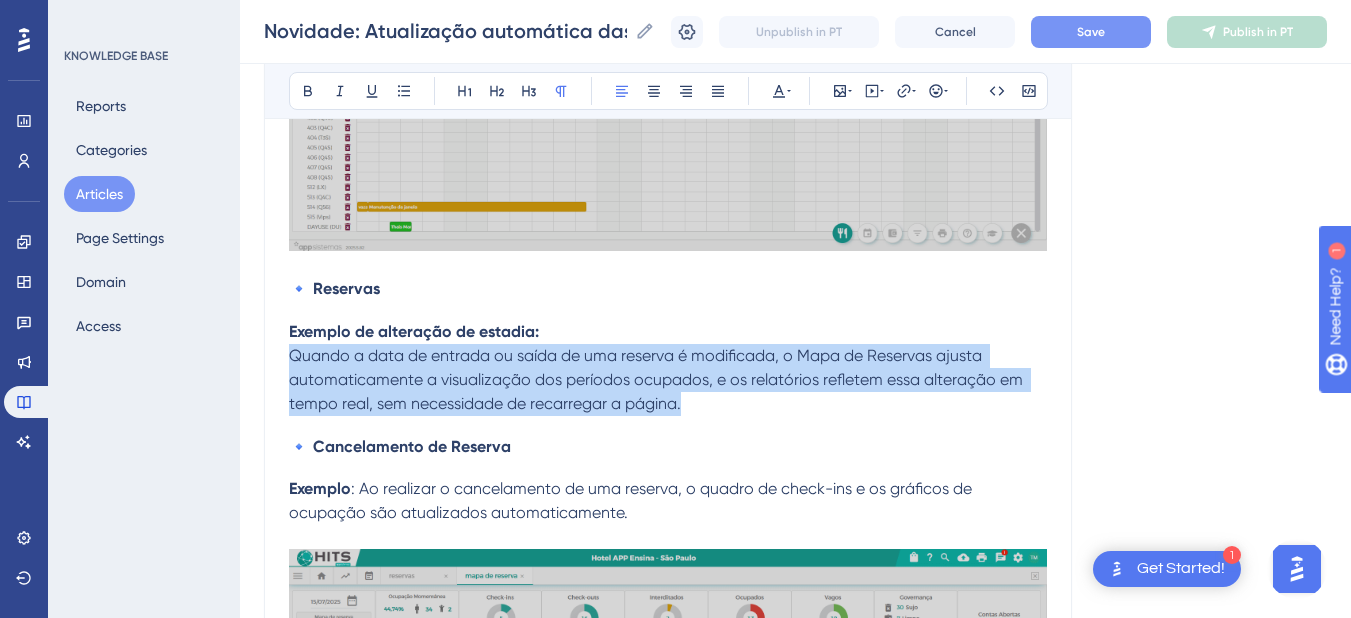 click on "Performance Users Engagement Widgets Feedback Product Updates Knowledge Base AI Assistant Settings Logout KNOWLEDGE BASE Reports Categories Articles Page Settings Domain Access Novidade: Atualização automática das informações no sistema Novidade: Atualização automática das informações no sistema Novidade: Atualização automática das informações no sistema Unpublish in PT Cancel Save Publish in PT Language Portuguese (Default) Novidade: Atualização automática das informações no sistema Neste artigo, explicamos como funciona a atualização automática das informações no sistema e em quais áreas ela está disponível. Bold Italic Underline Bullet Point Heading 1 Heading 2 Heading 3 Normal Align Left Align Center Align Right Align Justify Text Color Insert Image Embed Video Hyperlink Emojis Code Code Block Com o objetivo de otimizar a rotina operacional e garantir que as informações estejam sempre atualizadas, implementamos a  atualização automática de dados Essa melhoria  . Exemplo 1" at bounding box center [795, -301] 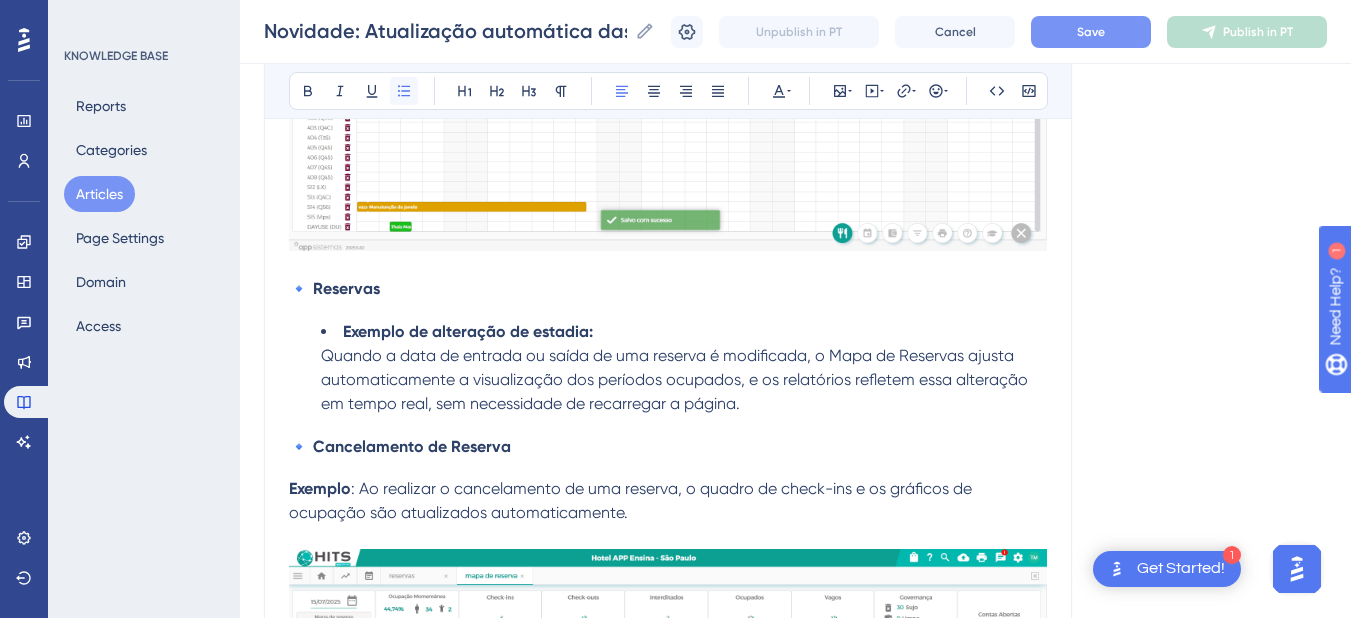 click 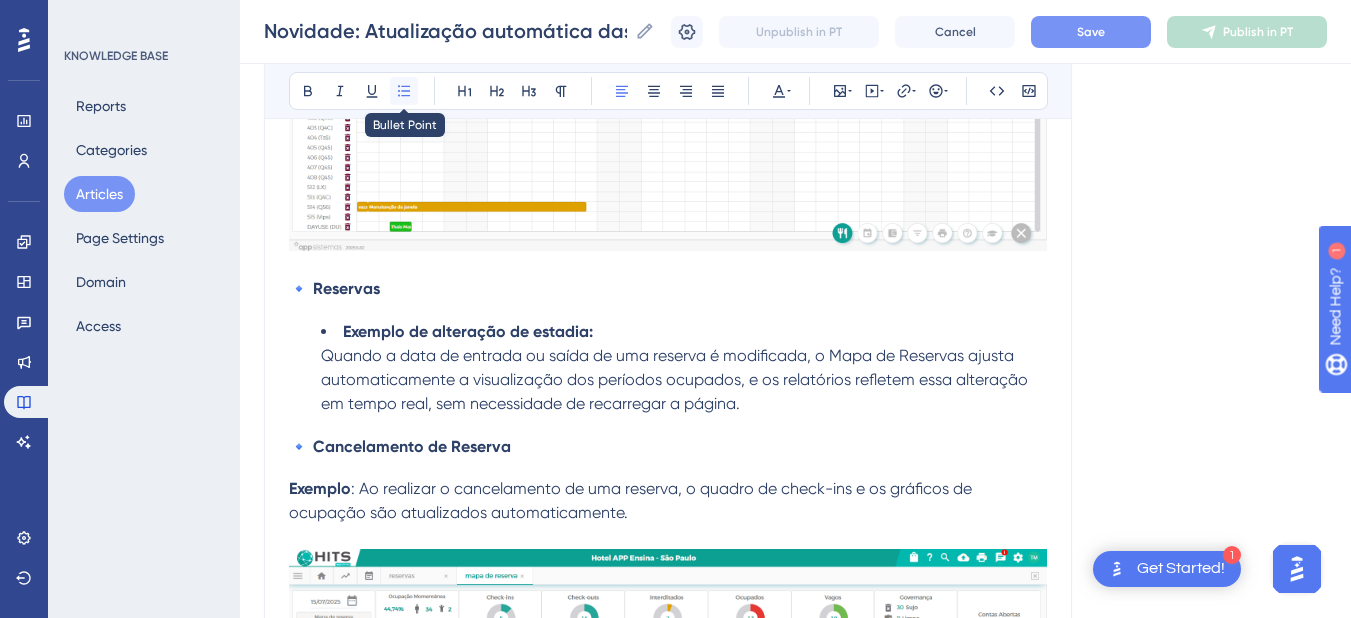 click at bounding box center (404, 91) 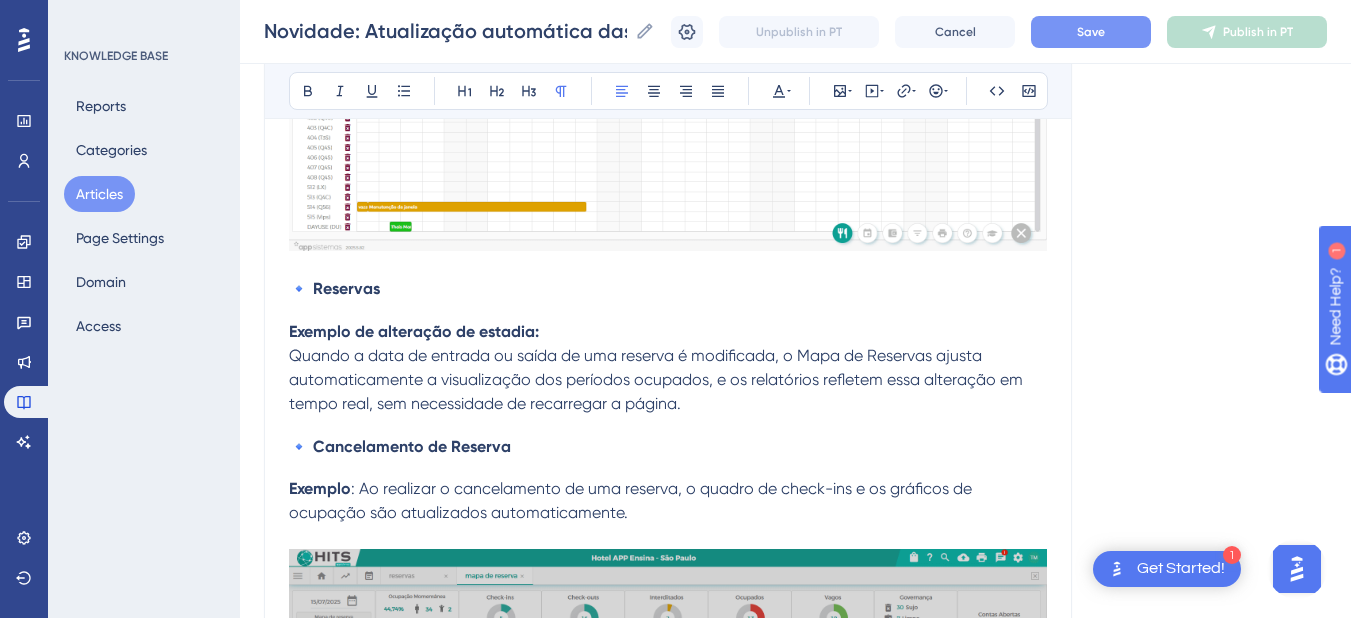click on "Quando a data de entrada ou saída de uma reserva é modificada, o Mapa de Reservas ajusta automaticamente a visualização dos períodos ocupados, e os relatórios refletem essa alteração em tempo real, sem necessidade de recarregar a página." at bounding box center [658, 379] 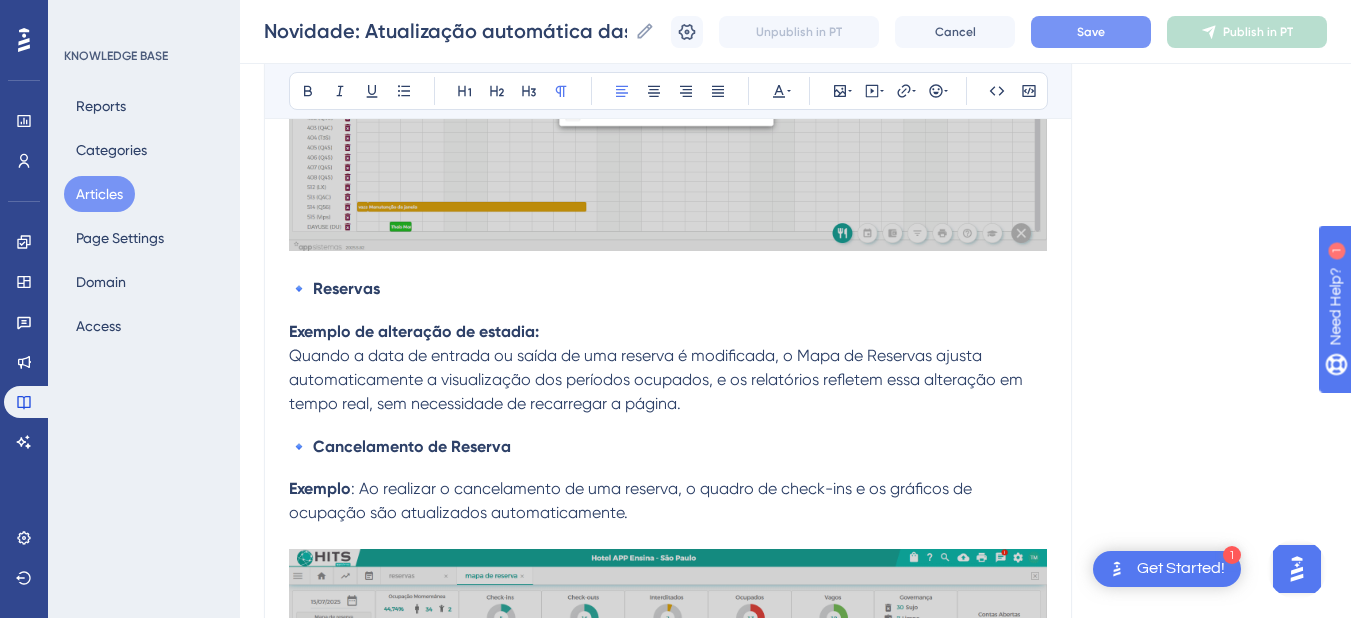 click on "Exemplo de alteração de estadia: Quando a data de entrada ou saída de uma reserva é modificada, o Mapa de Reservas ajusta automaticamente a visualização dos períodos ocupados, e os relatórios refletem essa alteração em tempo real, sem necessidade de recarregar a página." at bounding box center (668, 368) 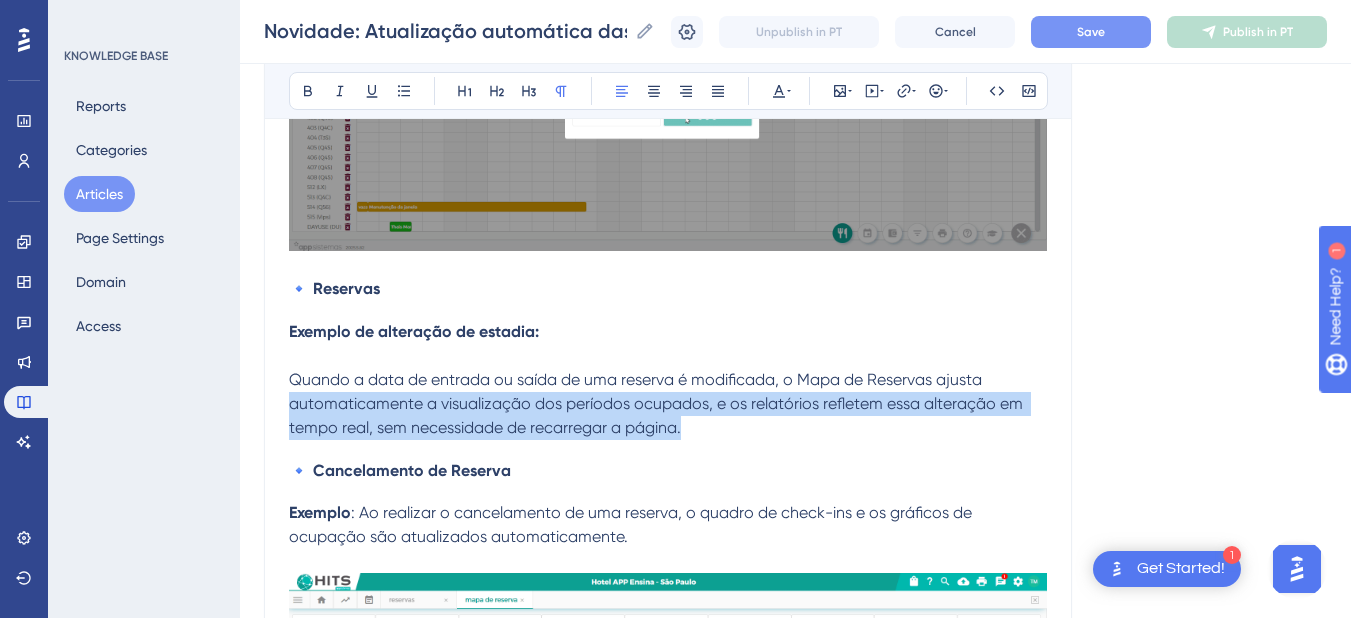 drag, startPoint x: 537, startPoint y: 422, endPoint x: 272, endPoint y: 407, distance: 265.4242 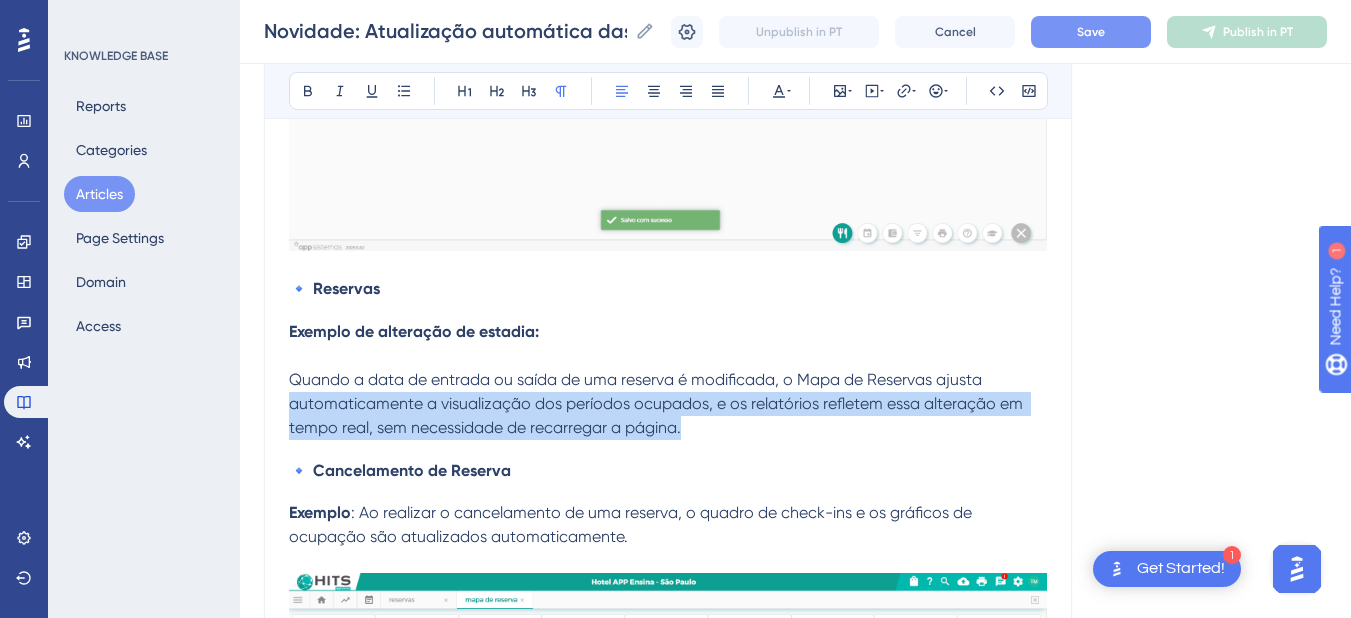 click on "Novidade: Atualização automática das informações no sistema Neste artigo, explicamos como funciona a atualização automática das informações no sistema e em quais áreas ela está disponível. Bold Italic Underline Bullet Point Heading 1 Heading 2 Heading 3 Normal Align Left Align Center Align Right Align Justify Text Color Insert Image Embed Video Hyperlink Emojis Code Code Block Com o objetivo de otimizar a rotina operacional e garantir que as informações estejam sempre atualizadas, implementamos a  atualização automática de dados  em diversas áreas do sistema. Essa melhoria  dispensa a necessidade de recarregar páginas  para visualizar alterações recentes, proporcionando mais agilidade e precisão no acompanhamento das operações. As informações são atualizadas em tempo real sempre que uma ação é realizada. Isso inclui também os  quadros de totais exibidos no Mapa de Reservas . Onde a atualização automática está disponível? 🔹 Mapa de Reservas Exemplo 1 Check-ins  e de    :" at bounding box center [668, -253] 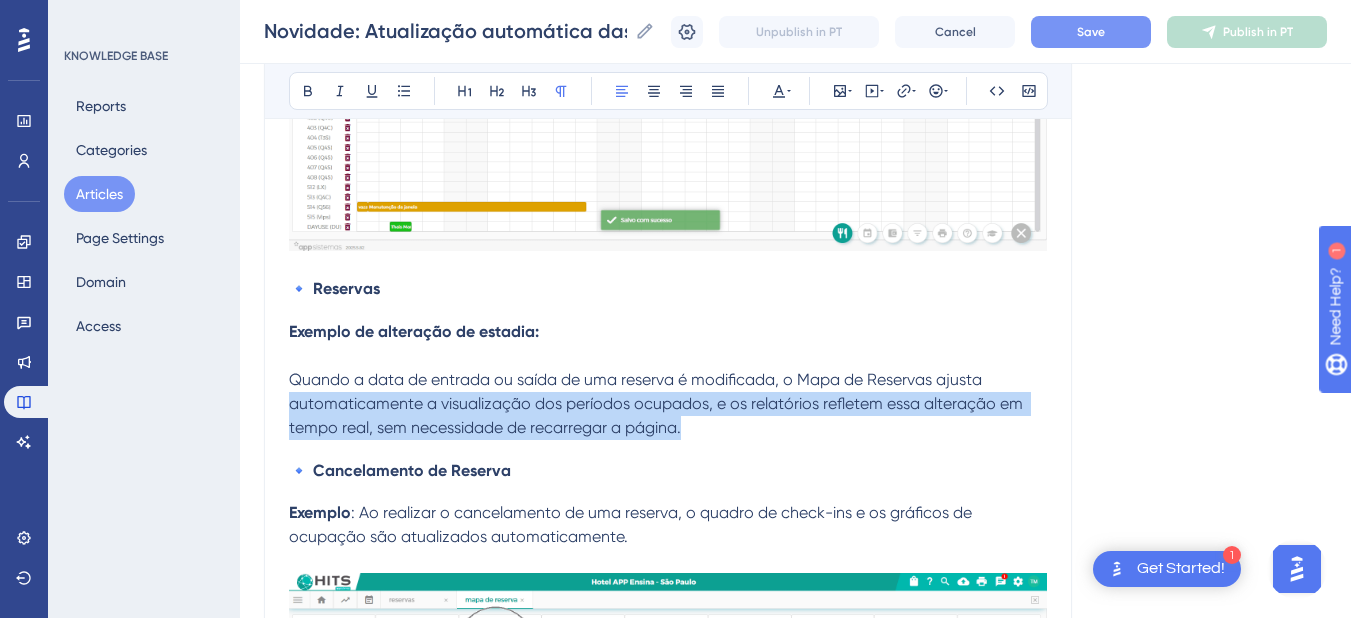 click on "Quando a data de entrada ou saída de uma reserva é modificada, o Mapa de Reservas ajusta automaticamente a visualização dos períodos ocupados, e os relatórios refletem essa alteração em tempo real, sem necessidade de recarregar a página." at bounding box center [668, 392] 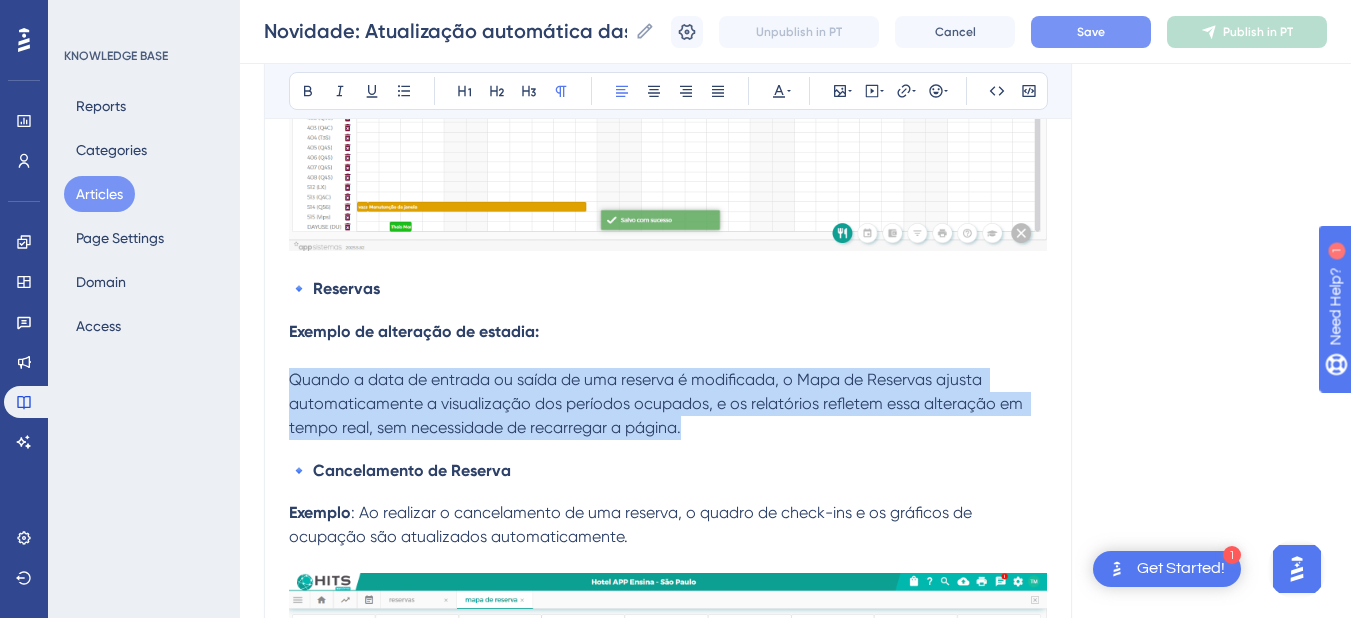 drag, startPoint x: 691, startPoint y: 440, endPoint x: 279, endPoint y: 312, distance: 431.42554 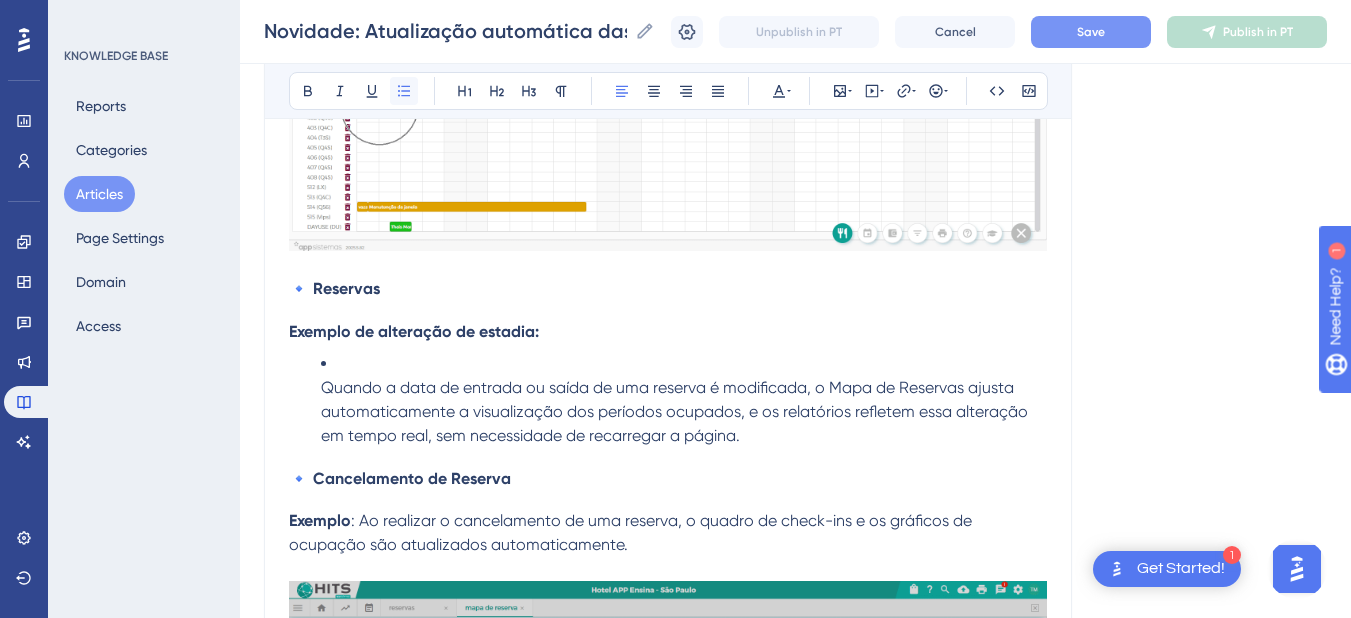 click 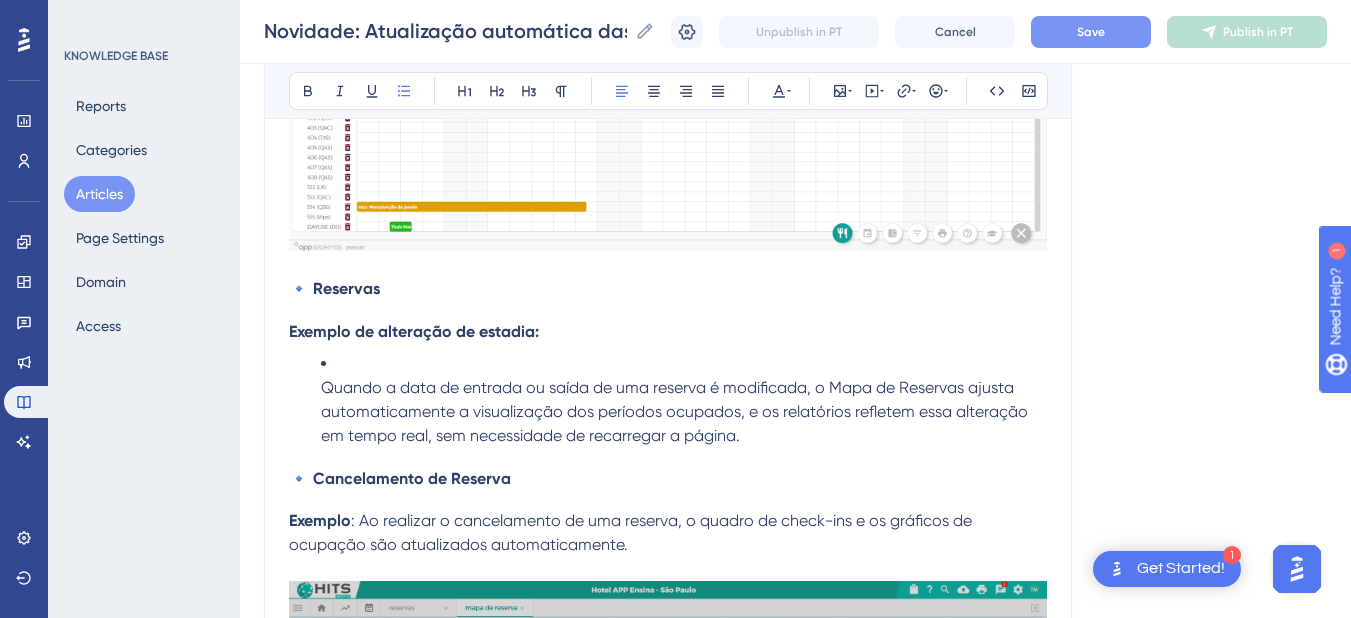 drag, startPoint x: 479, startPoint y: 425, endPoint x: 318, endPoint y: 418, distance: 161.1521 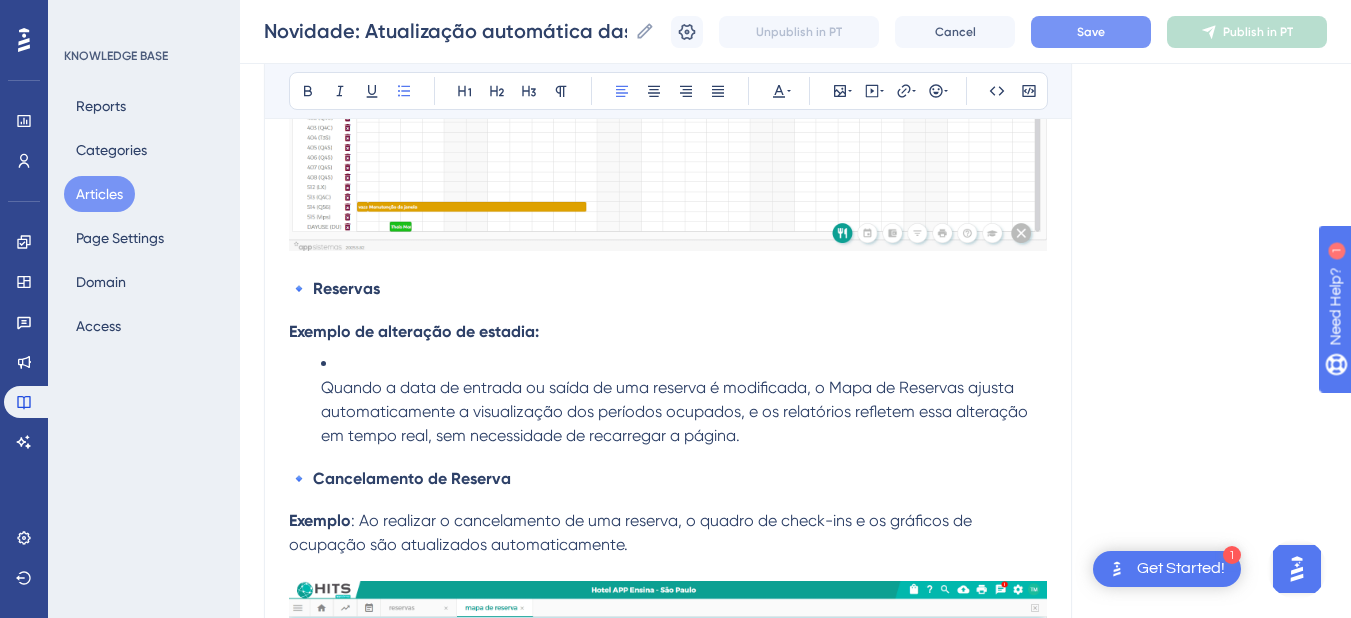 click on "Quando a data de entrada ou saída de uma reserva é modificada, o Mapa de Reservas ajusta automaticamente a visualização dos períodos ocupados, e os relatórios refletem essa alteração em tempo real, sem necessidade de recarregar a página." at bounding box center [676, 411] 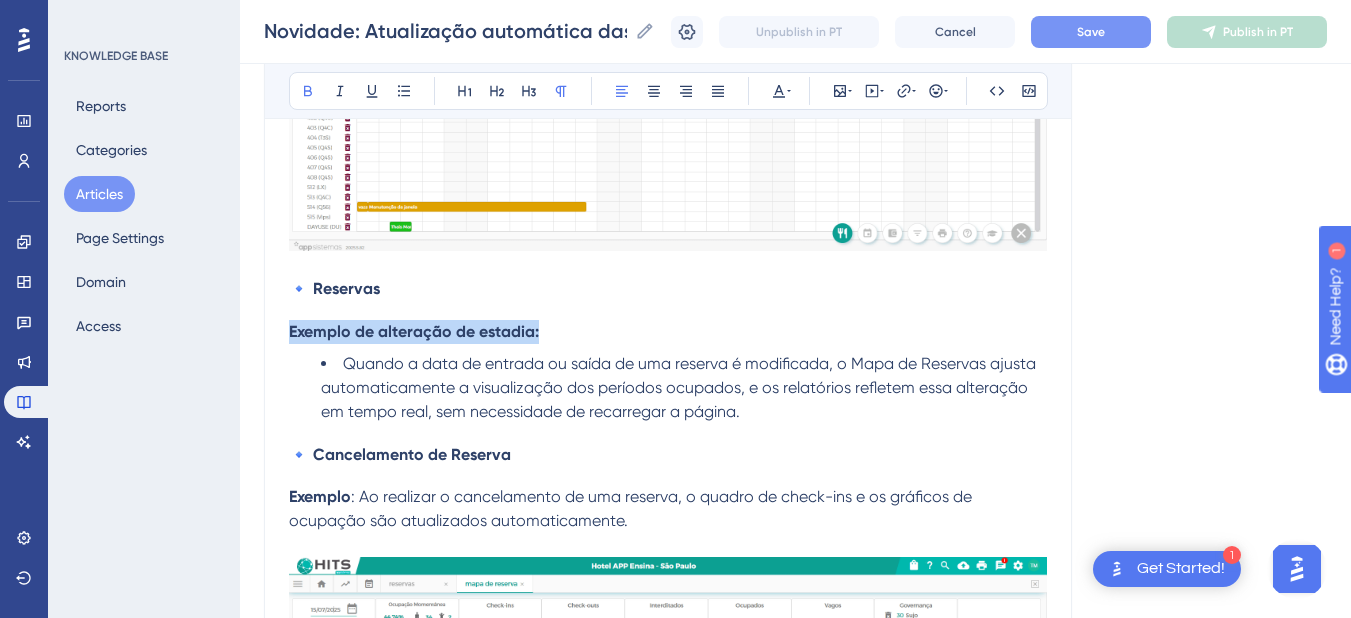 drag, startPoint x: 580, startPoint y: 350, endPoint x: 255, endPoint y: 349, distance: 325.00153 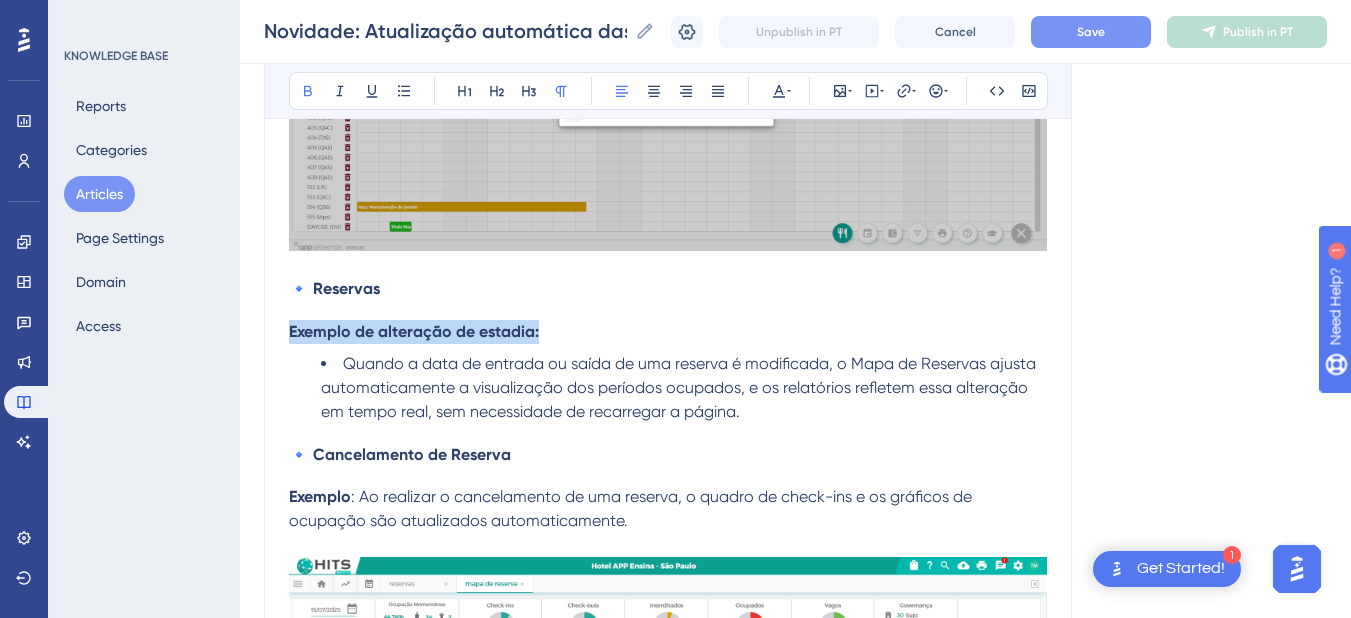 click on "Performance Users Engagement Widgets Feedback Product Updates Knowledge Base AI Assistant Settings Logout KNOWLEDGE BASE Reports Categories Articles Page Settings Domain Access Novidade: Atualização automática das informações no sistema Novidade: Atualização automática das informações no sistema Novidade: Atualização automática das informações no sistema Unpublish in PT Cancel Save Publish in PT Language Portuguese (Default) Novidade: Atualização automática das informações no sistema Neste artigo, explicamos como funciona a atualização automática das informações no sistema e em quais áreas ela está disponível. Bold Italic Underline Bullet Point Heading 1 Heading 2 Heading 3 Normal Align Left Align Center Align Right Align Justify Text Color Insert Image Embed Video Hyperlink Emojis Code Code Block Com o objetivo de otimizar a rotina operacional e garantir que as informações estejam sempre atualizadas, implementamos a  atualização automática de dados Essa melhoria  . Exemplo 1" at bounding box center [795, -297] 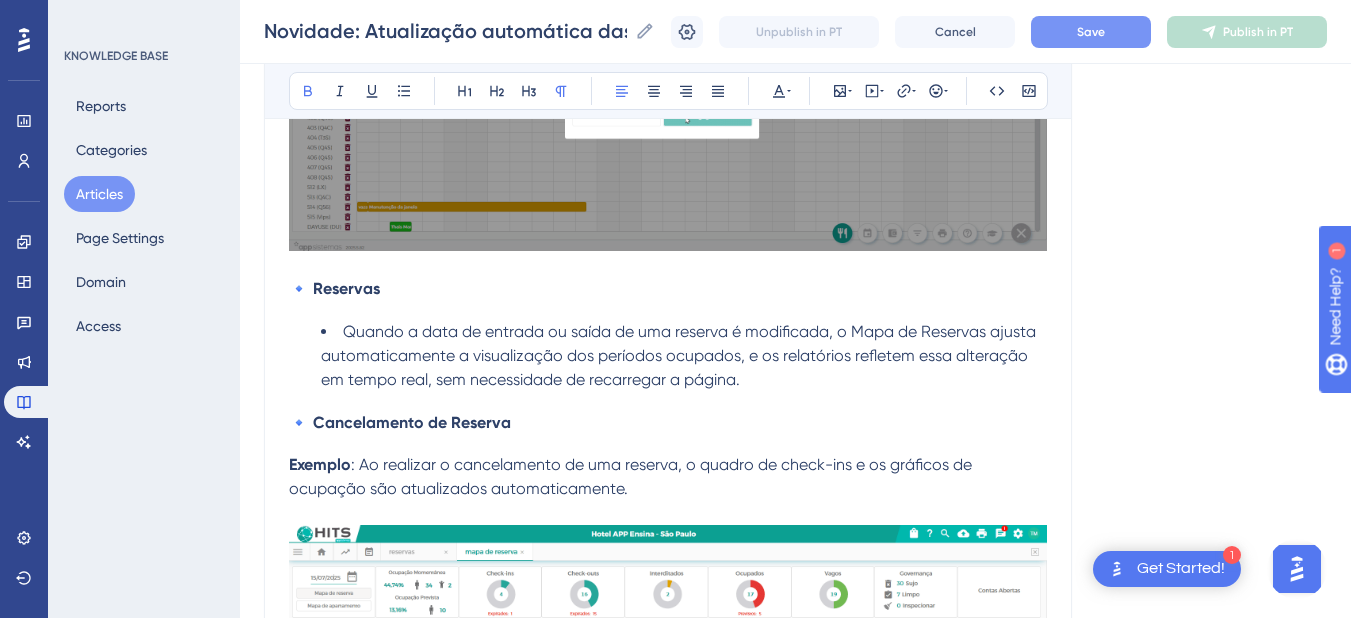 click on "Quando a data de entrada ou saída de uma reserva é modificada, o Mapa de Reservas ajusta automaticamente a visualização dos períodos ocupados, e os relatórios refletem essa alteração em tempo real, sem necessidade de recarregar a página." at bounding box center [680, 355] 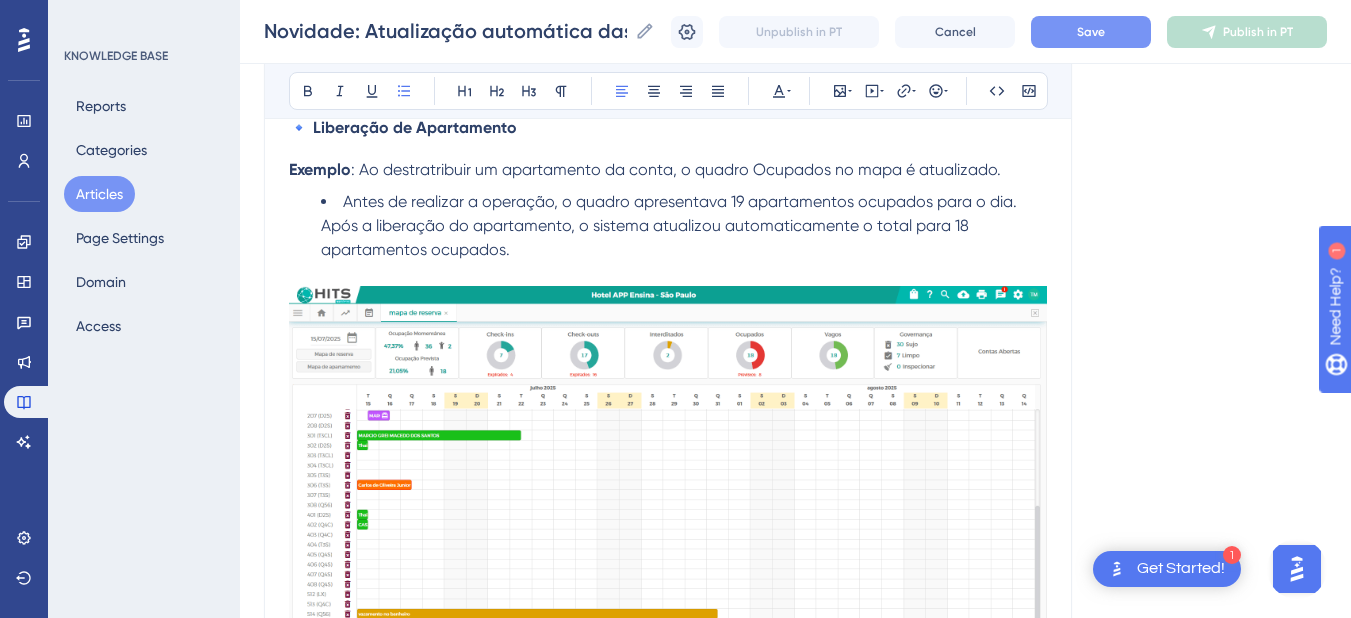 scroll, scrollTop: 5800, scrollLeft: 0, axis: vertical 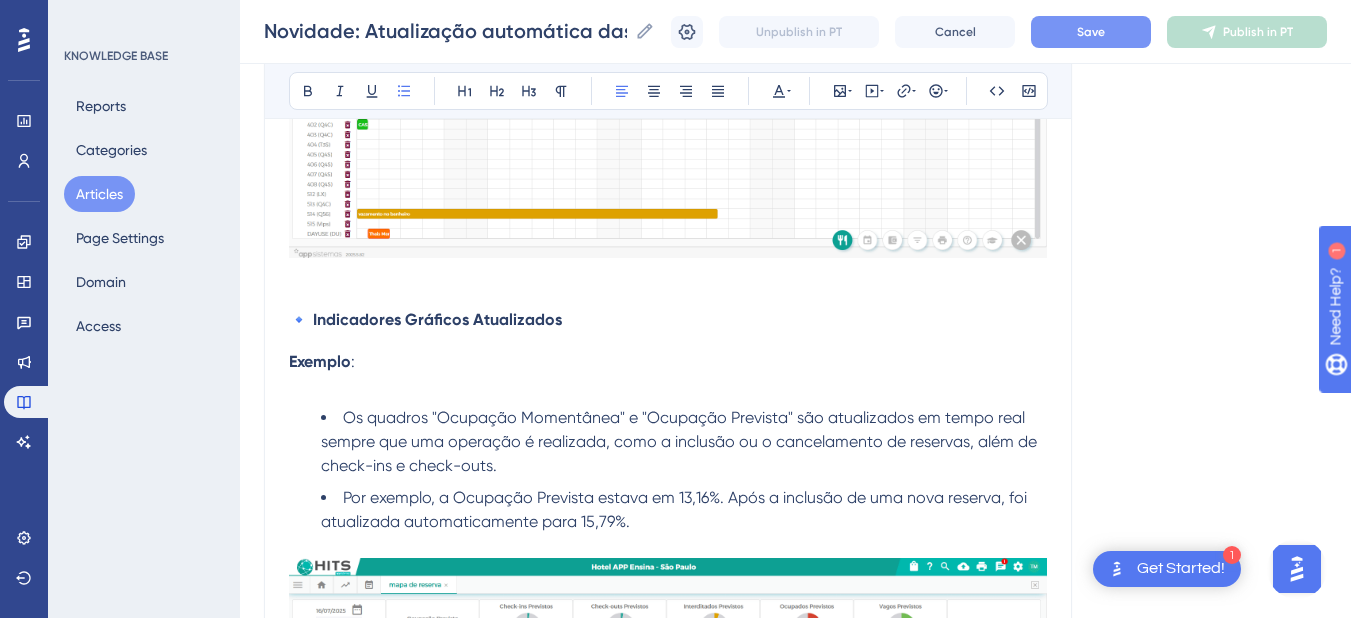 click on "Os quadros "Ocupação Momentânea" e "Ocupação Prevista" são atualizados em tempo real sempre que uma operação é realizada, como a inclusão ou o cancelamento de reservas, além de check-ins e check-outs." at bounding box center (681, 441) 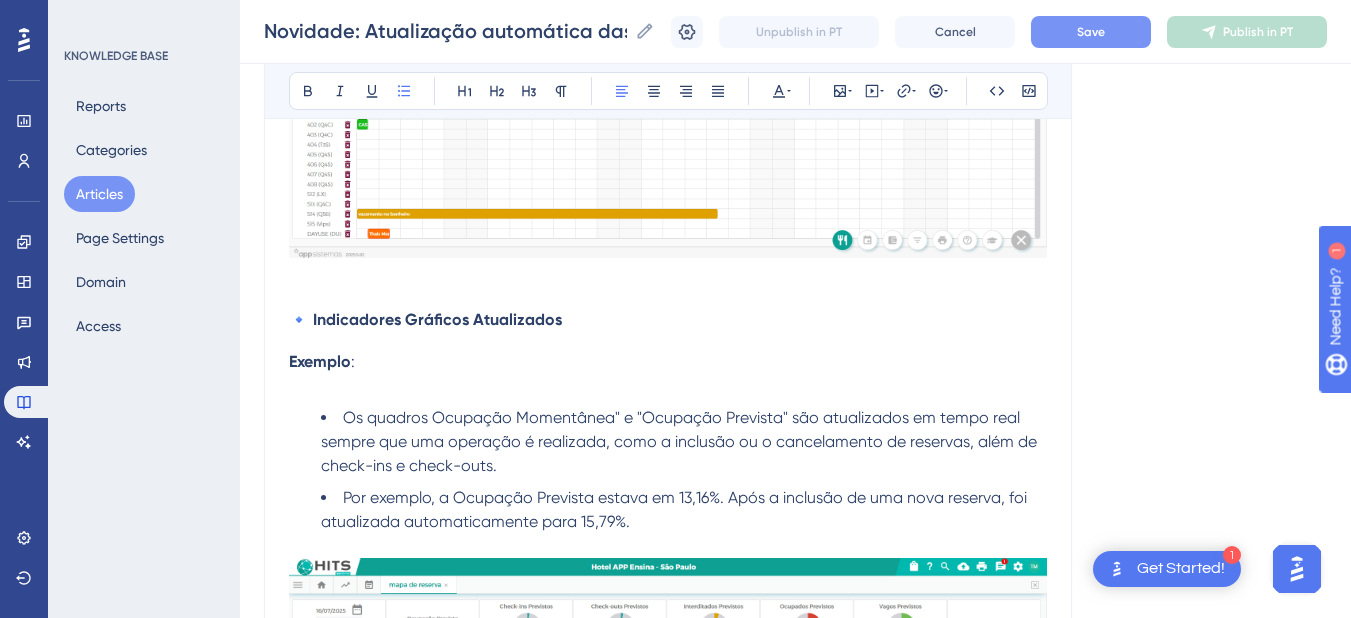 click on "Os quadros Ocupação Momentânea" e "Ocupação Prevista" são atualizados em tempo real sempre que uma operação é realizada, como a inclusão ou o cancelamento de reservas, além de check-ins e check-outs." at bounding box center (681, 441) 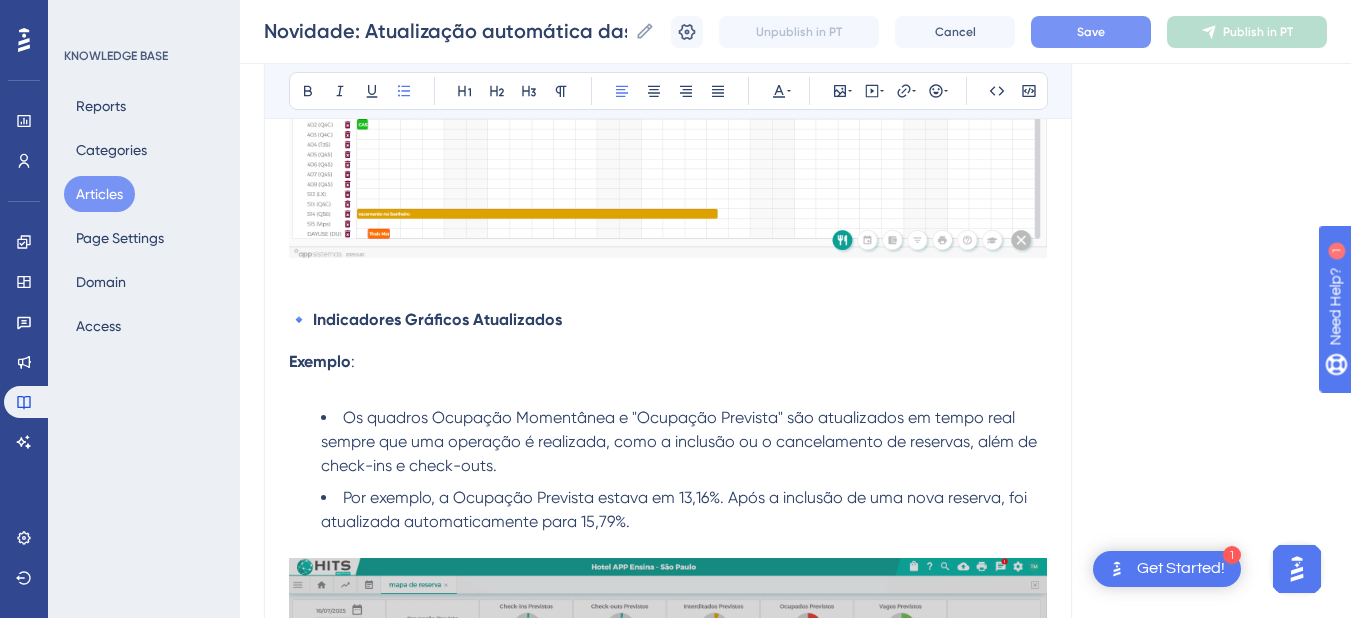 click on "Os quadros Ocupação Momentânea e "Ocupação Prevista" são atualizados em tempo real sempre que uma operação é realizada, como a inclusão ou o cancelamento de reservas, além de check-ins e check-outs." at bounding box center [681, 441] 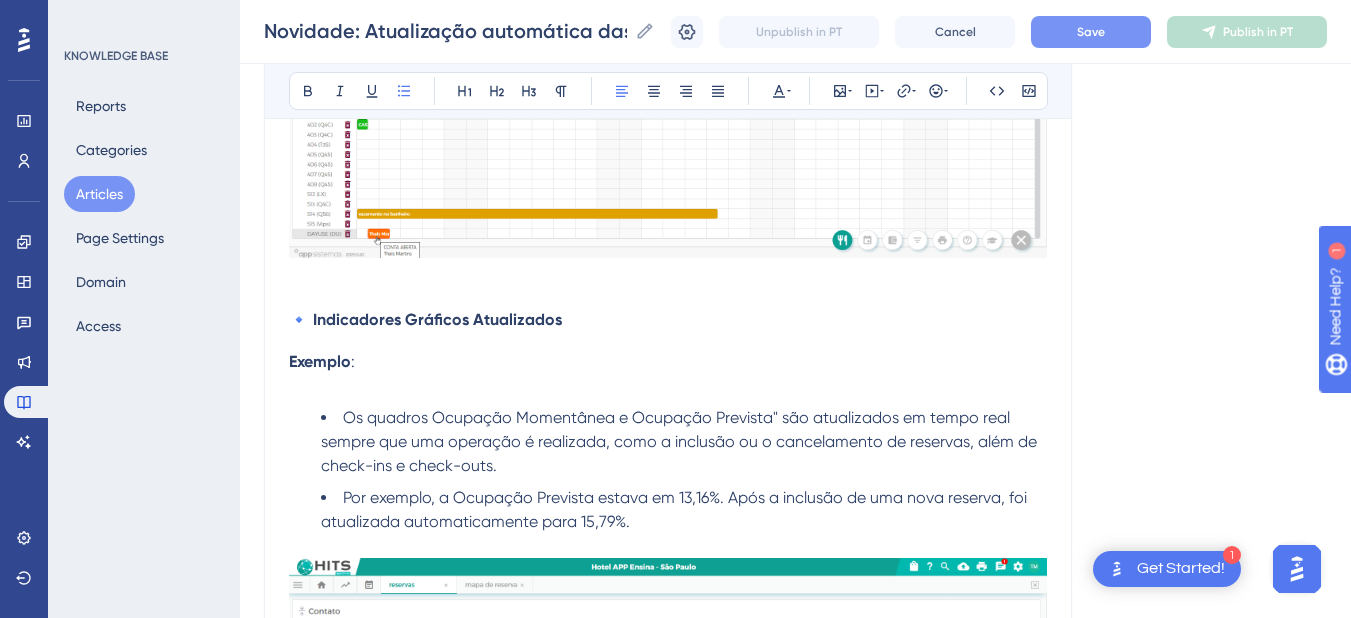 click on "Os quadros Ocupação Momentânea e Ocupação Prevista" são atualizados em tempo real sempre que uma operação é realizada, como a inclusão ou o cancelamento de reservas, além de check-ins e check-outs." at bounding box center [681, 441] 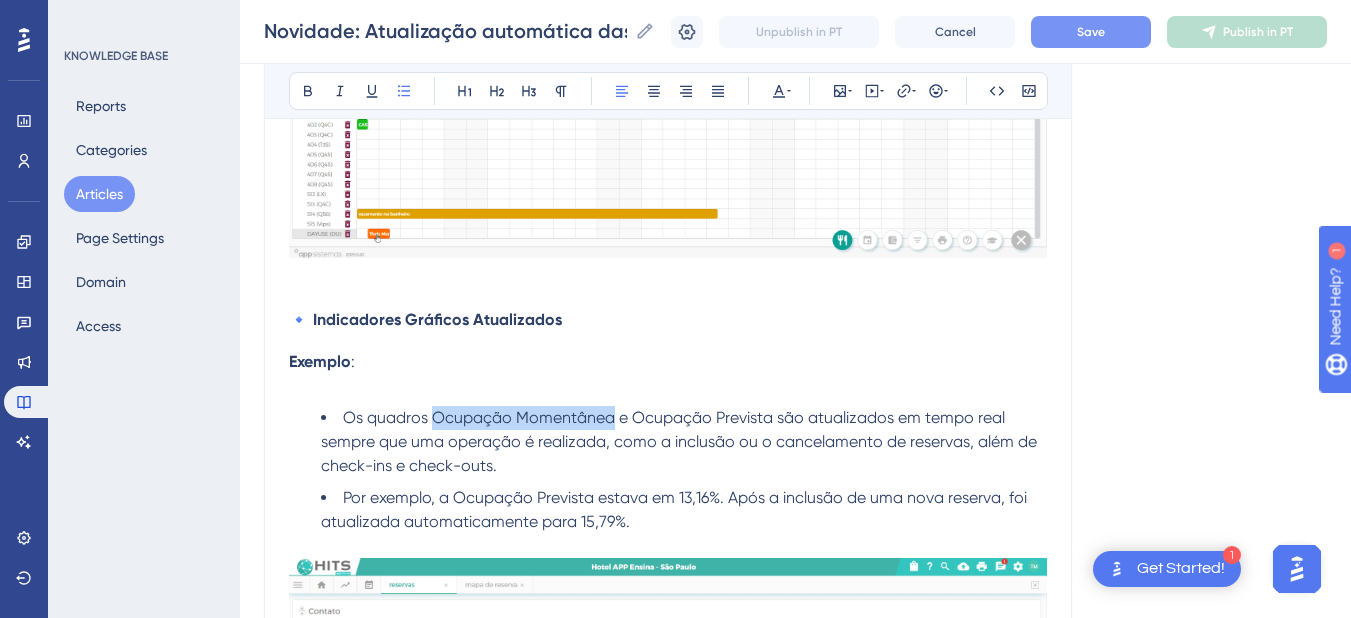 drag, startPoint x: 432, startPoint y: 446, endPoint x: 612, endPoint y: 441, distance: 180.06943 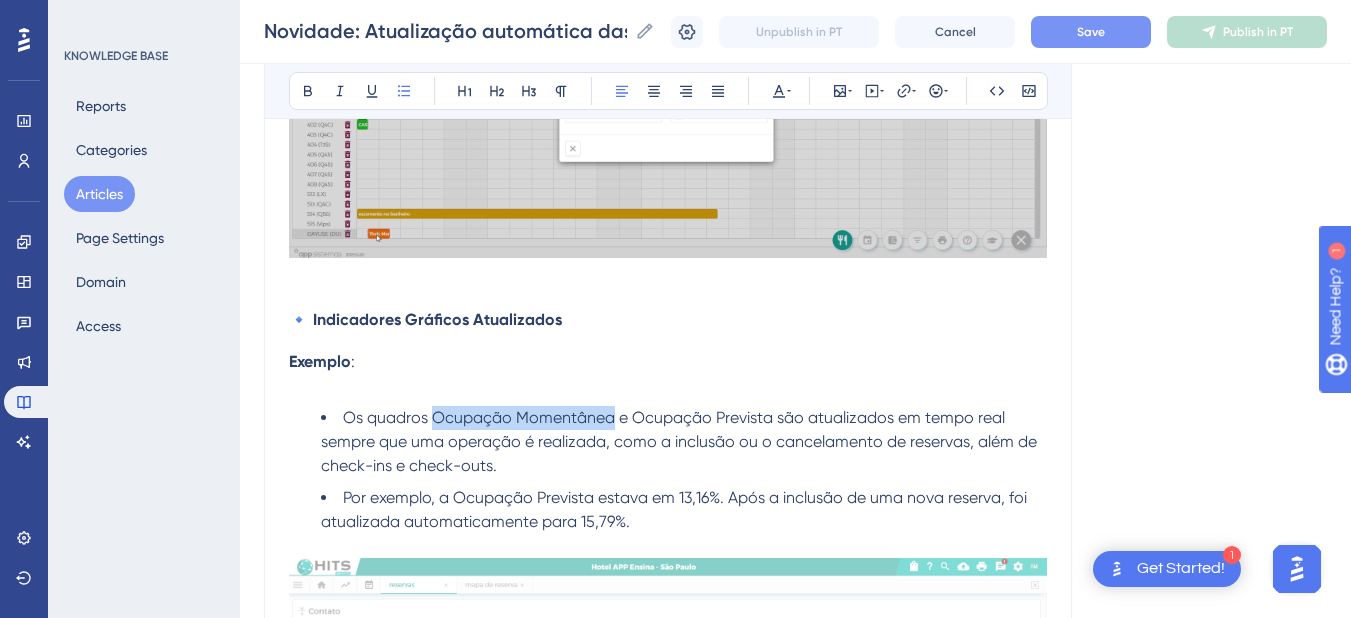 click on "Os quadros Ocupação Momentânea e Ocupação Prevista são atualizados em tempo real sempre que uma operação é realizada, como a inclusão ou o cancelamento de reservas, além de check-ins e check-outs." at bounding box center (681, 441) 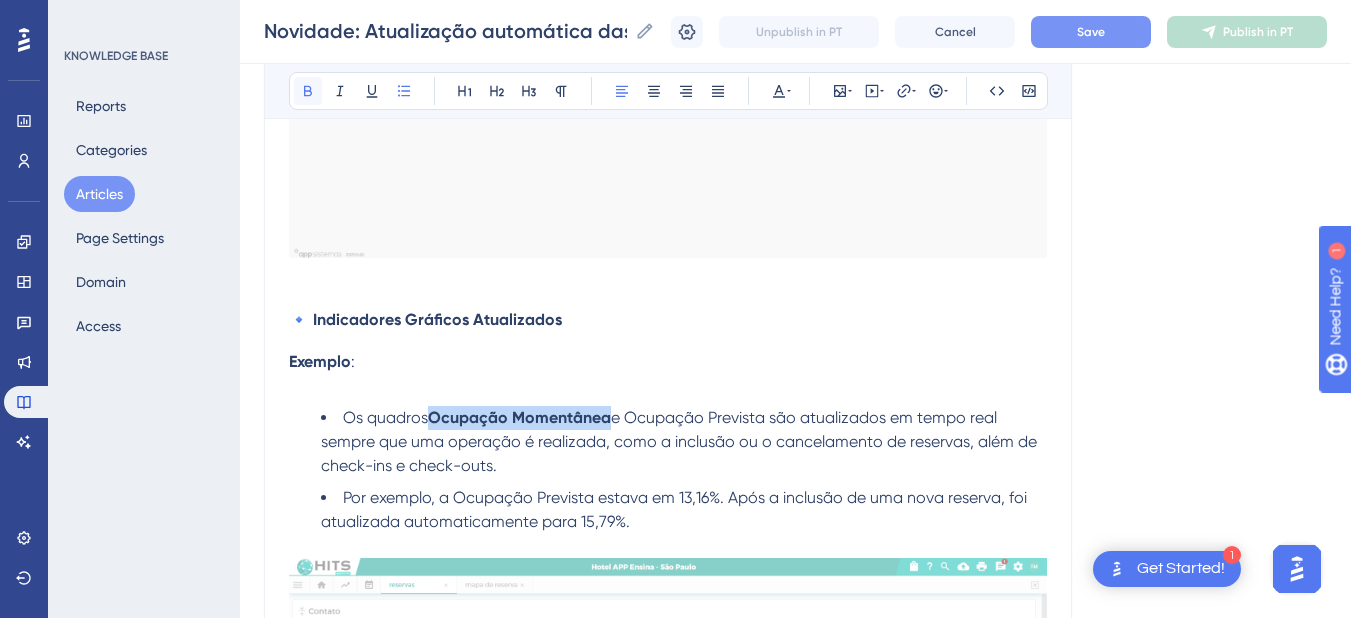 click at bounding box center [308, 91] 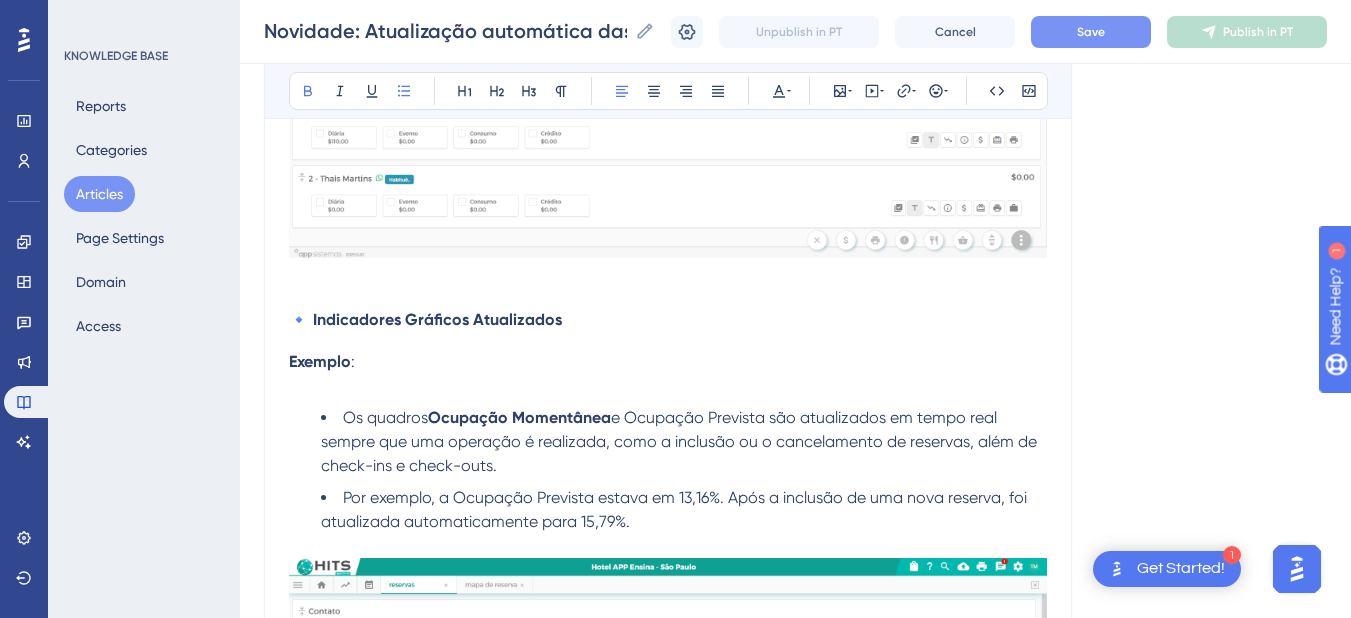 click on "e Ocupação Prevista são atualizados em tempo real sempre que uma operação é realizada, como a inclusão ou o cancelamento de reservas, além de check-ins e check-outs." at bounding box center [681, 441] 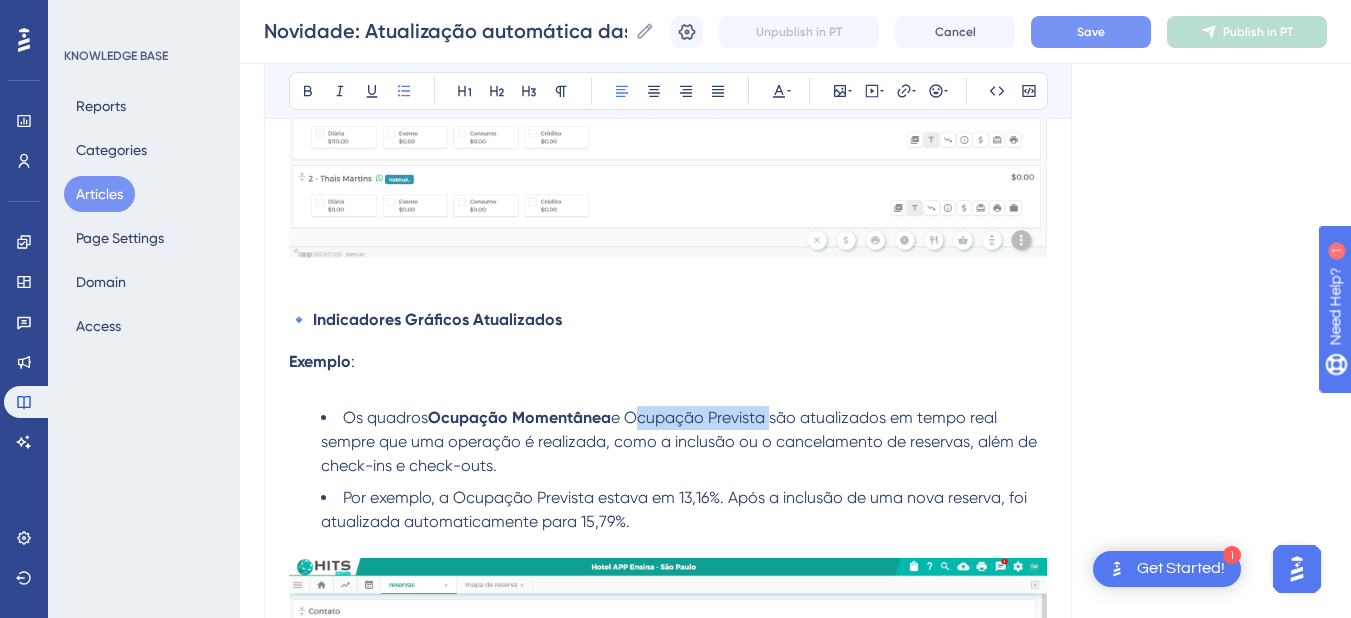 drag, startPoint x: 632, startPoint y: 438, endPoint x: 768, endPoint y: 447, distance: 136.29747 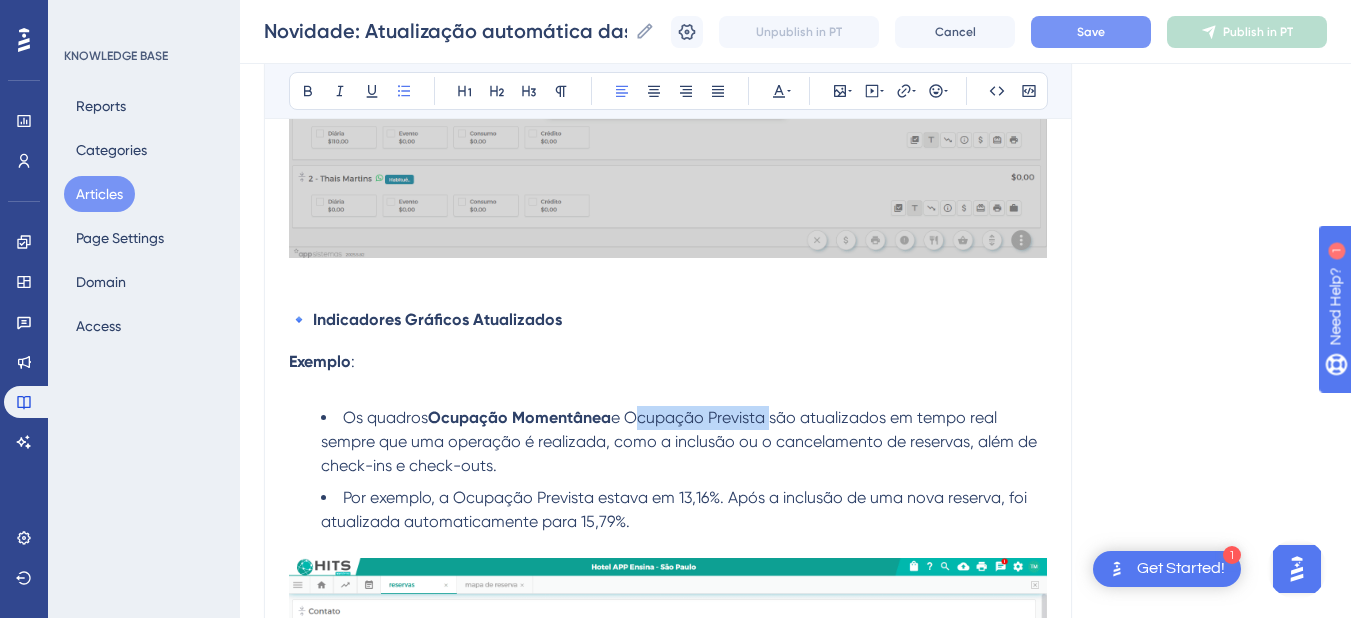 click on "e Ocupação Prevista são atualizados em tempo real sempre que uma operação é realizada, como a inclusão ou o cancelamento de reservas, além de check-ins e check-outs." at bounding box center (681, 441) 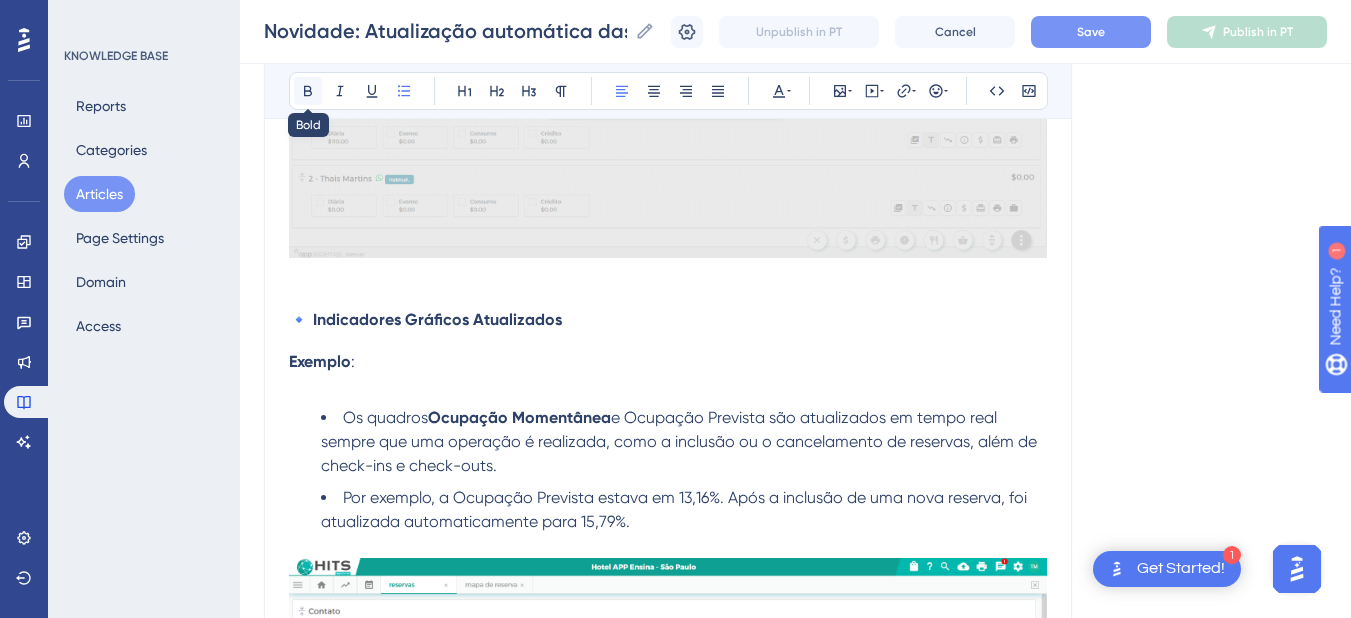 click 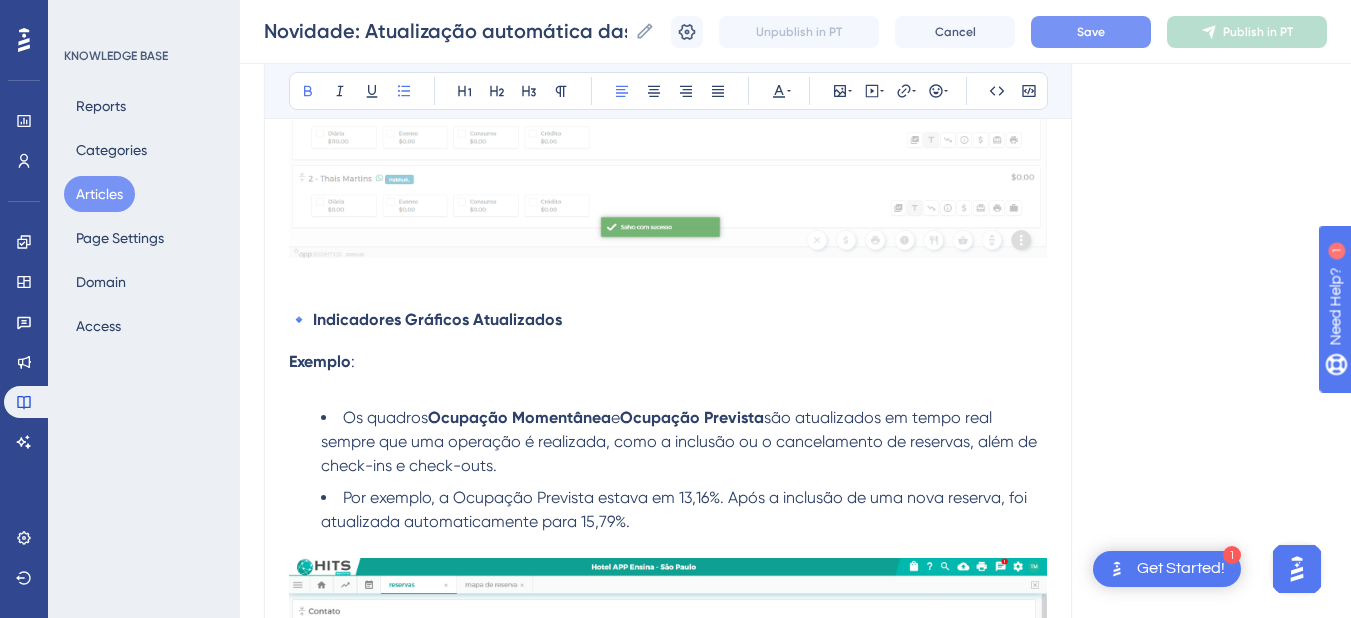 click on "Por exemplo, a Ocupação Prevista estava em 13,16%. Após a inclusão de uma nova reserva, foi atualizada automaticamente para 15,79%." at bounding box center [676, 509] 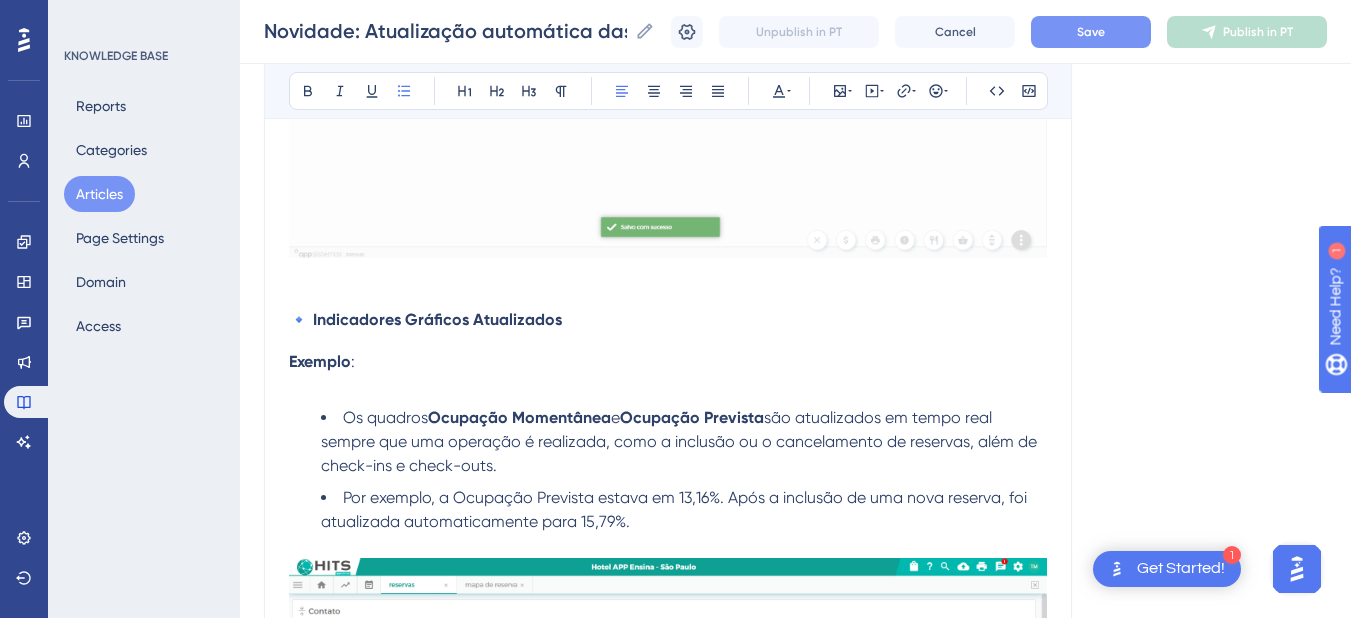 scroll, scrollTop: 6000, scrollLeft: 0, axis: vertical 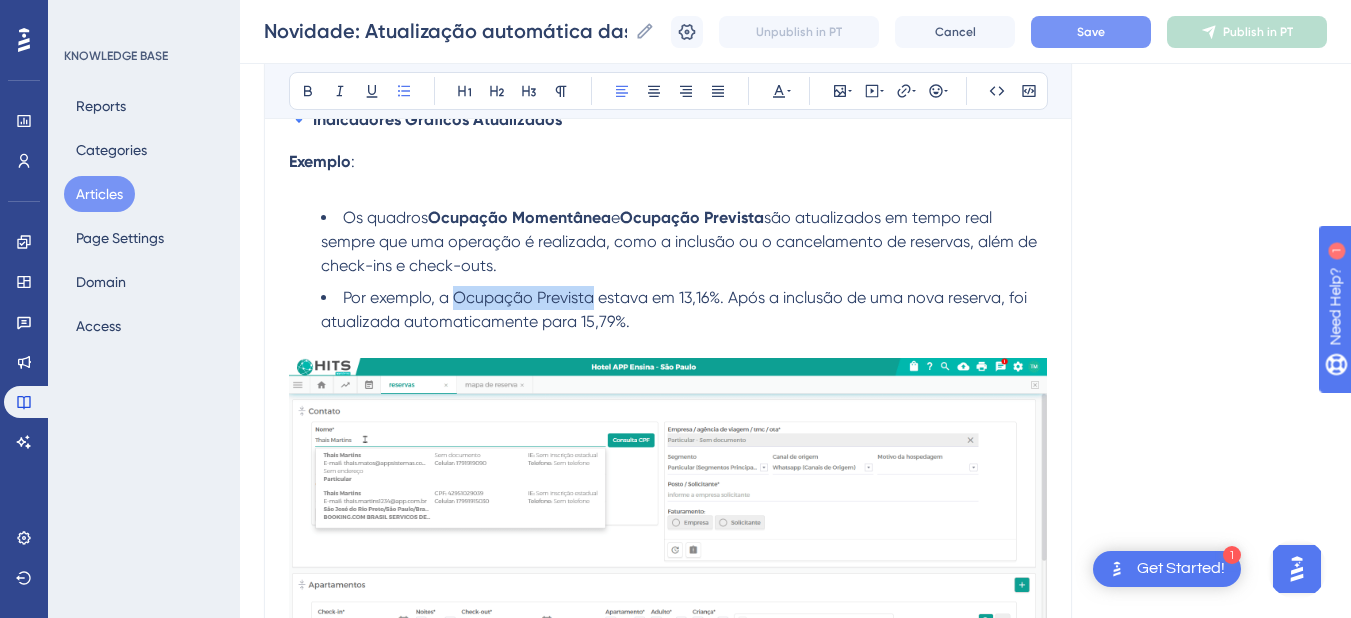 drag, startPoint x: 454, startPoint y: 322, endPoint x: 595, endPoint y: 323, distance: 141.00354 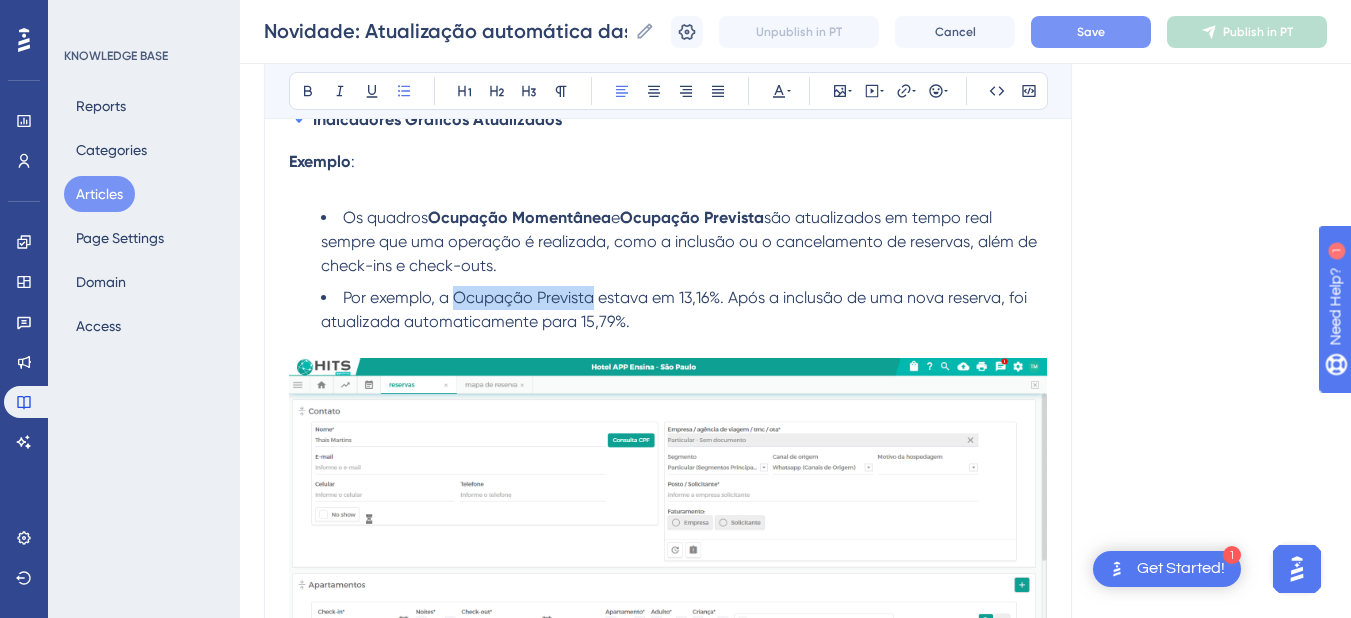 click on "Por exemplo, a Ocupação Prevista estava em 13,16%. Após a inclusão de uma nova reserva, foi atualizada automaticamente para 15,79%." at bounding box center [676, 309] 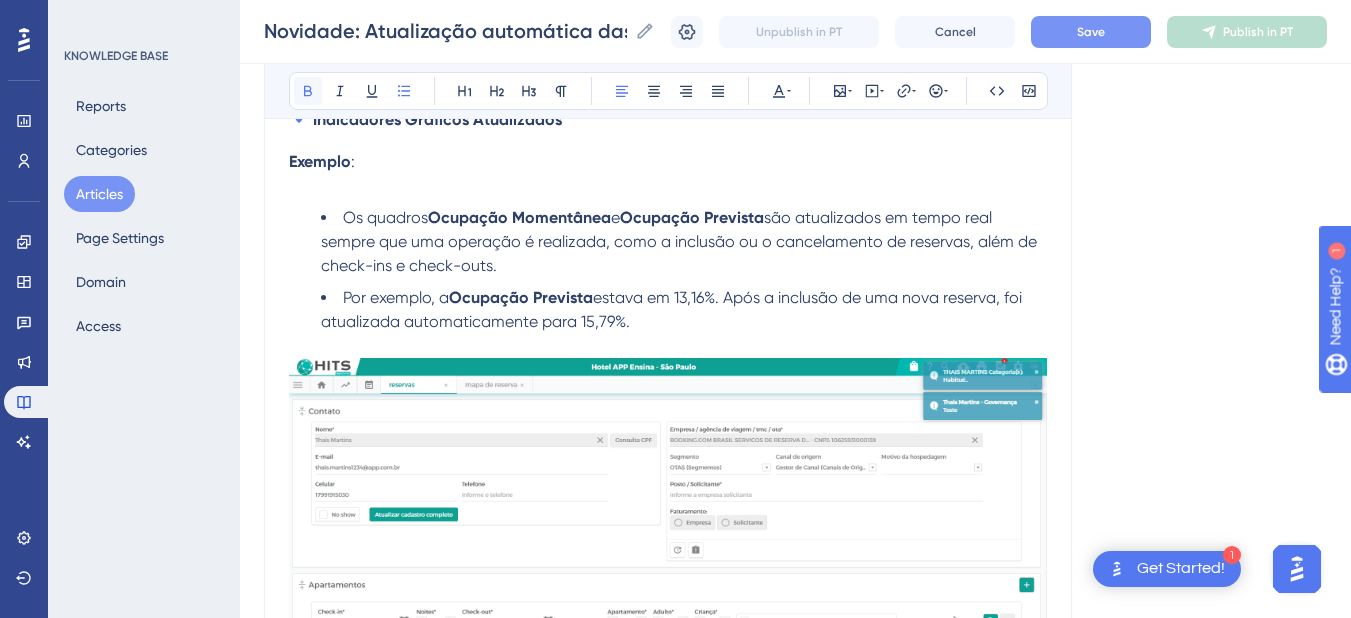 click at bounding box center (308, 91) 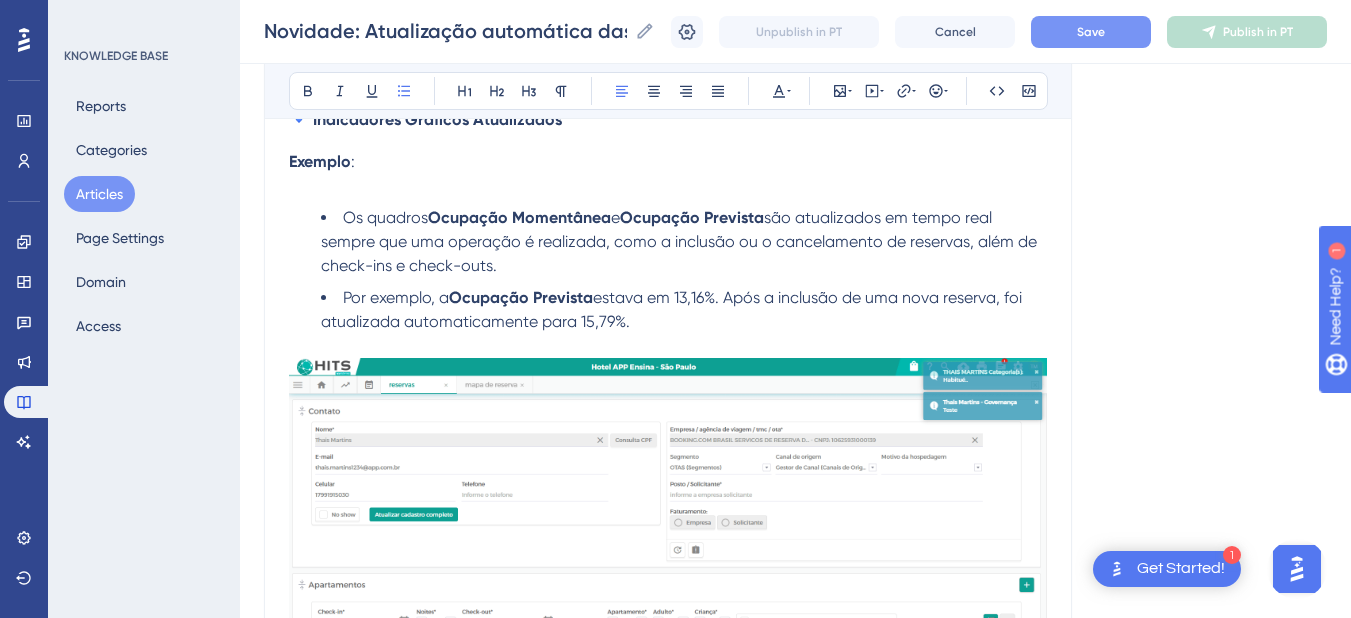 click on "Os quadros  Ocupação Momentânea  e  Ocupação Prevista  são atualizados em tempo real sempre que uma operação é realizada, como a inclusão ou o cancelamento de reservas, além de check-ins e check-outs." at bounding box center [684, 242] 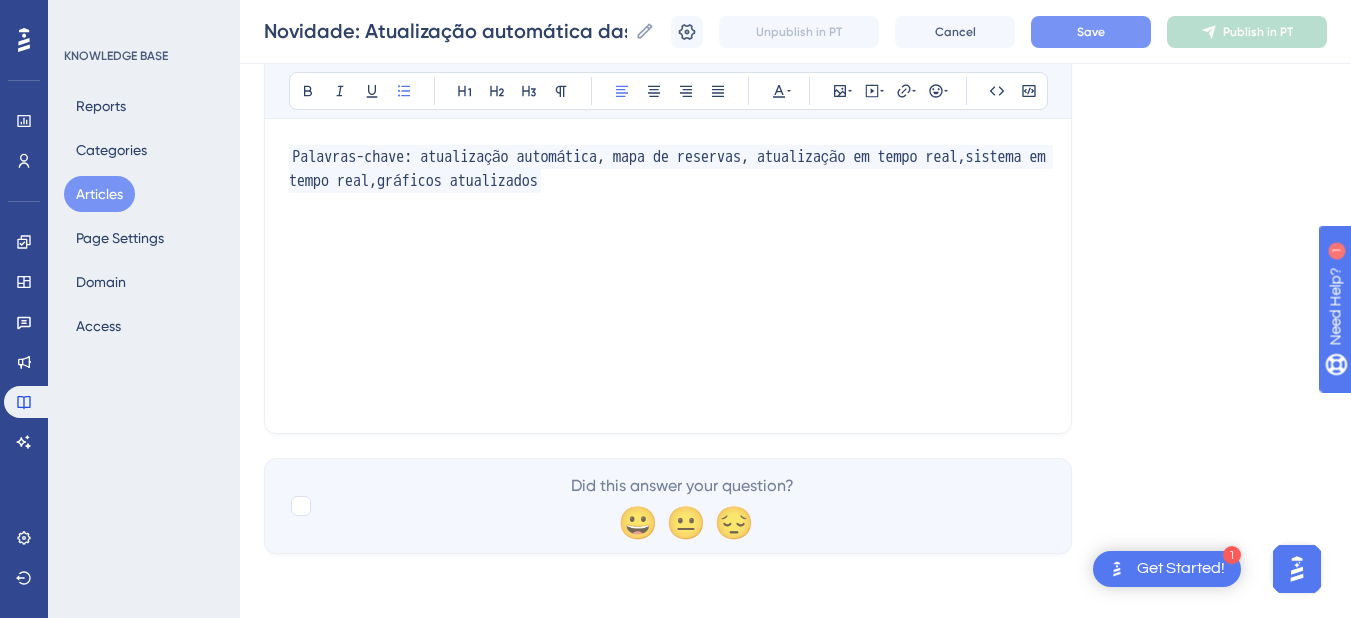 scroll, scrollTop: 6600, scrollLeft: 0, axis: vertical 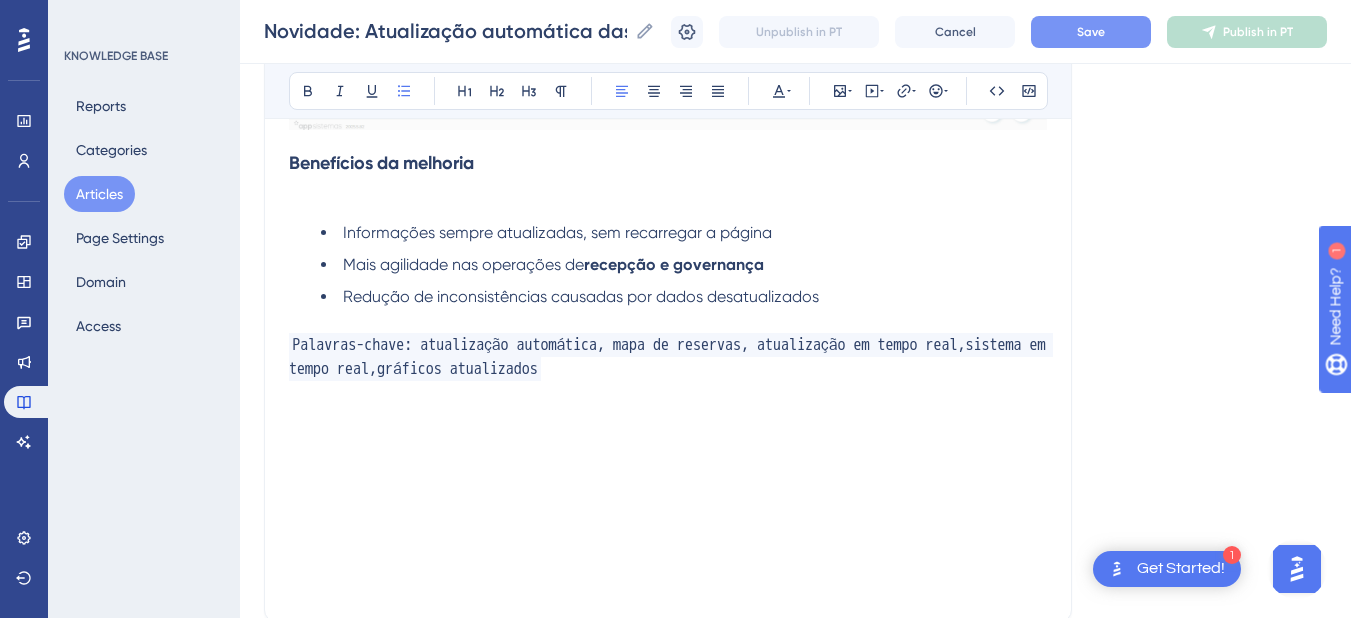 click at bounding box center (668, 201) 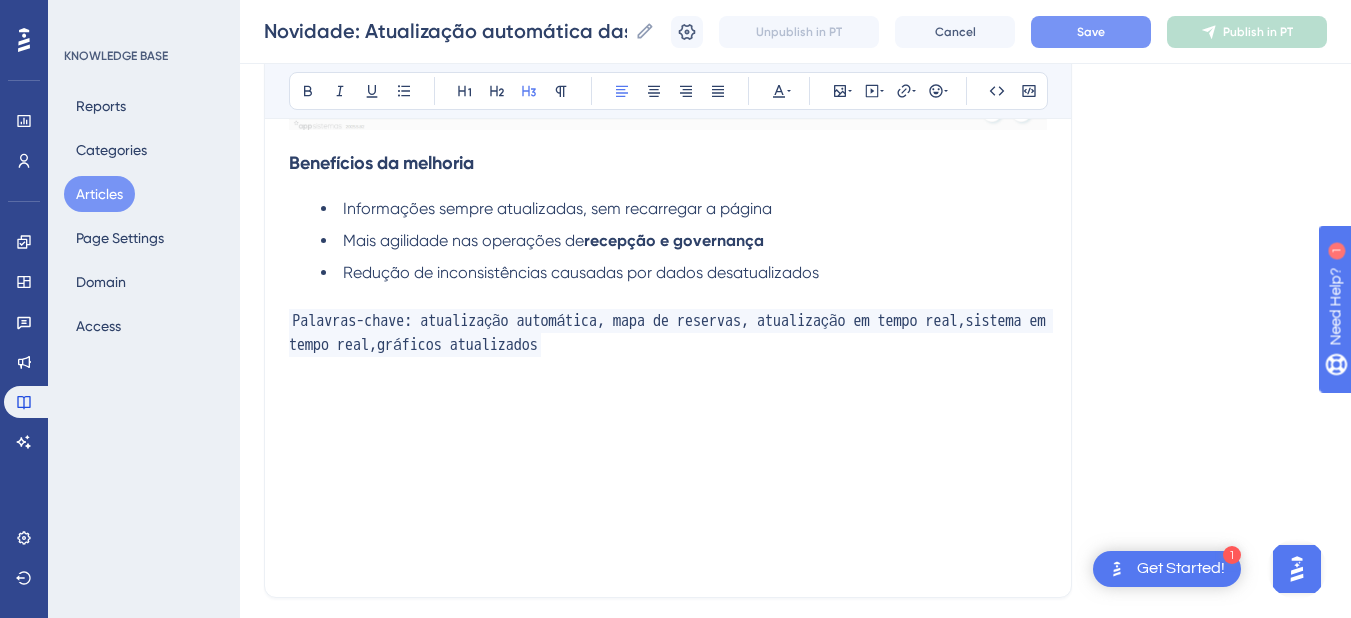 click on "Informações sempre atualizadas, sem recarregar a página" at bounding box center (684, 209) 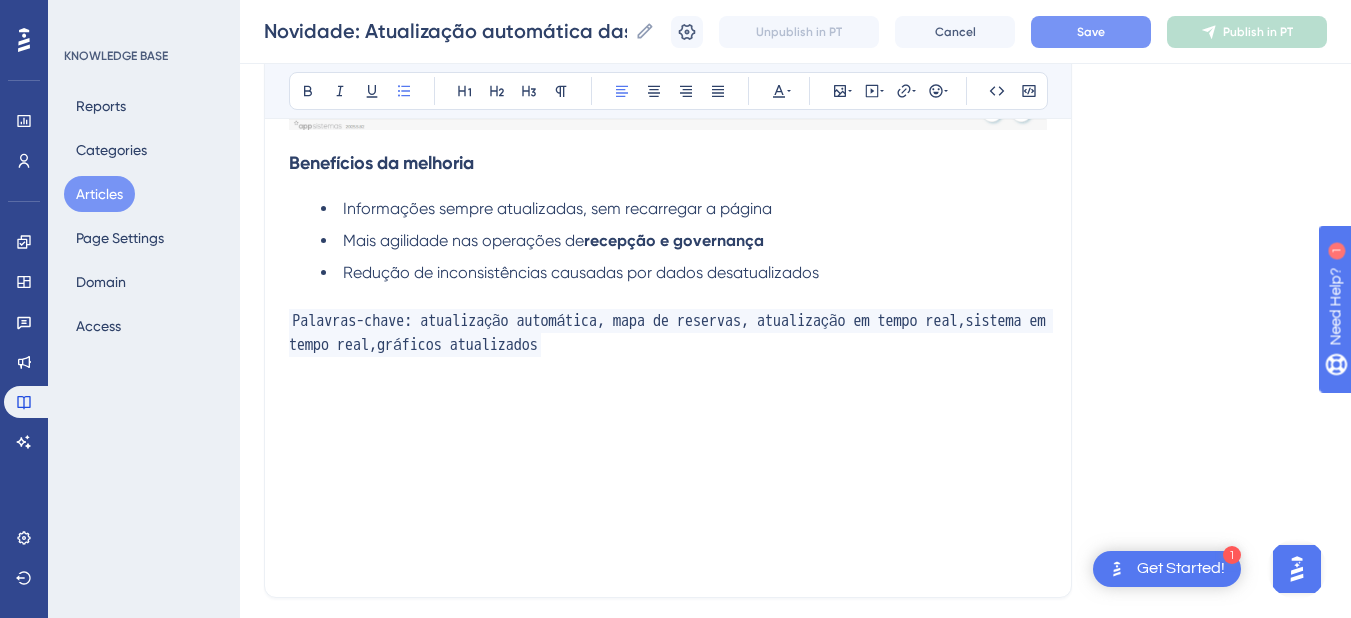 click on "Redução de inconsistências causadas por dados desatualizados" at bounding box center (684, 273) 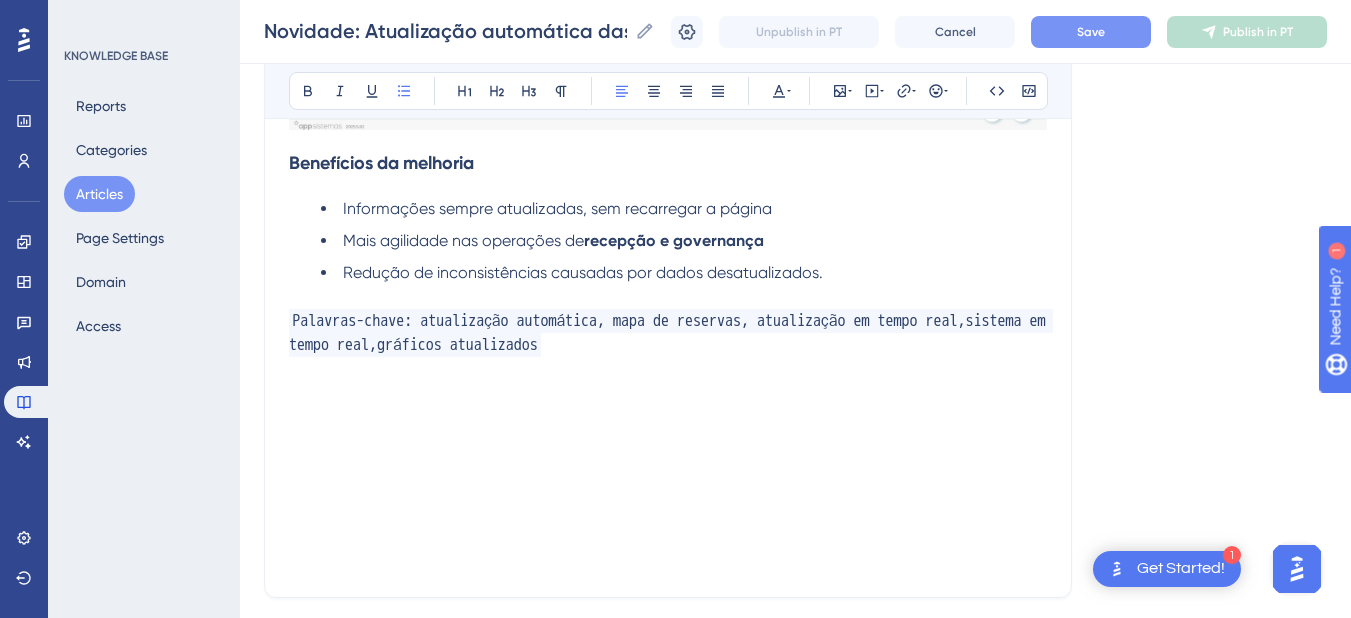 click on "Save" at bounding box center [1091, 32] 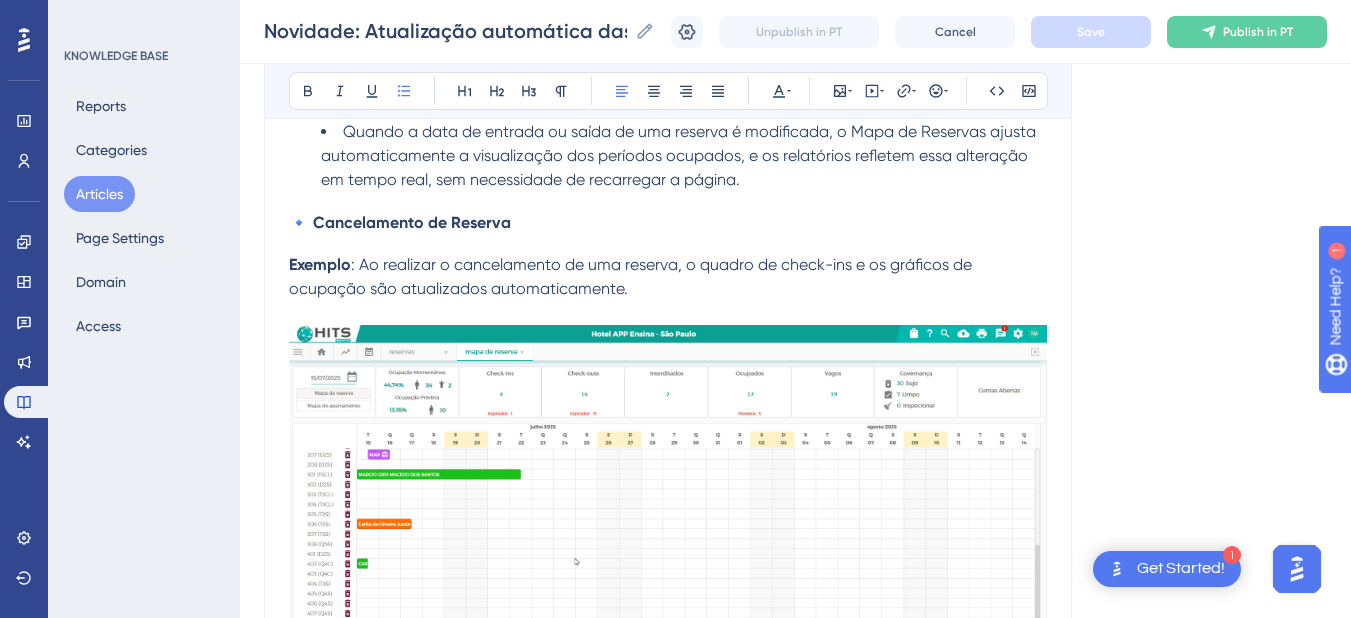 scroll, scrollTop: 4000, scrollLeft: 0, axis: vertical 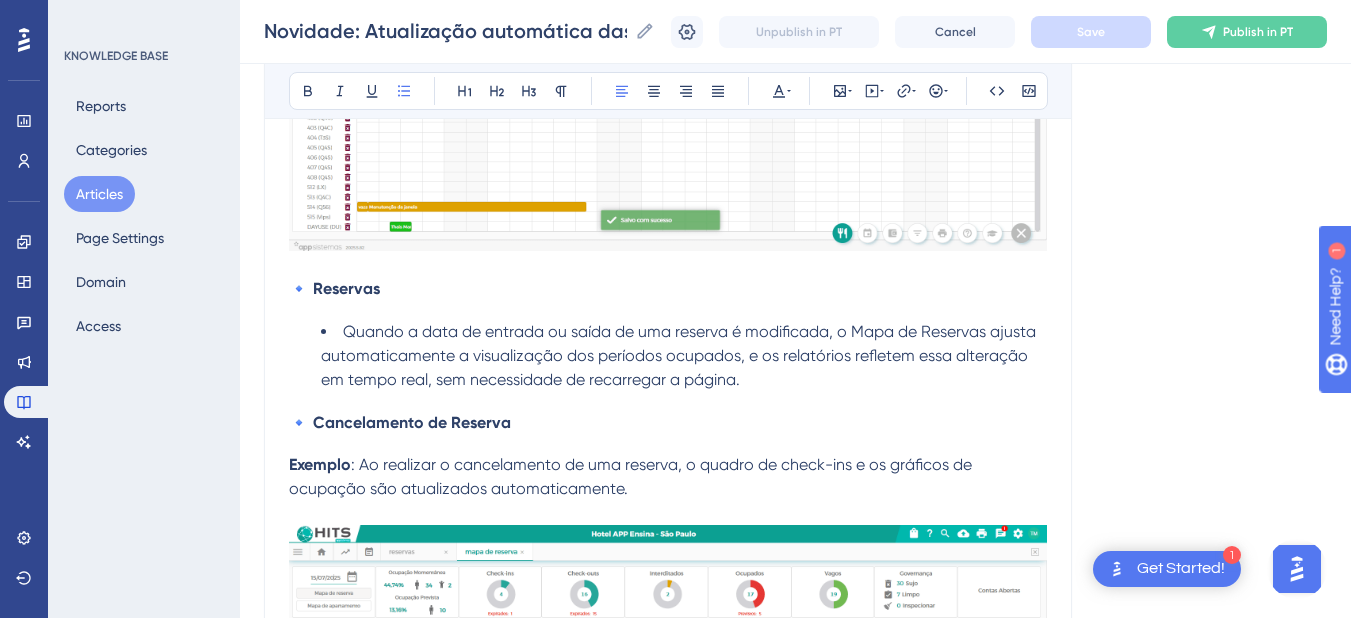 click on "Quando a data de entrada ou saída de uma reserva é modificada, o Mapa de Reservas ajusta automaticamente a visualização dos períodos ocupados, e os relatórios refletem essa alteração em tempo real, sem necessidade de recarregar a página." at bounding box center [684, 356] 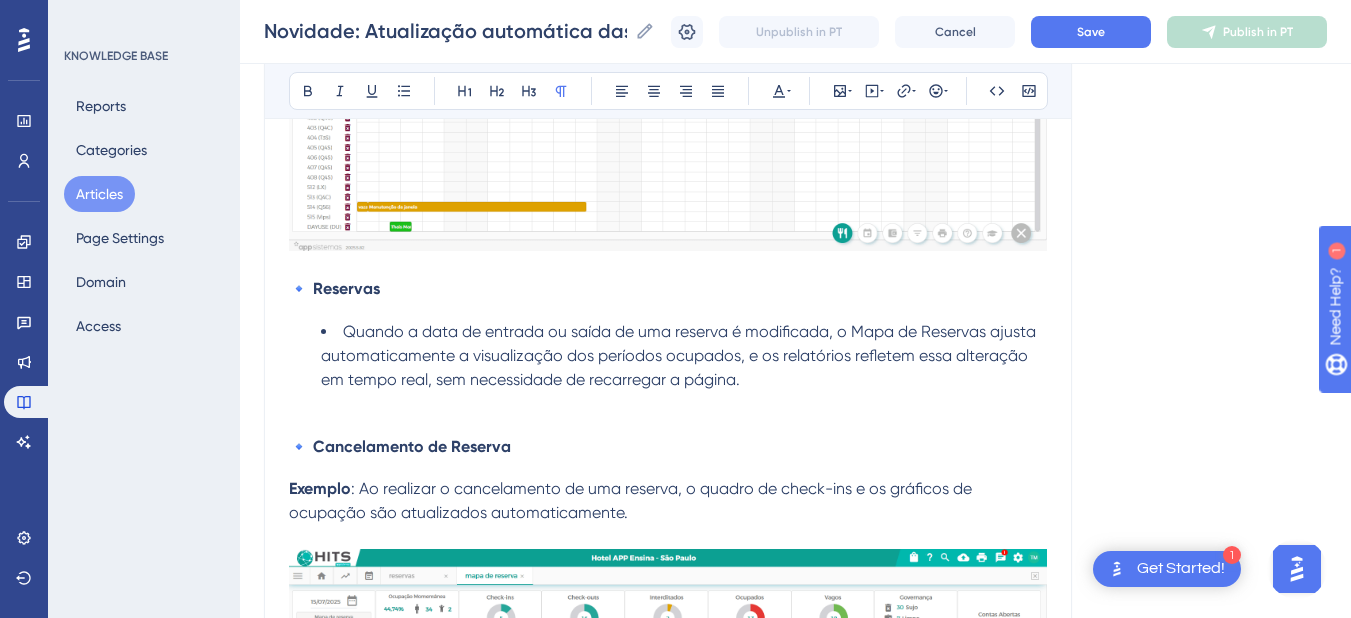 click on "Quando a data de entrada ou saída de uma reserva é modificada, o Mapa de Reservas ajusta automaticamente a visualização dos períodos ocupados, e os relatórios refletem essa alteração em tempo real, sem necessidade de recarregar a página." at bounding box center [680, 355] 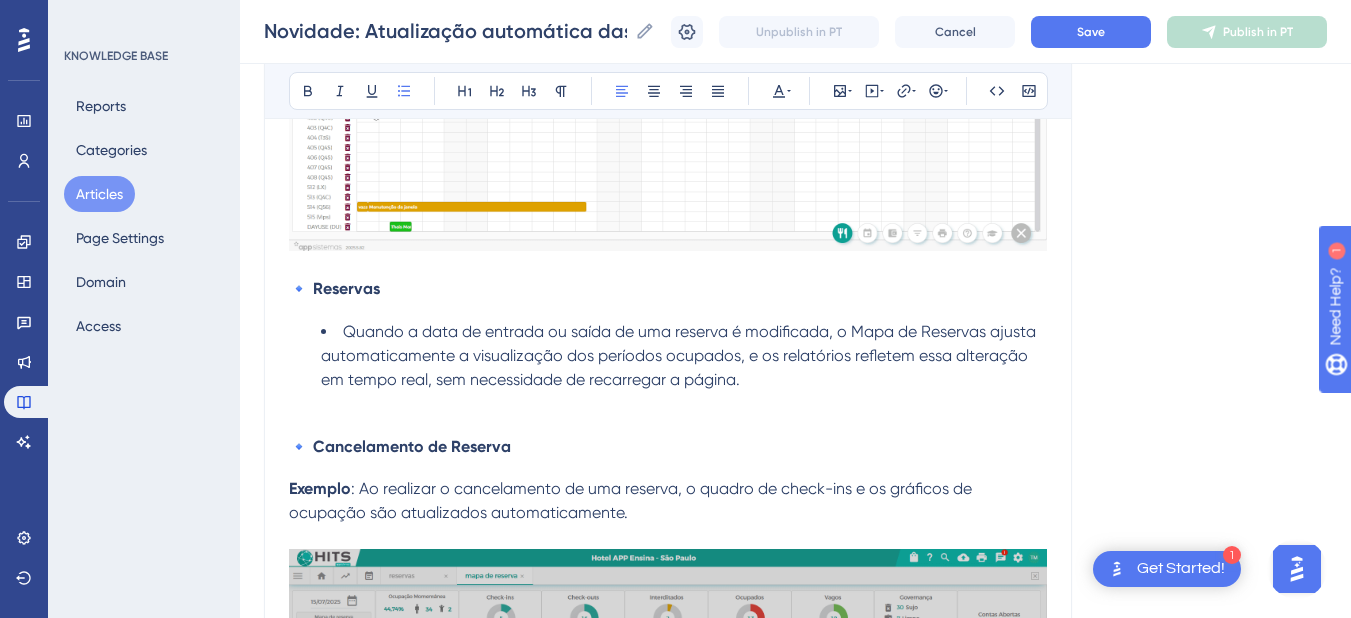 click on "Quando a data de entrada ou saída de uma reserva é modificada, o Mapa de Reservas ajusta automaticamente a visualização dos períodos ocupados, e os relatórios refletem essa alteração em tempo real, sem necessidade de recarregar a página." at bounding box center (680, 355) 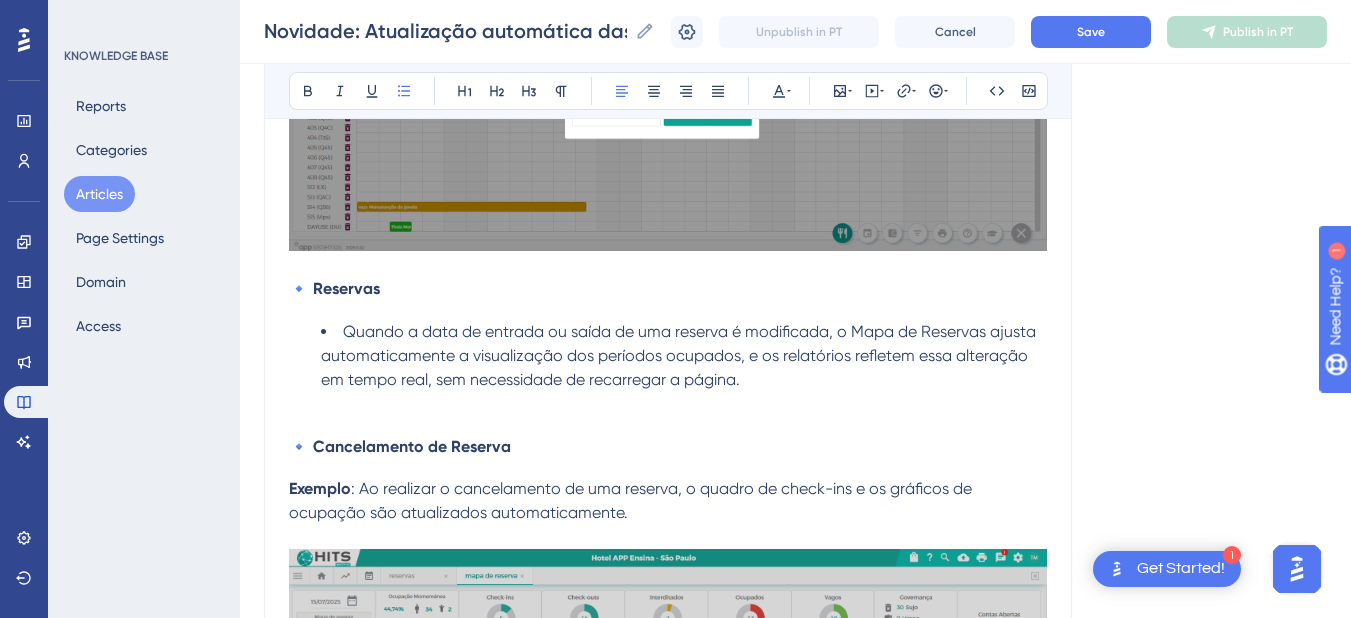 click on "Quando a data de entrada ou saída de uma reserva é modificada, o Mapa de Reservas ajusta automaticamente a visualização dos períodos ocupados, e os relatórios refletem essa alteração em tempo real, sem necessidade de recarregar a página." at bounding box center (680, 355) 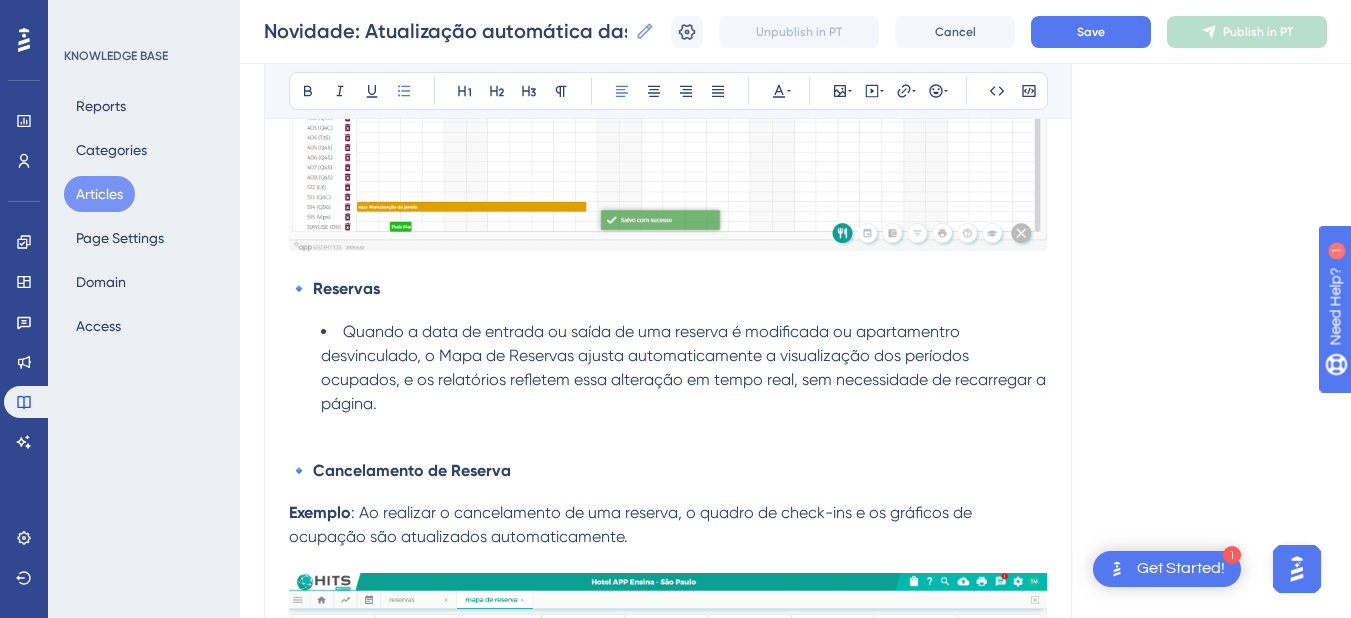 click on "Quando a data de entrada ou saída de uma reserva é modificada ou apartamentro desvinculado, o Mapa de Reservas ajusta automaticamente a visualização dos períodos ocupados, e os relatórios refletem essa alteração em tempo real, sem necessidade de recarregar a página." at bounding box center (685, 367) 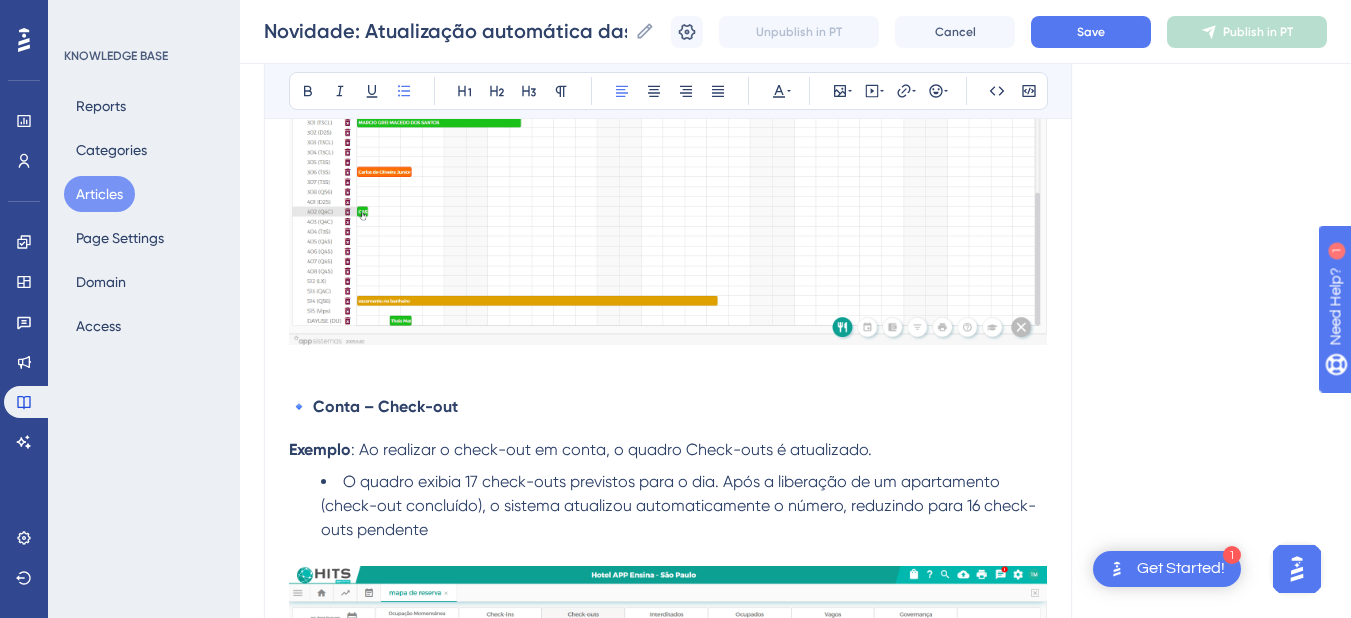 scroll, scrollTop: 4000, scrollLeft: 0, axis: vertical 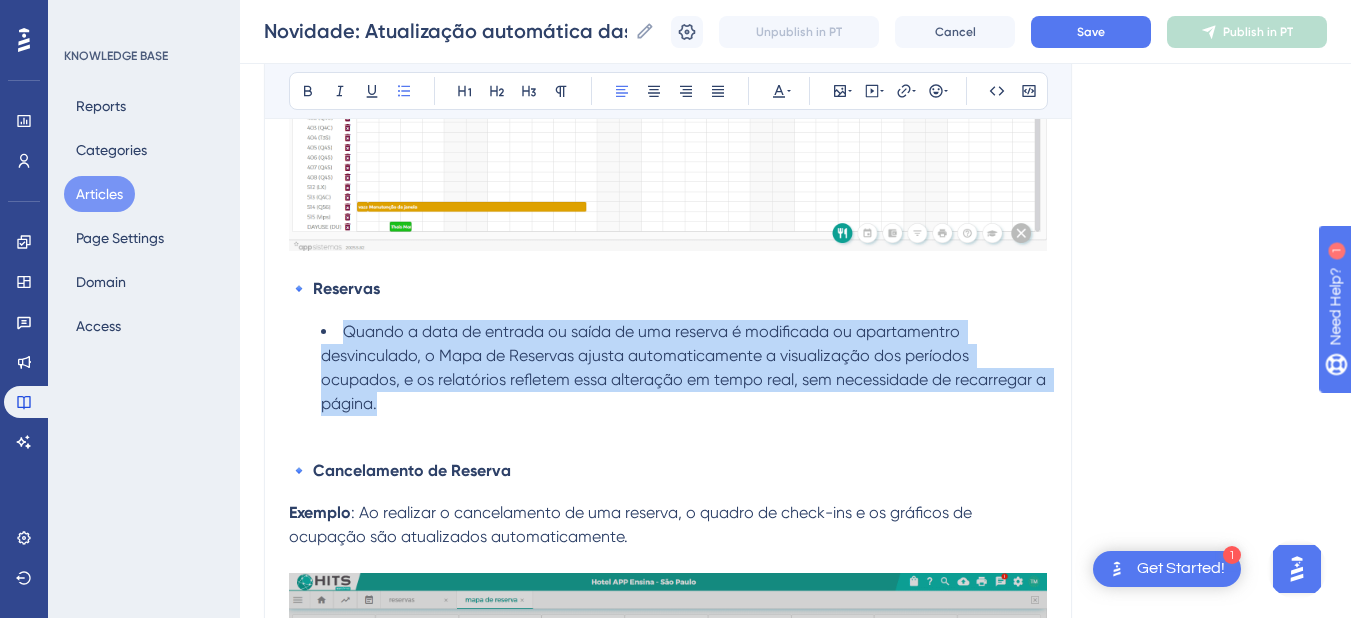 drag, startPoint x: 374, startPoint y: 391, endPoint x: 340, endPoint y: 341, distance: 60.464867 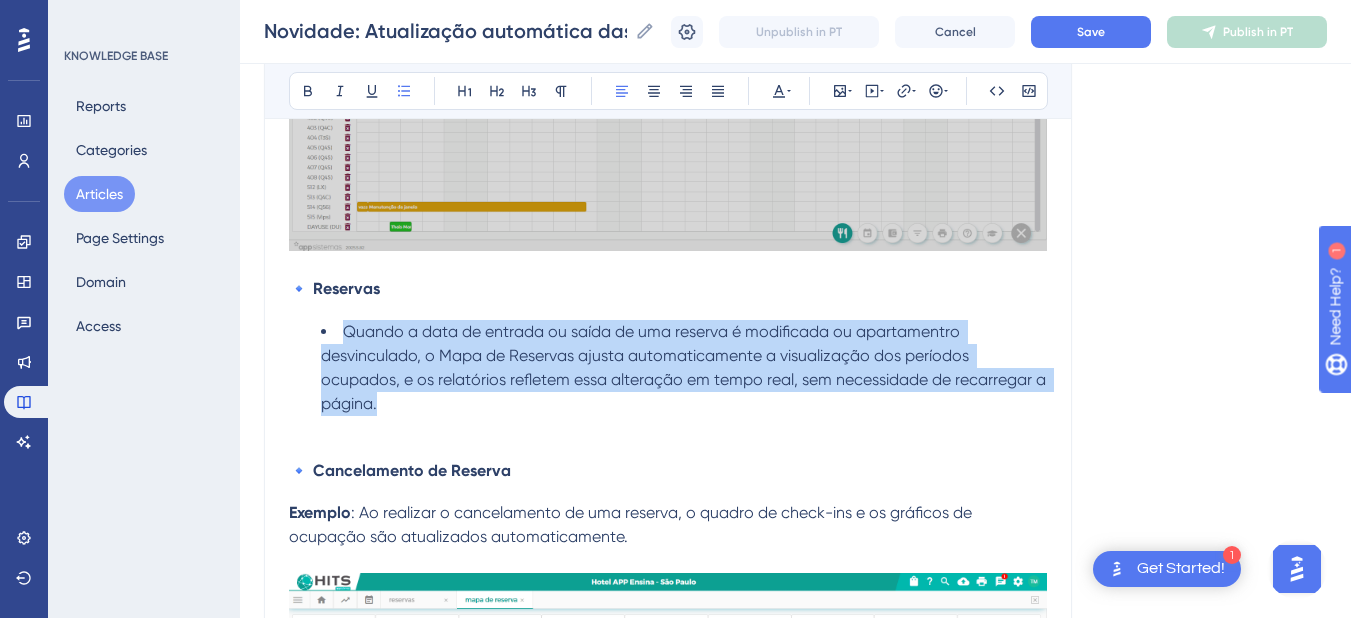 click on "Quando a data de entrada ou saída de uma reserva é modificada ou apartamentro desvinculado, o Mapa de Reservas ajusta automaticamente a visualização dos períodos ocupados, e os relatórios refletem essa alteração em tempo real, sem necessidade de recarregar a página." at bounding box center (684, 368) 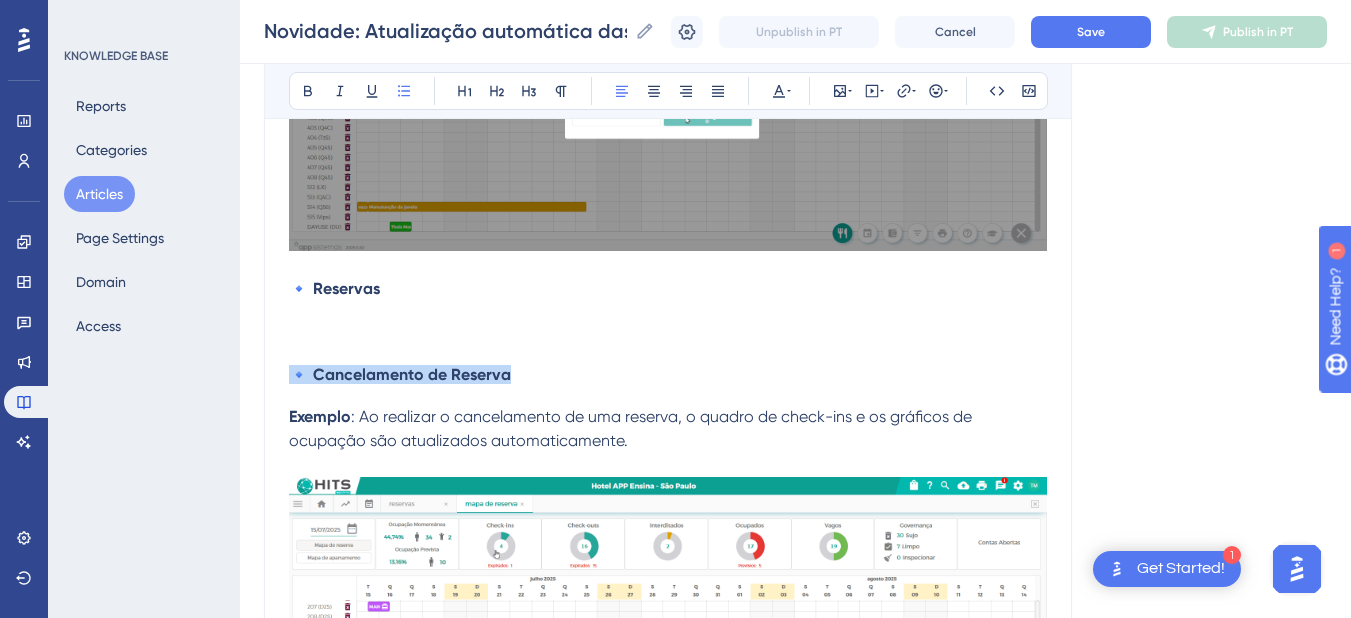 drag, startPoint x: 430, startPoint y: 388, endPoint x: 200, endPoint y: 380, distance: 230.13908 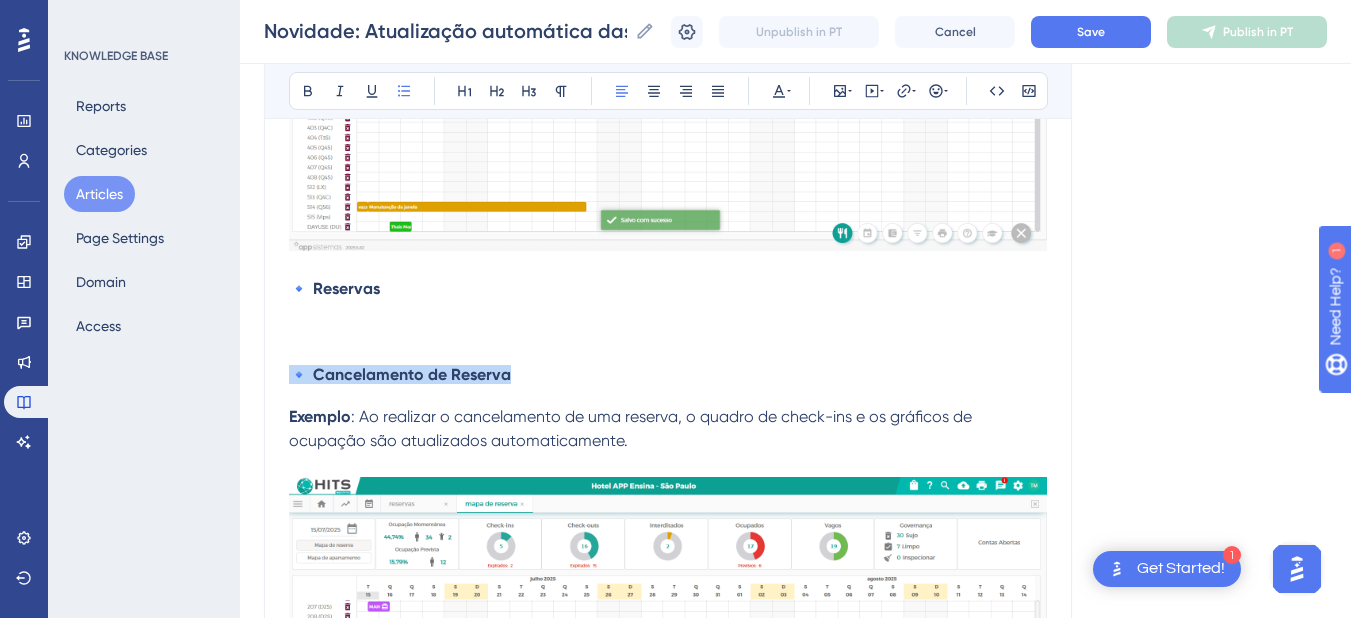 click on "Performance Users Engagement Widgets Feedback Product Updates Knowledge Base AI Assistant Settings Logout KNOWLEDGE BASE Reports Categories Articles Page Settings Domain Access Novidade: Atualização automática das informações no sistema Novidade: Atualização automática das informações no sistema Novidade: Atualização automática das informações no sistema Unpublish in PT Cancel Save Publish in PT Language Portuguese (Default) Novidade: Atualização automática das informações no sistema Neste artigo, explicamos como funciona a atualização automática das informações no sistema e em quais áreas ela está disponível. Bold Italic Underline Bullet Point Heading 1 Heading 2 Heading 3 Normal Align Left Align Center Align Right Align Justify Text Color Insert Image Embed Video Hyperlink Emojis Code Code Block Com o objetivo de otimizar a rotina operacional e garantir que as informações estejam sempre atualizadas, implementamos a  atualização automática de dados Essa melhoria  . Exemplo 1" at bounding box center (795, -349) 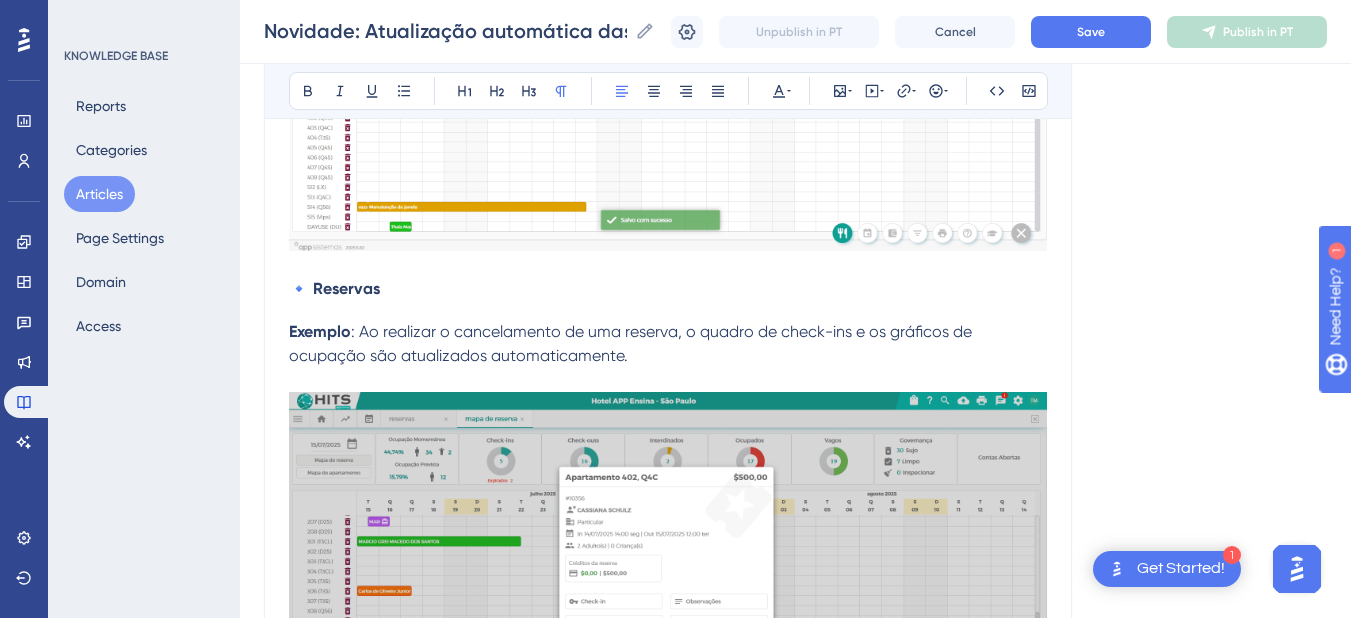 click on "Exemplo : Ao realizar o cancelamento de uma reserva, o quadro de check-ins e os gráficos de ocupação são atualizados automaticamente." at bounding box center (668, 344) 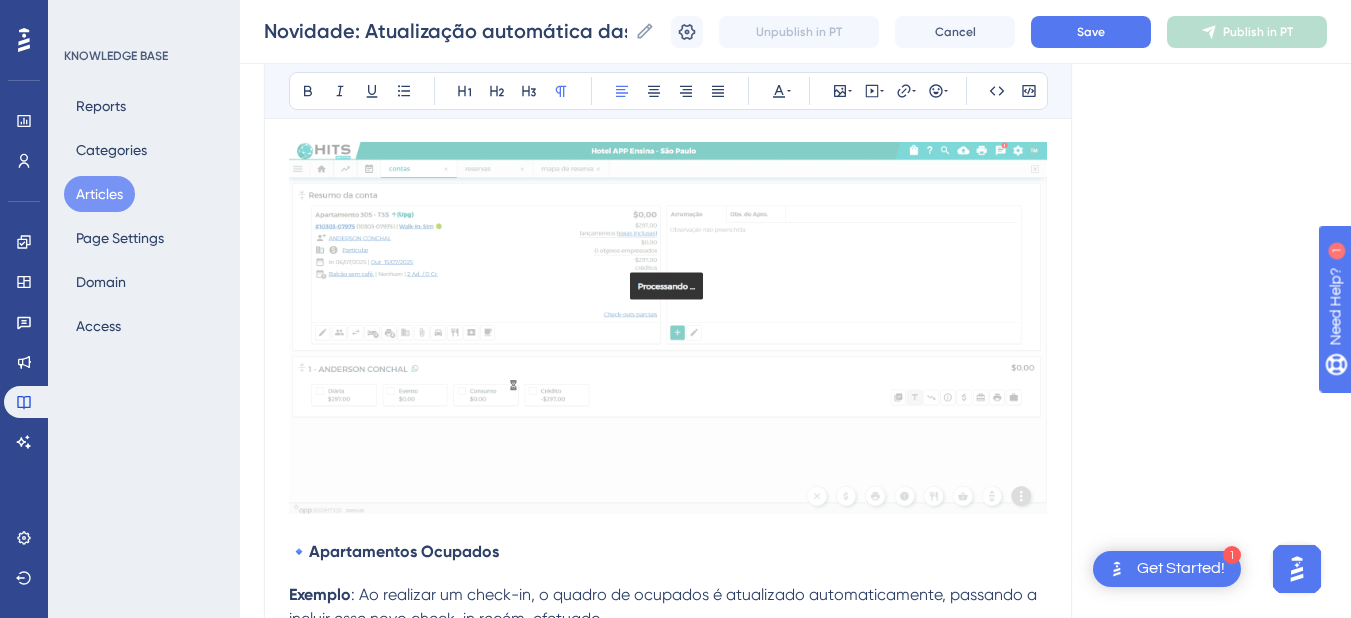 scroll, scrollTop: 800, scrollLeft: 0, axis: vertical 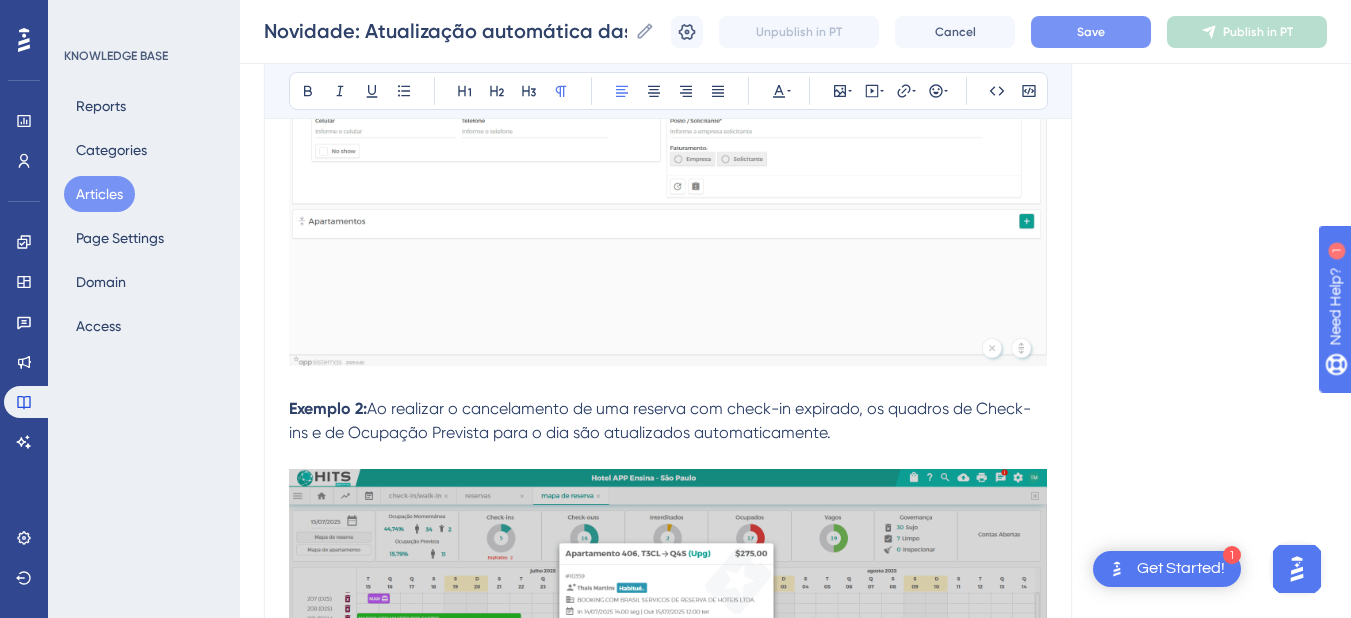 click on "Save" at bounding box center (1091, 32) 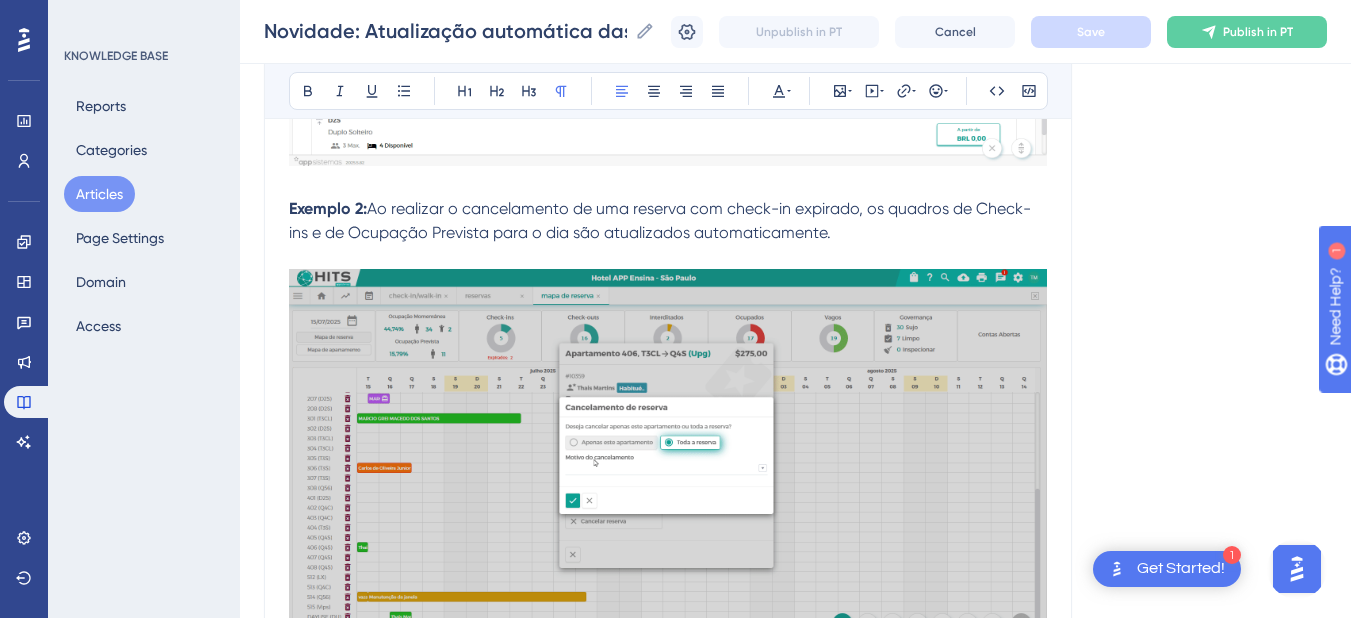 scroll, scrollTop: 1400, scrollLeft: 0, axis: vertical 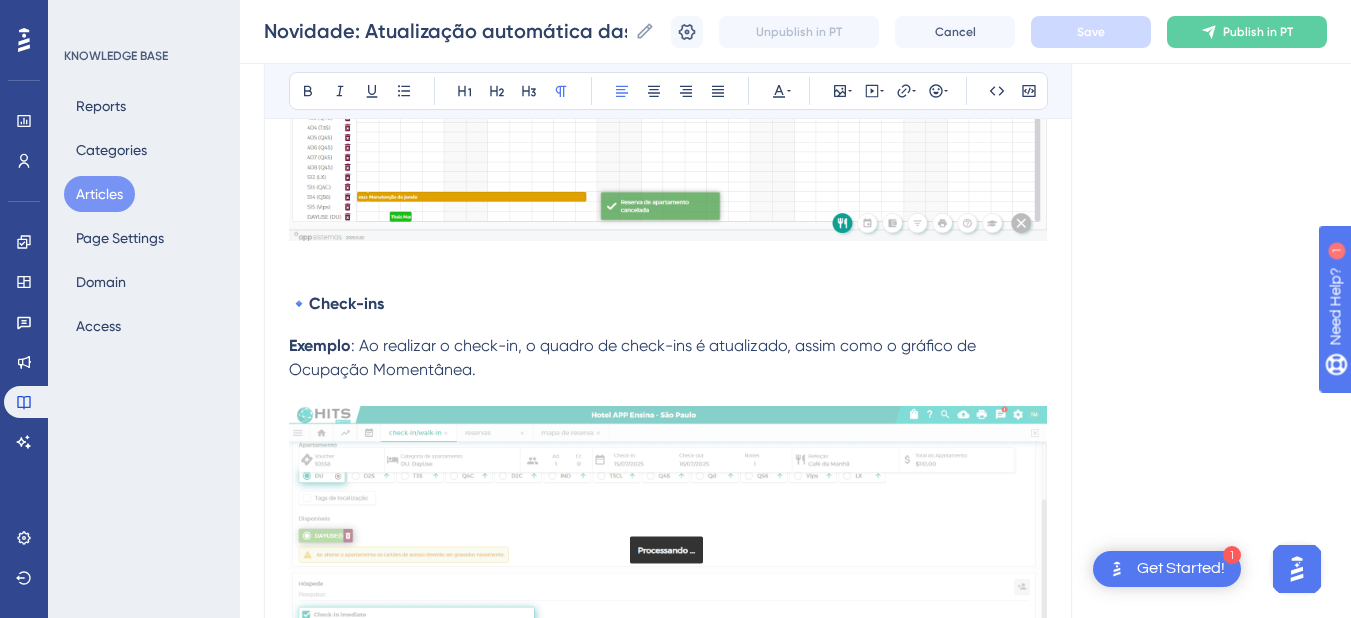 click on ": Ao realizar o check-in, o quadro de check-ins é atualizado, assim como o gráfico de Ocupação Momentânea." at bounding box center (634, 357) 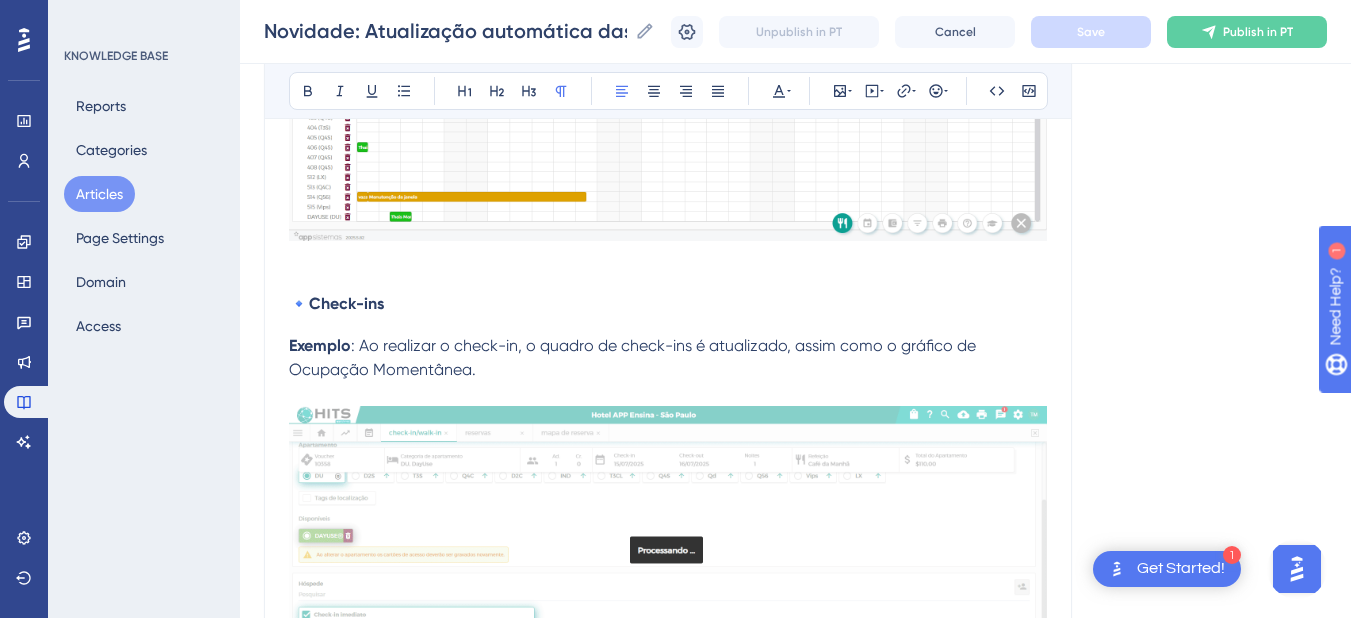 click on ": Ao realizar o check-in, o quadro de check-ins é atualizado, assim como o gráfico de Ocupação Momentânea." at bounding box center (634, 357) 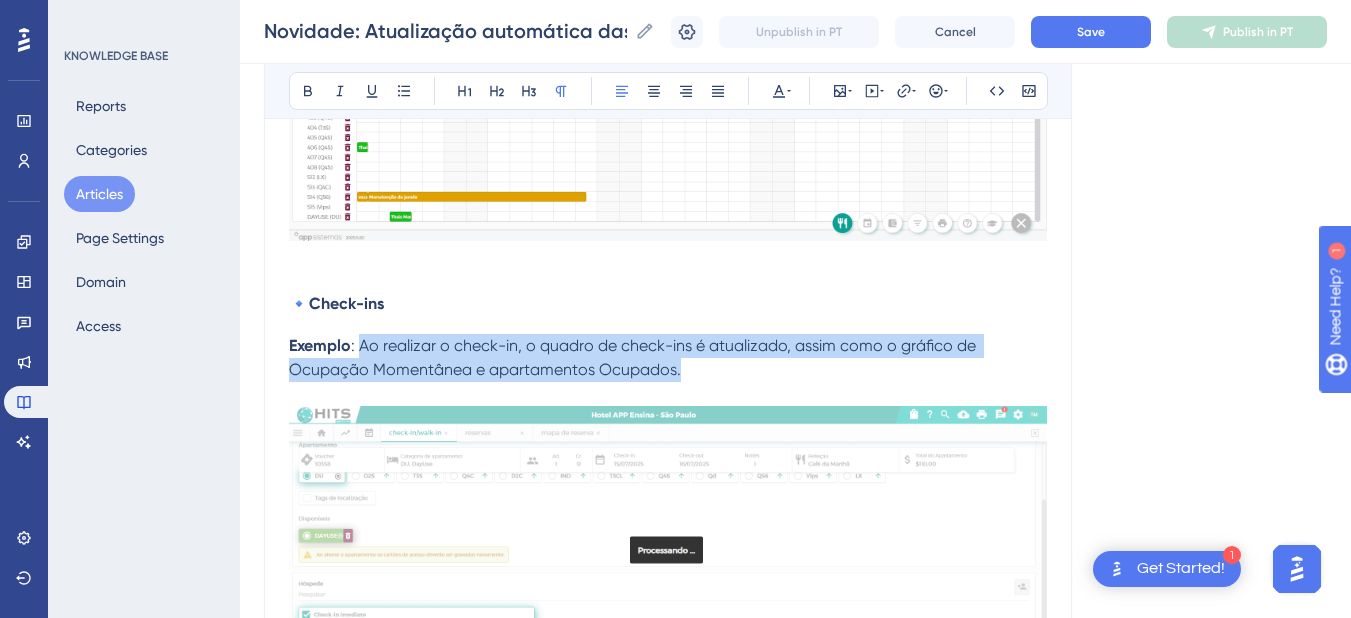 drag, startPoint x: 724, startPoint y: 376, endPoint x: 361, endPoint y: 356, distance: 363.55054 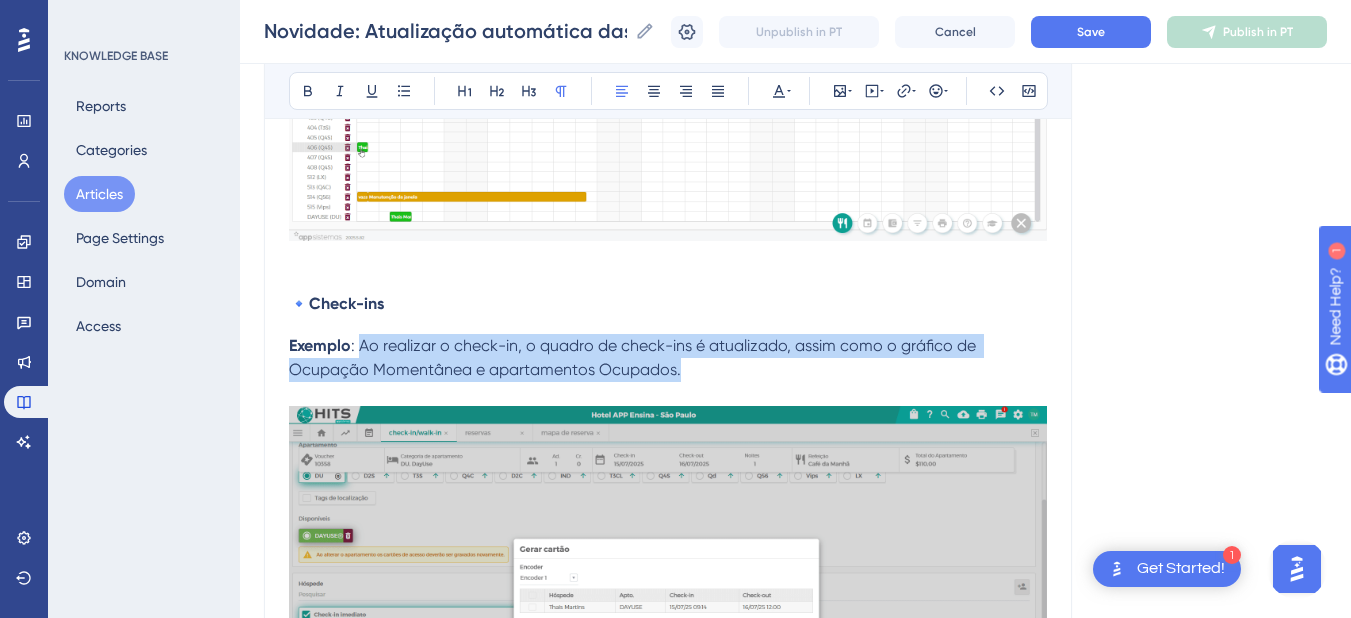 click on "Exemplo : Ao realizar o check-in, o quadro de check-ins é atualizado, assim como o gráfico de Ocupação Momentânea e apartamentos Ocupados." at bounding box center (668, 358) 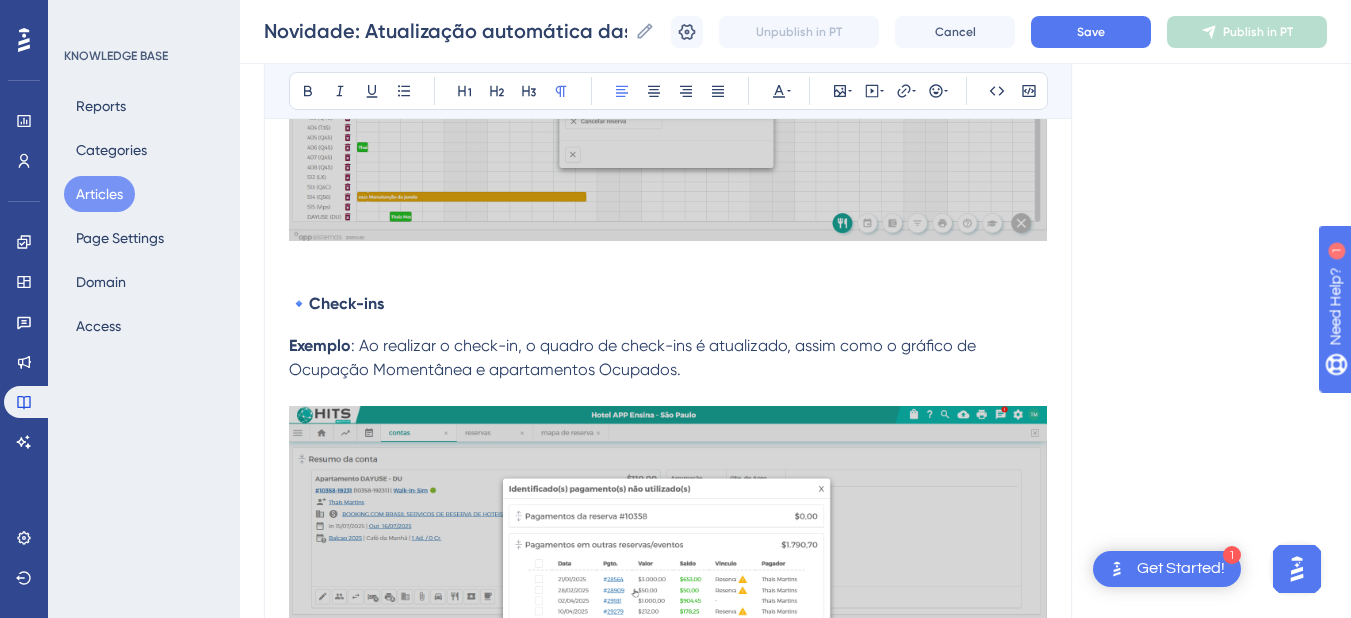 click at bounding box center [668, 394] 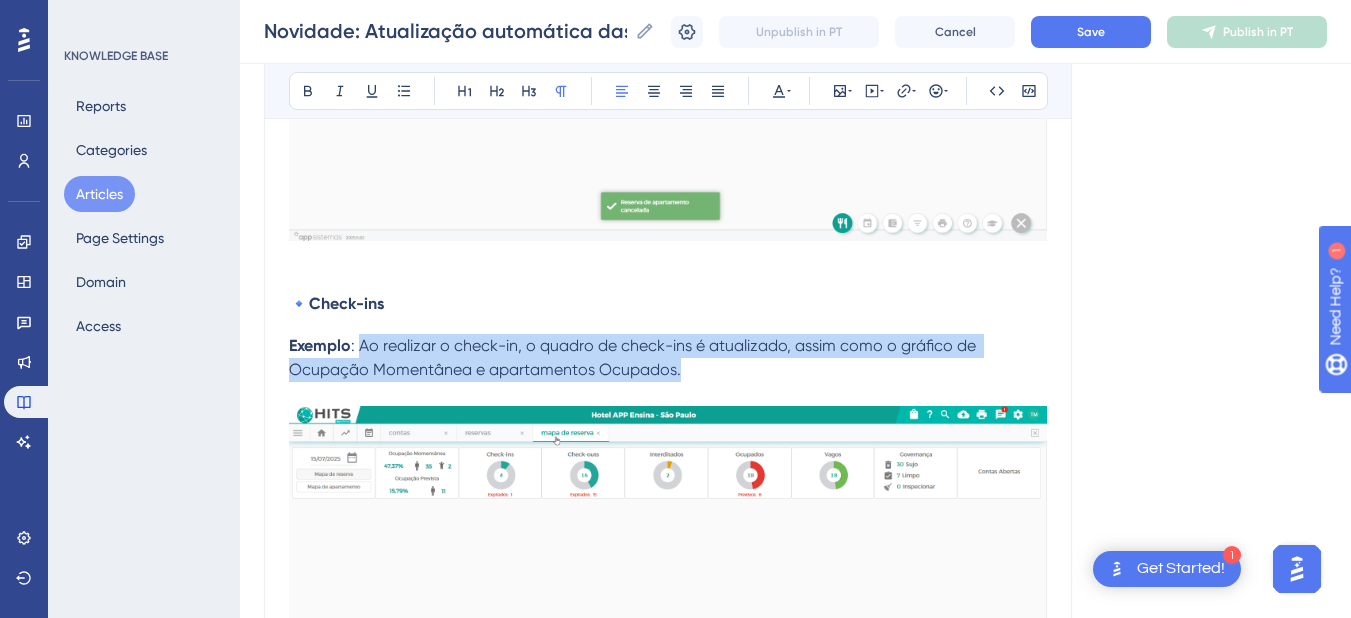 drag, startPoint x: 692, startPoint y: 380, endPoint x: 364, endPoint y: 349, distance: 329.46167 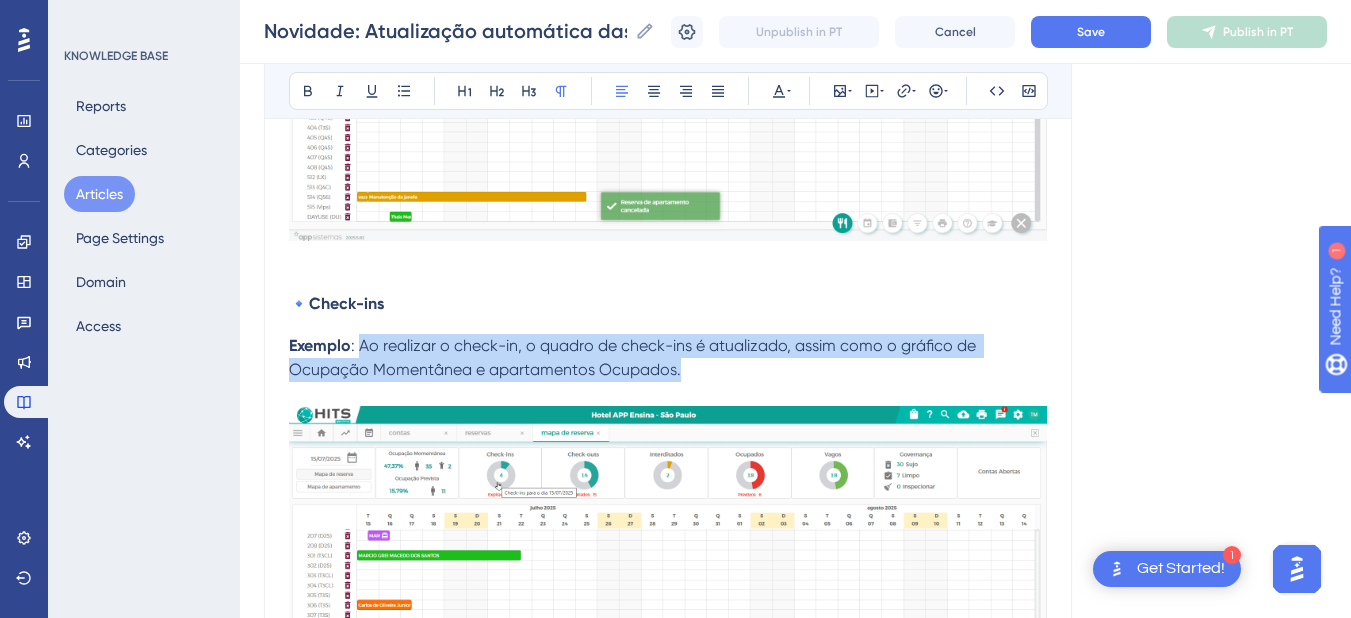 click on "Exemplo : Ao realizar o check-in, o quadro de check-ins é atualizado, assim como o gráfico de Ocupação Momentânea e apartamentos Ocupados." at bounding box center [668, 358] 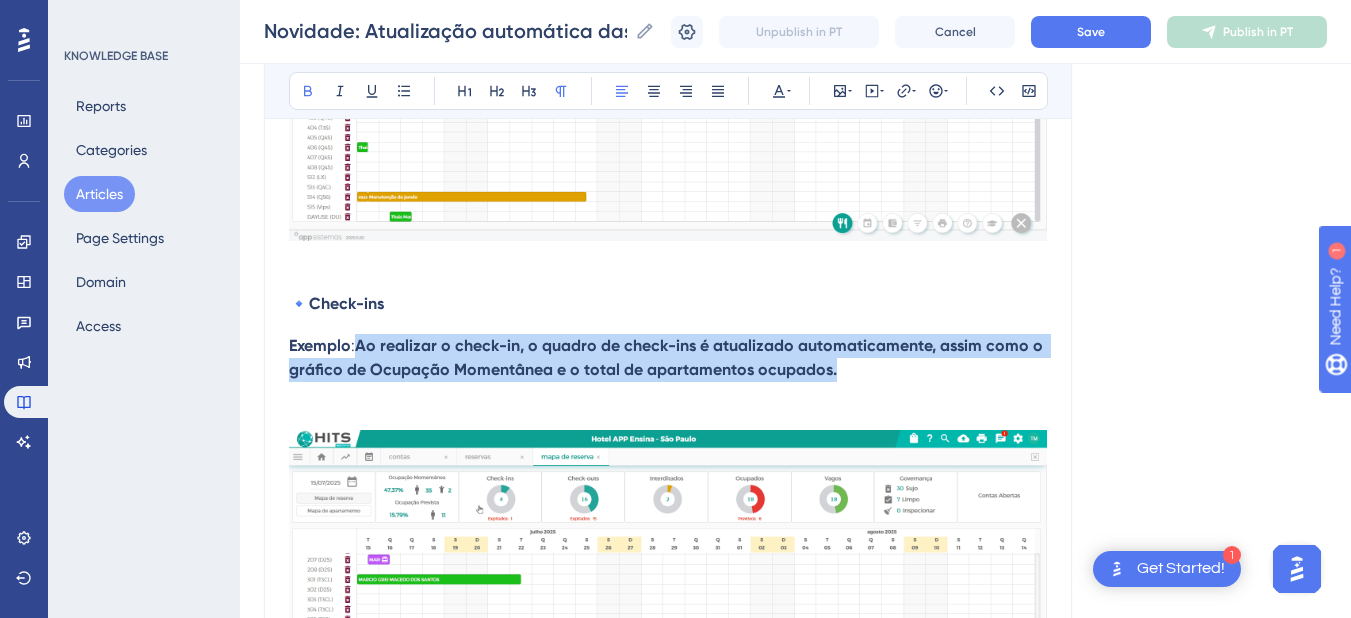 drag, startPoint x: 877, startPoint y: 381, endPoint x: 363, endPoint y: 358, distance: 514.51434 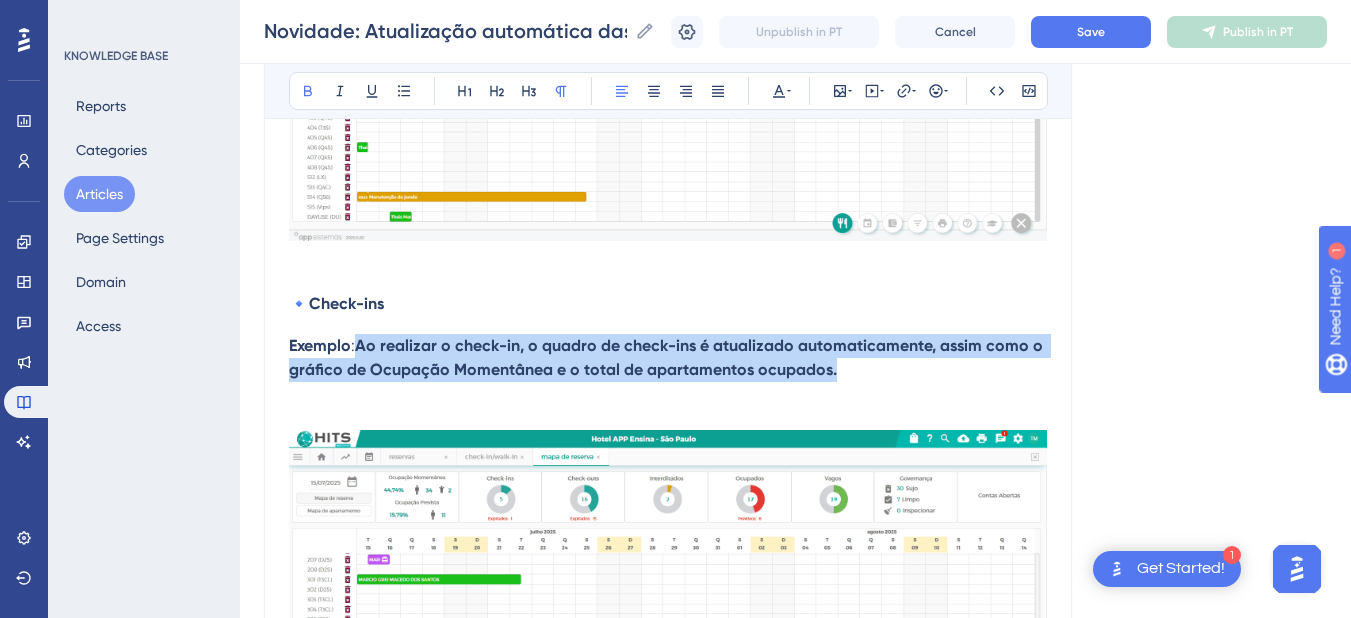 click on "Exemplo :  Ao realizar o check-in, o quadro de check-ins é atualizado automaticamente, assim como o gráfico de Ocupação Momentânea e o total de apartamentos ocupados." at bounding box center (668, 358) 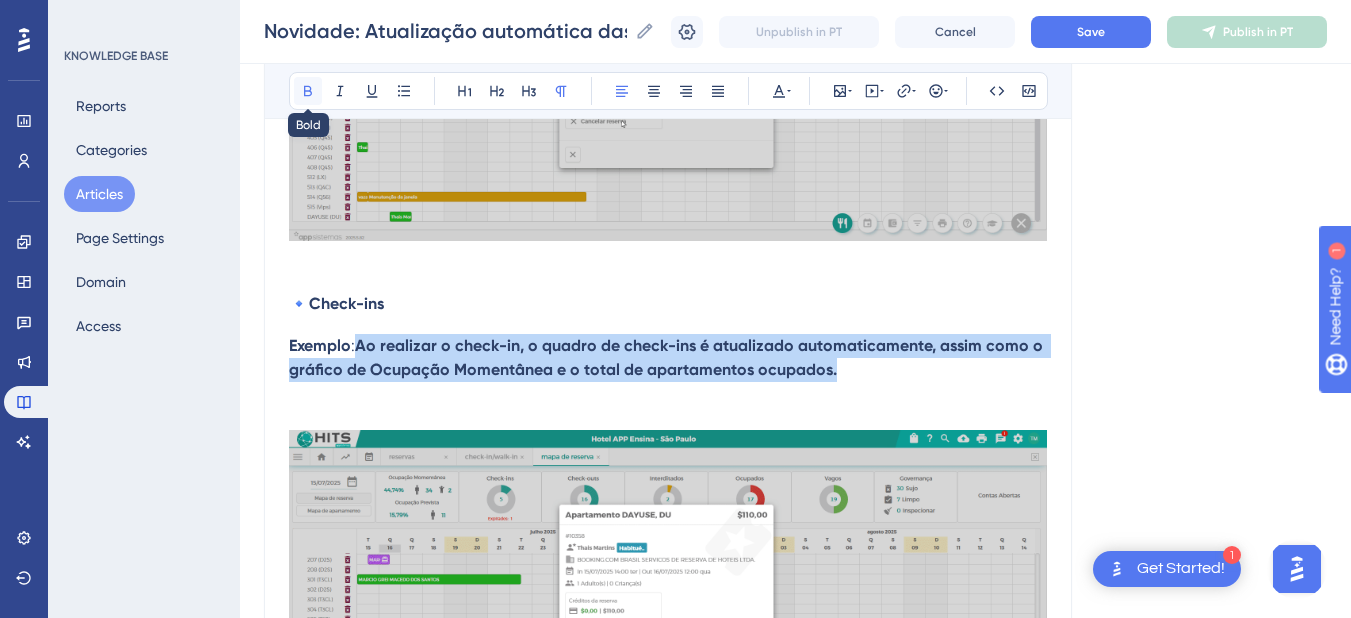 click 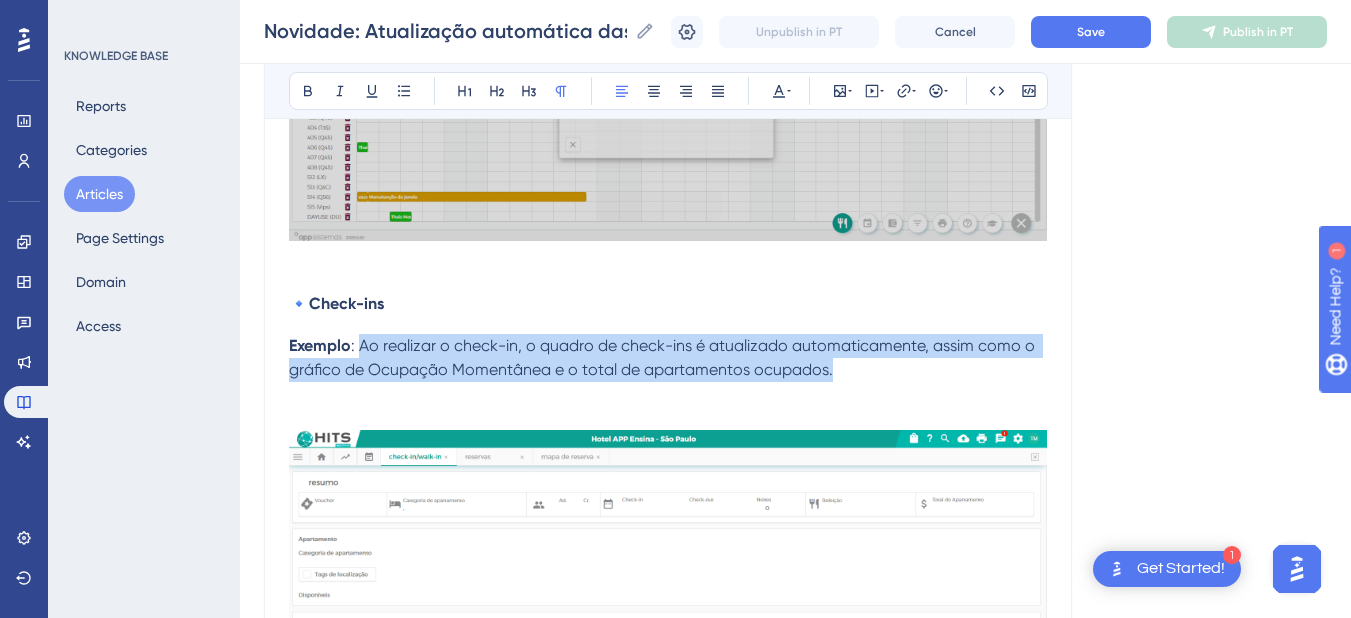 click on ": Ao realizar o check-in, o quadro de check-ins é atualizado automaticamente, assim como o gráfico de Ocupação Momentânea e o total de apartamentos ocupados." at bounding box center [664, 357] 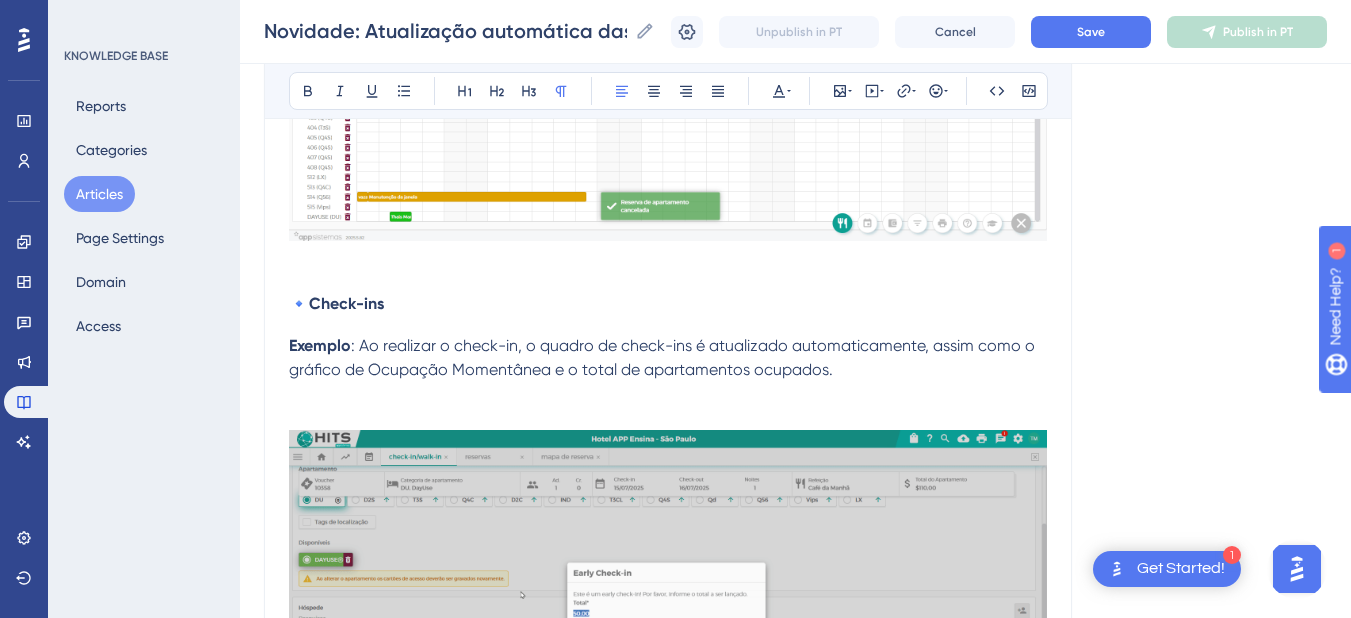 click at bounding box center [668, 418] 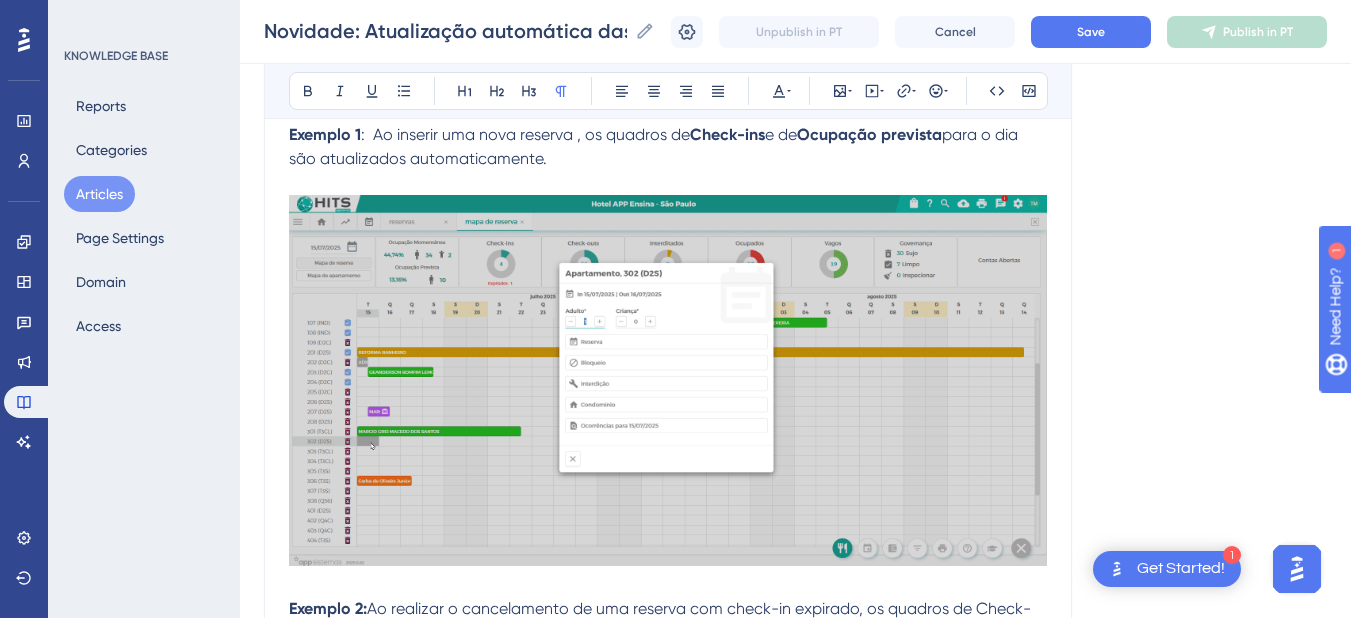 scroll, scrollTop: 400, scrollLeft: 0, axis: vertical 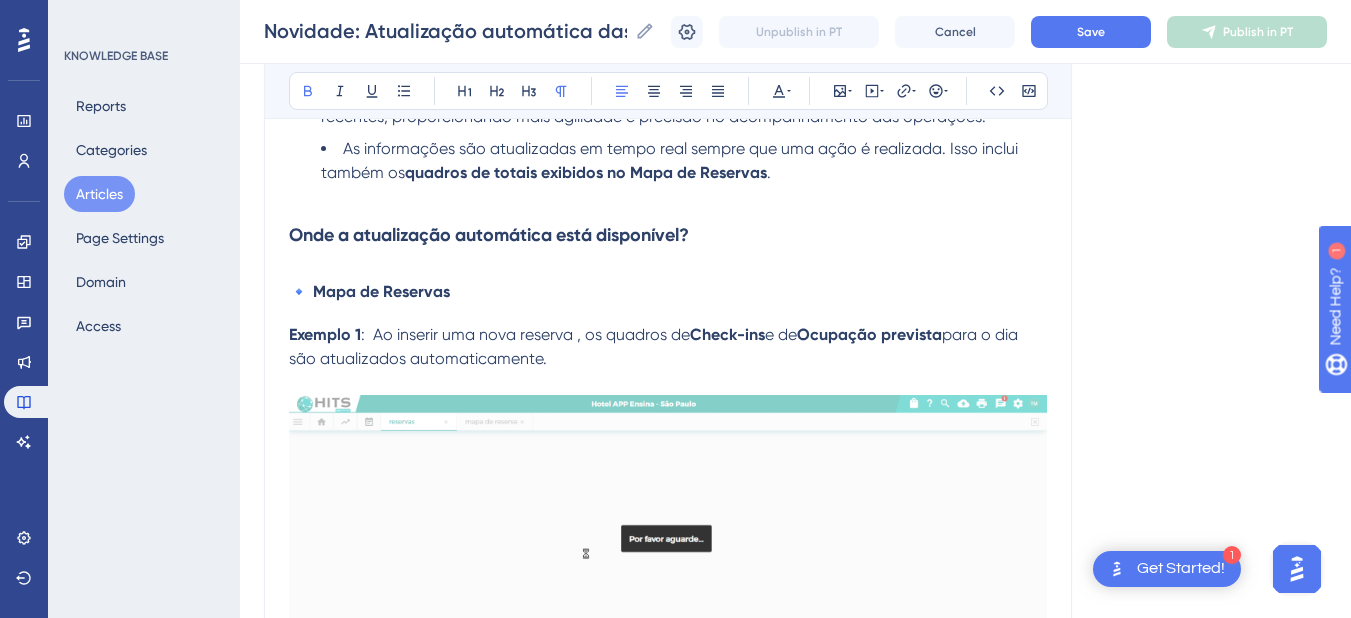 click on "Exemplo 1" at bounding box center (325, 334) 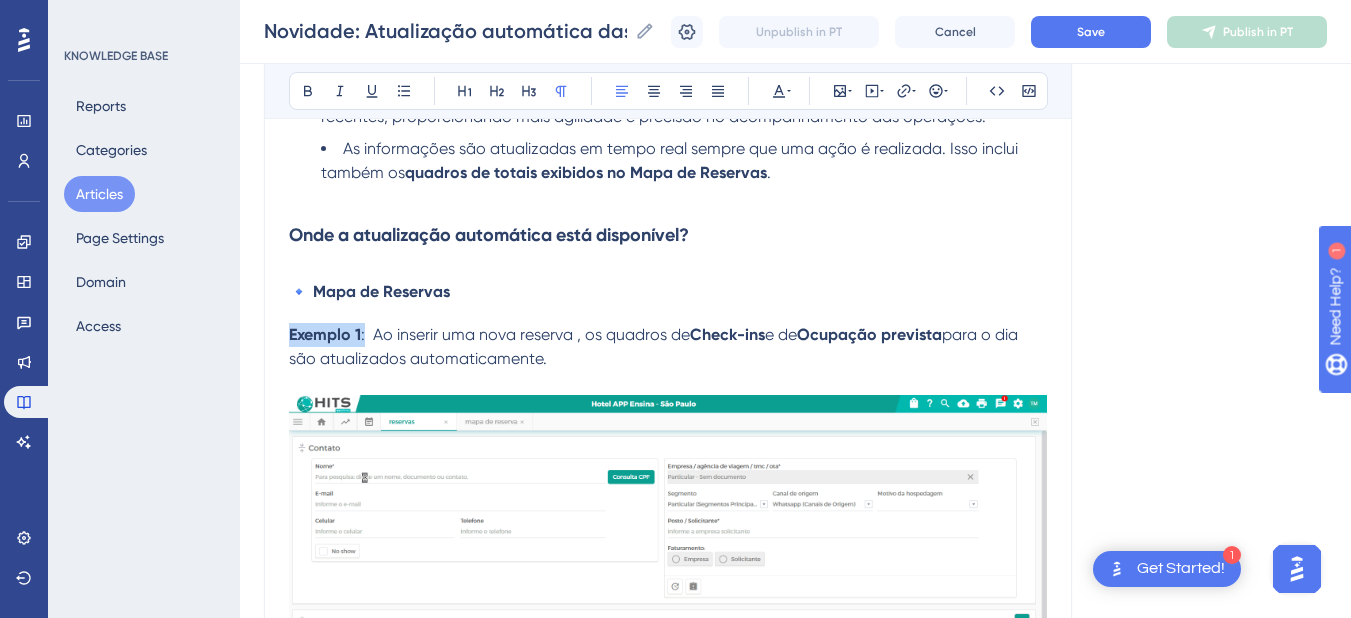 drag, startPoint x: 366, startPoint y: 336, endPoint x: 289, endPoint y: 336, distance: 77 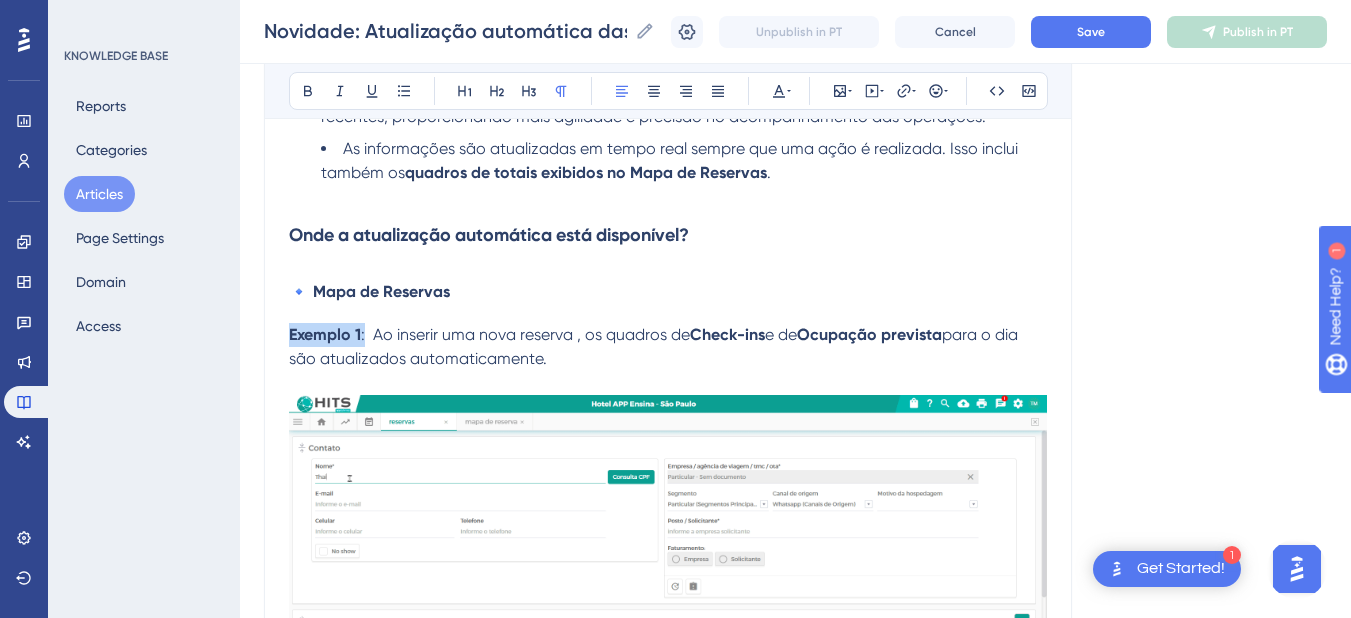 click on "Exemplo 1 :  Ao inserir uma nova reserva , os quadros de  Check-ins  e de  Ocupação prevista  para o dia são atualizados automaticamente." at bounding box center [668, 347] 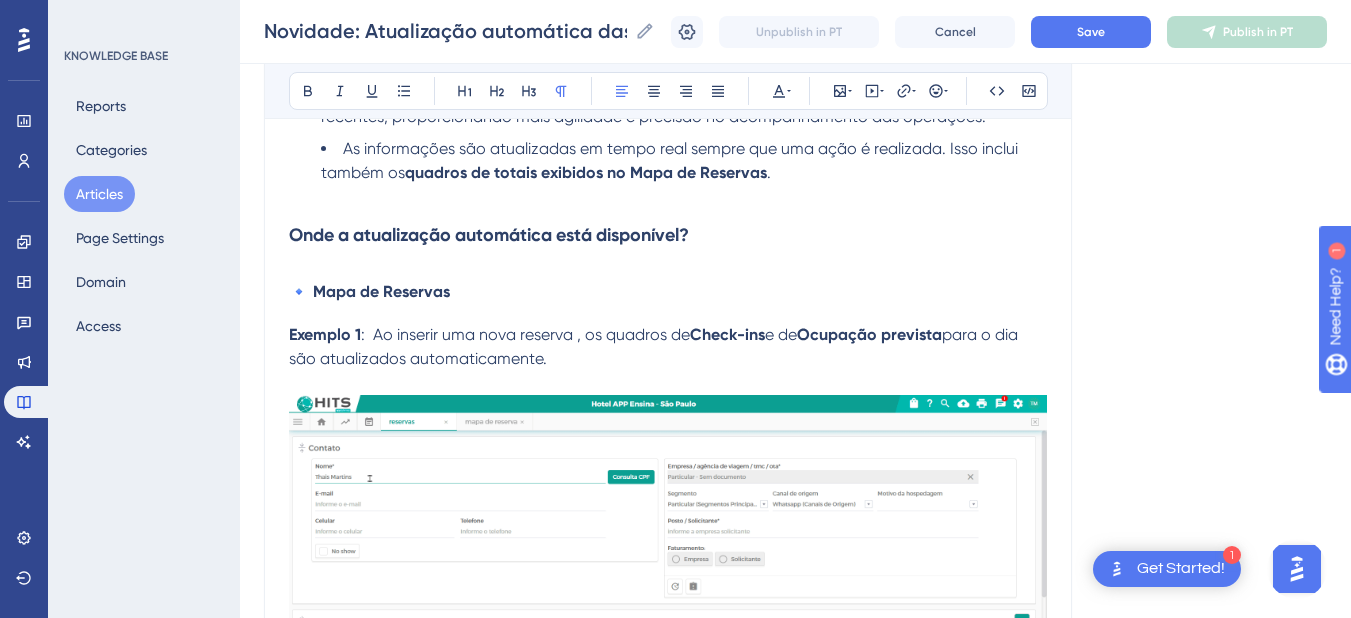 click on "🔹 Mapa de Reservas" at bounding box center (369, 291) 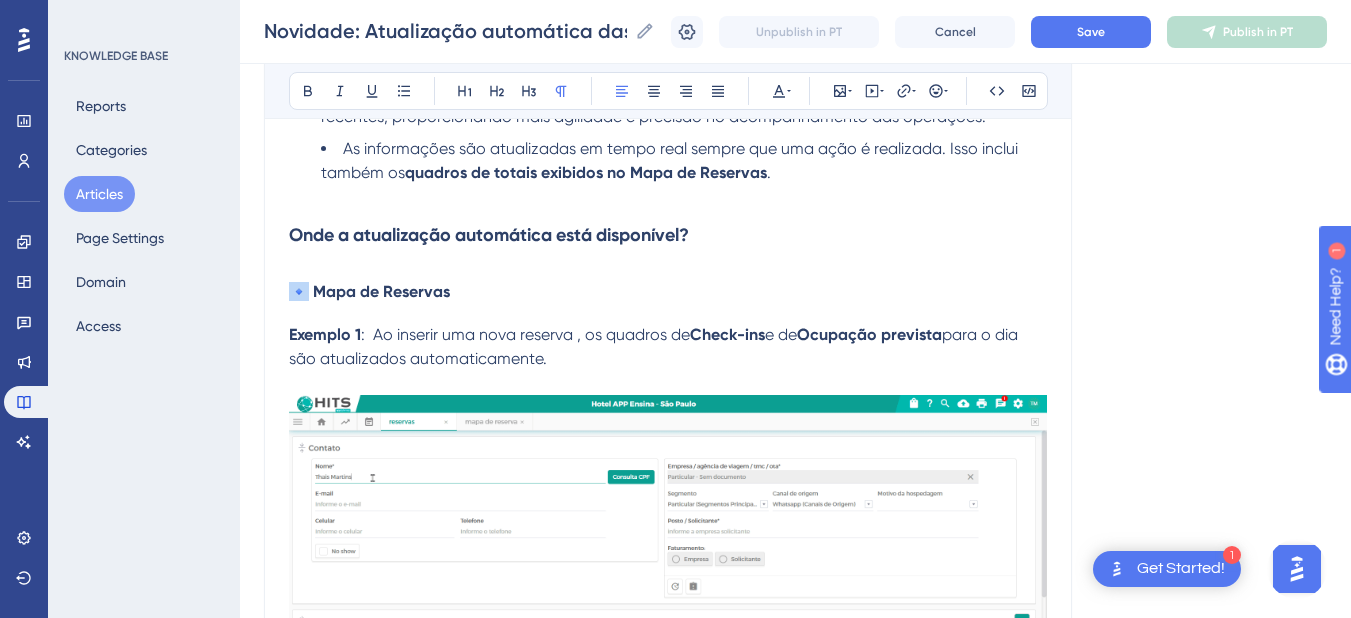 drag, startPoint x: 305, startPoint y: 293, endPoint x: 291, endPoint y: 295, distance: 14.142136 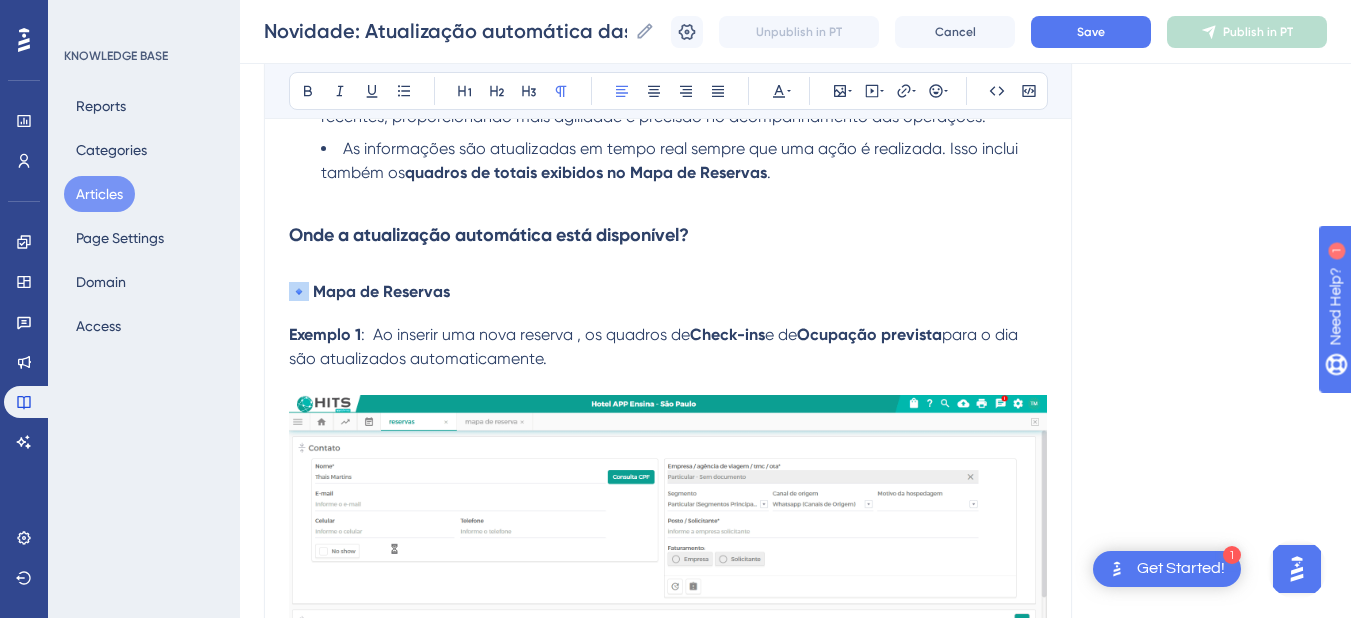 click on "🔹 Mapa de Reservas" at bounding box center [369, 291] 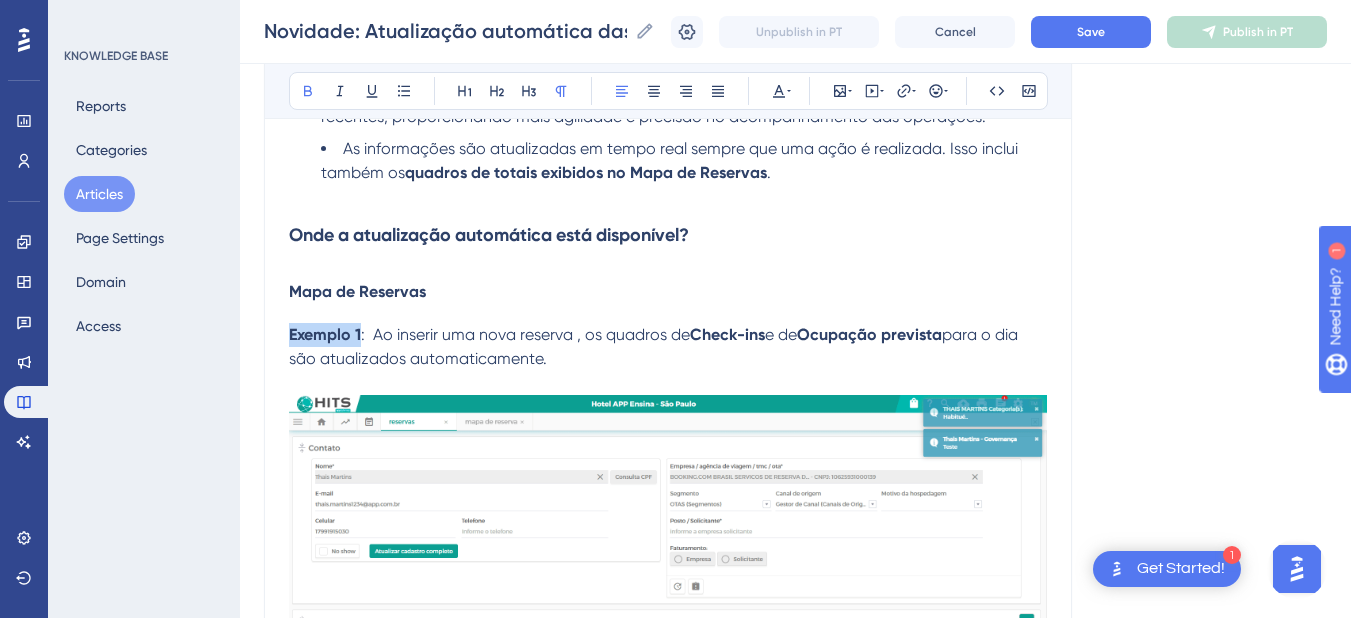 drag, startPoint x: 363, startPoint y: 334, endPoint x: 268, endPoint y: 334, distance: 95 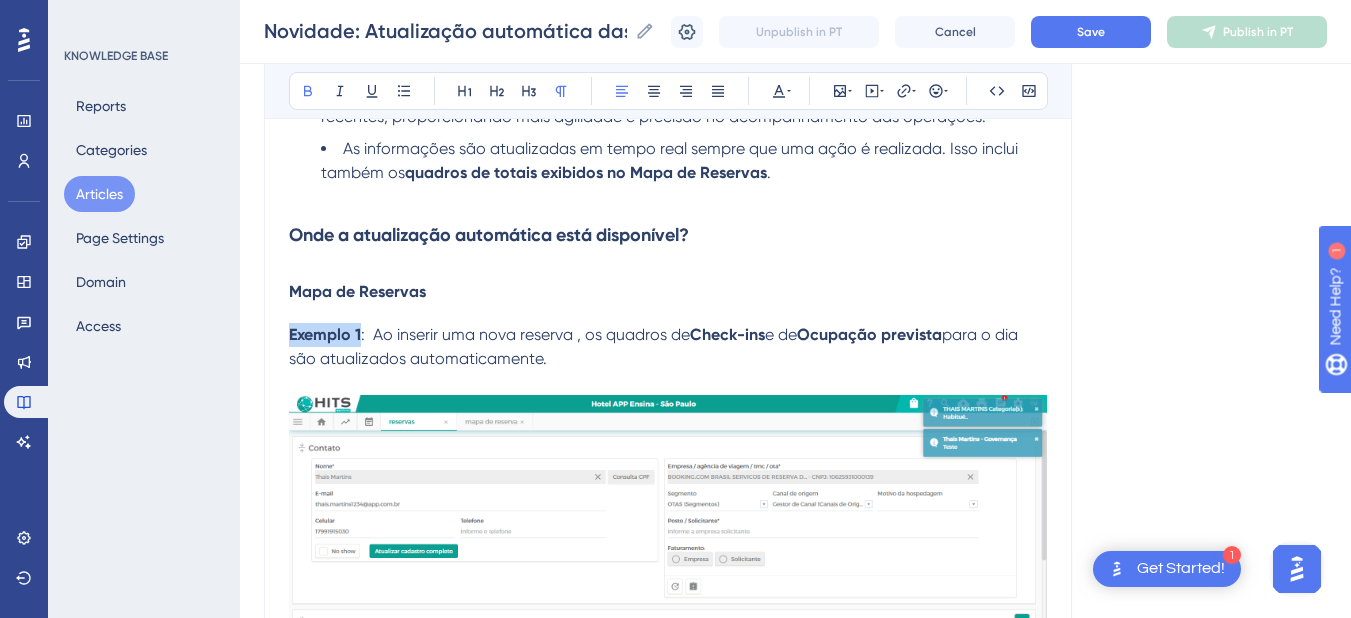 click on "Novidade: Atualização automática das informações no sistema Neste artigo, explicamos como funciona a atualização automática das informações no sistema e em quais áreas ela está disponível. Bold Italic Underline Bullet Point Heading 1 Heading 2 Heading 3 Normal Align Left Align Center Align Right Align Justify Text Color Insert Image Embed Video Hyperlink Emojis Code Code Block Com o objetivo de otimizar a rotina operacional e garantir que as informações estejam sempre atualizadas, implementamos a  atualização automática de dados  em diversas áreas do sistema. Essa melhoria  dispensa a necessidade de recarregar páginas  para visualizar alterações recentes, proporcionando mais agilidade e precisão no acompanhamento das operações. As informações são atualizadas em tempo real sempre que uma ação é realizada. Isso inclui também os  quadros de totais exibidos no Mapa de Reservas . Onde a atualização automática está disponível?  Mapa de Reservas Exemplo 1 Check-ins  e de    :  e" at bounding box center [668, 3244] 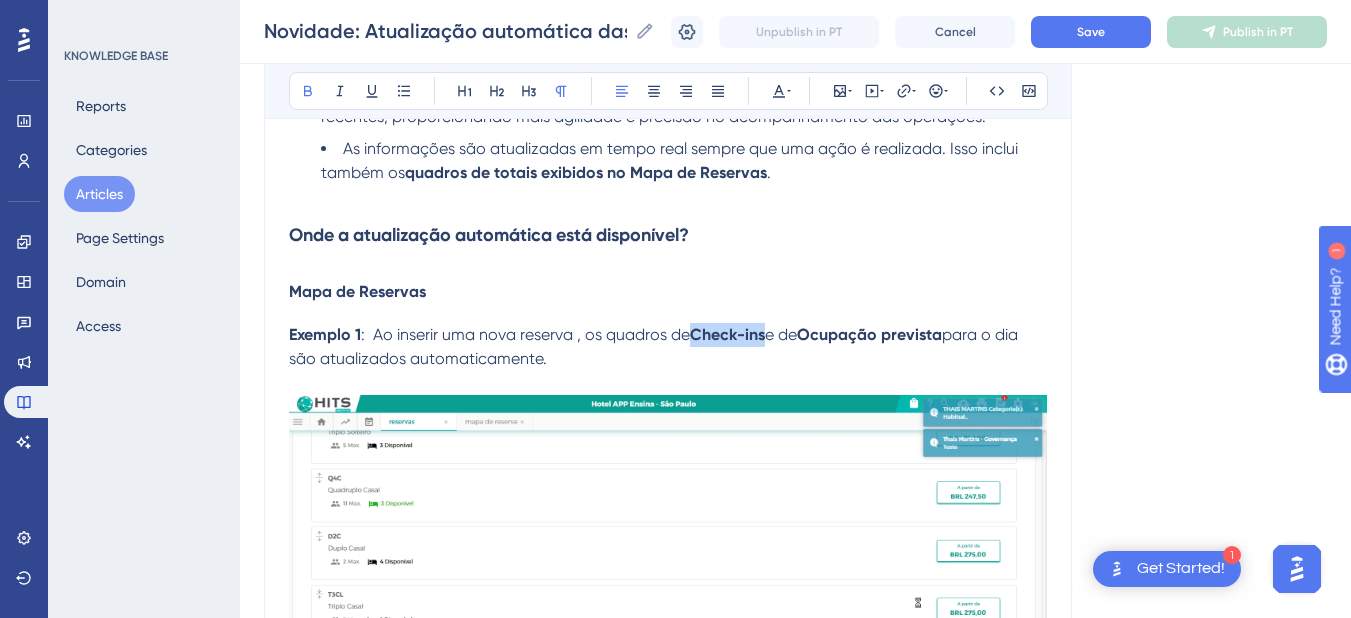 drag, startPoint x: 768, startPoint y: 334, endPoint x: 699, endPoint y: 331, distance: 69.065186 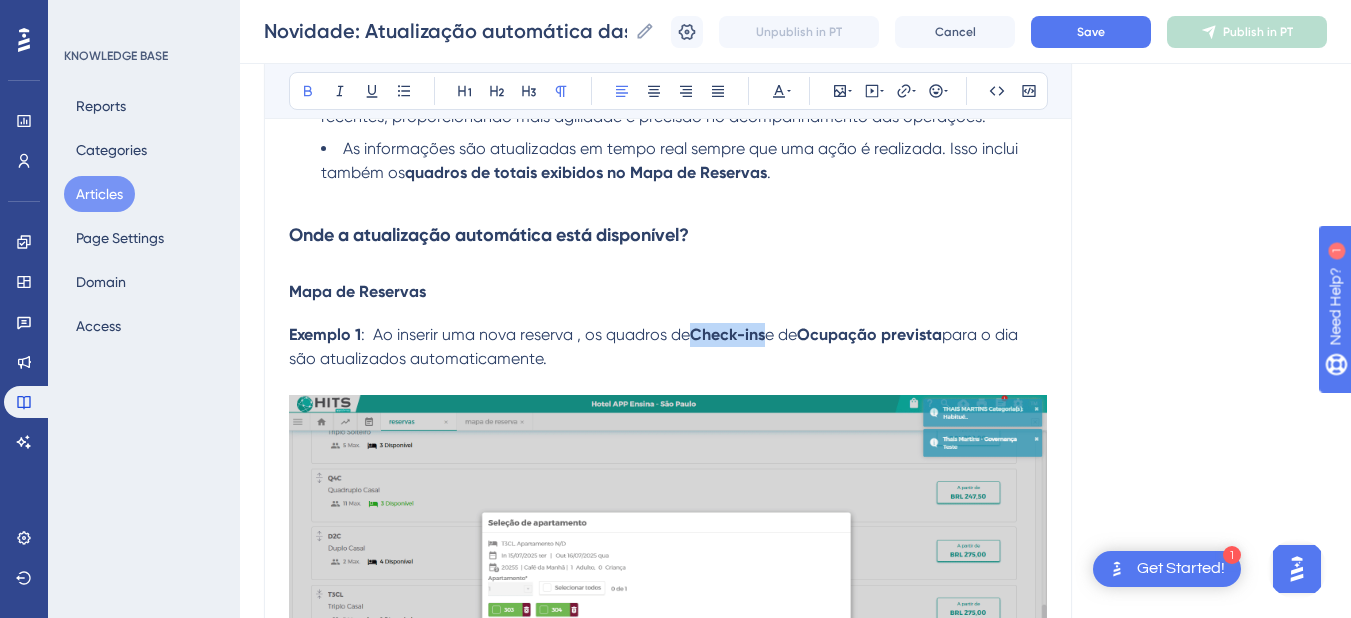 click on "Check-ins" at bounding box center (727, 334) 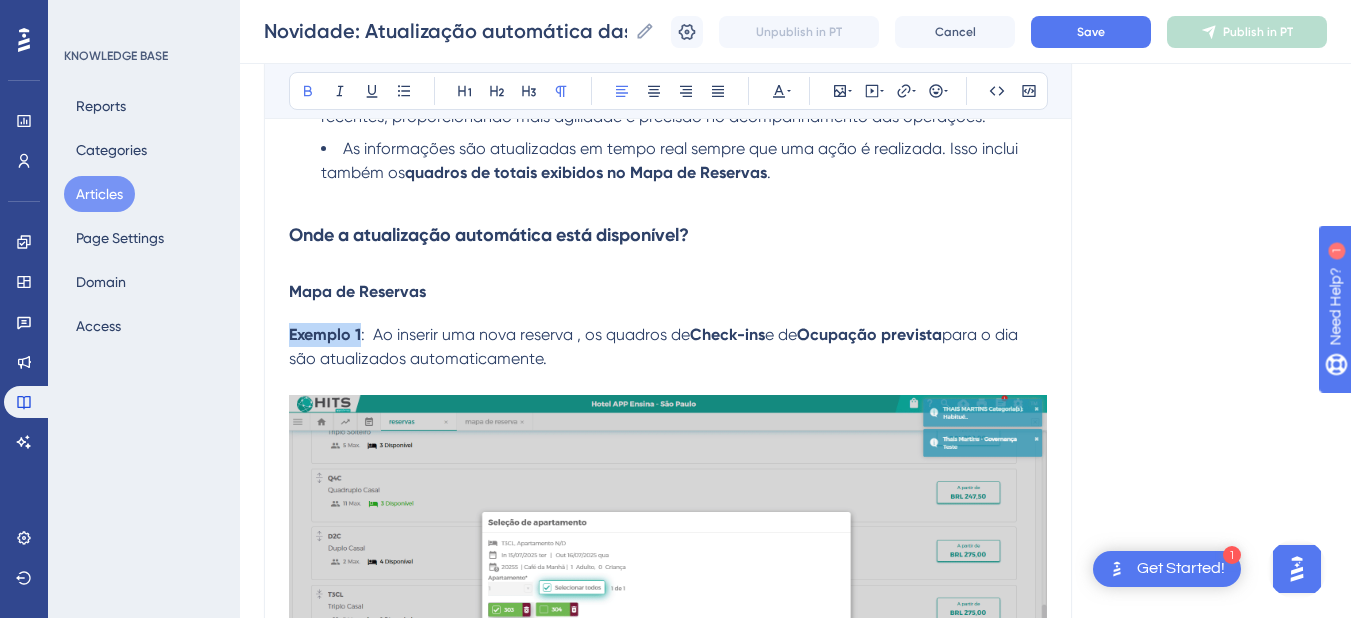 drag, startPoint x: 349, startPoint y: 339, endPoint x: 284, endPoint y: 341, distance: 65.03076 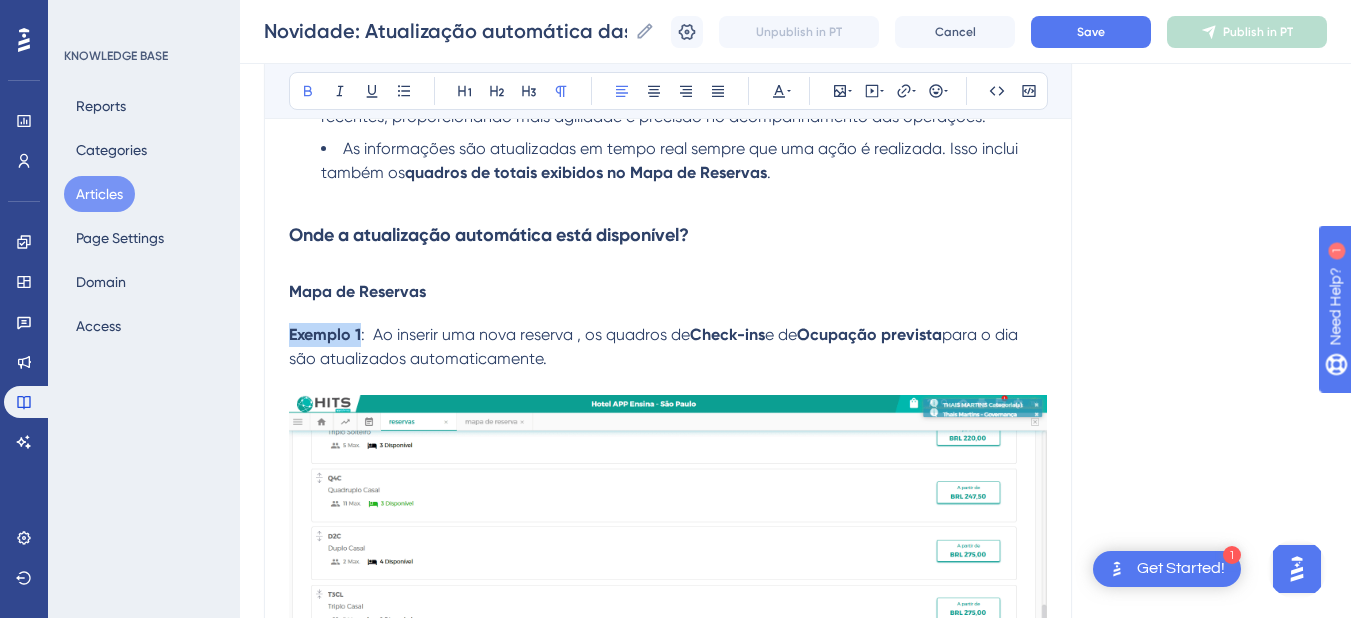 click on "Novidade: Atualização automática das informações no sistema Neste artigo, explicamos como funciona a atualização automática das informações no sistema e em quais áreas ela está disponível. Bold Italic Underline Bullet Point Heading 1 Heading 2 Heading 3 Normal Align Left Align Center Align Right Align Justify Text Color Insert Image Embed Video Hyperlink Emojis Code Code Block Com o objetivo de otimizar a rotina operacional e garantir que as informações estejam sempre atualizadas, implementamos a  atualização automática de dados  em diversas áreas do sistema. Essa melhoria  dispensa a necessidade de recarregar páginas  para visualizar alterações recentes, proporcionando mais agilidade e precisão no acompanhamento das operações. As informações são atualizadas em tempo real sempre que uma ação é realizada. Isso inclui também os  quadros de totais exibidos no Mapa de Reservas . Onde a atualização automática está disponível?  Mapa de Reservas Exemplo 1 Check-ins  e de    :  e" at bounding box center (668, 3244) 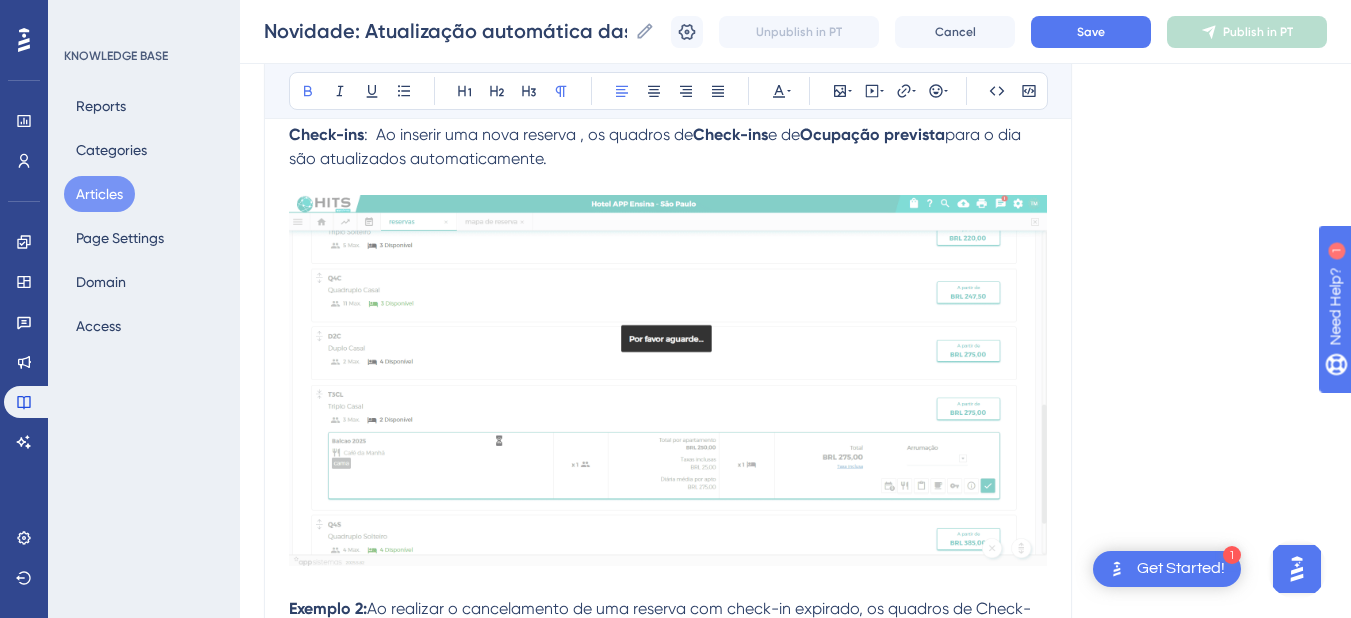 scroll, scrollTop: 800, scrollLeft: 0, axis: vertical 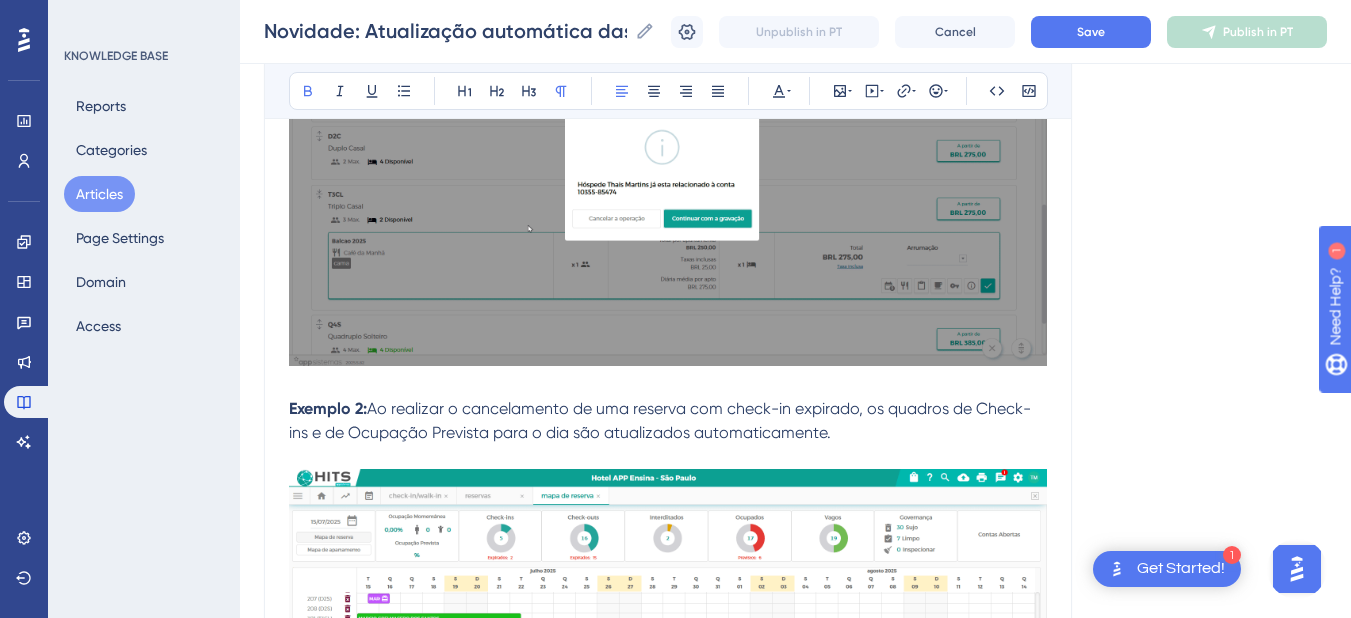 click on "Exemplo 2:" at bounding box center [328, 408] 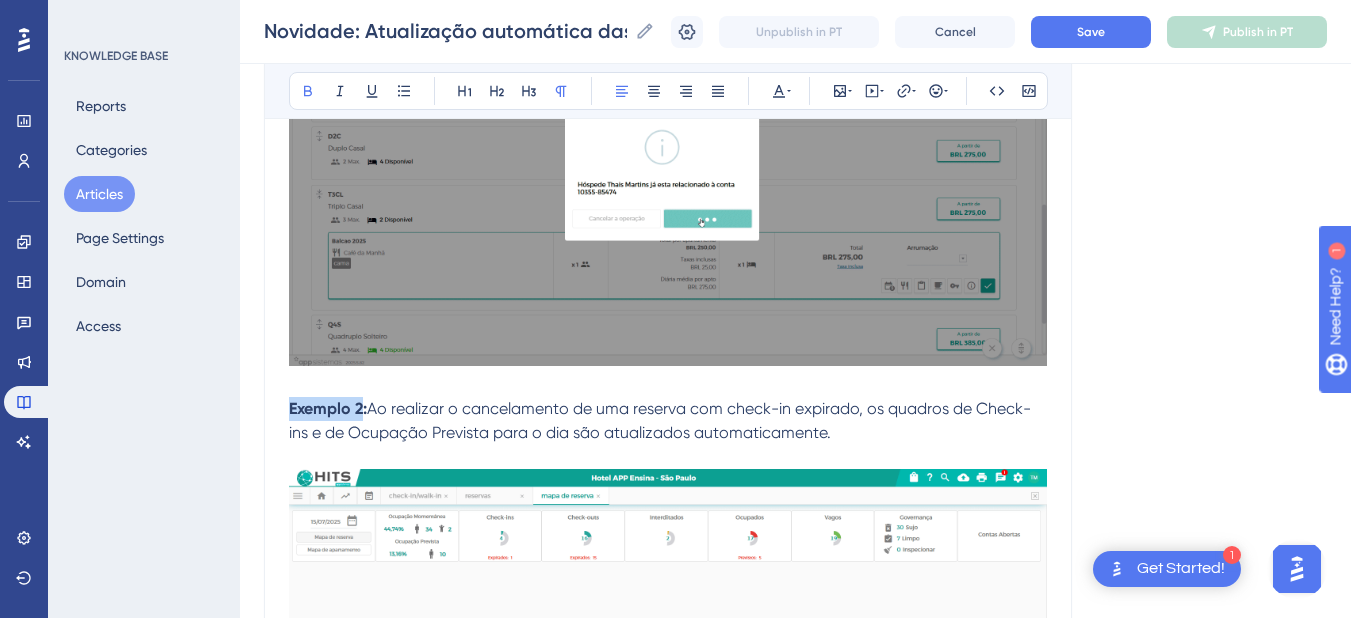 drag, startPoint x: 361, startPoint y: 406, endPoint x: 287, endPoint y: 408, distance: 74.02702 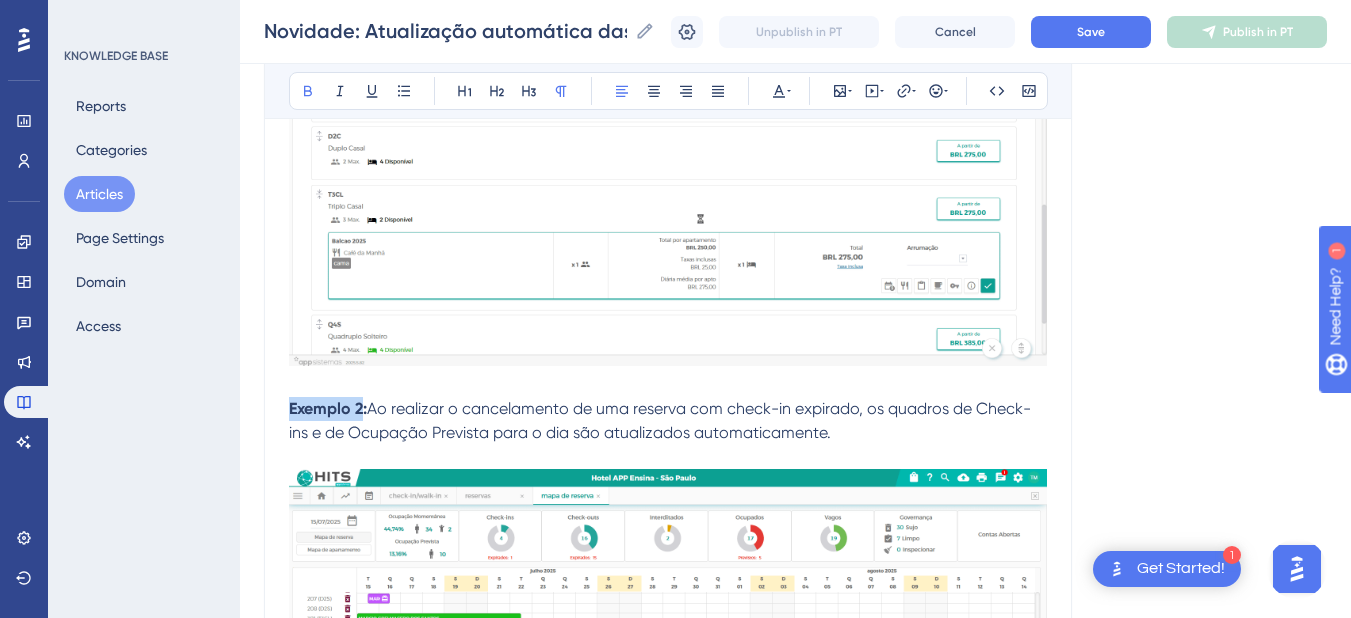 click on "Novidade: Atualização automática das informações no sistema Neste artigo, explicamos como funciona a atualização automática das informações no sistema e em quais áreas ela está disponível. Bold Italic Underline Bullet Point Heading 1 Heading 2 Heading 3 Normal Align Left Align Center Align Right Align Justify Text Color Insert Image Embed Video Hyperlink Emojis Code Code Block Com o objetivo de otimizar a rotina operacional e garantir que as informações estejam sempre atualizadas, implementamos a  atualização automática de dados  em diversas áreas do sistema. Essa melhoria  dispensa a necessidade de recarregar páginas  para visualizar alterações recentes, proporcionando mais agilidade e precisão no acompanhamento das operações. As informações são atualizadas em tempo real sempre que uma ação é realizada. Isso inclui também os  quadros de totais exibidos no Mapa de Reservas . Onde a atualização automática está disponível?  Mapa de Reservas Check-ins Check-ins  e de    :  e" at bounding box center [668, 2844] 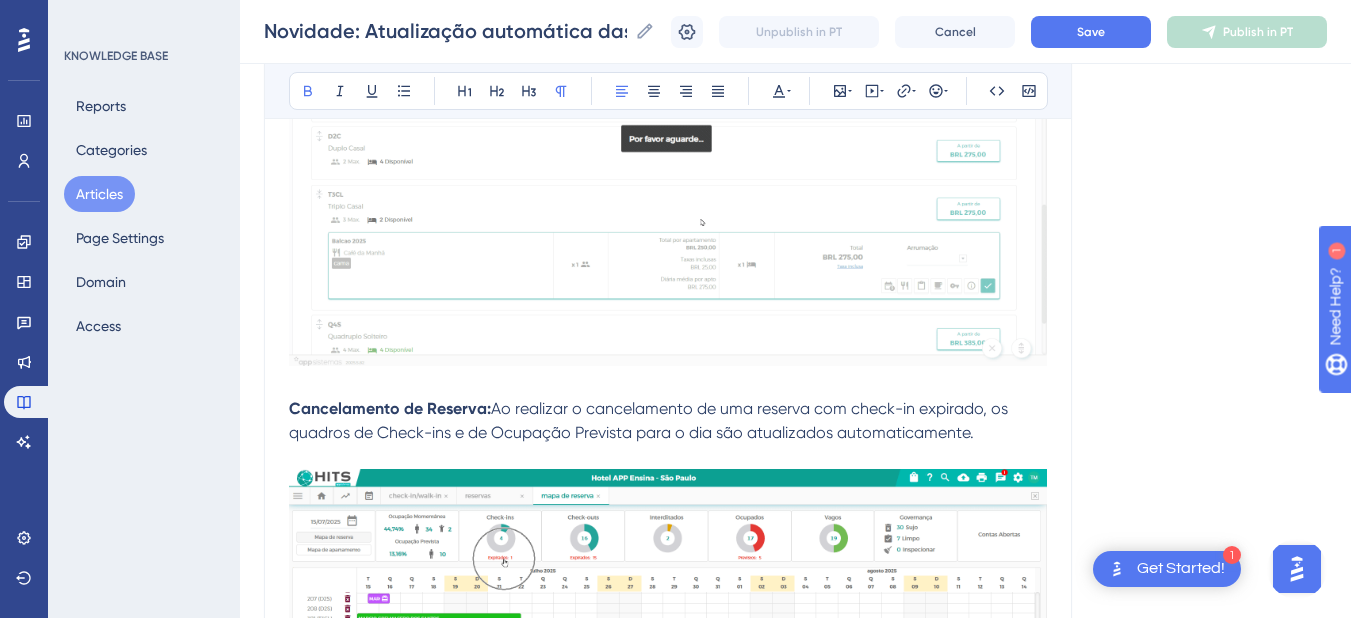 scroll, scrollTop: 1000, scrollLeft: 0, axis: vertical 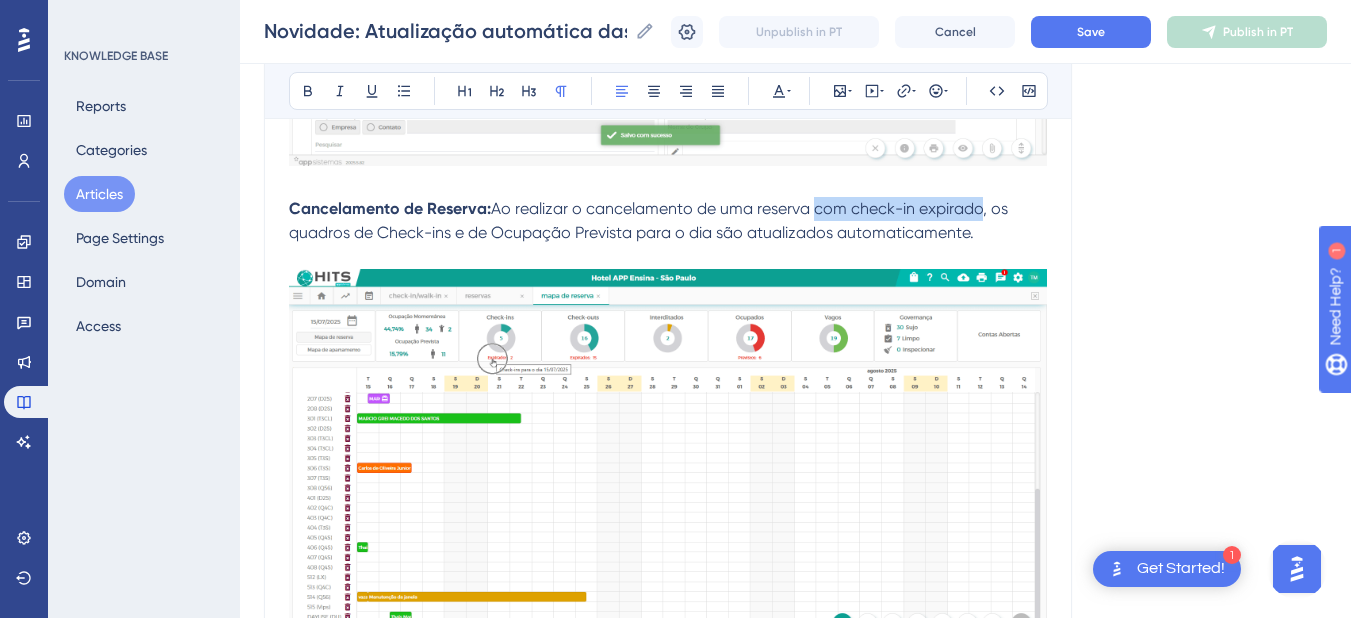 drag, startPoint x: 819, startPoint y: 211, endPoint x: 988, endPoint y: 209, distance: 169.01184 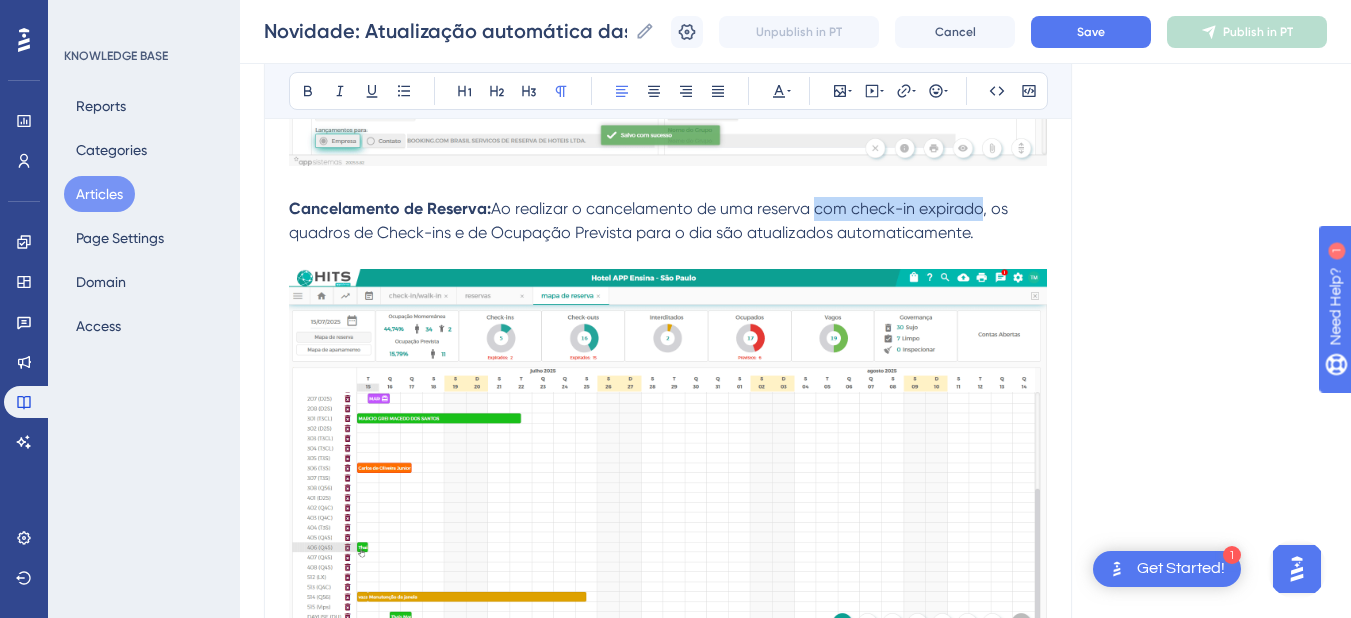 click on "Ao realizar o cancelamento de uma reserva com check-in expirado, os quadros de Check-ins e de Ocupação Prevista para o dia são atualizados automaticamente." at bounding box center (650, 220) 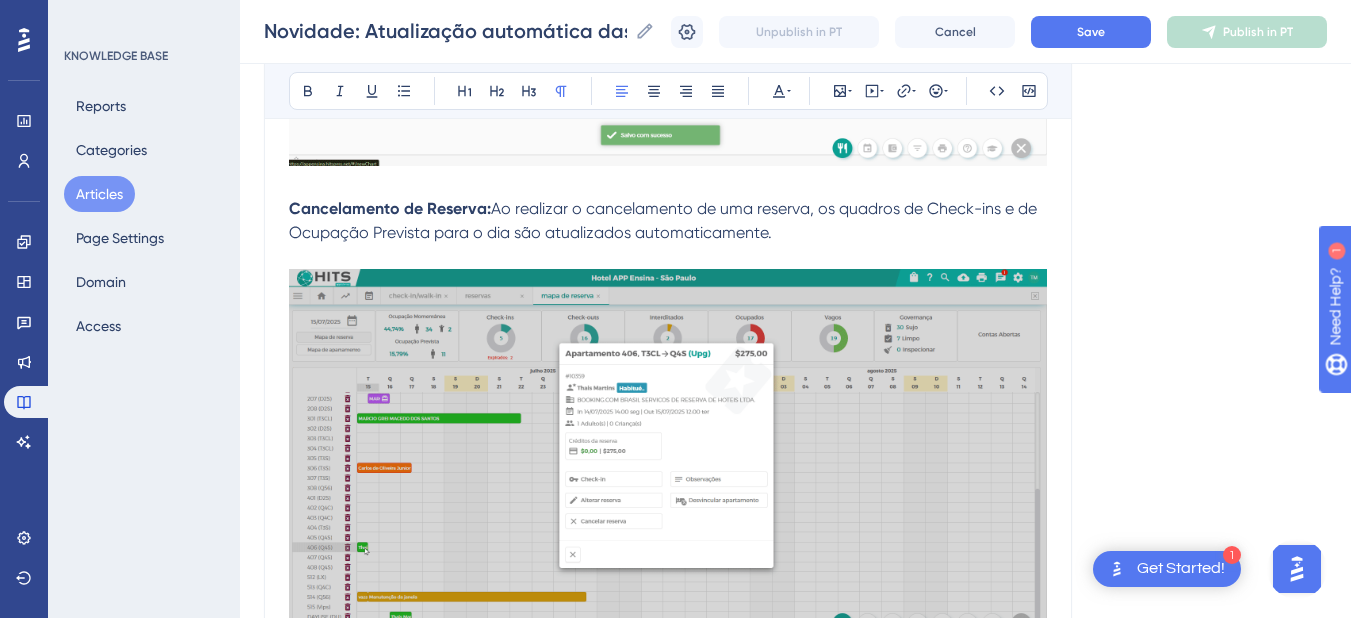 scroll, scrollTop: 1400, scrollLeft: 0, axis: vertical 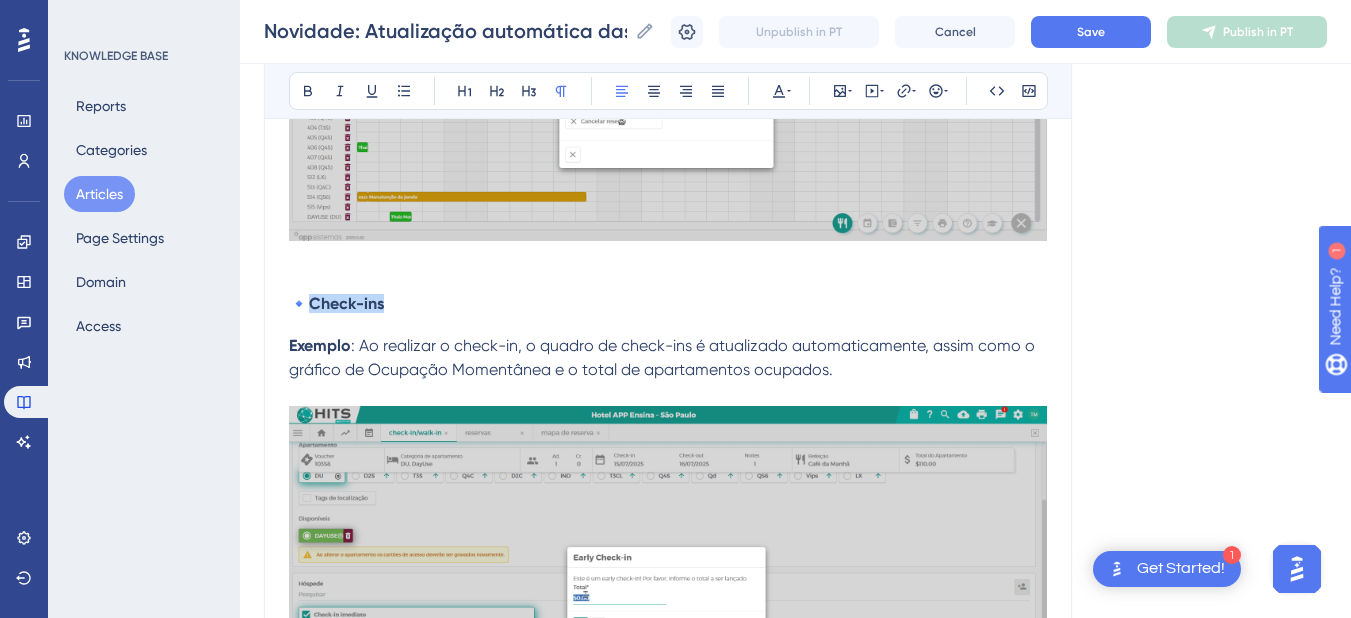 drag, startPoint x: 391, startPoint y: 302, endPoint x: 312, endPoint y: 306, distance: 79.101204 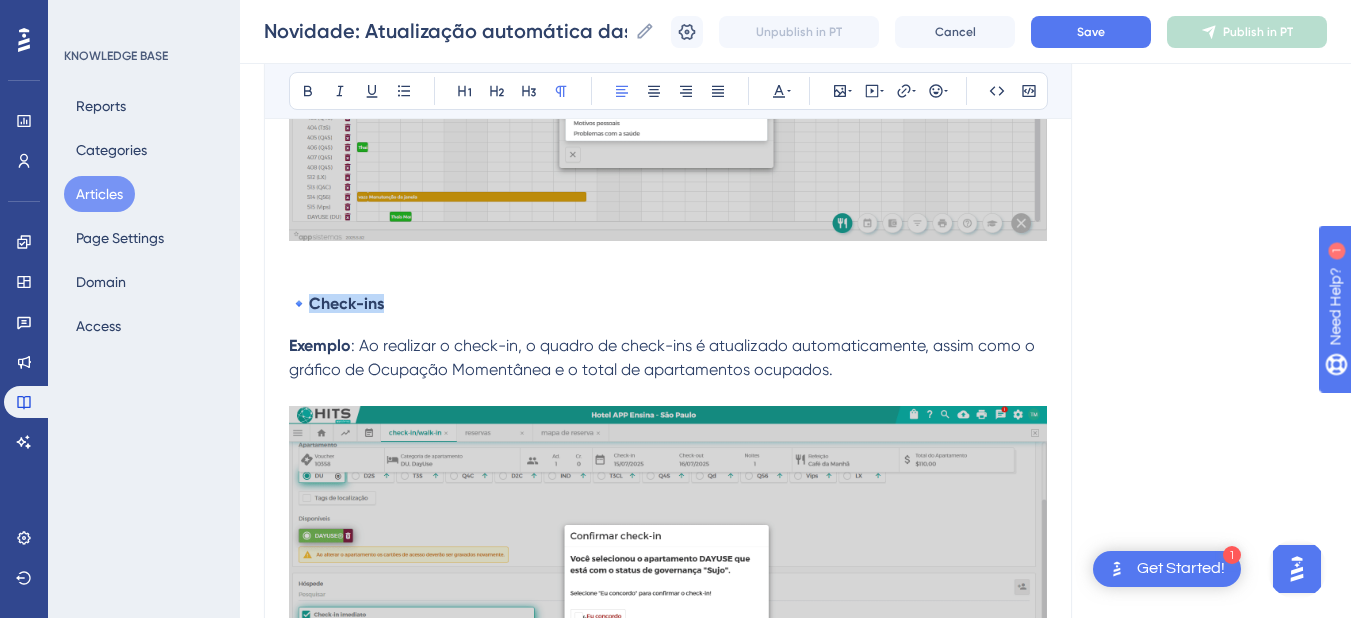 click on "🔹Check-ins" at bounding box center [668, 303] 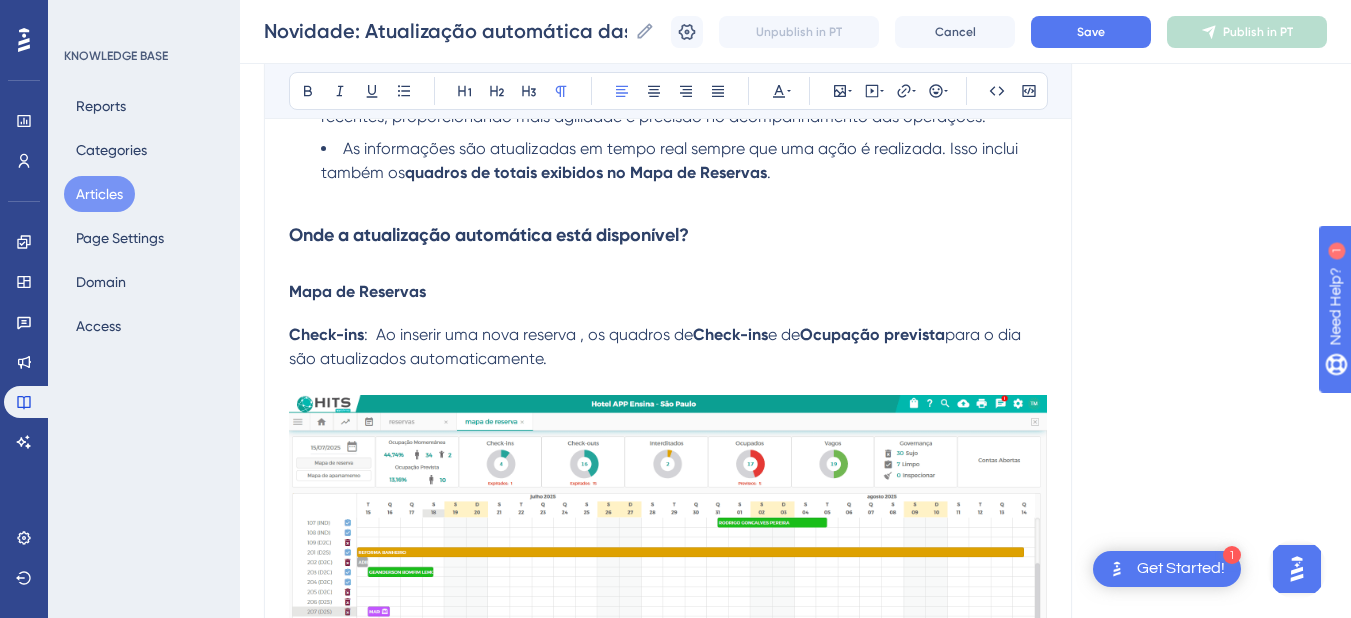 scroll, scrollTop: 200, scrollLeft: 0, axis: vertical 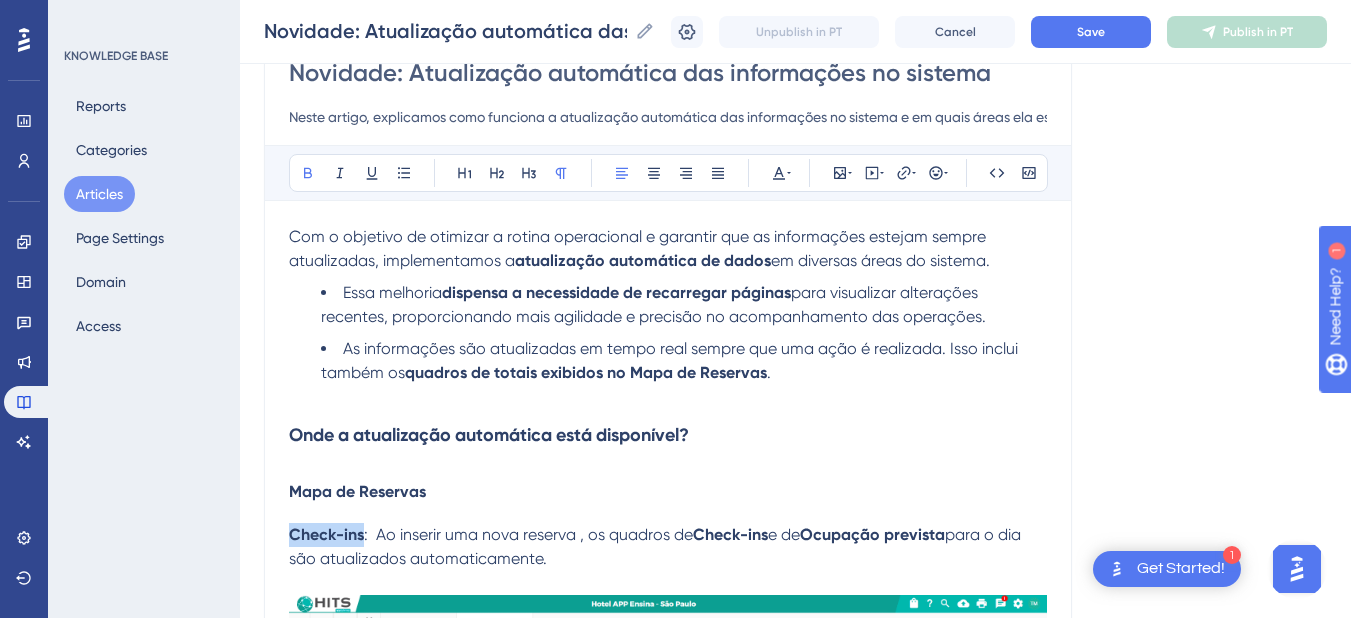drag, startPoint x: 364, startPoint y: 532, endPoint x: 286, endPoint y: 530, distance: 78.025635 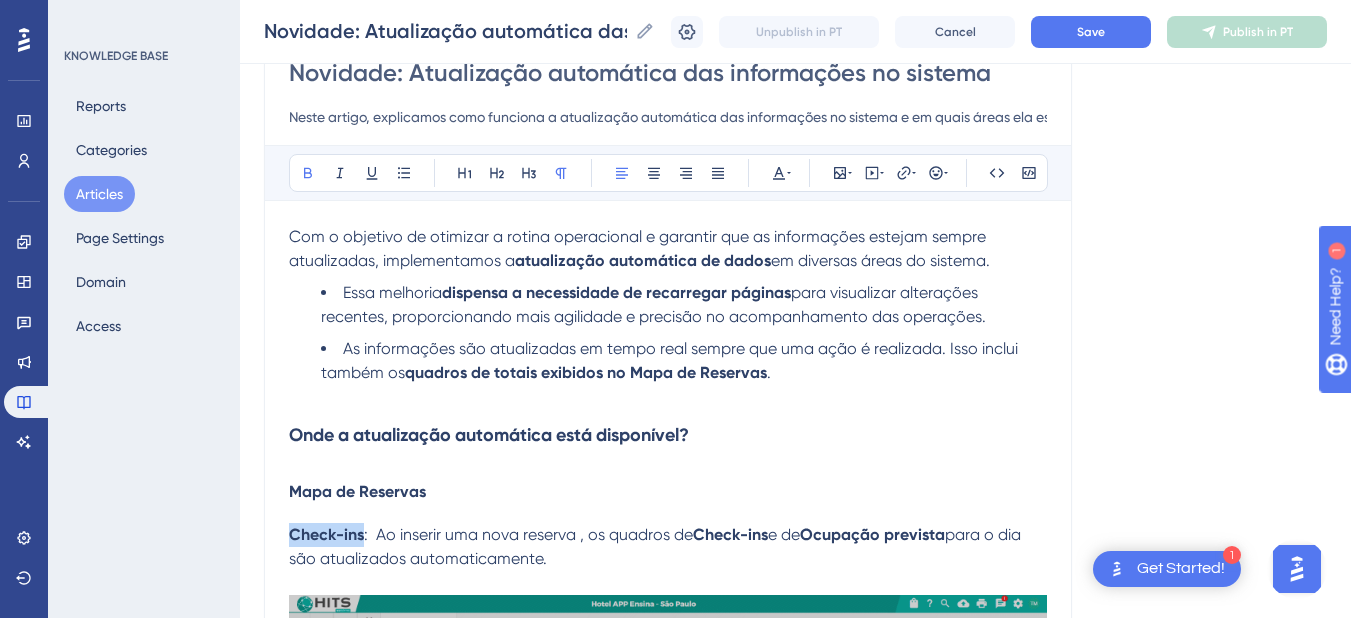 click on "Novidade: Atualização automática das informações no sistema Neste artigo, explicamos como funciona a atualização automática das informações no sistema e em quais áreas ela está disponível. Bold Italic Underline Bullet Point Heading 1 Heading 2 Heading 3 Normal Align Left Align Center Align Right Align Justify Text Color Insert Image Embed Video Hyperlink Emojis Code Code Block Com o objetivo de otimizar a rotina operacional e garantir que as informações estejam sempre atualizadas, implementamos a  atualização automática de dados  em diversas áreas do sistema. Essa melhoria  dispensa a necessidade de recarregar páginas  para visualizar alterações recentes, proporcionando mais agilidade e precisão no acompanhamento das operações. As informações são atualizadas em tempo real sempre que uma ação é realizada. Isso inclui também os  quadros de totais exibidos no Mapa de Reservas . Onde a atualização automática está disponível?  Mapa de Reservas Check-ins Check-ins  e de    🔹I" at bounding box center (668, 3444) 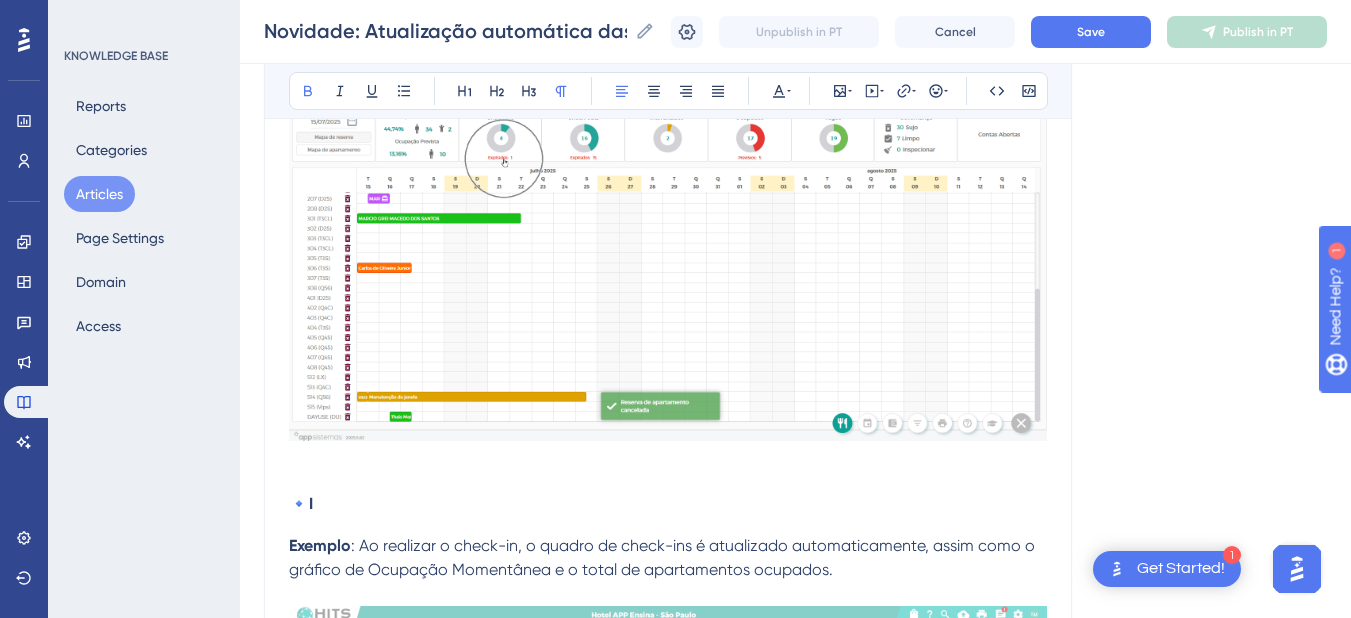 scroll, scrollTop: 1400, scrollLeft: 0, axis: vertical 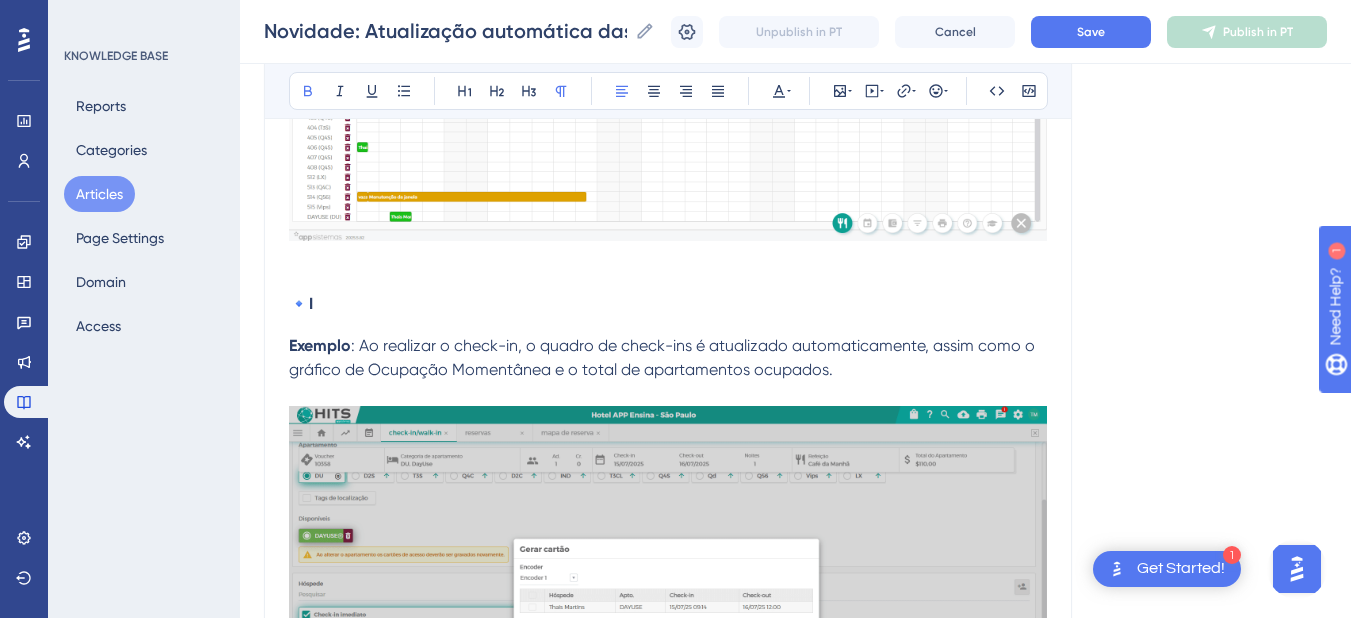 click on "Com o objetivo de otimizar a rotina operacional e garantir que as informações estejam sempre atualizadas, implementamos a  atualização automática de dados  em diversas áreas do sistema. Essa melhoria  dispensa a necessidade de recarregar páginas  para visualizar alterações recentes, proporcionando mais agilidade e precisão no acompanhamento das operações. As informações são atualizadas em tempo real sempre que uma ação é realizada. Isso inclui também os  quadros de totais exibidos no Mapa de Reservas . Onde a atualização automática está disponível?  Mapa de Reservas Inclusão de reserva :  Ao inserir uma nova reserva , os quadros de  Check-ins  e de  Ocupação prevista  para o dia são atualizados automaticamente.   Cancelamento de Reserva:   Ao realizar o cancelamento de uma reserva, os quadros de Check-ins e de Ocupação Prevista para o dia são atualizados automaticamente. 🔹I Exemplo 🔹 Check-outs Exemplo 🔹Apartamentos Ocupados Exemplo 🔹 Inclusão de Interdição :  e" at bounding box center [668, 2332] 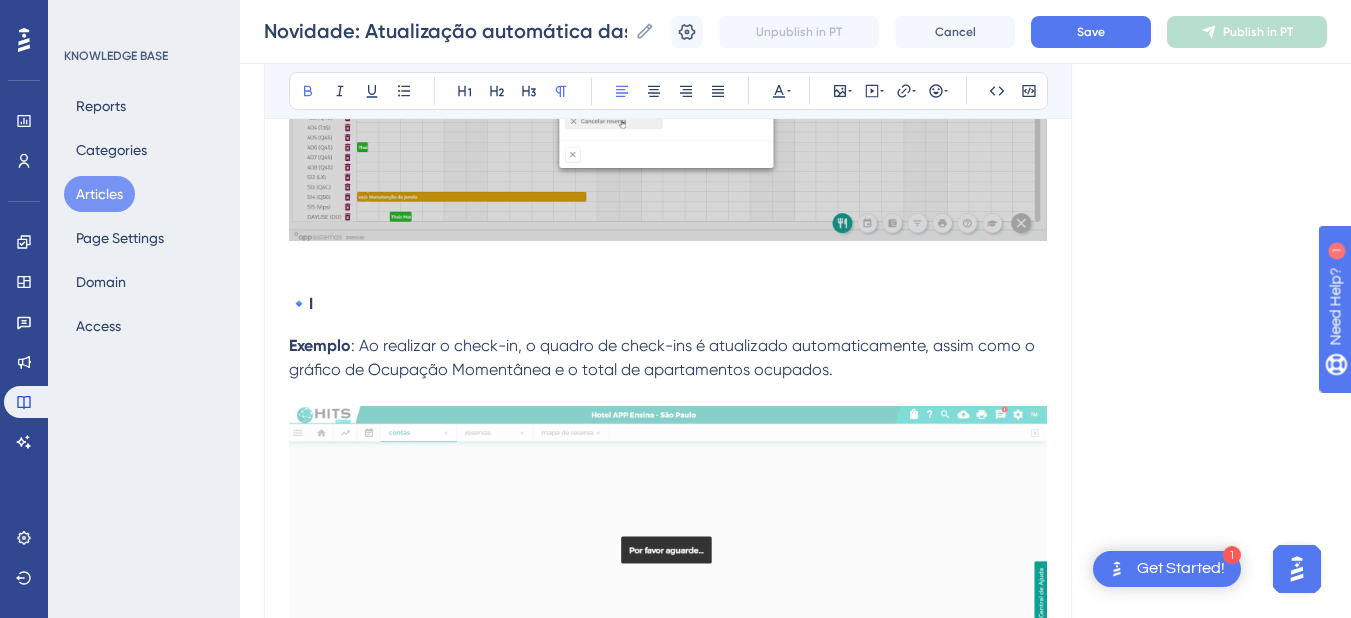 click on "🔹I" at bounding box center (668, 303) 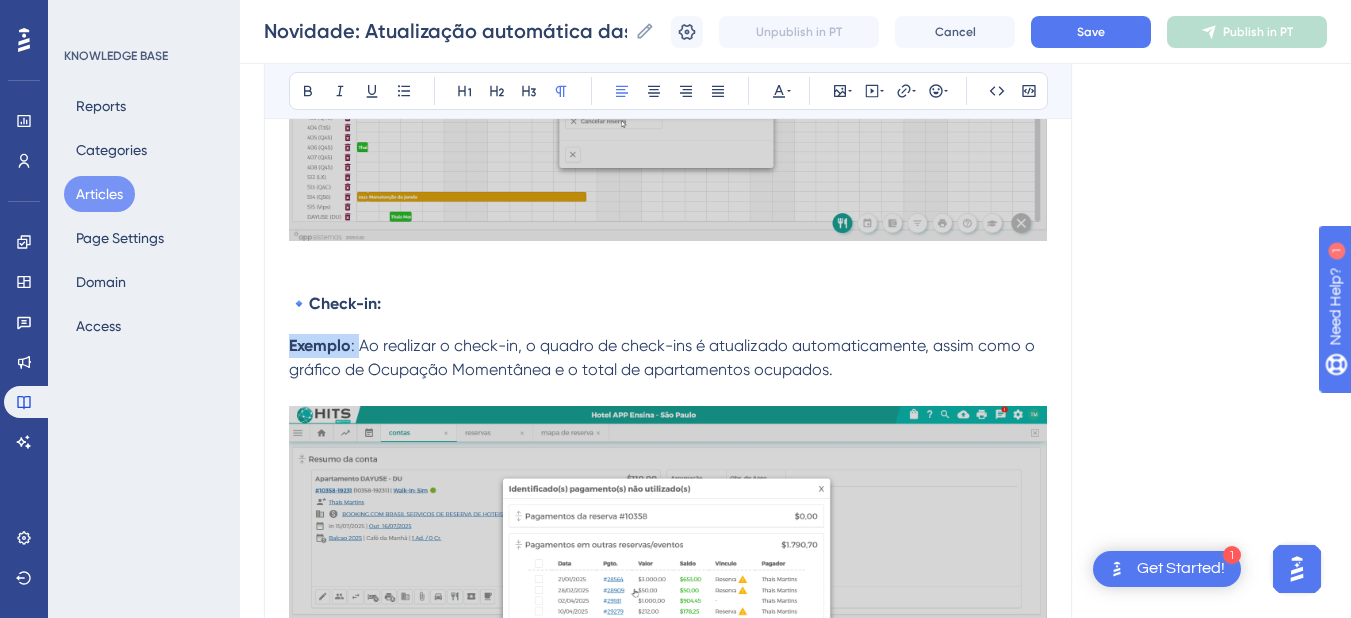 drag, startPoint x: 362, startPoint y: 349, endPoint x: 265, endPoint y: 349, distance: 97 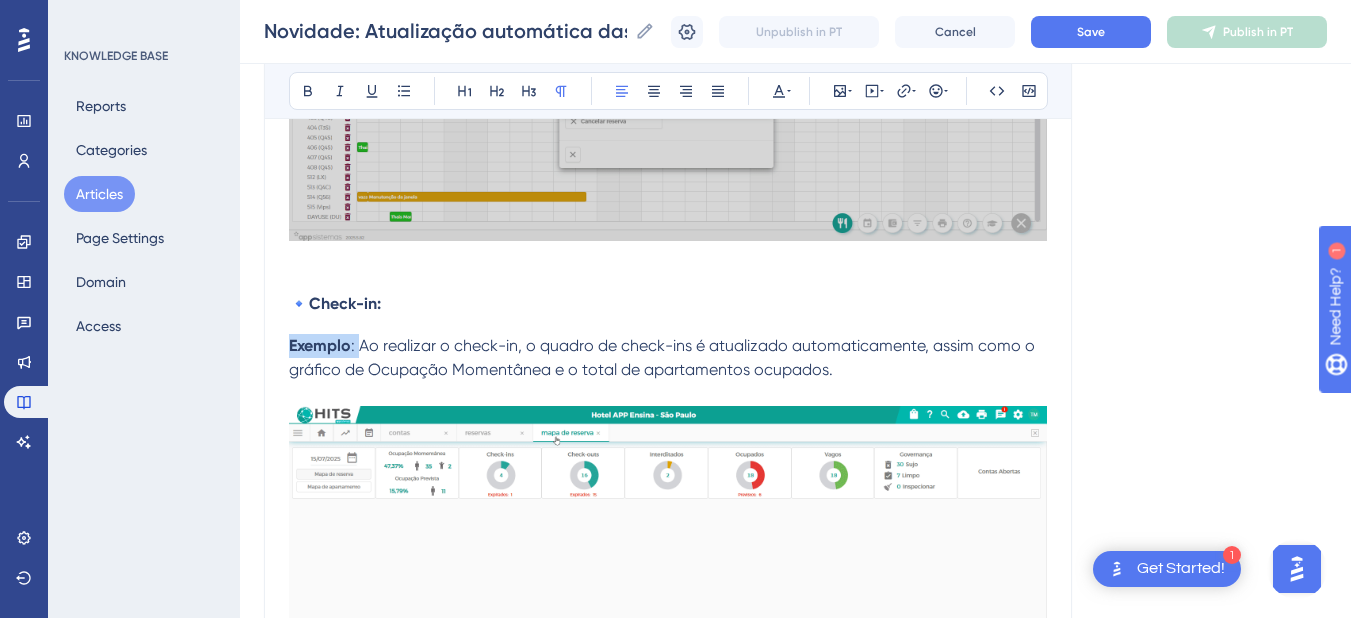 click on "Novidade: Atualização automática das informações no sistema Neste artigo, explicamos como funciona a atualização automática das informações no sistema e em quais áreas ela está disponível. Bold Italic Underline Bullet Point Heading 1 Heading 2 Heading 3 Normal Align Left Align Center Align Right Align Justify Text Color Insert Image Embed Video Hyperlink Emojis Code Code Block Com o objetivo de otimizar a rotina operacional e garantir que as informações estejam sempre atualizadas, implementamos a  atualização automática de dados  em diversas áreas do sistema. Essa melhoria  dispensa a necessidade de recarregar páginas  para visualizar alterações recentes, proporcionando mais agilidade e precisão no acompanhamento das operações. As informações são atualizadas em tempo real sempre que uma ação é realizada. Isso inclui também os  quadros de totais exibidos no Mapa de Reservas . Onde a atualização automática está disponível?  Mapa de Reservas Inclusão de reserva Check-ins" at bounding box center [668, 2244] 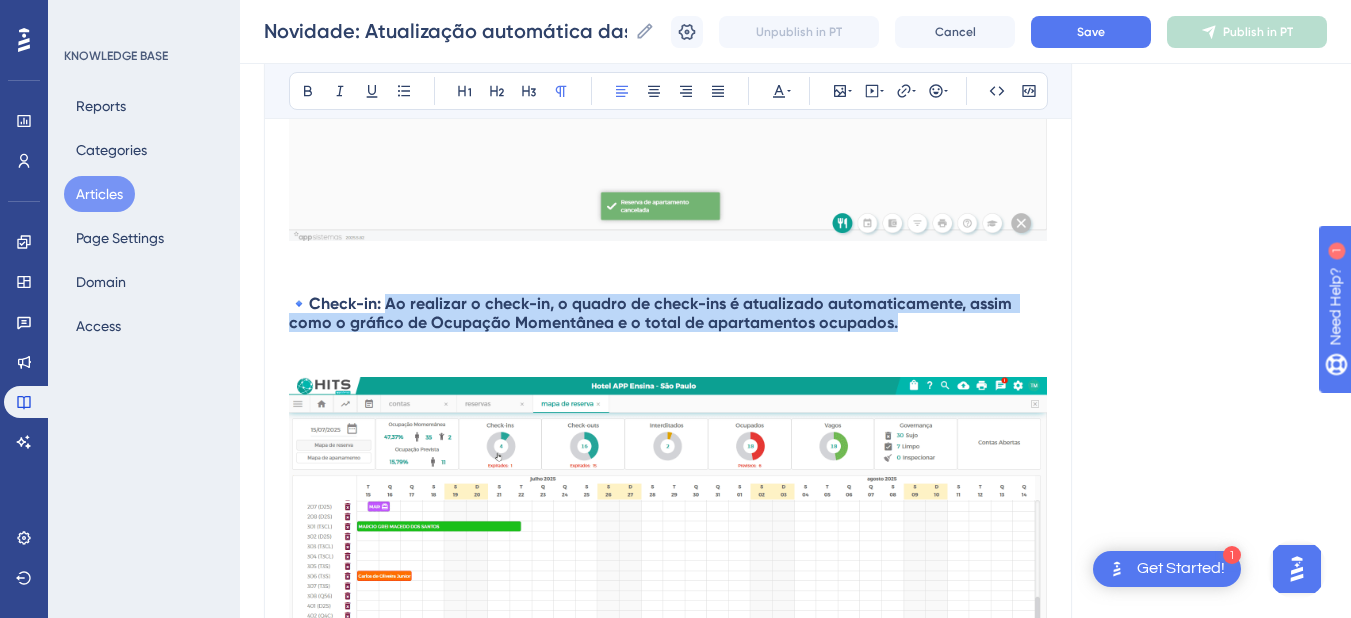 drag, startPoint x: 920, startPoint y: 332, endPoint x: 366, endPoint y: 277, distance: 556.72345 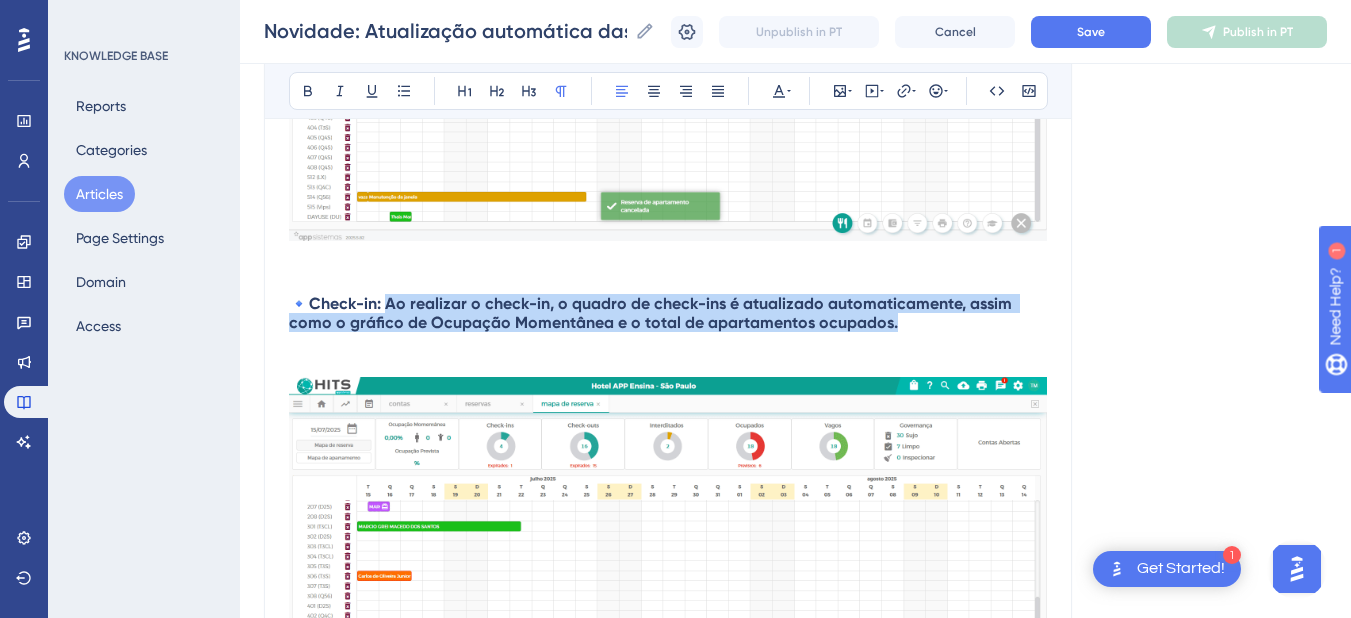 click on "🔹Check-in: Ao realizar o check-in, o quadro de check-ins é atualizado automaticamente, assim como o gráfico de Ocupação Momentânea e o total de apartamentos ocupados." at bounding box center (668, 313) 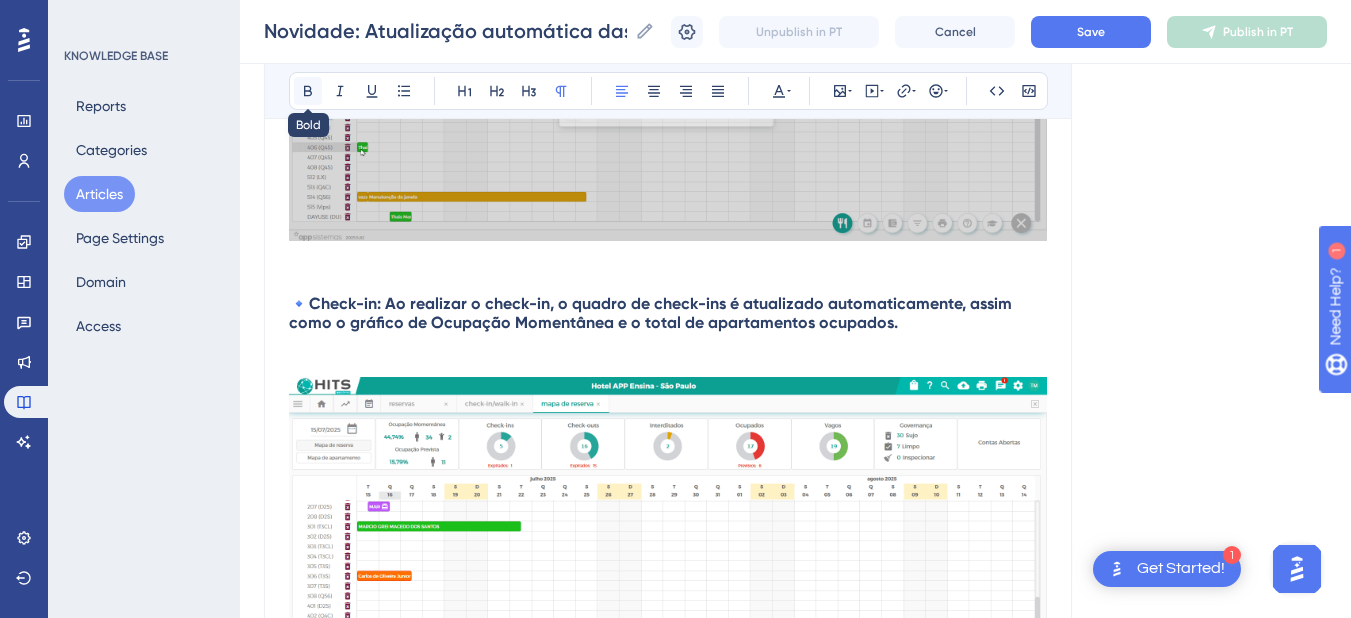 click 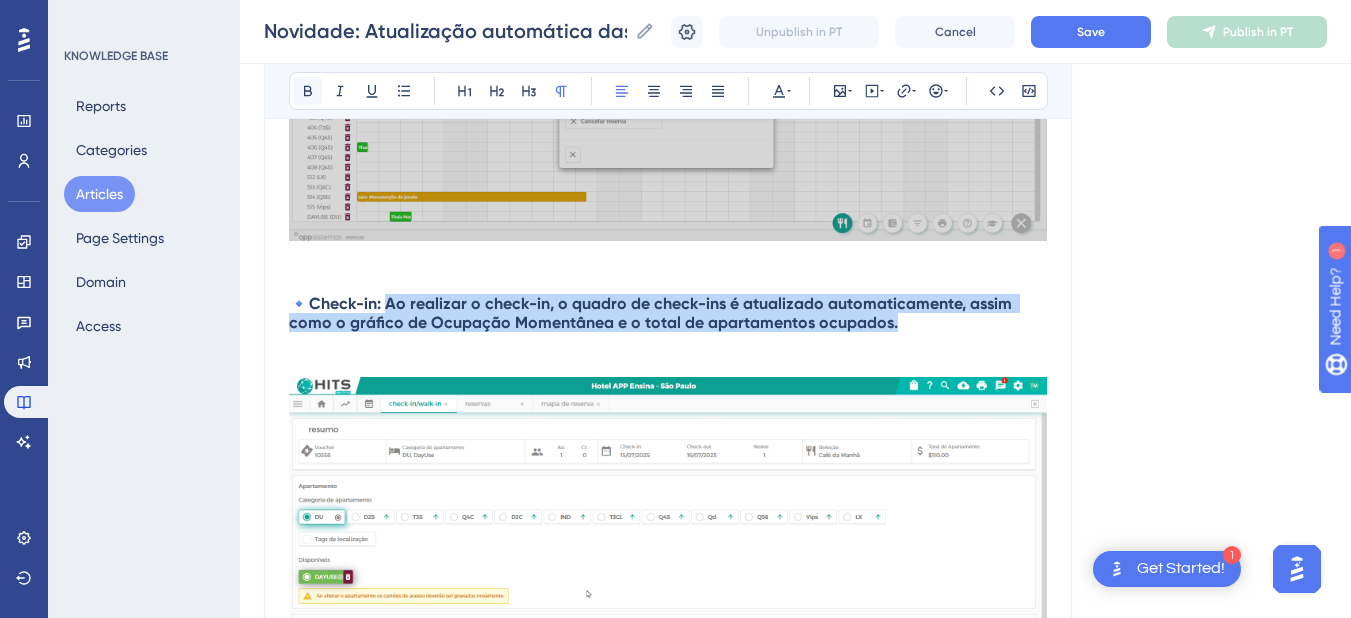 click at bounding box center [308, 91] 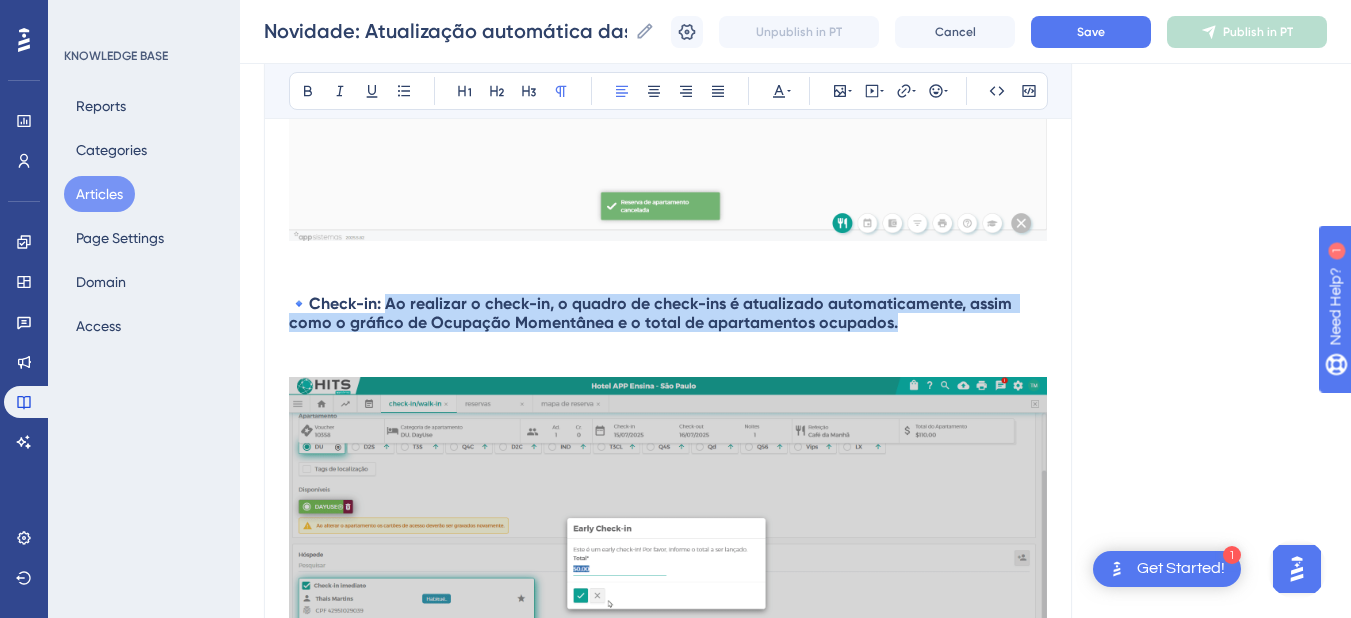 click on "🔹Check-in: Ao realizar o check-in, o quadro de check-ins é atualizado automaticamente, assim como o gráfico de Ocupação Momentânea e o total de apartamentos ocupados." at bounding box center (652, 313) 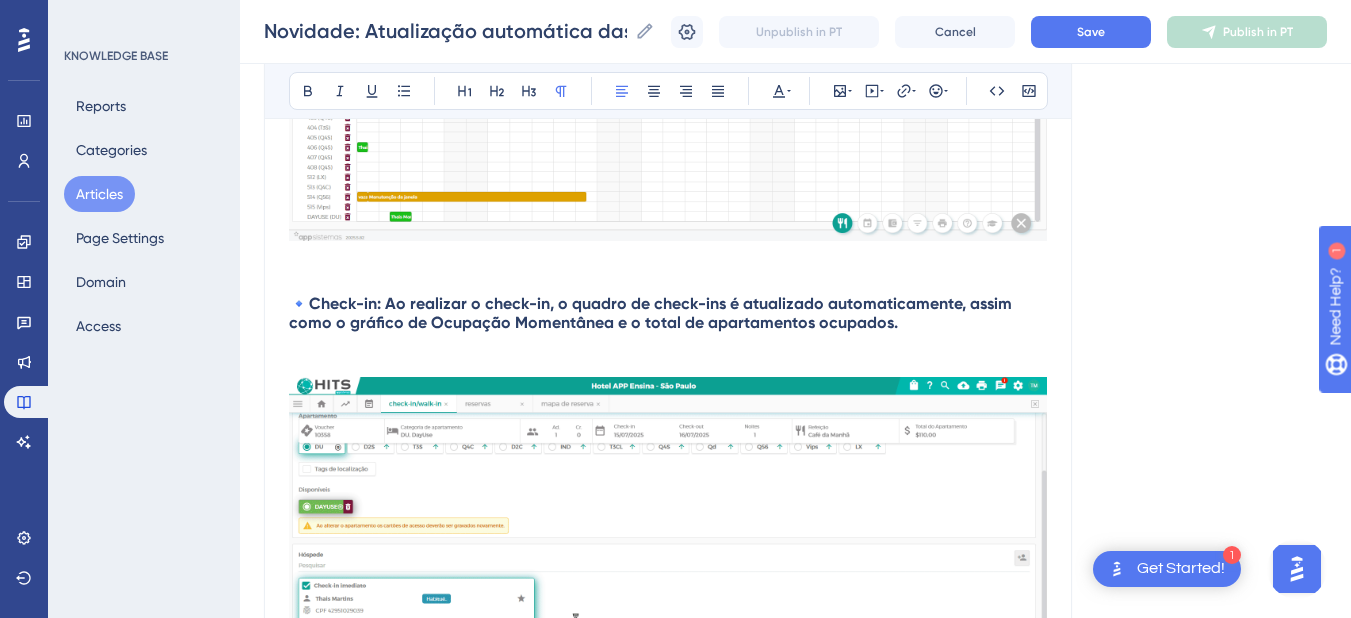 click on "🔹Check-in: Ao realizar o check-in, o quadro de check-ins é atualizado automaticamente, assim como o gráfico de Ocupação Momentânea e o total de apartamentos ocupados." at bounding box center (652, 313) 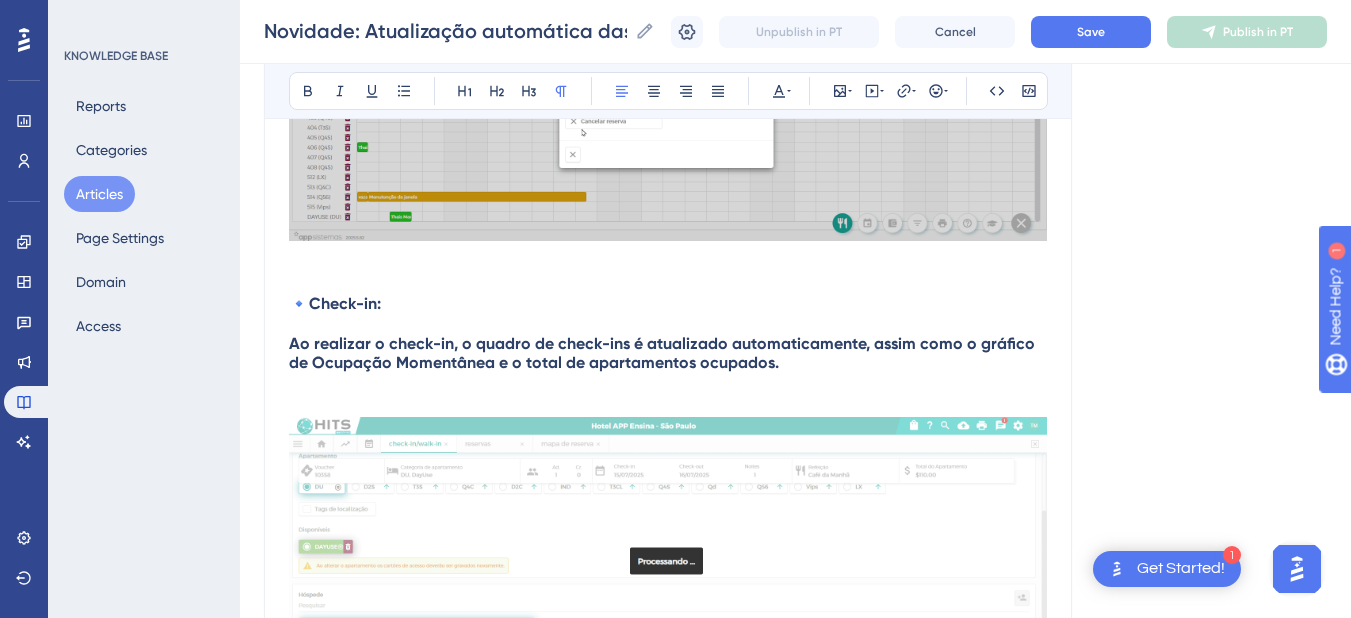 click on "Ao realizar o check-in, o quadro de check-ins é atualizado automaticamente, assim como o gráfico de Ocupação Momentânea e o total de apartamentos ocupados." at bounding box center [664, 353] 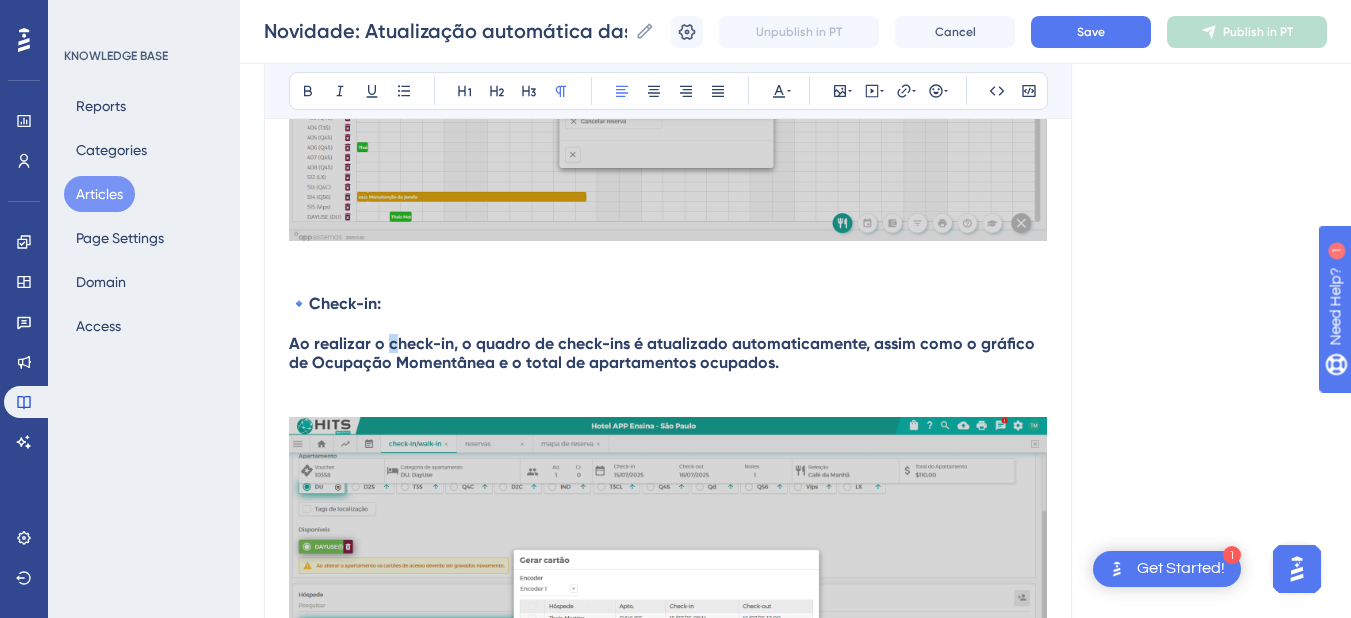 click on "Ao realizar o check-in, o quadro de check-ins é atualizado automaticamente, assim como o gráfico de Ocupação Momentânea e o total de apartamentos ocupados." at bounding box center (664, 353) 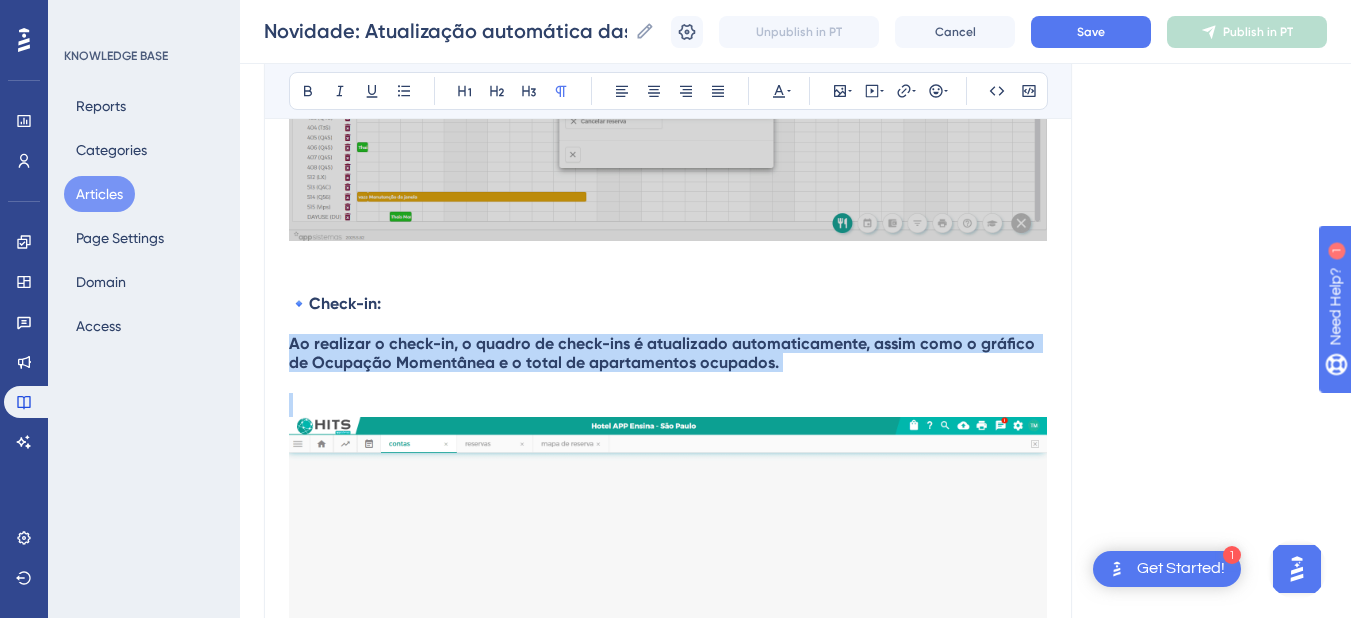 click on "Ao realizar o check-in, o quadro de check-ins é atualizado automaticamente, assim como o gráfico de Ocupação Momentânea e o total de apartamentos ocupados." at bounding box center [664, 353] 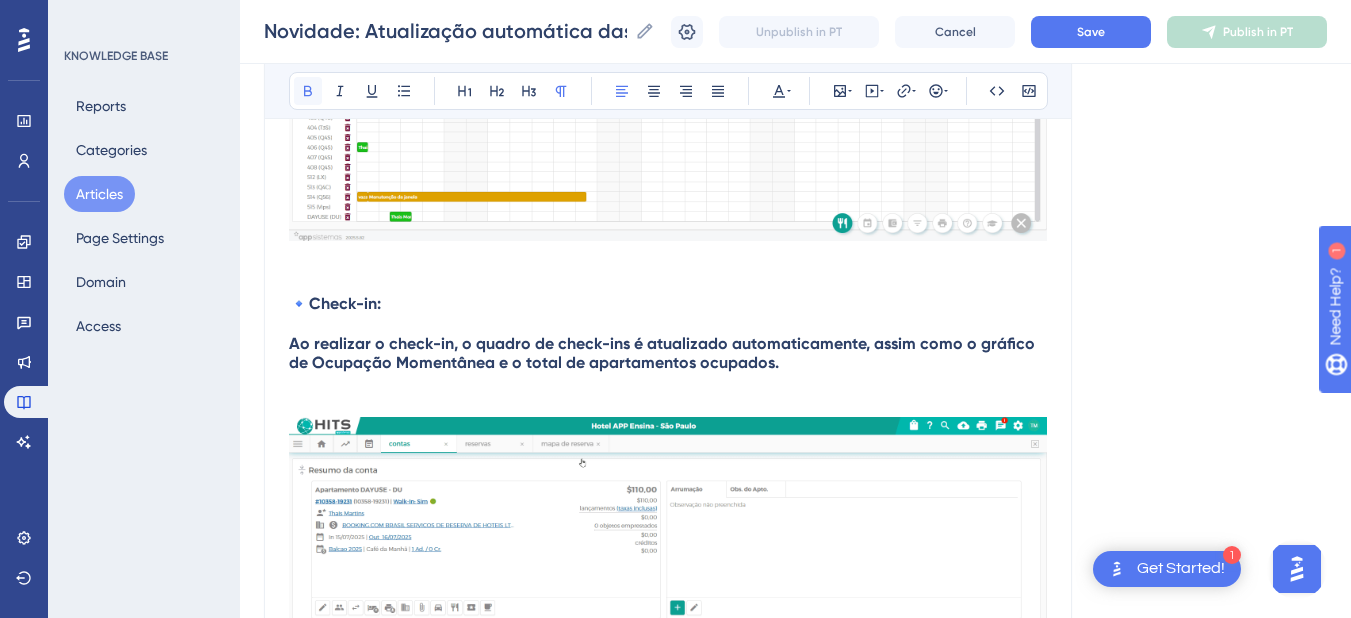 click 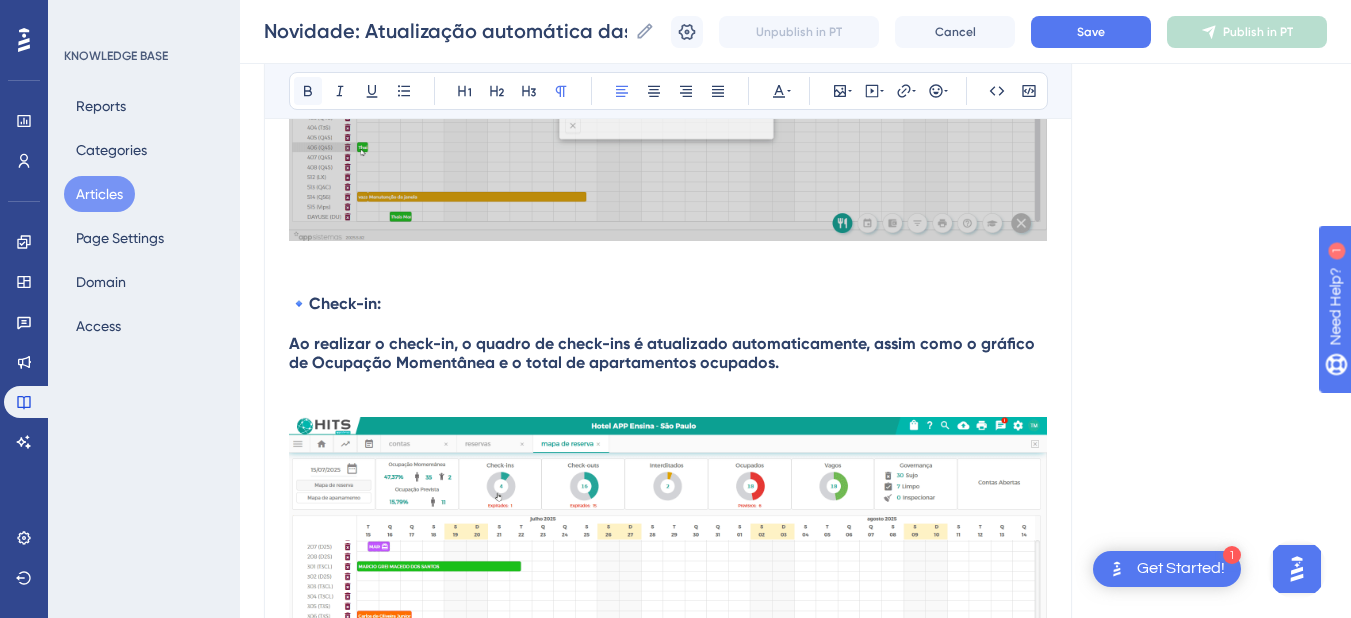 click 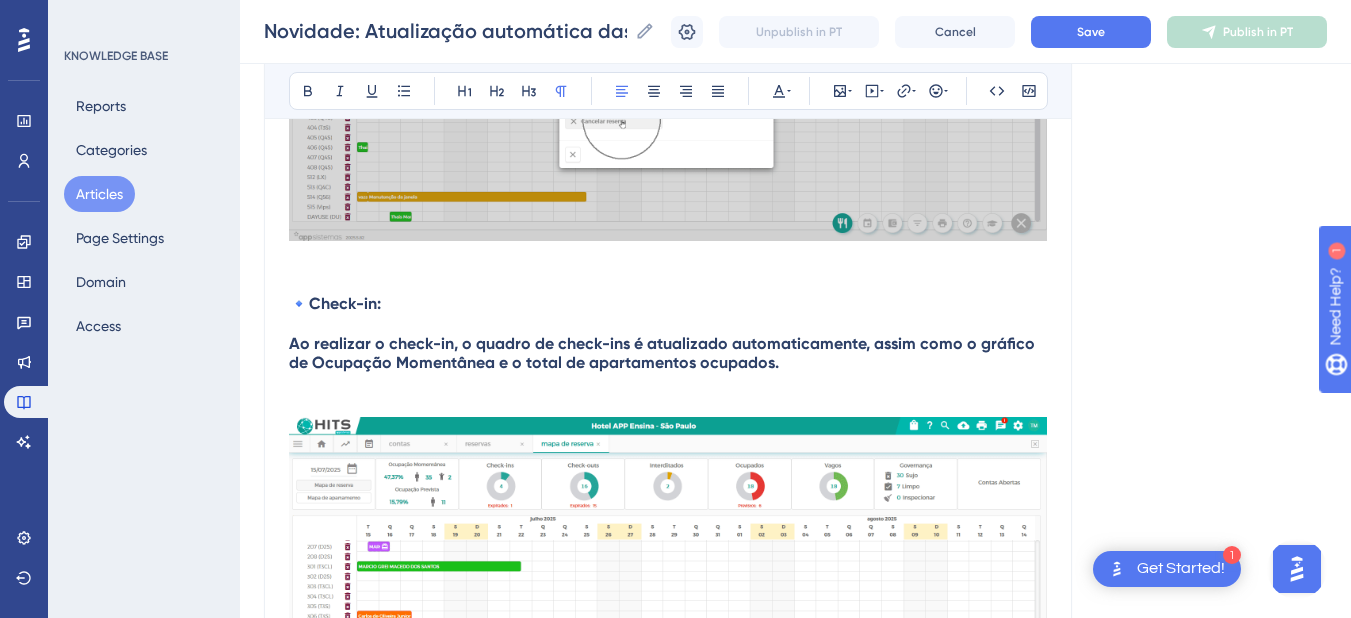 click on "Ao realizar o check-in, o quadro de check-ins é atualizado automaticamente, assim como o gráfico de Ocupação Momentânea e o total de apartamentos ocupados." at bounding box center (664, 353) 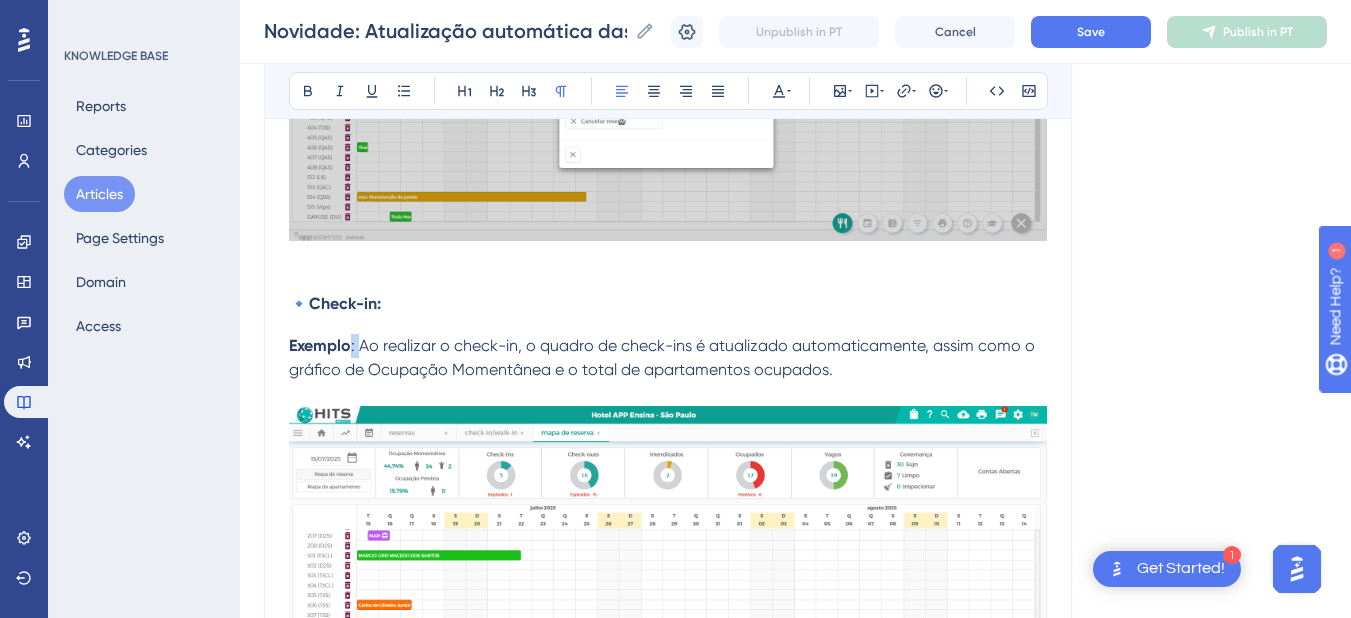click on ": Ao realizar o check-in, o quadro de check-ins é atualizado automaticamente, assim como o gráfico de Ocupação Momentânea e o total de apartamentos ocupados." at bounding box center [664, 357] 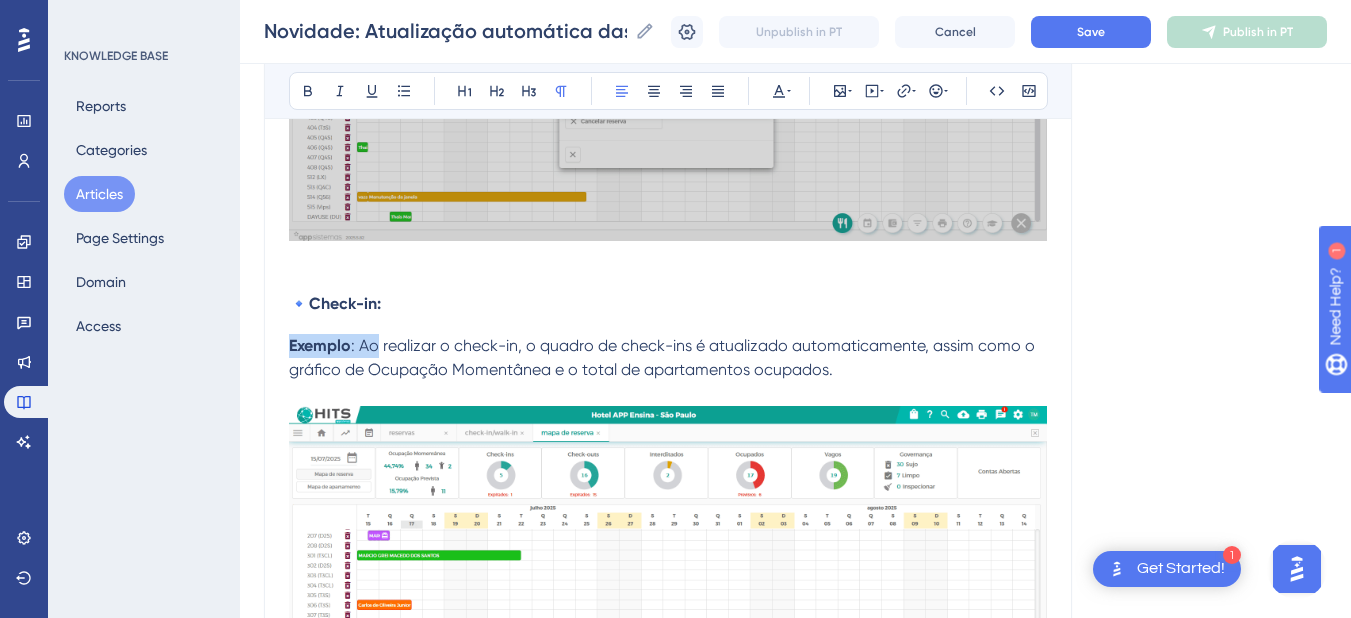 drag, startPoint x: 361, startPoint y: 346, endPoint x: 291, endPoint y: 345, distance: 70.00714 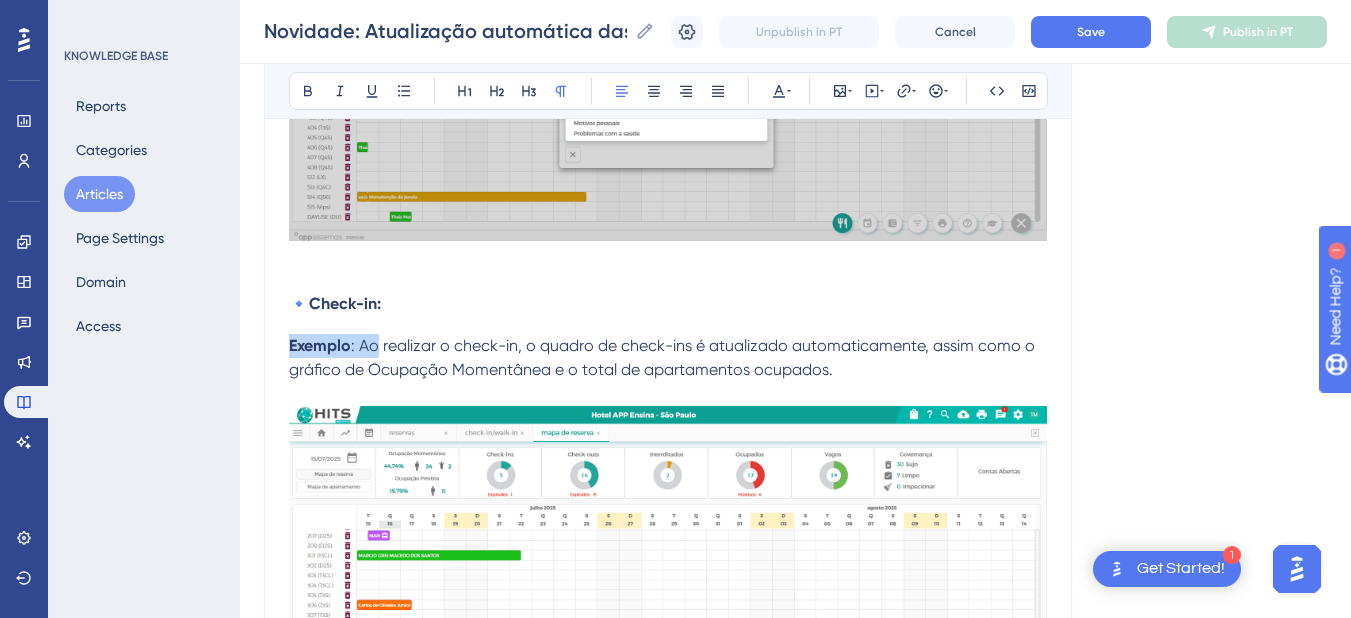 click on "Exemplo : Ao realizar o check-in, o quadro de check-ins é atualizado automaticamente, assim como o gráfico de Ocupação Momentânea e o total de apartamentos ocupados." at bounding box center [668, 358] 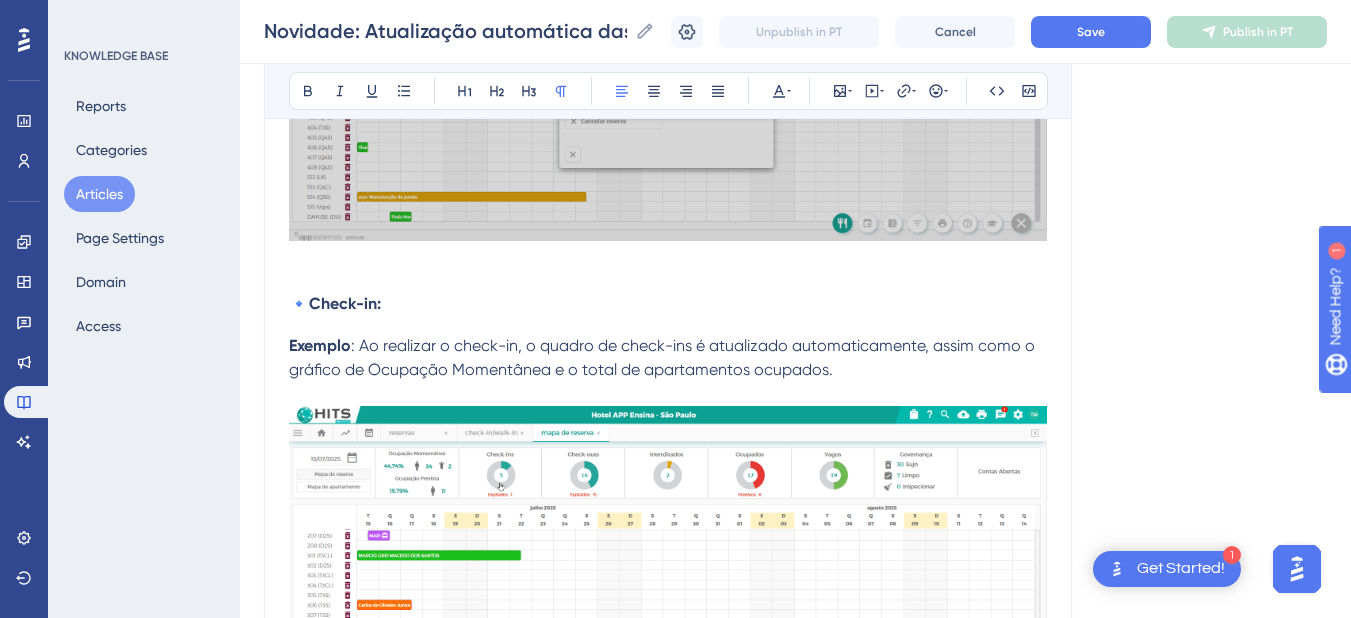 drag, startPoint x: 390, startPoint y: 348, endPoint x: 369, endPoint y: 349, distance: 21.023796 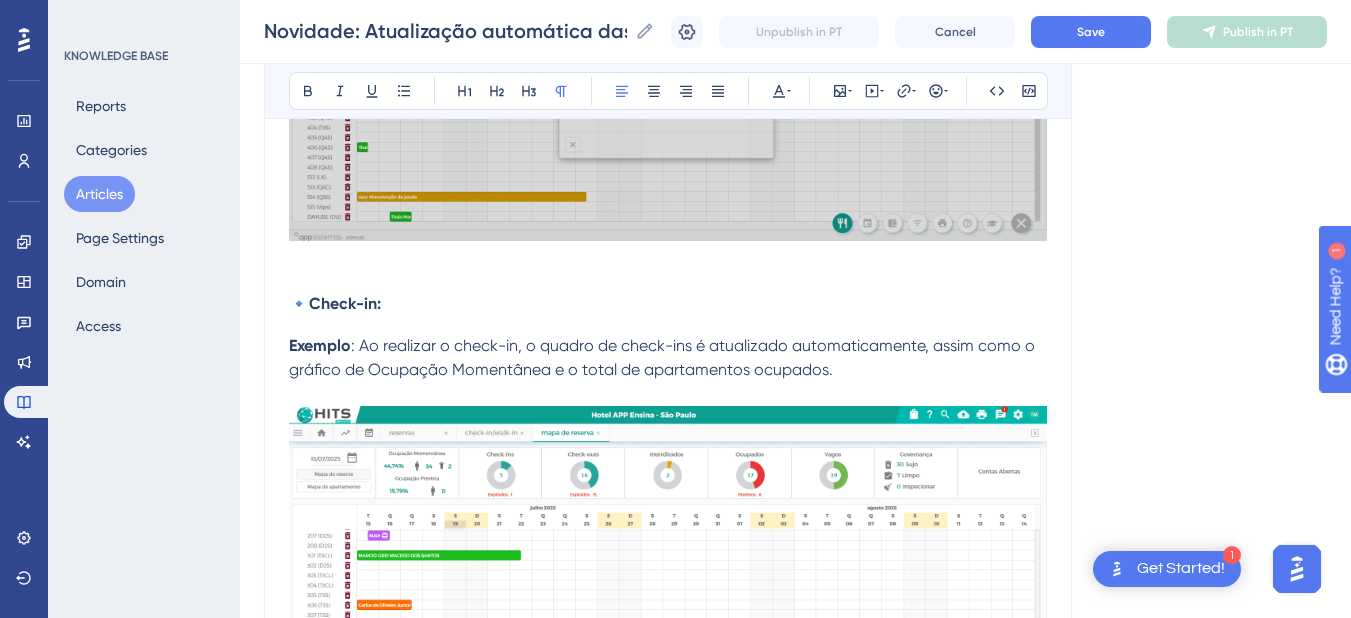 click on ": Ao realizar o check-in, o quadro de check-ins é atualizado automaticamente, assim como o gráfico de Ocupação Momentânea e o total de apartamentos ocupados." at bounding box center [664, 357] 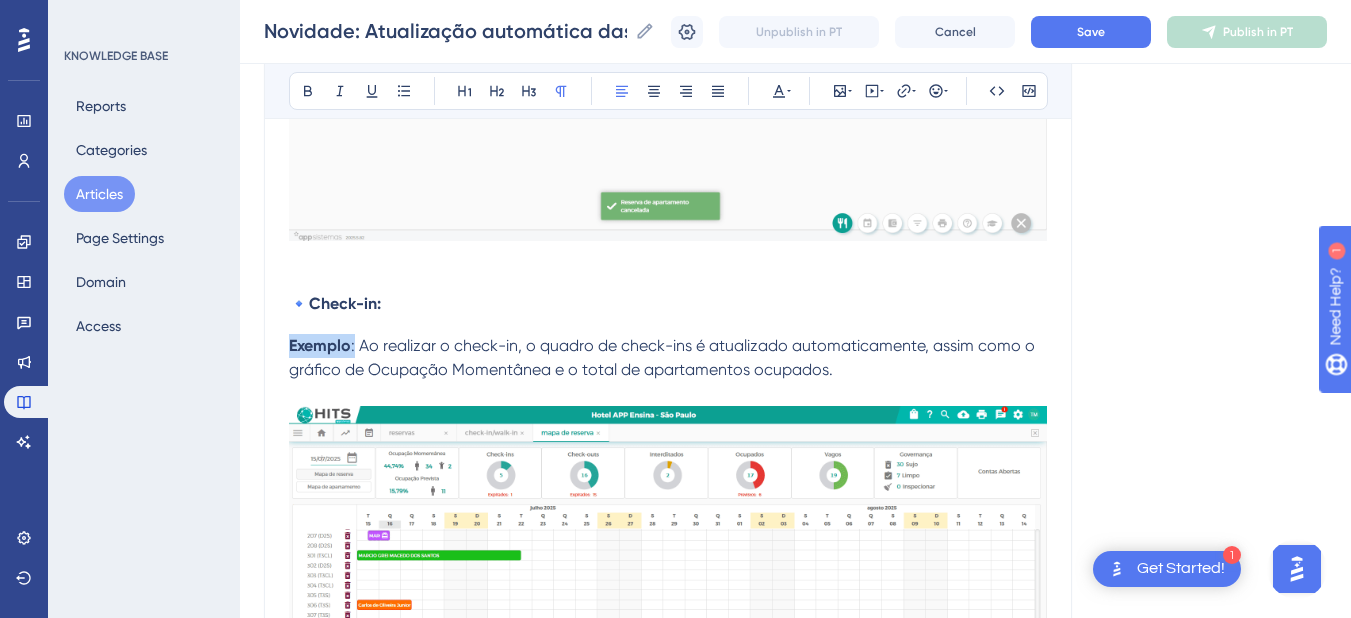drag, startPoint x: 354, startPoint y: 346, endPoint x: 270, endPoint y: 338, distance: 84.38009 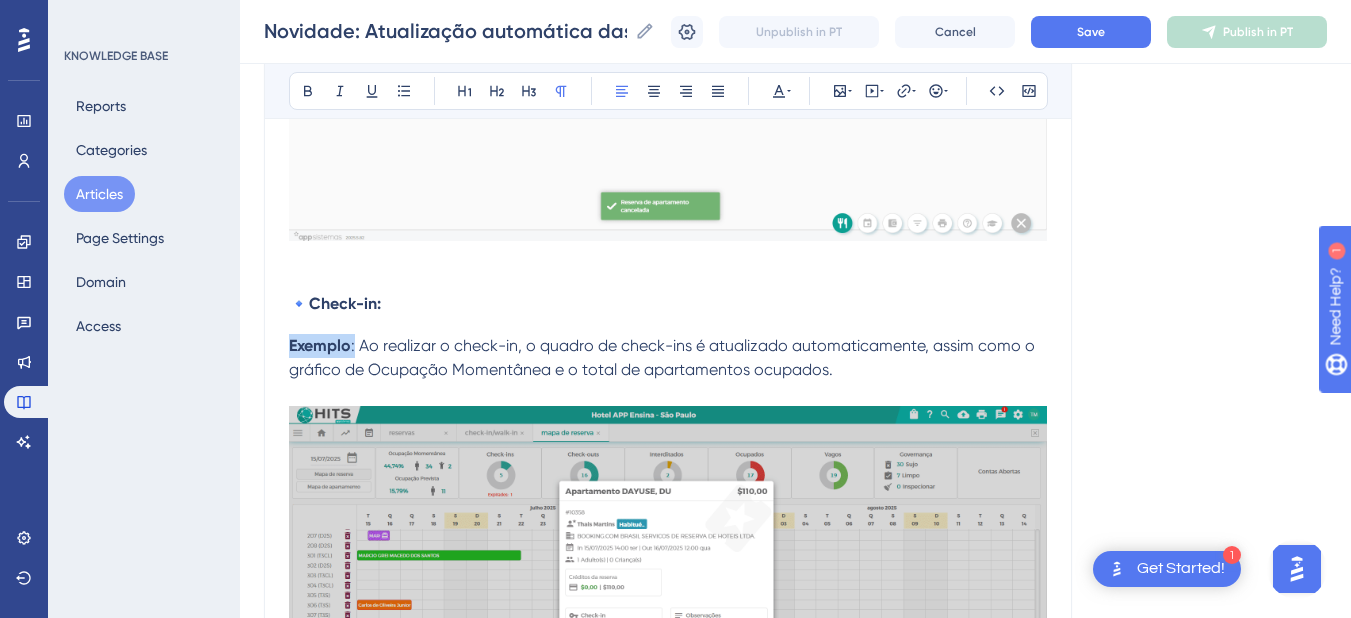 click on "Novidade: Atualização automática das informações no sistema Neste artigo, explicamos como funciona a atualização automática das informações no sistema e em quais áreas ela está disponível. Bold Italic Underline Bullet Point Heading 1 Heading 2 Heading 3 Normal Align Left Align Center Align Right Align Justify Text Color Insert Image Embed Video Hyperlink Emojis Code Code Block Com o objetivo de otimizar a rotina operacional e garantir que as informações estejam sempre atualizadas, implementamos a  atualização automática de dados  em diversas áreas do sistema. Essa melhoria  dispensa a necessidade de recarregar páginas  para visualizar alterações recentes, proporcionando mais agilidade e precisão no acompanhamento das operações. As informações são atualizadas em tempo real sempre que uma ação é realizada. Isso inclui também os  quadros de totais exibidos no Mapa de Reservas . Onde a atualização automática está disponível?  Mapa de Reservas Inclusão de reserva Check-ins" at bounding box center (668, 2244) 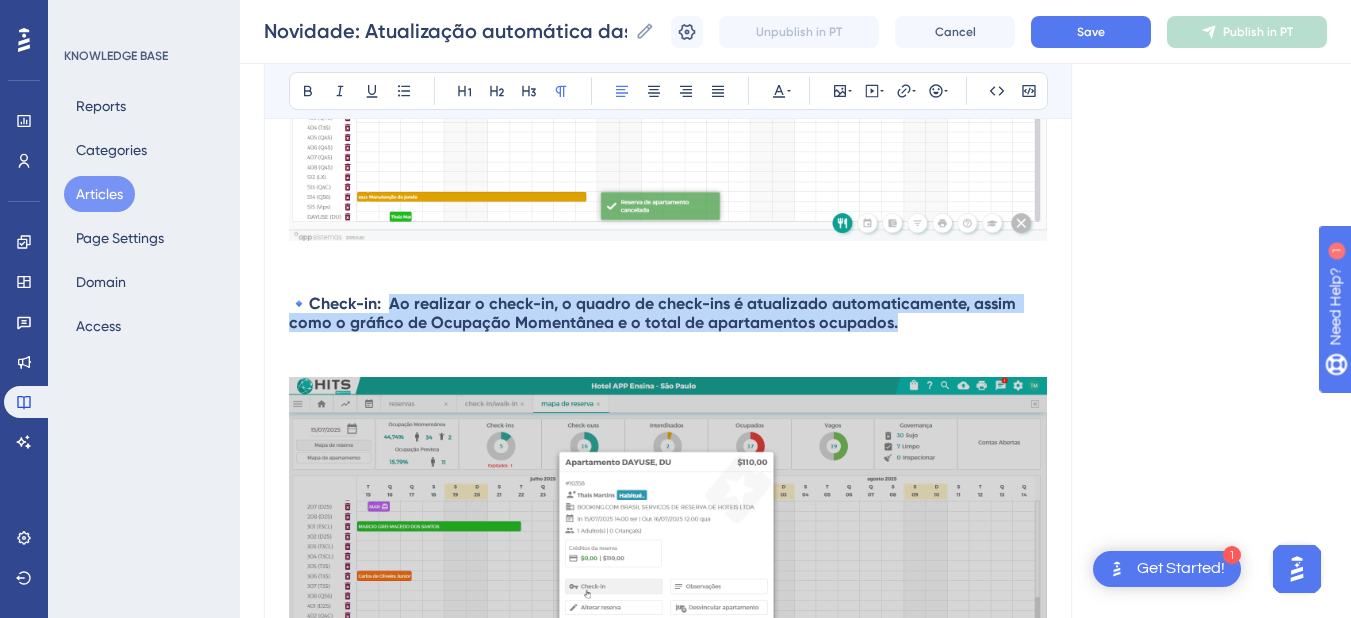 drag, startPoint x: 391, startPoint y: 308, endPoint x: 951, endPoint y: 321, distance: 560.1509 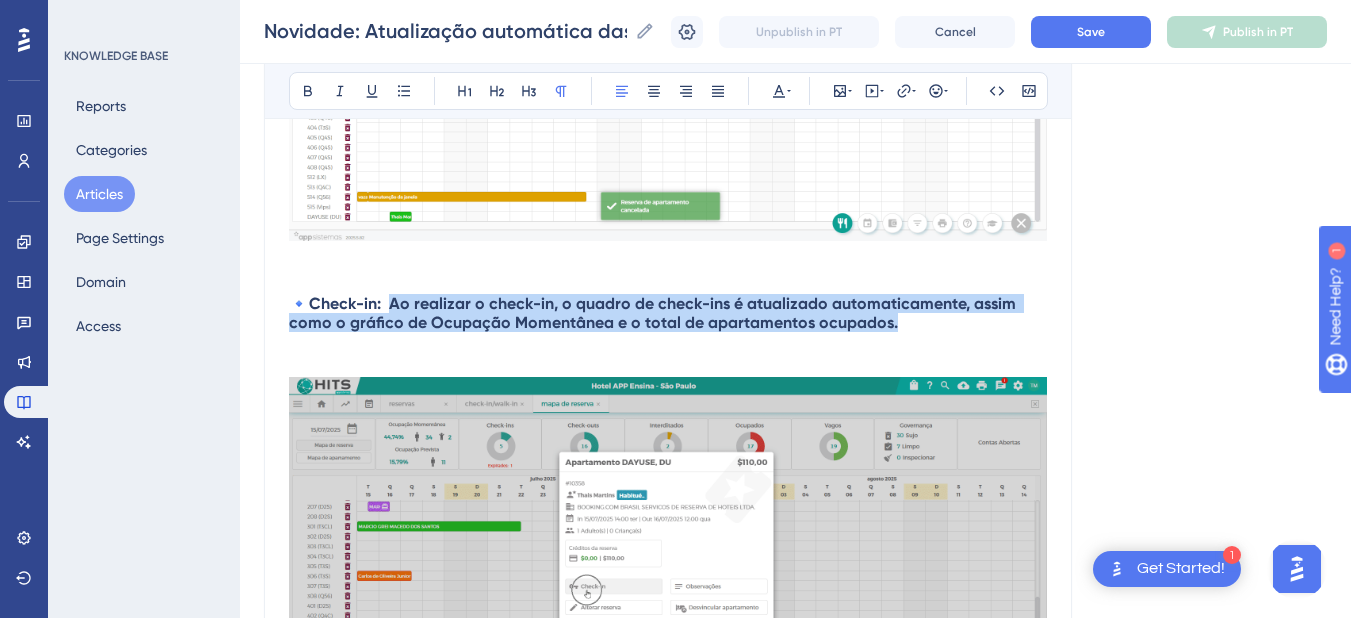 click on "🔹Check-in:  Ao realizar o check-in, o quadro de check-ins é atualizado automaticamente, assim como o gráfico de Ocupação Momentânea e o total de apartamentos ocupados." at bounding box center [668, 313] 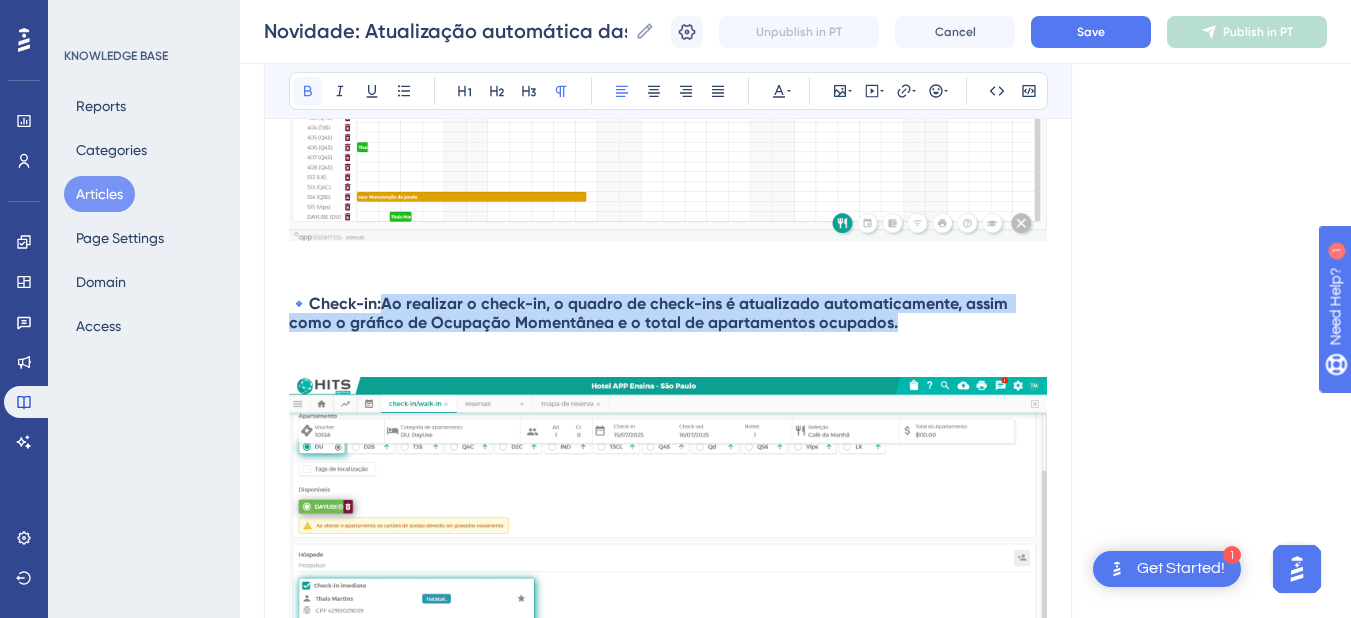 click at bounding box center [308, 91] 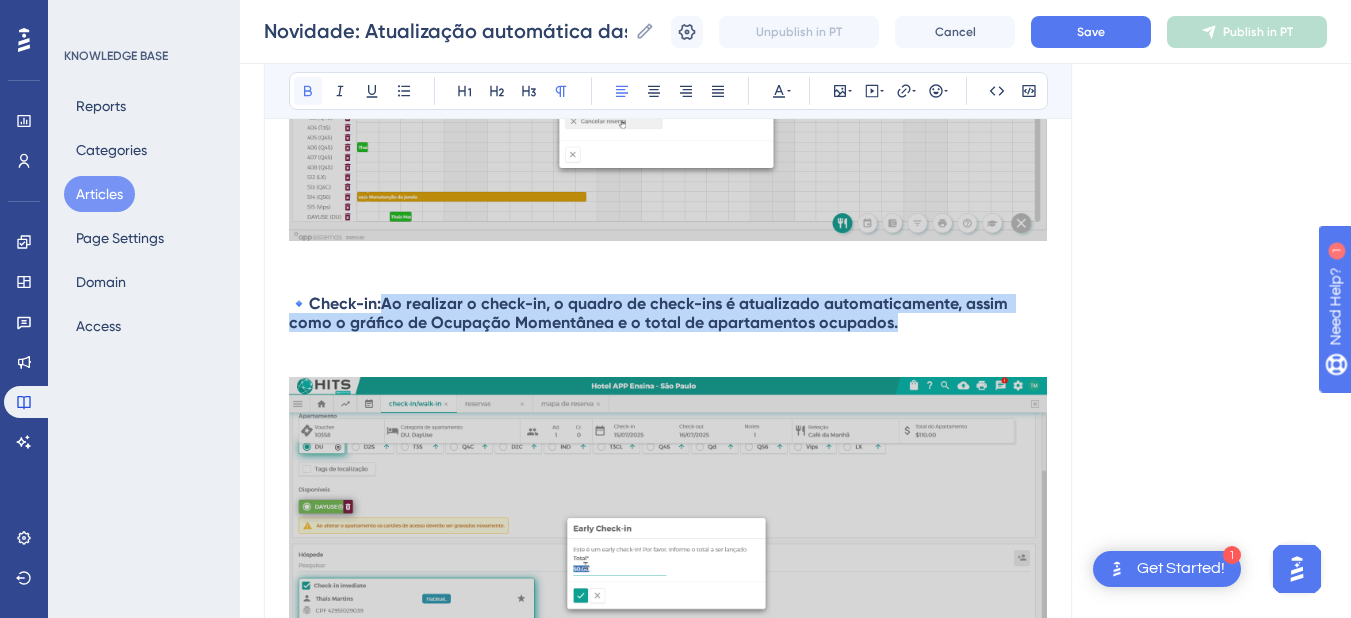 click at bounding box center (308, 91) 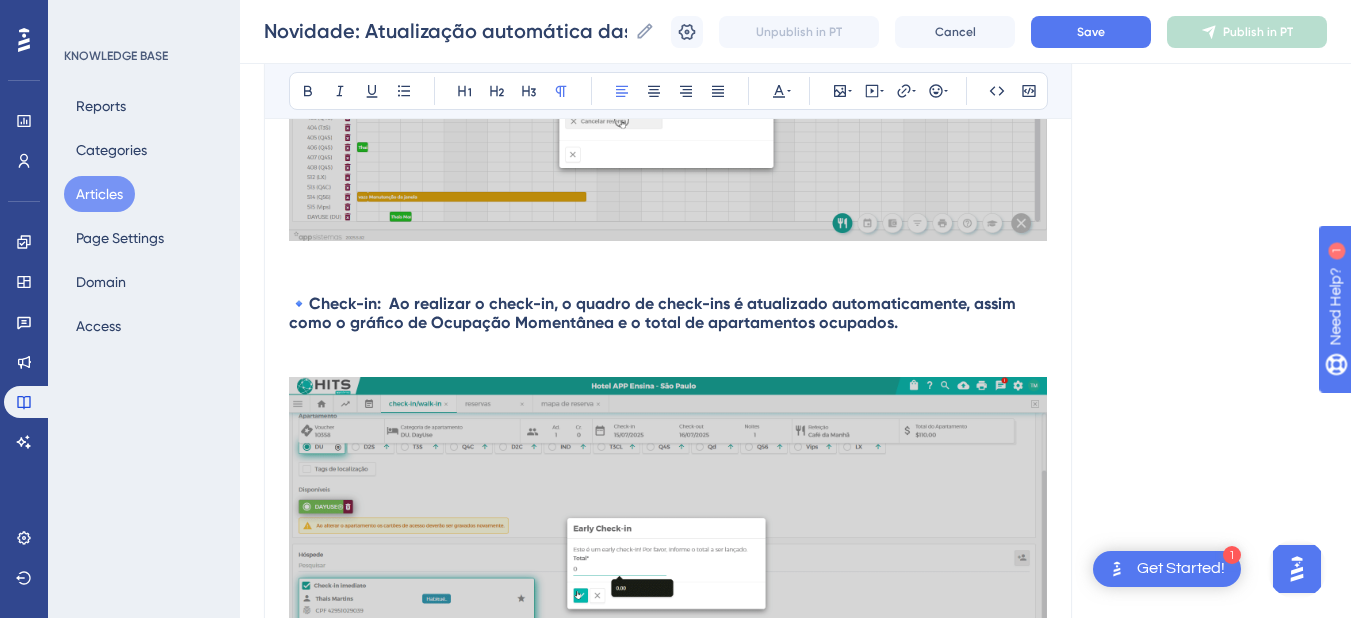 click on "🔹Check-in:  Ao realizar o check-in, o quadro de check-ins é atualizado automaticamente, assim como o gráfico de Ocupação Momentânea e o total de apartamentos ocupados." at bounding box center (654, 313) 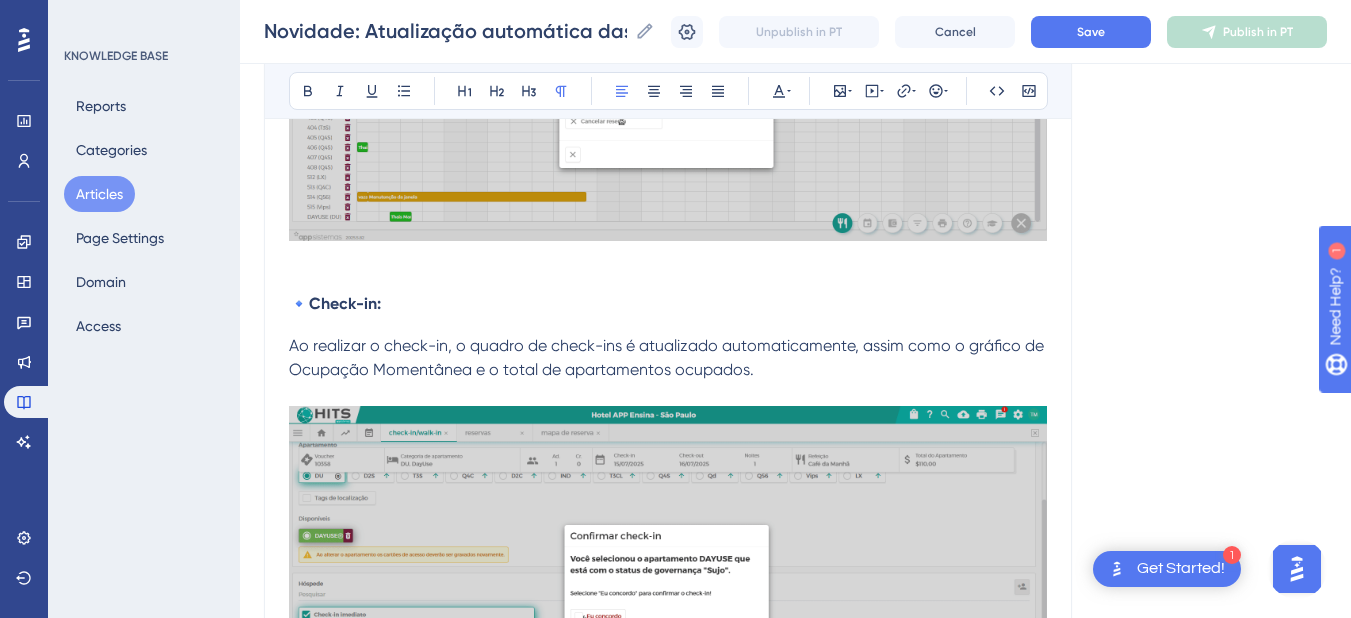 click on "Com o objetivo de otimizar a rotina operacional e garantir que as informações estejam sempre atualizadas, implementamos a  atualização automática de dados  em diversas áreas do sistema. Essa melhoria  dispensa a necessidade de recarregar páginas  para visualizar alterações recentes, proporcionando mais agilidade e precisão no acompanhamento das operações. As informações são atualizadas em tempo real sempre que uma ação é realizada. Isso inclui também os  quadros de totais exibidos no Mapa de Reservas . Onde a atualização automática está disponível?  Mapa de Reservas Inclusão de reserva :  Ao inserir uma nova reserva , os quadros de  Check-ins  e de  Ocupação prevista  para o dia são atualizados automaticamente.   Cancelamento de Reserva:   Ao realizar o cancelamento de uma reserva, os quadros de Check-ins e de Ocupação Prevista para o dia são atualizados automaticamente. 🔹Check-in: 🔹 Check-outs Exemplo 🔹Apartamentos Ocupados Exemplo 🔹 Inclusão de Interdição :  e" at bounding box center (668, 2332) 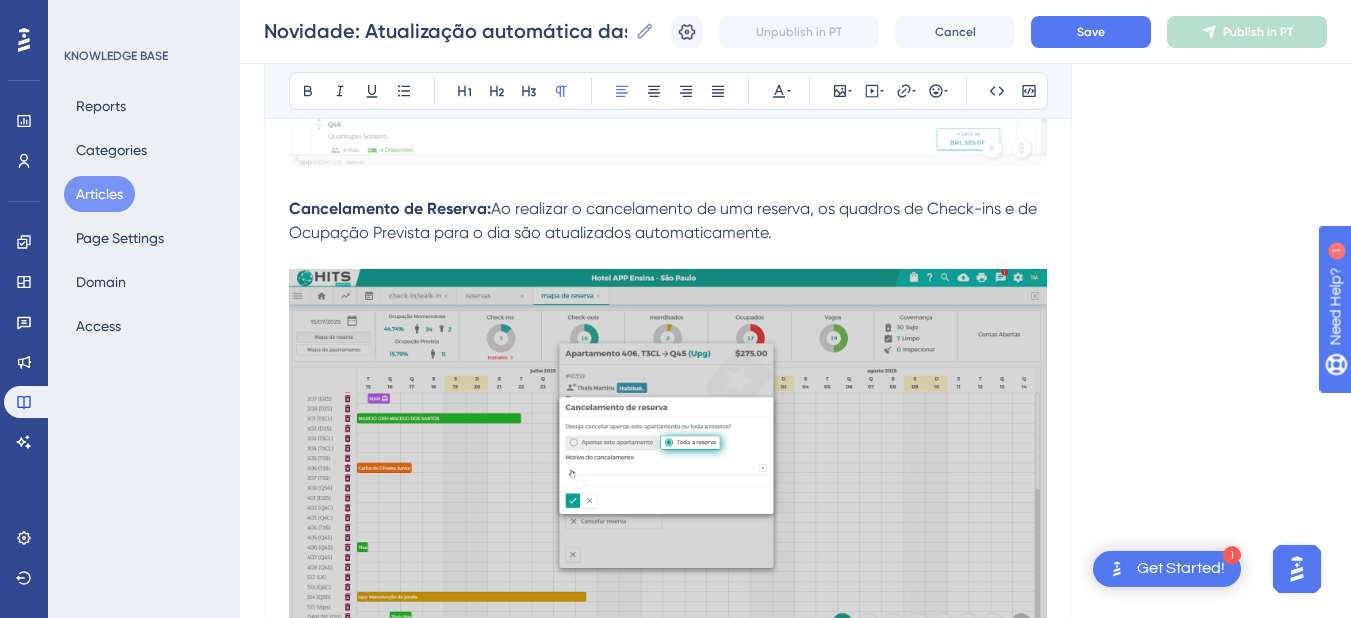 scroll, scrollTop: 1200, scrollLeft: 0, axis: vertical 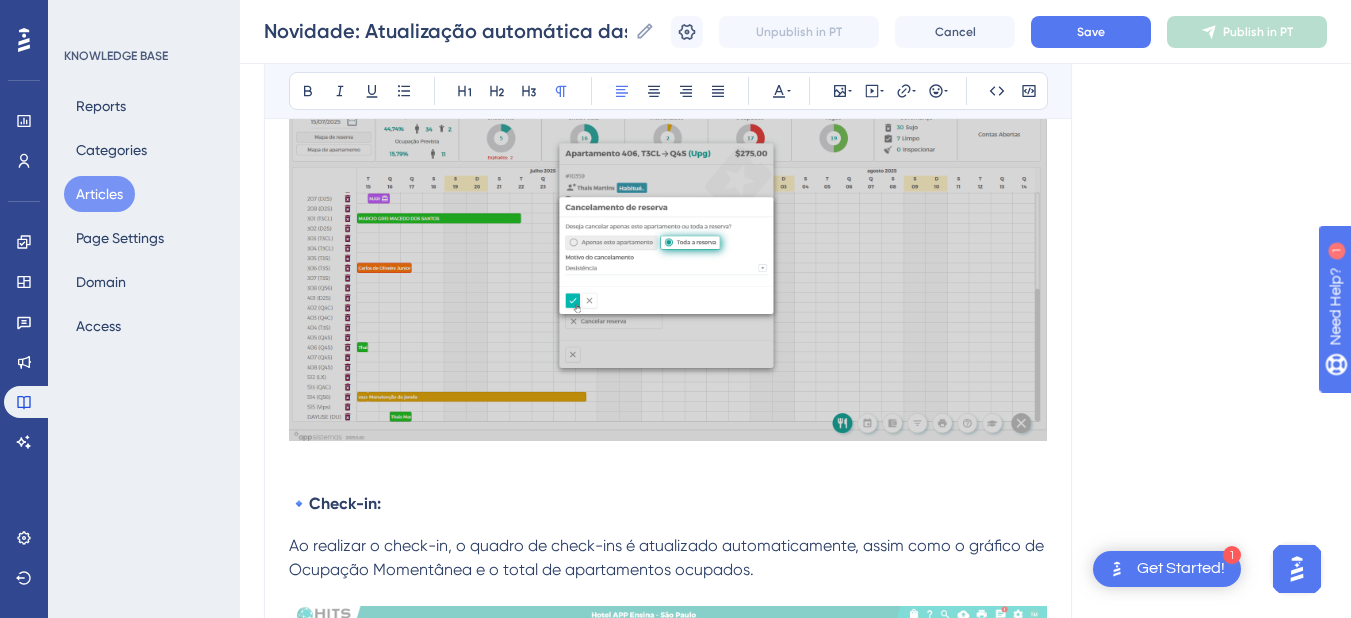 click on "Ao realizar o check-in, o quadro de check-ins é atualizado automaticamente, assim como o gráfico de Ocupação Momentânea e o total de apartamentos ocupados." at bounding box center (668, 557) 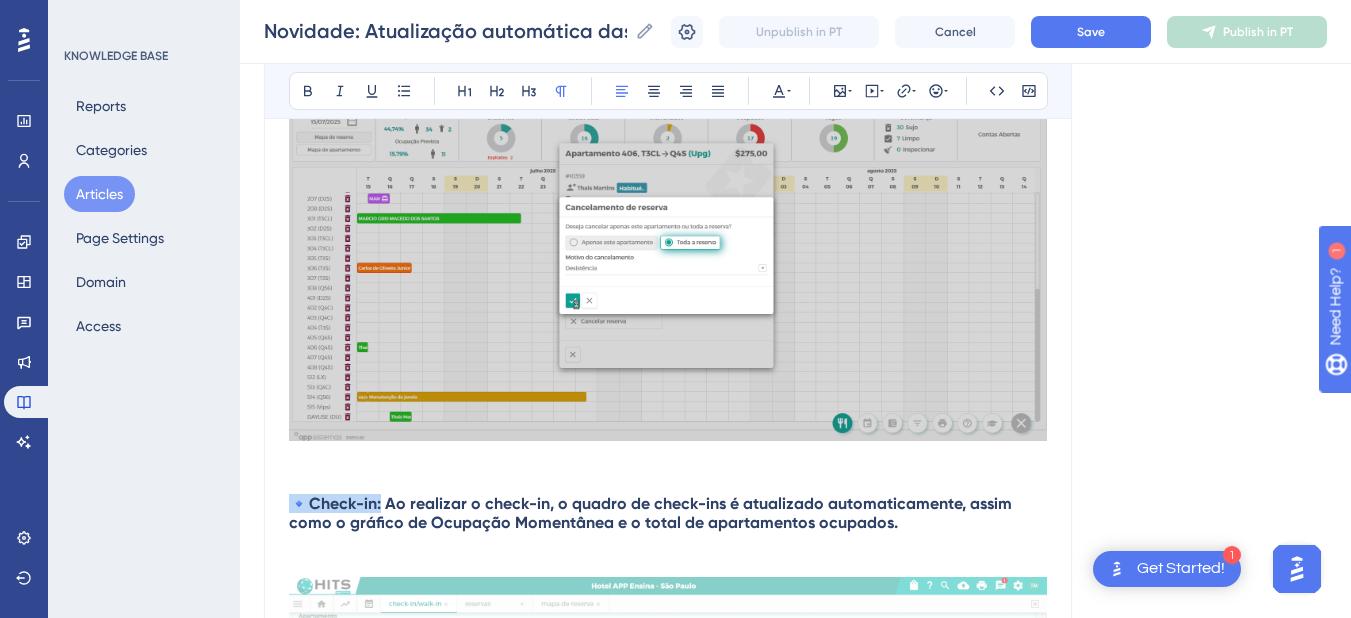 drag, startPoint x: 385, startPoint y: 504, endPoint x: 289, endPoint y: 504, distance: 96 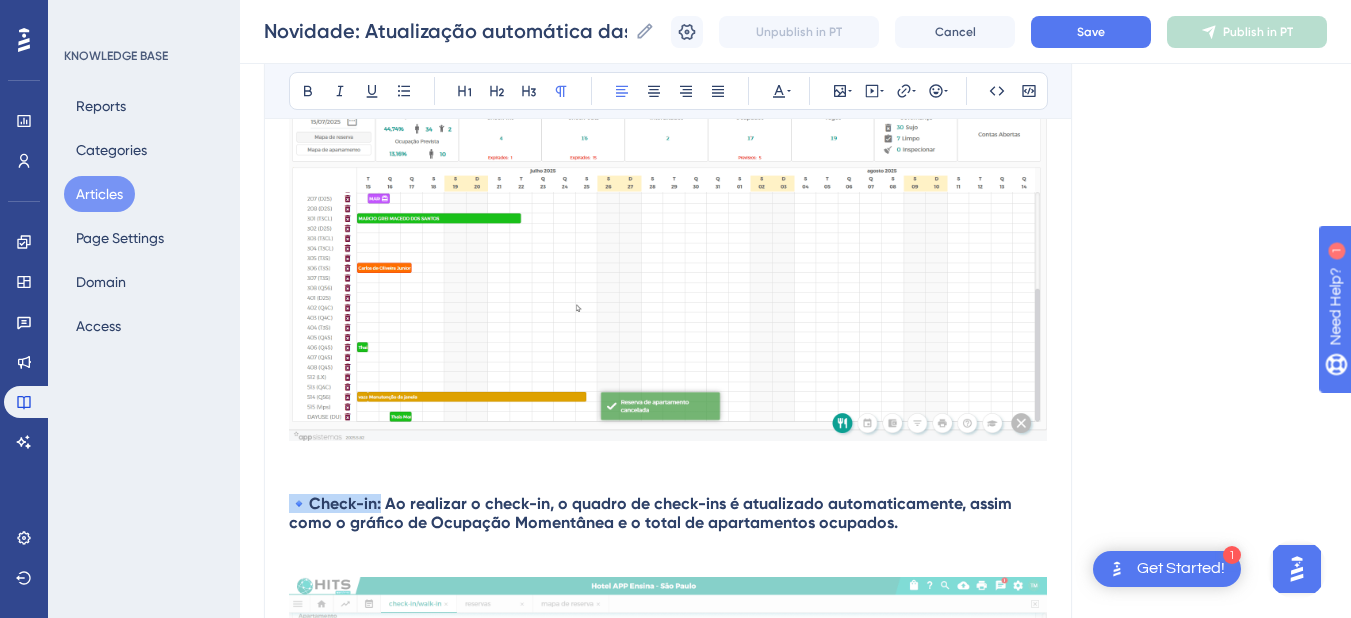click on "🔹Check-in: Ao realizar o check-in, o quadro de check-ins é atualizado automaticamente, assim como o gráfico de Ocupação Momentânea e o total de apartamentos ocupados." at bounding box center [652, 513] 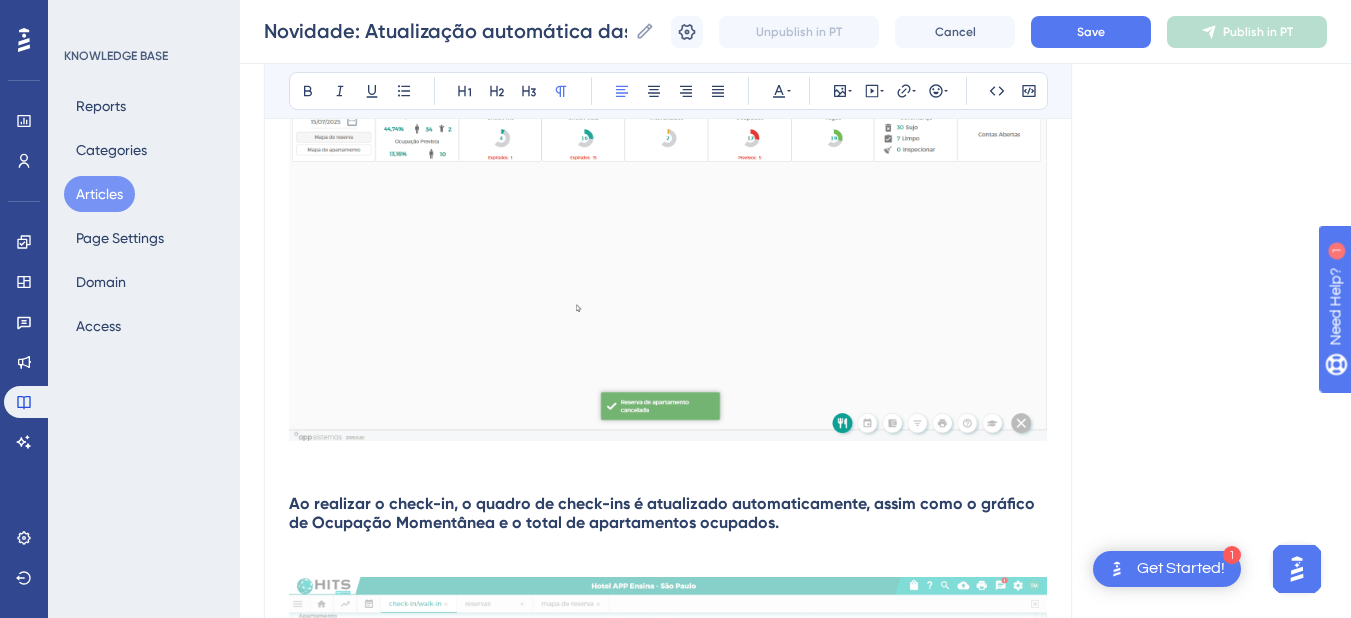 click on "Bold Italic Underline Bullet Point Heading 1 Heading 2 Heading 3 Normal Align Left Align Center Align Right Align Justify Text Color Insert Image Embed Video Hyperlink Emojis Code Code Block" at bounding box center [668, 91] 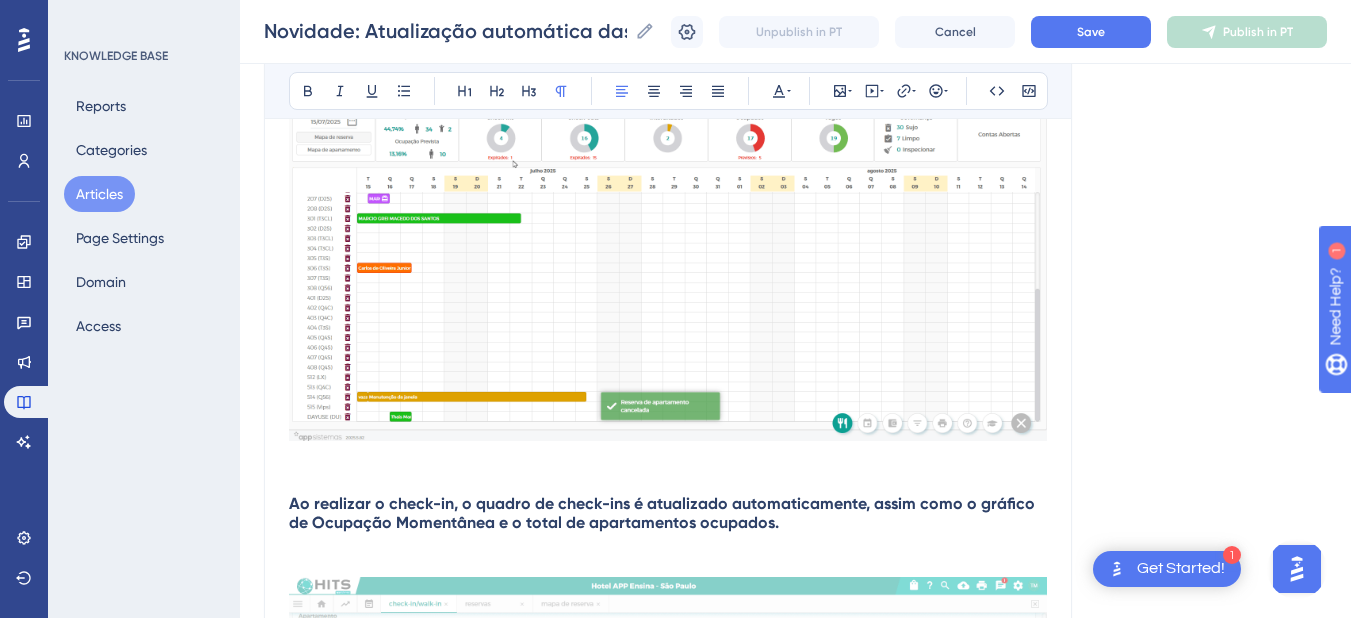 click on "Bold Italic Underline Bullet Point Heading 1 Heading 2 Heading 3 Normal Align Left Align Center Align Right Align Justify Text Color Insert Image Embed Video Hyperlink Emojis Code Code Block" at bounding box center [668, 91] 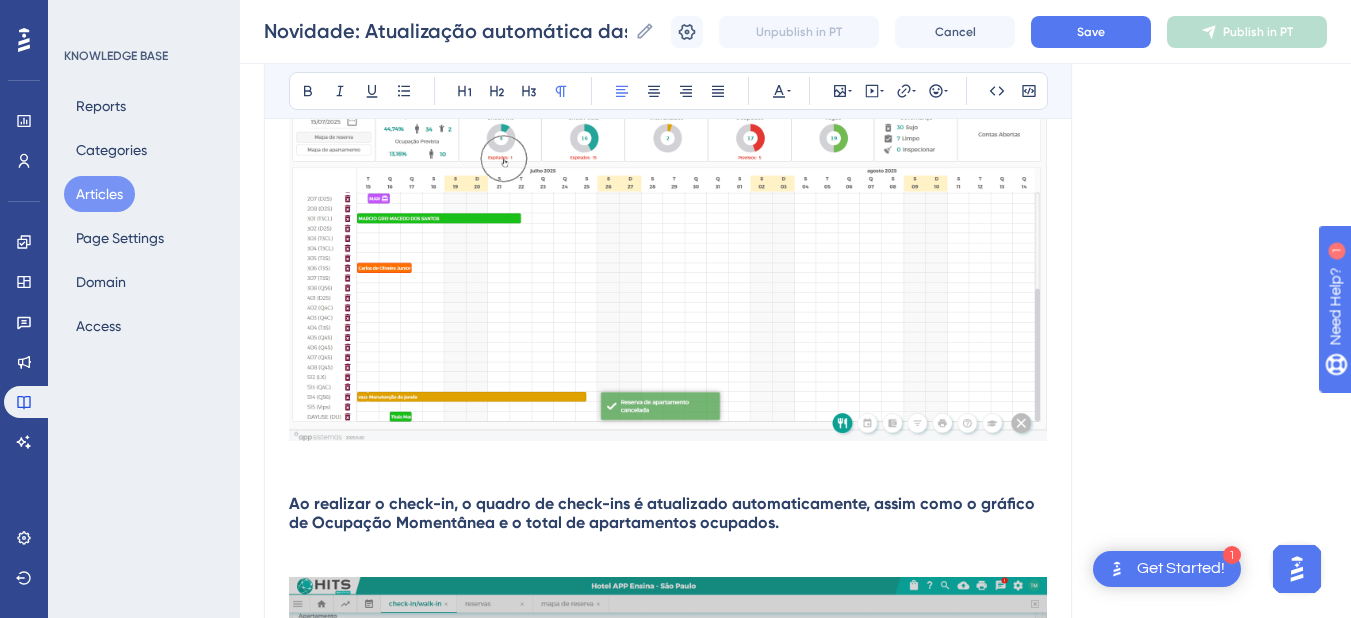 drag, startPoint x: 708, startPoint y: 523, endPoint x: 289, endPoint y: 260, distance: 494.70193 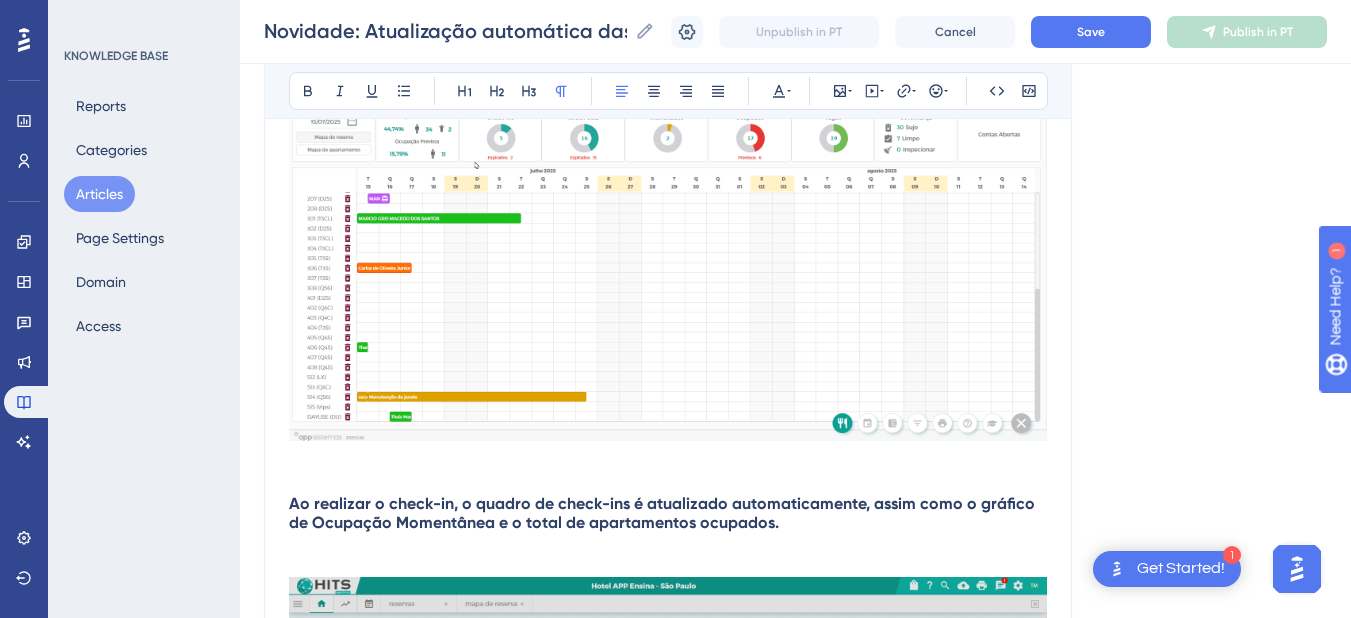 click on "Performance Users Engagement Widgets Feedback Product Updates Knowledge Base AI Assistant Settings Logout KNOWLEDGE BASE Reports Categories Articles Page Settings Domain Access Novidade: Atualização automática das informações no sistema Novidade: Atualização automática das informações no sistema Novidade: Atualização automática das informações no sistema Unpublish in PT Cancel Save Publish in PT Language Portuguese (Default) Novidade: Atualização automática das informações no sistema Neste artigo, explicamos como funciona a atualização automática das informações no sistema e em quais áreas ela está disponível. Bold Italic Underline Bullet Point Heading 1 Heading 2 Heading 3 Normal Align Left Align Center Align Right Align Justify Text Color Insert Image Embed Video Hyperlink Emojis Code Code Block Com o objetivo de otimizar a rotina operacional e garantir que as informações estejam sempre atualizadas, implementamos a  atualização automática de dados Essa melhoria  . Check-ins" at bounding box center (795, 2394) 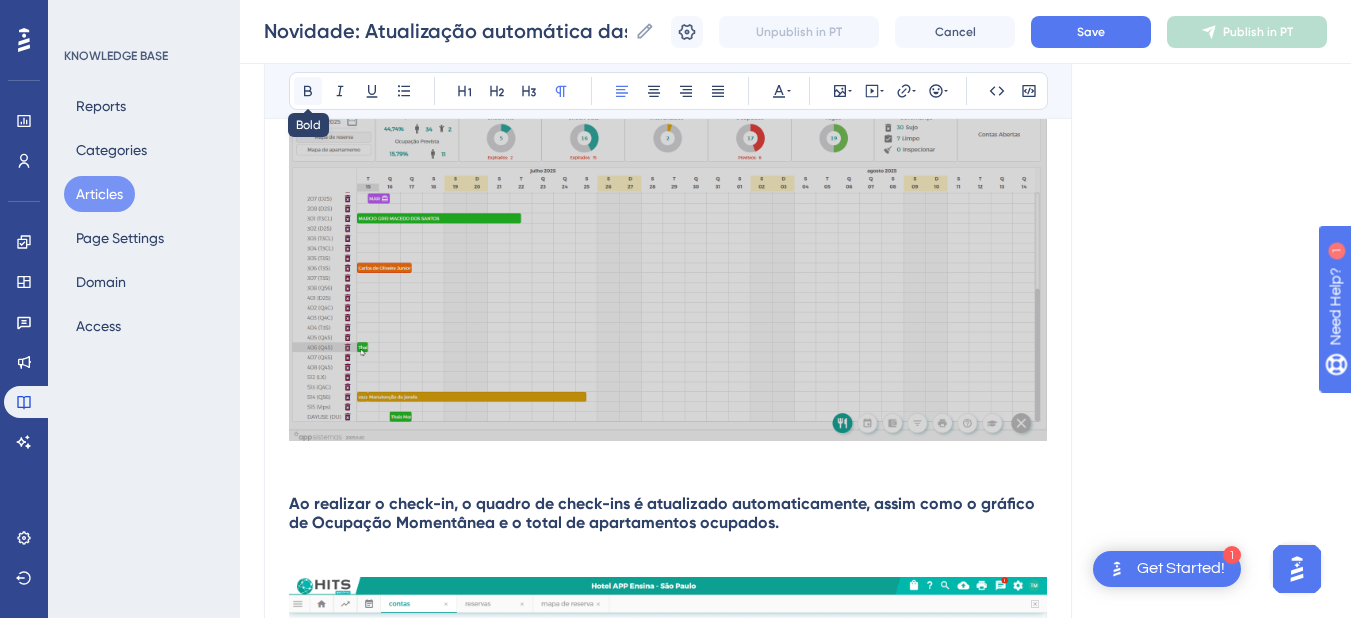 click 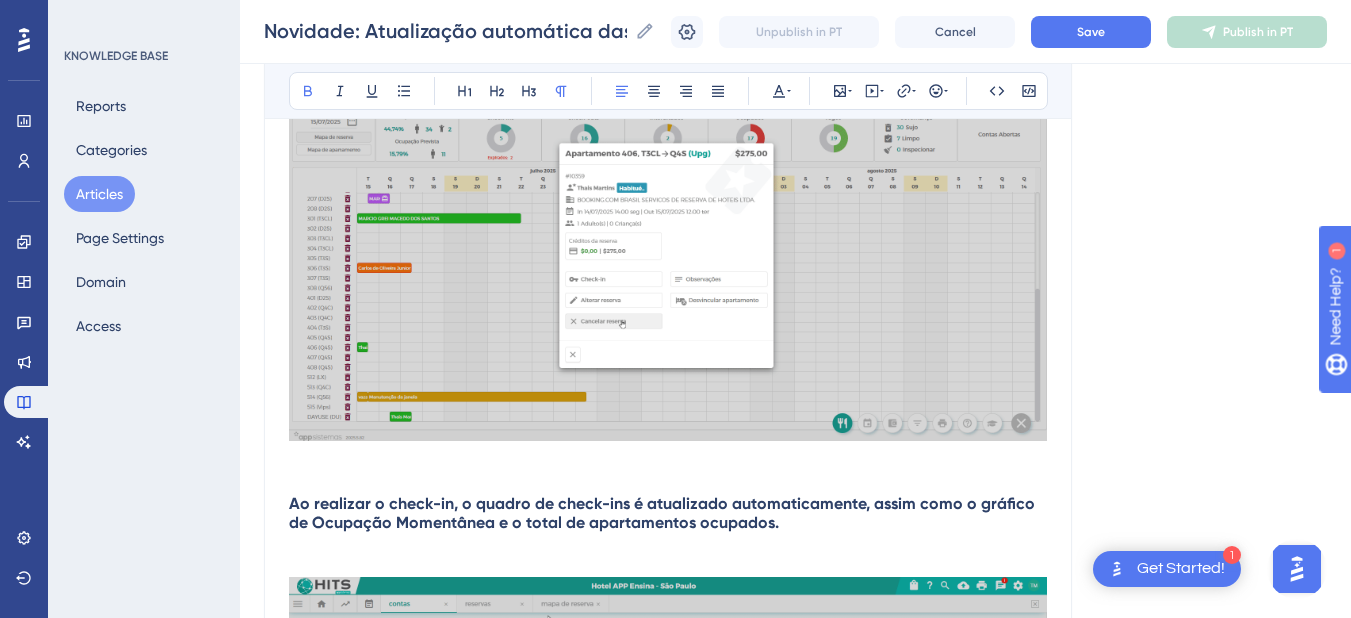 click at bounding box center [668, 460] 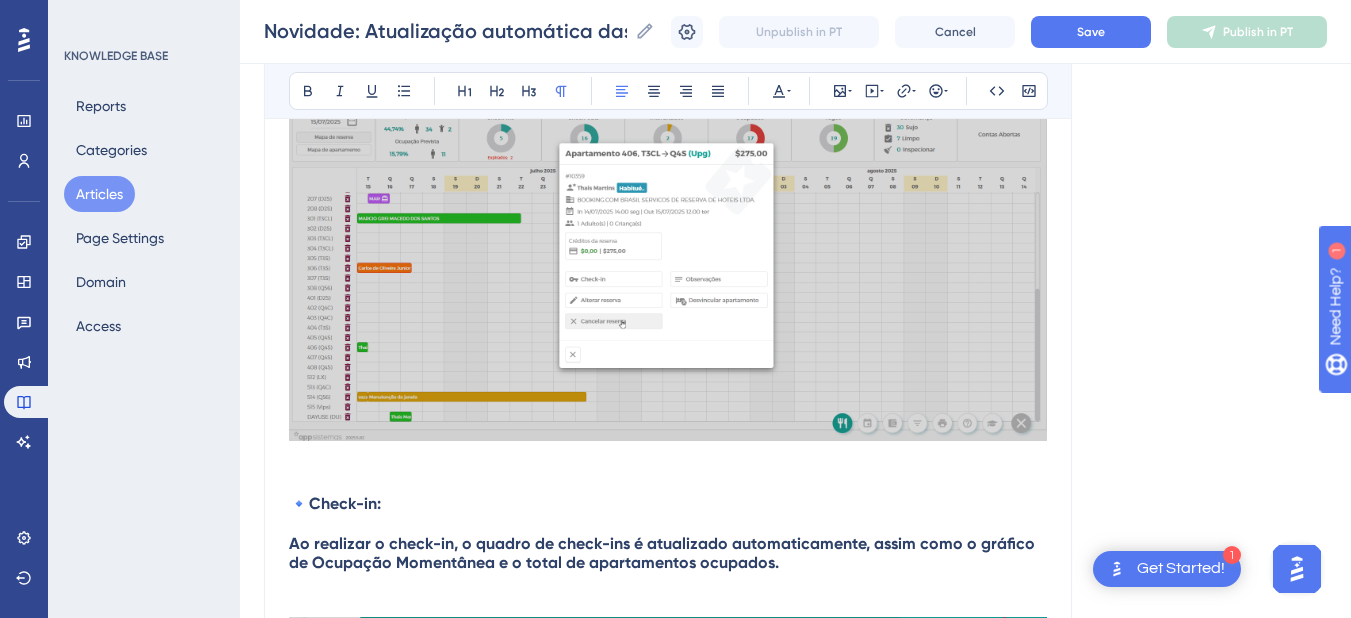 click on "Novidade: Atualização automática das informações no sistema Neste artigo, explicamos como funciona a atualização automática das informações no sistema e em quais áreas ela está disponível. Bold Italic Underline Bullet Point Heading 1 Heading 2 Heading 3 Normal Align Left Align Center Align Right Align Justify Text Color Insert Image Embed Video Hyperlink Emojis Code Code Block Com o objetivo de otimizar a rotina operacional e garantir que as informações estejam sempre atualizadas, implementamos a  atualização automática de dados  em diversas áreas do sistema. Essa melhoria  dispensa a necessidade de recarregar páginas  para visualizar alterações recentes, proporcionando mais agilidade e precisão no acompanhamento das operações. As informações são atualizadas em tempo real sempre que uma ação é realizada. Isso inclui também os  quadros de totais exibidos no Mapa de Reservas . Onde a atualização automática está disponível?  Mapa de Reservas Inclusão de reserva Check-ins" at bounding box center (668, 2450) 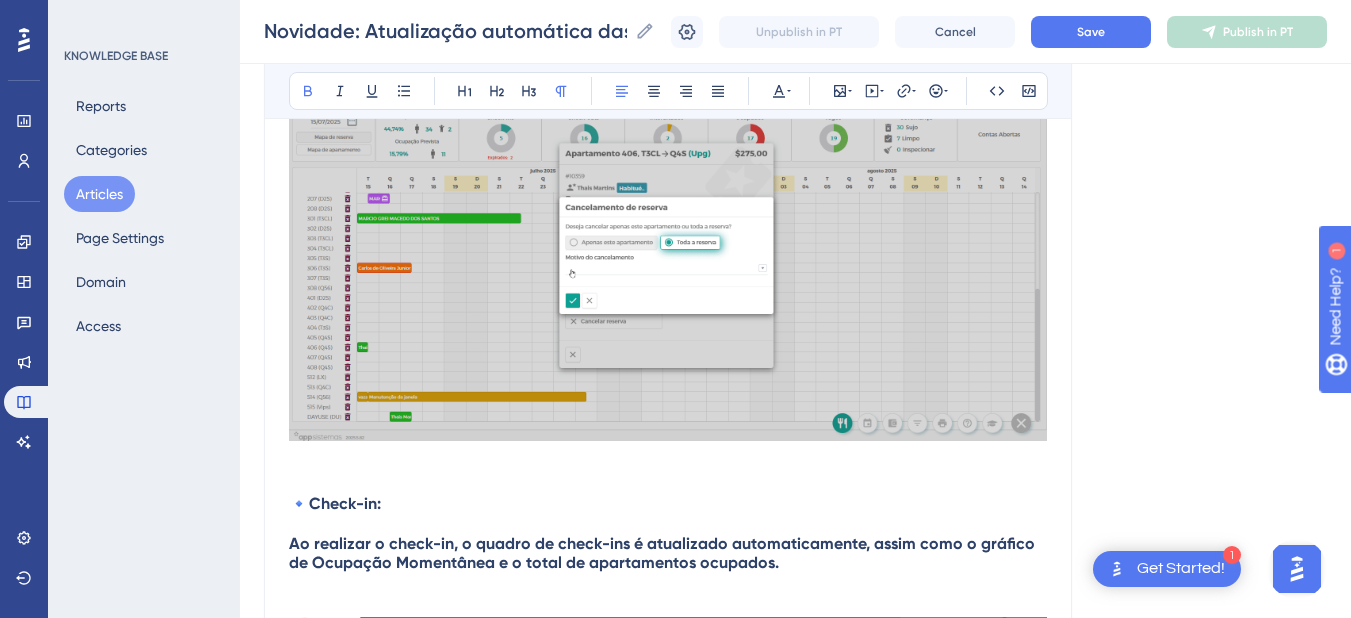 click on "Ao realizar o check-in, o quadro de check-ins é atualizado automaticamente, assim como o gráfico de Ocupação Momentânea e o total de apartamentos ocupados." at bounding box center [664, 553] 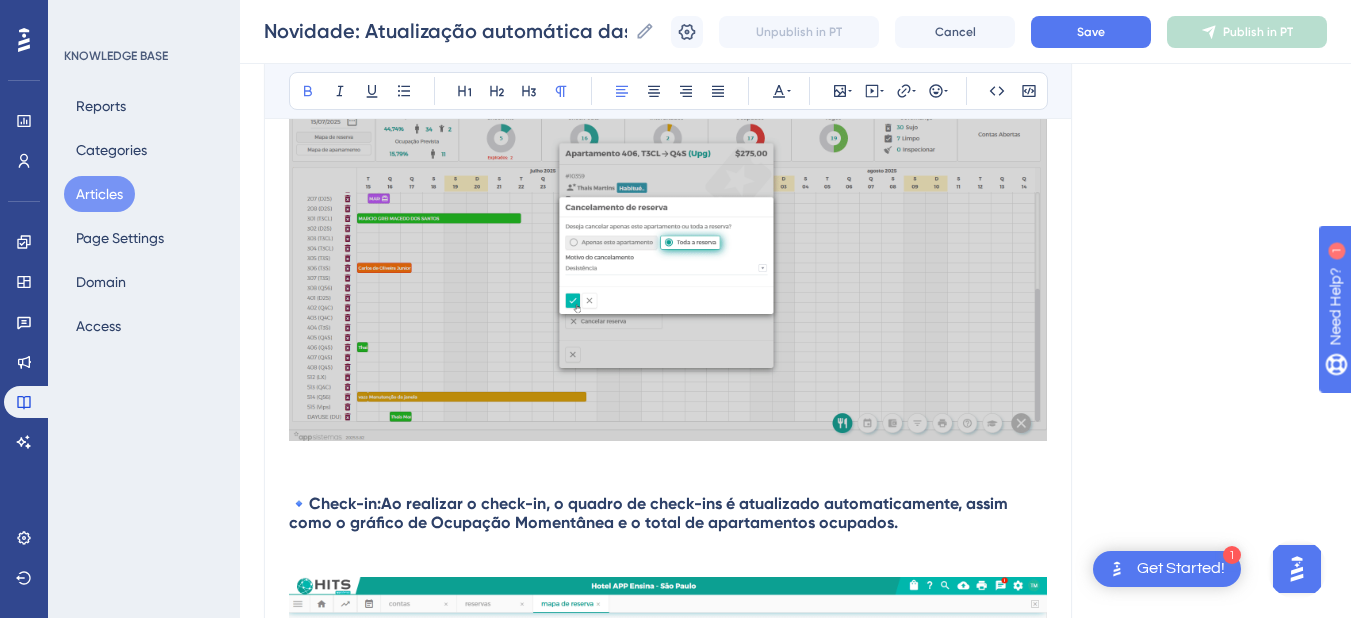 drag, startPoint x: 901, startPoint y: 519, endPoint x: 395, endPoint y: 501, distance: 506.32007 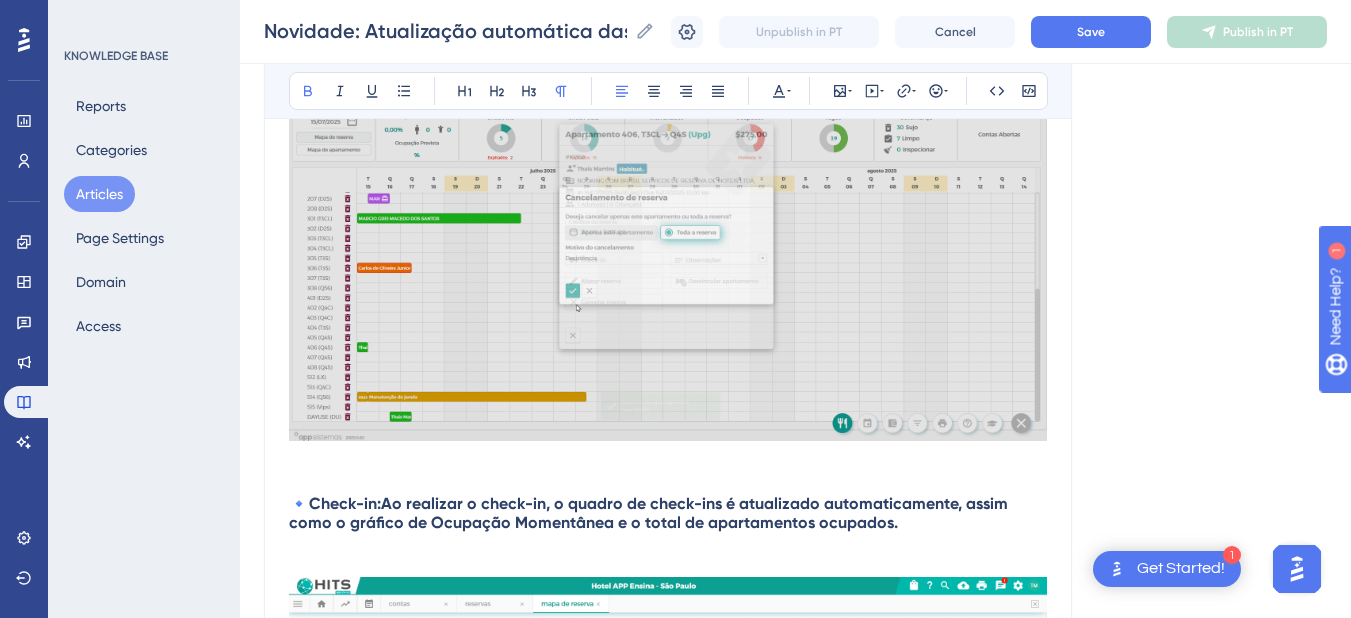 click on "🔹Check-in:   Ao realizar o check-in, o quadro de check-ins é atualizado automaticamente, assim como o gráfico de Ocupação Momentânea e o total de apartamentos ocupados." at bounding box center (668, 513) 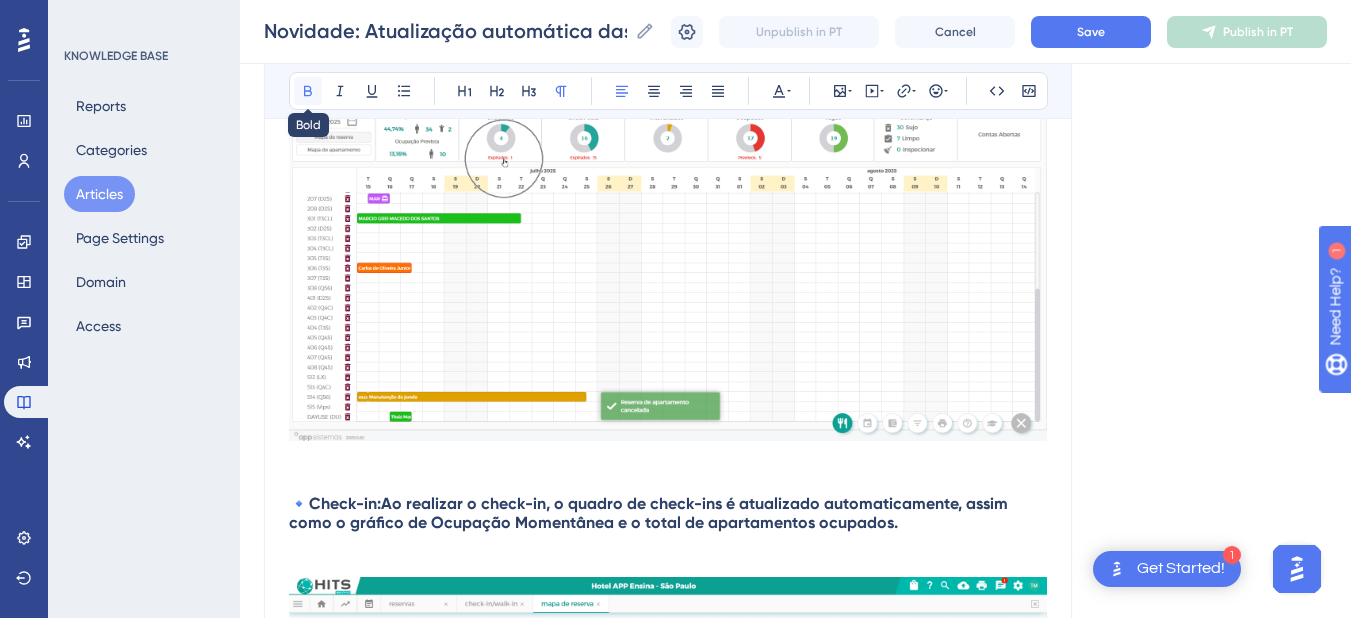 click at bounding box center [308, 91] 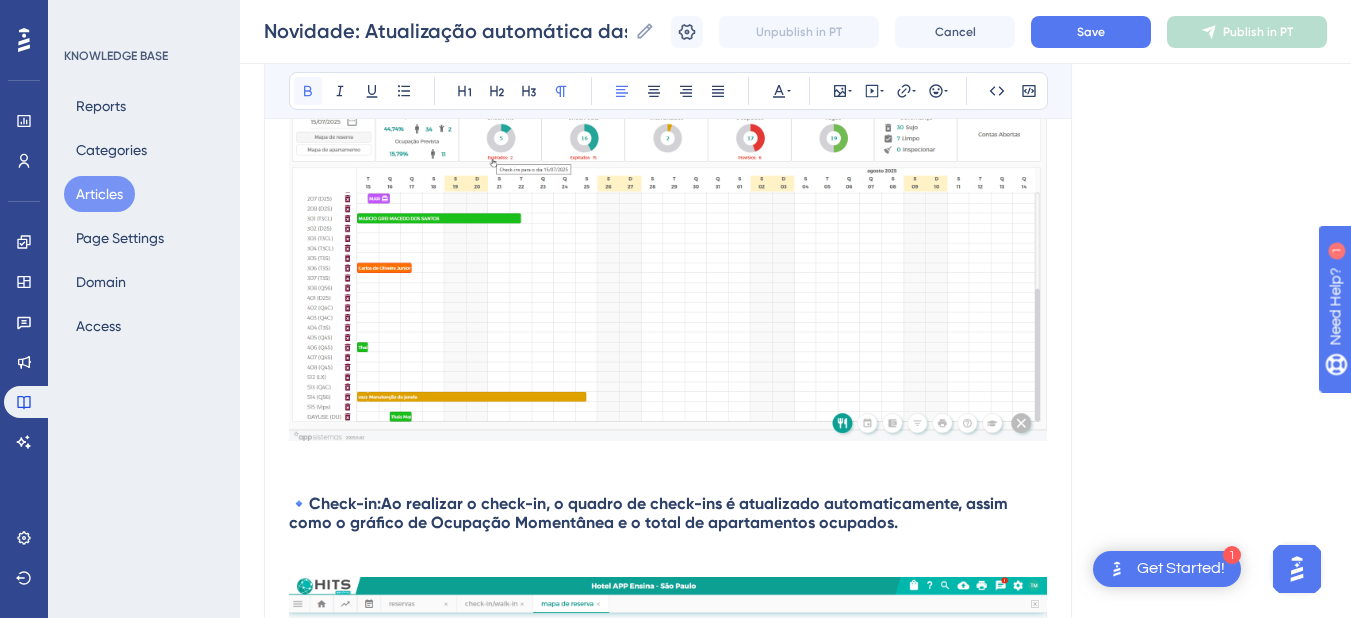 click at bounding box center [308, 91] 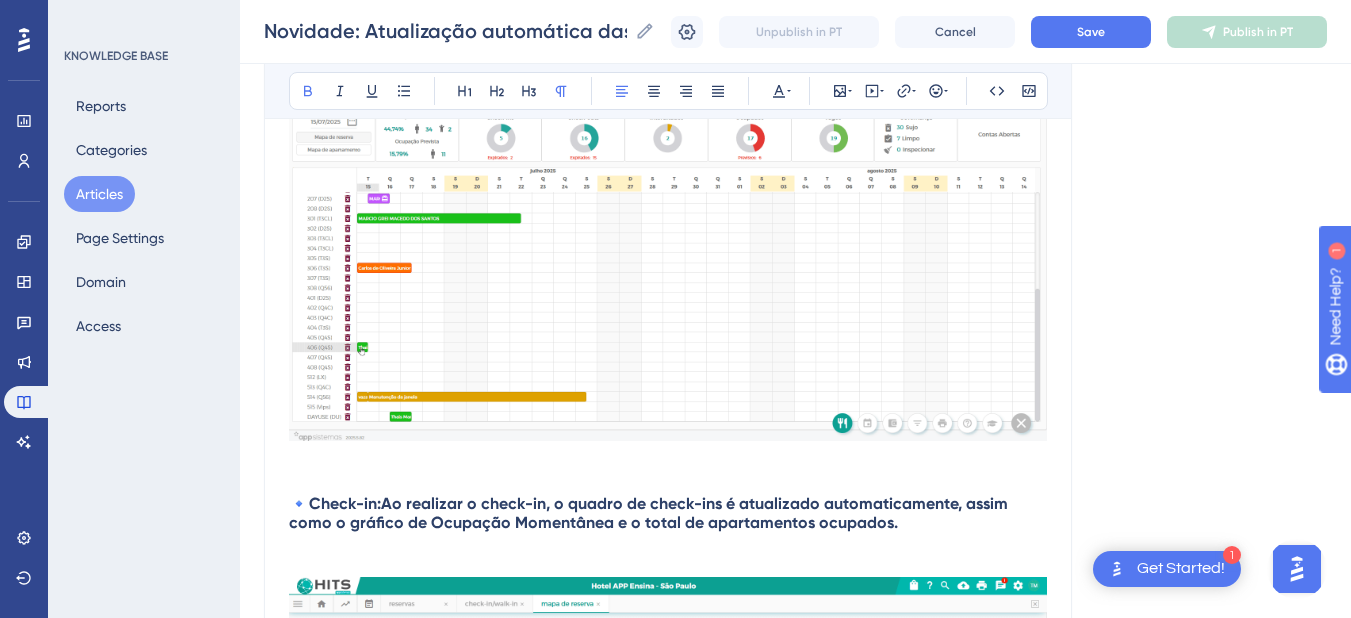 click on "Ao realizar o check-in, o quadro de check-ins é atualizado automaticamente, assim como o gráfico de Ocupação Momentânea e o total de apartamentos ocupados." at bounding box center (650, 513) 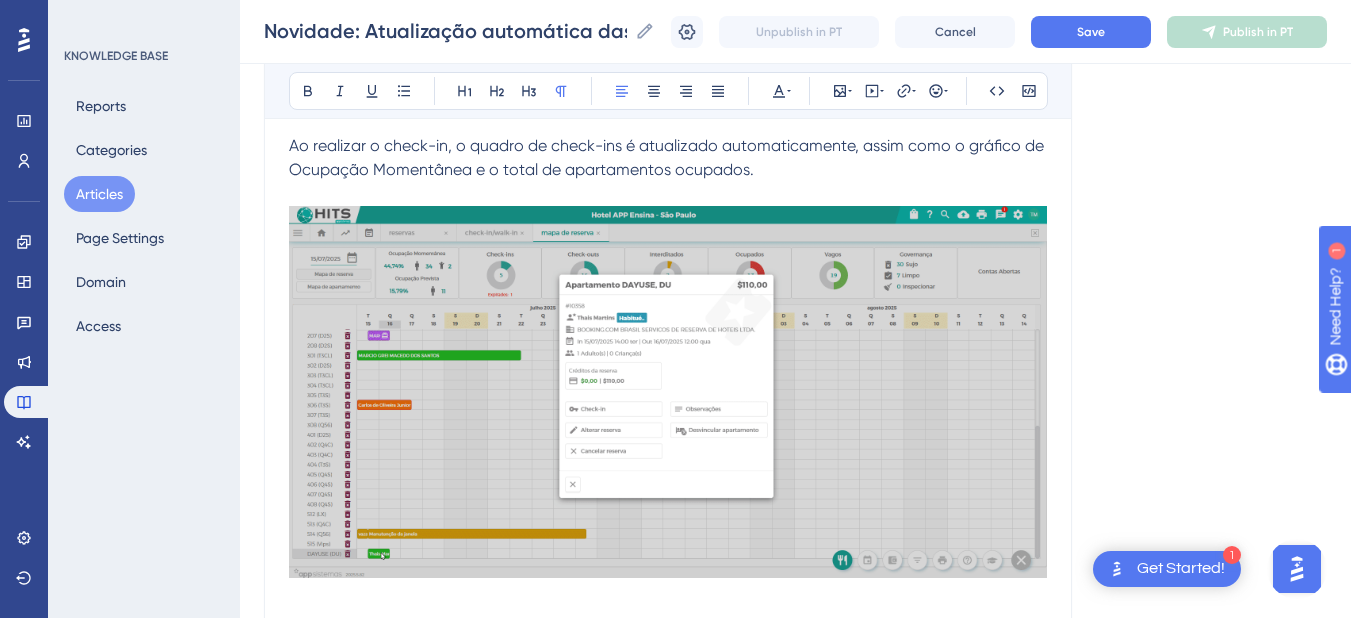 scroll, scrollTop: 1400, scrollLeft: 0, axis: vertical 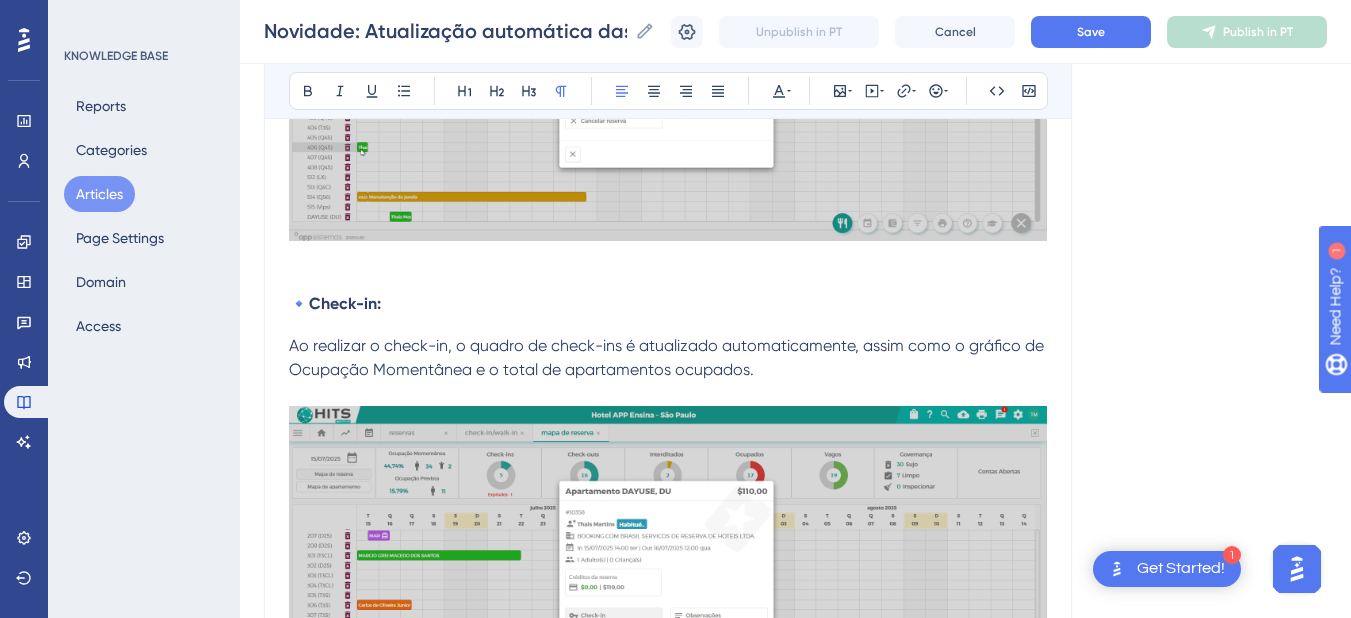 click on "Ao realizar o check-in, o quadro de check-ins é atualizado automaticamente, assim como o gráfico de Ocupação Momentânea e o total de apartamentos ocupados." at bounding box center [668, 358] 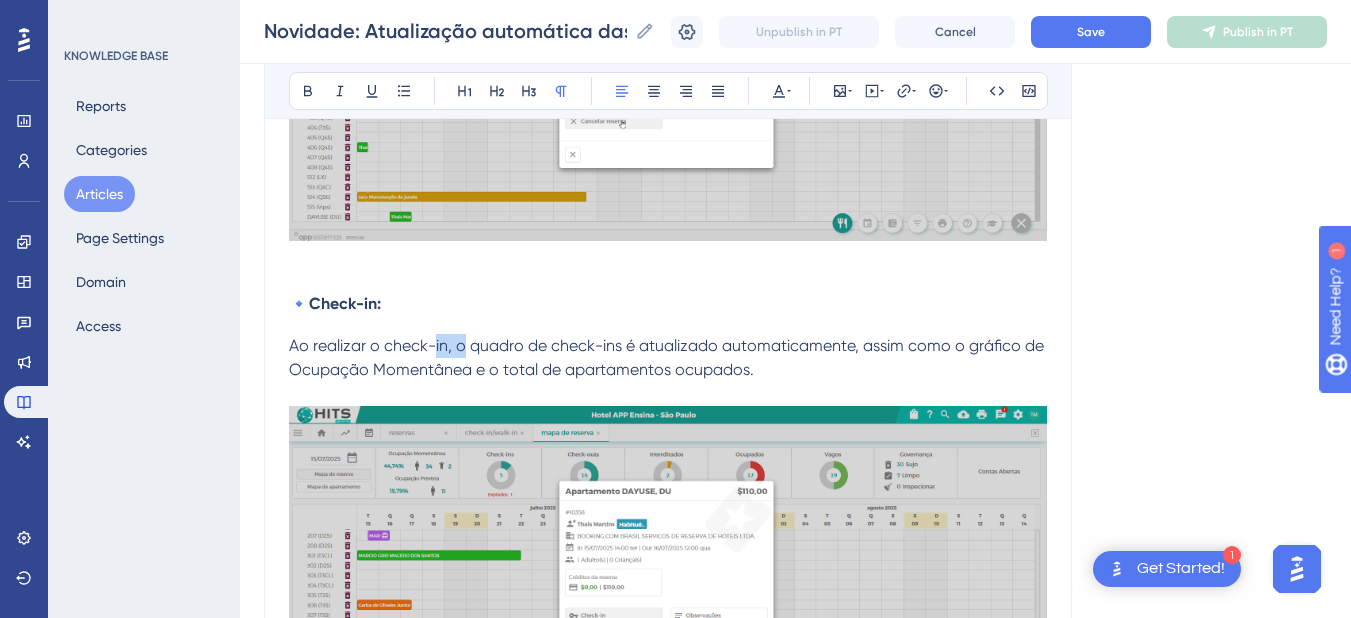 click on "Ao realizar o check-in, o quadro de check-ins é atualizado automaticamente, assim como o gráfico de Ocupação Momentânea e o total de apartamentos ocupados." at bounding box center [668, 358] 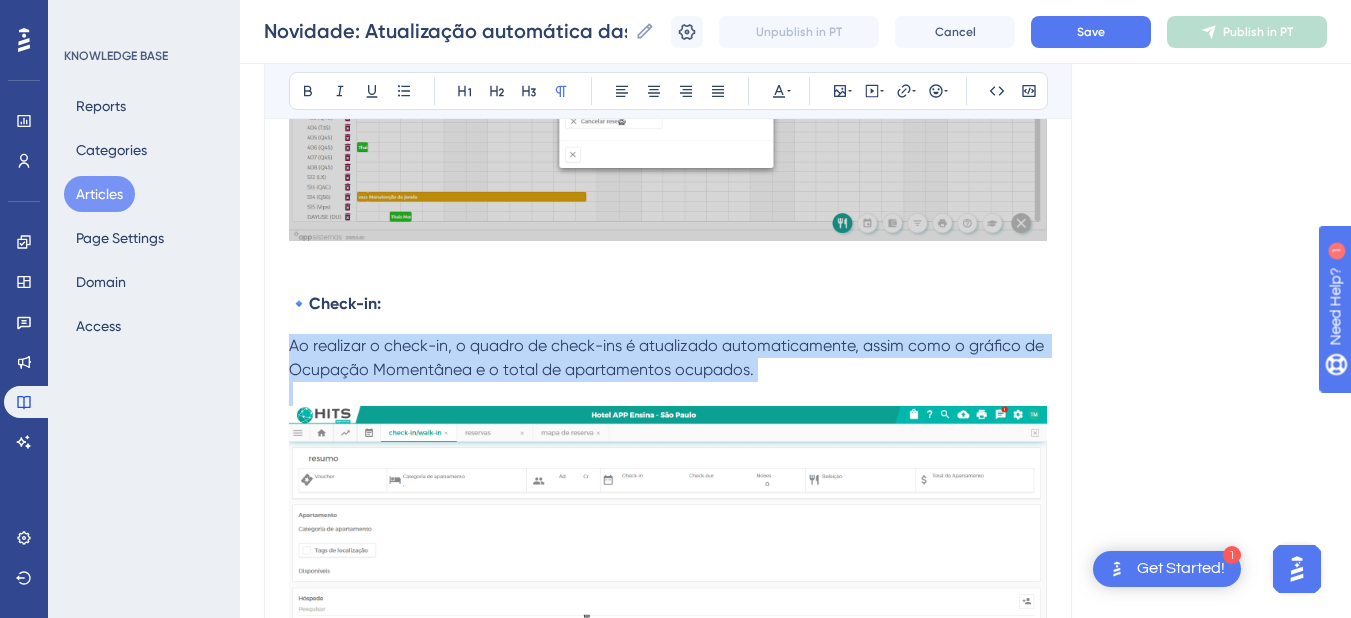 click on "Ao realizar o check-in, o quadro de check-ins é atualizado automaticamente, assim como o gráfico de Ocupação Momentânea e o total de apartamentos ocupados." at bounding box center (668, 358) 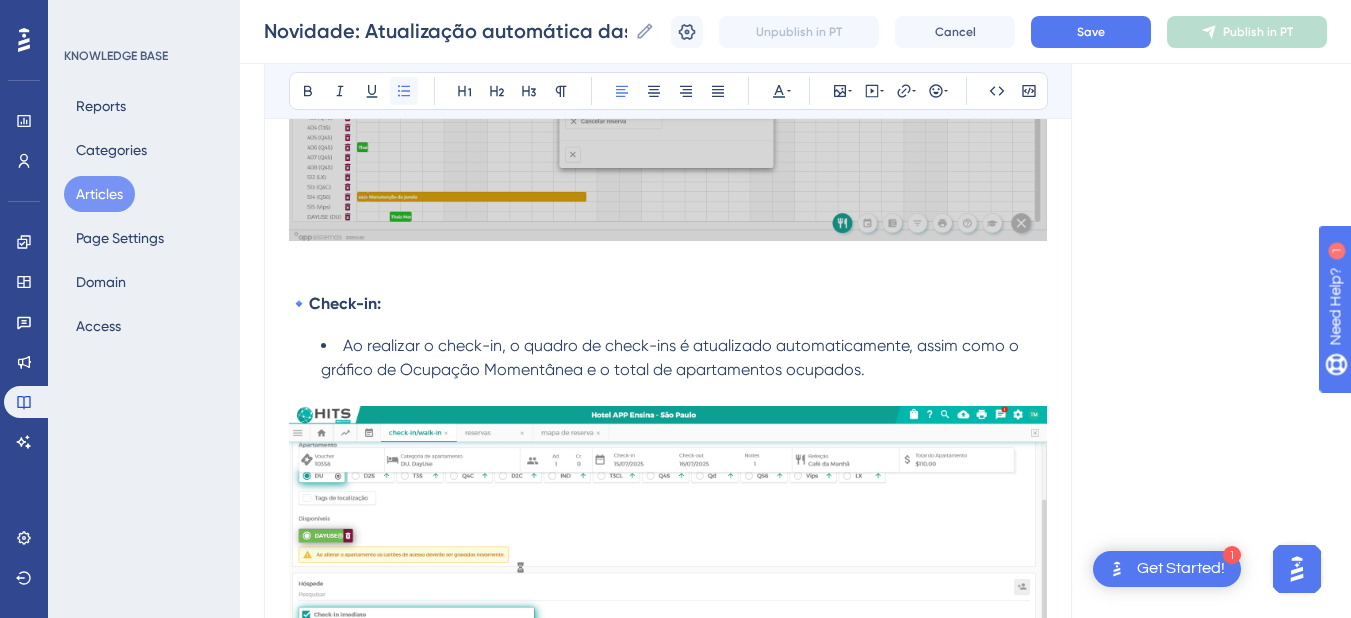 click 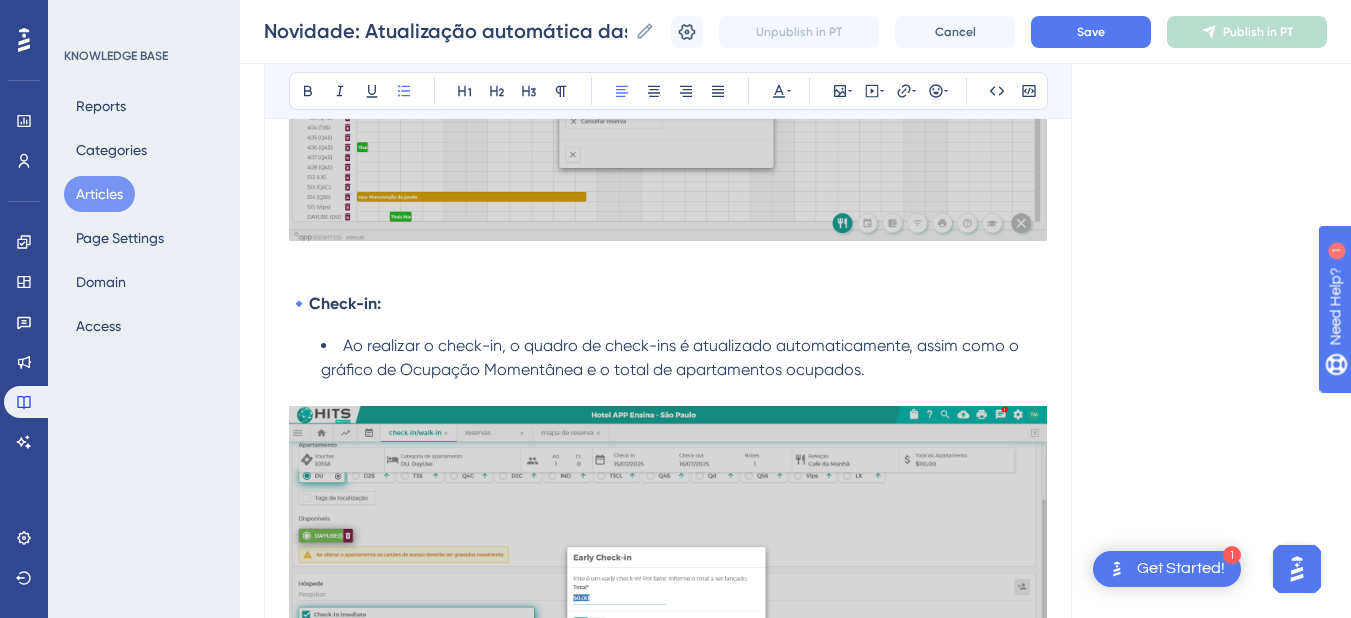 click on "Ao realizar o check-in, o quadro de check-ins é atualizado automaticamente, assim como o gráfico de Ocupação Momentânea e o total de apartamentos ocupados." at bounding box center (672, 357) 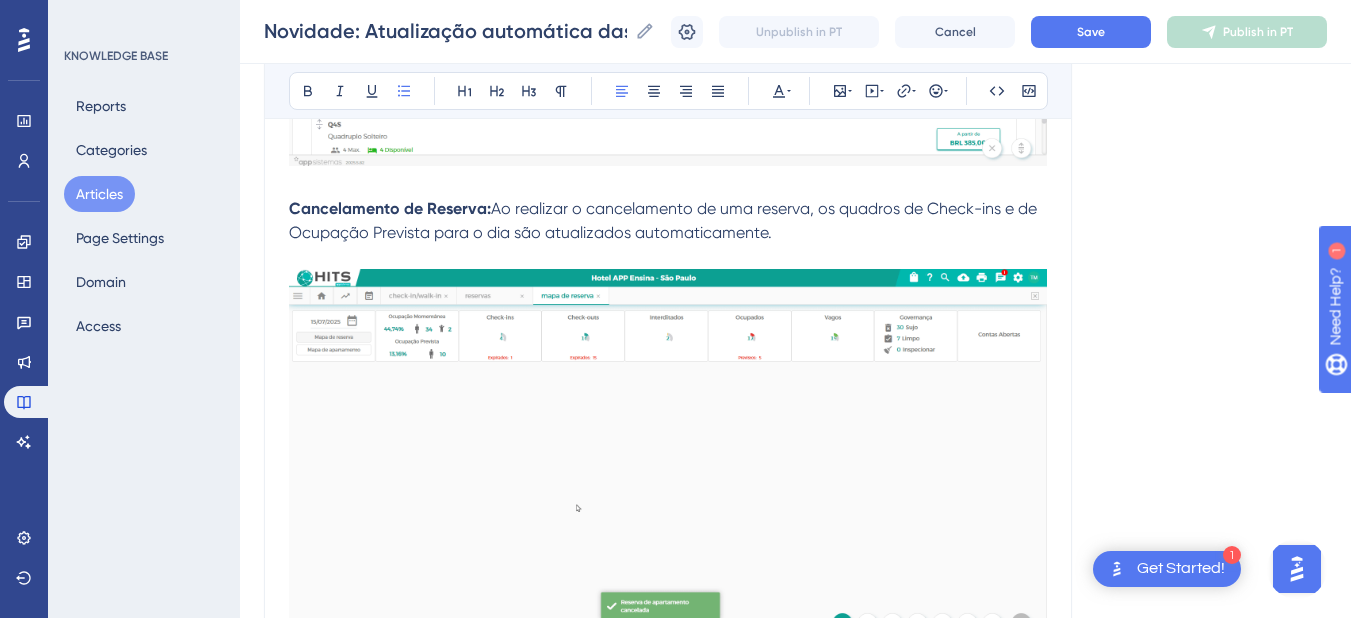 scroll, scrollTop: 800, scrollLeft: 0, axis: vertical 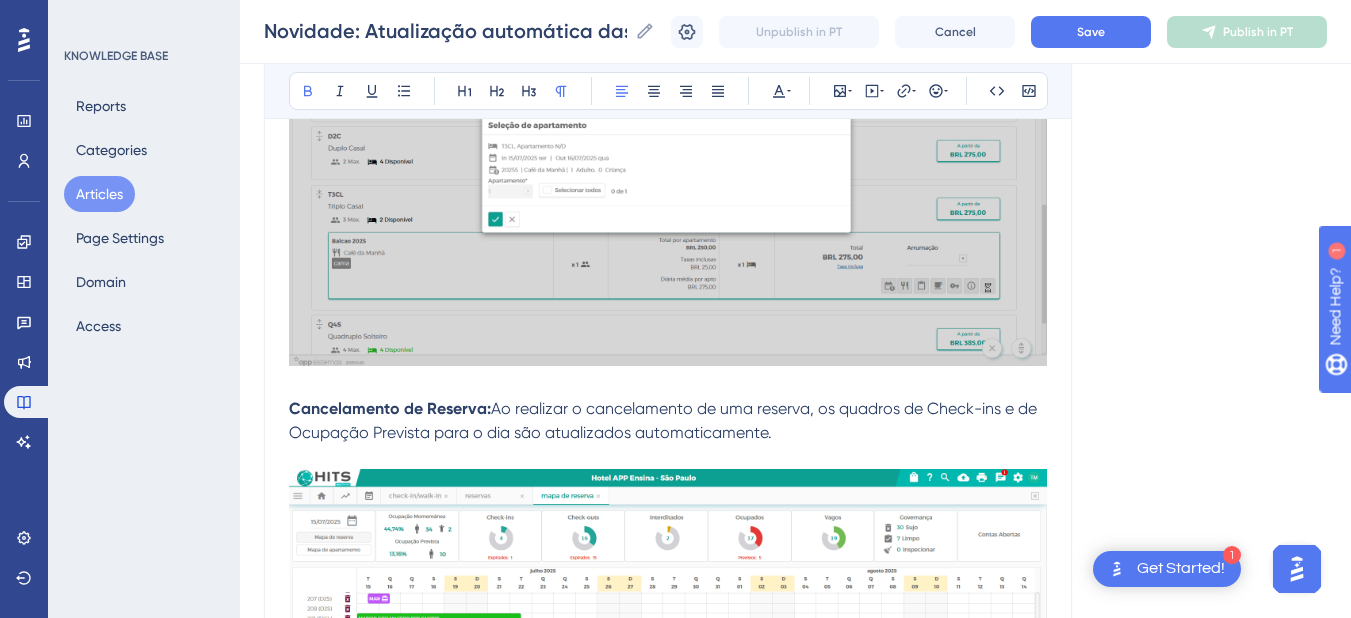 click on "Ao realizar o cancelamento de uma reserva, os quadros de Check-ins e de Ocupação Prevista para o dia são atualizados automaticamente." at bounding box center (665, 420) 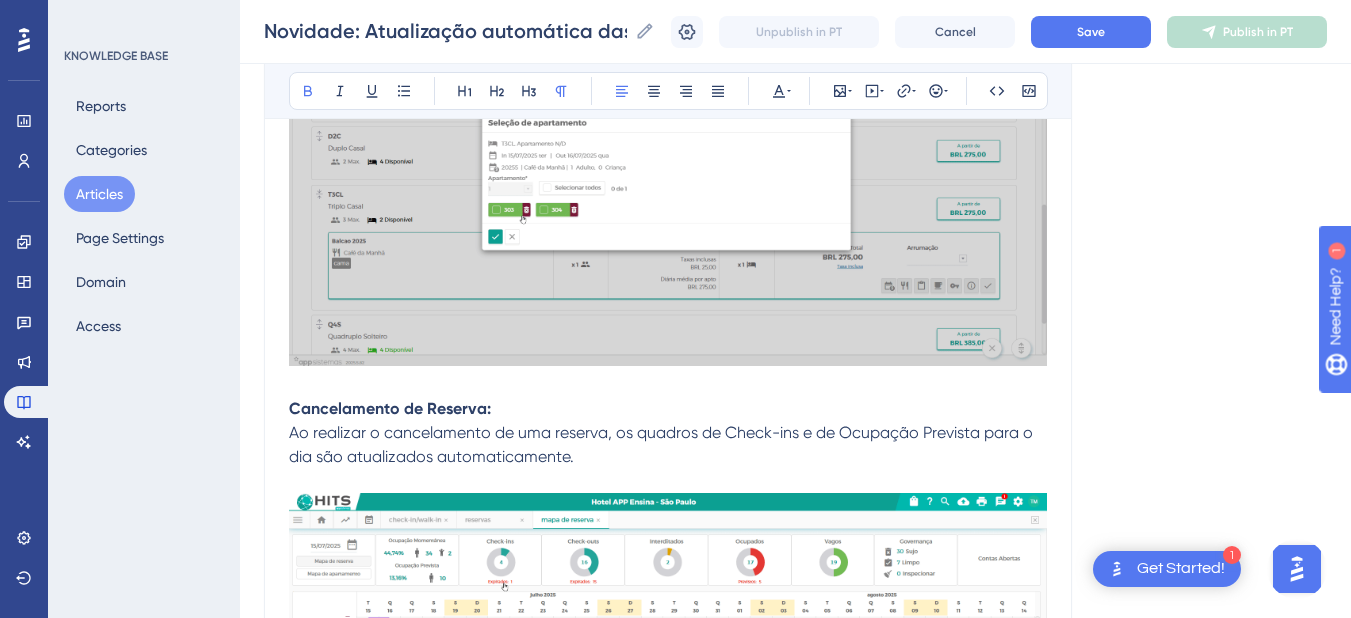 click on "Ao realizar o cancelamento de uma reserva, os quadros de Check-ins e de Ocupação Prevista para o dia são atualizados automaticamente." at bounding box center (663, 444) 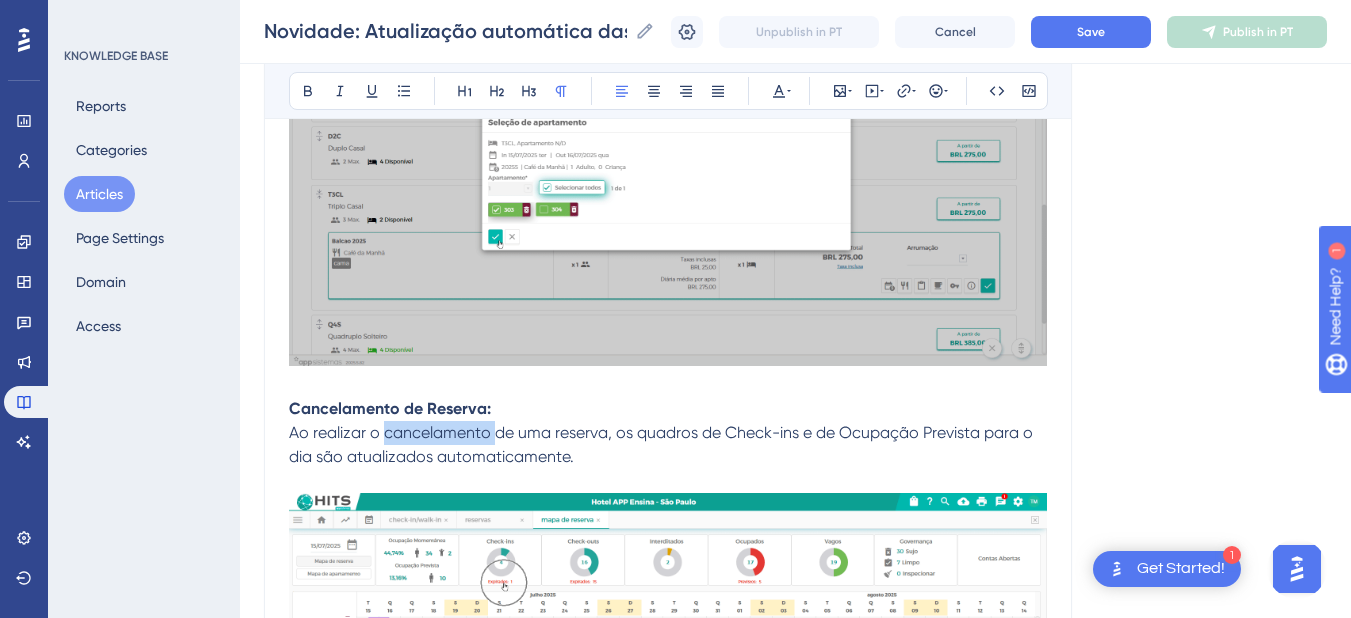 click on "Ao realizar o cancelamento de uma reserva, os quadros de Check-ins e de Ocupação Prevista para o dia são atualizados automaticamente." at bounding box center (663, 444) 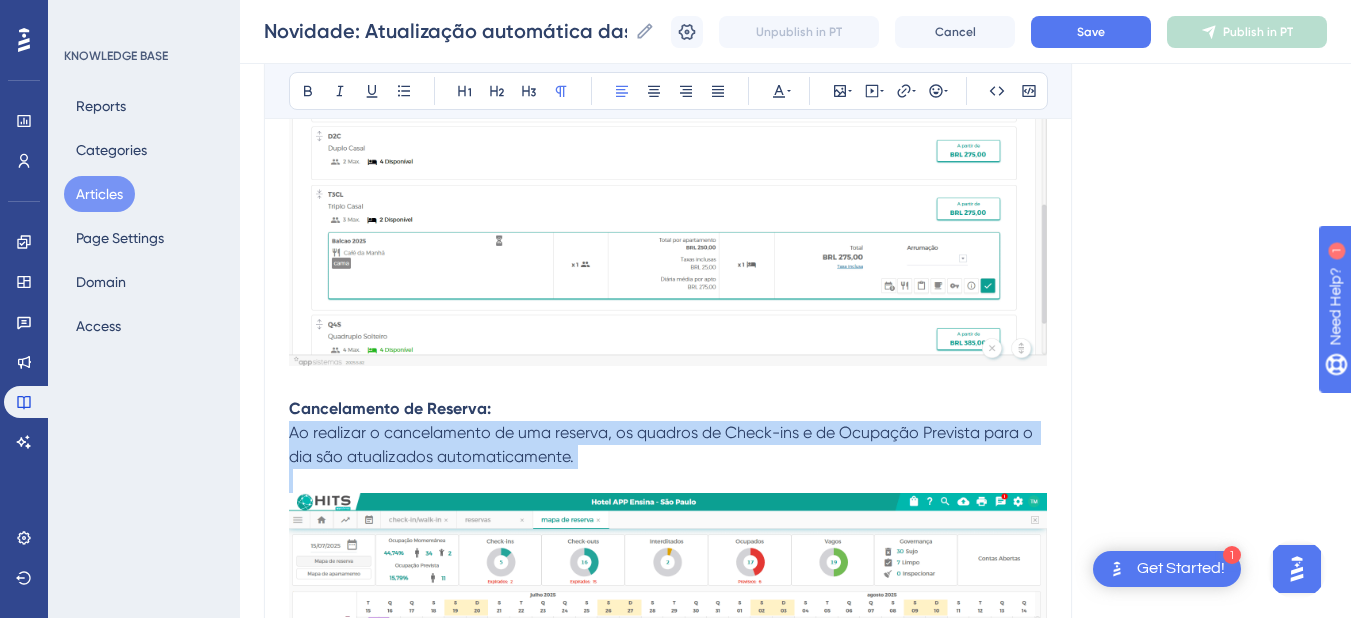 click on "Ao realizar o cancelamento de uma reserva, os quadros de Check-ins e de Ocupação Prevista para o dia são atualizados automaticamente." at bounding box center [663, 444] 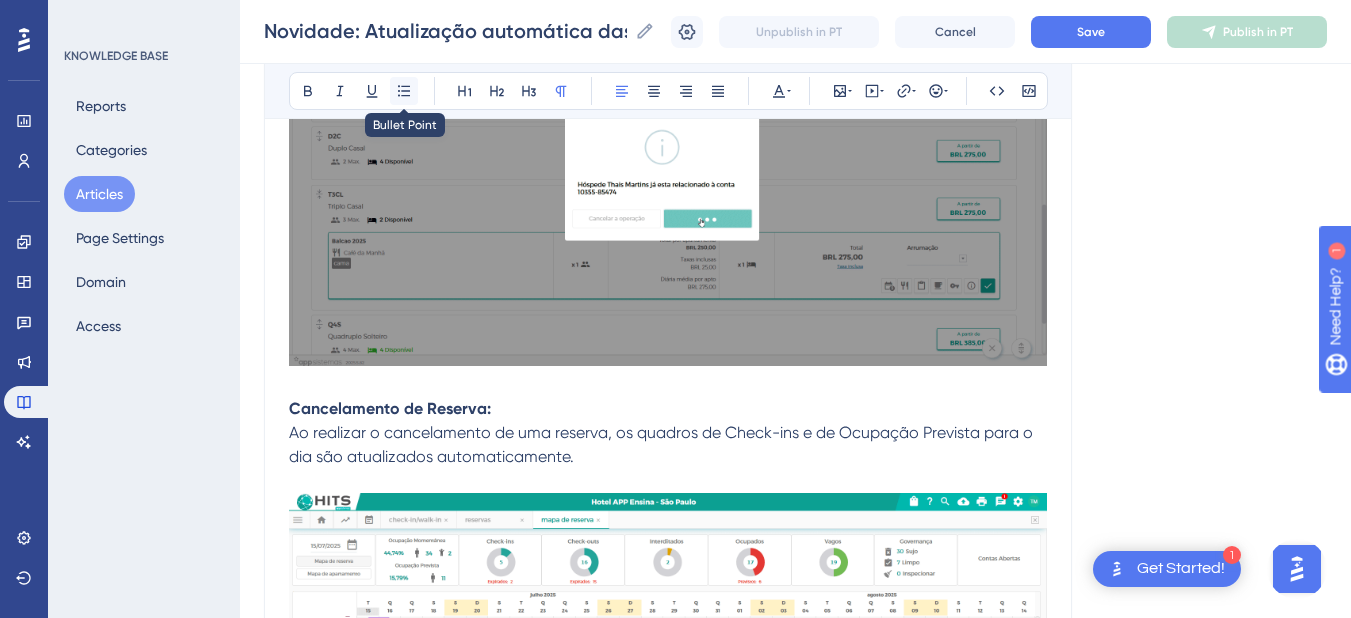 click at bounding box center (404, 91) 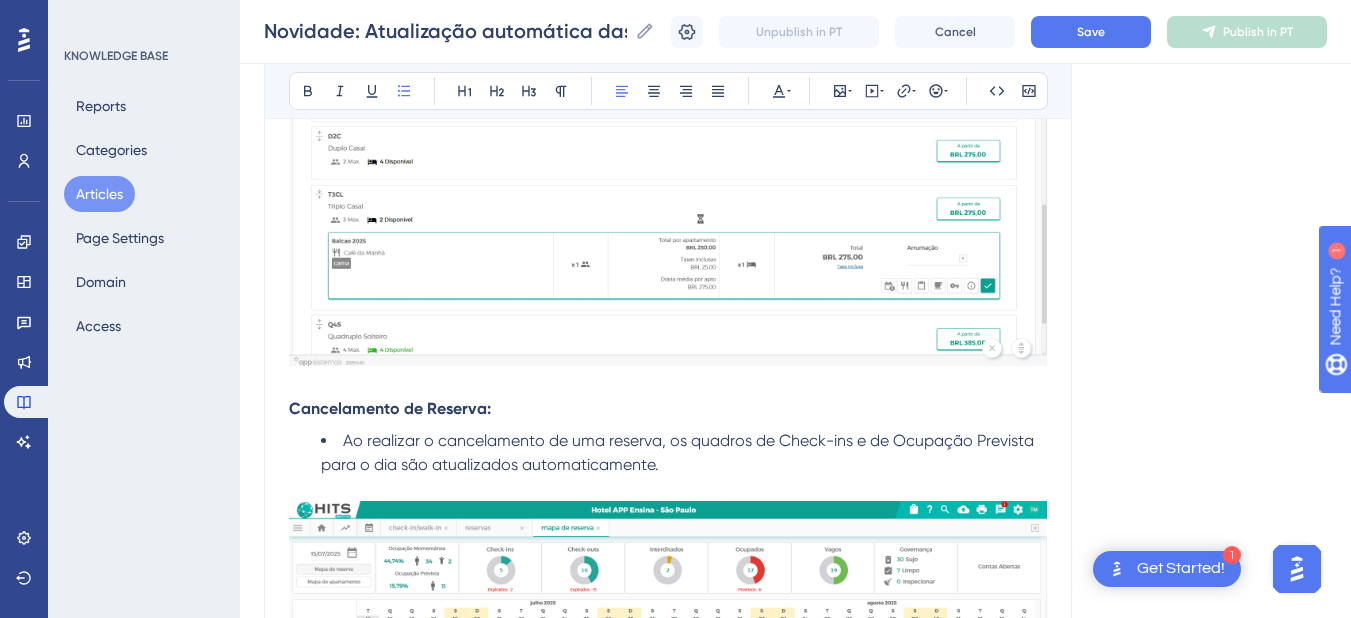 click on "Cancelamento de Reserva:" at bounding box center [390, 408] 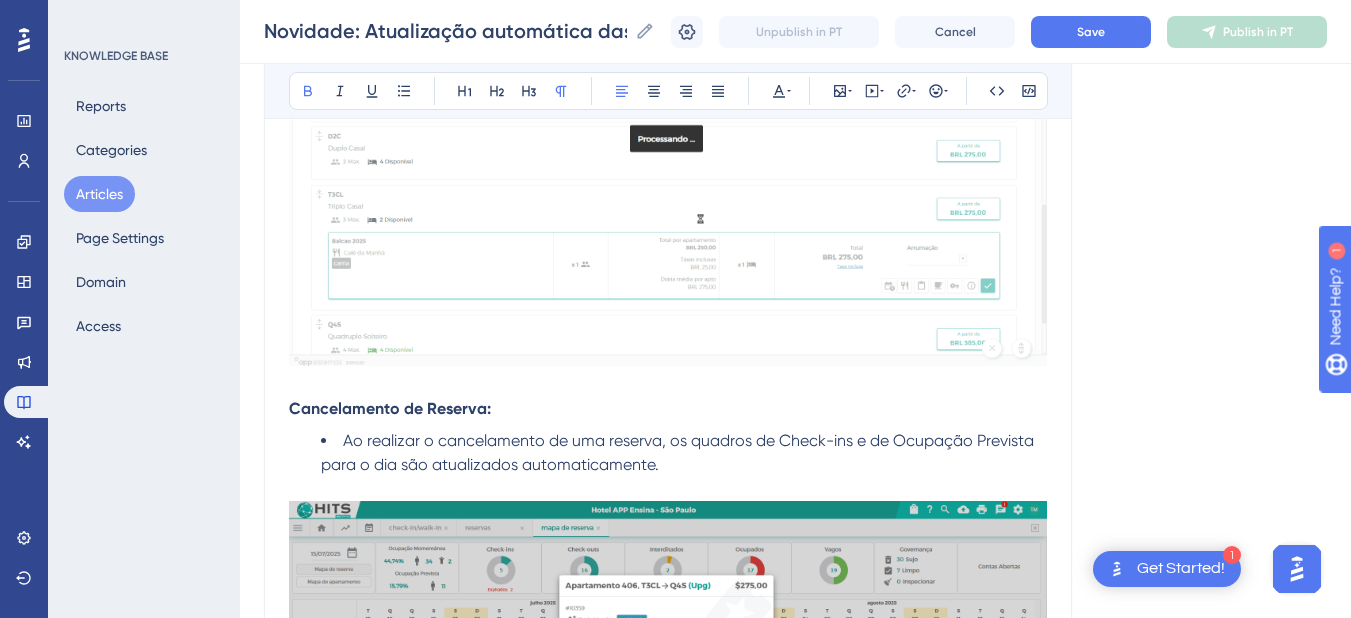 scroll, scrollTop: 400, scrollLeft: 0, axis: vertical 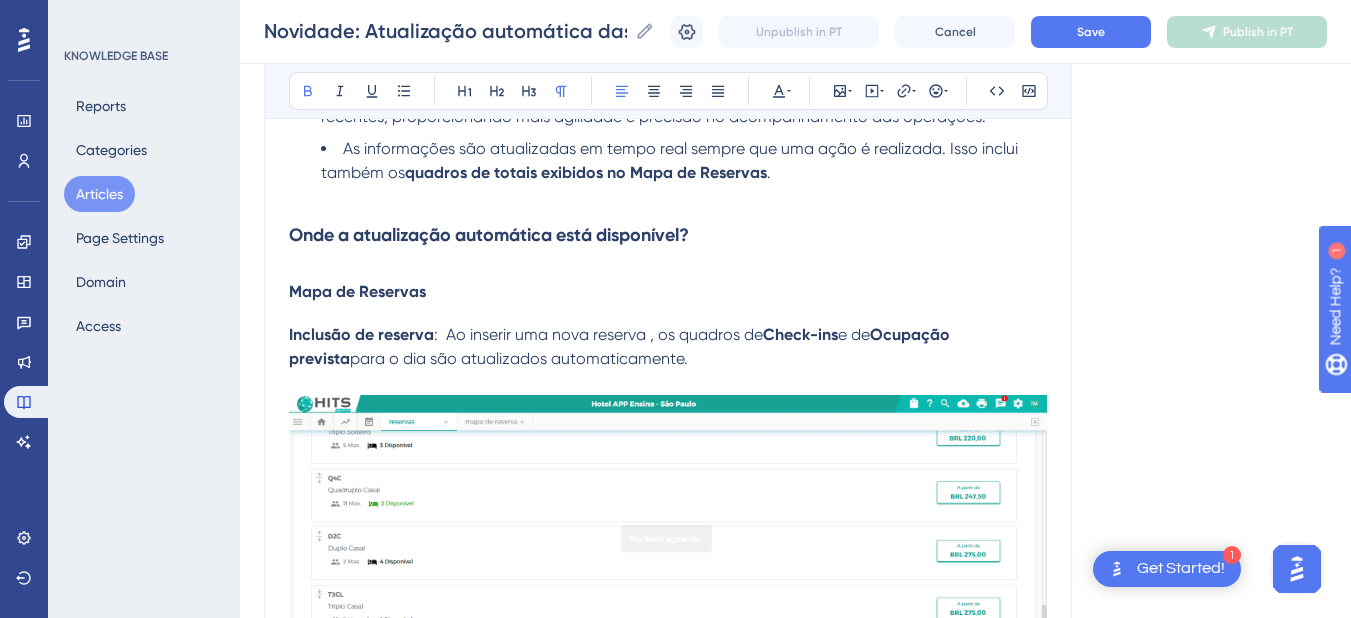 click on ":  Ao inserir uma nova reserva , os quadros de" at bounding box center (598, 334) 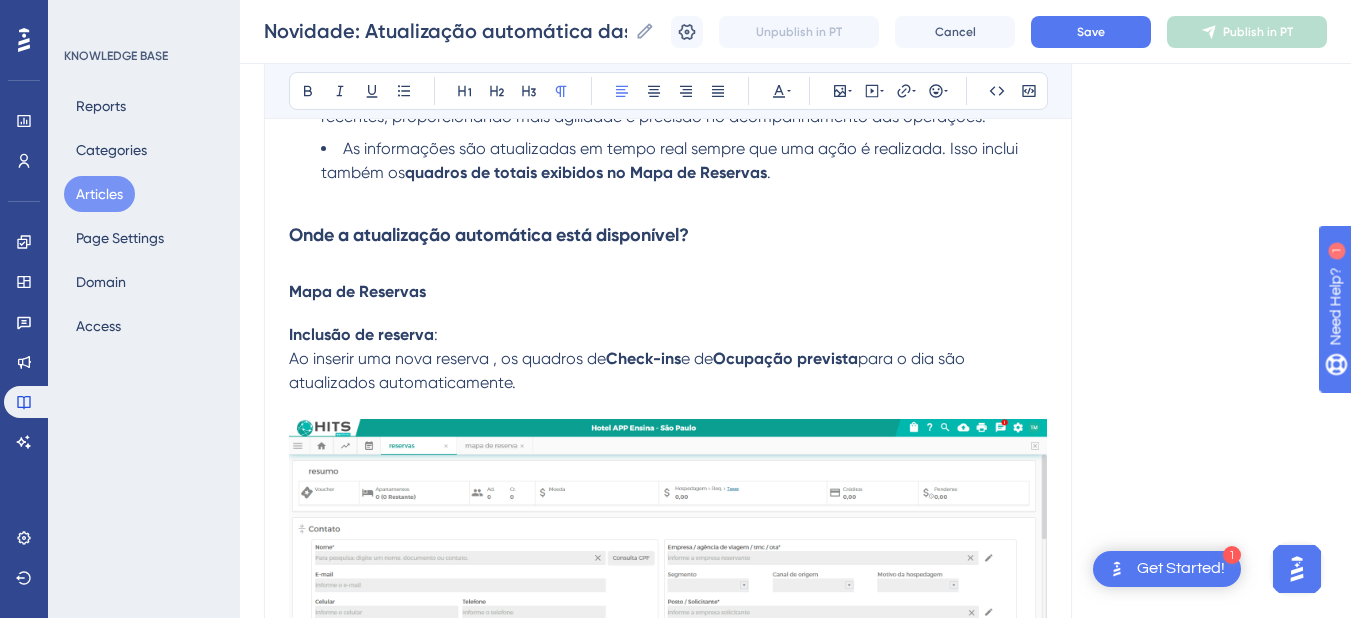 click on "para o dia são atualizados automaticamente." at bounding box center (629, 370) 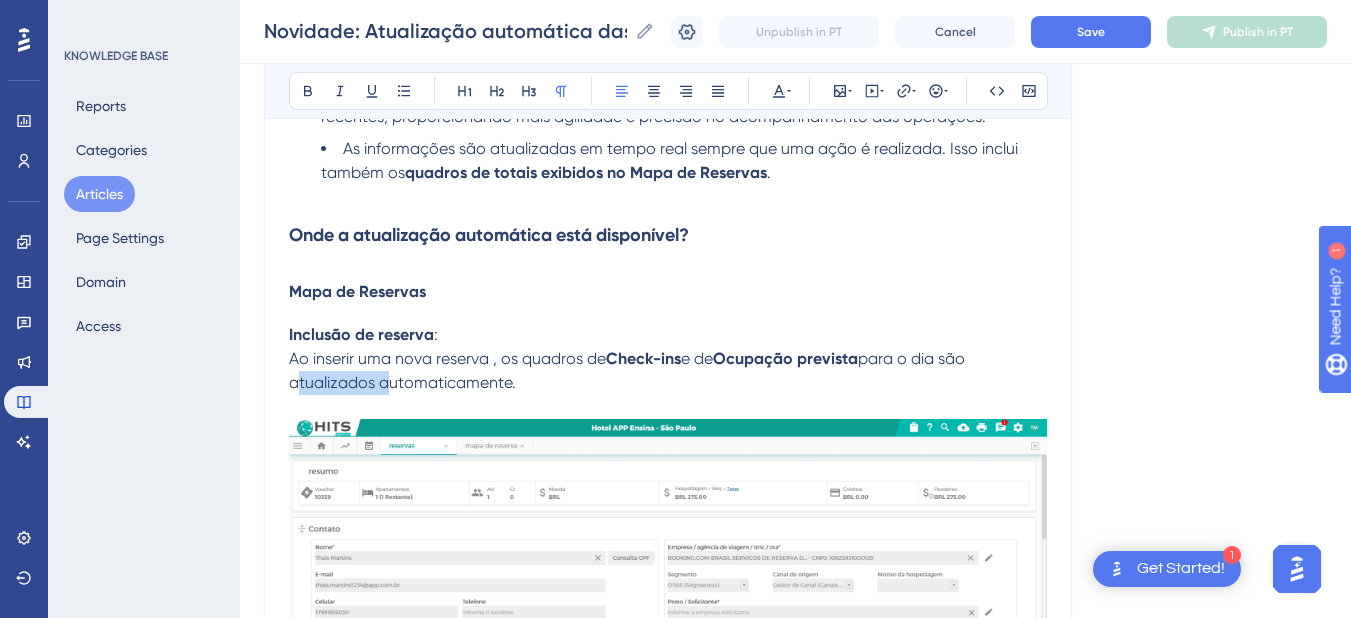 click on "para o dia são atualizados automaticamente." at bounding box center [629, 370] 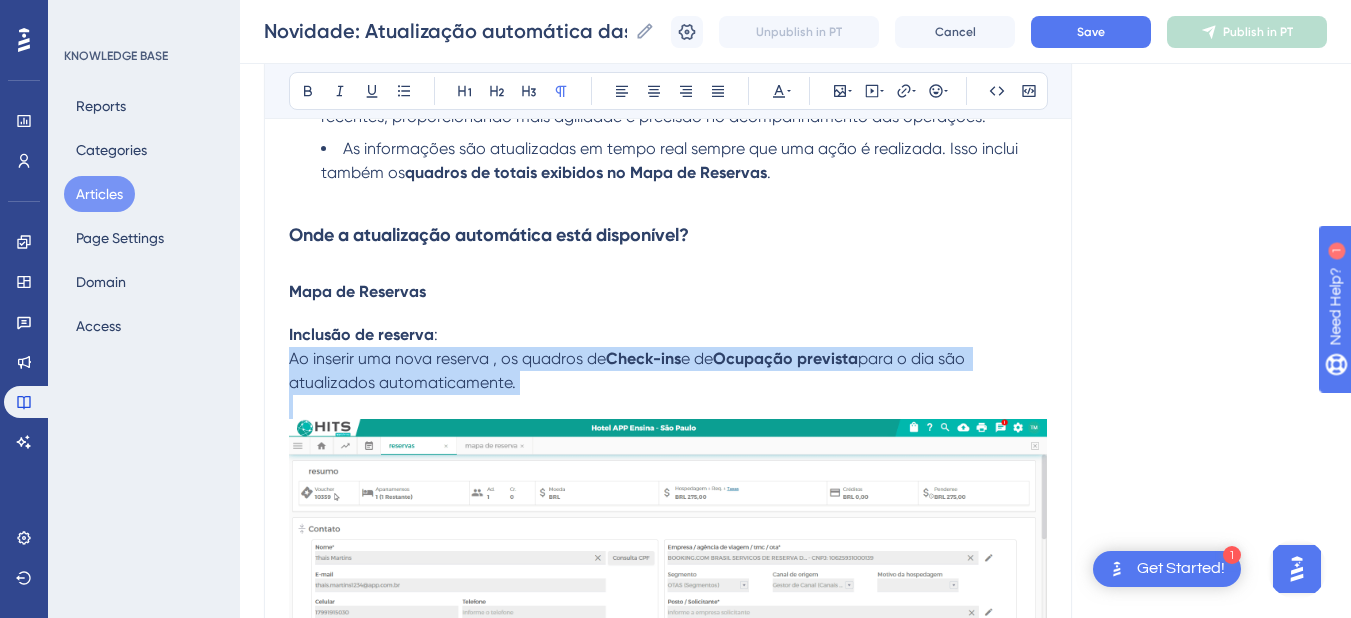 click on "para o dia são atualizados automaticamente." at bounding box center (629, 370) 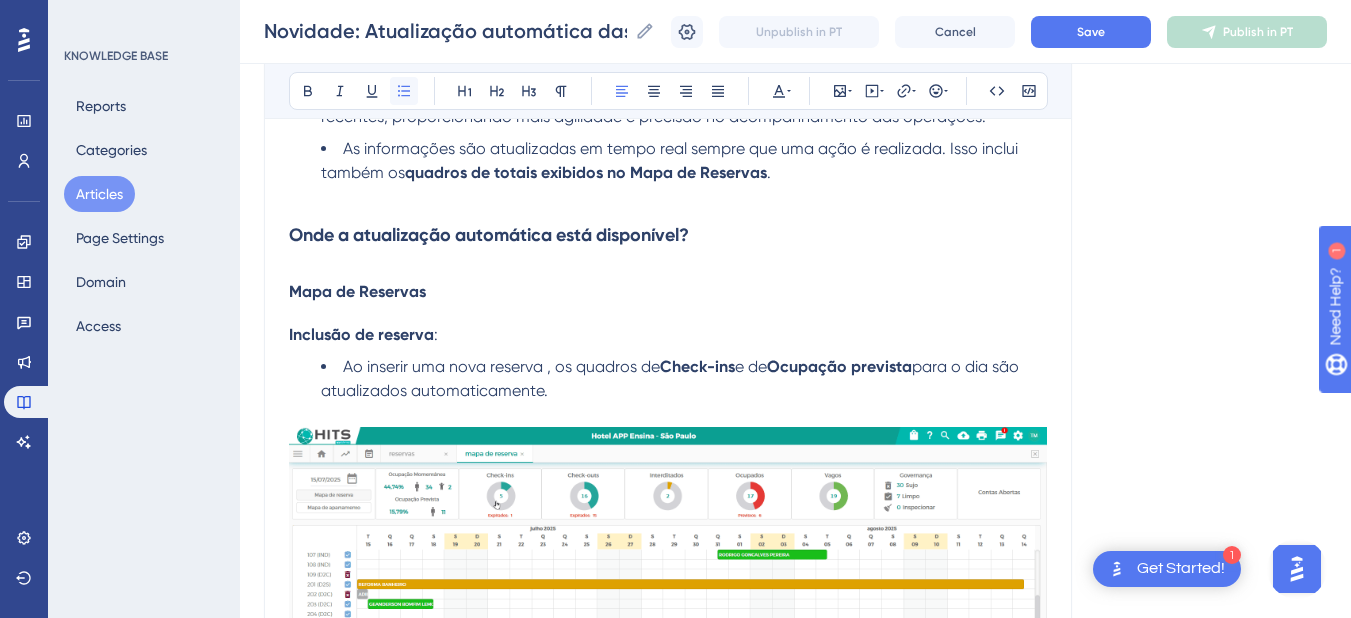 click 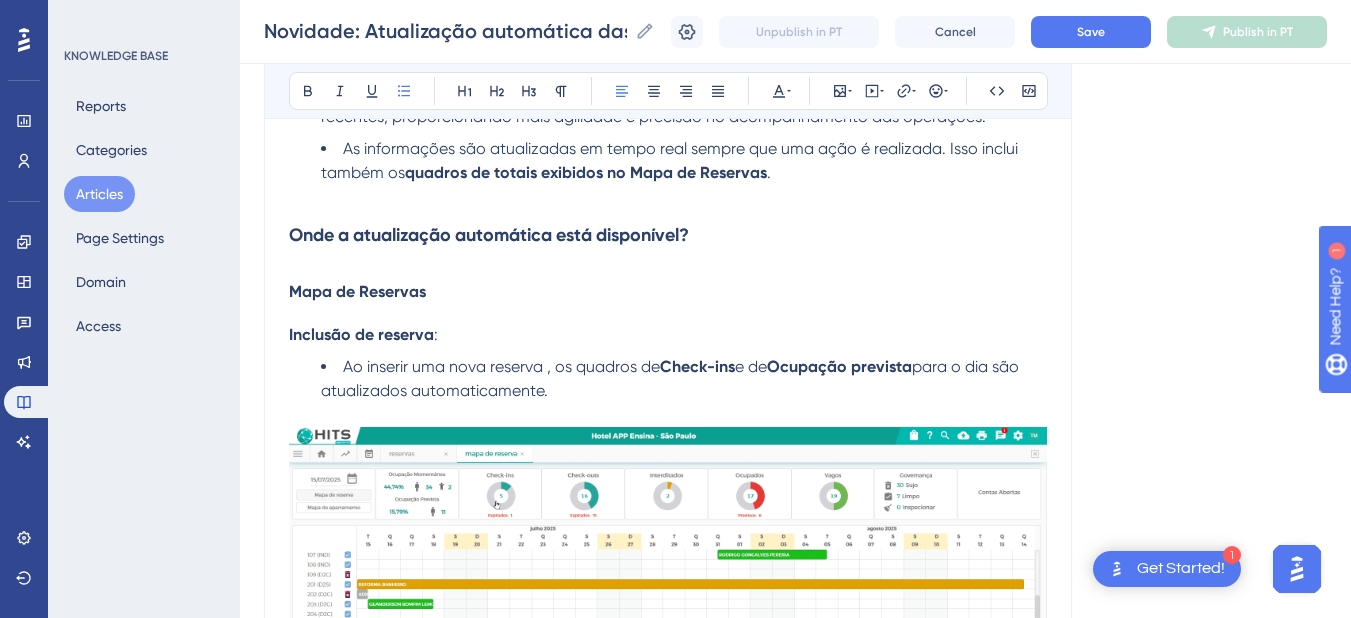 click on "Ao inserir uma nova reserva , os quadros de" at bounding box center [501, 366] 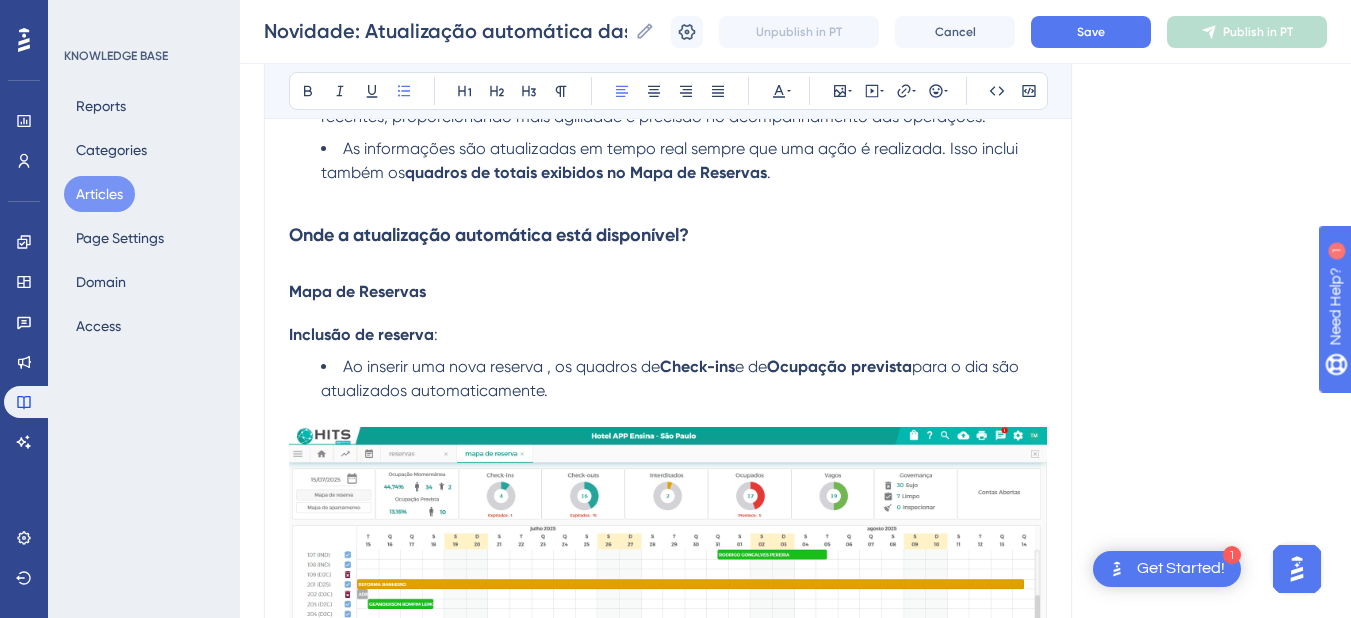 drag, startPoint x: 457, startPoint y: 287, endPoint x: 242, endPoint y: 262, distance: 216.44861 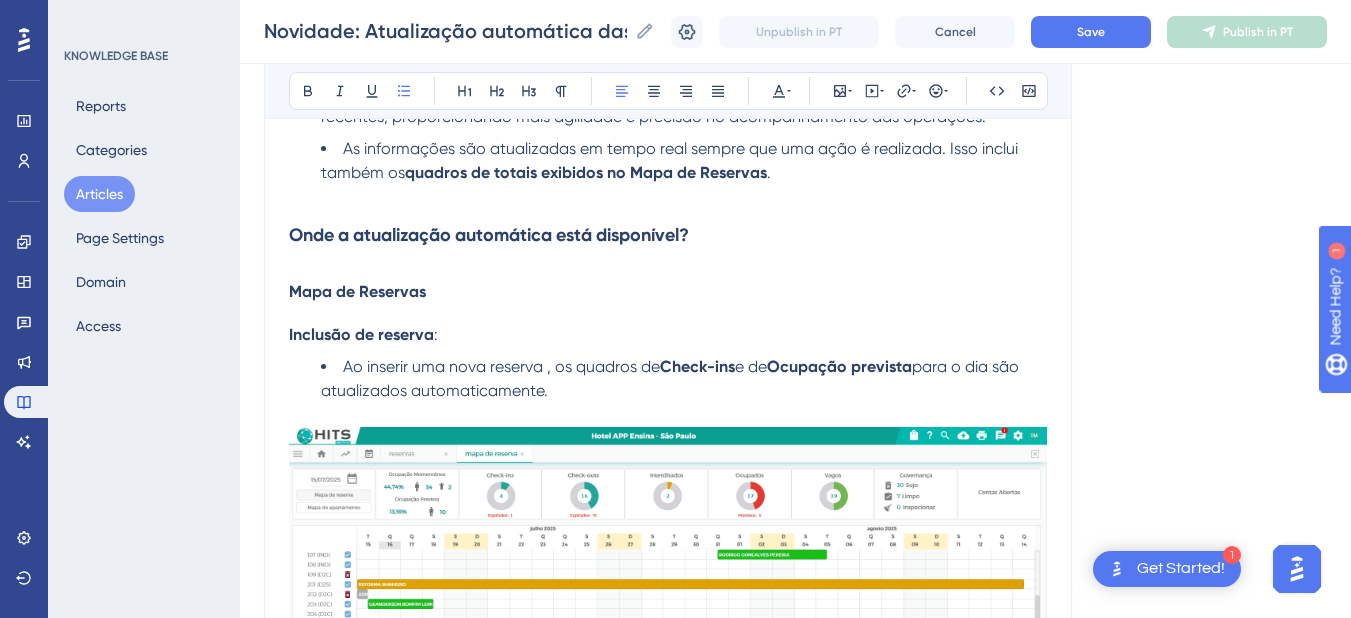 click on "Performance Users Engagement Widgets Feedback Product Updates Knowledge Base AI Assistant Settings Logout KNOWLEDGE BASE Reports Categories Articles Page Settings Domain Access Novidade: Atualização automática das informações no sistema Novidade: Atualização automática das informações no sistema Novidade: Atualização automática das informações no sistema Unpublish in PT Cancel Save Publish in PT Language Portuguese (Default) Novidade: Atualização automática das informações no sistema Neste artigo, explicamos como funciona a atualização automática das informações no sistema e em quais áreas ela está disponível. Bold Italic Underline Bullet Point Heading 1 Heading 2 Heading 3 Normal Align Left Align Center Align Right Align Justify Text Color Insert Image Embed Video Hyperlink Emojis Code Code Block Com o objetivo de otimizar a rotina operacional e garantir que as informações estejam sempre atualizadas, implementamos a  atualização automática de dados Essa melhoria  . :   e de" at bounding box center [795, 3240] 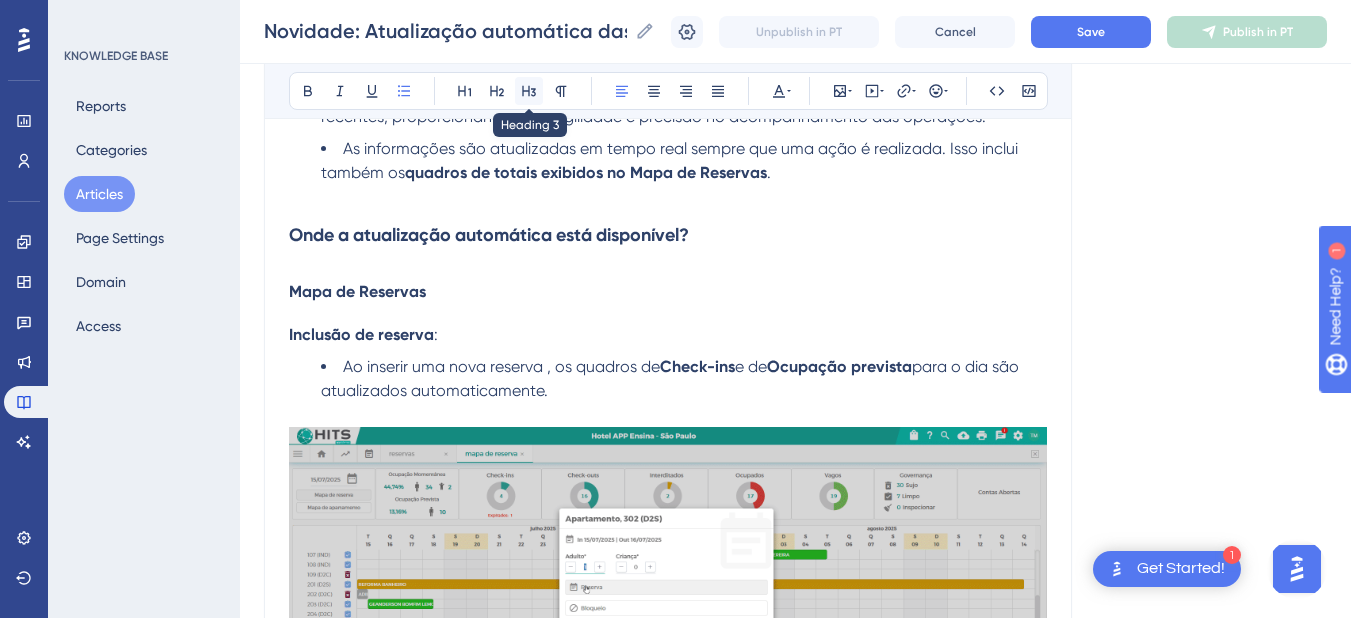 click 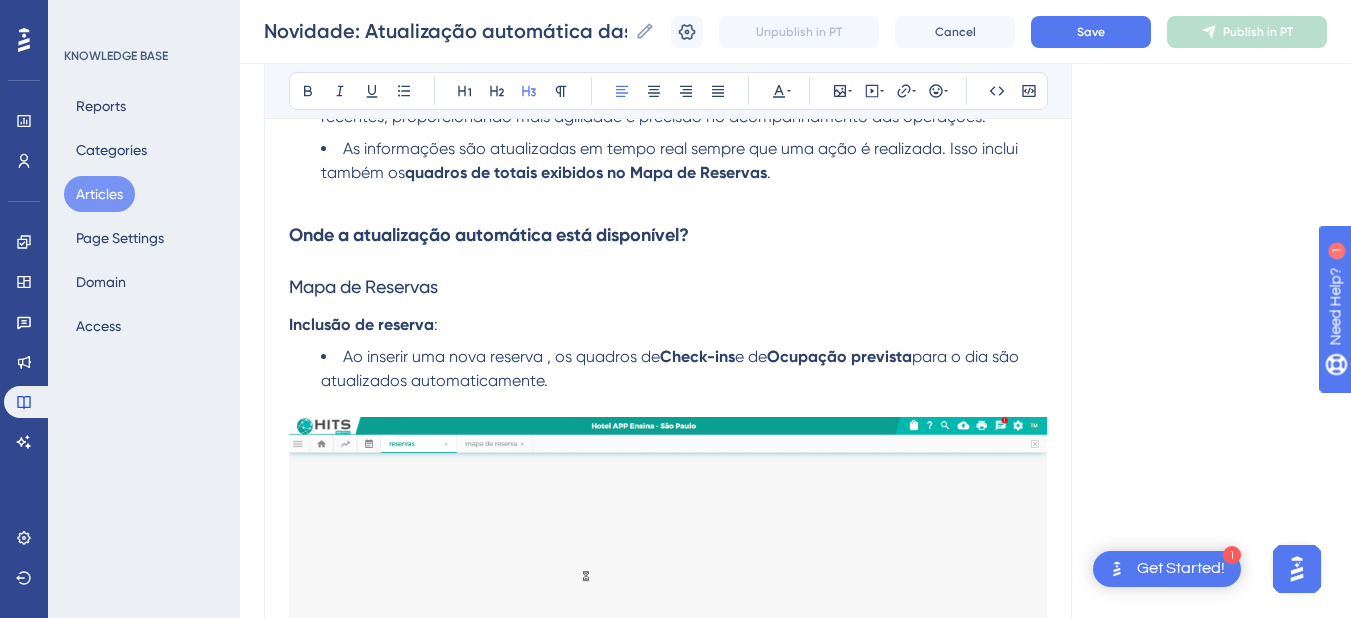 click on "Mapa de Reservas" at bounding box center (363, 286) 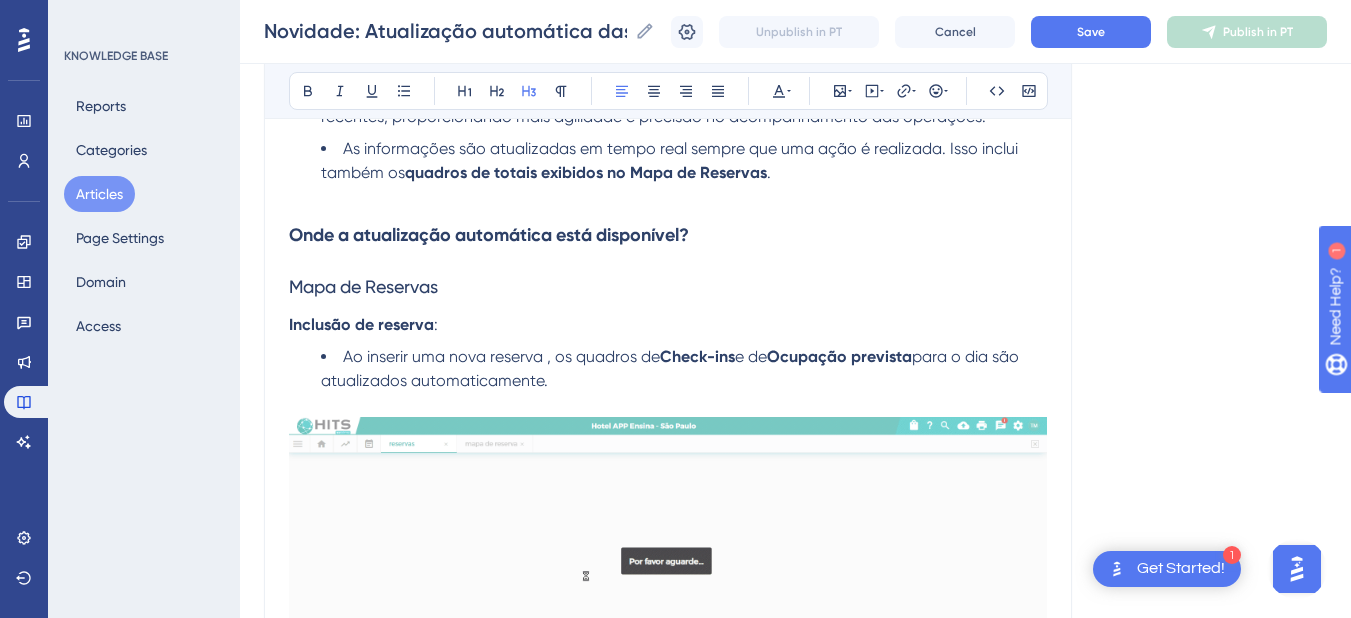 click on "Mapa de Reservas" at bounding box center [363, 286] 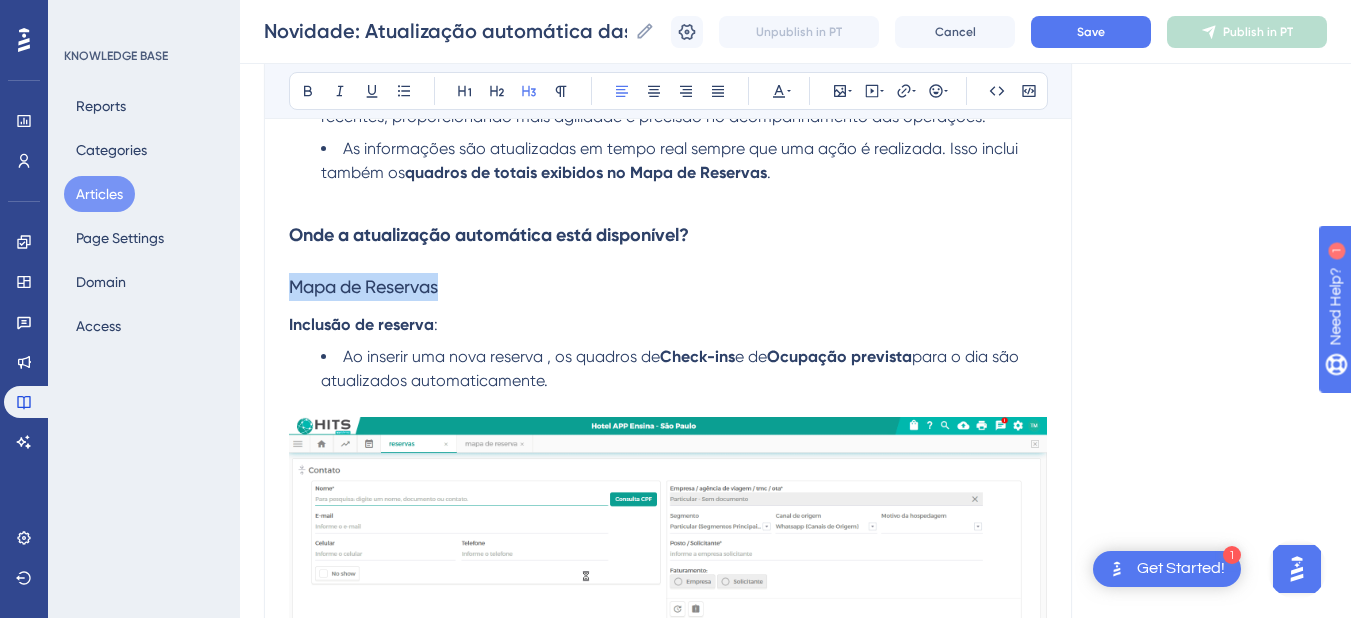 drag, startPoint x: 440, startPoint y: 290, endPoint x: 291, endPoint y: 286, distance: 149.05368 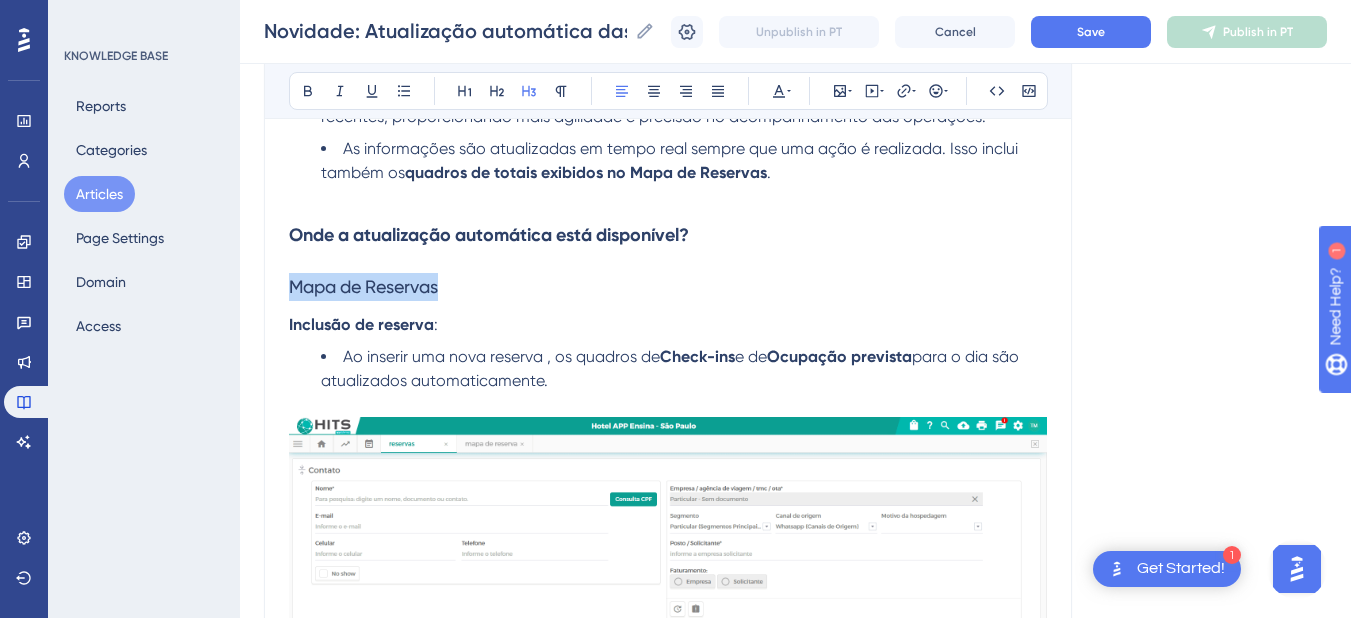 click on "Mapa de Reservas" at bounding box center [668, 287] 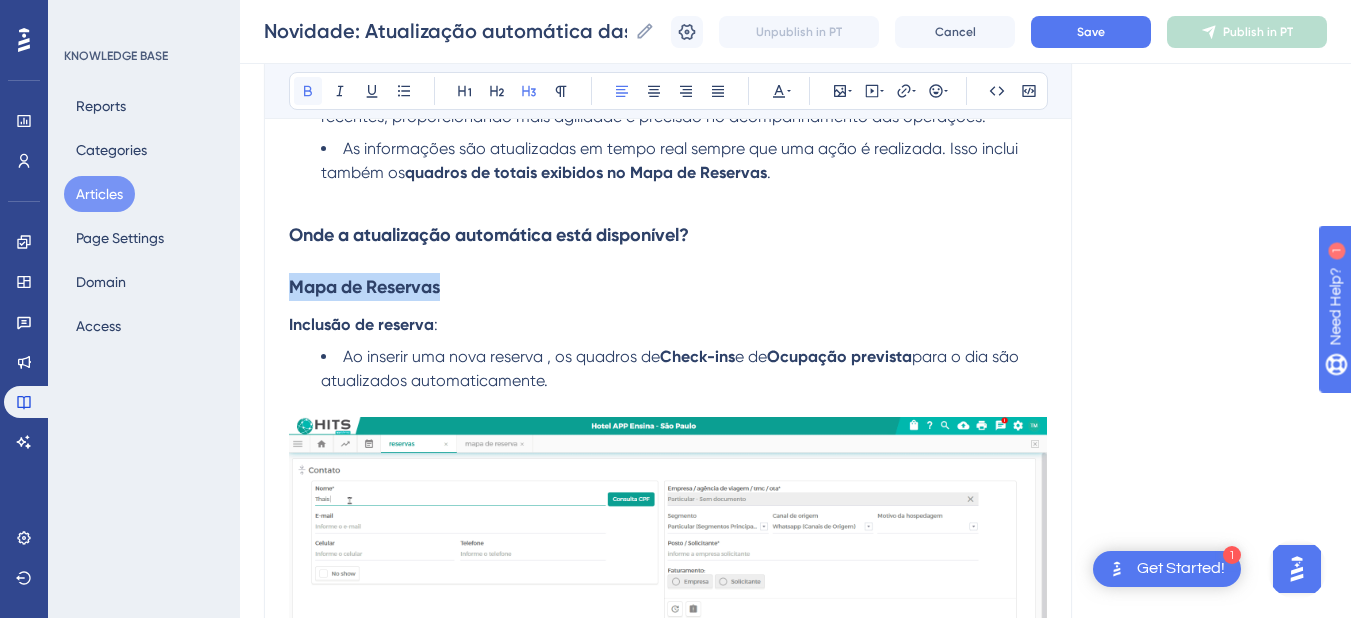 click at bounding box center [308, 91] 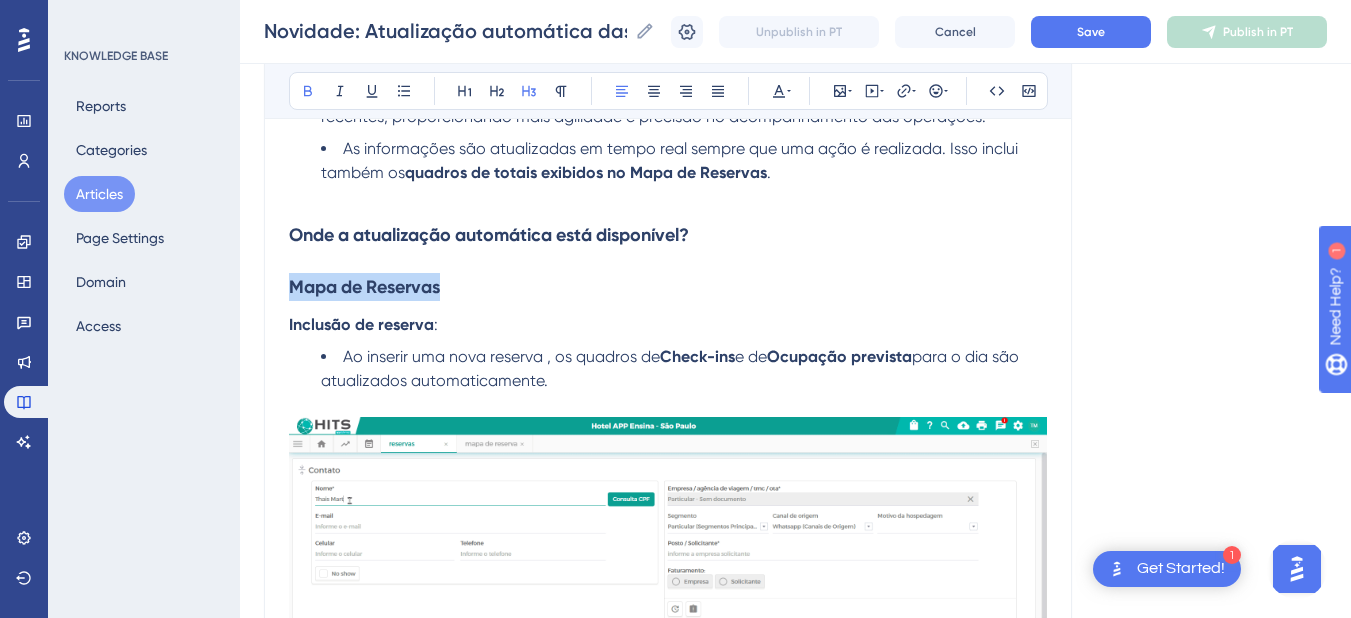 click on "Mapa de Reservas" at bounding box center [668, 287] 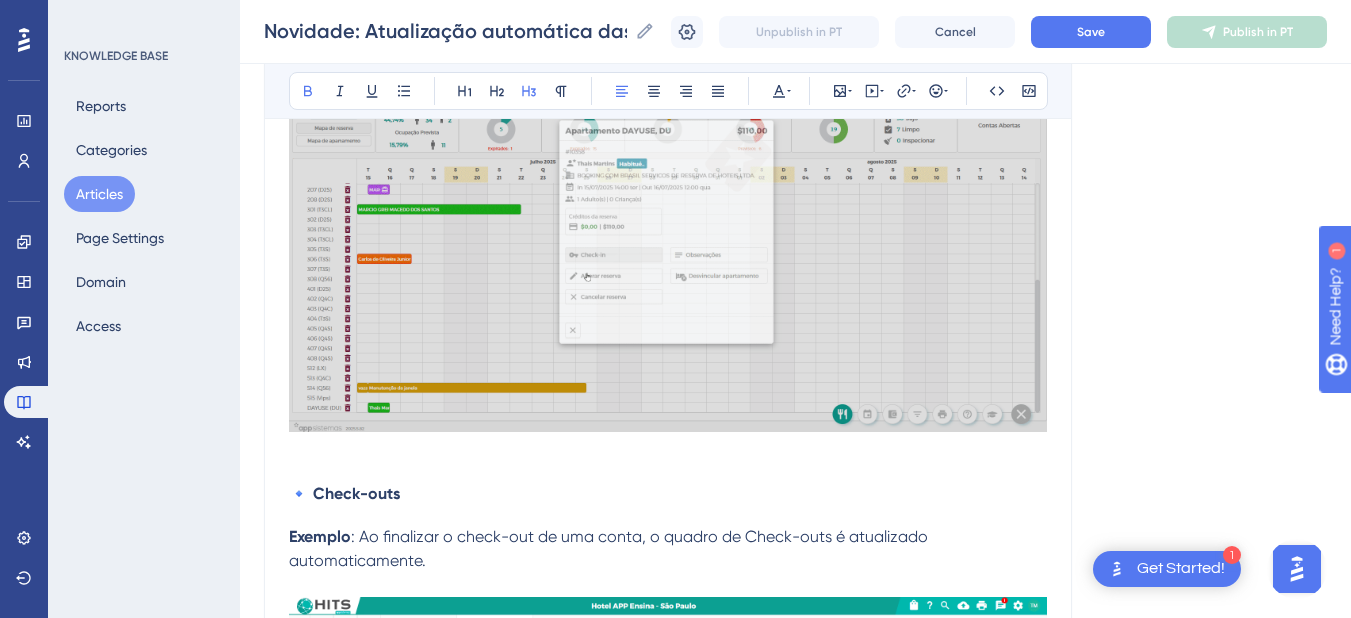 scroll, scrollTop: 2200, scrollLeft: 0, axis: vertical 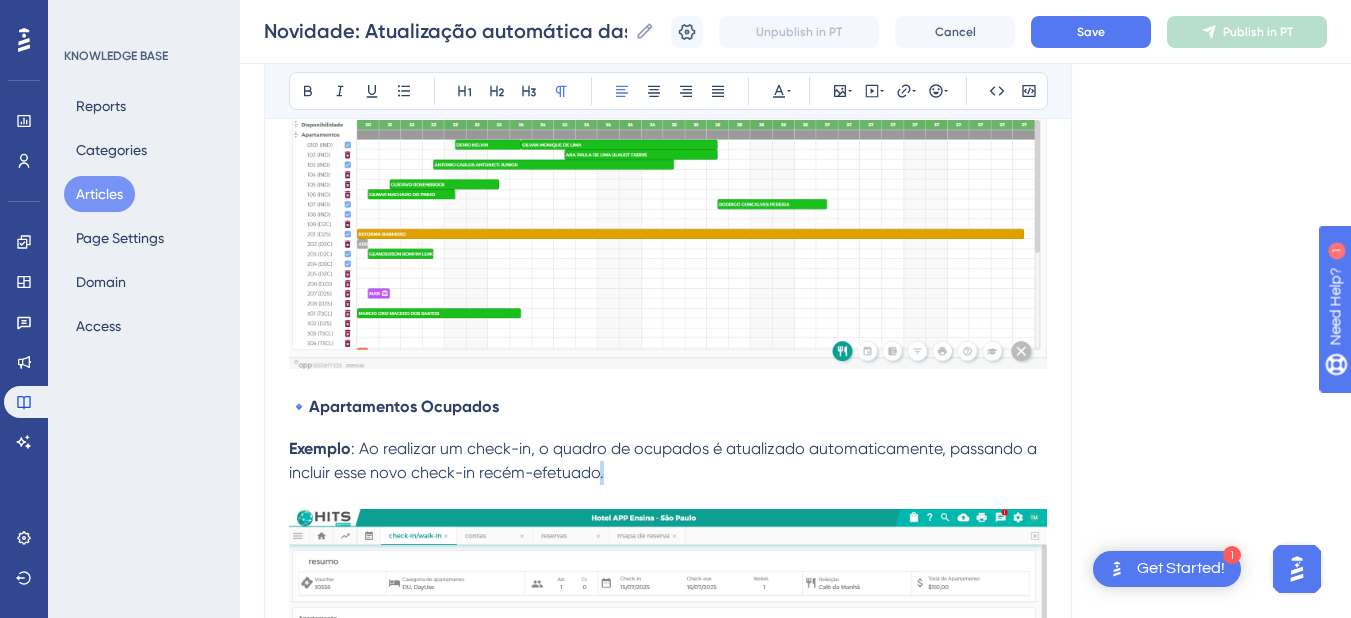 click on ": Ao realizar um check-in, o quadro de ocupados é atualizado automaticamente, passando a incluir esse novo check-in recém-efetuado." at bounding box center (665, 460) 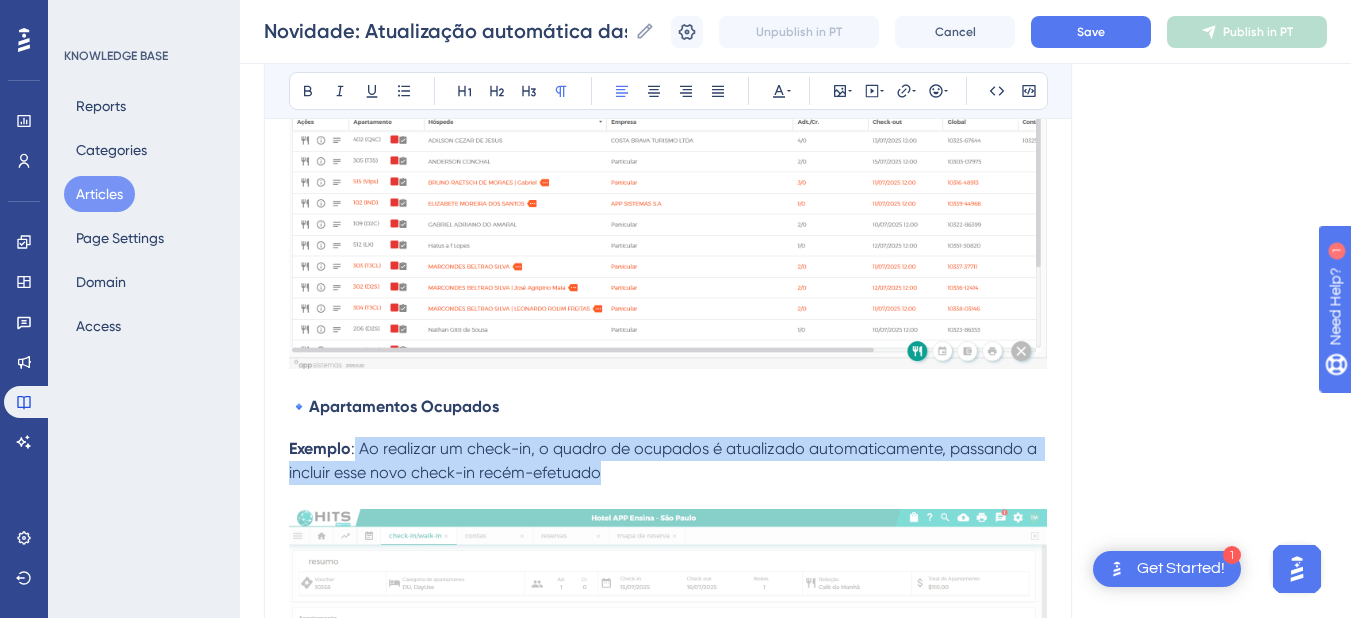 drag, startPoint x: 628, startPoint y: 477, endPoint x: 356, endPoint y: 460, distance: 272.53073 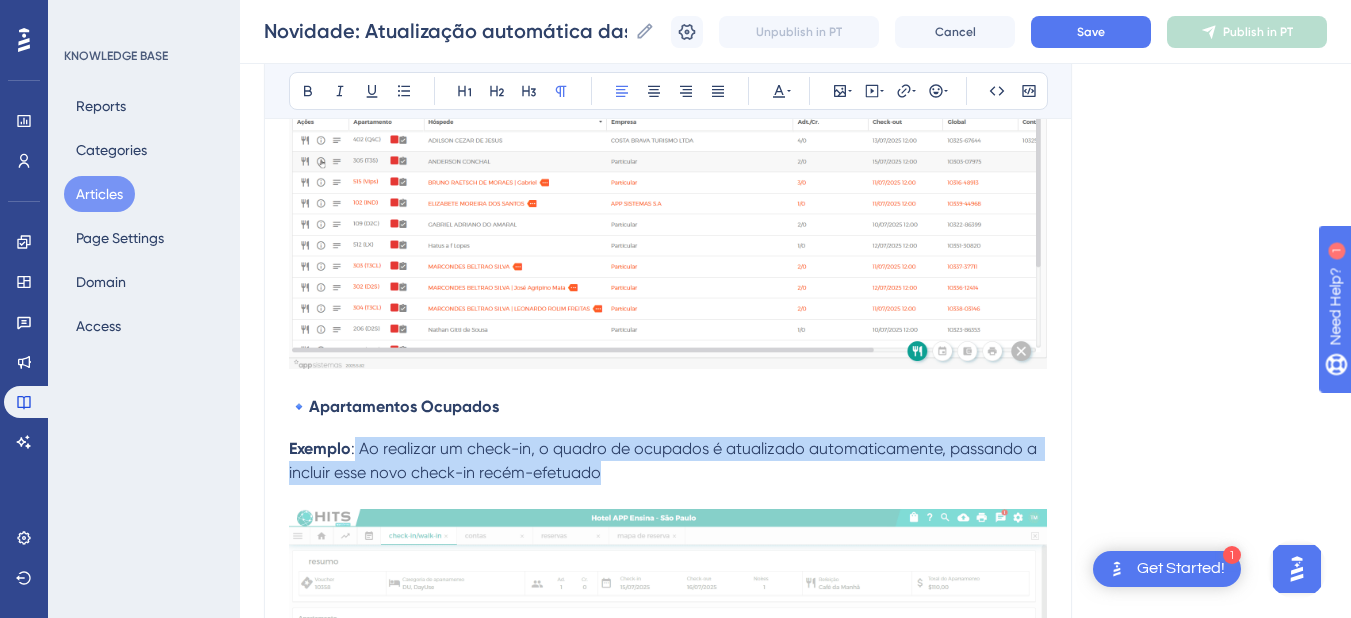 click on "Exemplo : Ao realizar um check-in, o quadro de ocupados é atualizado automaticamente, passando a incluir esse novo check-in recém-efetuado" at bounding box center [668, 461] 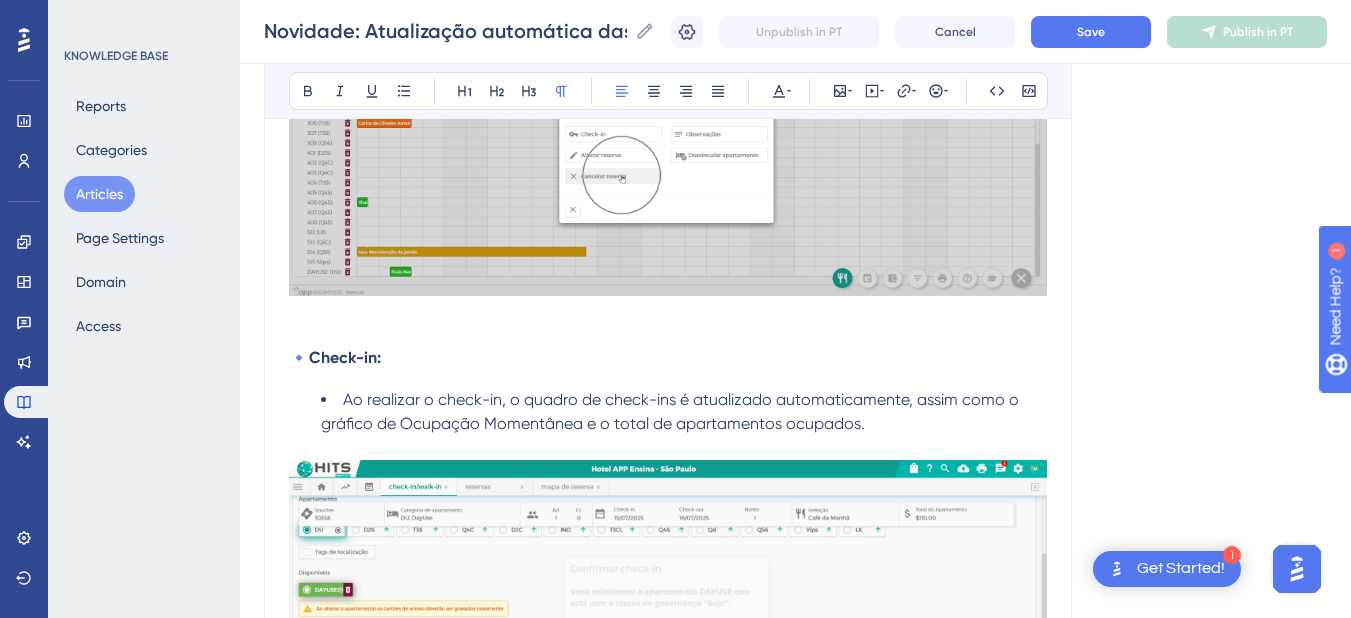 scroll, scrollTop: 1800, scrollLeft: 0, axis: vertical 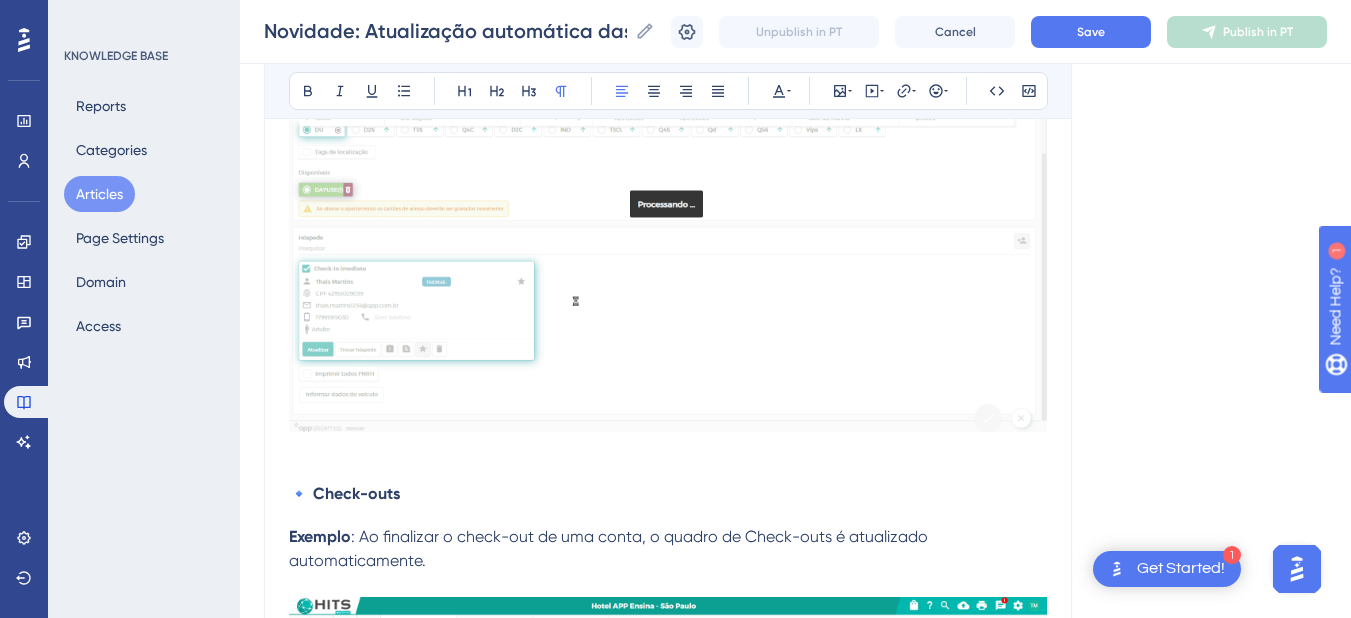 click on "Com o objetivo de otimizar a rotina operacional e garantir que as informações estejam sempre atualizadas, implementamos a  atualização automática de dados  em diversas áreas do sistema. Essa melhoria  dispensa a necessidade de recarregar páginas  para visualizar alterações recentes, proporcionando mais agilidade e precisão no acompanhamento das operações. As informações são atualizadas em tempo real sempre que uma ação é realizada. Isso inclui também os  quadros de totais exibidos no Mapa de Reservas . Onde a atualização automática está disponível? Mapa de Reservas Inclusão de reserva :   Ao inserir uma nova reserva , os quadros de  Check-ins  e de  Ocupação prevista  para o dia são atualizados automaticamente.   Cancelamento de Reserva:   Ao realizar o cancelamento de uma reserva, os quadros de Check-ins e de Ocupação Prevista para o dia são atualizados automaticamente. 🔹Check-in: 🔹 Check-outs Exemplo 🔹Apartamentos Ocupados Exemplo 🔹 Inclusão de Interdição :  e" at bounding box center (668, 1959) 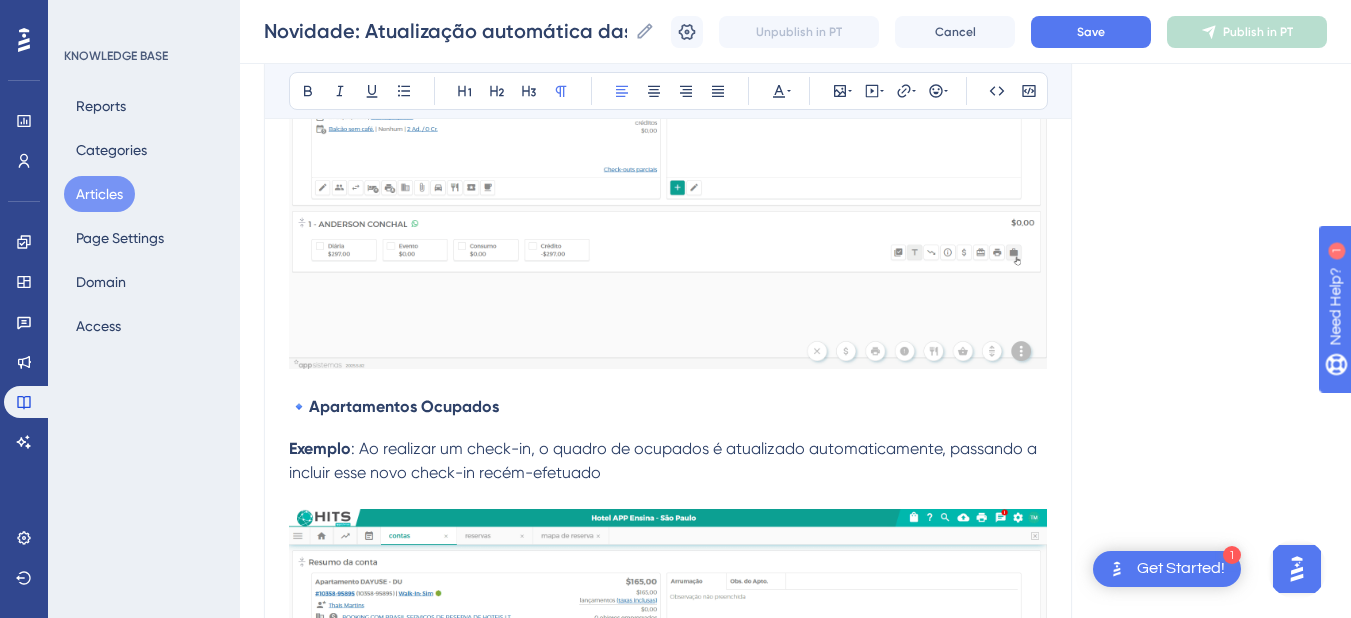 scroll, scrollTop: 2600, scrollLeft: 0, axis: vertical 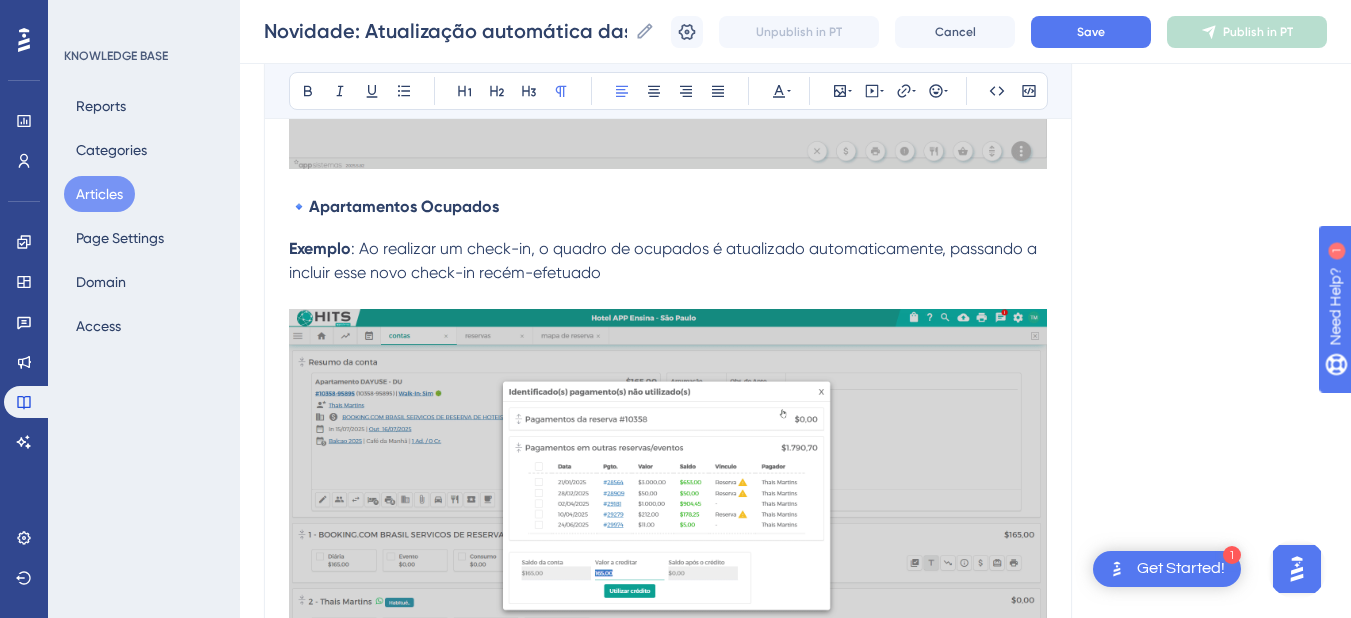 click at bounding box center (668, 495) 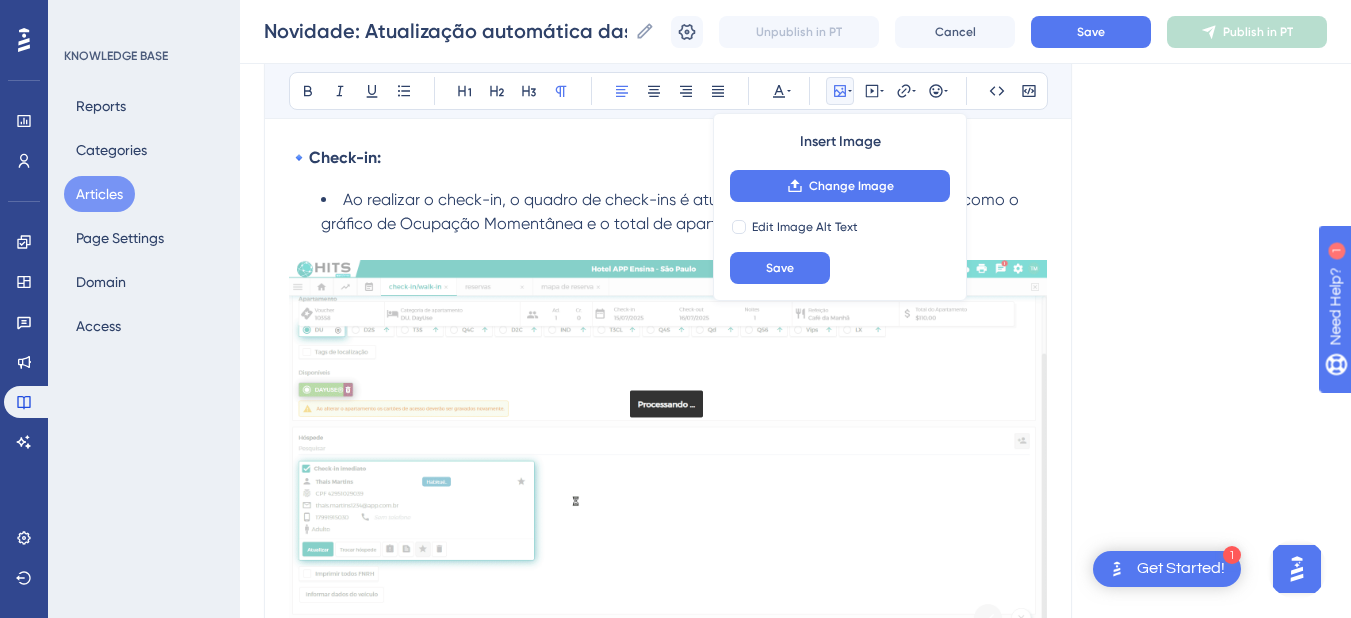 scroll, scrollTop: 1800, scrollLeft: 0, axis: vertical 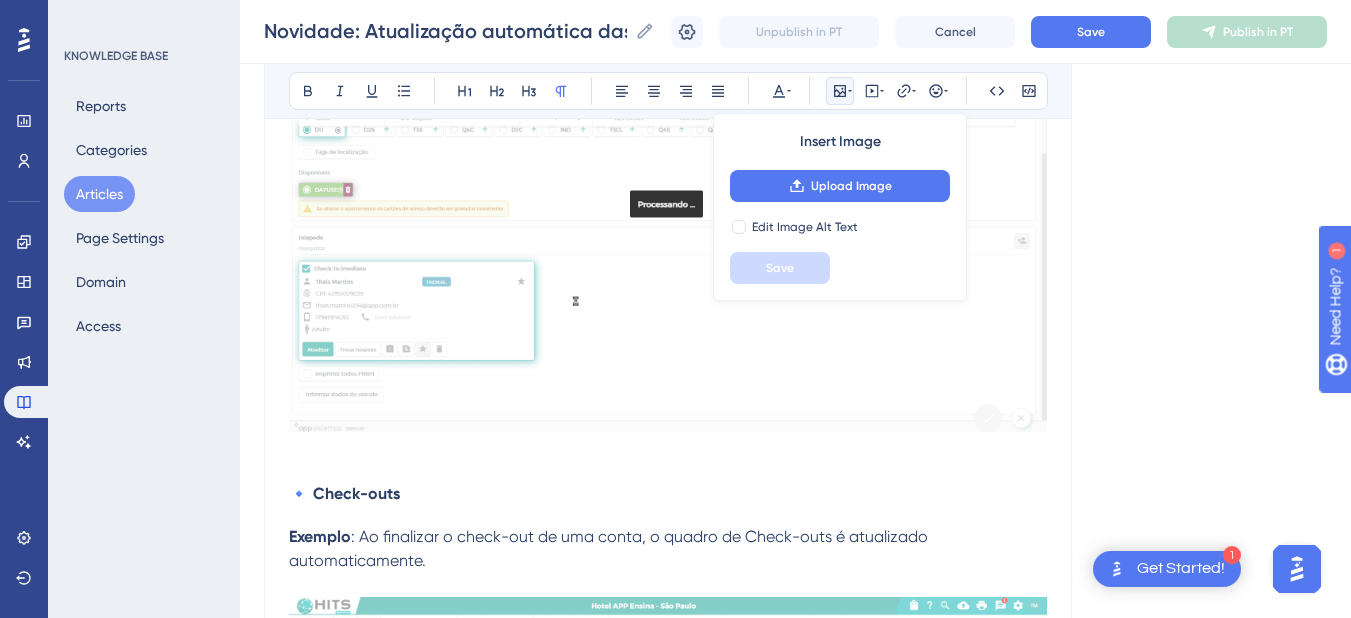 click at bounding box center [668, 451] 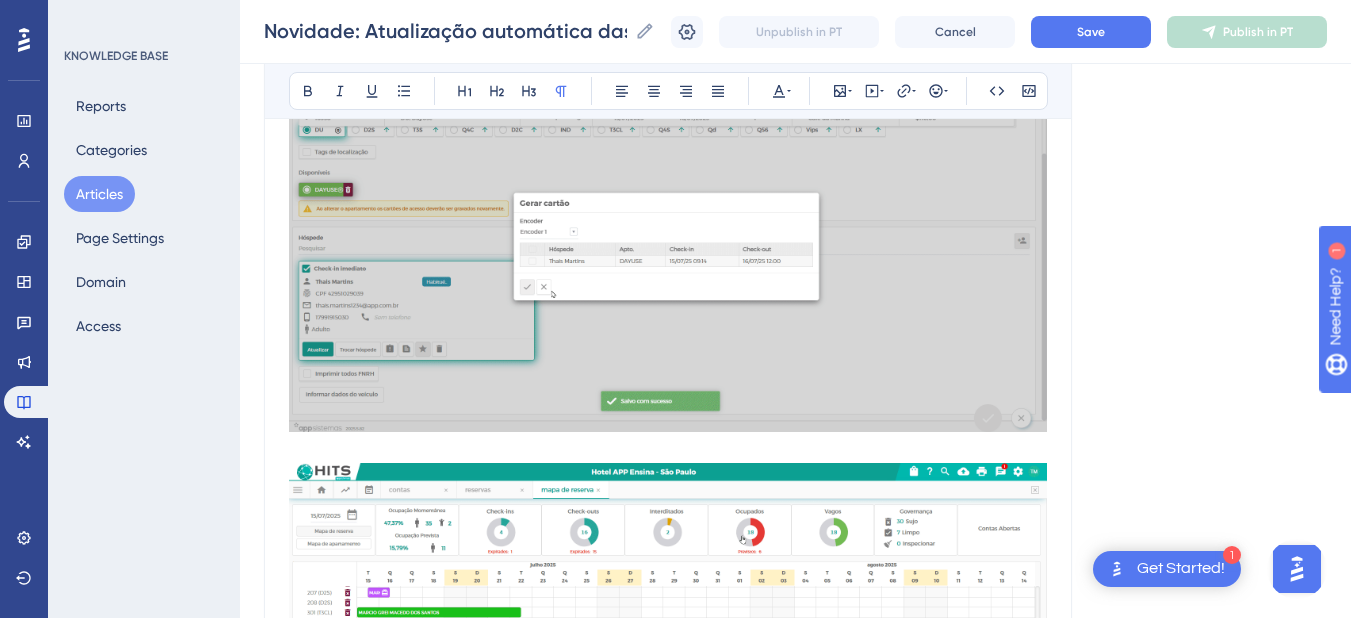 click at bounding box center [668, 451] 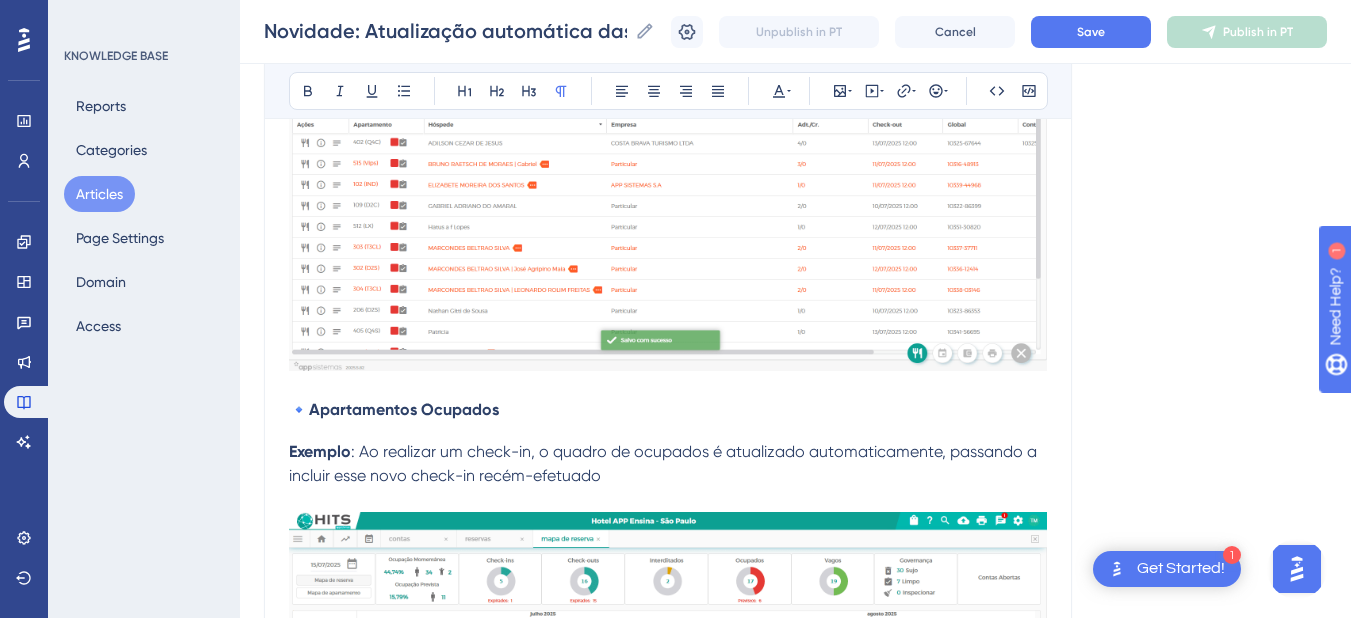 scroll, scrollTop: 3000, scrollLeft: 0, axis: vertical 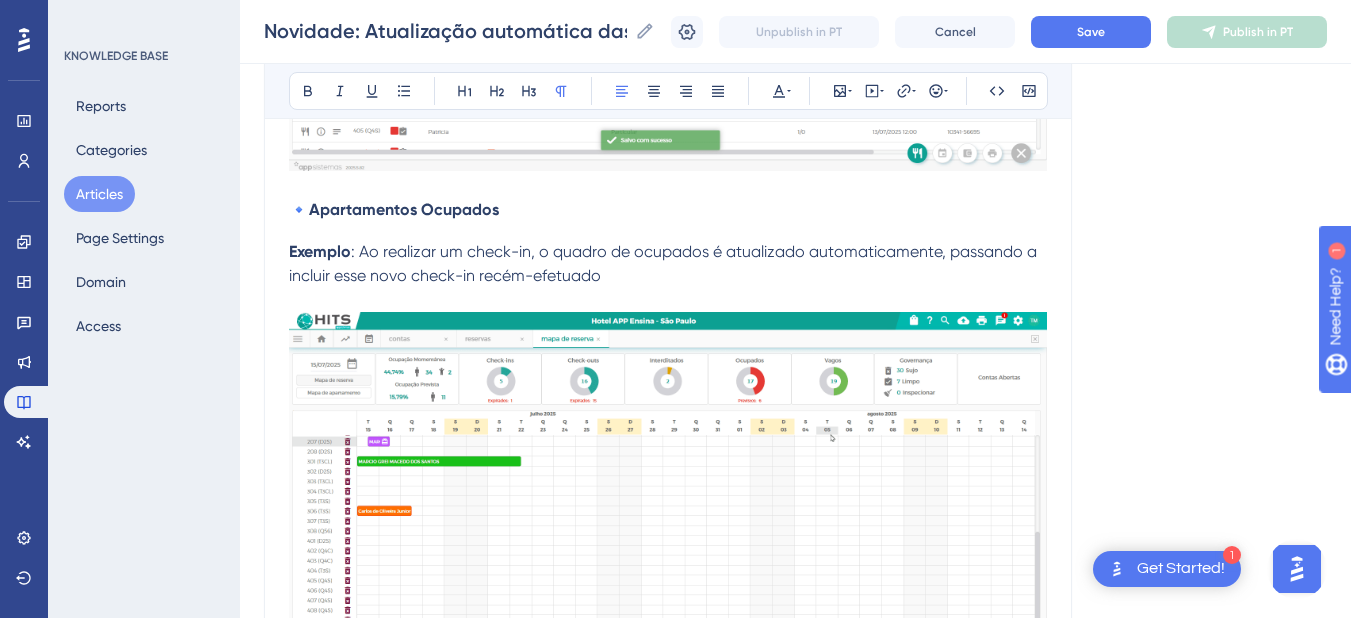 click on ": Ao realizar um check-in, o quadro de ocupados é atualizado automaticamente, passando a incluir esse novo check-in recém-efetuado" at bounding box center (665, 263) 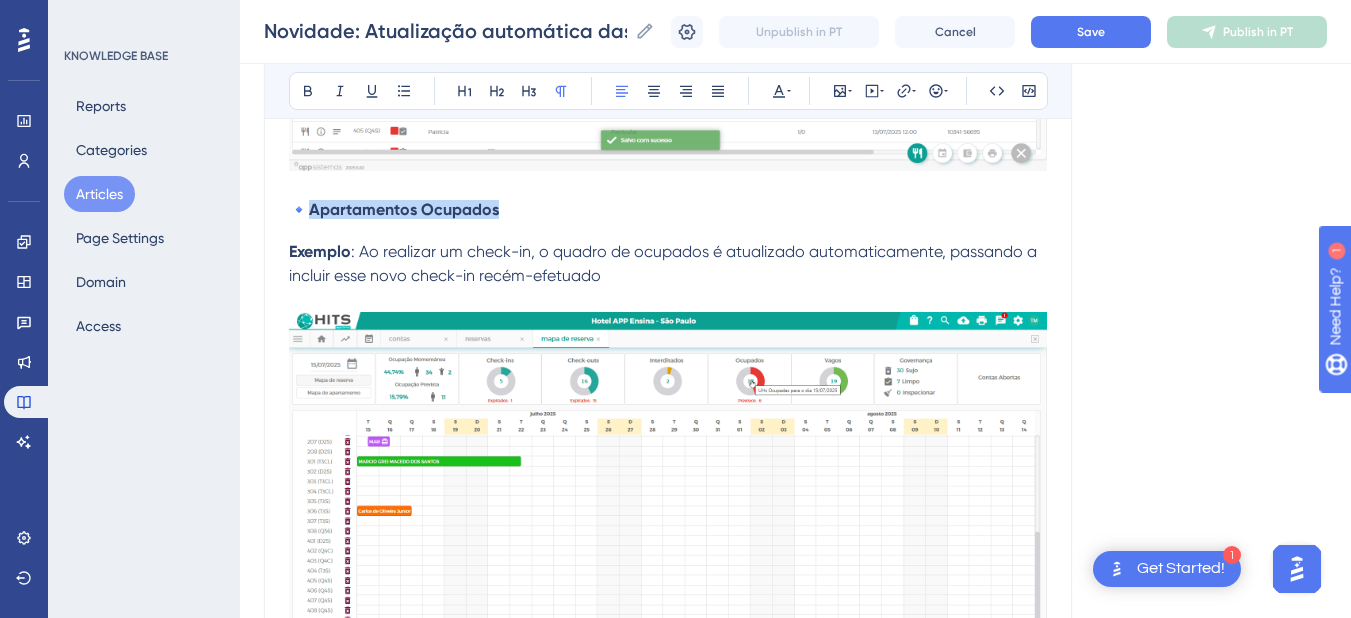 drag, startPoint x: 525, startPoint y: 212, endPoint x: 313, endPoint y: 212, distance: 212 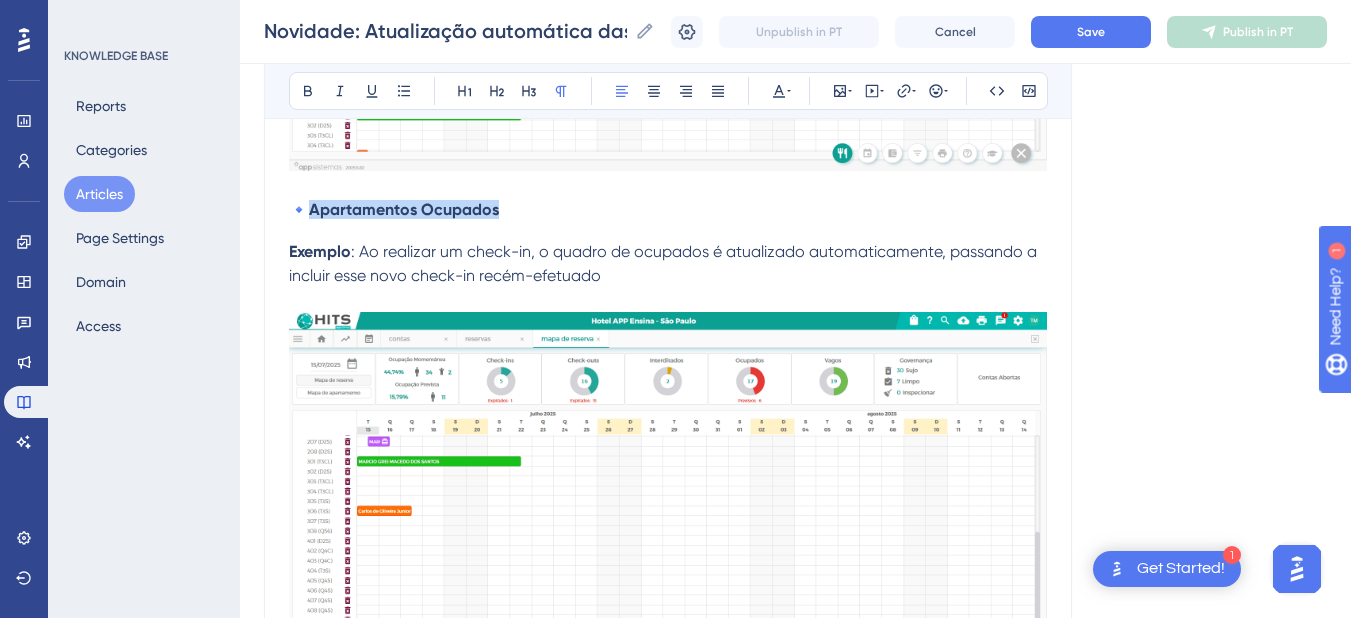 click on "🔹Apartamentos Ocupados" at bounding box center (668, 209) 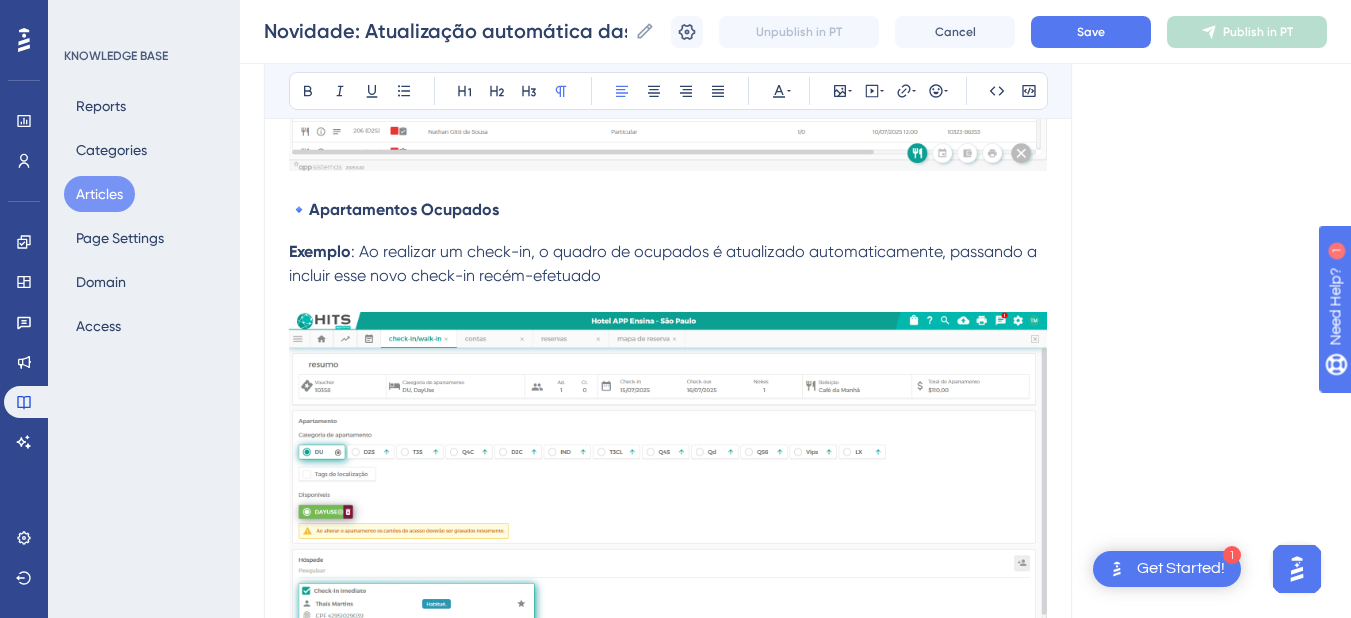 click on "Exemplo : Ao realizar um check-in, o quadro de ocupados é atualizado automaticamente, passando a incluir esse novo check-in recém-efetuado" at bounding box center [668, 264] 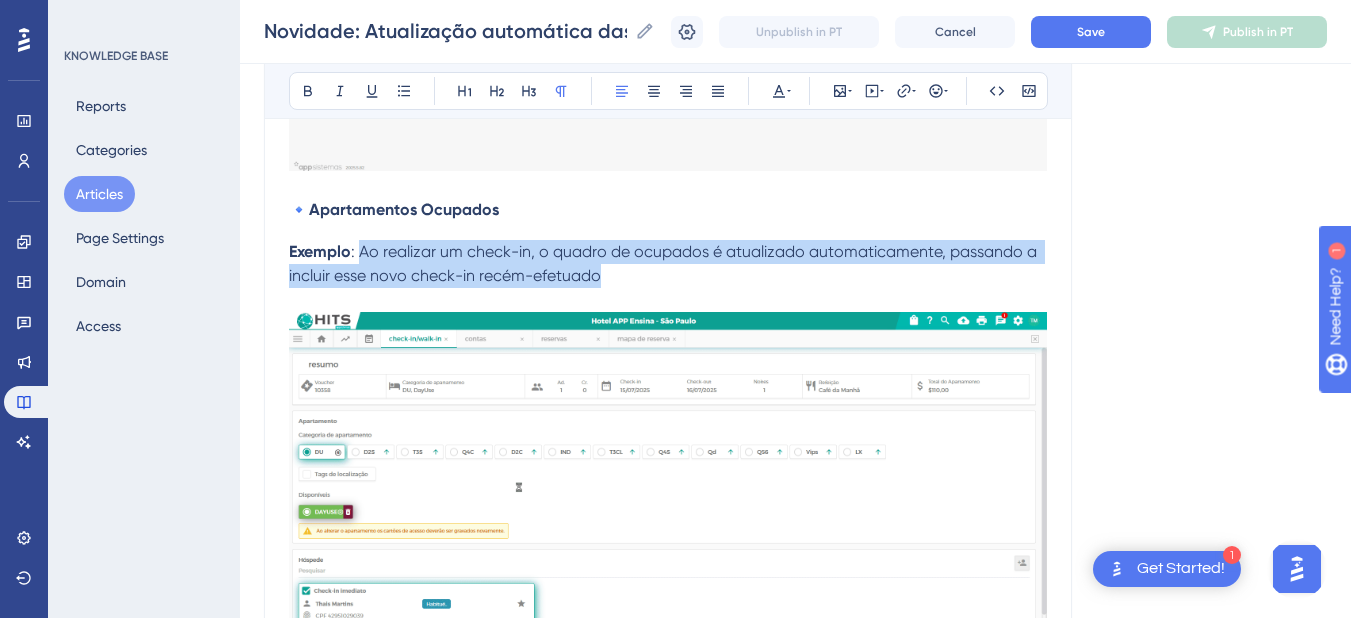drag, startPoint x: 618, startPoint y: 284, endPoint x: 360, endPoint y: 266, distance: 258.62714 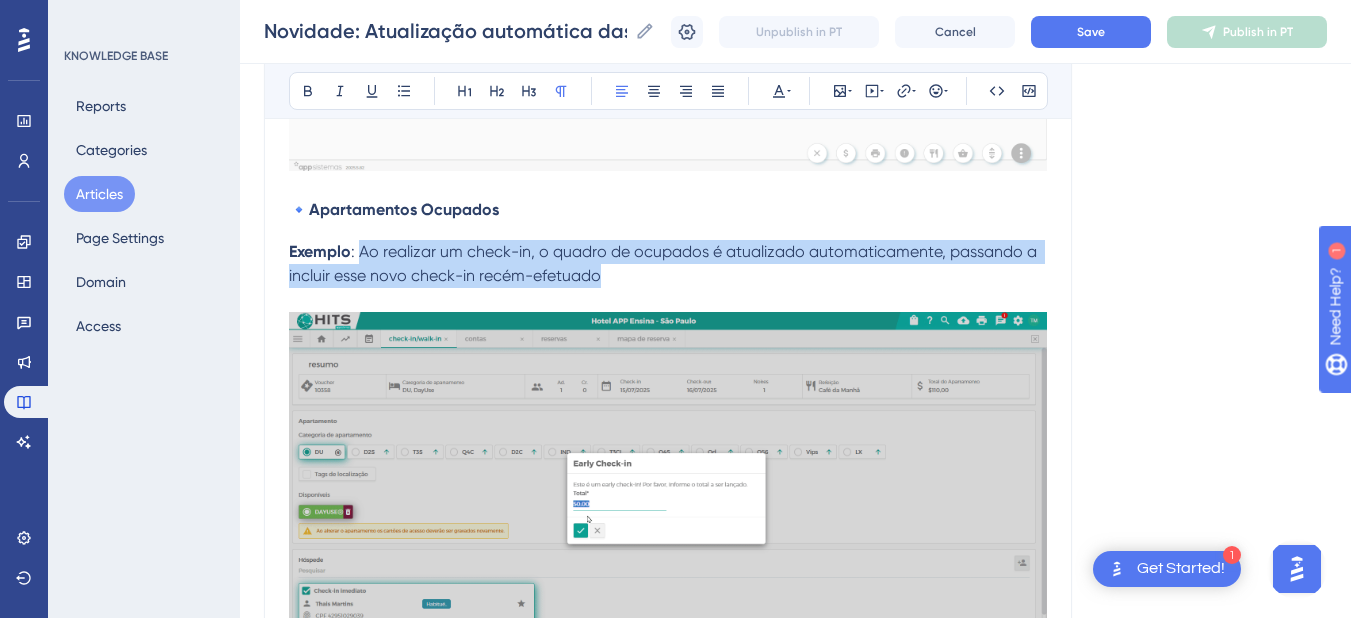 click on "Exemplo : Ao realizar um check-in, o quadro de ocupados é atualizado automaticamente, passando a incluir esse novo check-in recém-efetuado" at bounding box center [668, 264] 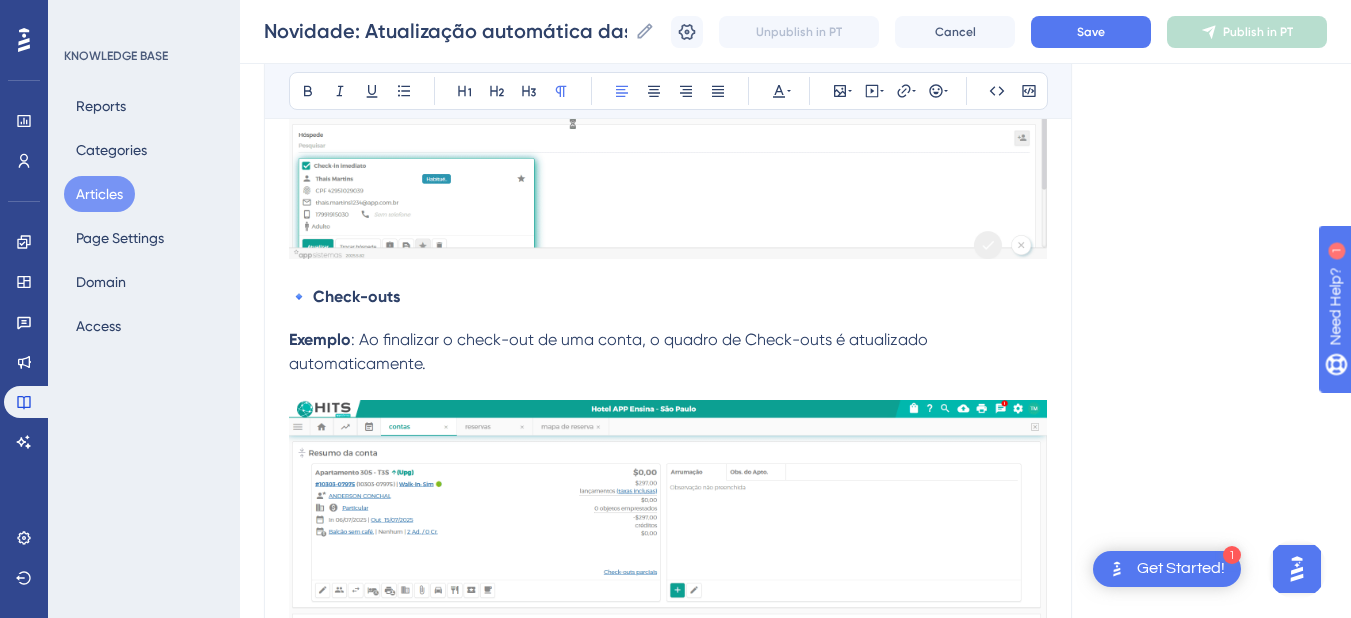 scroll, scrollTop: 2000, scrollLeft: 0, axis: vertical 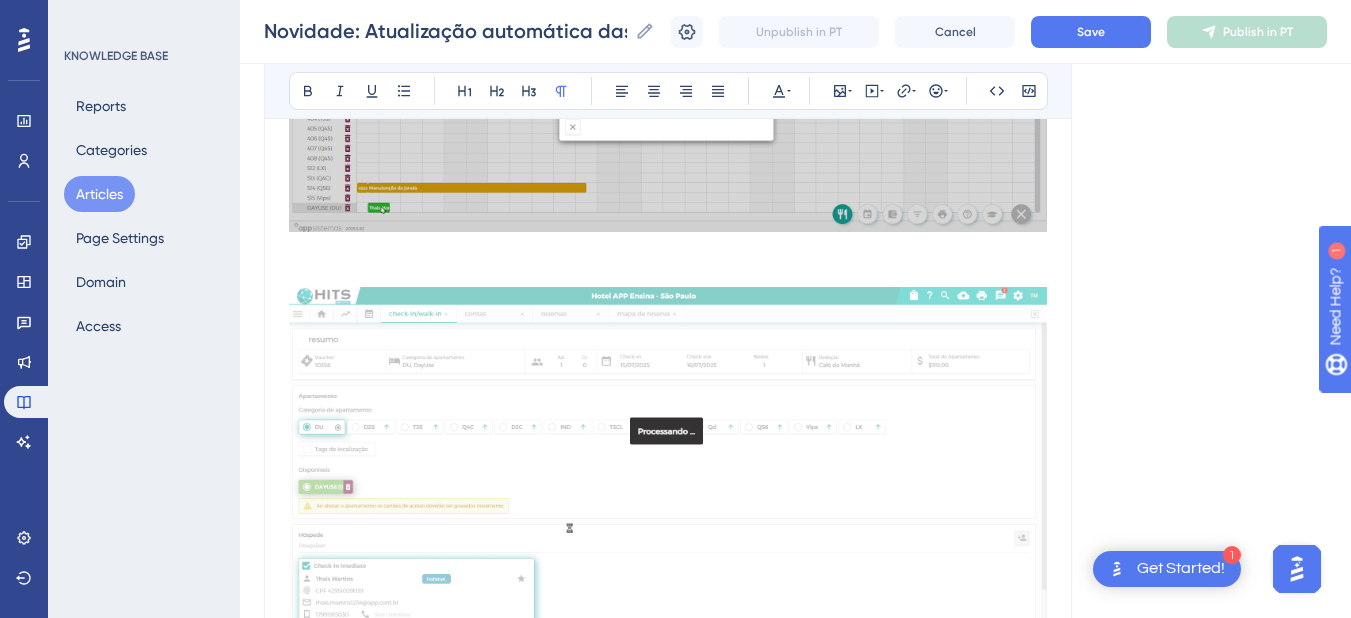 click at bounding box center (668, 251) 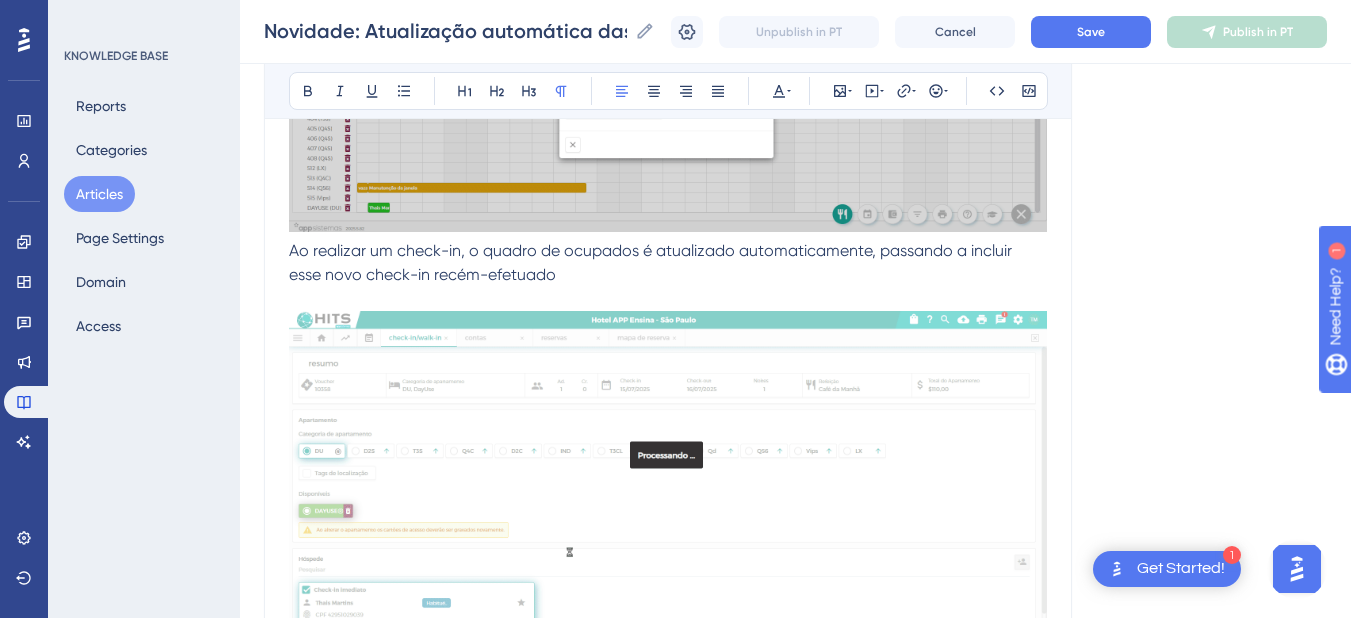 click on "Ao realizar um check-in, o quadro de ocupados é atualizado automaticamente, passando a incluir esse novo check-in recém-efetuado" at bounding box center (652, 262) 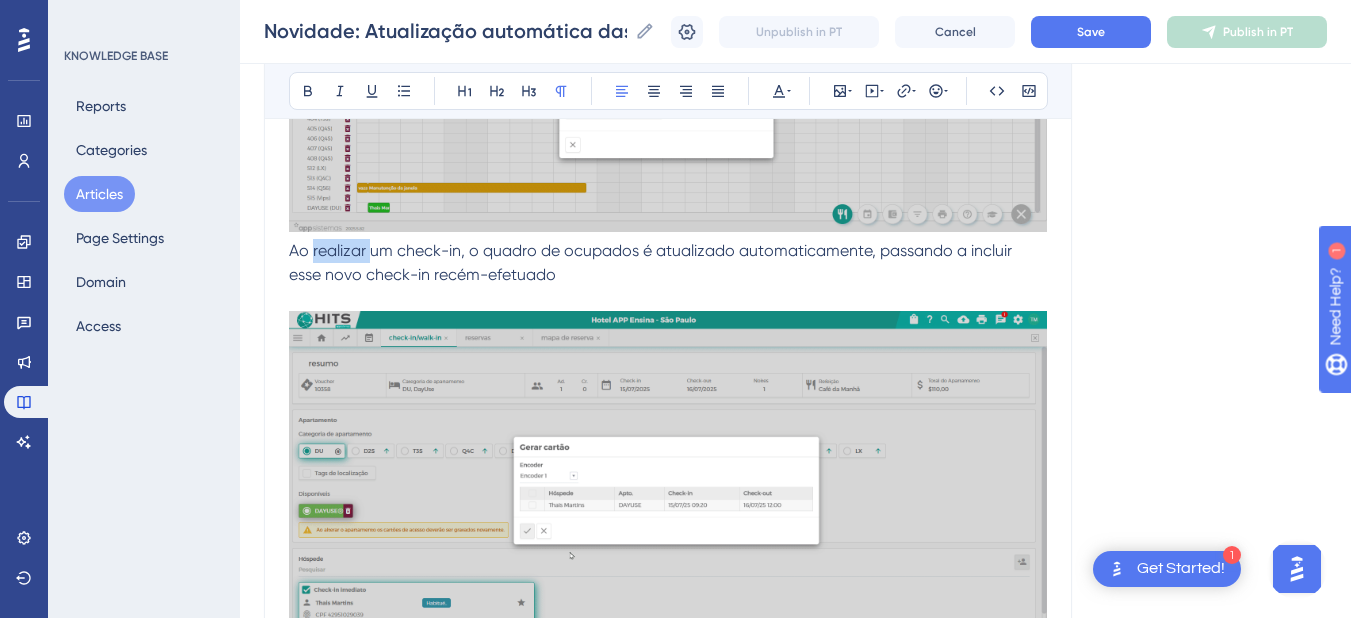 click on "Ao realizar um check-in, o quadro de ocupados é atualizado automaticamente, passando a incluir esse novo check-in recém-efetuado" at bounding box center [652, 262] 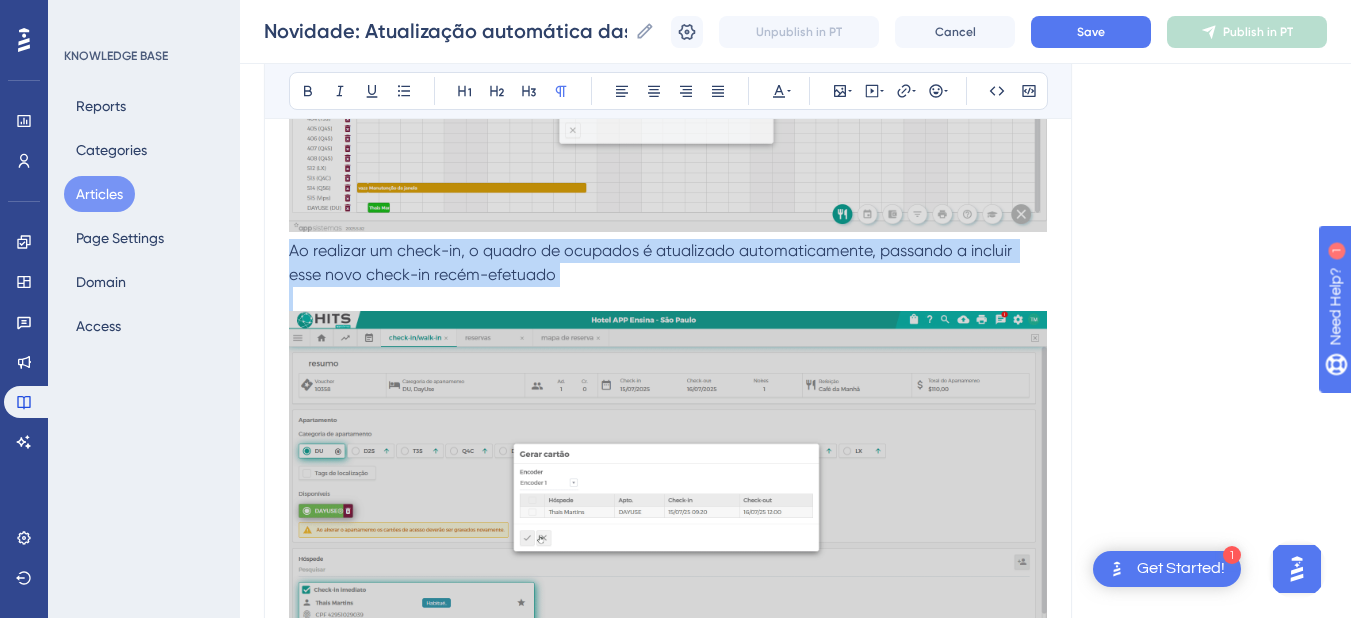 click on "Ao realizar um check-in, o quadro de ocupados é atualizado automaticamente, passando a incluir esse novo check-in recém-efetuado" at bounding box center (652, 262) 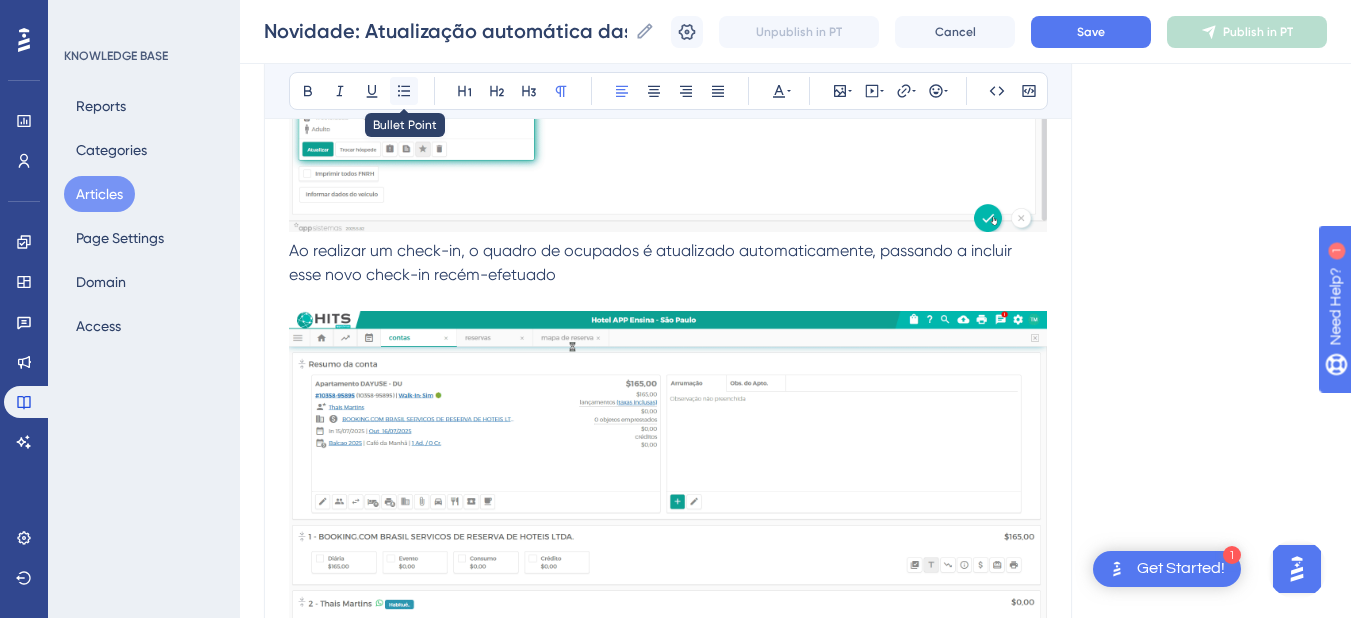 click 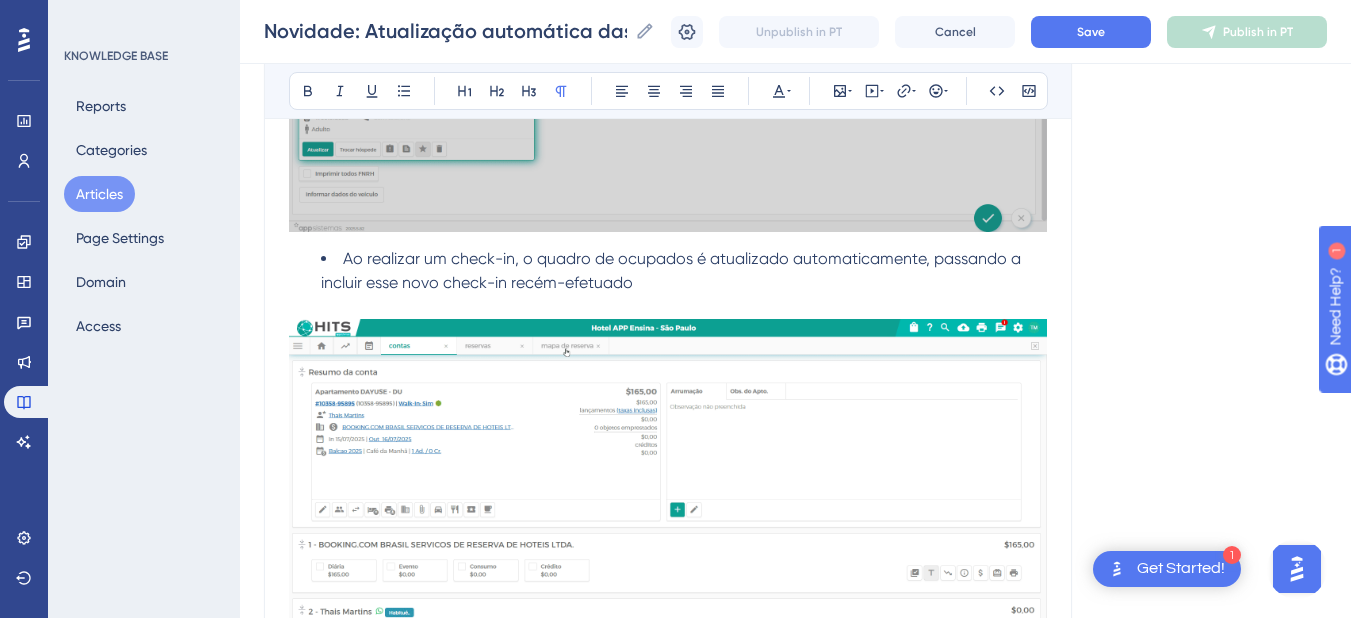click at bounding box center (668, 307) 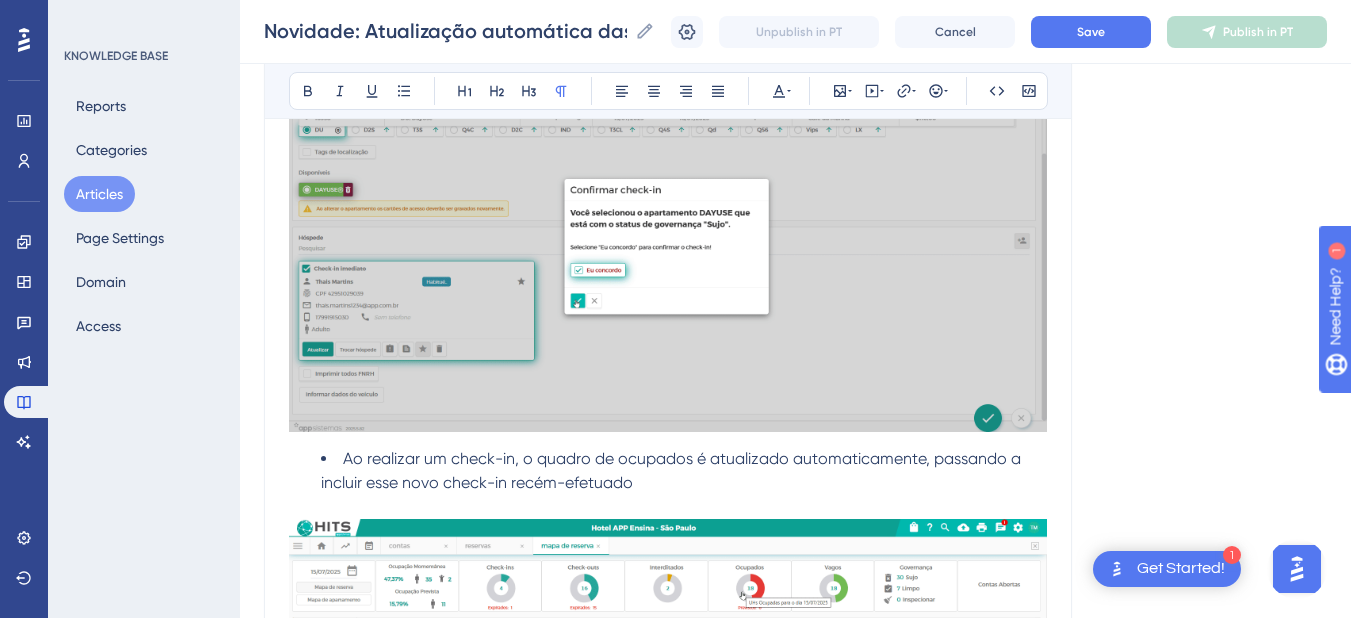 scroll, scrollTop: 1600, scrollLeft: 0, axis: vertical 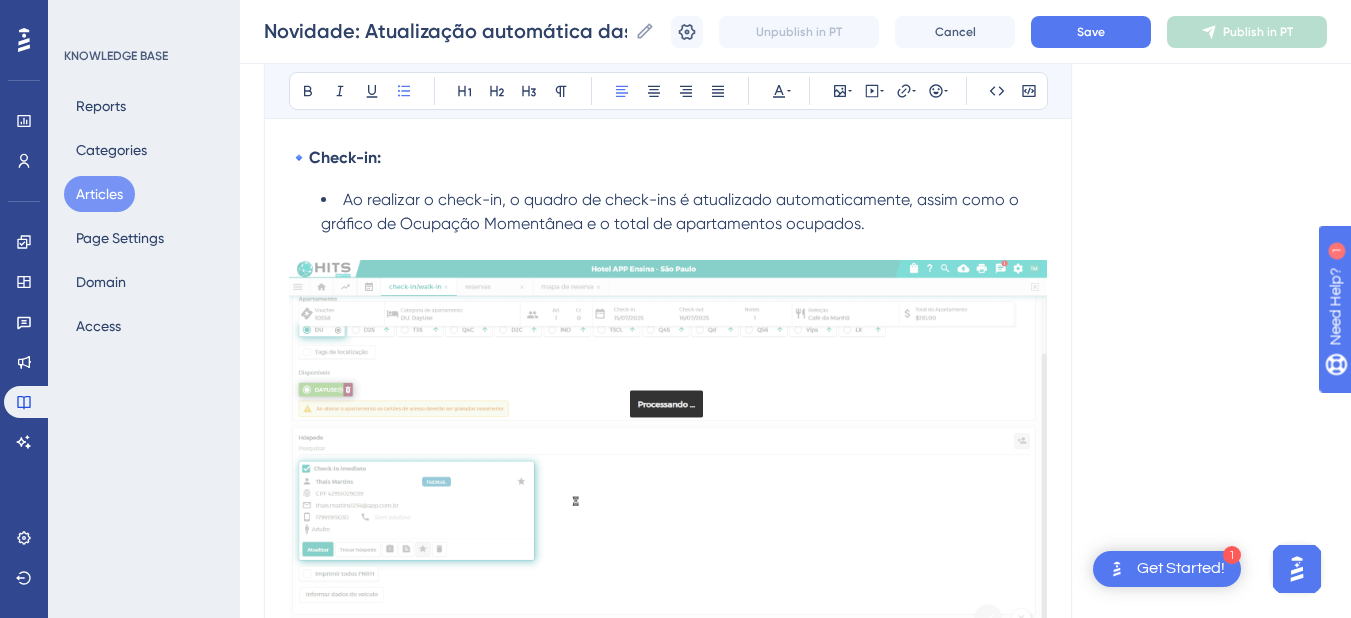 drag, startPoint x: 882, startPoint y: 223, endPoint x: 583, endPoint y: 228, distance: 299.0418 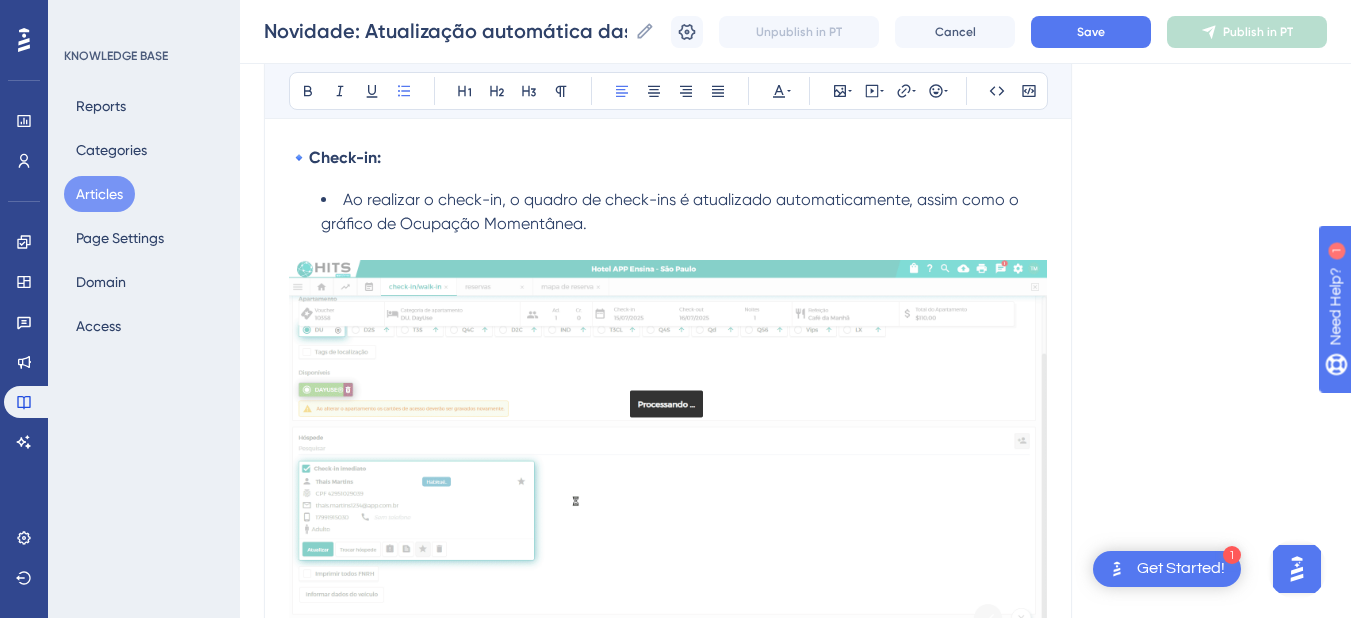 scroll, scrollTop: 2000, scrollLeft: 0, axis: vertical 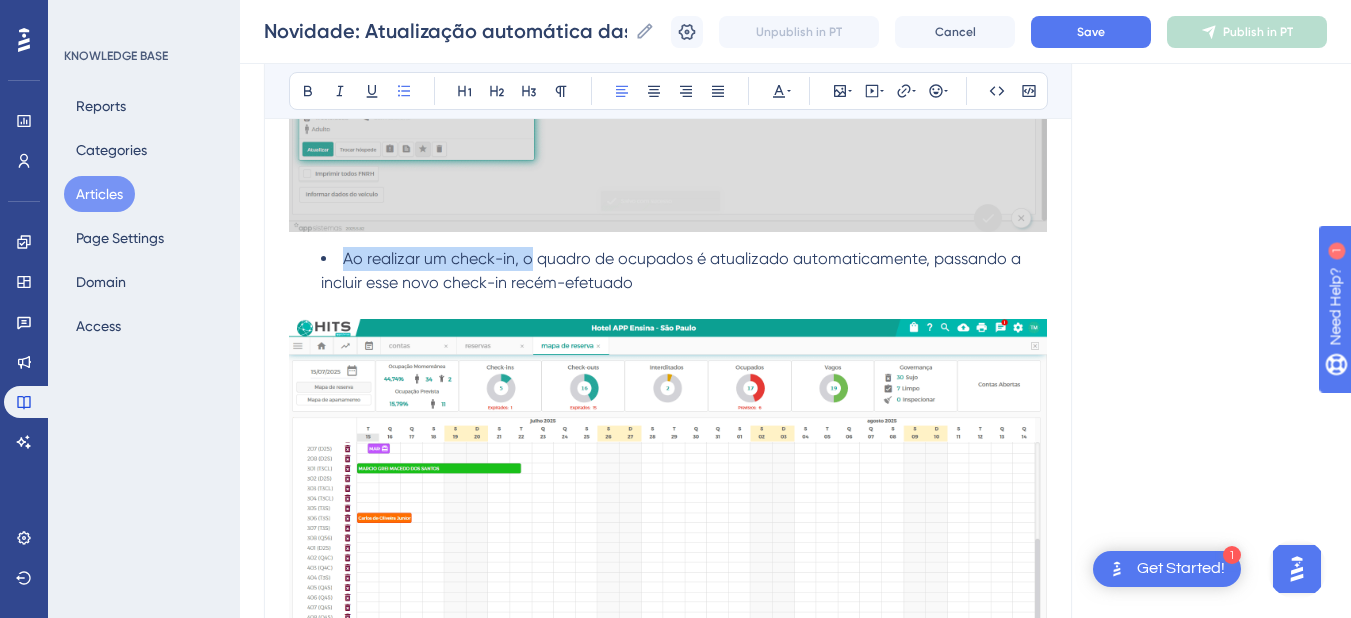 drag, startPoint x: 533, startPoint y: 260, endPoint x: 346, endPoint y: 256, distance: 187.04277 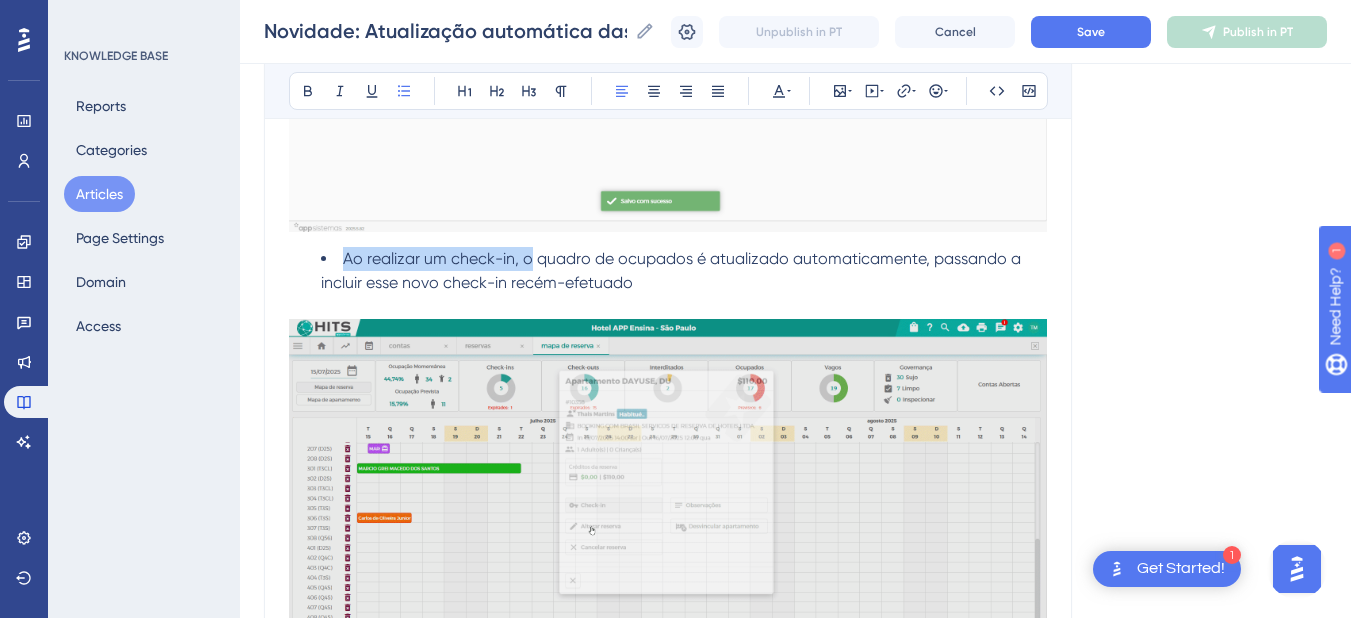click on "Ao realizar um check-in, o quadro de ocupados é atualizado automaticamente, passando a incluir esse novo check-in recém-efetuado" at bounding box center (673, 270) 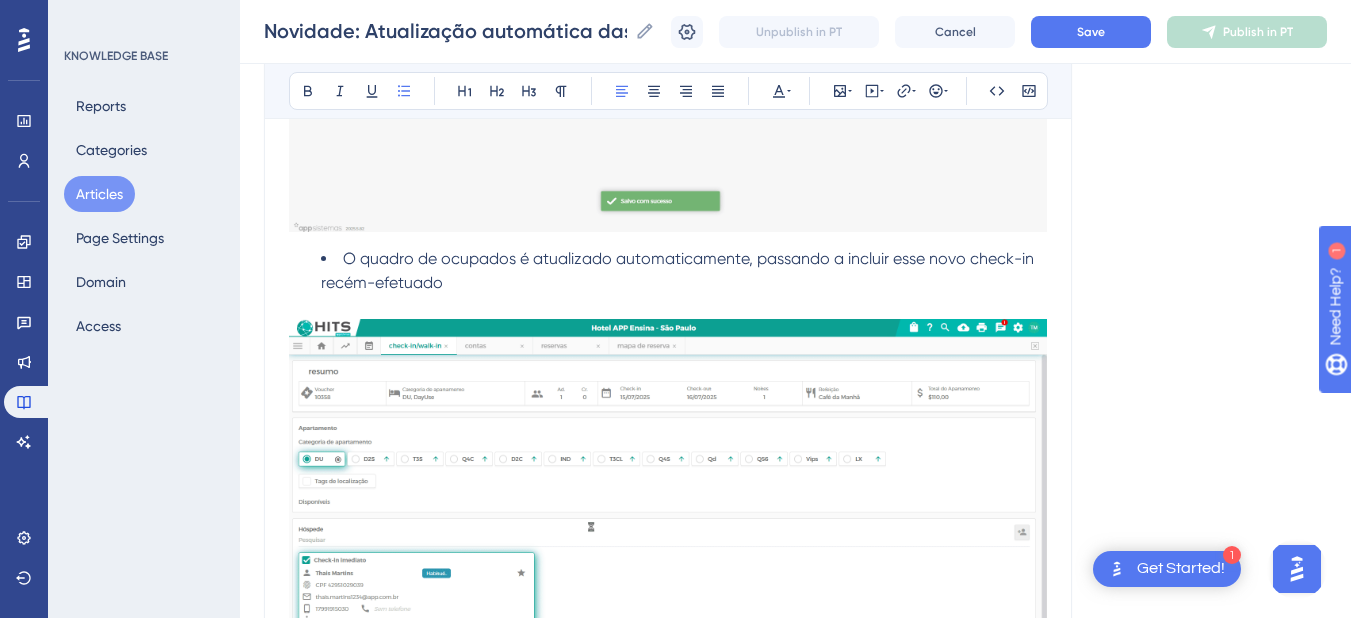 click on "O quadro de ocupados é atualizado automaticamente, passando a incluir esse novo check-in recém-efetuado" at bounding box center [679, 270] 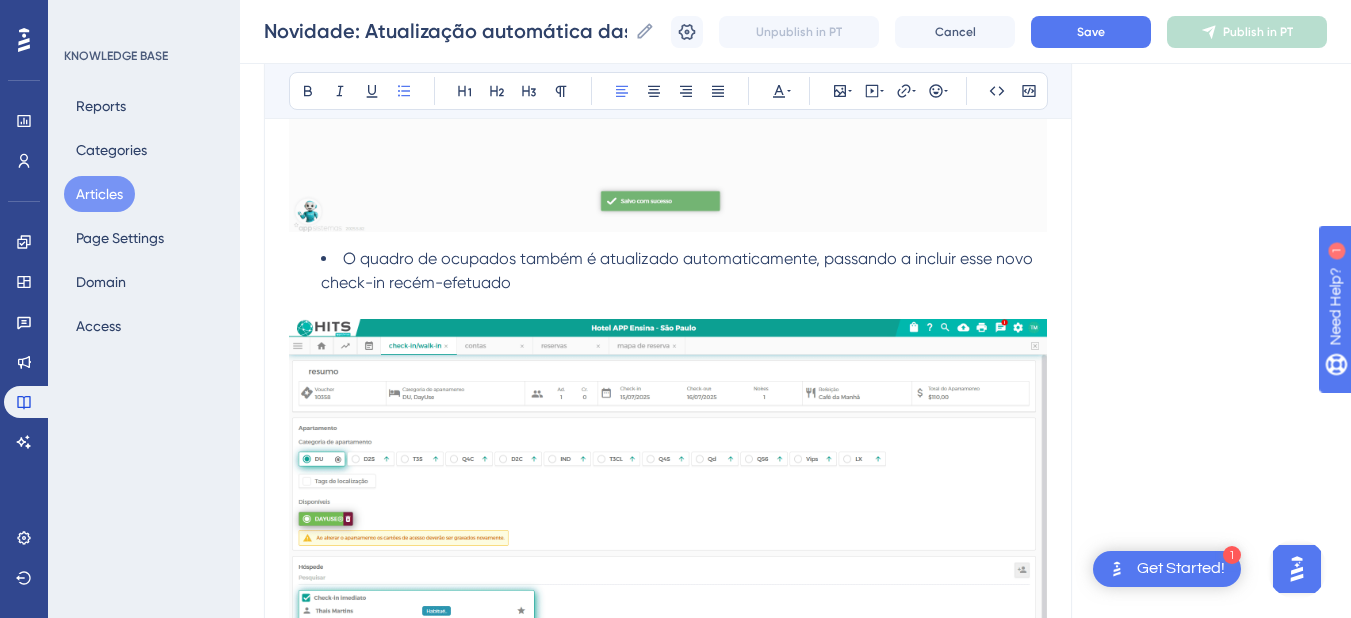 click on "O quadro de ocupados também é atualizado automaticamente, passando a incluir esse novo check-in recém-efetuado" at bounding box center (679, 270) 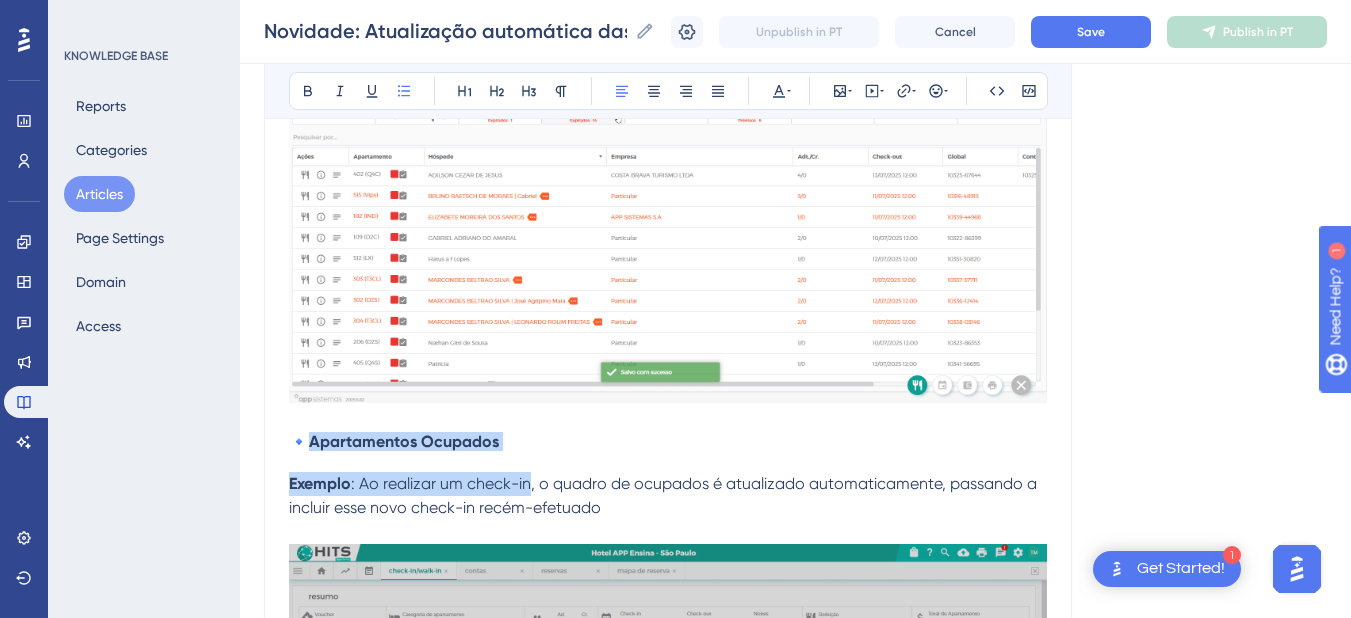 scroll, scrollTop: 3000, scrollLeft: 0, axis: vertical 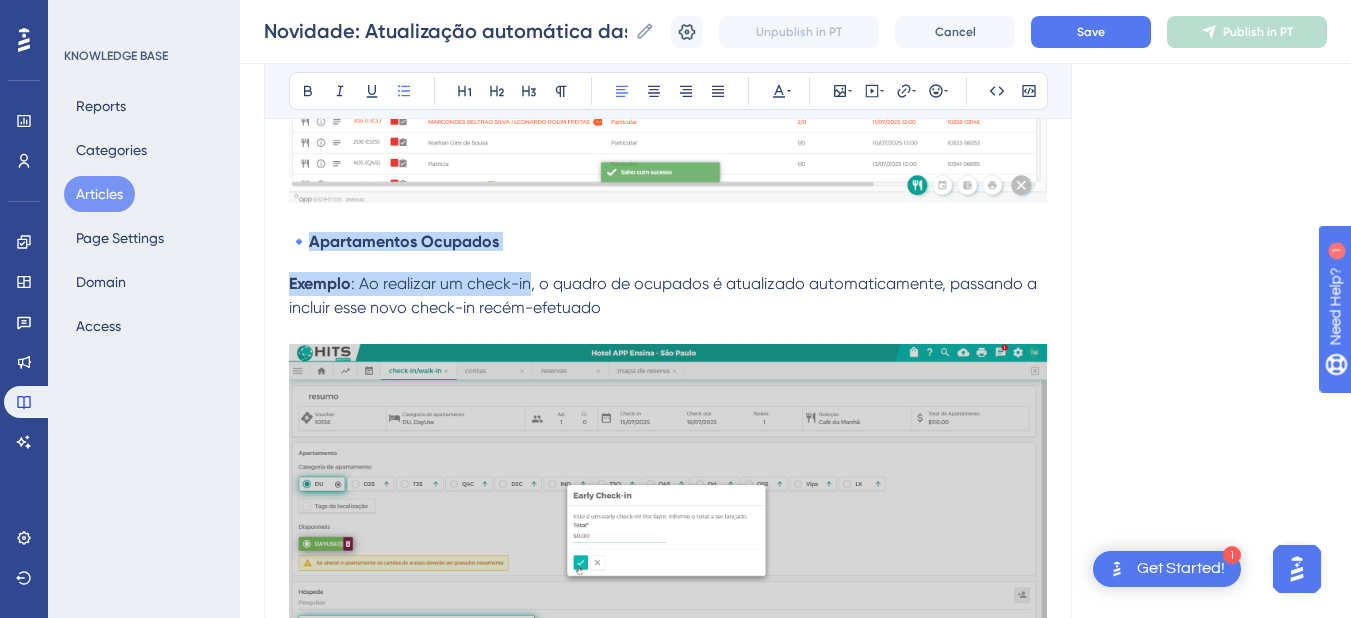 drag, startPoint x: 311, startPoint y: 451, endPoint x: 612, endPoint y: 428, distance: 301.87747 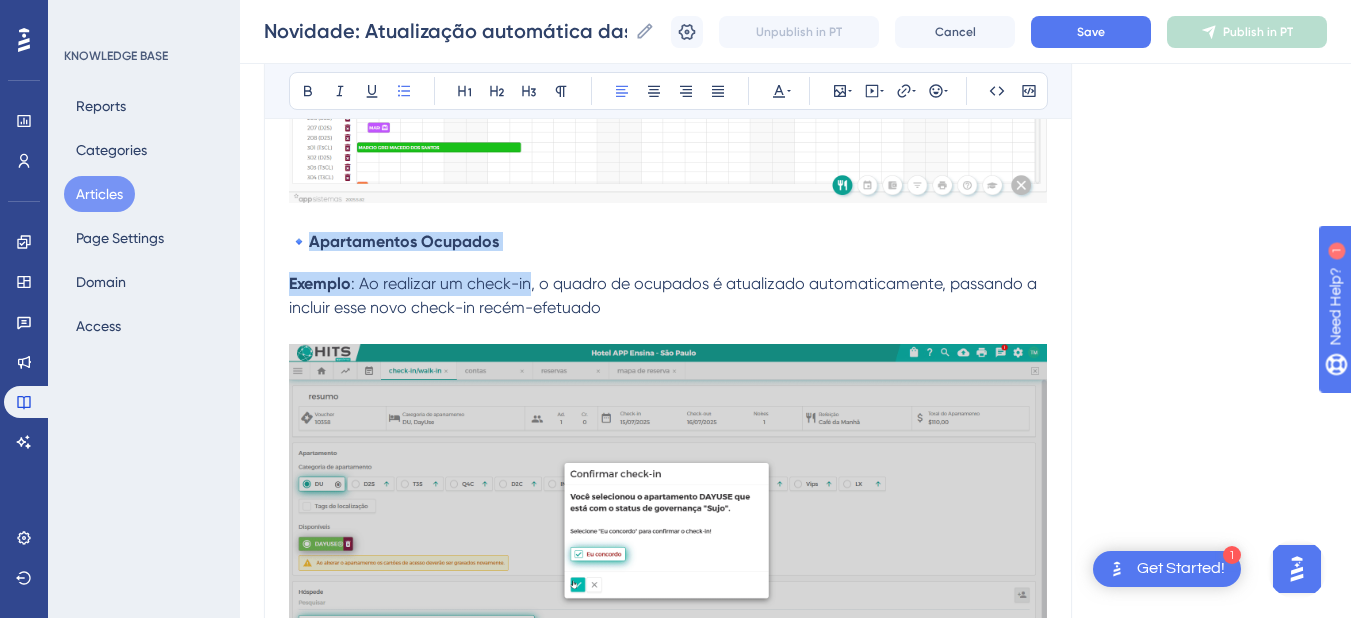 click on "Com o objetivo de otimizar a rotina operacional e garantir que as informações estejam sempre atualizadas, implementamos a  atualização automática de dados  em diversas áreas do sistema. Essa melhoria  dispensa a necessidade de recarregar páginas  para visualizar alterações recentes, proporcionando mais agilidade e precisão no acompanhamento das operações. As informações são atualizadas em tempo real sempre que uma ação é realizada. Isso inclui também os  quadros de totais exibidos no Mapa de Reservas . Onde a atualização automática está disponível? Mapa de Reservas Inclusão de reserva :   Ao inserir uma nova reserva , os quadros de  Check-ins  e de  Ocupação prevista  para o dia são atualizados automaticamente.   Cancelamento de Reserva:   Ao realizar o cancelamento de uma reserva, os quadros de Check-ins e de Ocupação Prevista para o dia são atualizados automaticamente. 🔹Check-in: 🔹 Check-outs Exemplo 🔹Apartamentos Ocupados Exemplo 🔹 Inclusão de Interdição :  e" at bounding box center (668, 977) 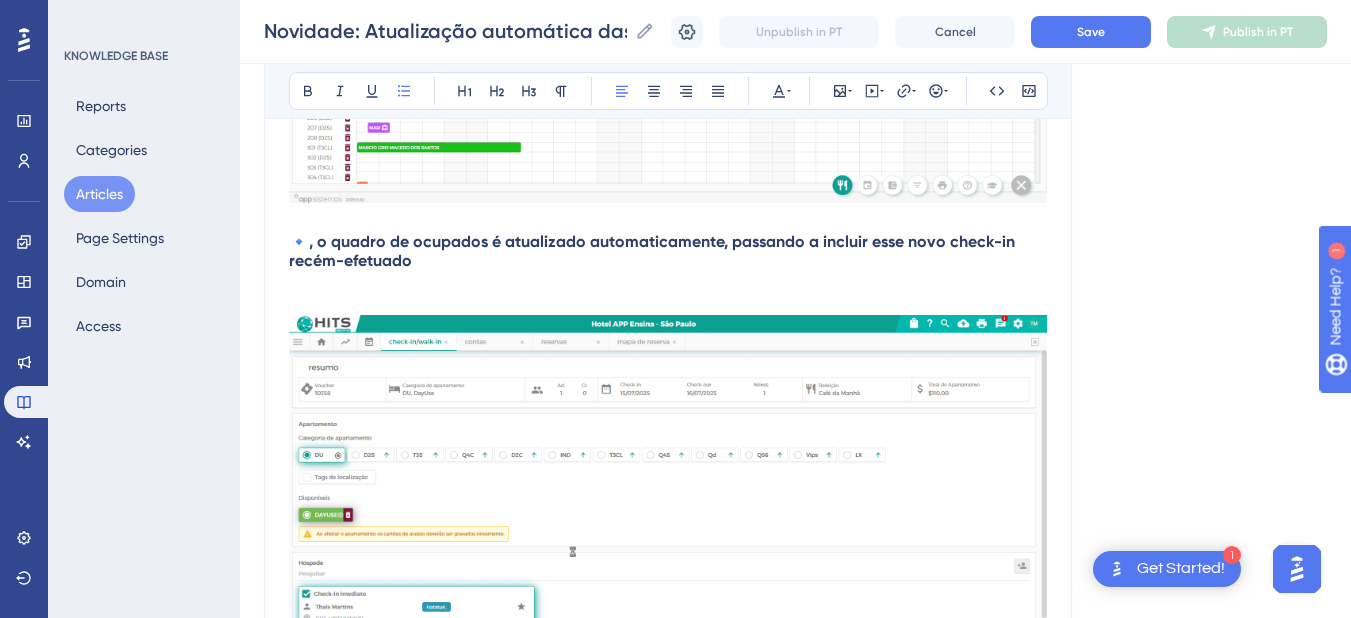 click at bounding box center (668, 501) 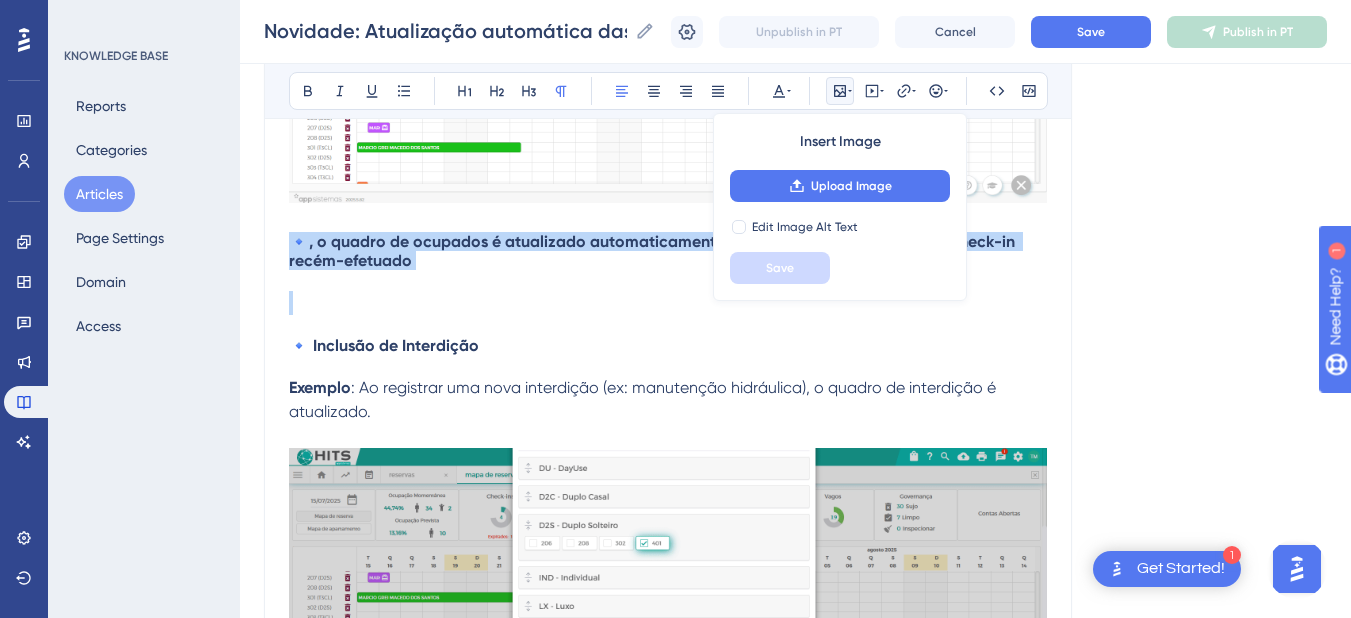 drag, startPoint x: 441, startPoint y: 276, endPoint x: 285, endPoint y: 247, distance: 158.67262 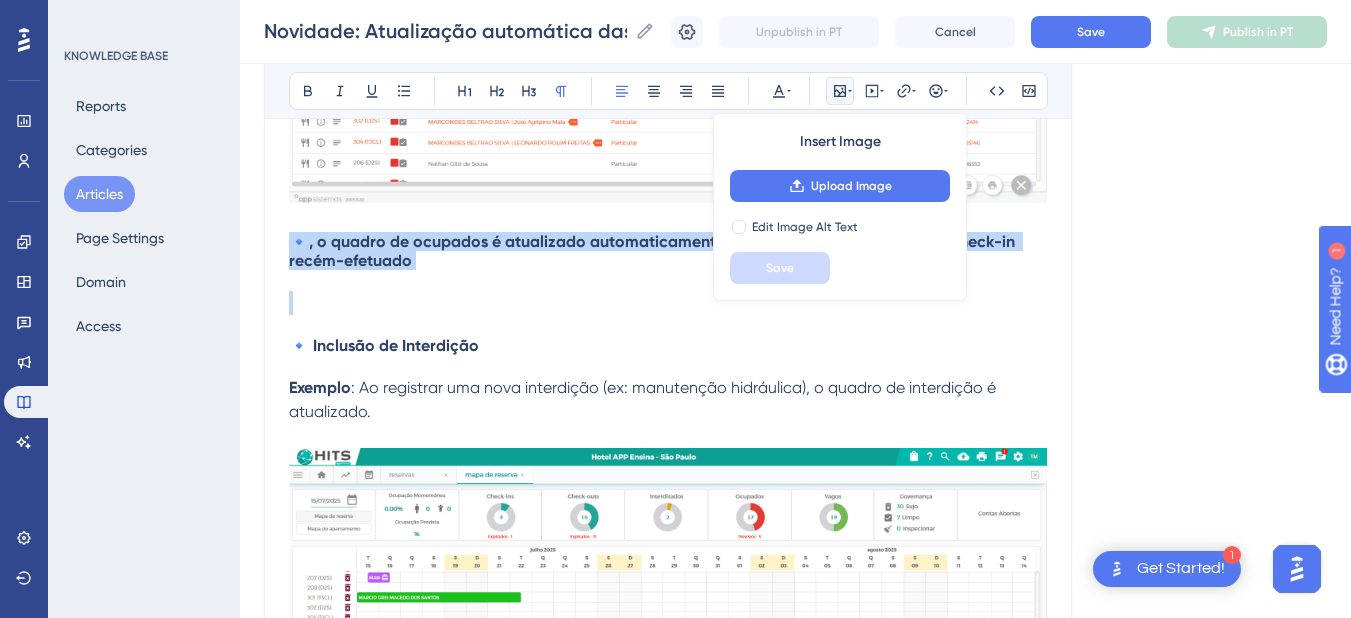 click on "Novidade: Atualização automática das informações no sistema Neste artigo, explicamos como funciona a atualização automática das informações no sistema e em quais áreas ela está disponível. Bold Italic Underline Bullet Point Heading 1 Heading 2 Heading 3 Normal Align Left Align Center Align Right Align Justify Text Color Insert Image Upload Image Edit Image Alt Text Save Embed Video Hyperlink Emojis Code Code Block Com o objetivo de otimizar a rotina operacional e garantir que as informações estejam sempre atualizadas, implementamos a  atualização automática de dados  em diversas áreas do sistema. Essa melhoria  dispensa a necessidade de recarregar páginas  para visualizar alterações recentes, proporcionando mais agilidade e precisão no acompanhamento das operações. As informações são atualizadas em tempo real sempre que uma ação é realizada. Isso inclui também os  quadros de totais exibidos no Mapa de Reservas . Onde a atualização automática está disponível? :   Check-ins" at bounding box center [668, 685] 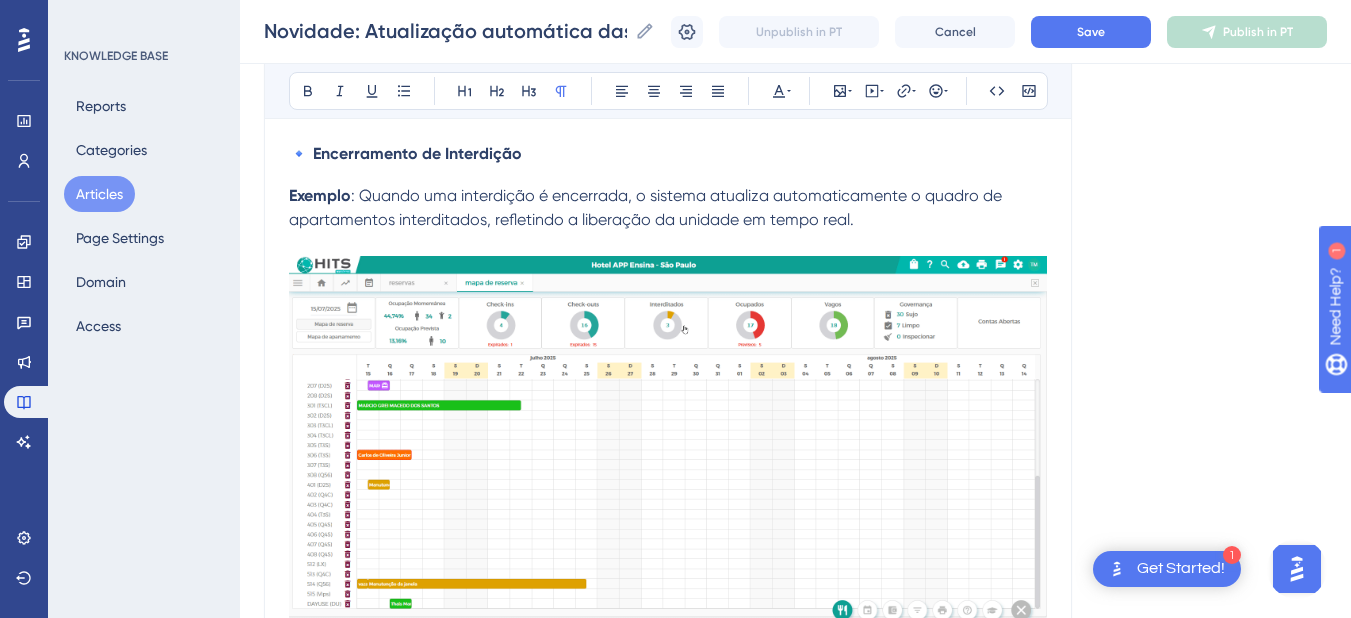 scroll, scrollTop: 4000, scrollLeft: 0, axis: vertical 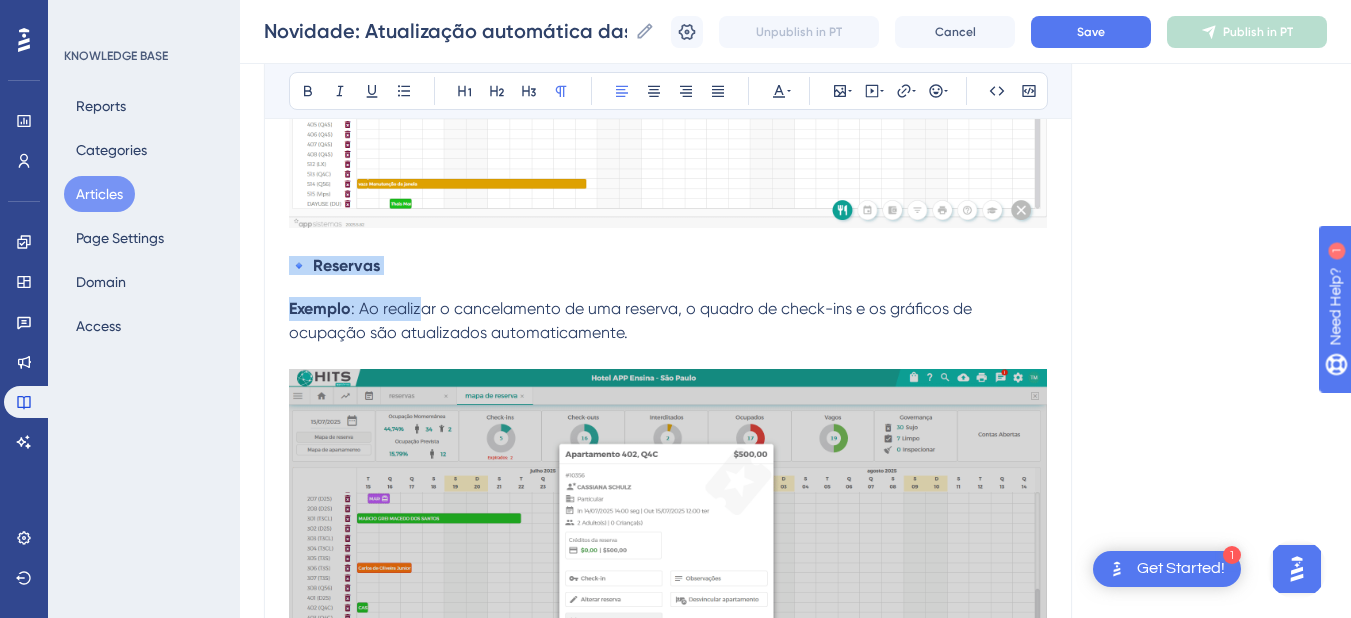 drag, startPoint x: 299, startPoint y: 274, endPoint x: 425, endPoint y: 308, distance: 130.5067 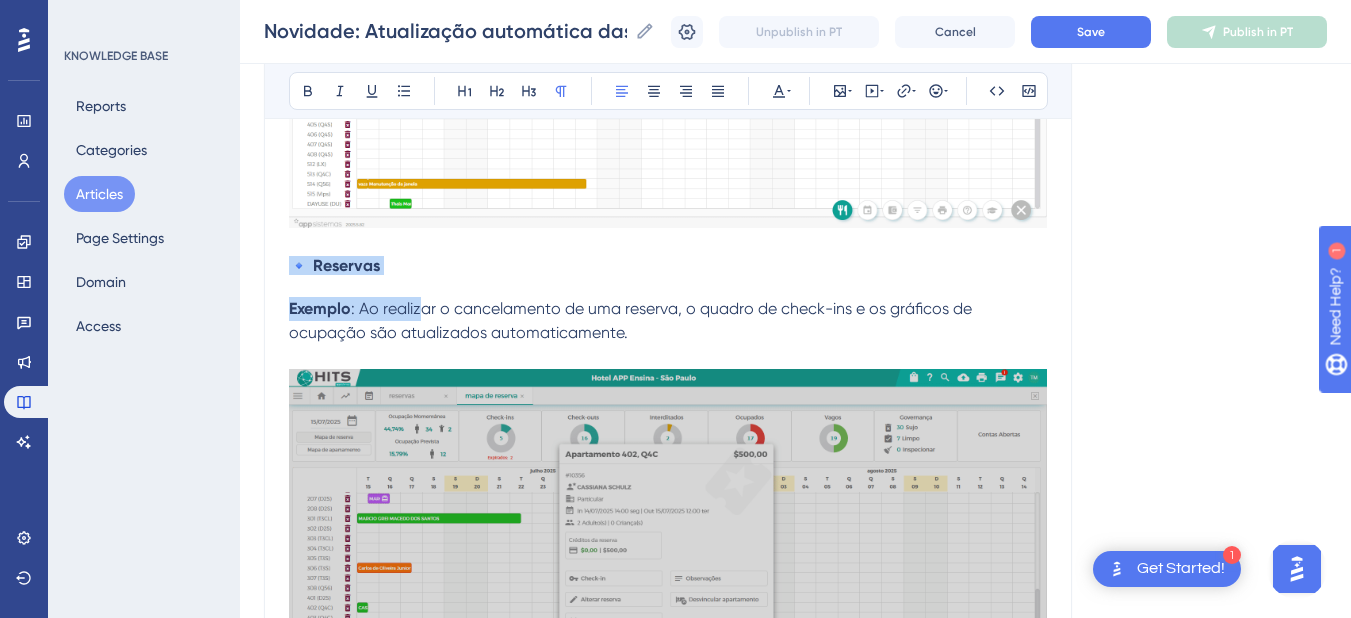 click on "Com o objetivo de otimizar a rotina operacional e garantir que as informações estejam sempre atualizadas, implementamos a  atualização automática de dados  em diversas áreas do sistema. Essa melhoria  dispensa a necessidade de recarregar páginas  para visualizar alterações recentes, proporcionando mais agilidade e precisão no acompanhamento das operações. As informações são atualizadas em tempo real sempre que uma ação é realizada. Isso inclui também os  quadros de totais exibidos no Mapa de Reservas . Onde a atualização automática está disponível? Mapa de Reservas Inclusão de reserva :   Ao inserir uma nova reserva , os quadros de  Check-ins  e de  Ocupação prevista  para o dia são atualizados automaticamente.   Cancelamento de Reserva:   Ao realizar o cancelamento de uma reserva, os quadros de Check-ins e de Ocupação Prevista para o dia são atualizados automaticamente. 🔹Check-in: 🔹 Check-outs Exemplo 🔹 Inclusão de Interdição Exemplo Exemplo 🔹 Reservas Exemplo :" at bounding box center (668, -279) 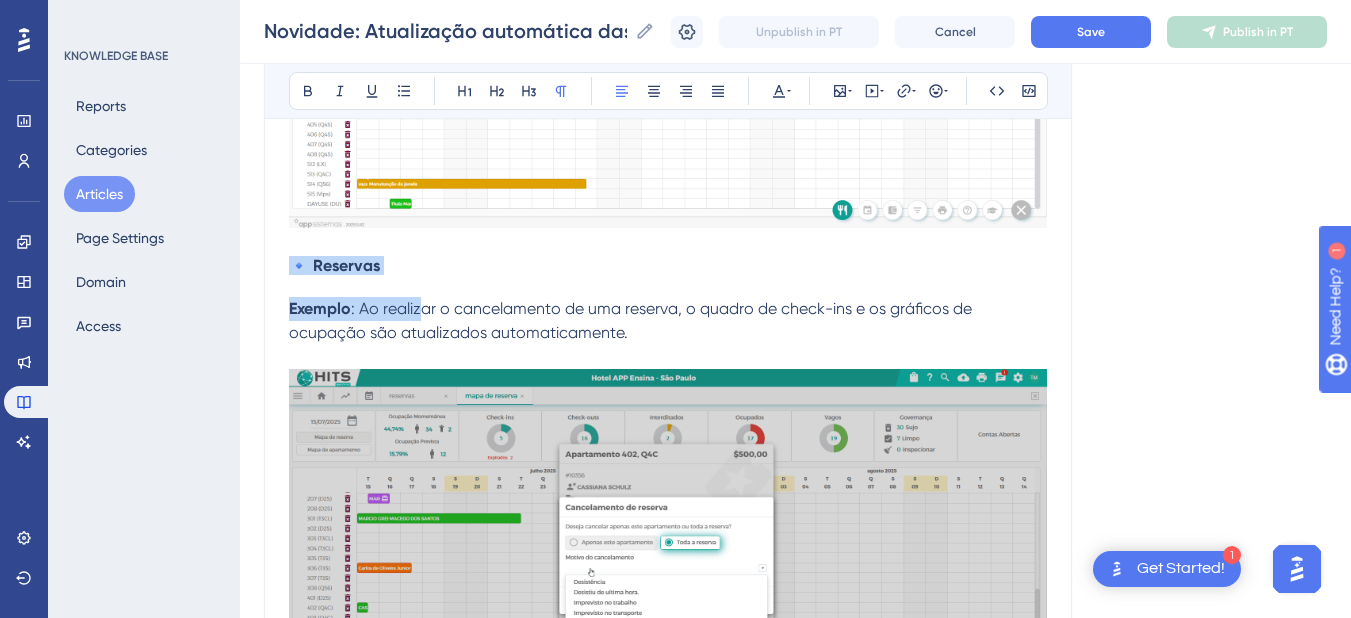 click on ": Ao realizar o cancelamento de uma reserva, o quadro de check-ins e os gráficos de ocupação são atualizados automaticamente." at bounding box center [632, 320] 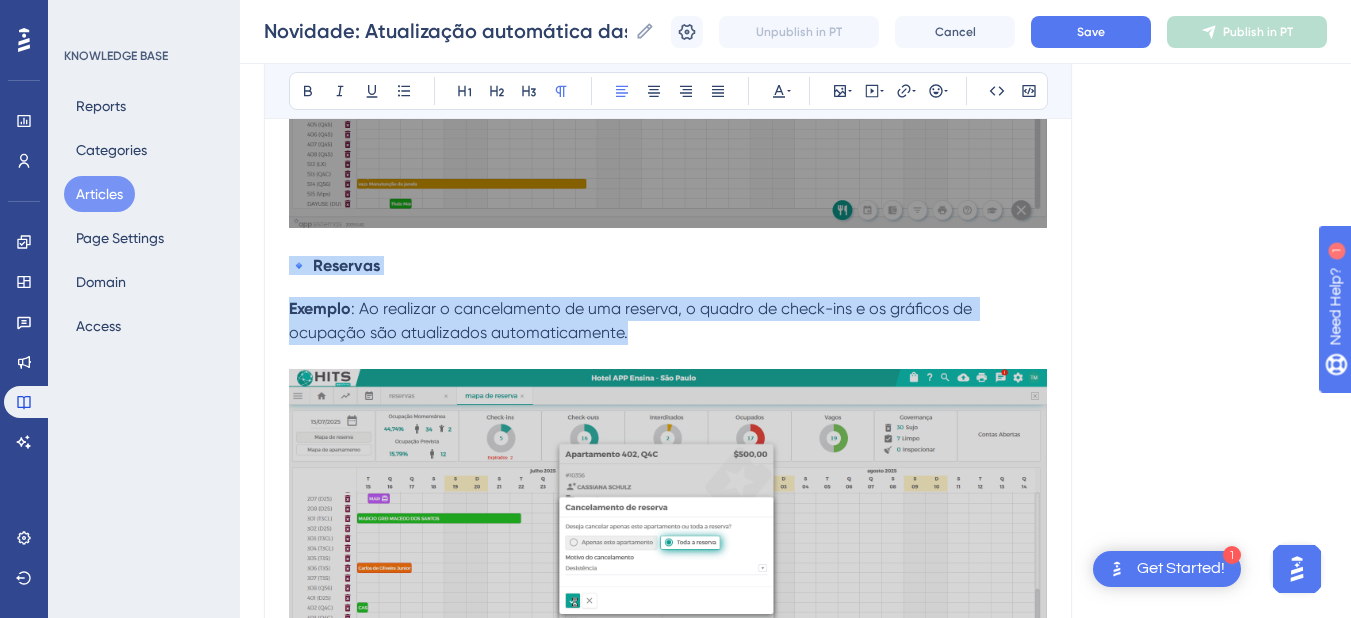 drag, startPoint x: 294, startPoint y: 284, endPoint x: 662, endPoint y: 336, distance: 371.65576 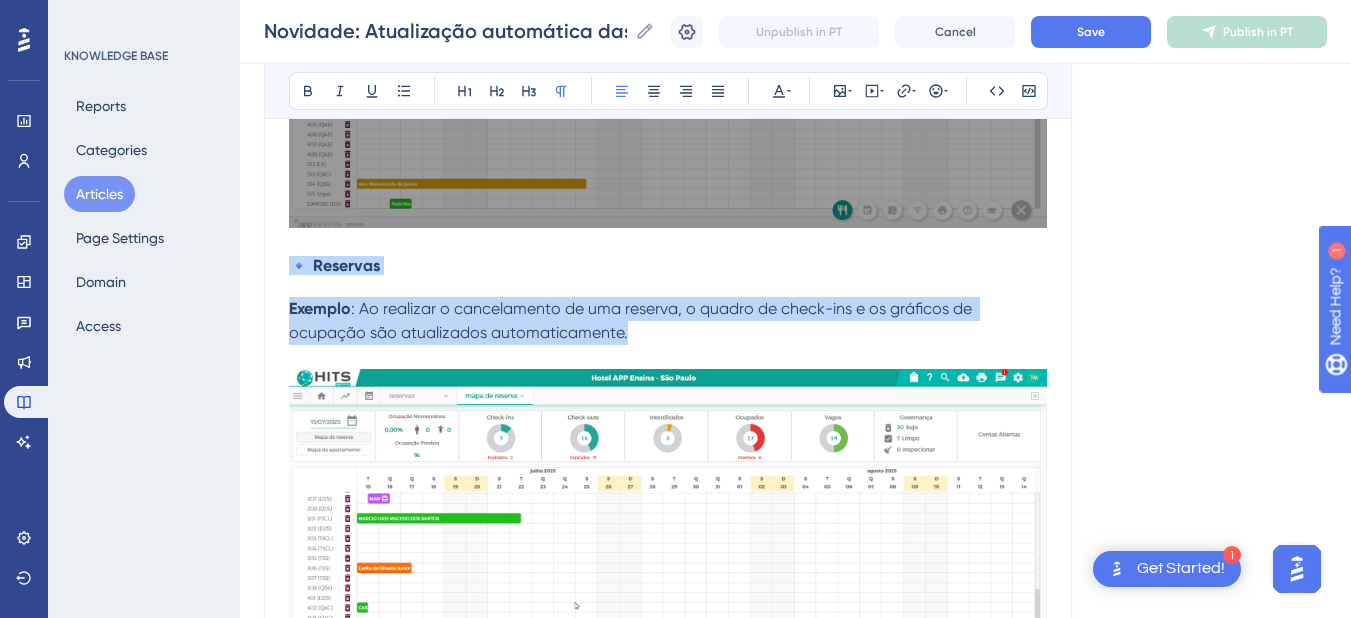 click on "Com o objetivo de otimizar a rotina operacional e garantir que as informações estejam sempre atualizadas, implementamos a  atualização automática de dados  em diversas áreas do sistema. Essa melhoria  dispensa a necessidade de recarregar páginas  para visualizar alterações recentes, proporcionando mais agilidade e precisão no acompanhamento das operações. As informações são atualizadas em tempo real sempre que uma ação é realizada. Isso inclui também os  quadros de totais exibidos no Mapa de Reservas . Onde a atualização automática está disponível? Mapa de Reservas Inclusão de reserva :   Ao inserir uma nova reserva , os quadros de  Check-ins  e de  Ocupação prevista  para o dia são atualizados automaticamente.   Cancelamento de Reserva:   Ao realizar o cancelamento de uma reserva, os quadros de Check-ins e de Ocupação Prevista para o dia são atualizados automaticamente. 🔹Check-in: 🔹 Check-outs Exemplo 🔹 Inclusão de Interdição Exemplo Exemplo 🔹 Reservas Exemplo :" at bounding box center [668, -279] 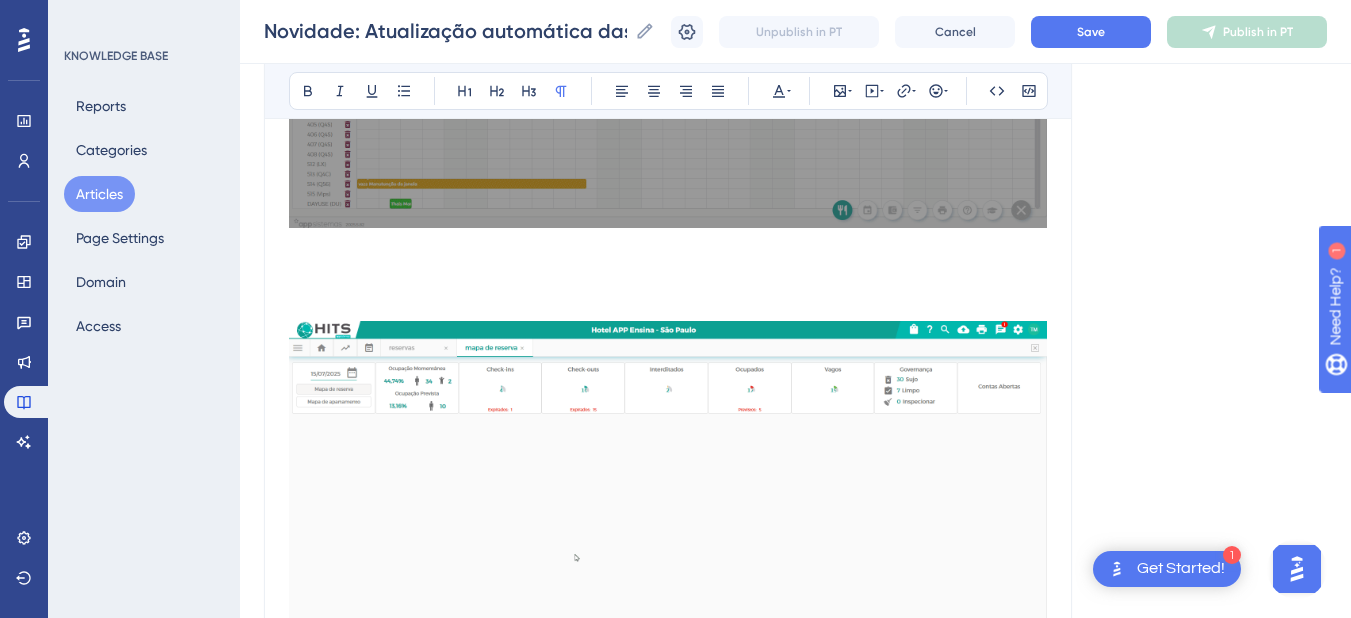 click at bounding box center (668, 507) 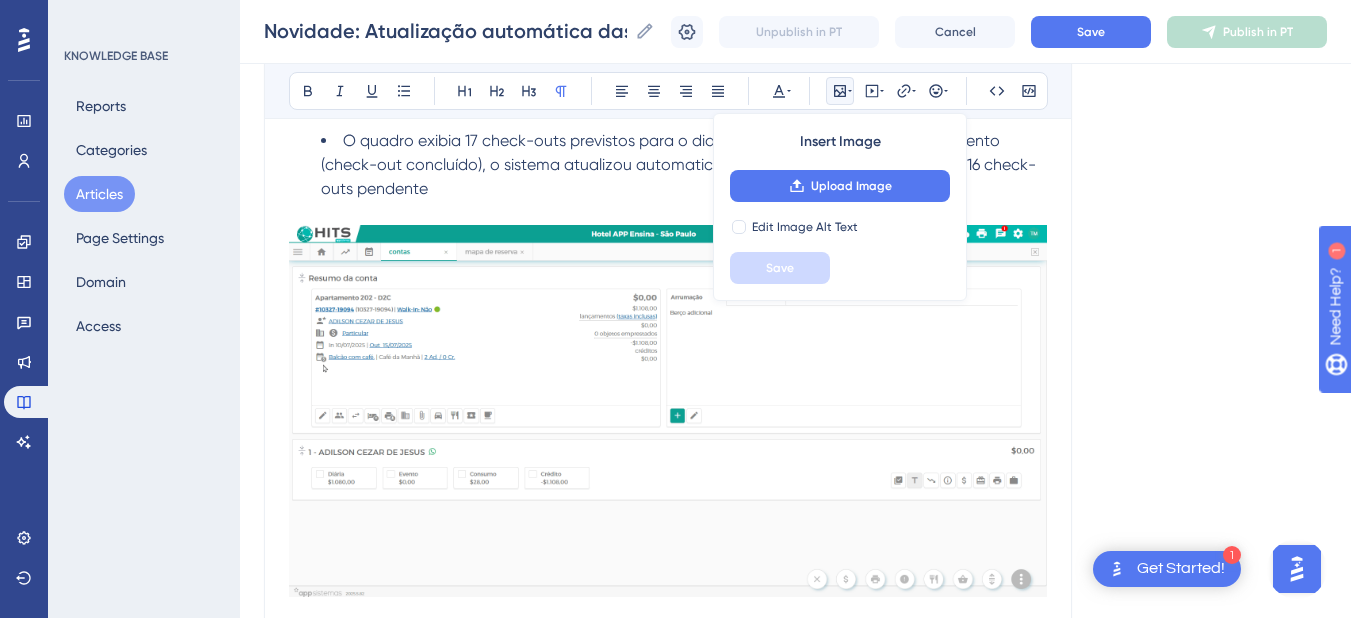 scroll, scrollTop: 4000, scrollLeft: 0, axis: vertical 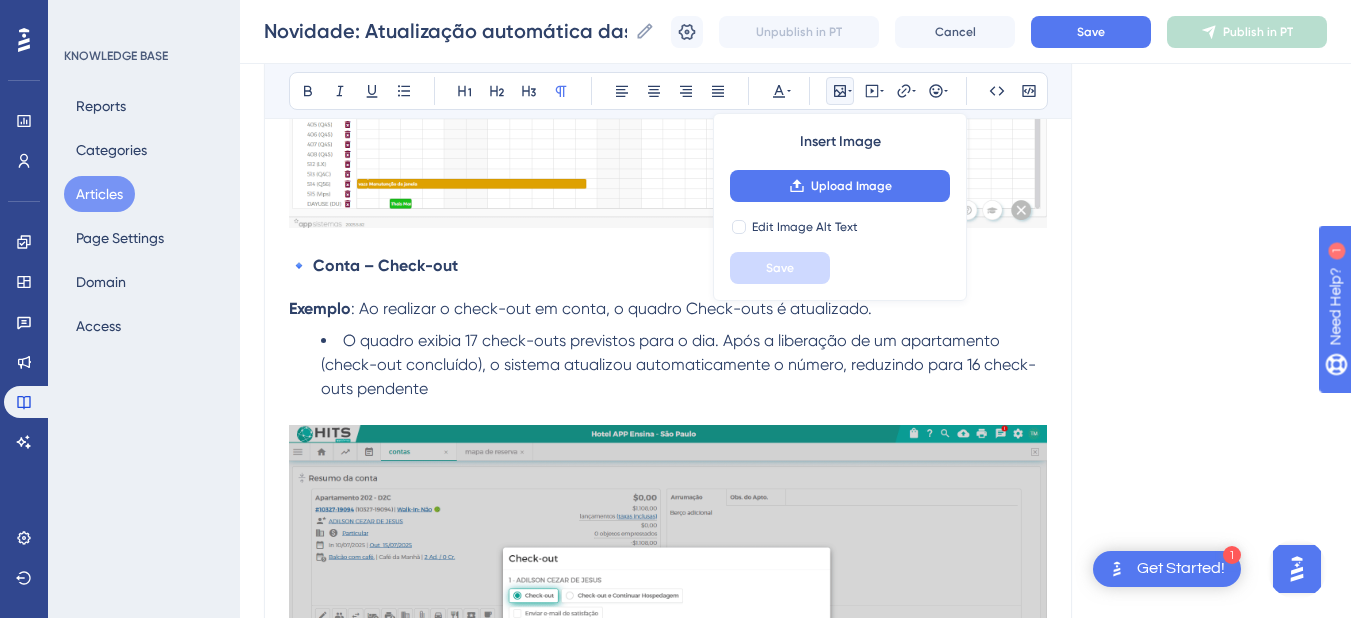 click on "O quadro exibia 17 check-outs previstos para o dia. Após a liberação de um apartamento (check-out concluído), o sistema atualizou automaticamente o número, reduzindo para 16 check-outs pendente" at bounding box center (684, 365) 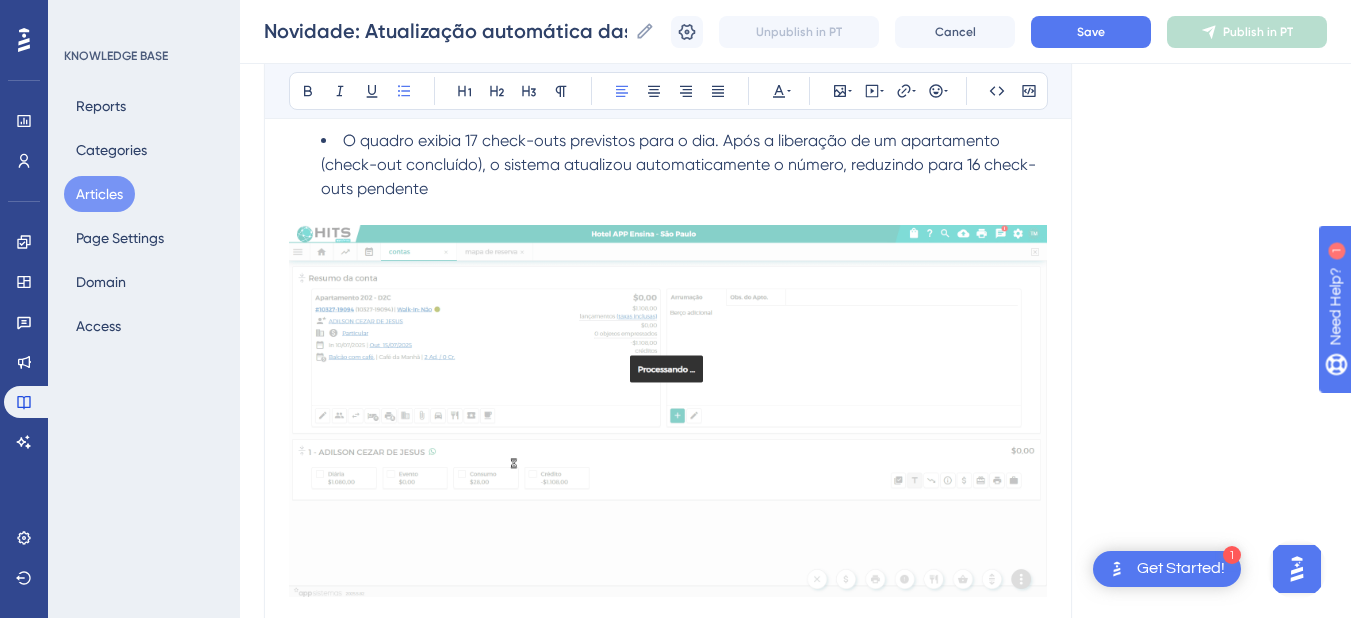 scroll, scrollTop: 3800, scrollLeft: 0, axis: vertical 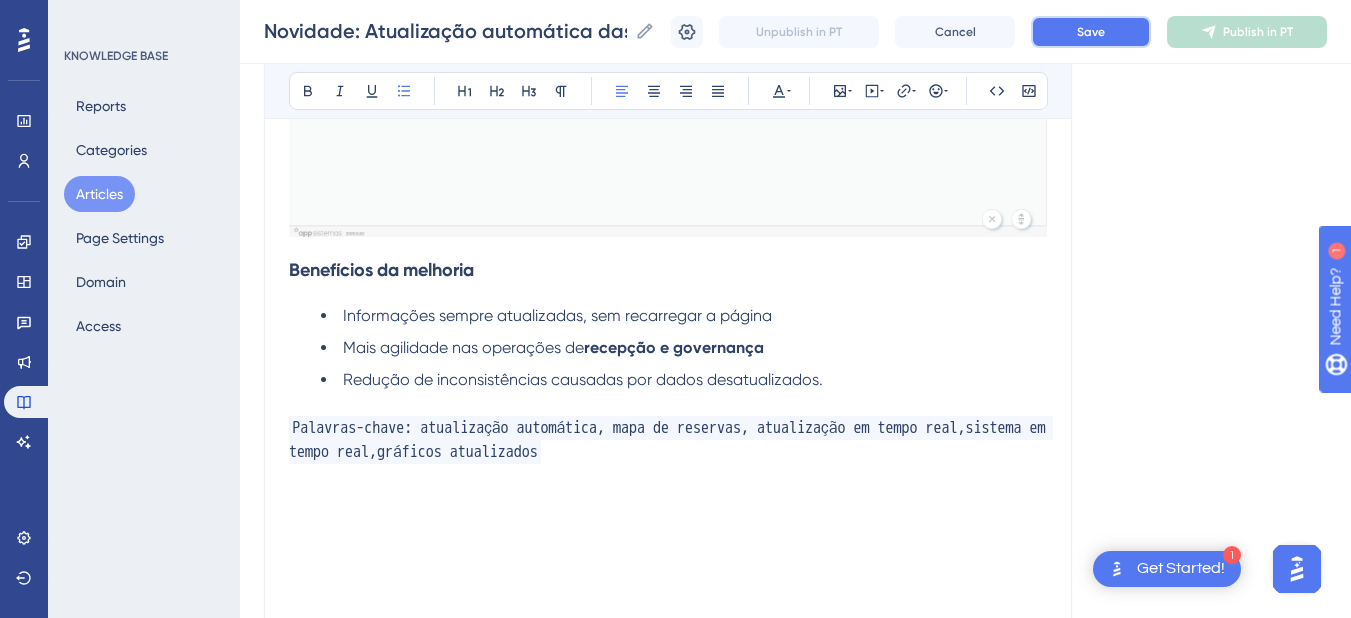 click on "Save" at bounding box center (1091, 32) 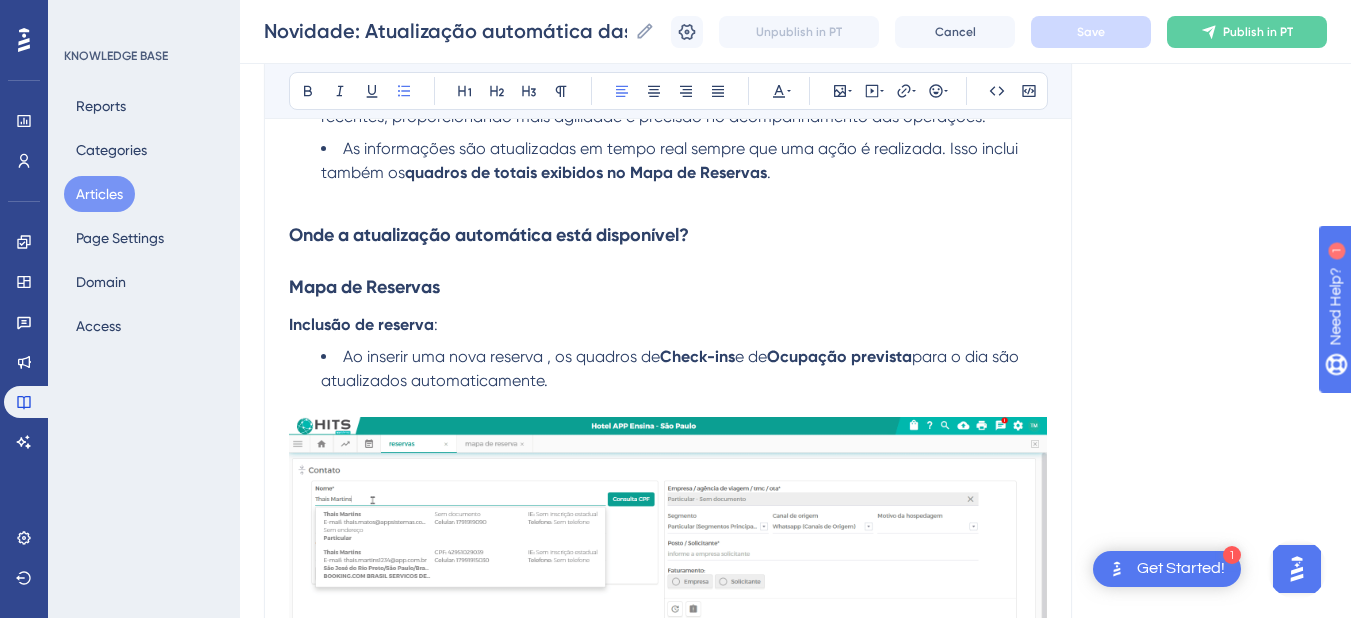 scroll, scrollTop: 0, scrollLeft: 0, axis: both 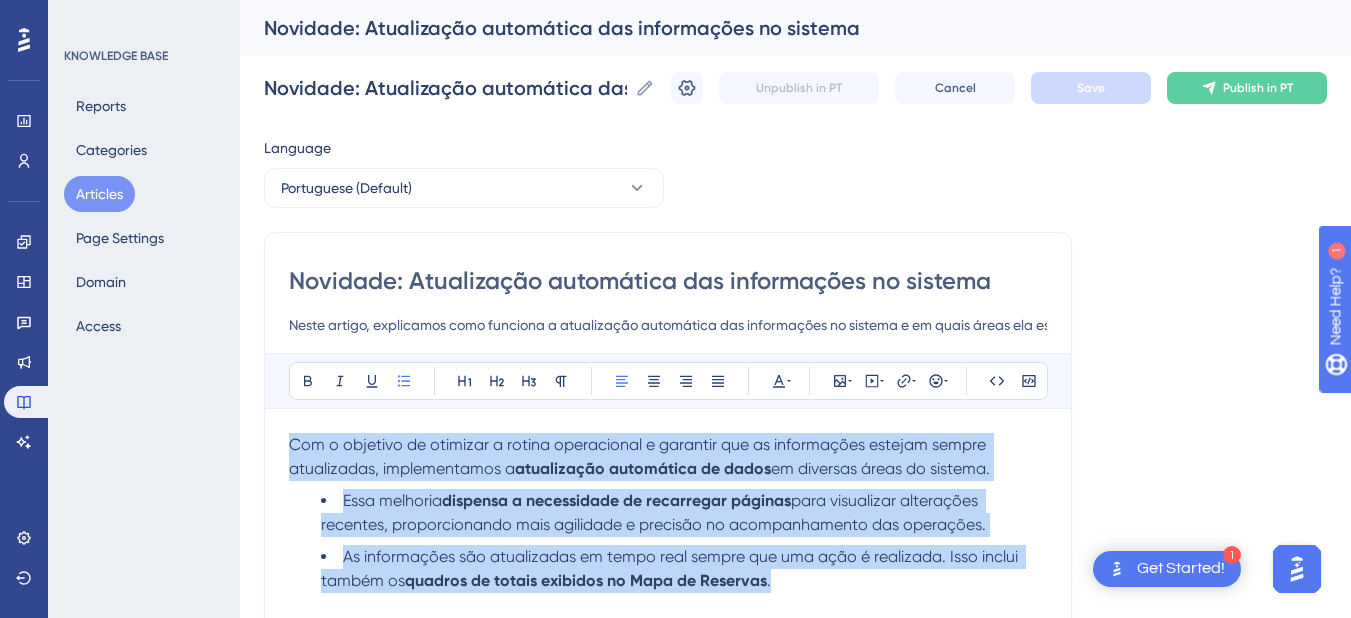 drag, startPoint x: 788, startPoint y: 578, endPoint x: 243, endPoint y: 427, distance: 565.5316 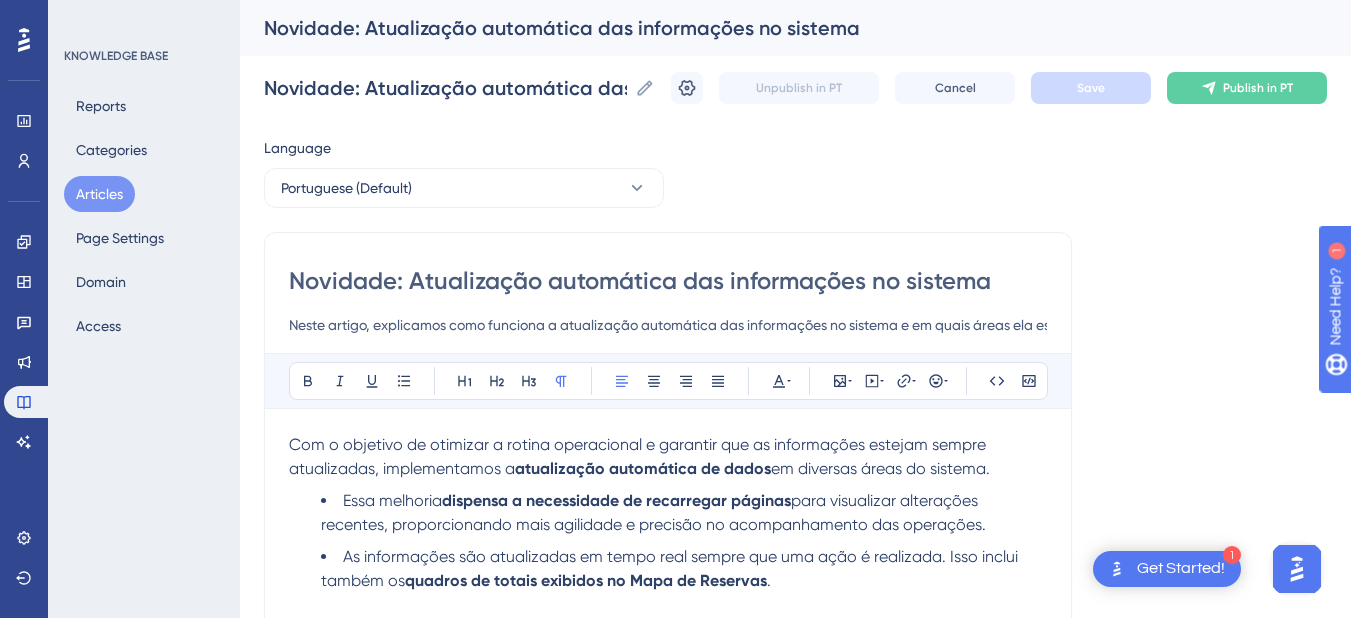 scroll, scrollTop: 200, scrollLeft: 0, axis: vertical 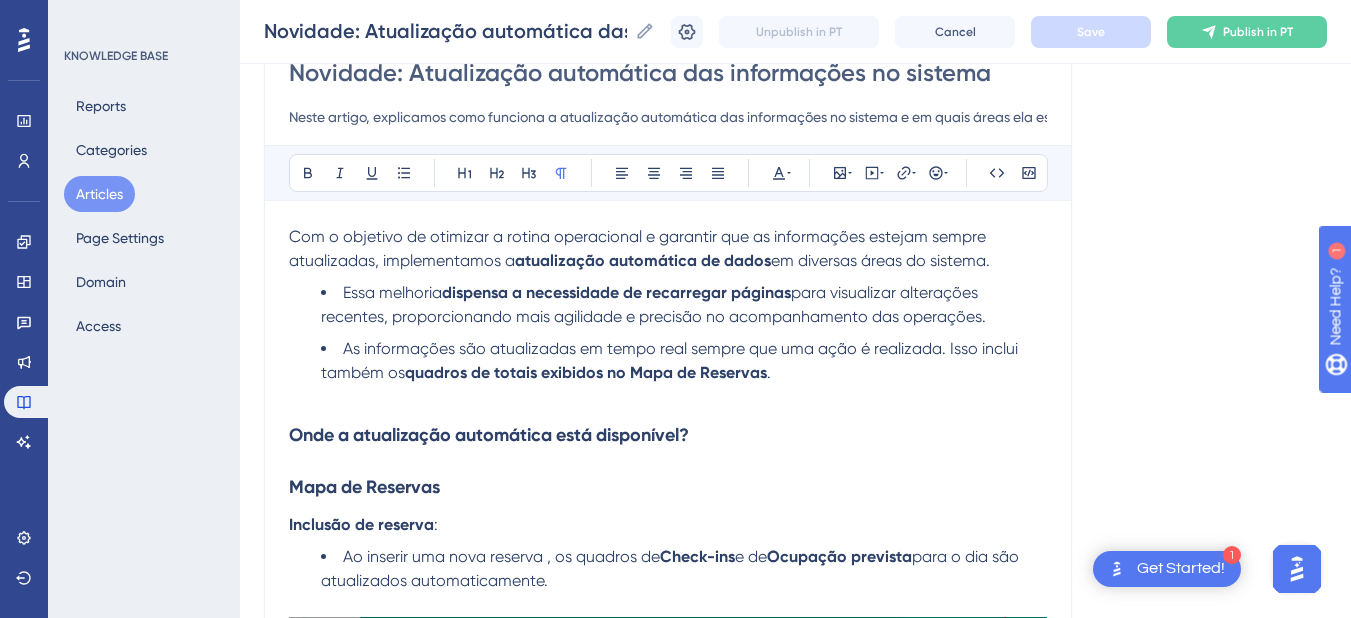 click at bounding box center (668, 397) 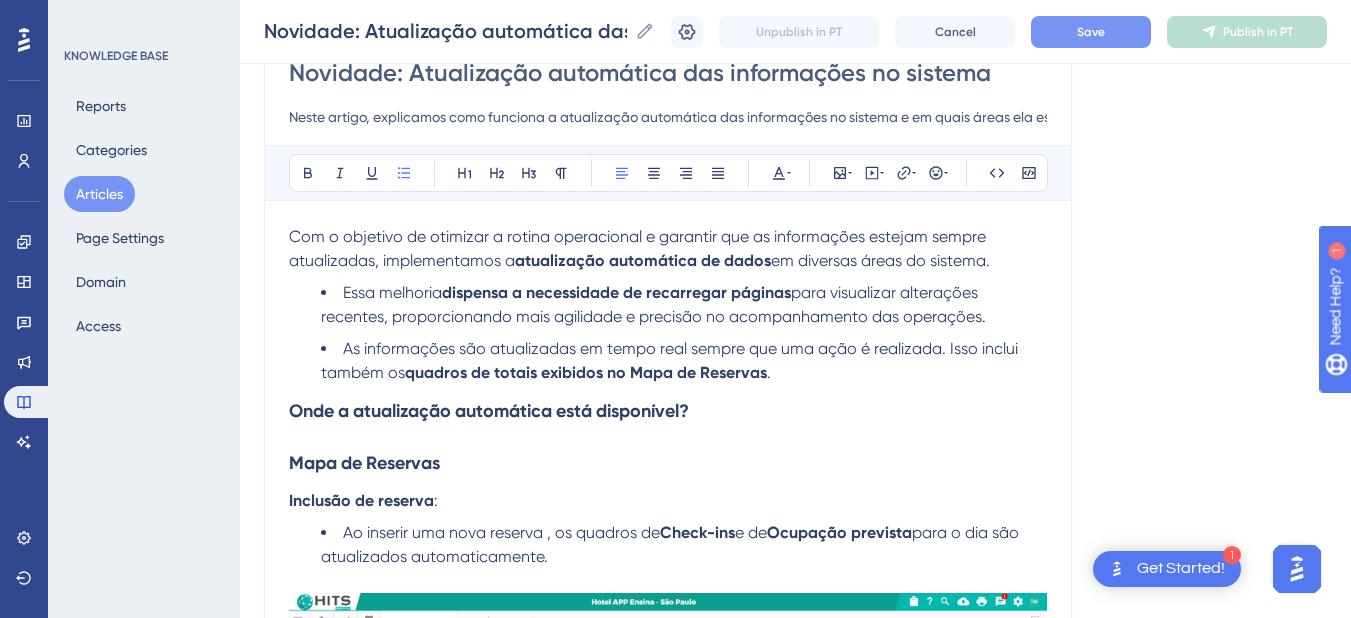 scroll, scrollTop: 400, scrollLeft: 0, axis: vertical 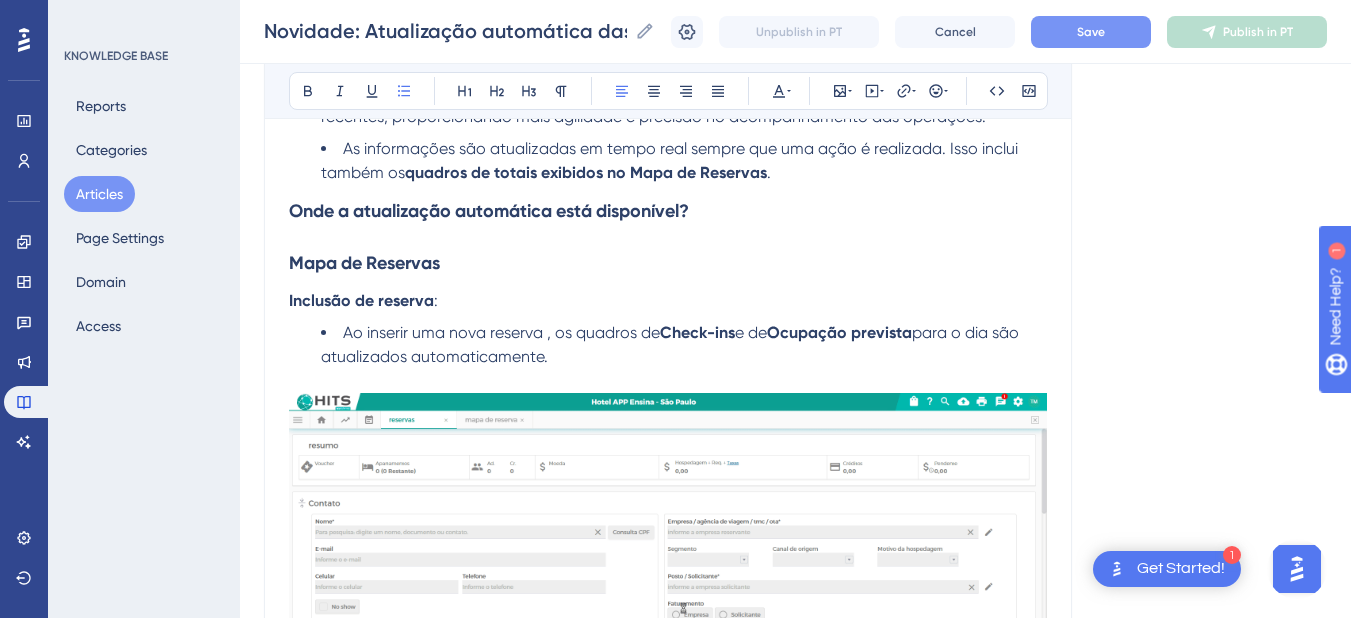 click on "Mapa de Reservas" at bounding box center [668, 263] 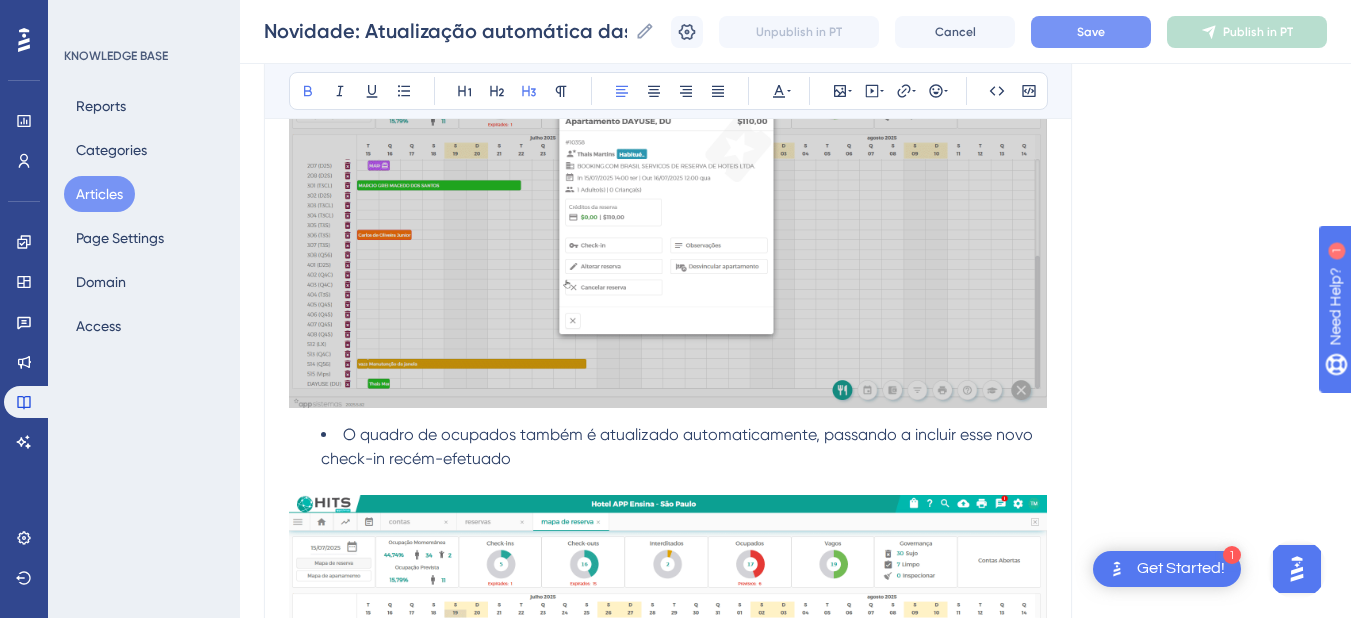 scroll, scrollTop: 1600, scrollLeft: 0, axis: vertical 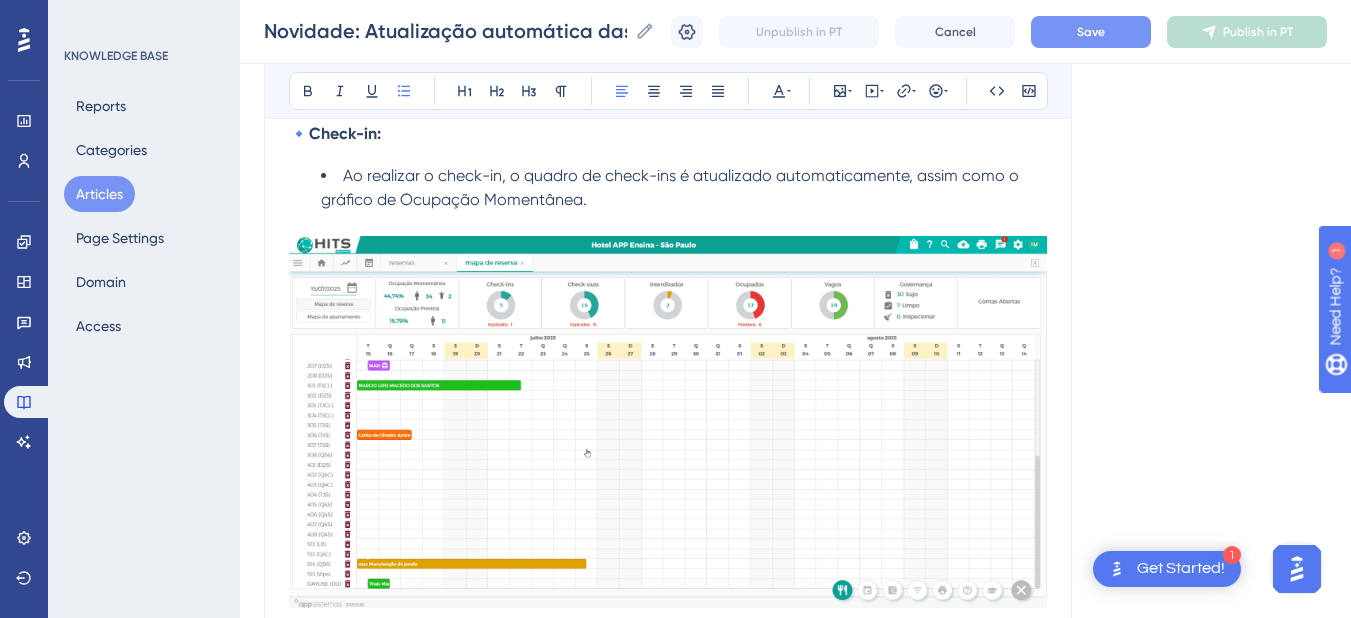 drag, startPoint x: 599, startPoint y: 209, endPoint x: 496, endPoint y: 196, distance: 103.81715 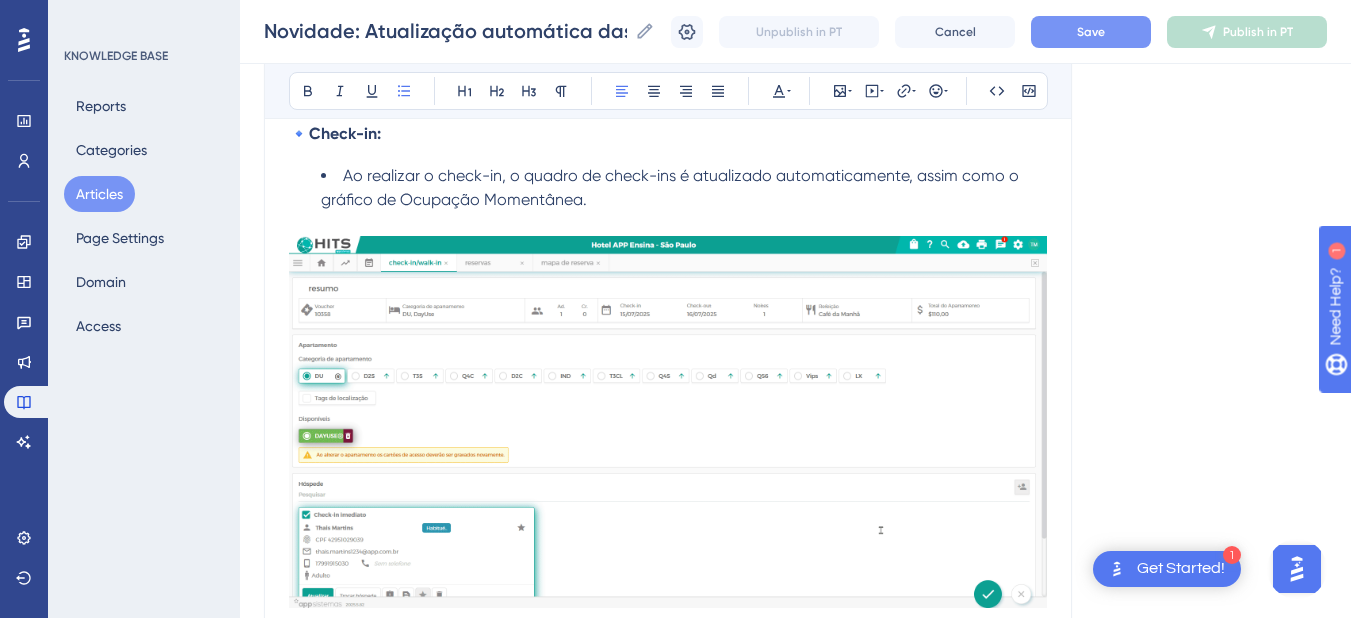 click on "Ao realizar o check-in, o quadro de check-ins é atualizado automaticamente, assim como o gráfico de Ocupação Momentânea." at bounding box center (684, 188) 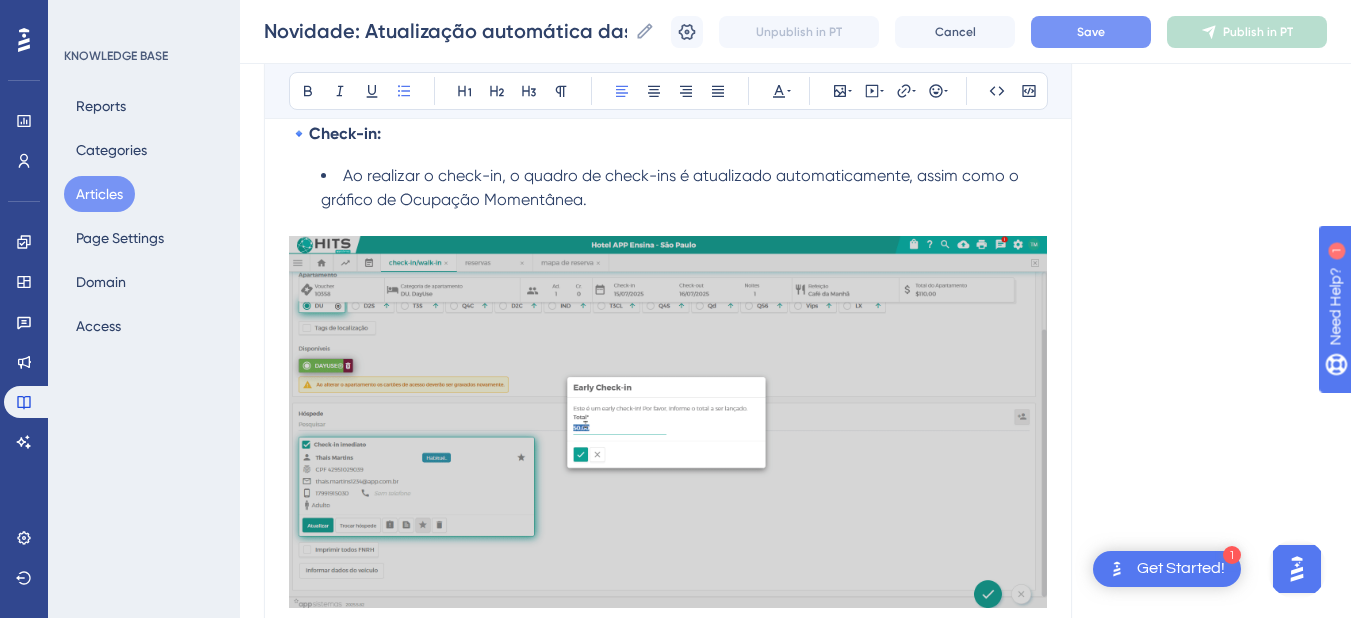 click on "Ao realizar o check-in, o quadro de check-ins é atualizado automaticamente, assim como o gráfico de Ocupação Momentânea." at bounding box center (672, 187) 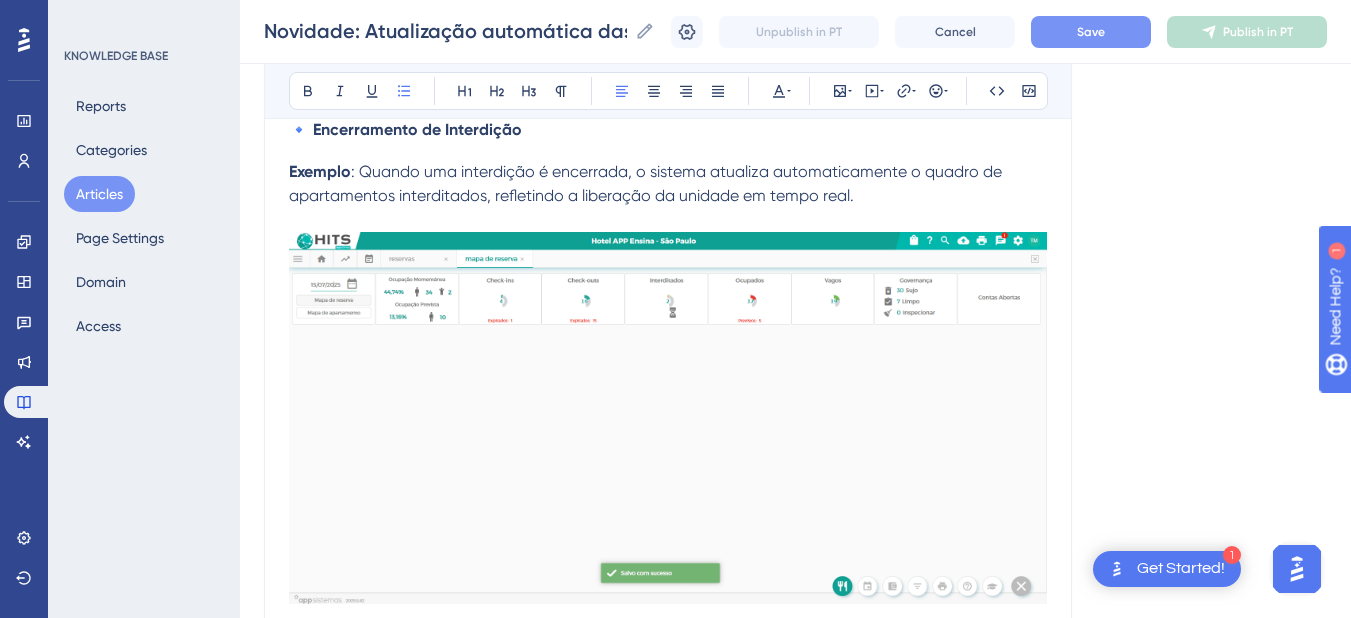 scroll, scrollTop: 2192, scrollLeft: 0, axis: vertical 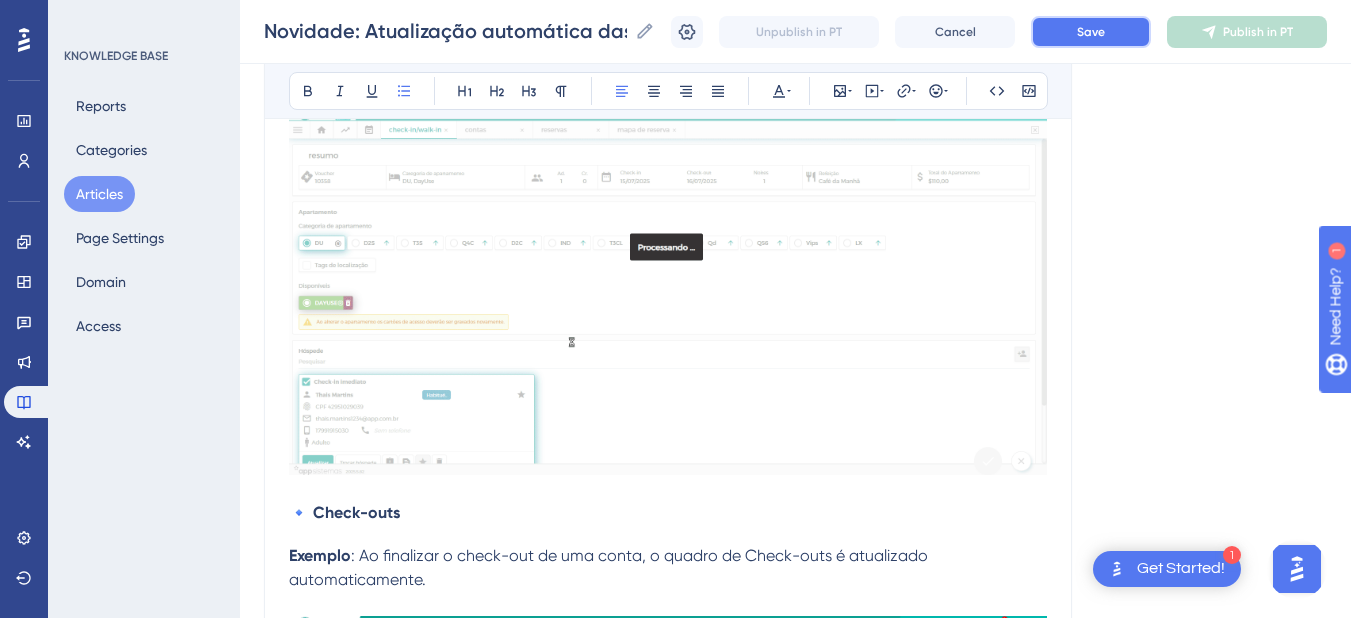 click on "Save" at bounding box center (1091, 32) 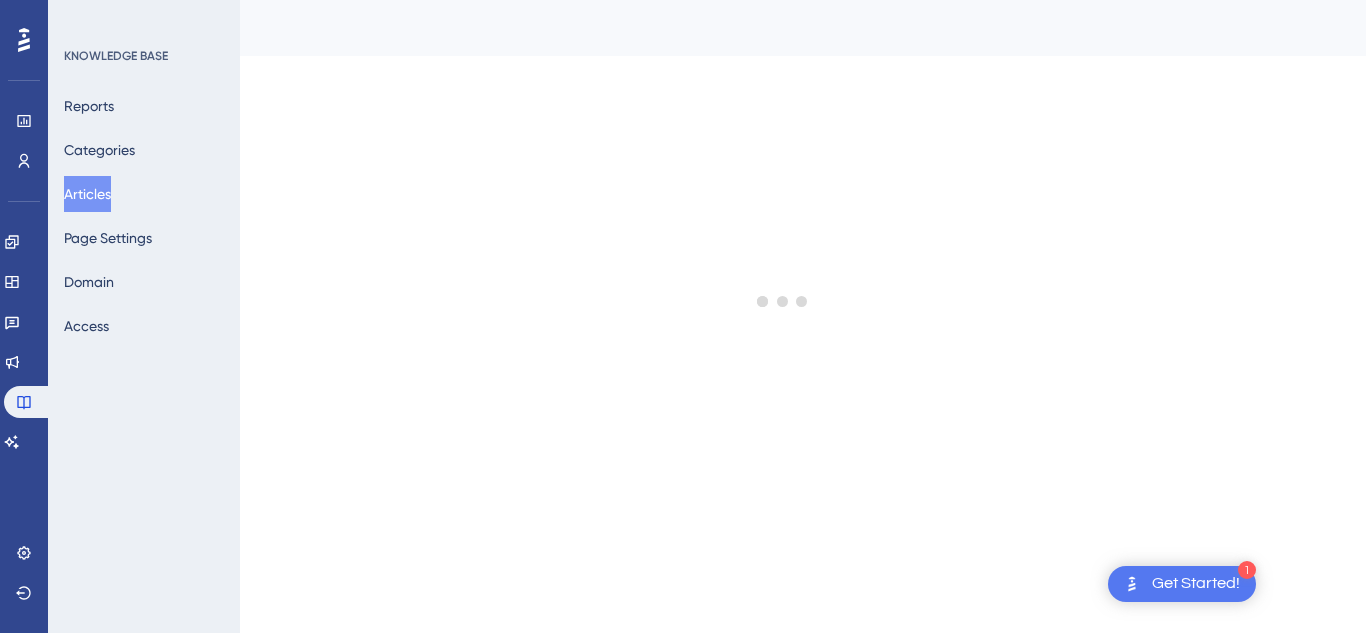 scroll, scrollTop: 0, scrollLeft: 0, axis: both 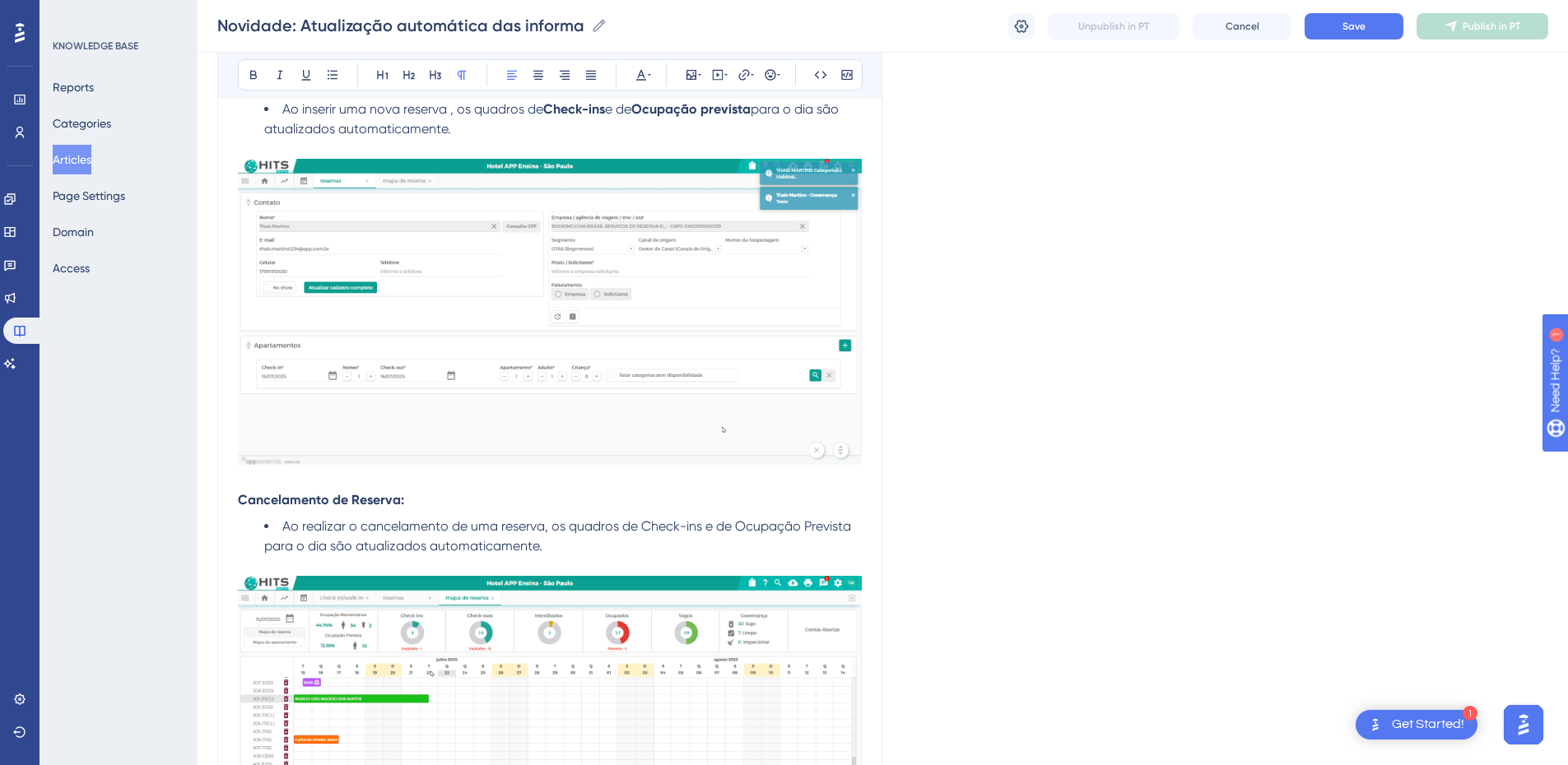 click on "Articles" at bounding box center [72, 160] 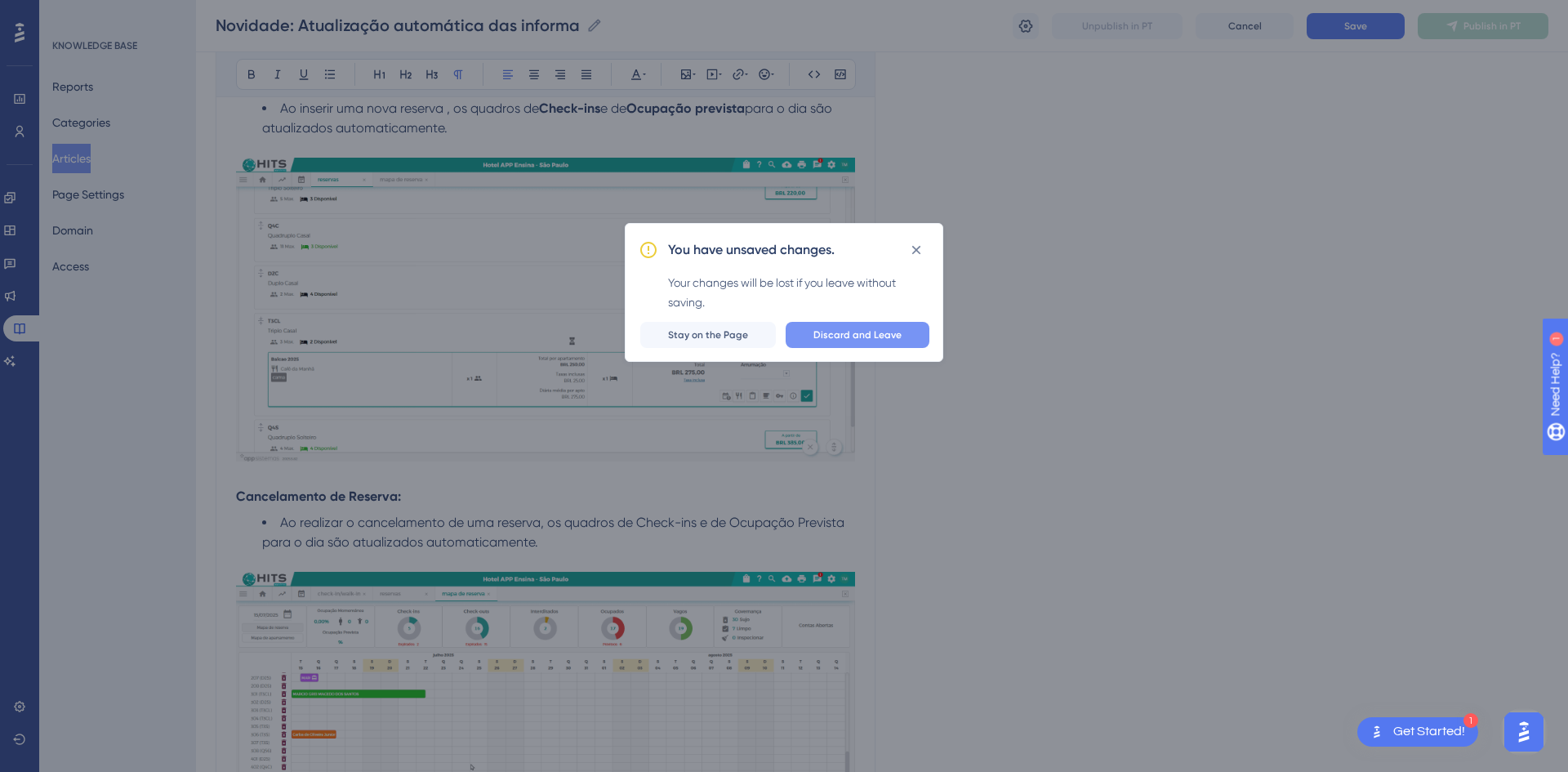 click on "Discard and Leave" at bounding box center (858, 335) 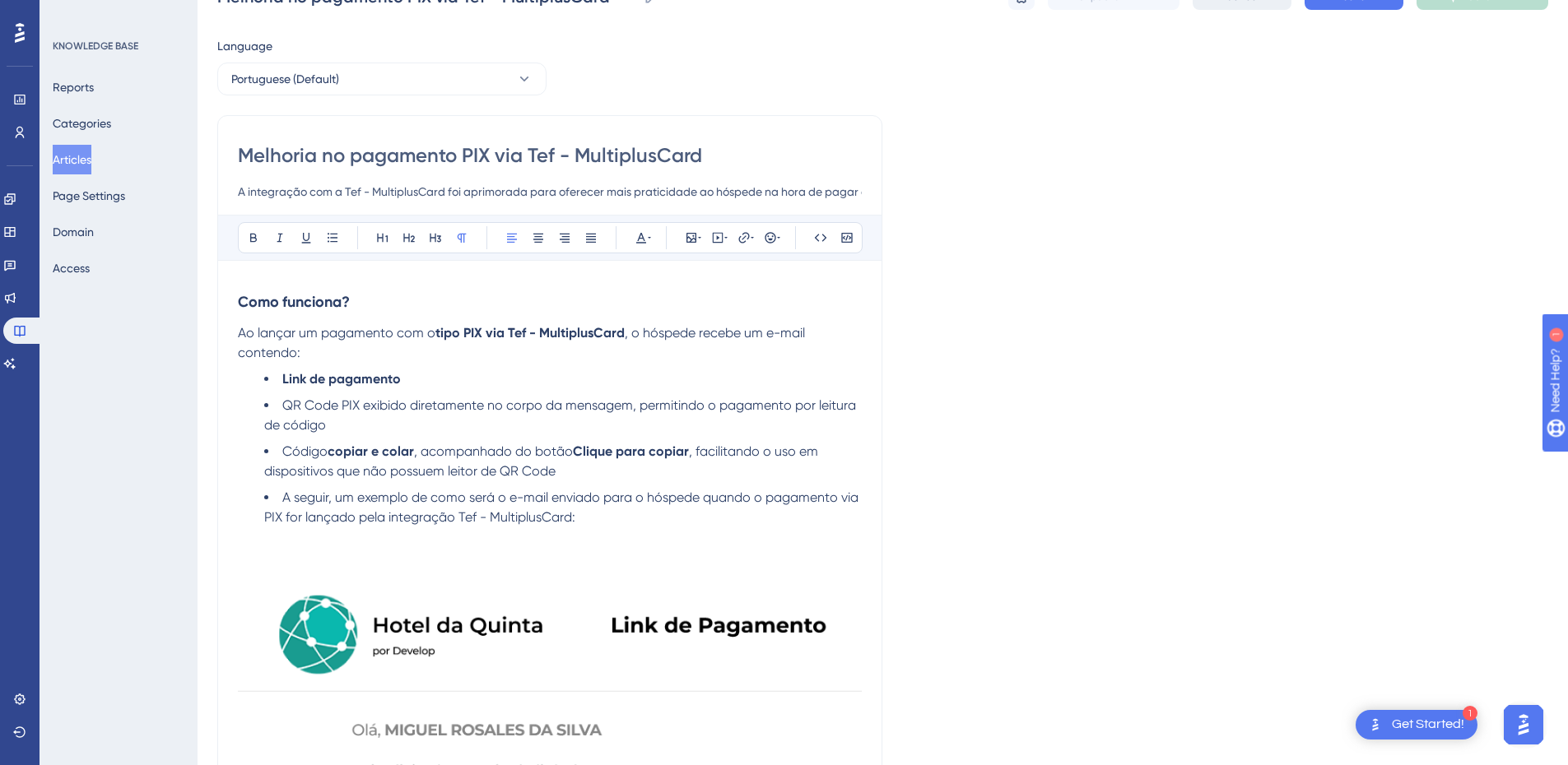 scroll, scrollTop: 0, scrollLeft: 0, axis: both 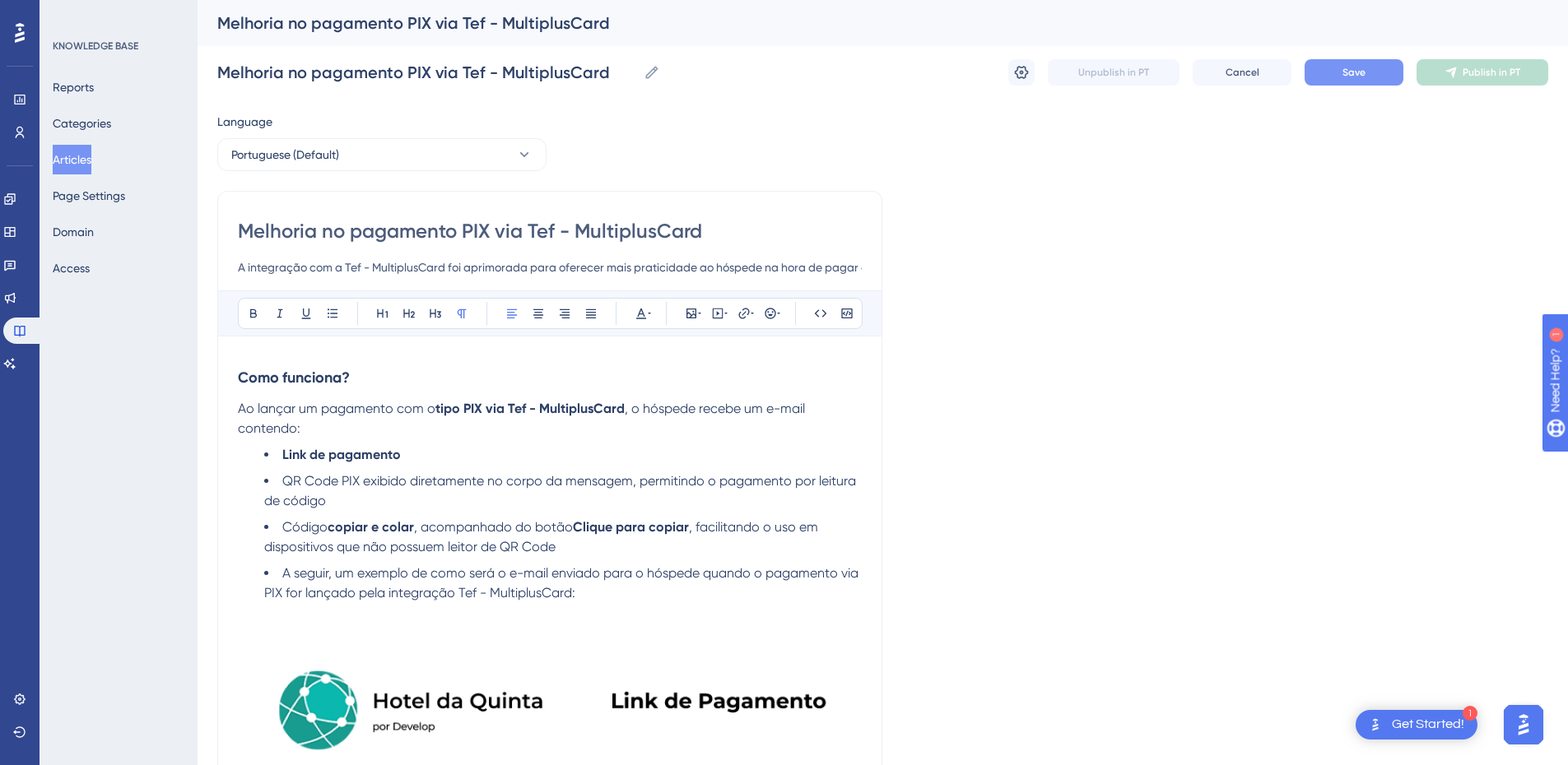 click on "Save" at bounding box center (1354, 72) 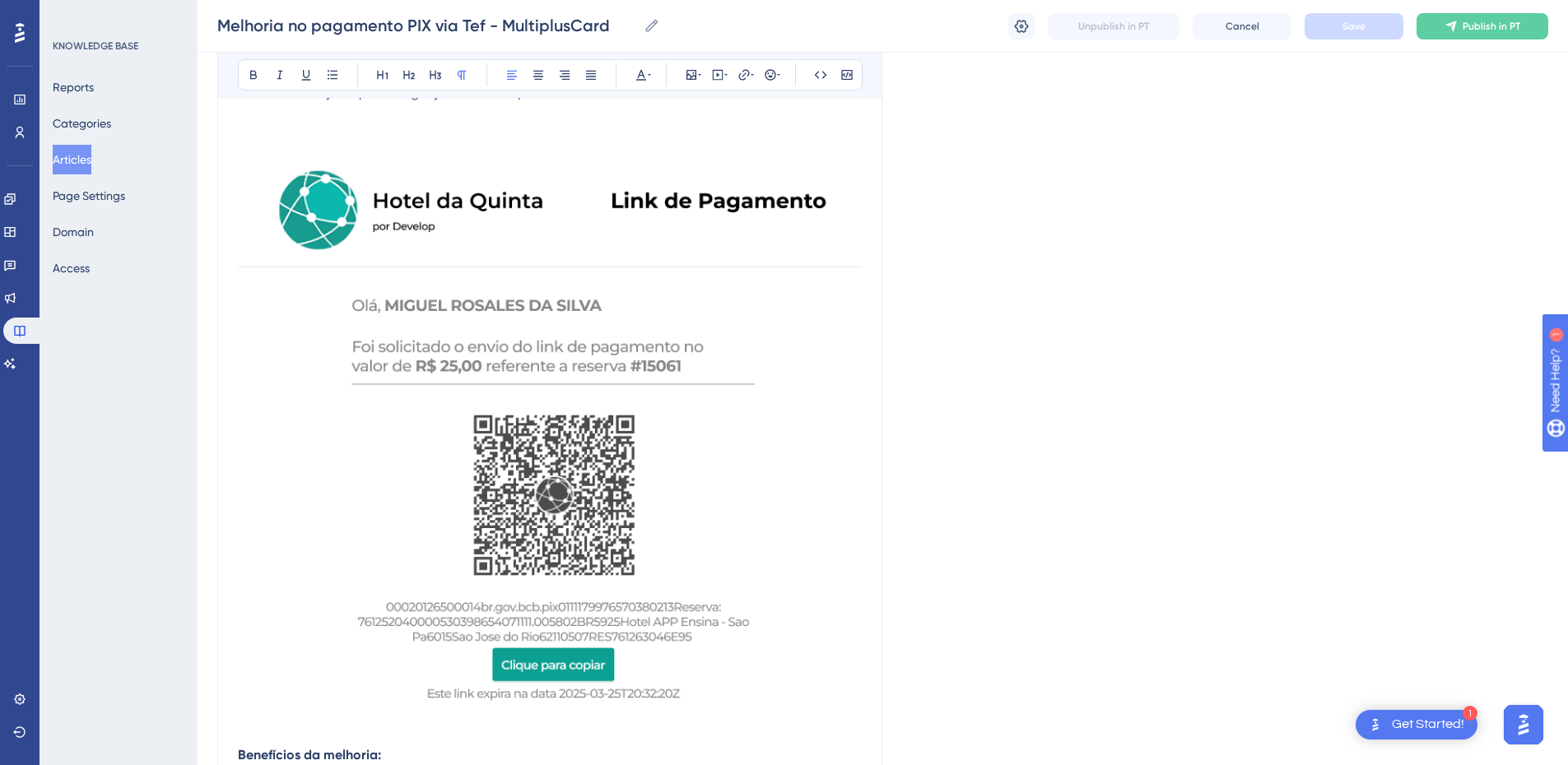 scroll, scrollTop: 329, scrollLeft: 0, axis: vertical 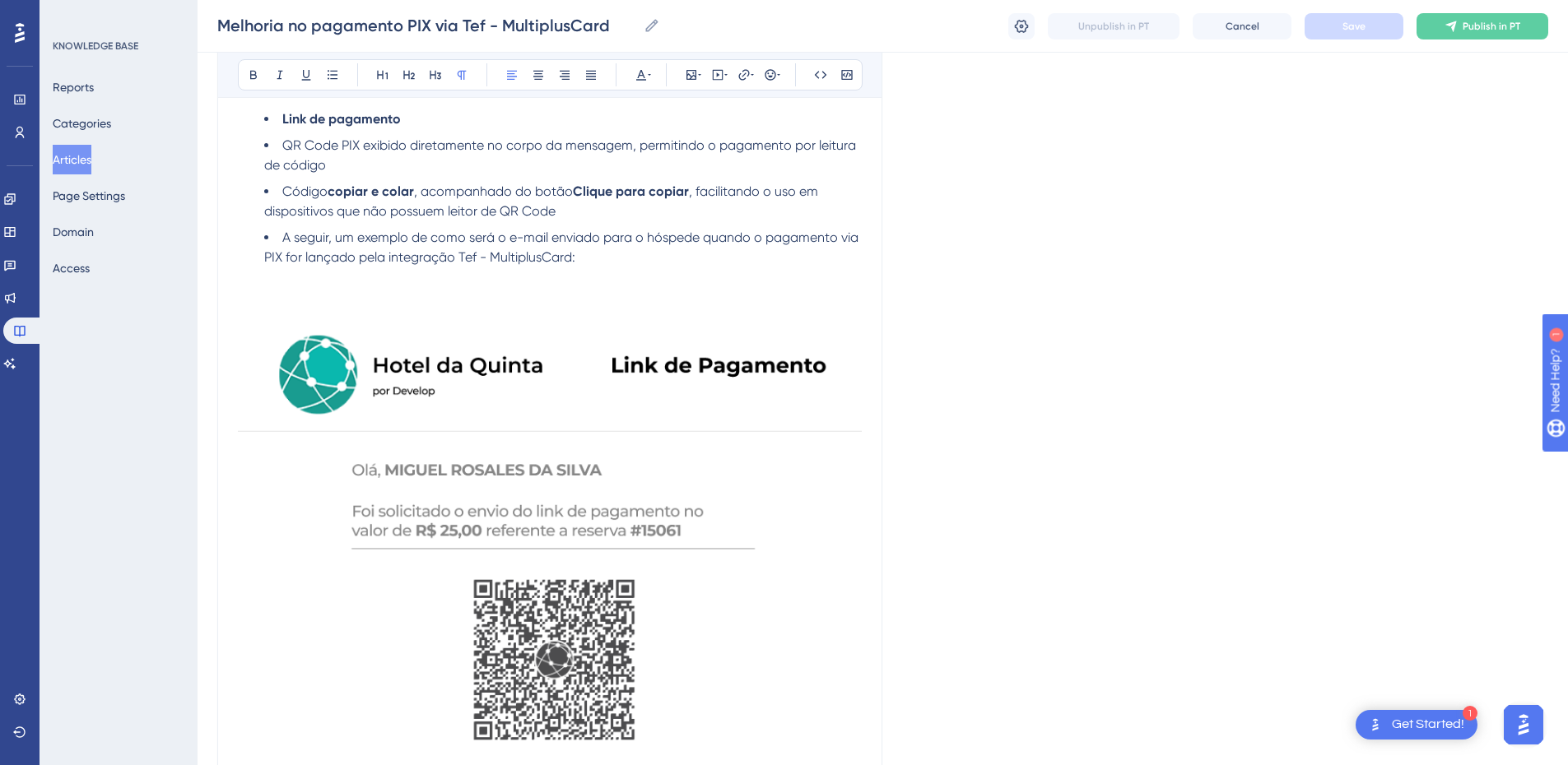click on "Articles" at bounding box center [72, 160] 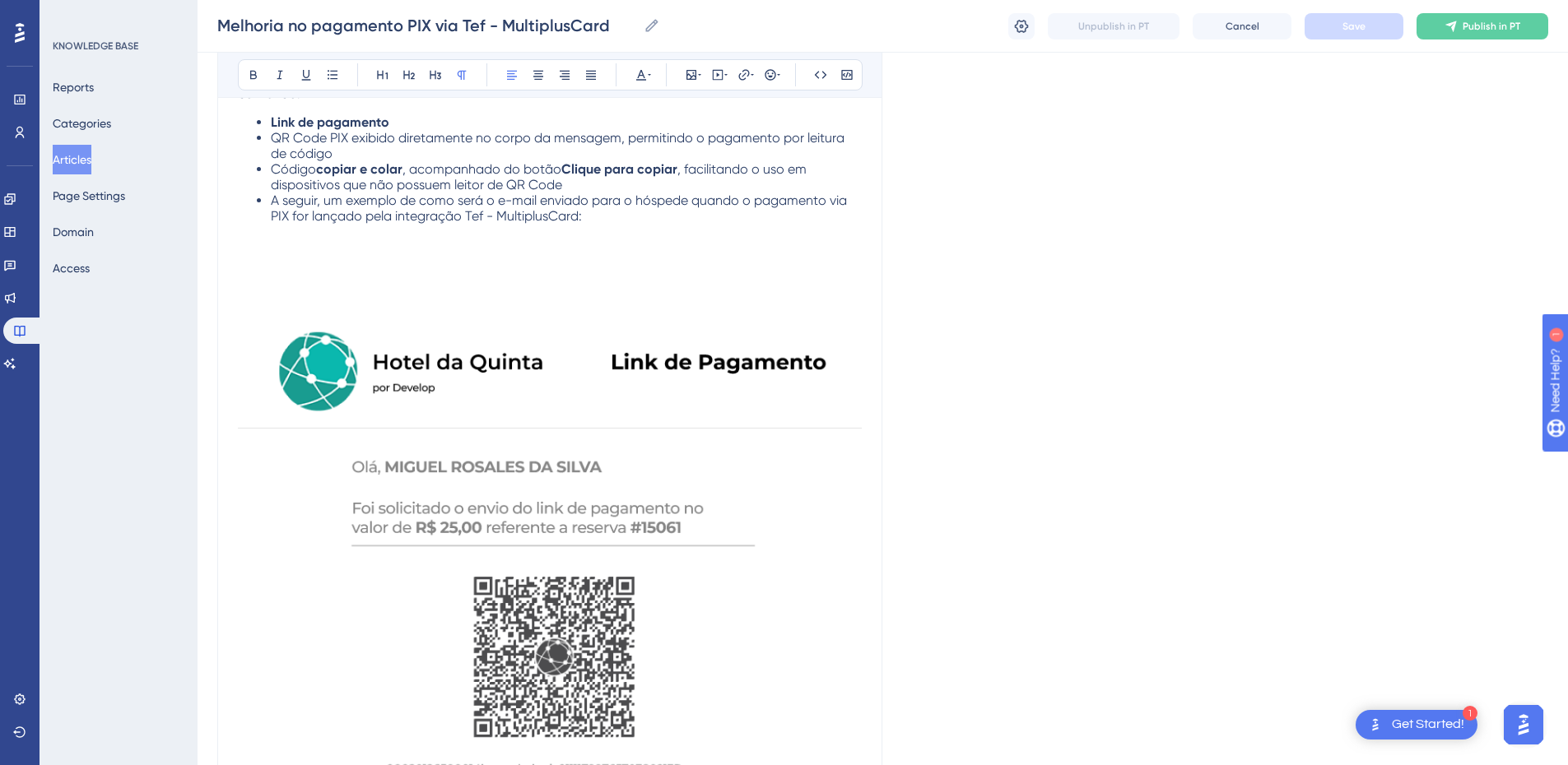 click on "Articles" at bounding box center [72, 160] 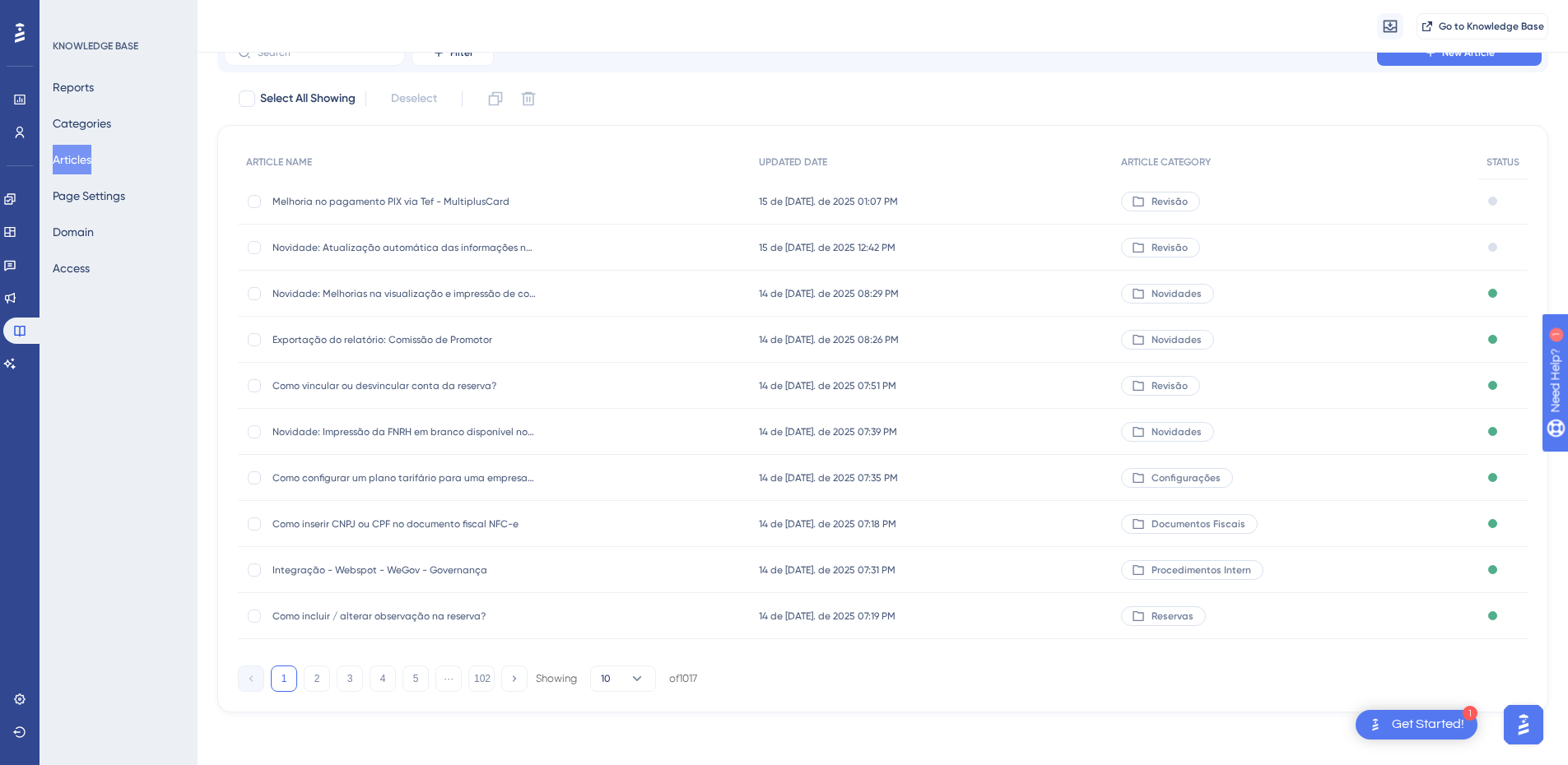 scroll, scrollTop: 0, scrollLeft: 0, axis: both 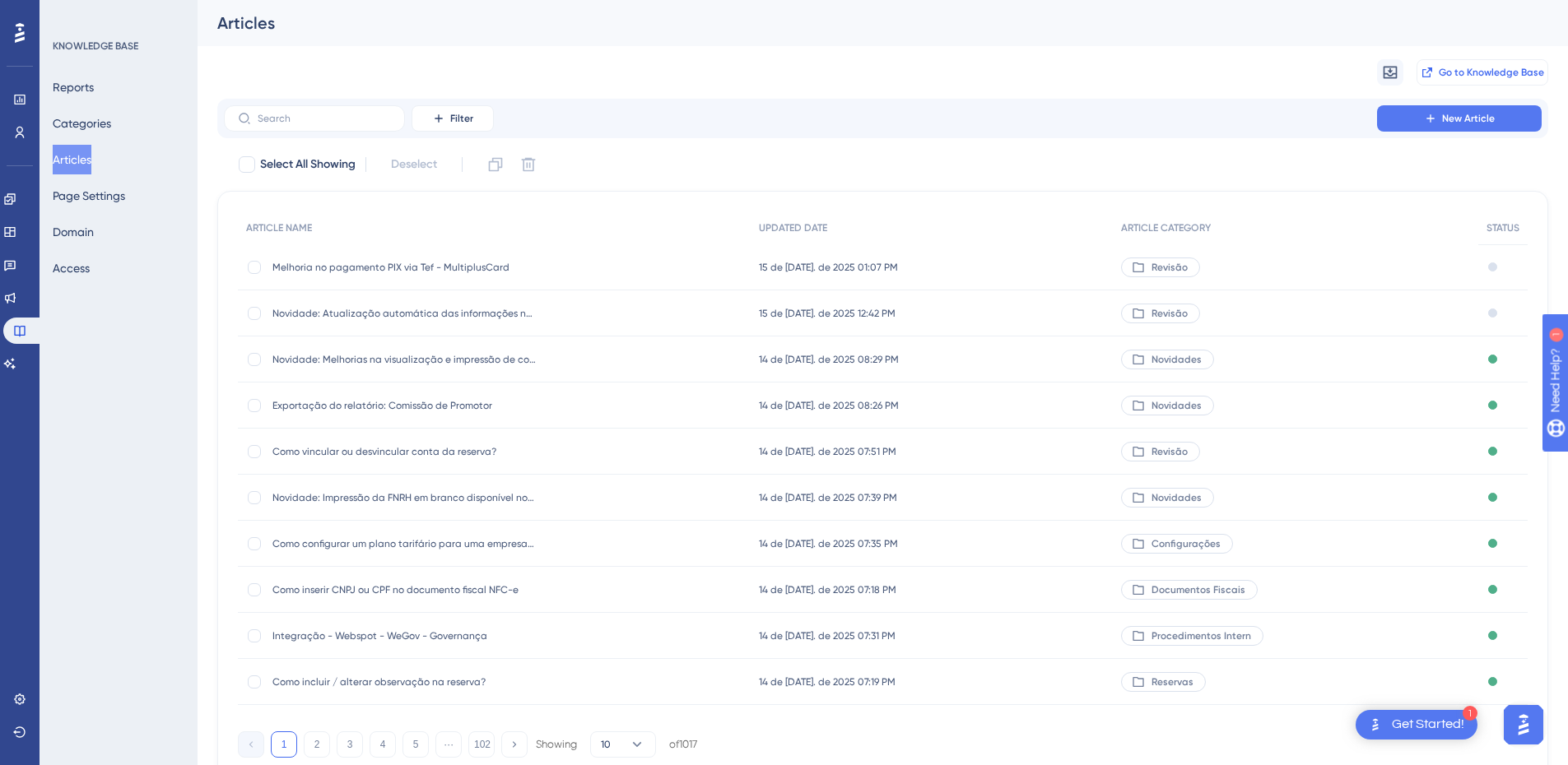 click 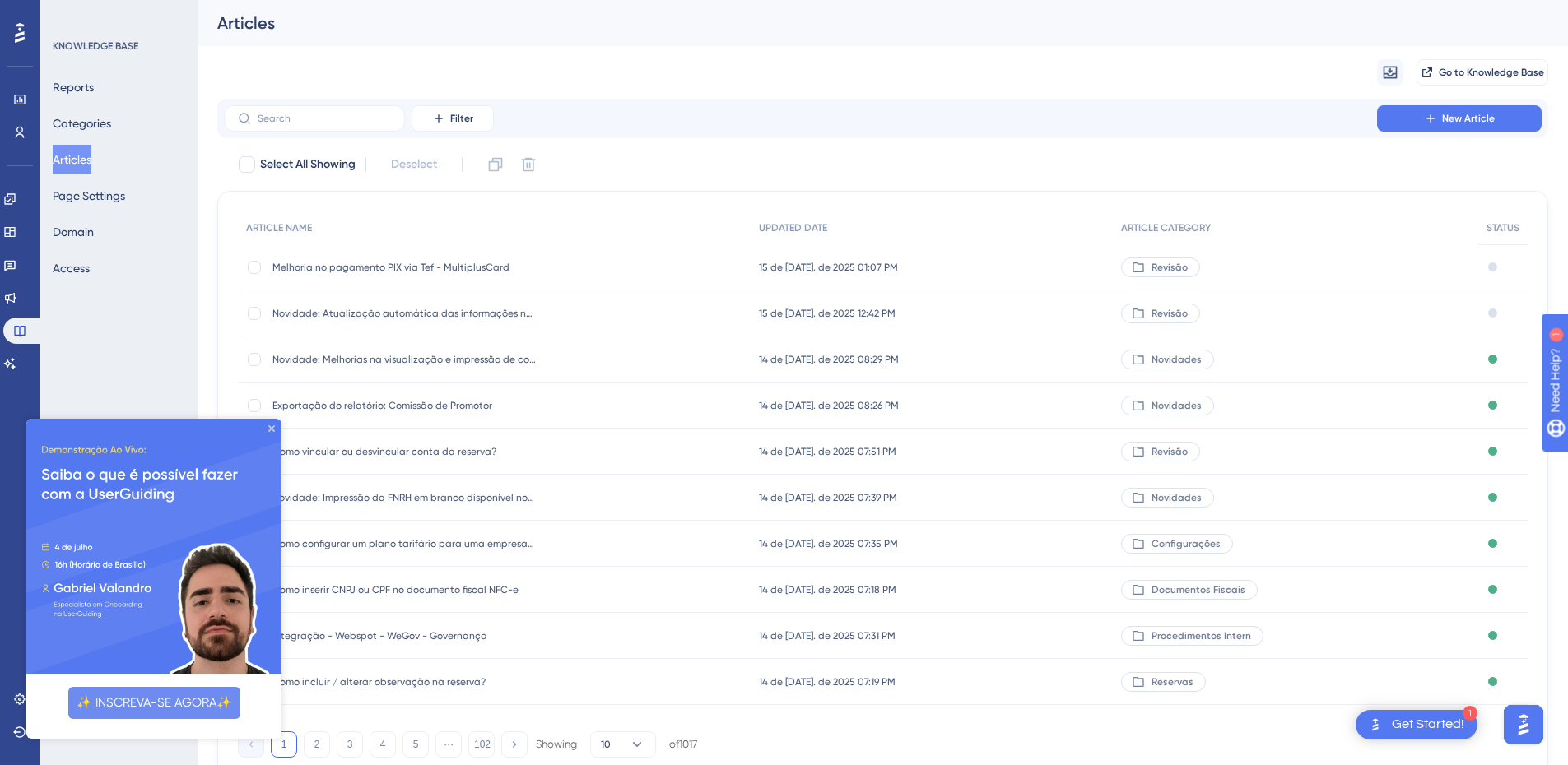 scroll, scrollTop: 0, scrollLeft: 0, axis: both 